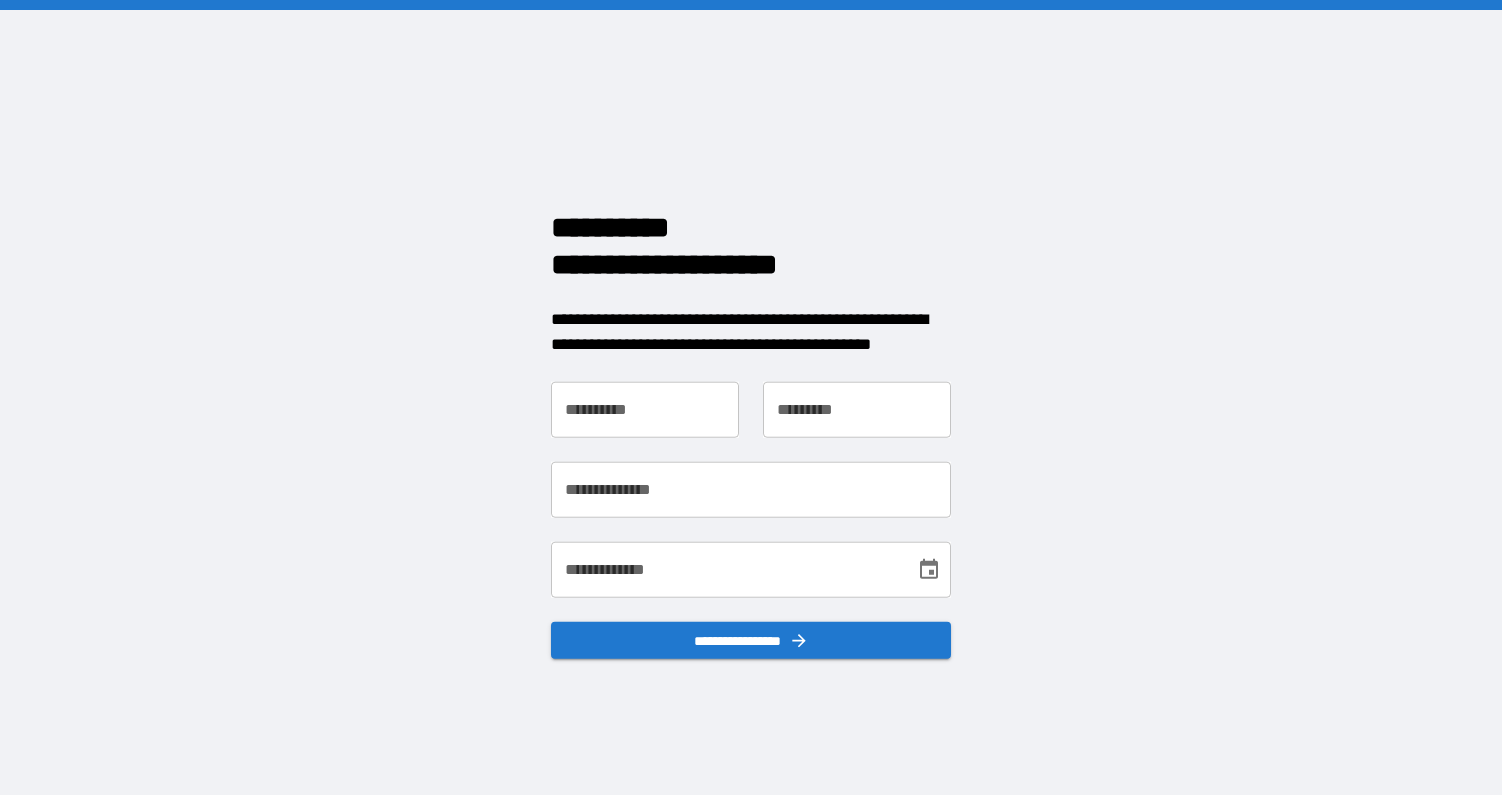 scroll, scrollTop: 0, scrollLeft: 0, axis: both 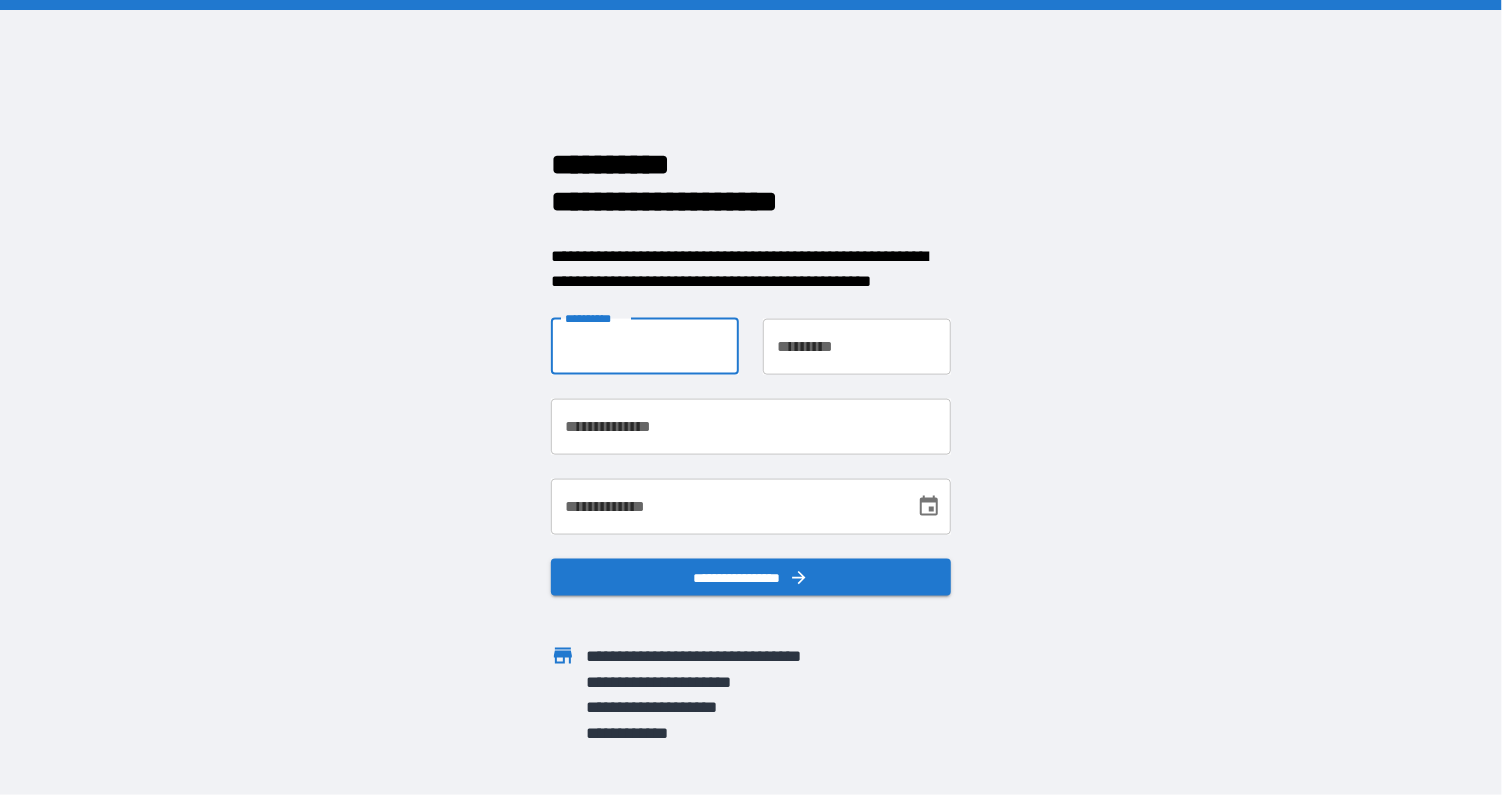 click on "**********" at bounding box center [645, 346] 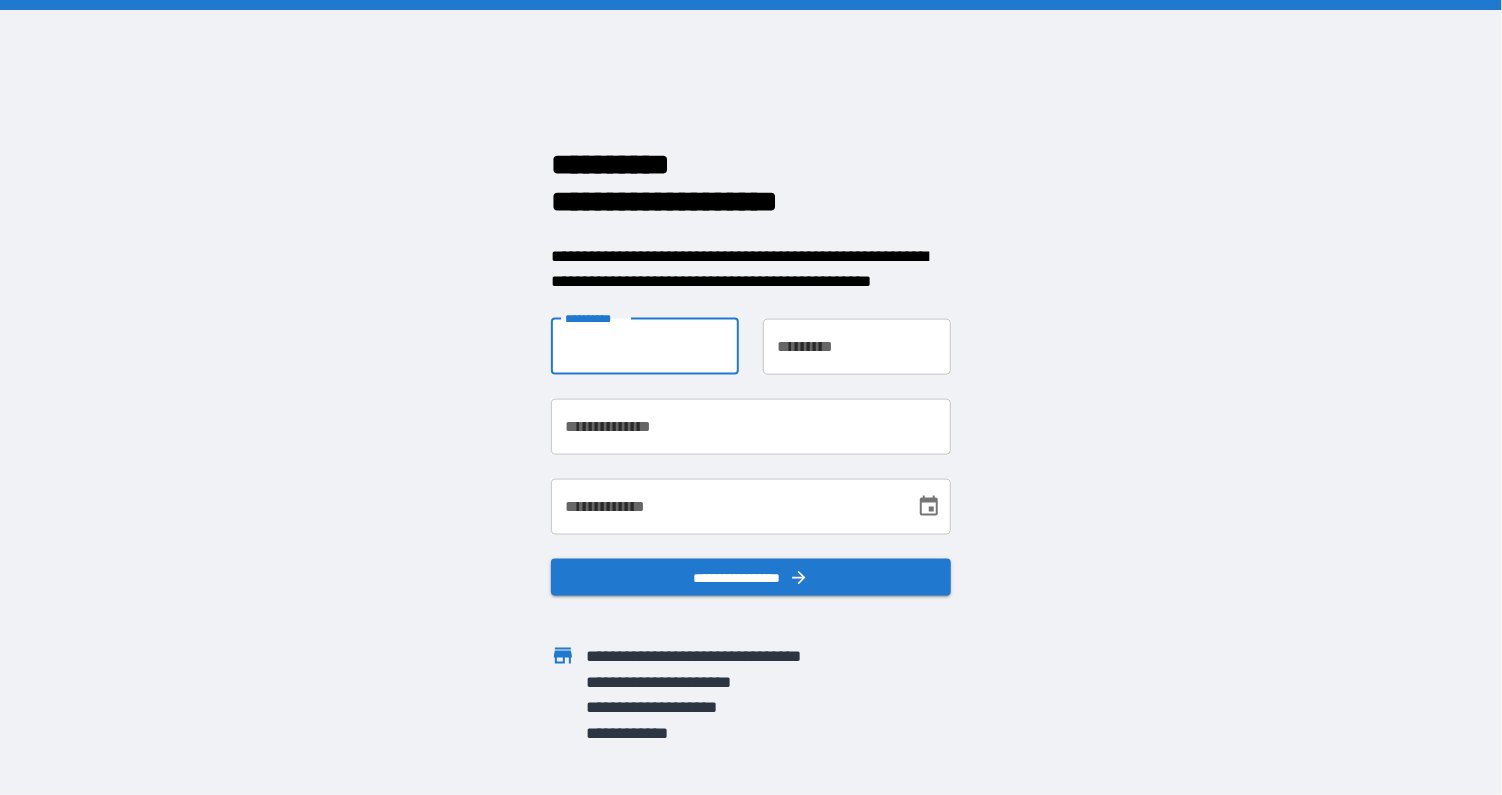 type on "*****" 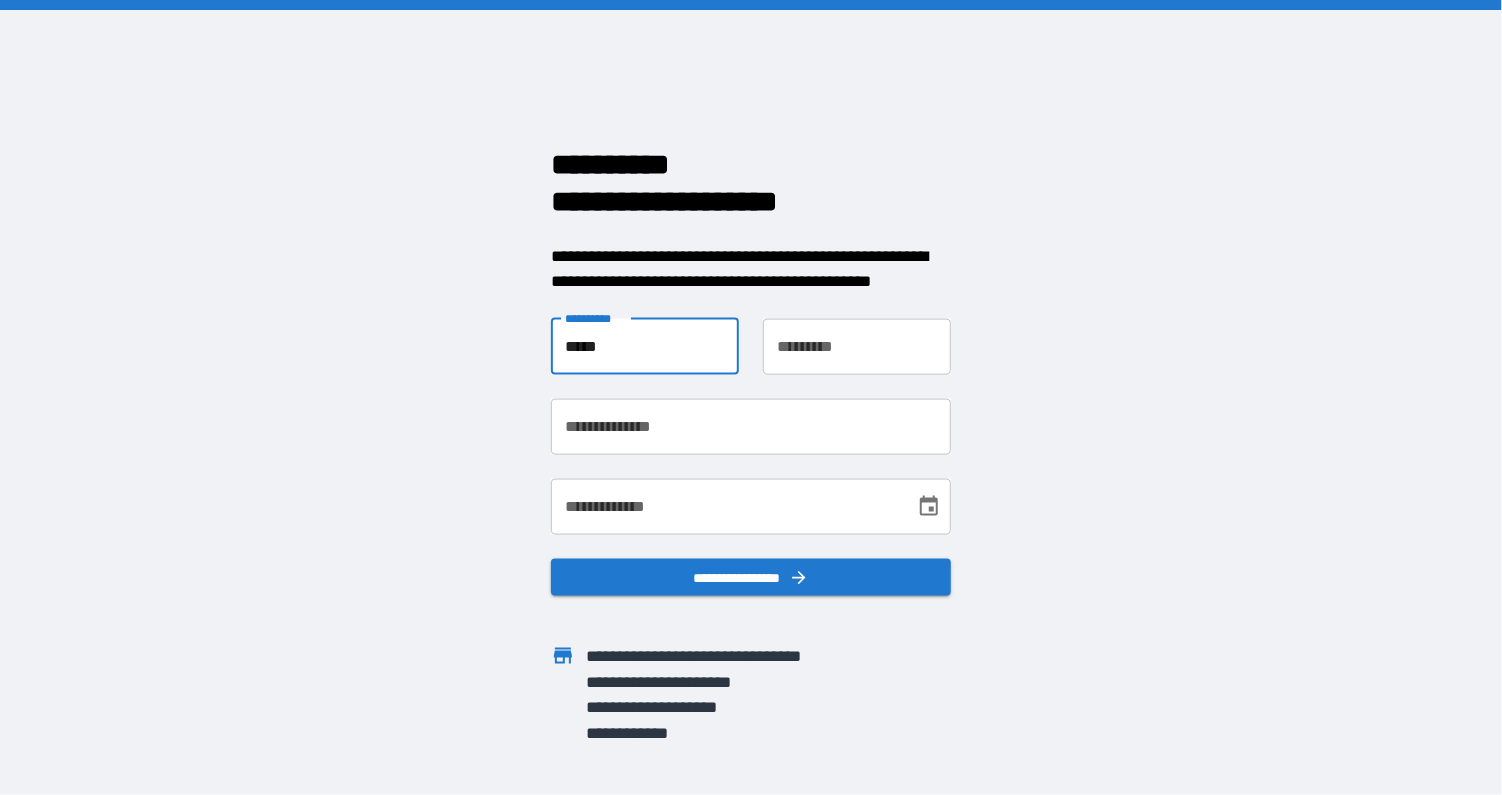 type on "********" 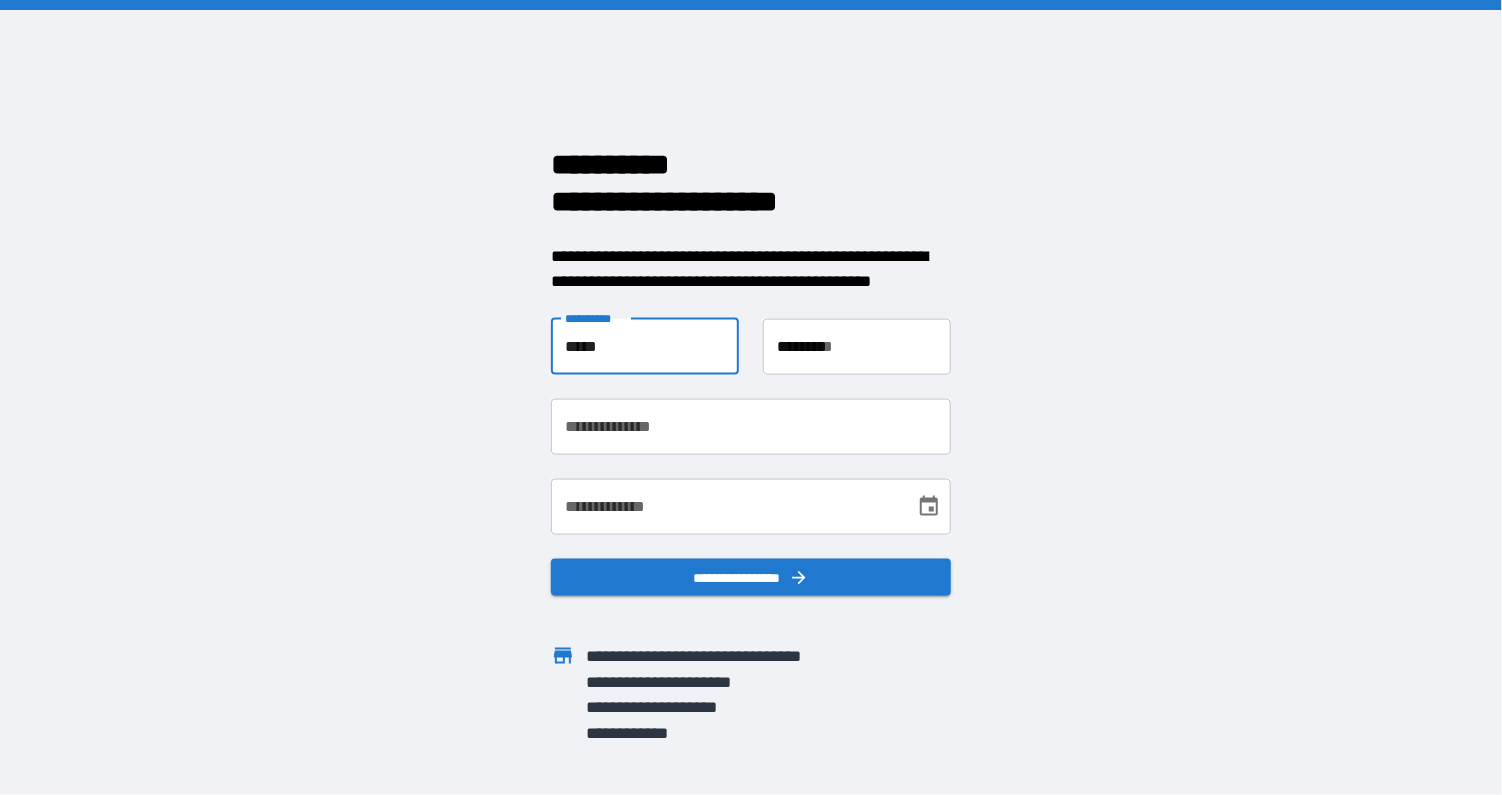 type on "**********" 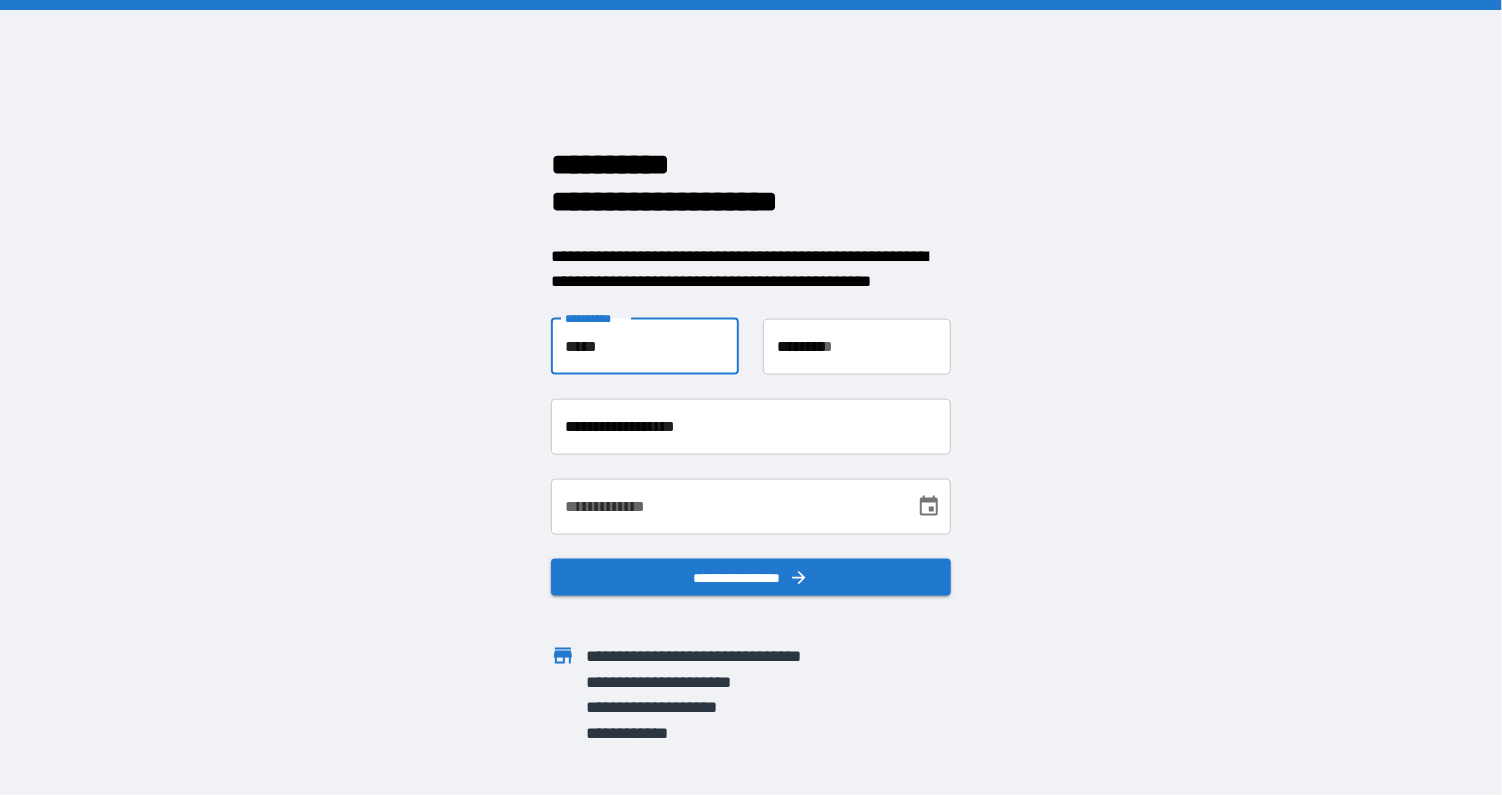 type on "**********" 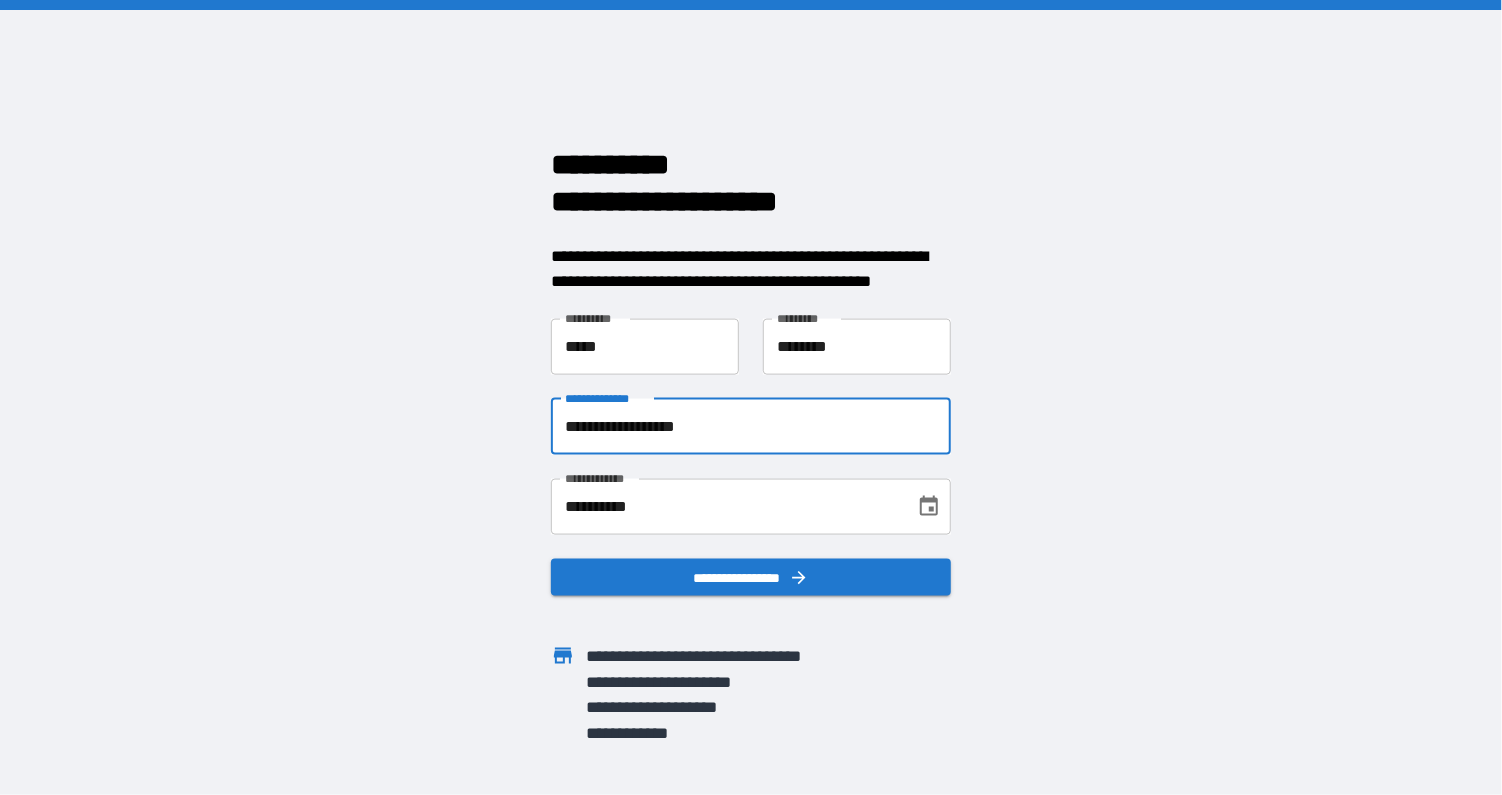 click on "**********" at bounding box center [751, 426] 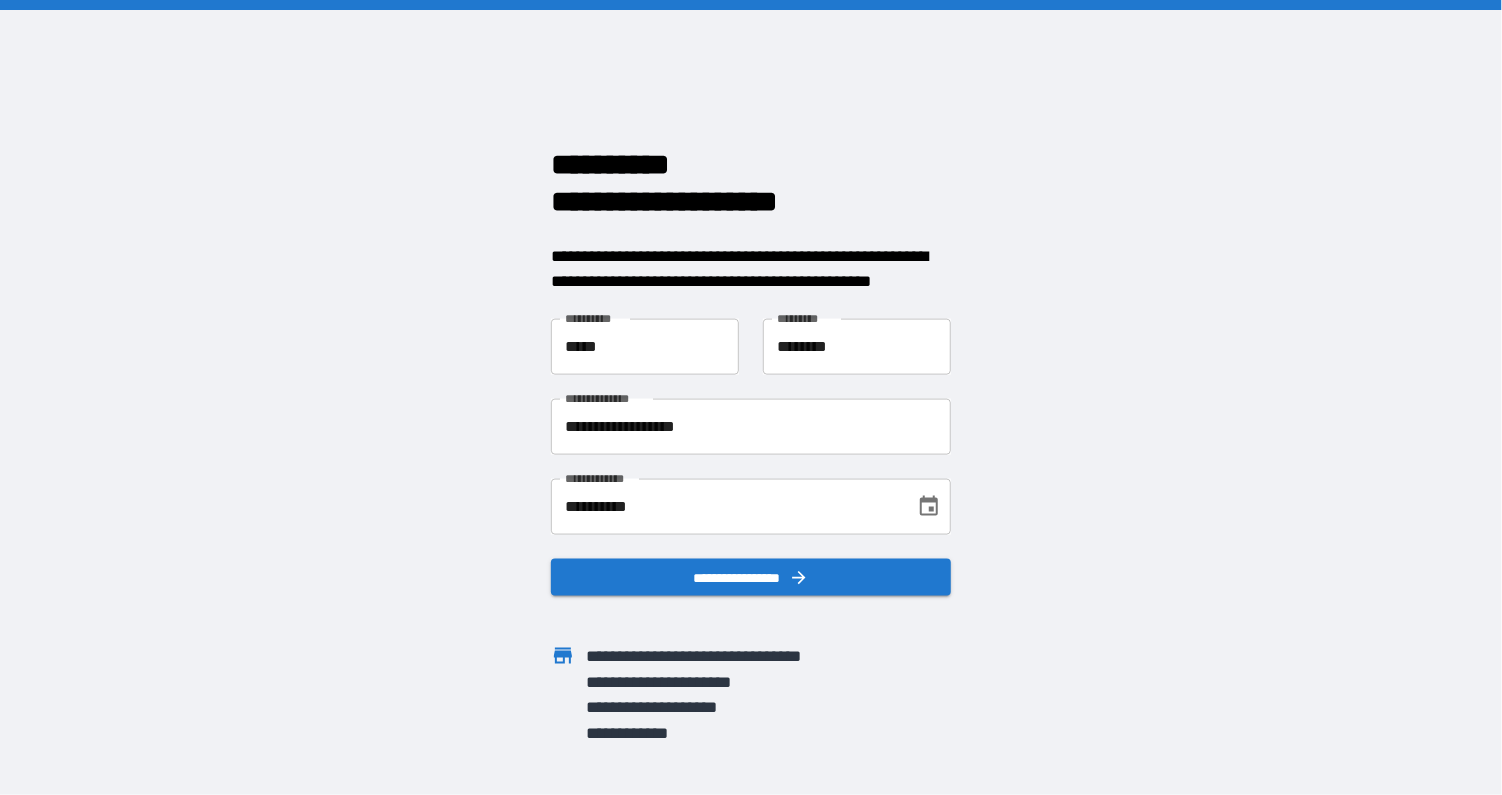 click on "**********" at bounding box center [751, 397] 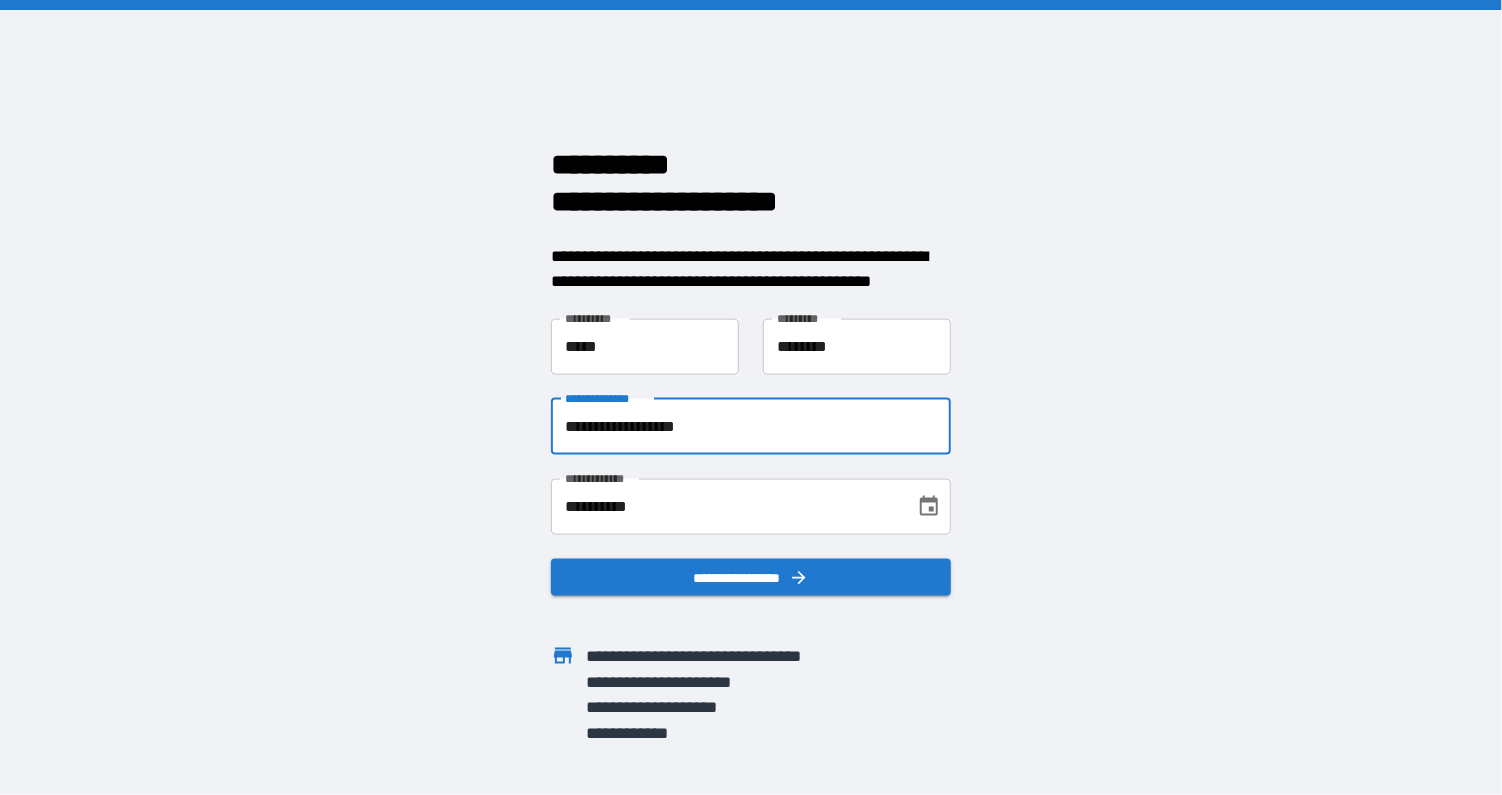 click on "**********" at bounding box center [751, 426] 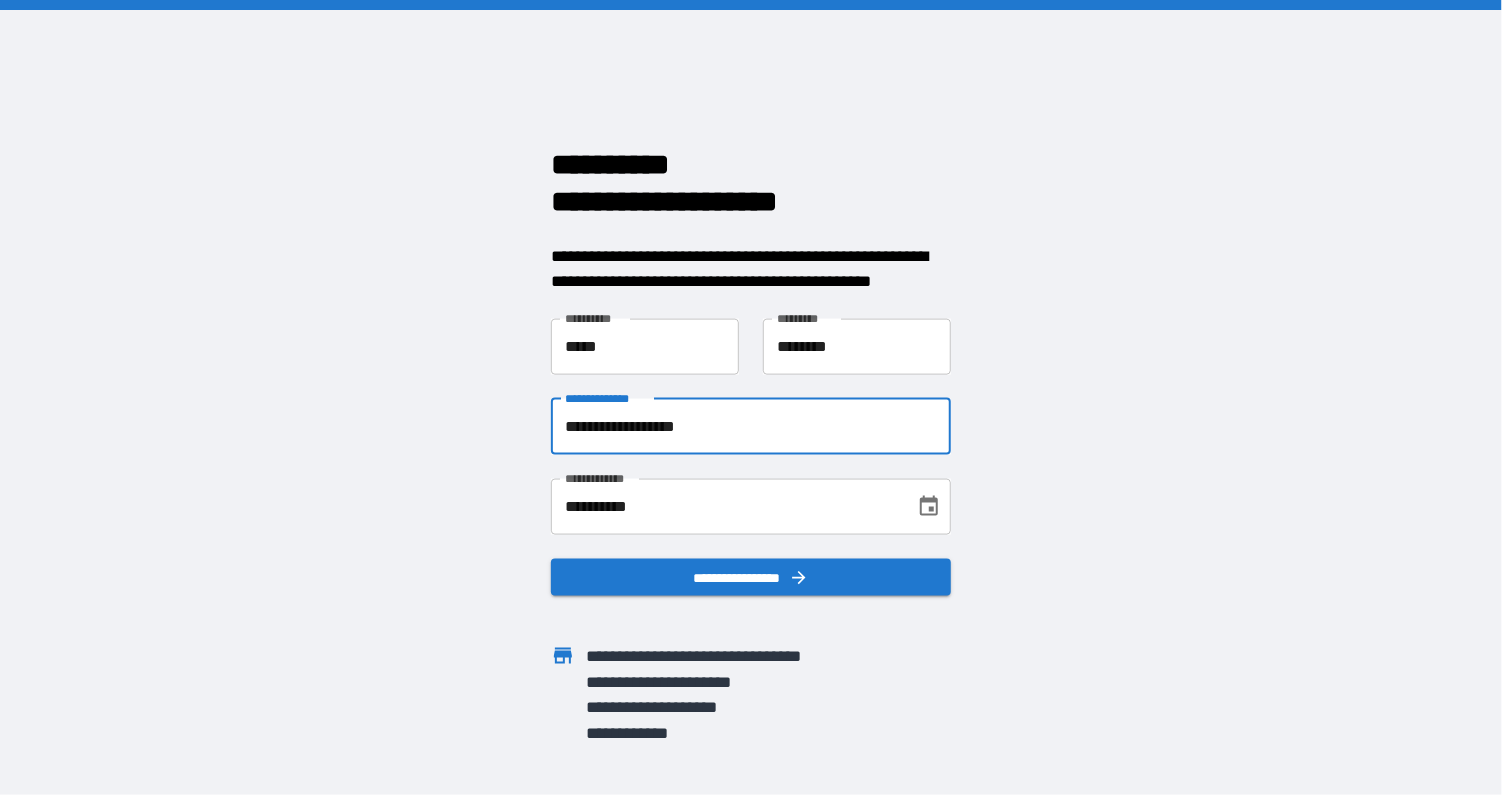 click on "**********" at bounding box center (751, 426) 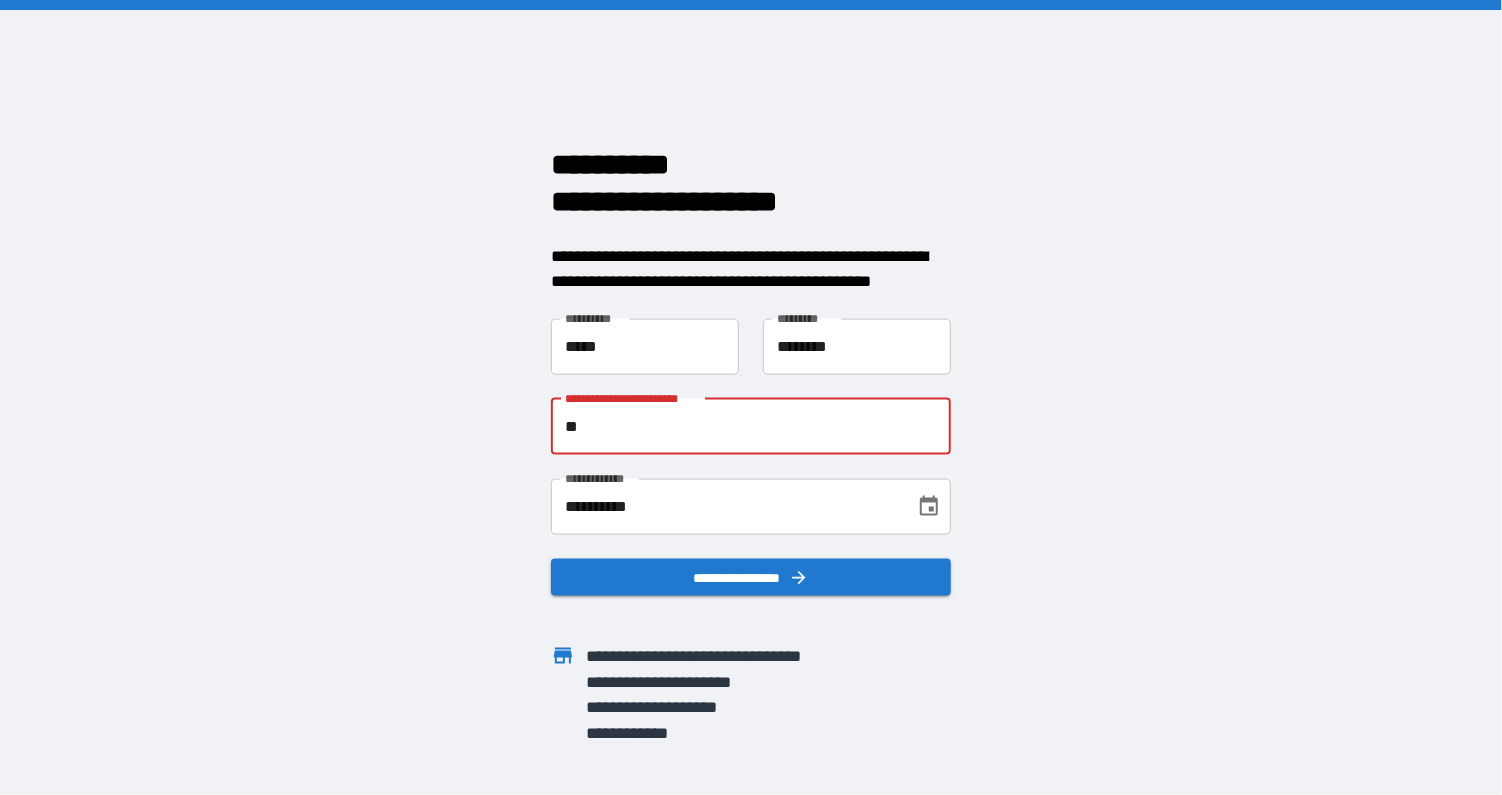 type on "*" 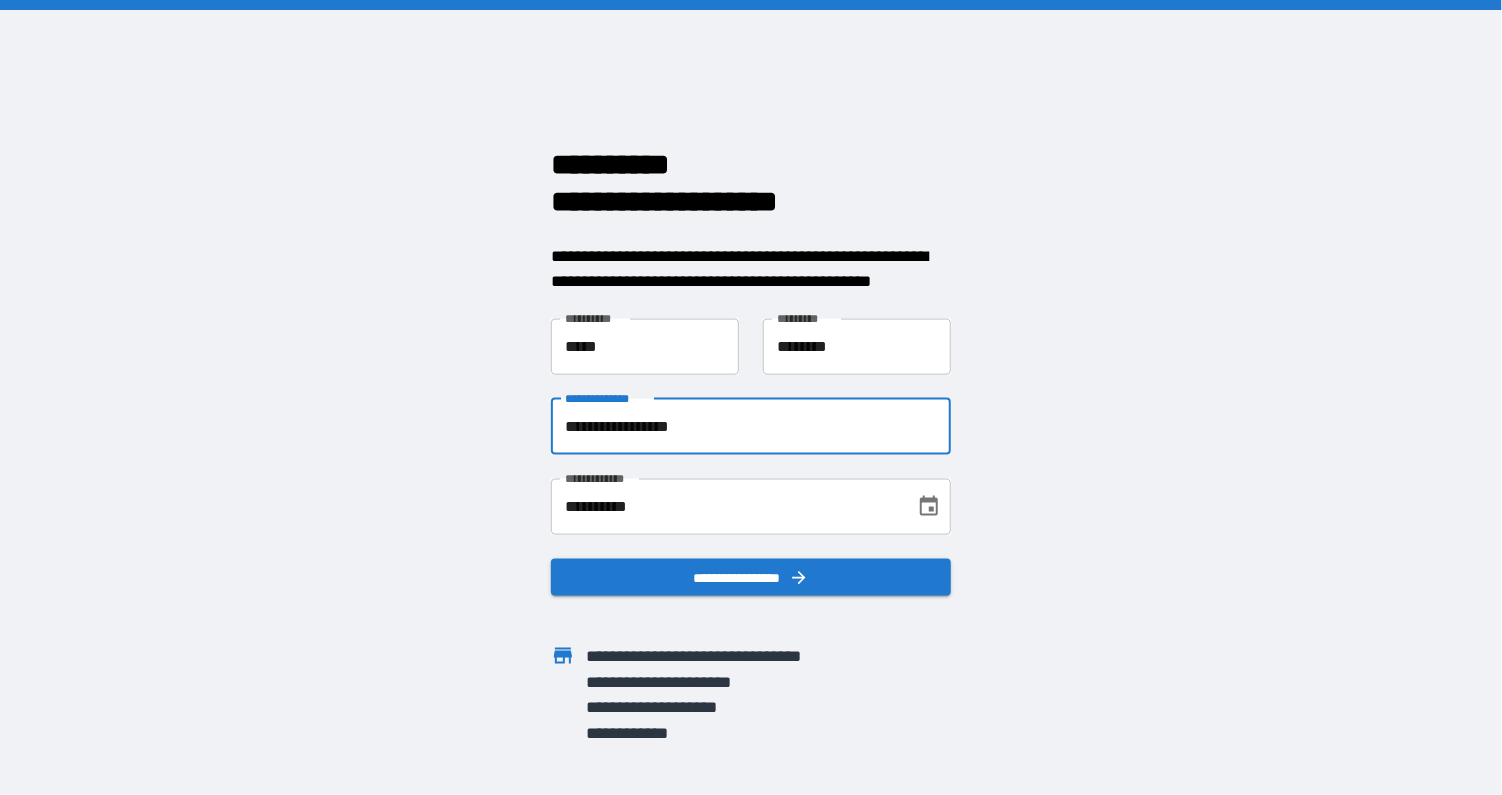 type on "**********" 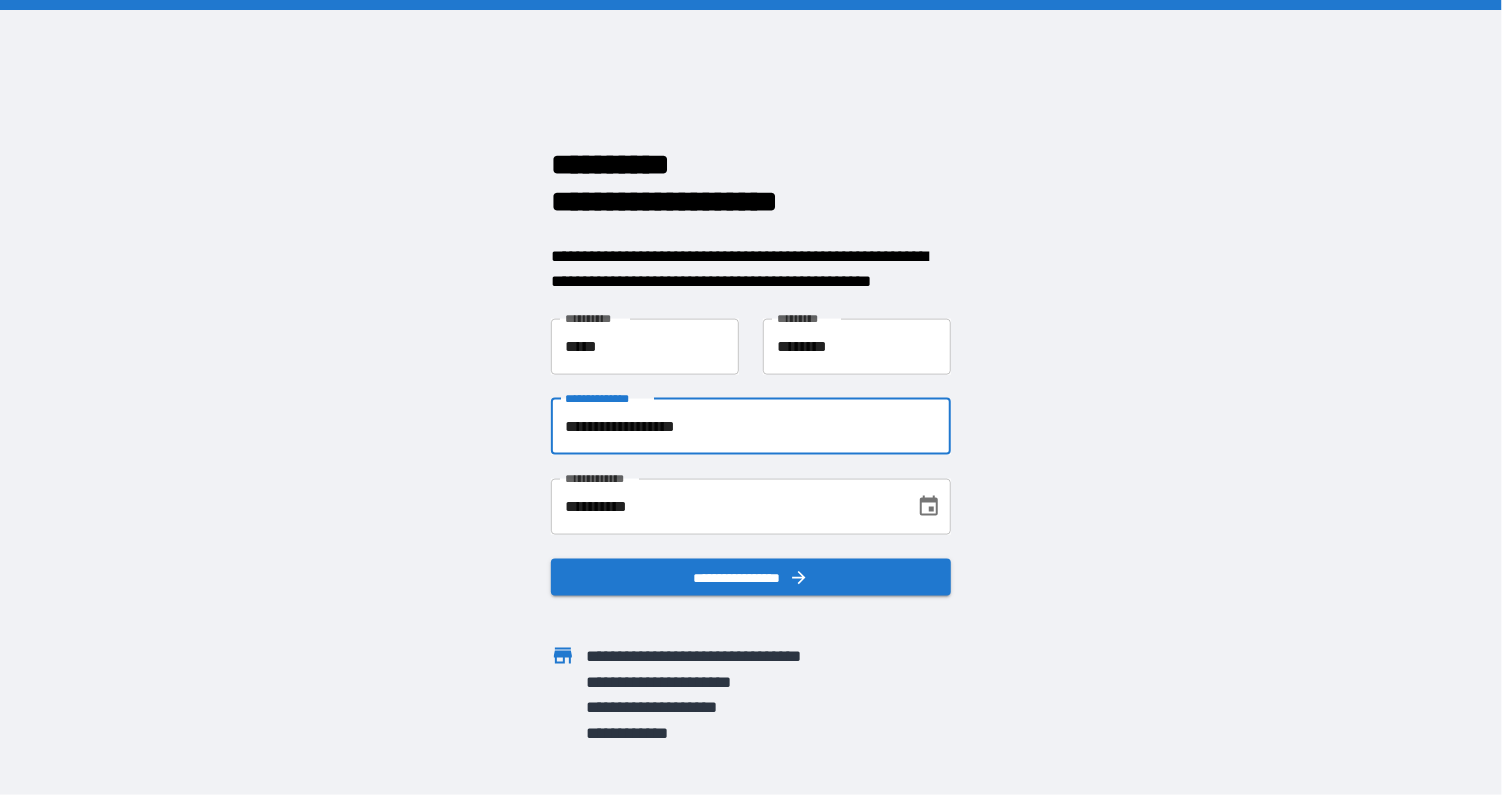 drag, startPoint x: 735, startPoint y: 437, endPoint x: 407, endPoint y: 493, distance: 332.74615 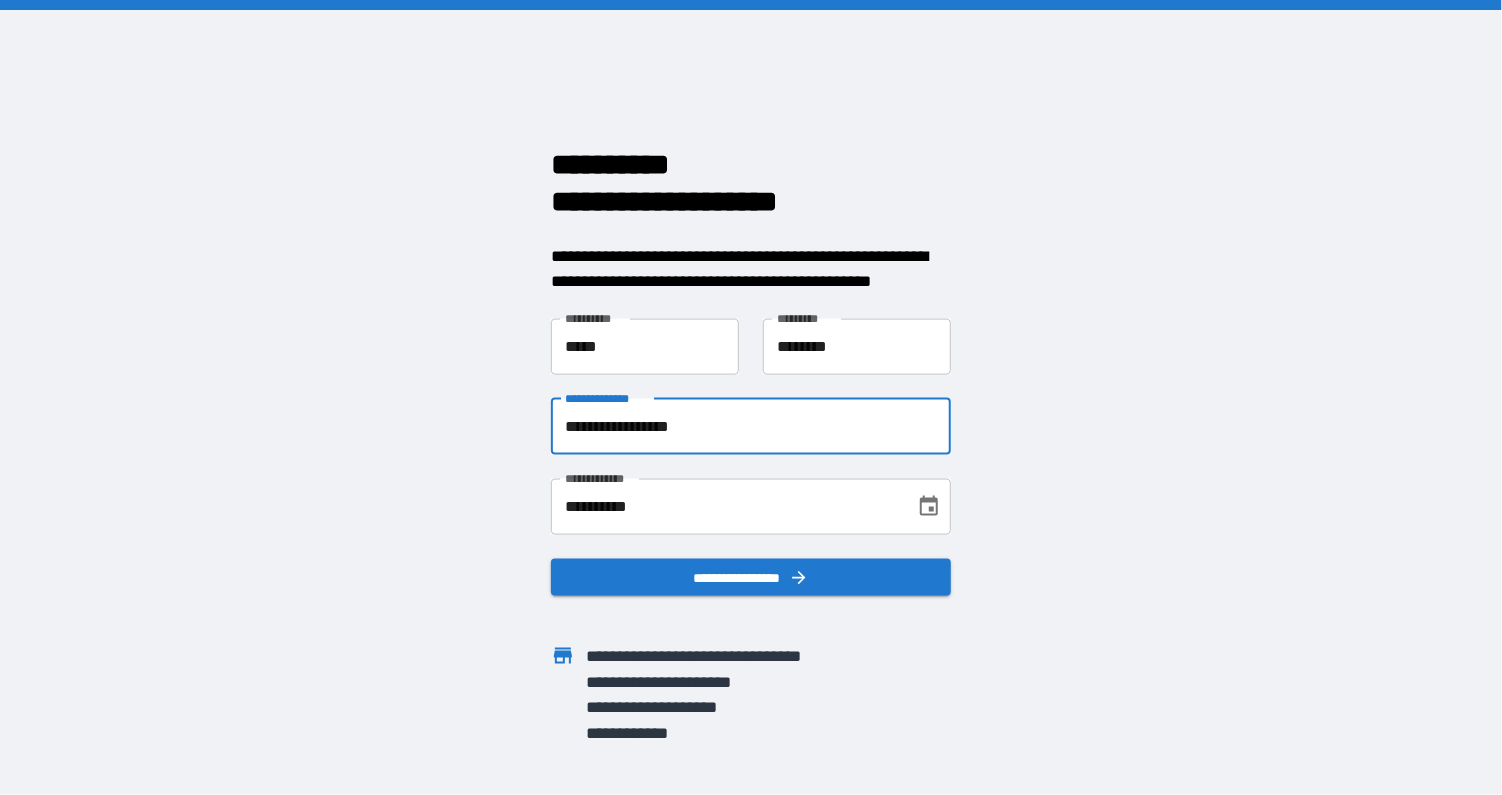 type on "**********" 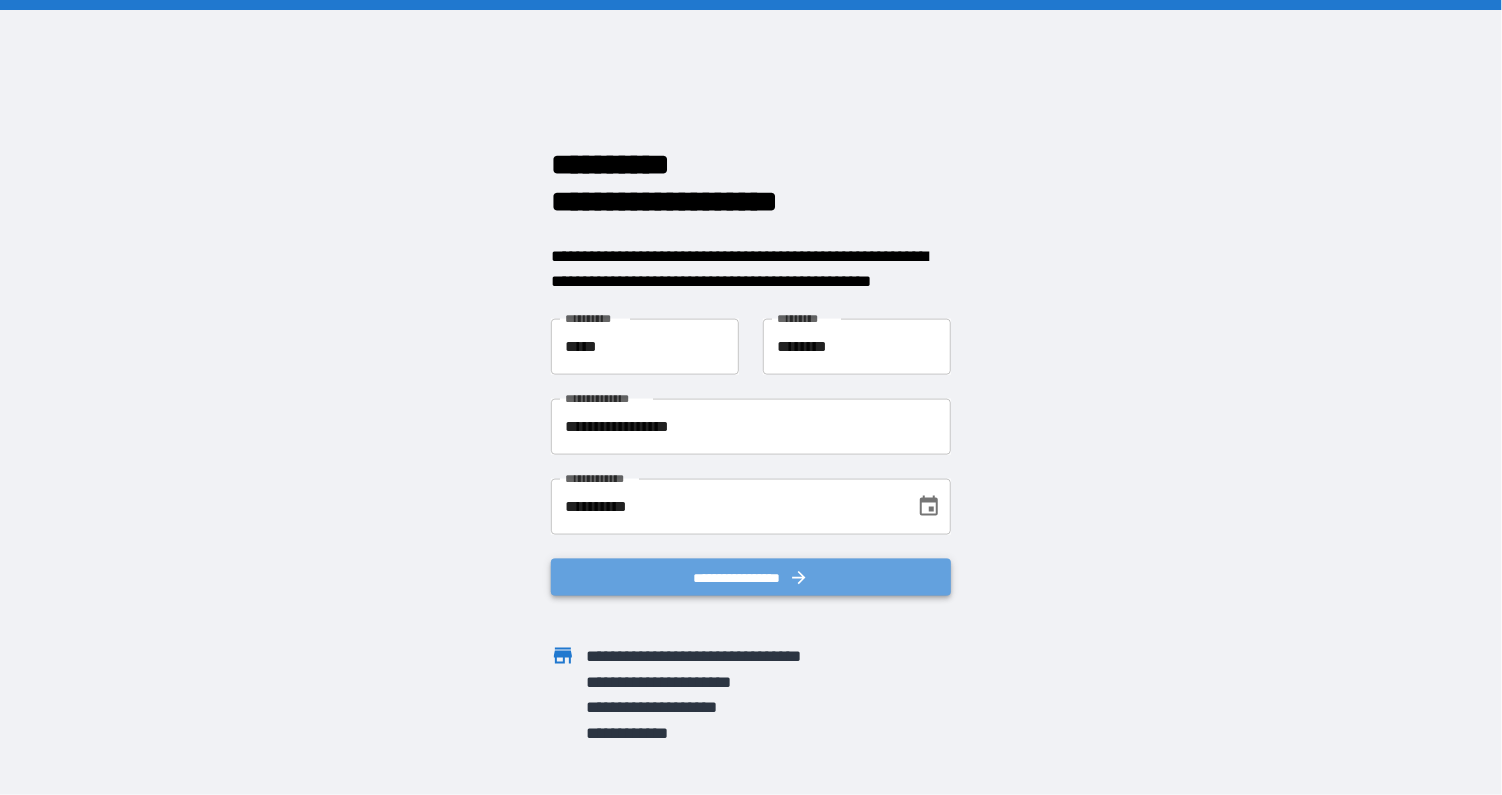 drag, startPoint x: 1159, startPoint y: 511, endPoint x: 732, endPoint y: 566, distance: 430.5276 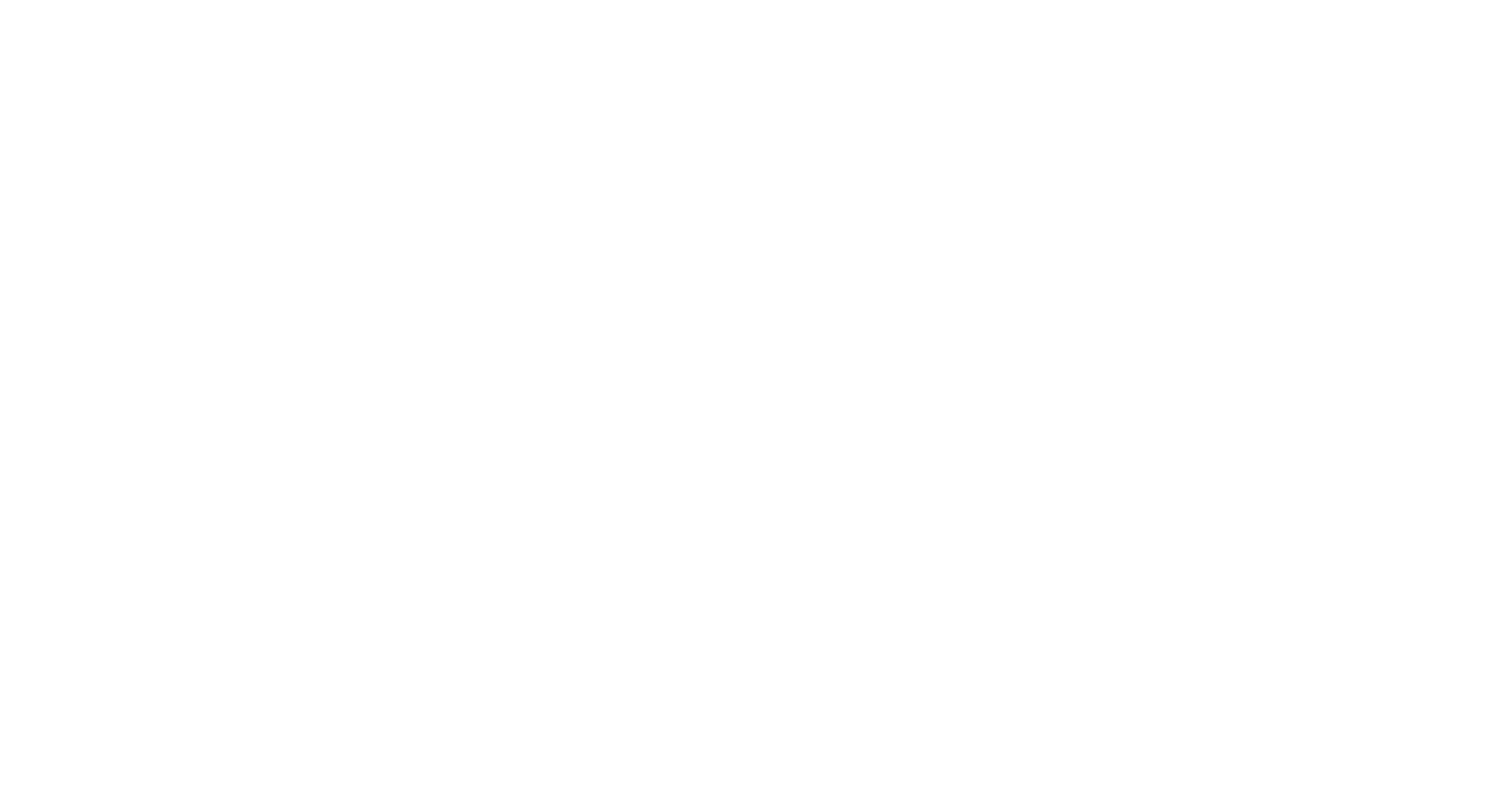 scroll, scrollTop: 0, scrollLeft: 0, axis: both 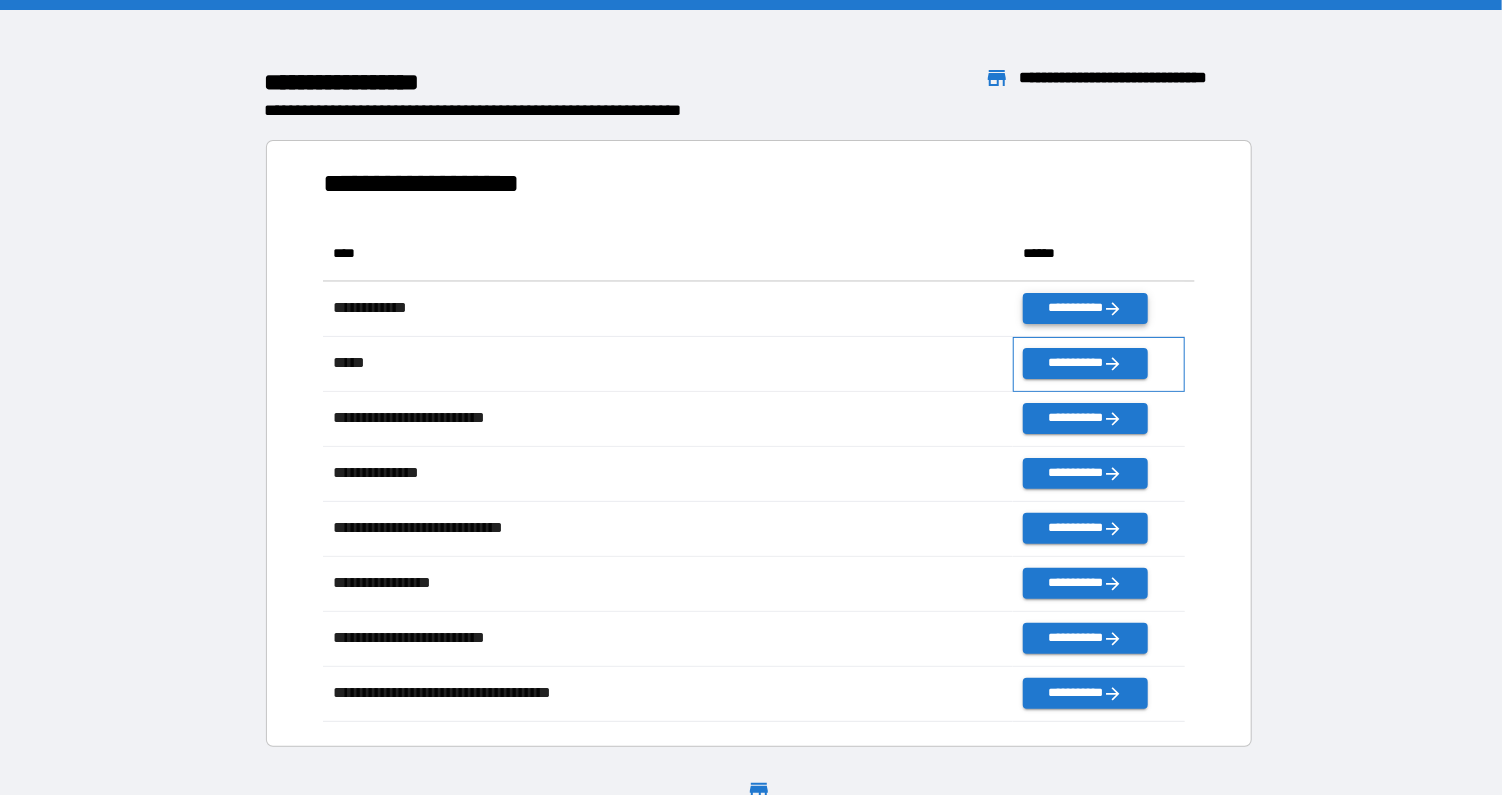 drag, startPoint x: 1073, startPoint y: 339, endPoint x: 1078, endPoint y: 310, distance: 29.427877 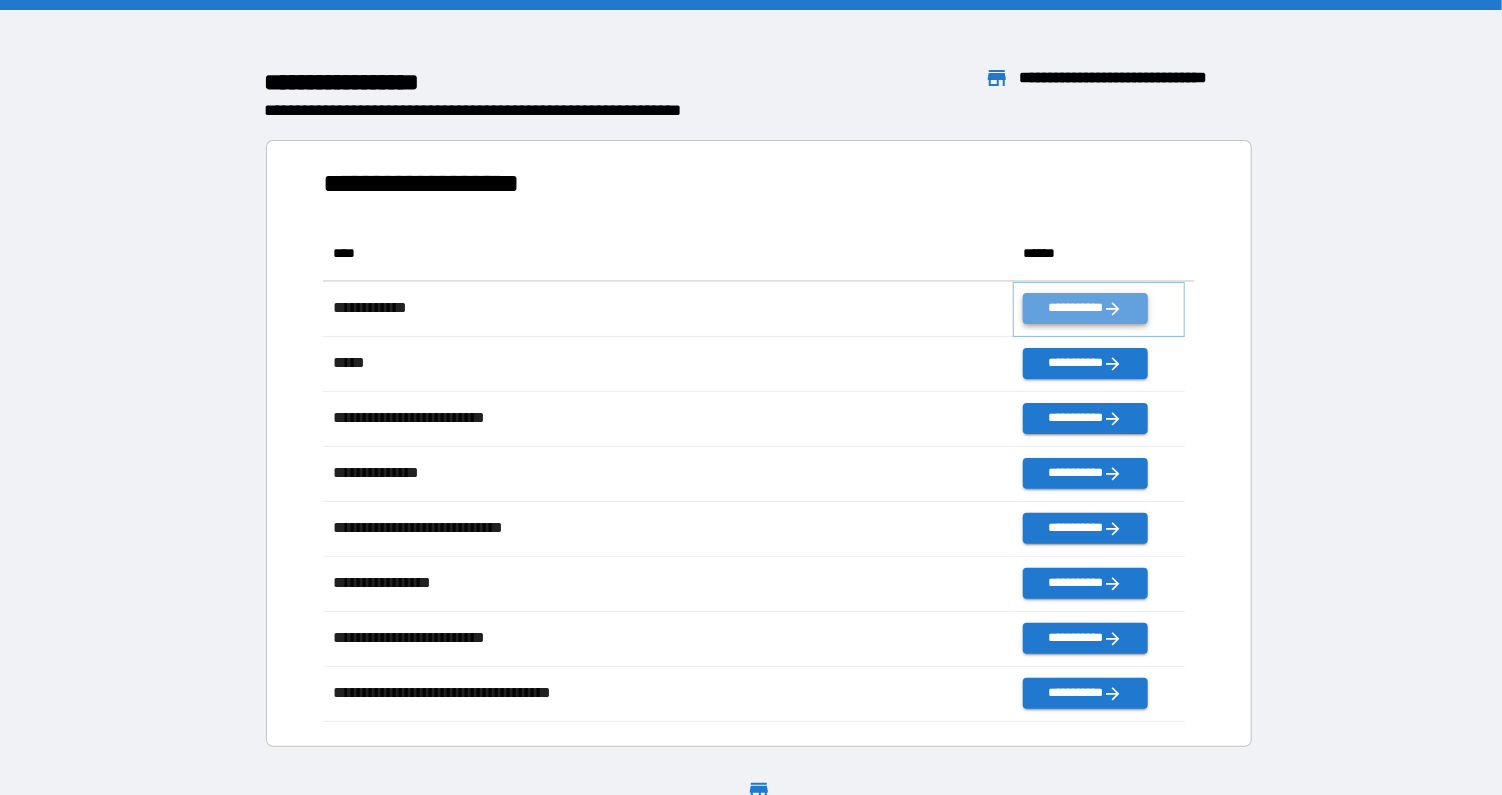 click on "**********" at bounding box center [1085, 308] 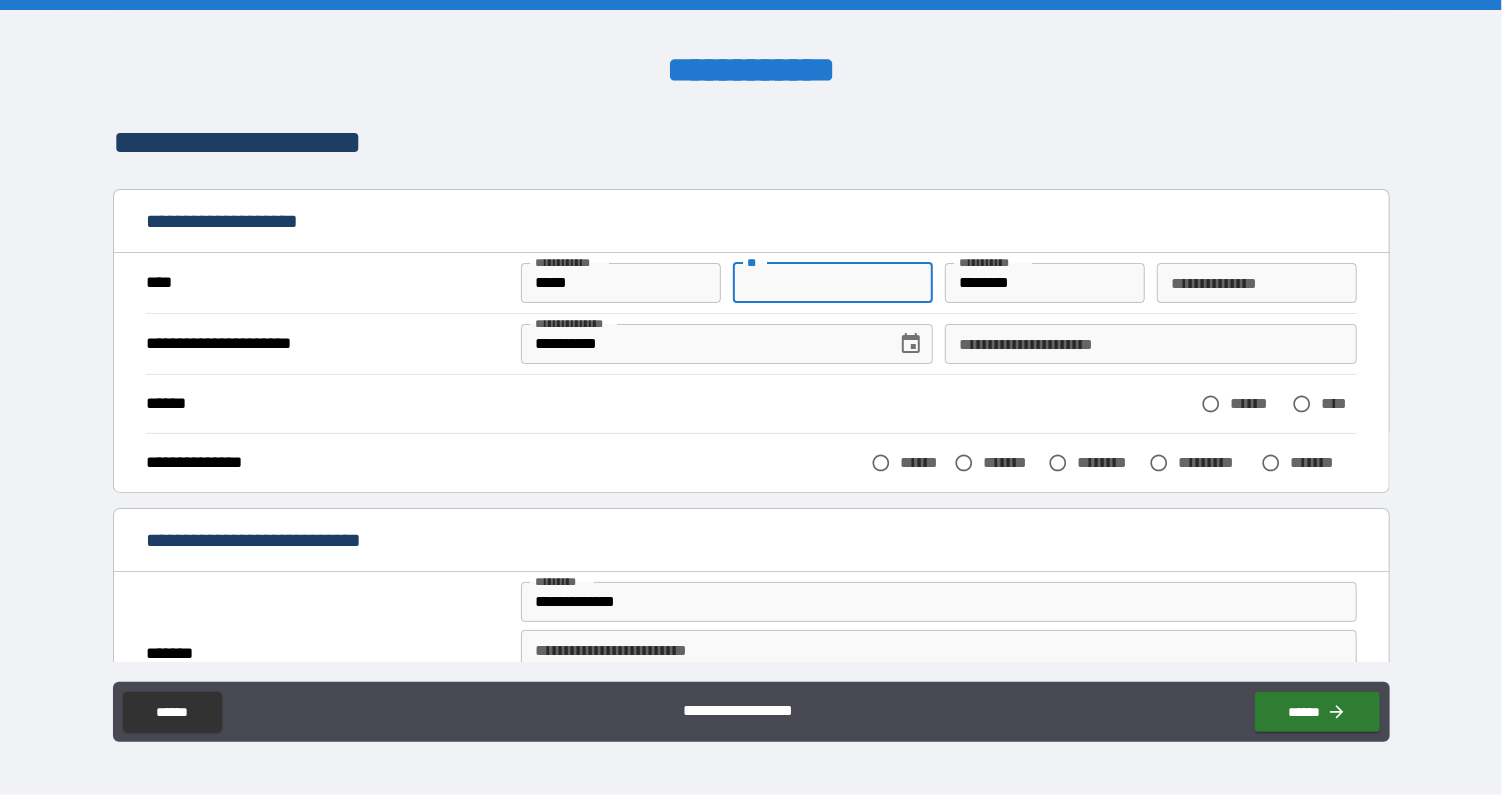 click on "**" at bounding box center [833, 283] 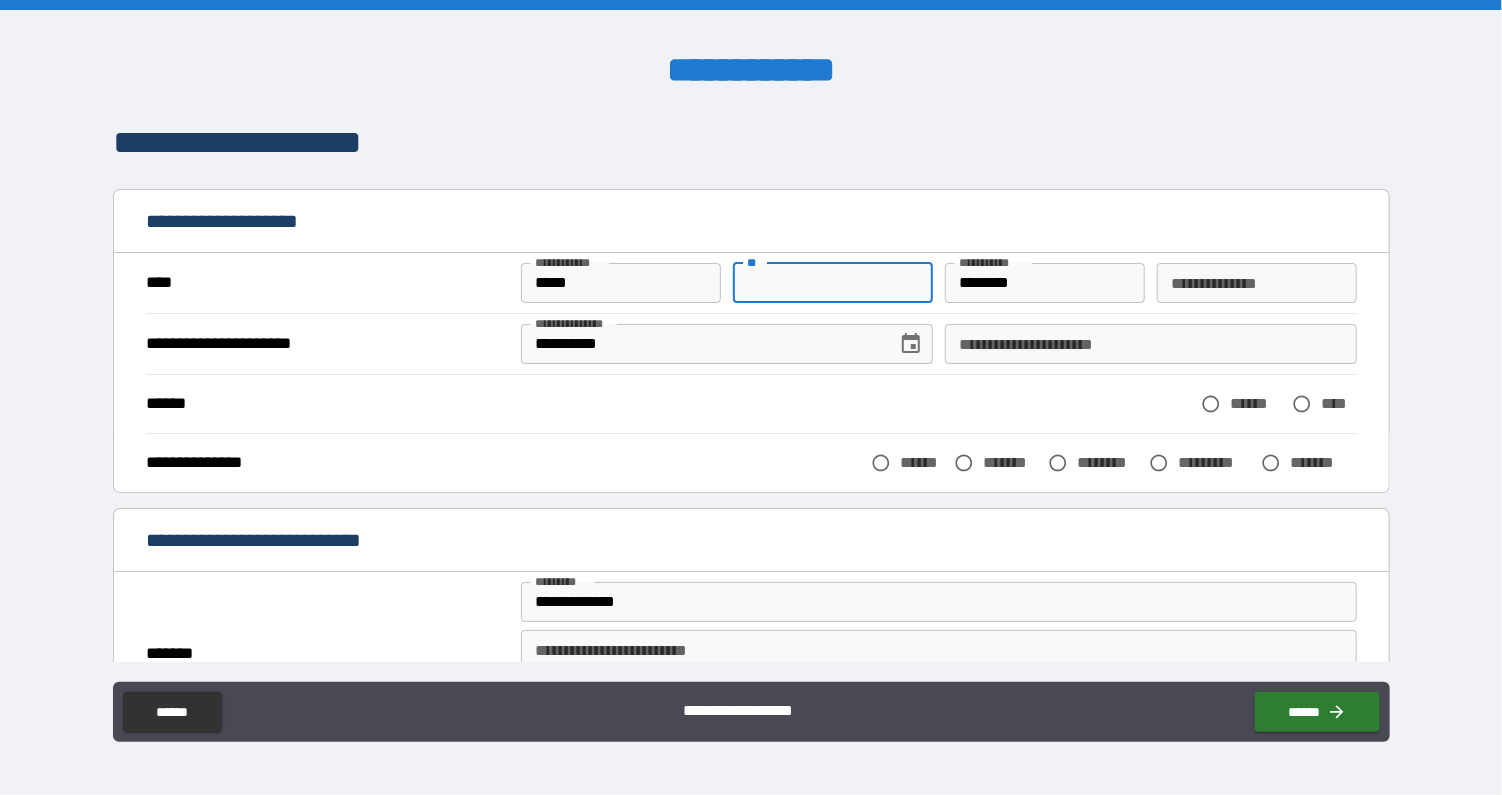 type on "*" 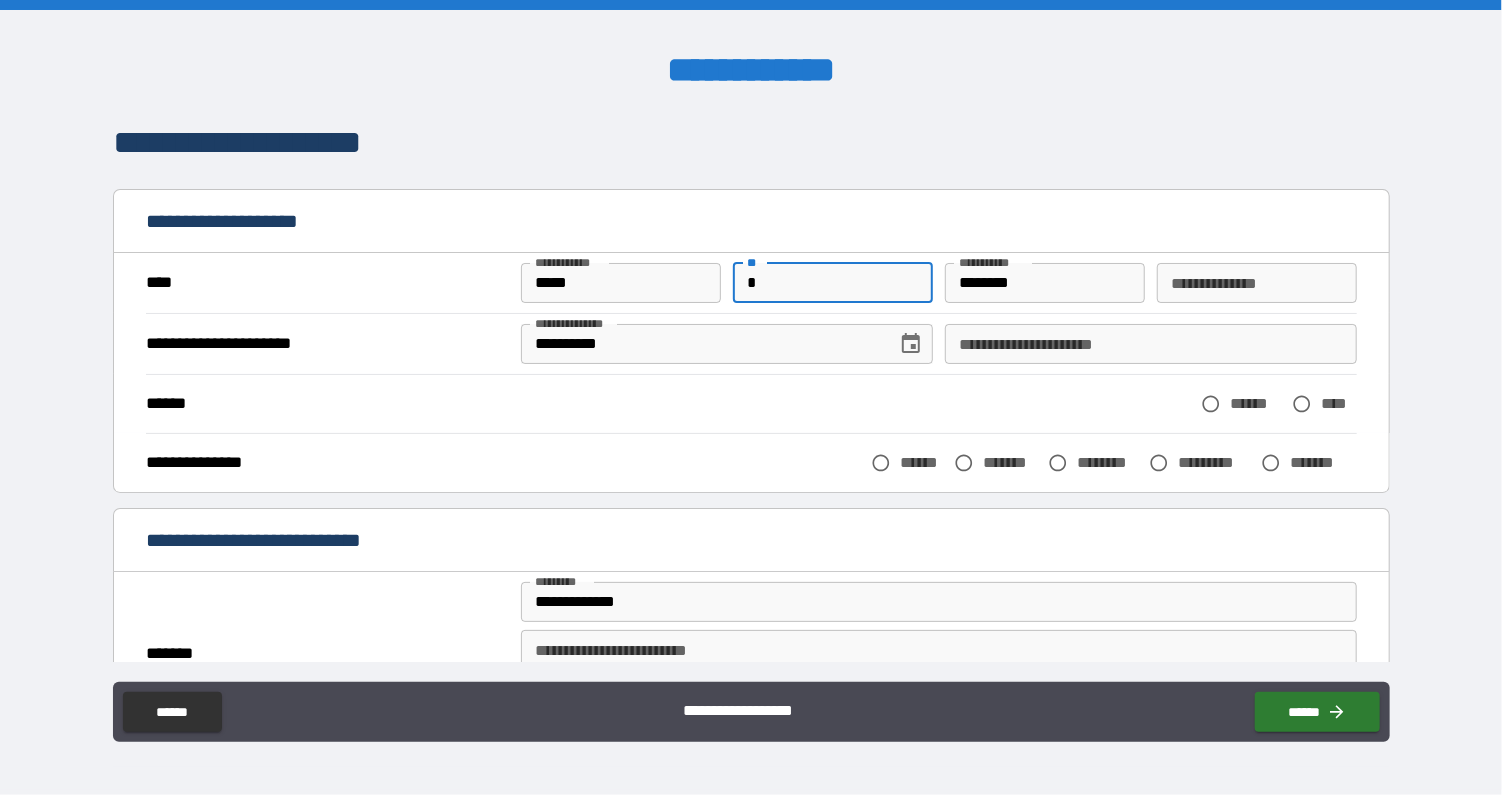 type on "*" 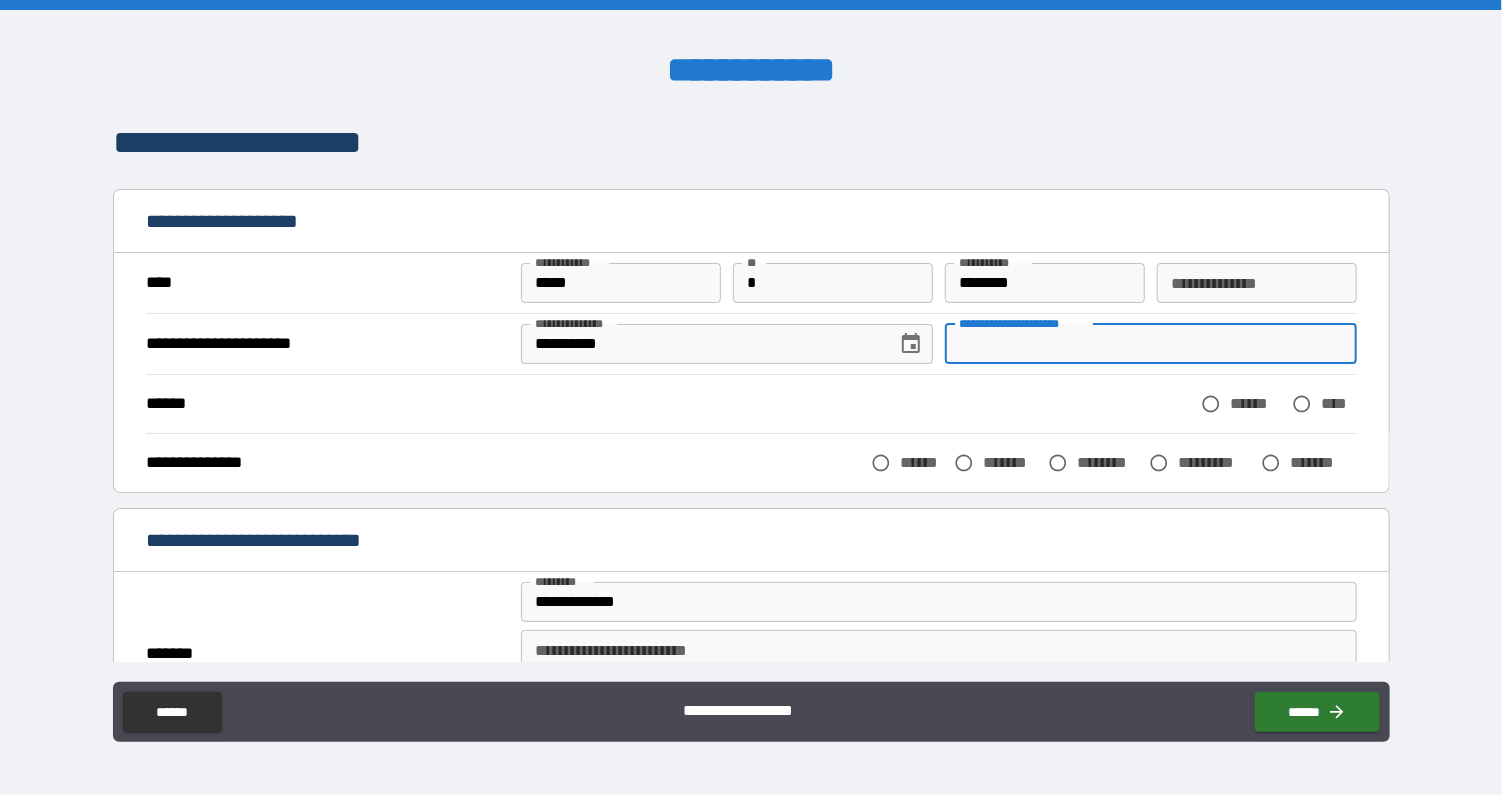 click on "**********" at bounding box center [1151, 344] 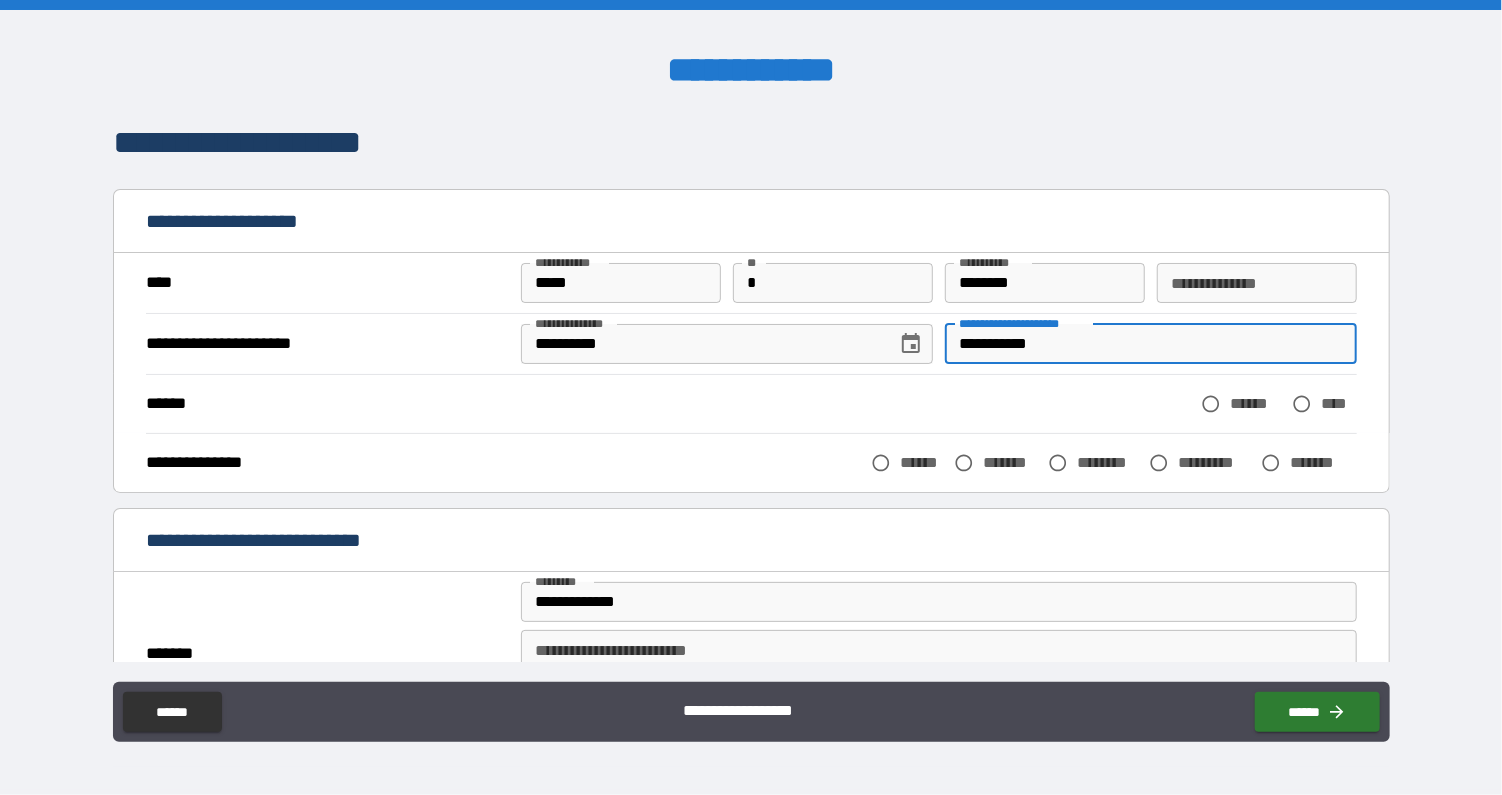 type on "**********" 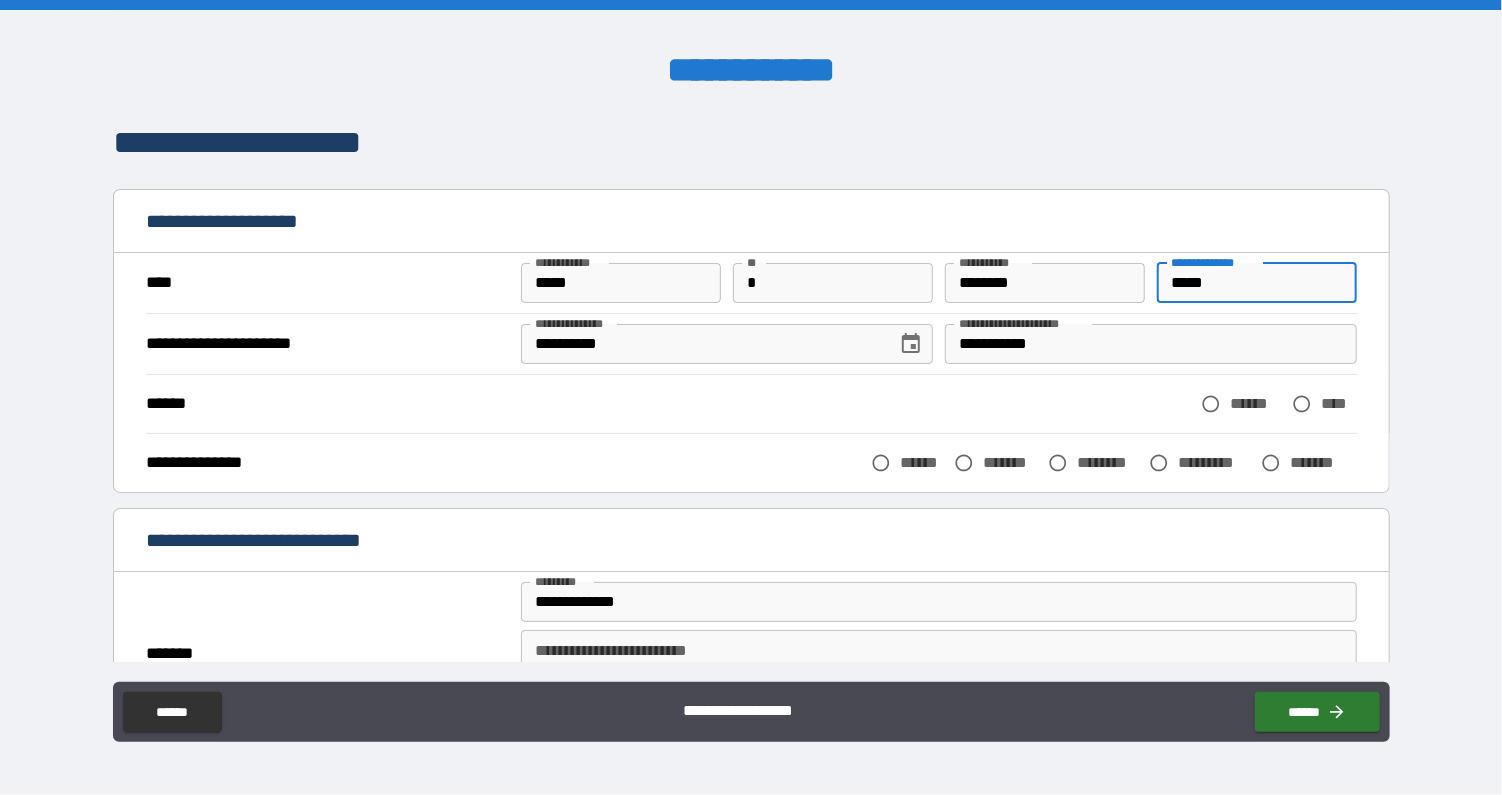 type on "*****" 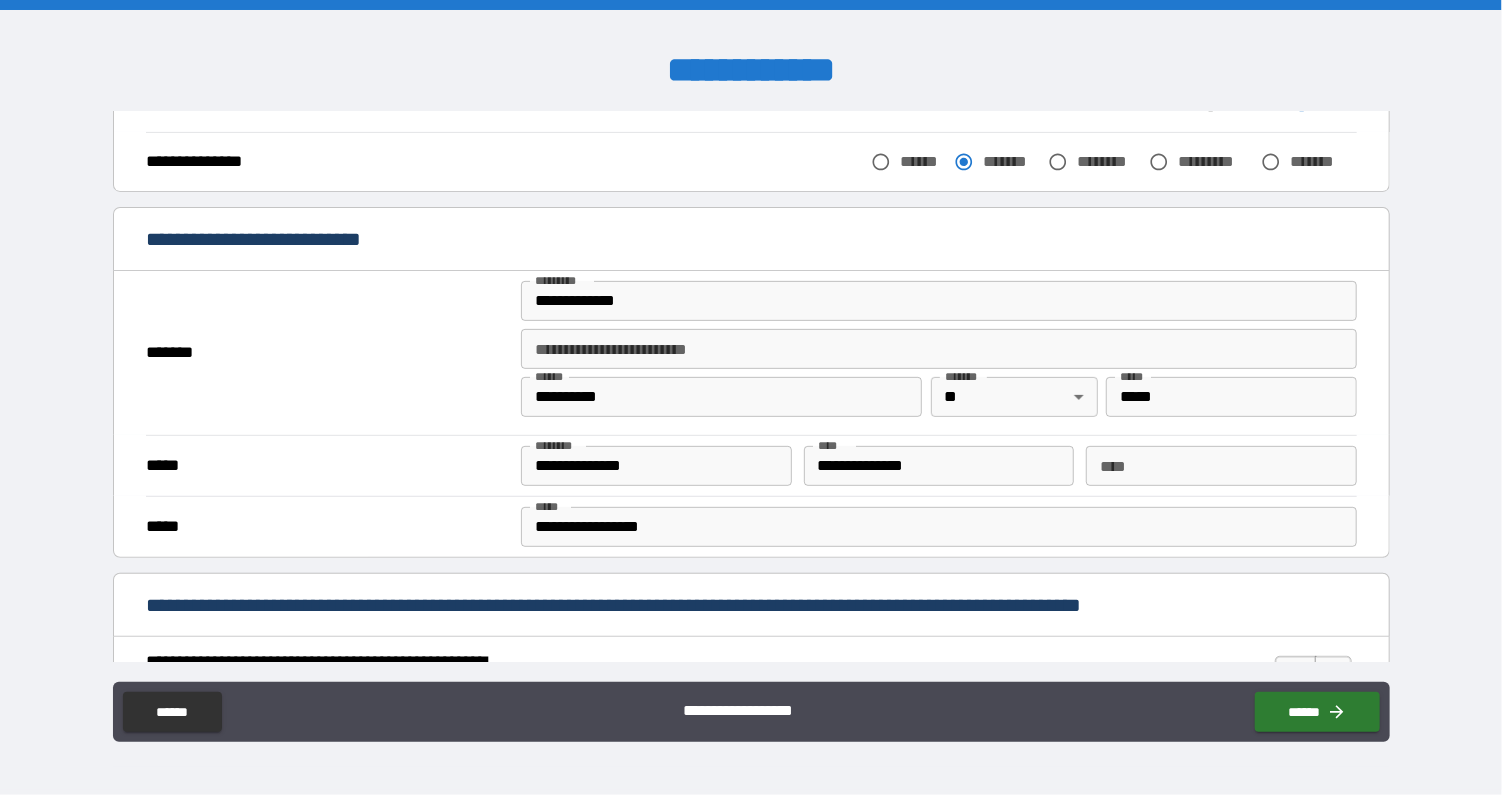 scroll, scrollTop: 298, scrollLeft: 0, axis: vertical 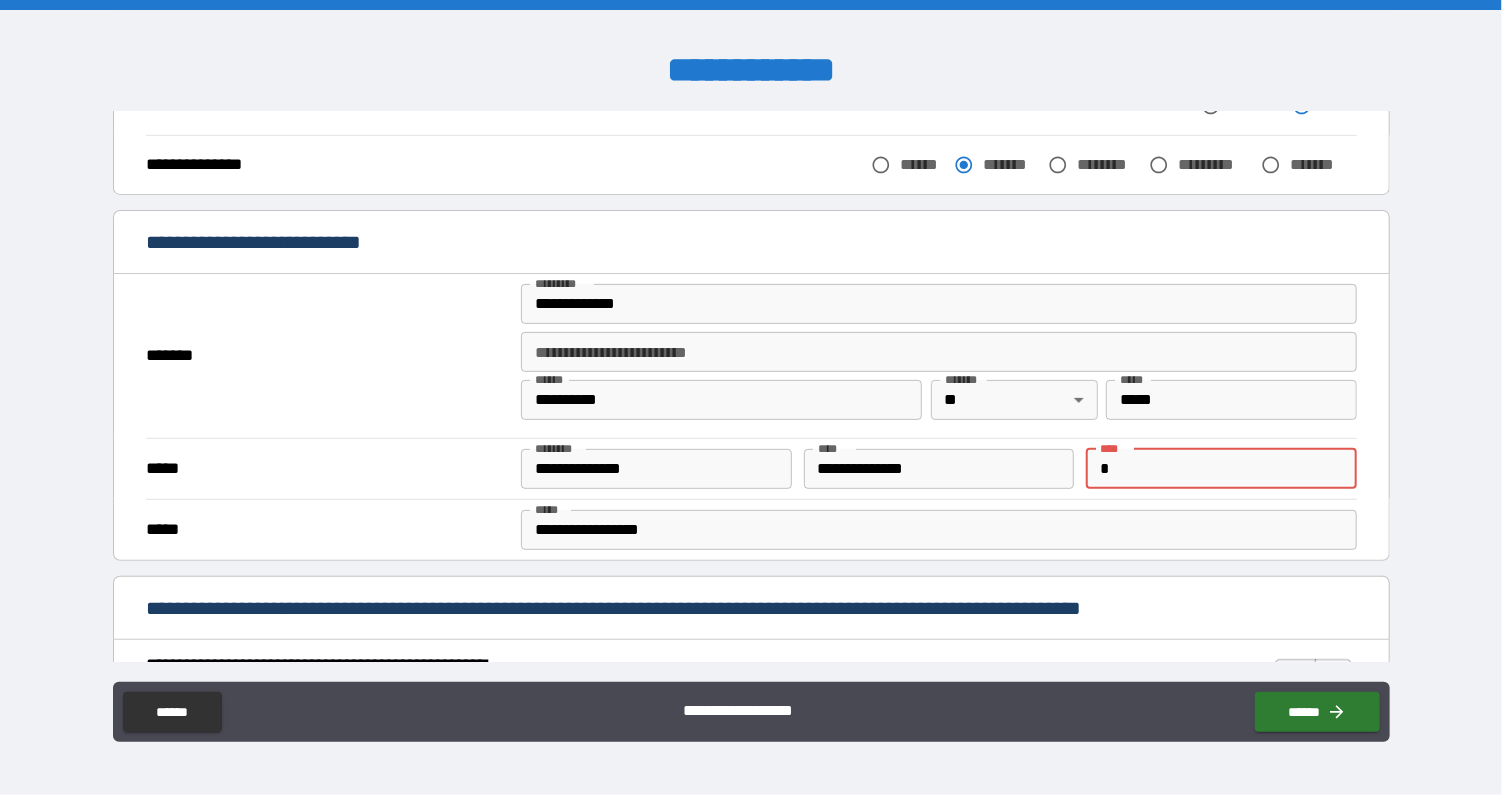 click on "*" at bounding box center (1221, 469) 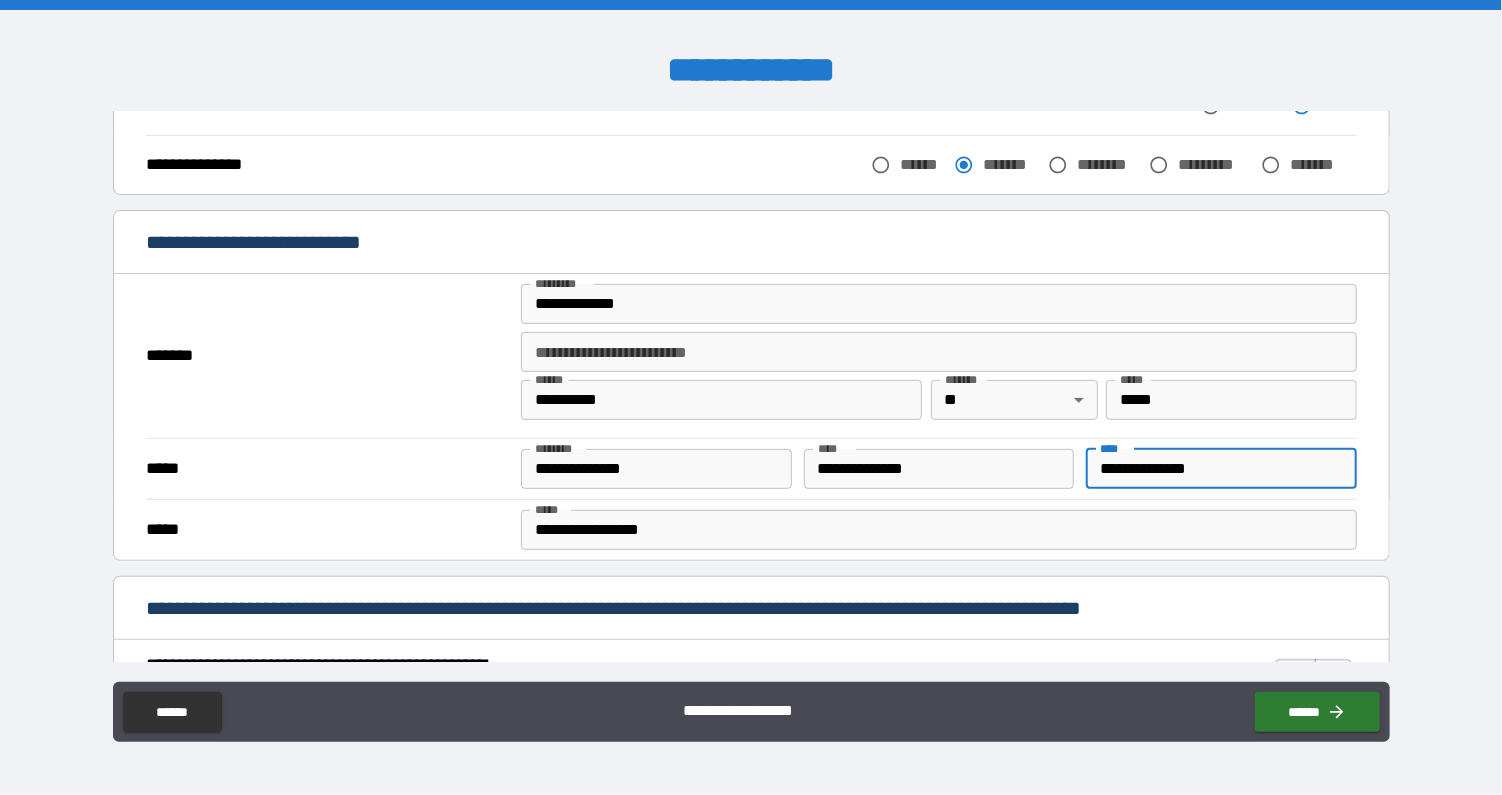 type on "**********" 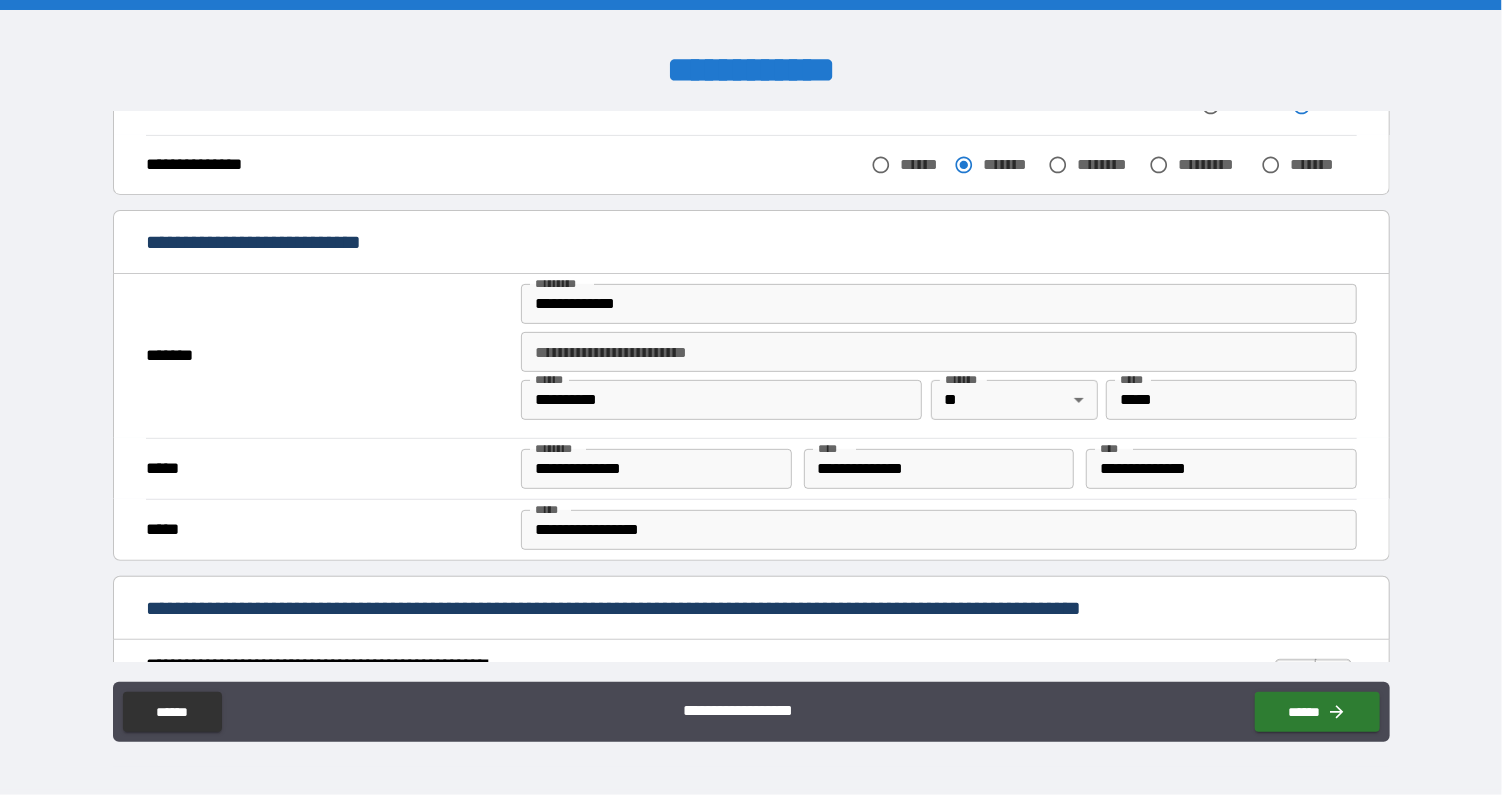 click on "[FIRST NAME] [LAST NAME] [COMPANY] [PRODUCT]" at bounding box center (751, 529) 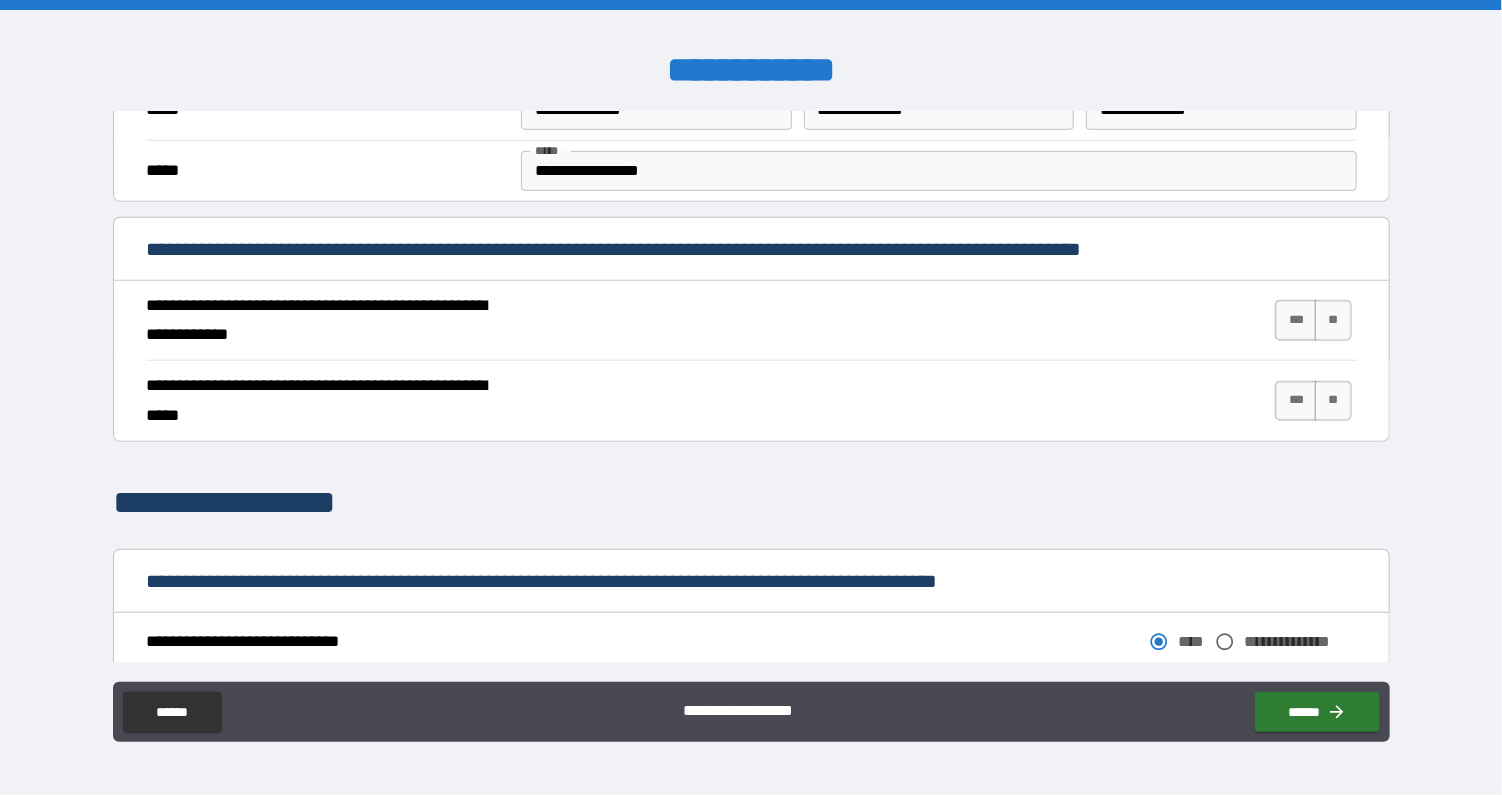 scroll, scrollTop: 657, scrollLeft: 0, axis: vertical 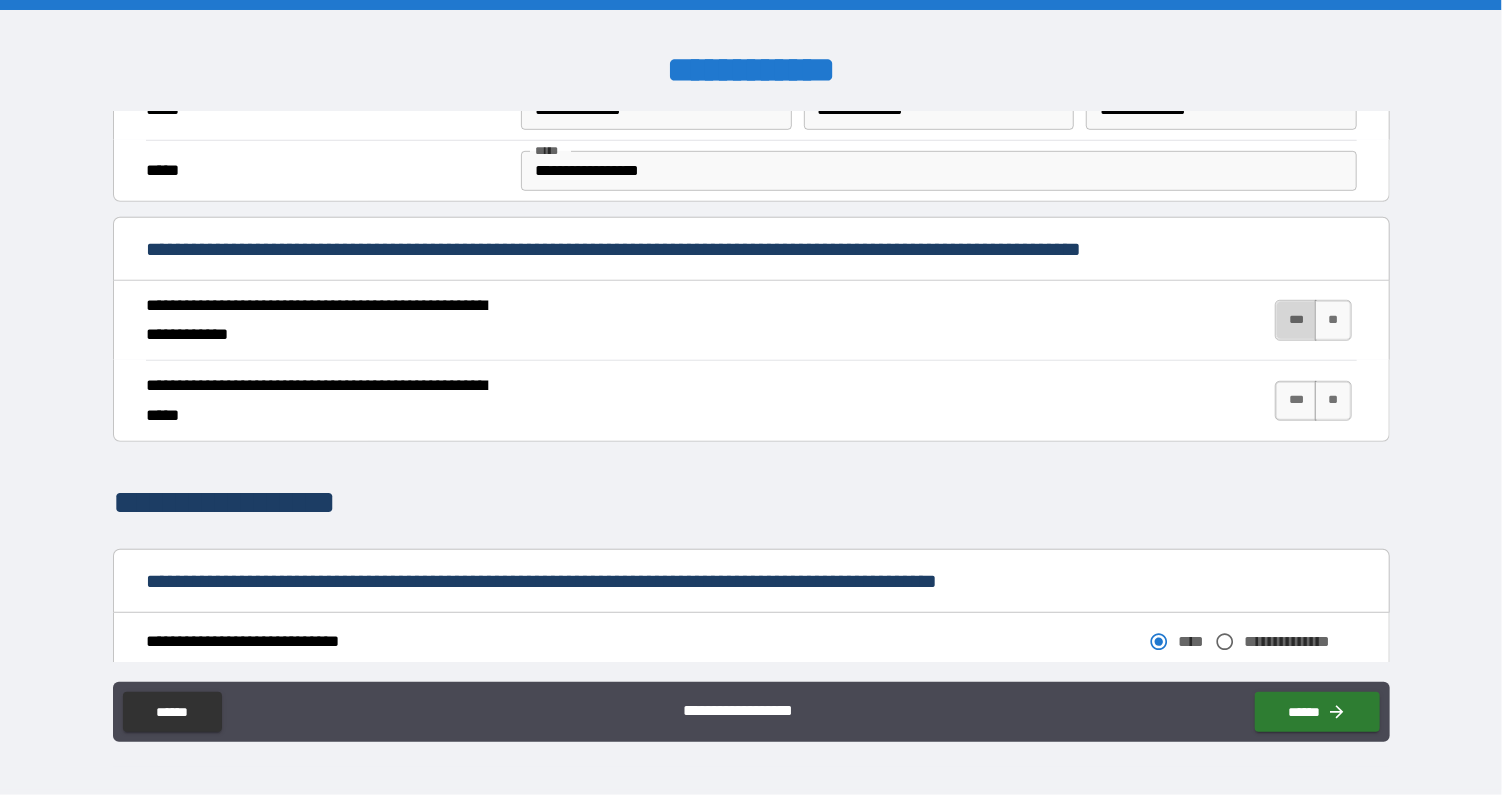 click on "***" at bounding box center (1296, 320) 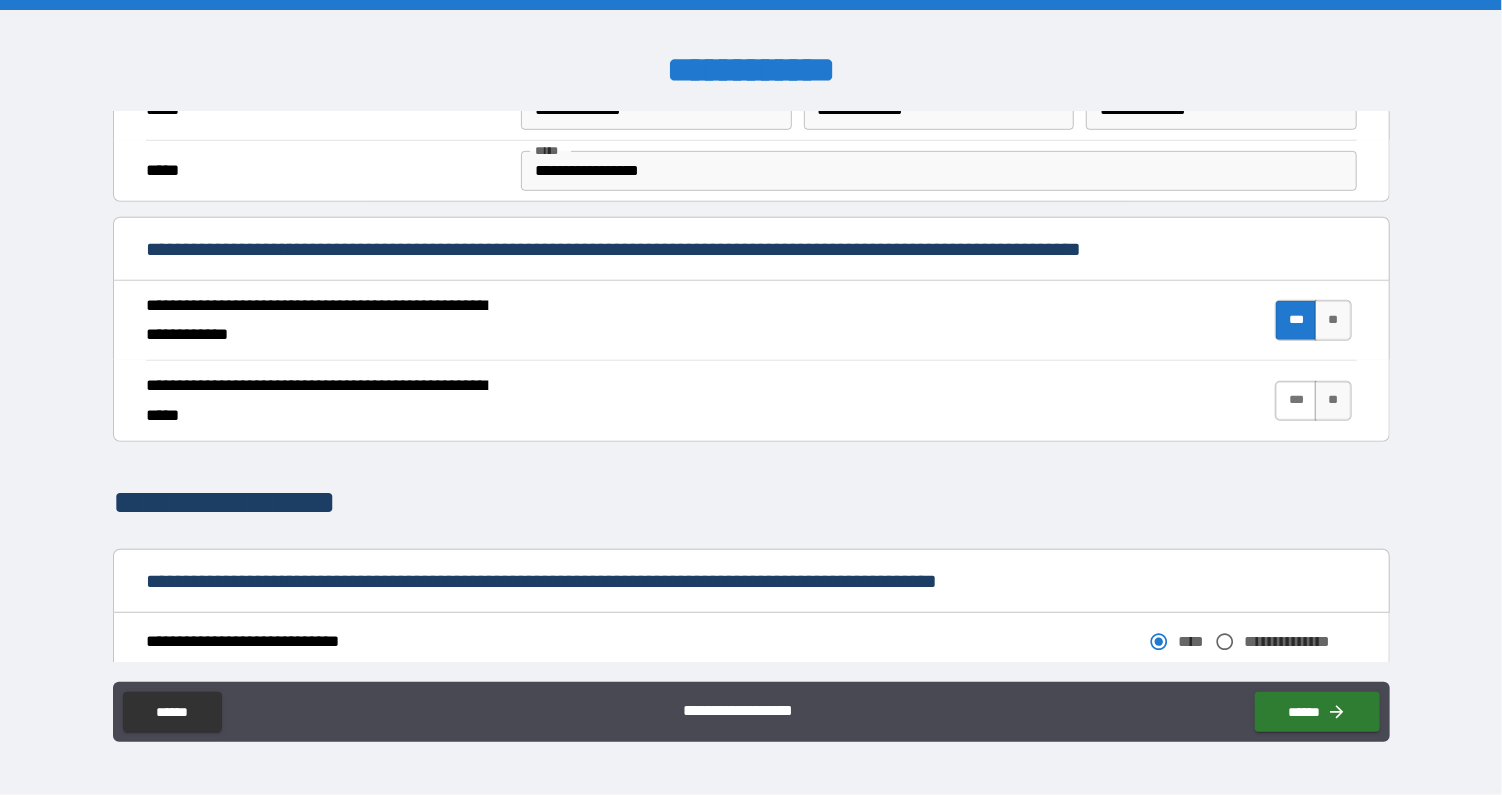 click on "***" at bounding box center (1296, 401) 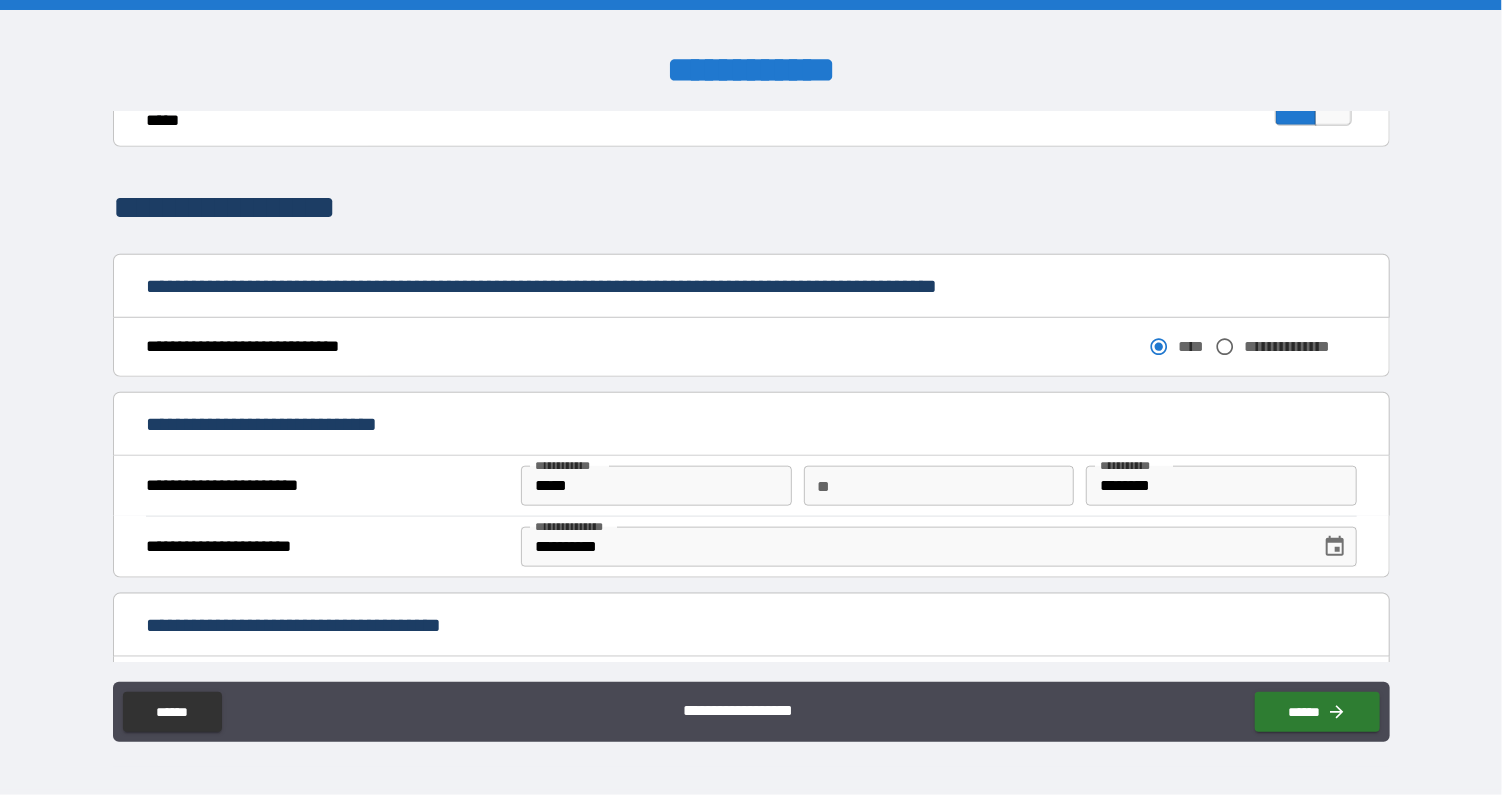 scroll, scrollTop: 963, scrollLeft: 0, axis: vertical 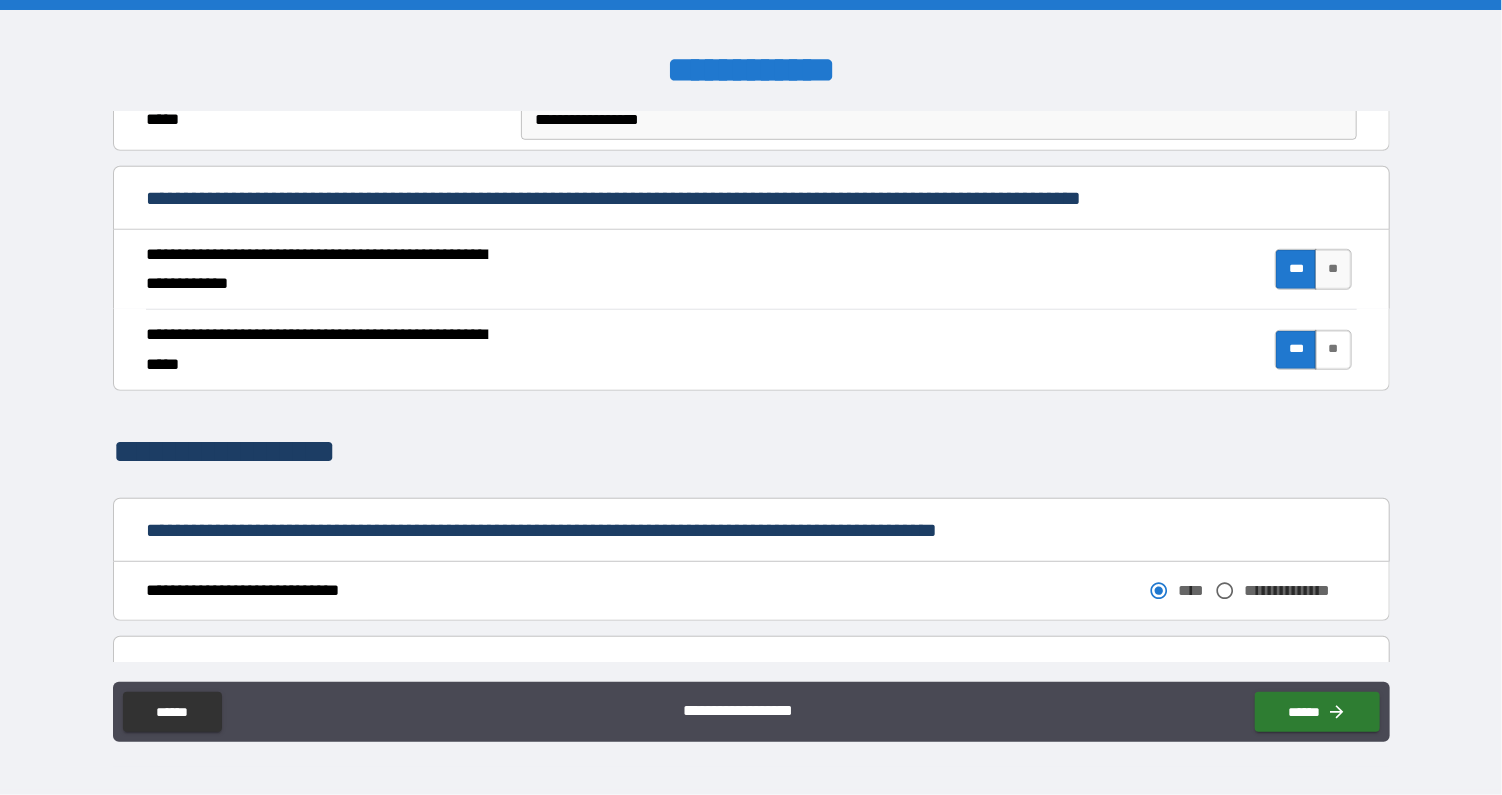 click on "**" at bounding box center (1333, 350) 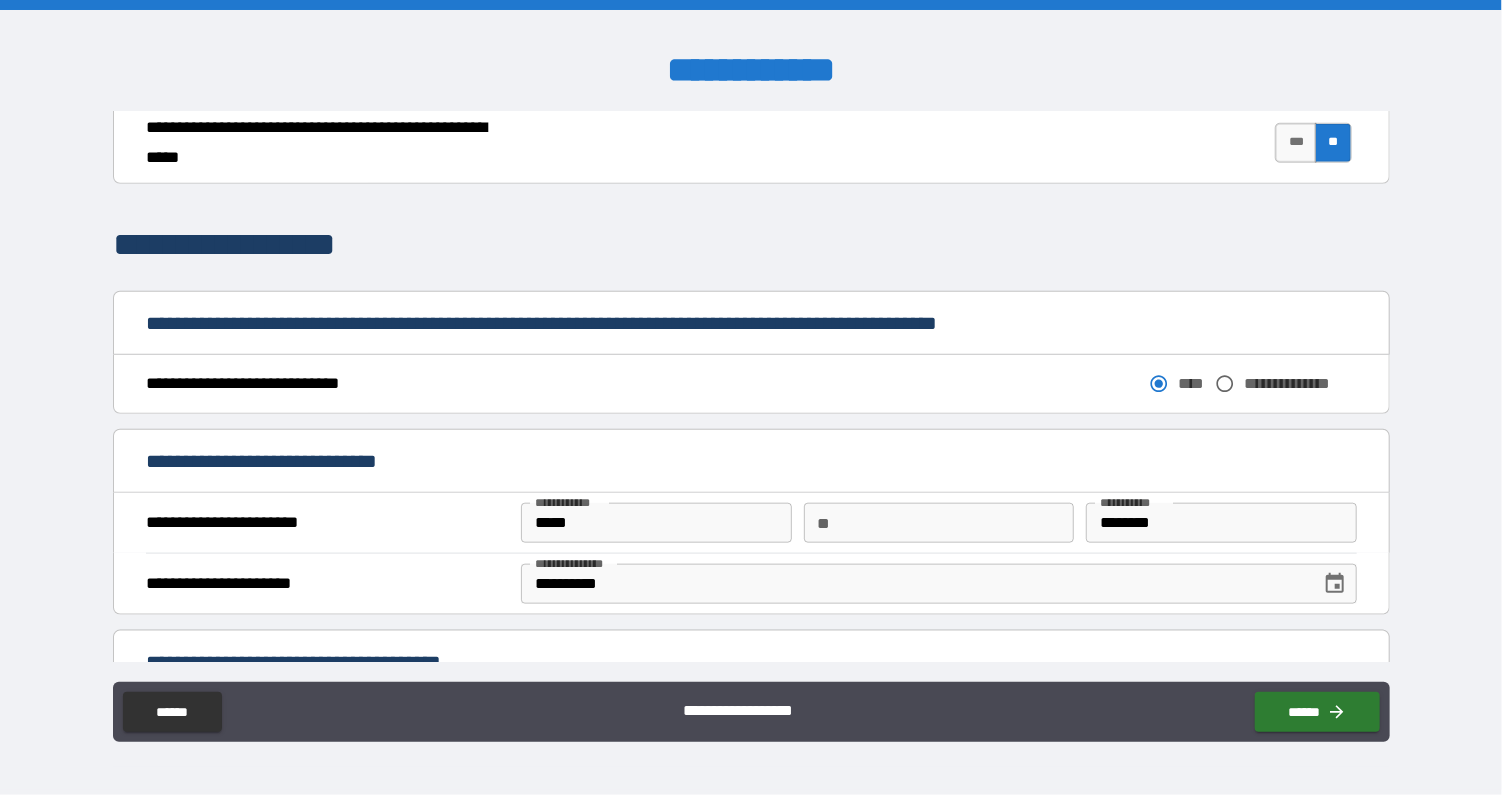 scroll, scrollTop: 908, scrollLeft: 0, axis: vertical 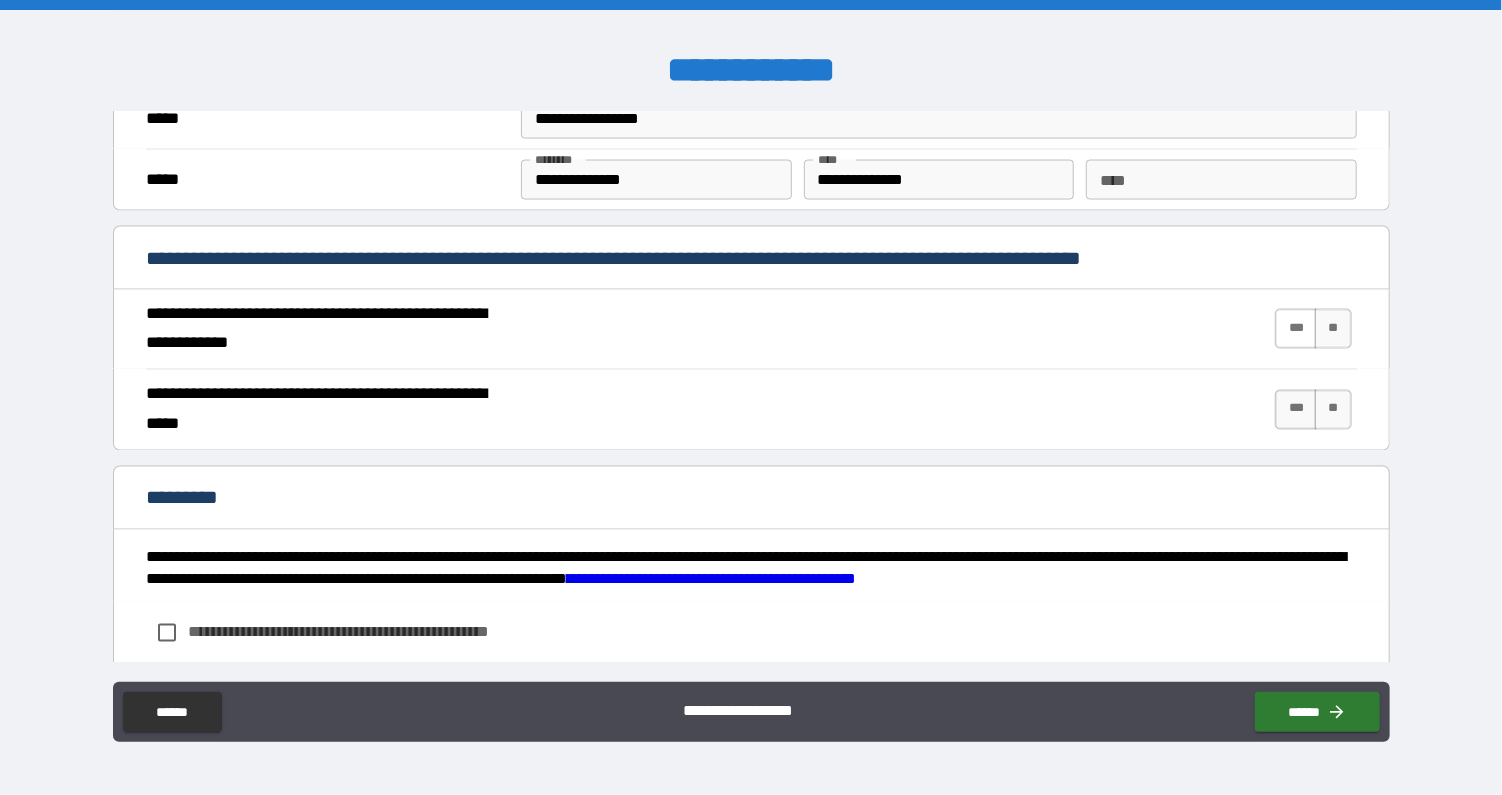 click on "***" at bounding box center (1296, 329) 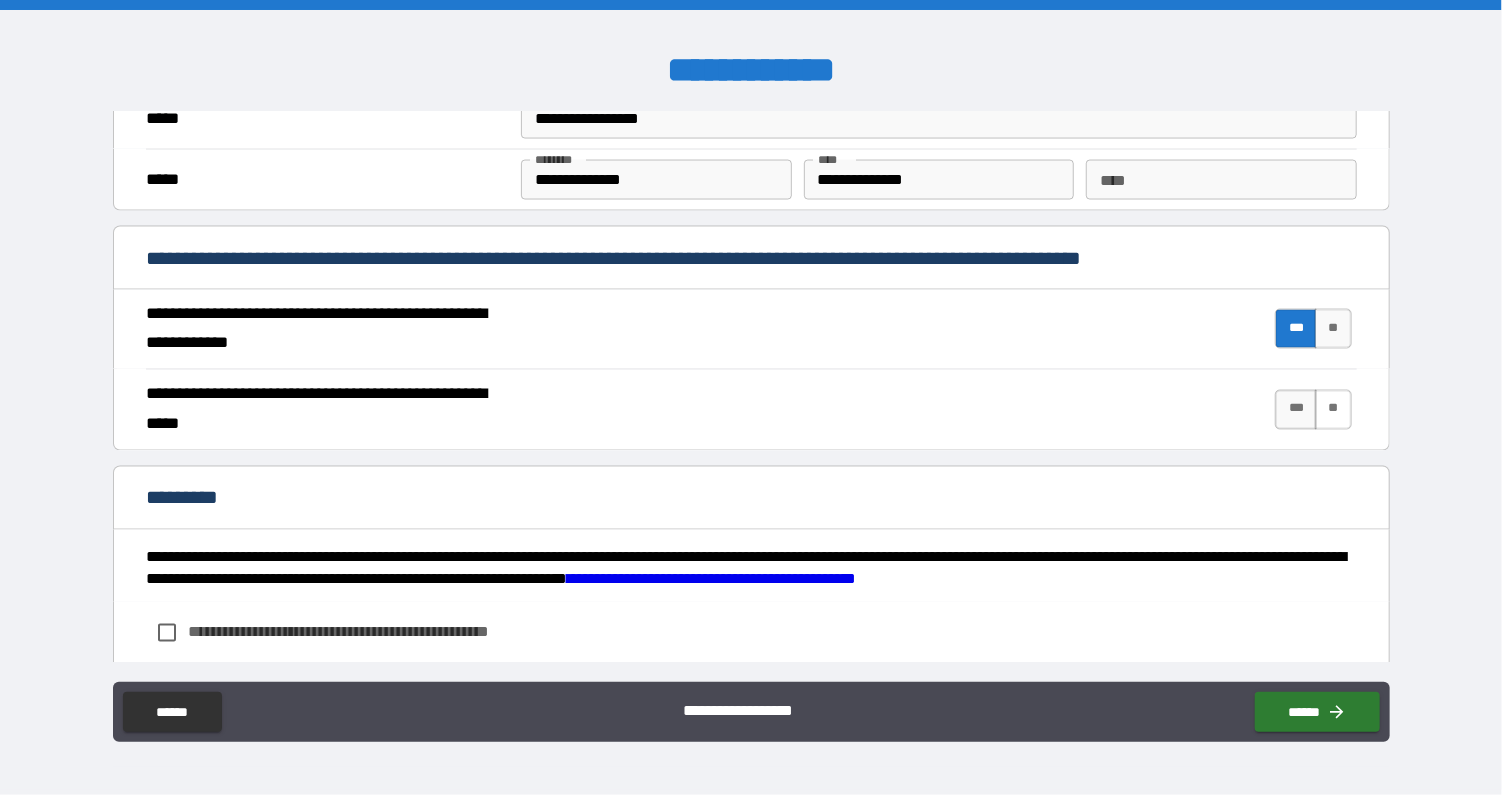 click on "**" at bounding box center [1333, 410] 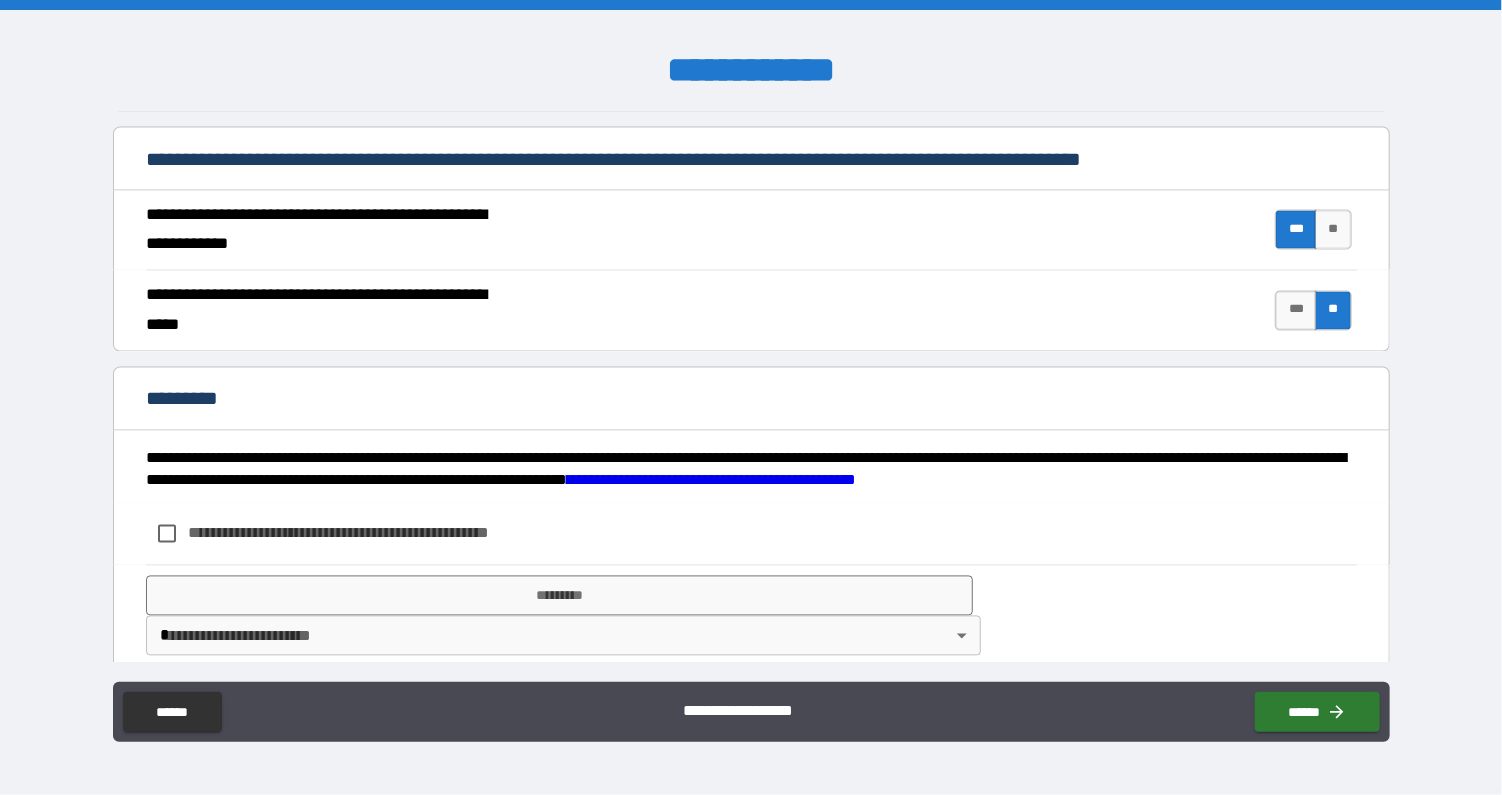 scroll, scrollTop: 1802, scrollLeft: 0, axis: vertical 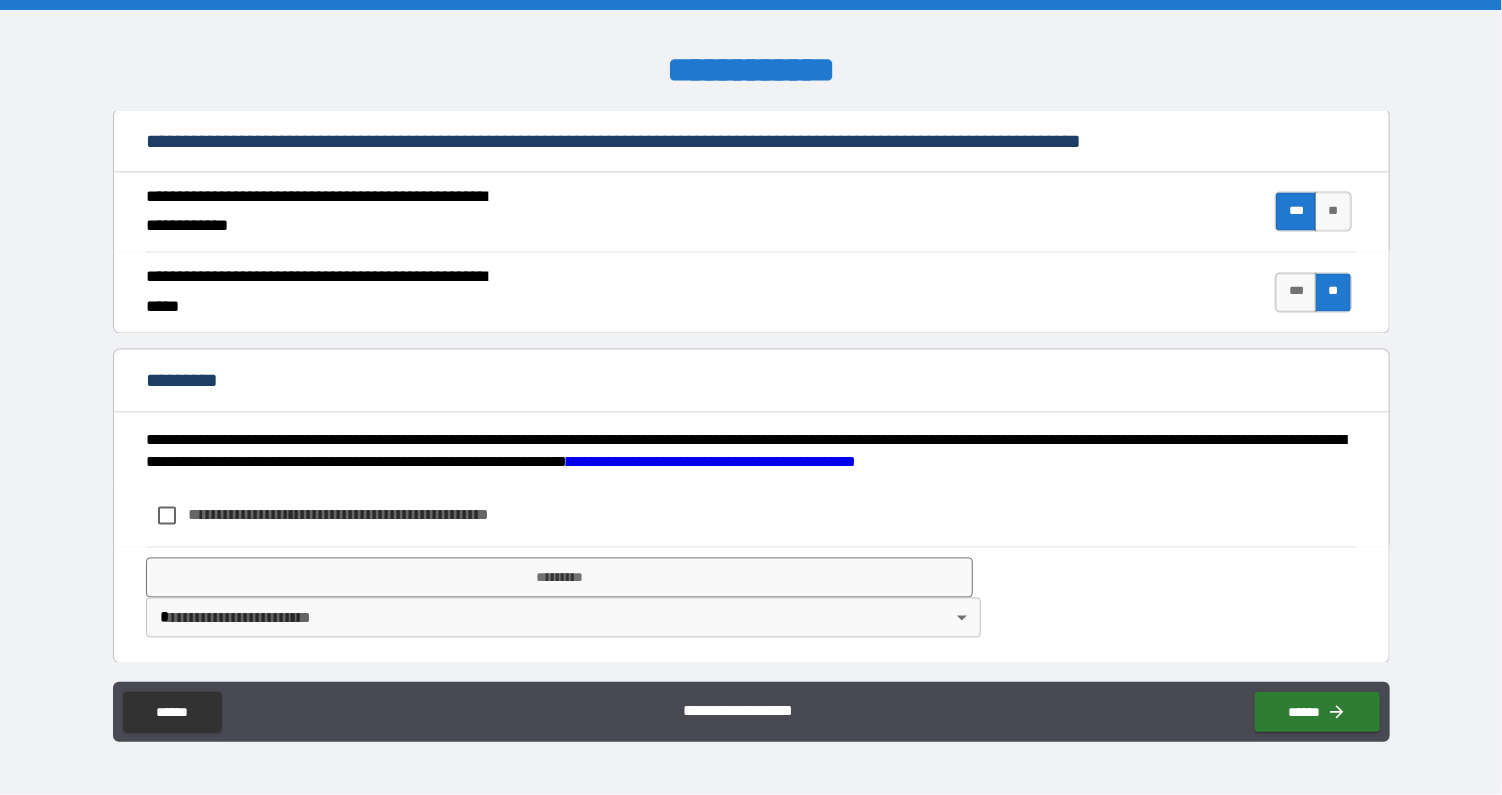 click on "**********" at bounding box center (751, 605) 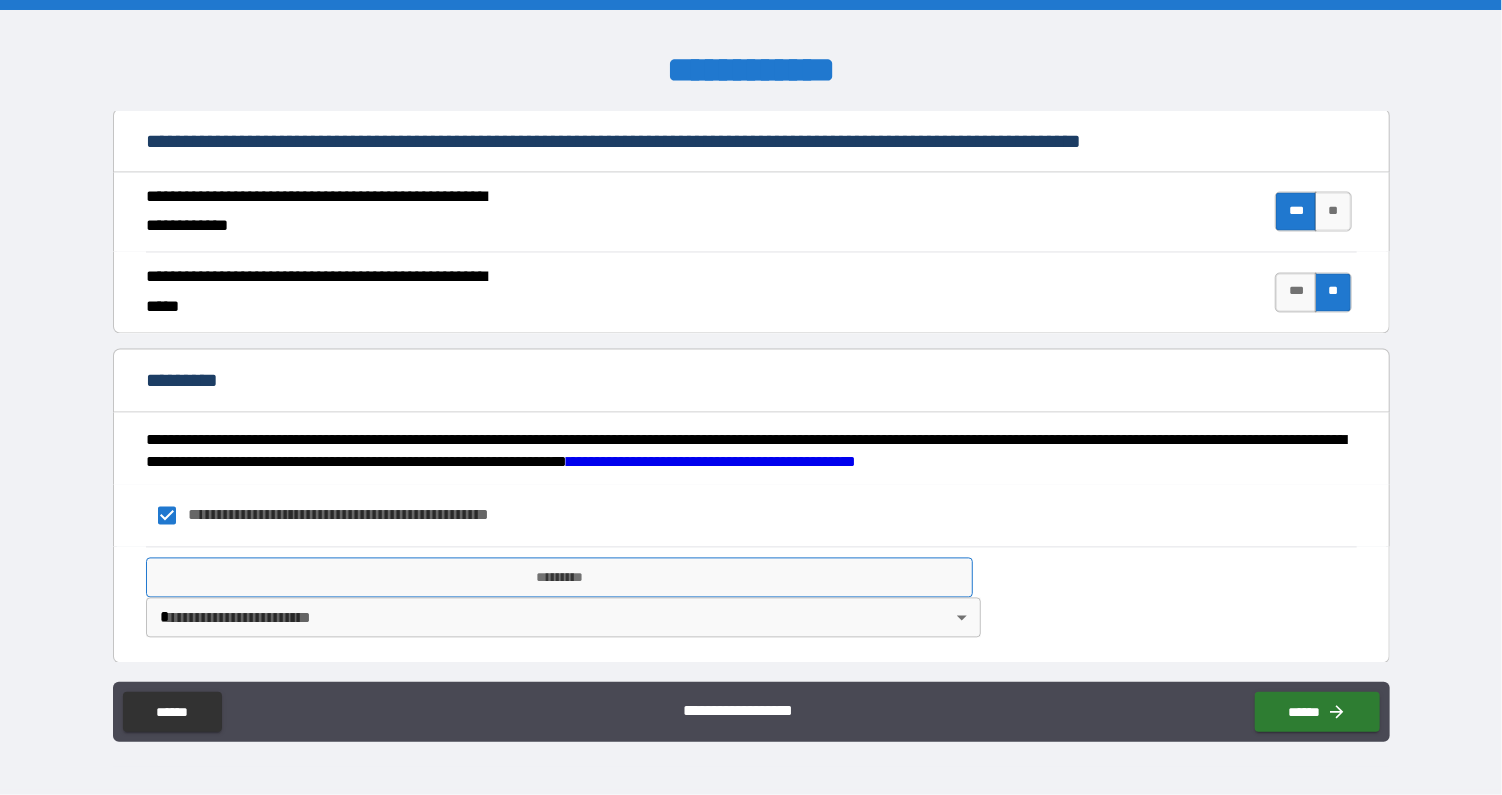 click on "*********" at bounding box center [560, 578] 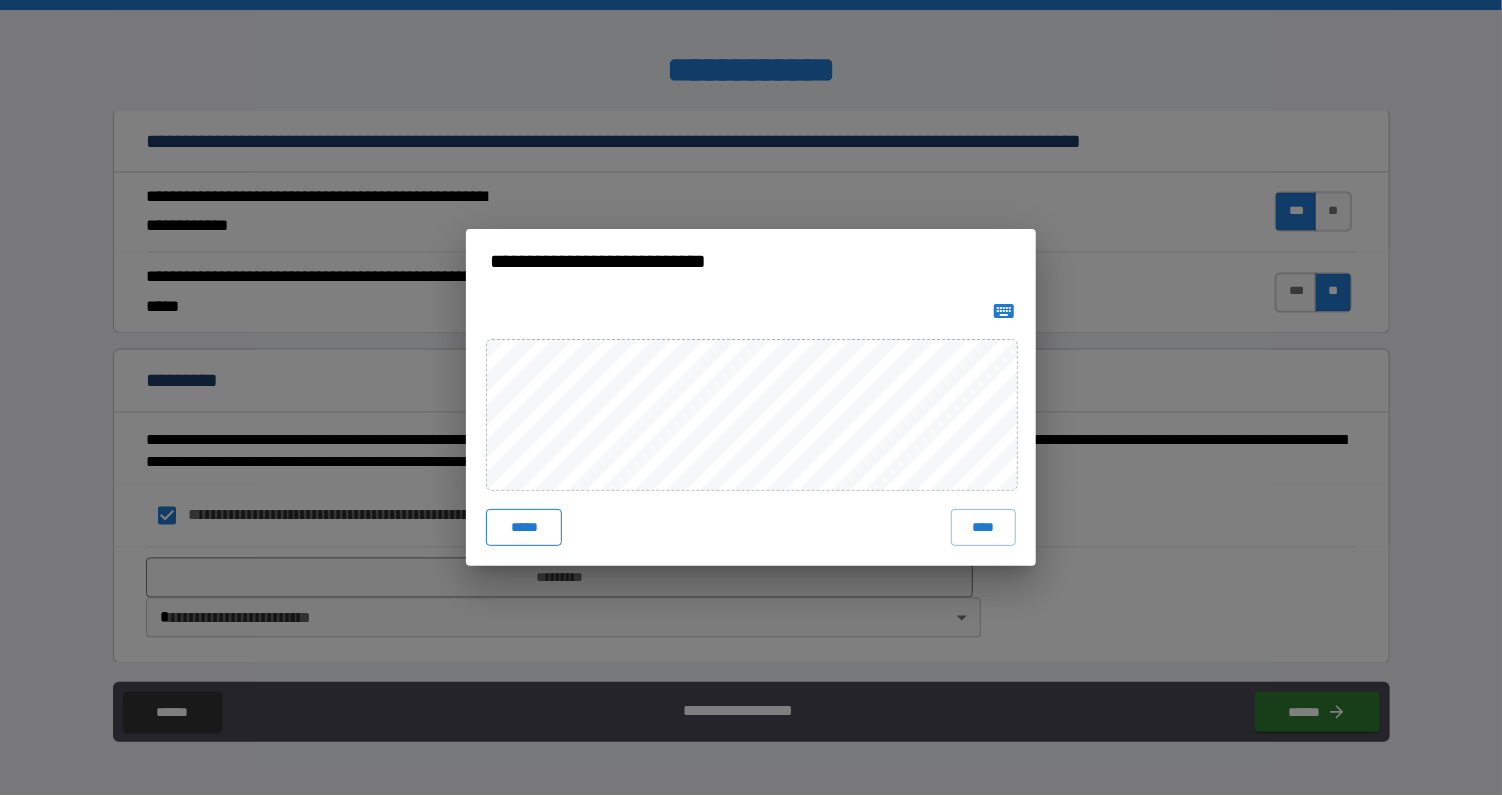 click on "*****" at bounding box center (524, 527) 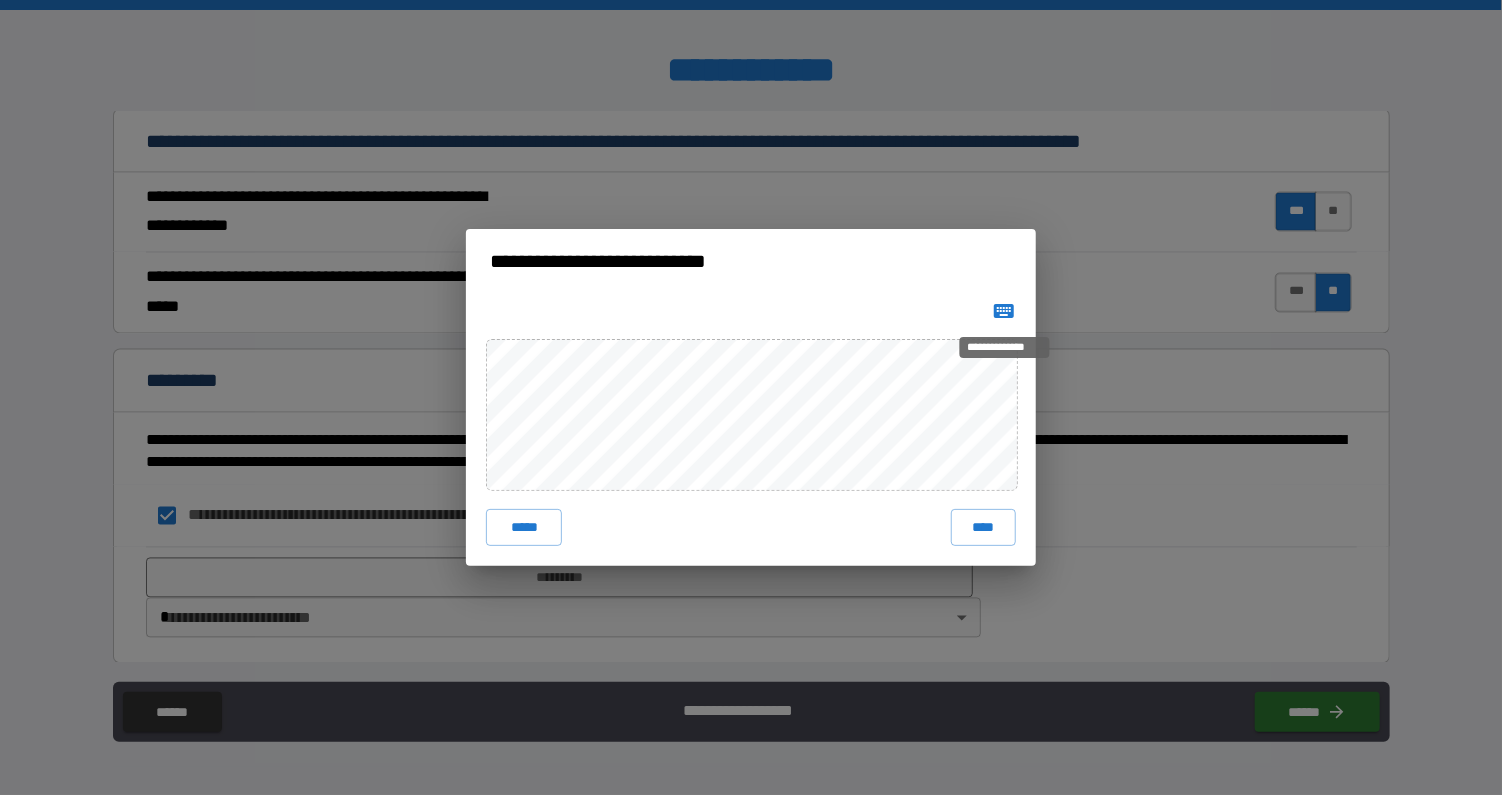 click 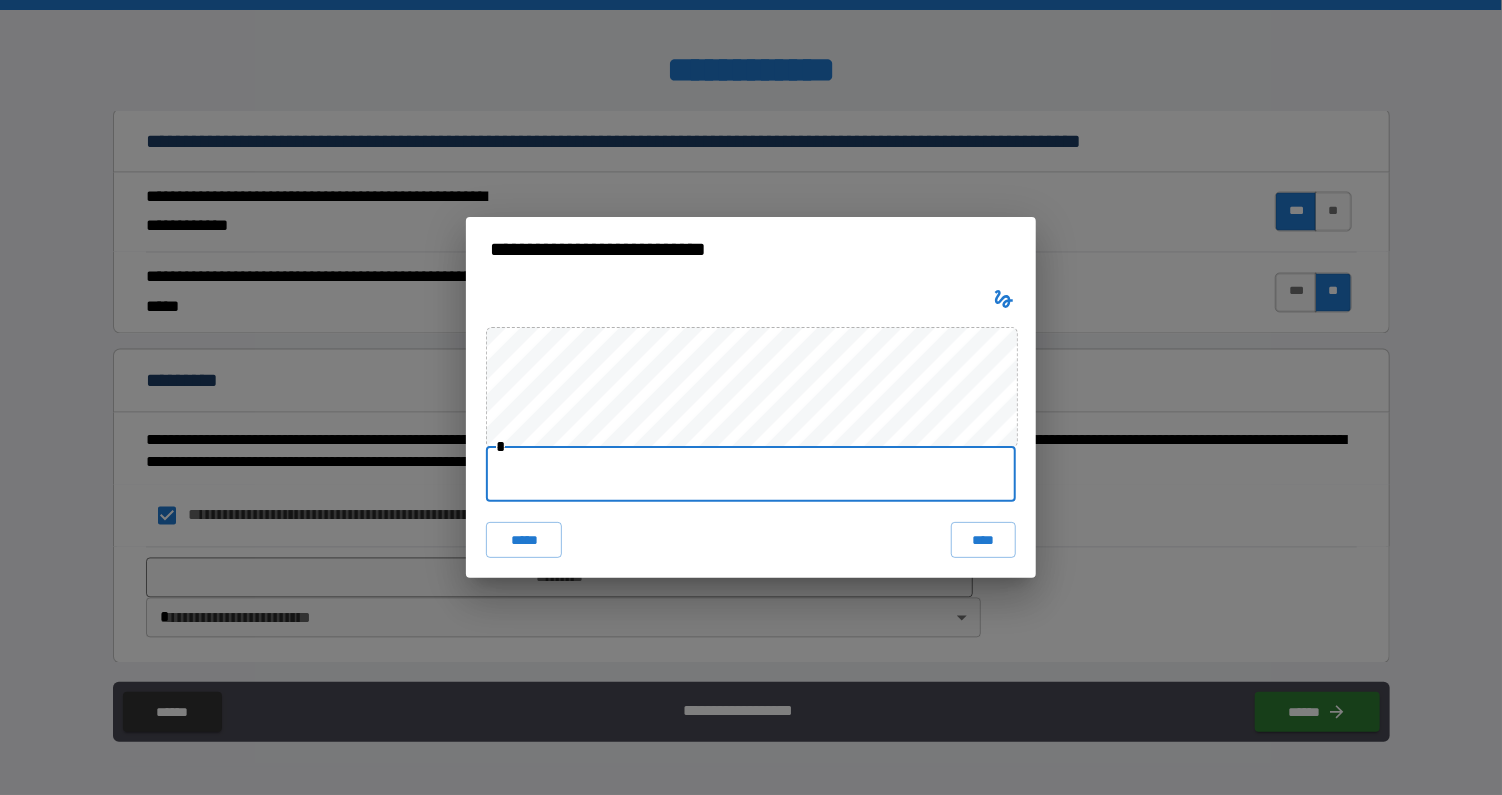 click at bounding box center (751, 474) 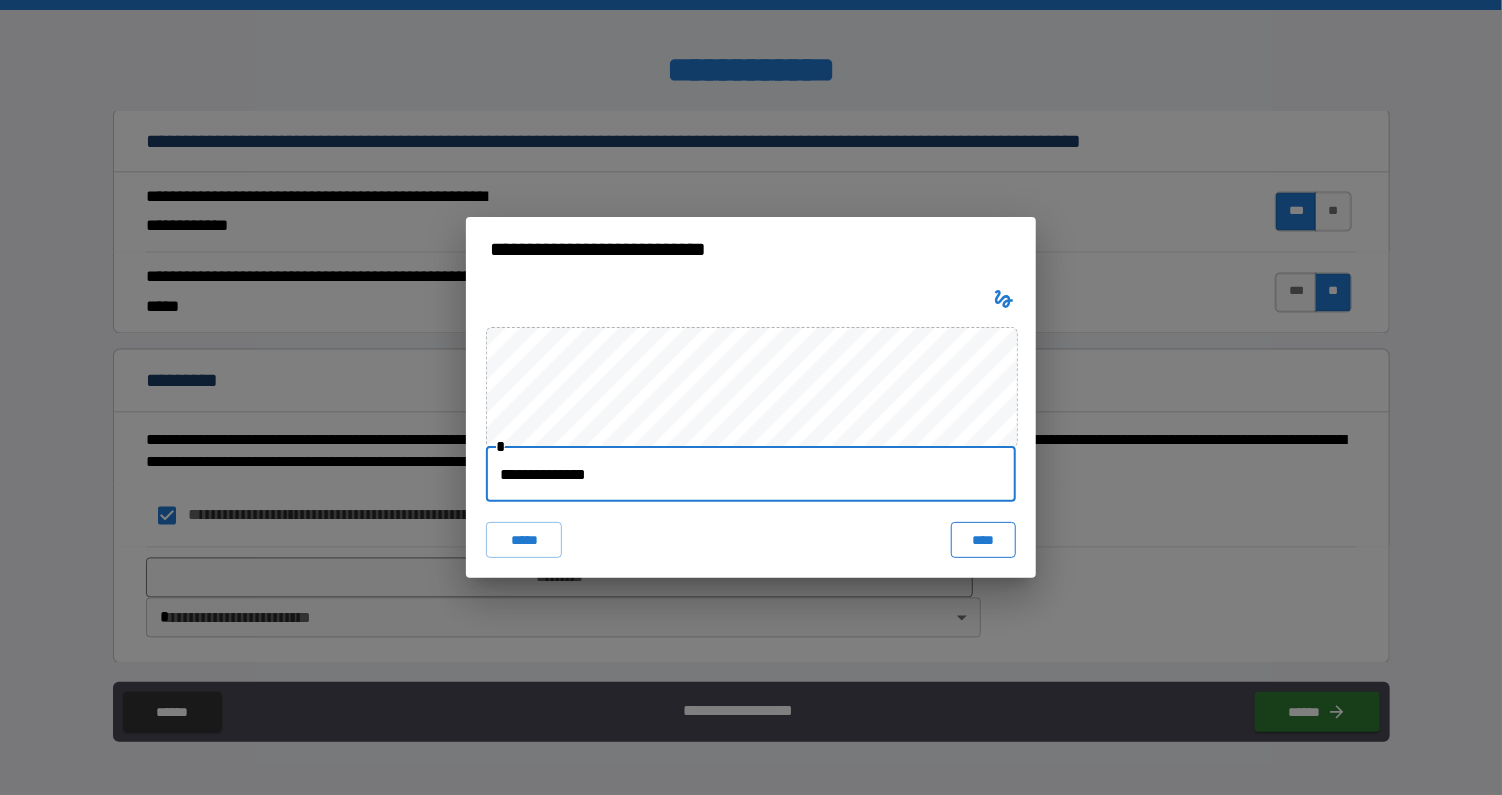 type on "**********" 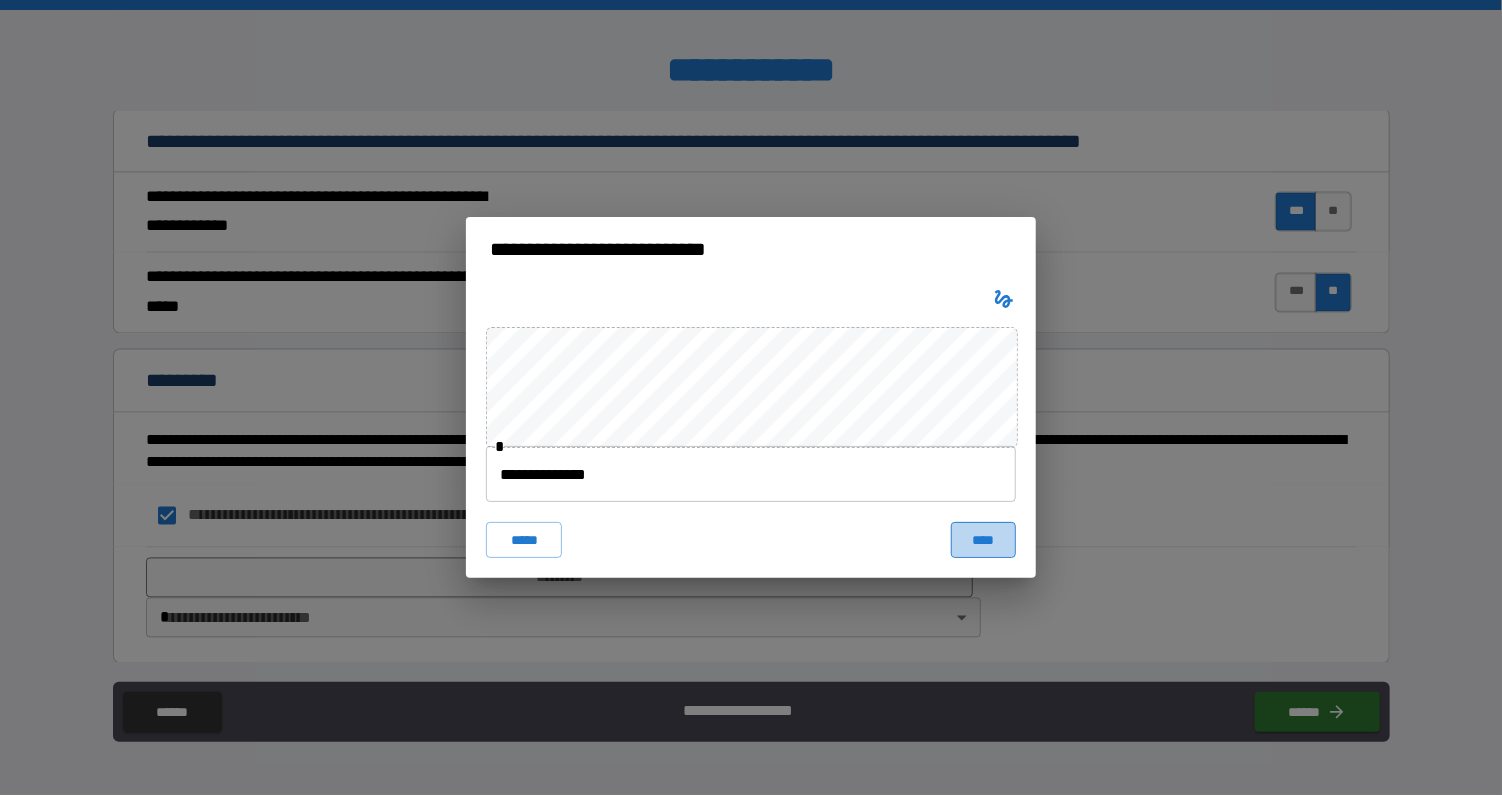 click on "****" at bounding box center (983, 540) 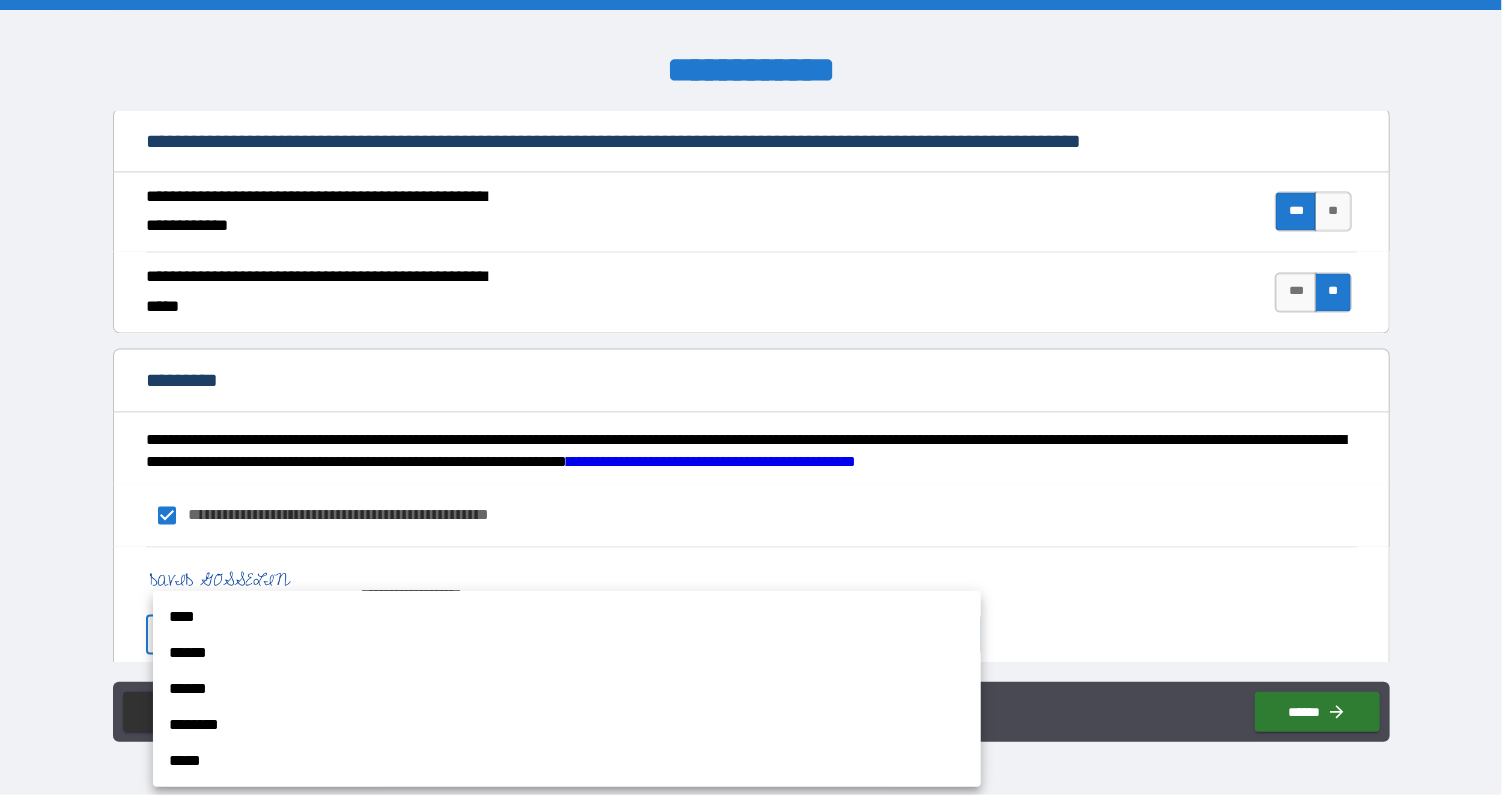 click on "[FIRST NAME] [LAST NAME] [ADDRESS] [CITY] [STATE] [ZIP] [PHONE] [EMAIL] [COUNTRY] [COMPANY] [PRODUCT] [PRICE] [CURRENCY] [DATE] [TIME] [URL] [IP_ADDRESS] [BROWSER] [OS] [DEVICE] [PAYMENT_METHOD] [ACCOUNT_NUMBER] [SSN] [CREDIT_CARD_NUMBER] [OTHER_IDENTIFIER]" at bounding box center [751, 397] 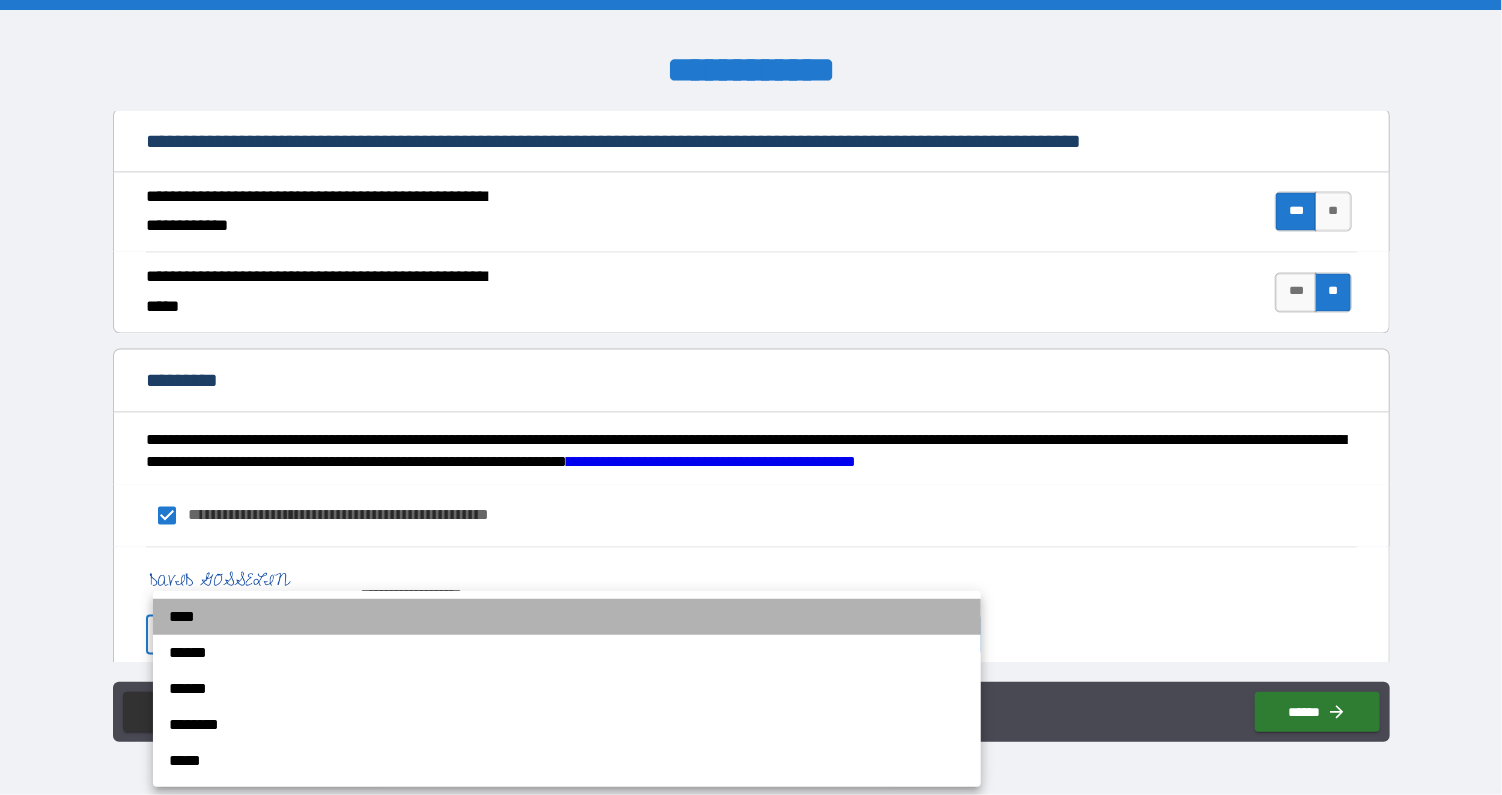 click on "****" at bounding box center [567, 617] 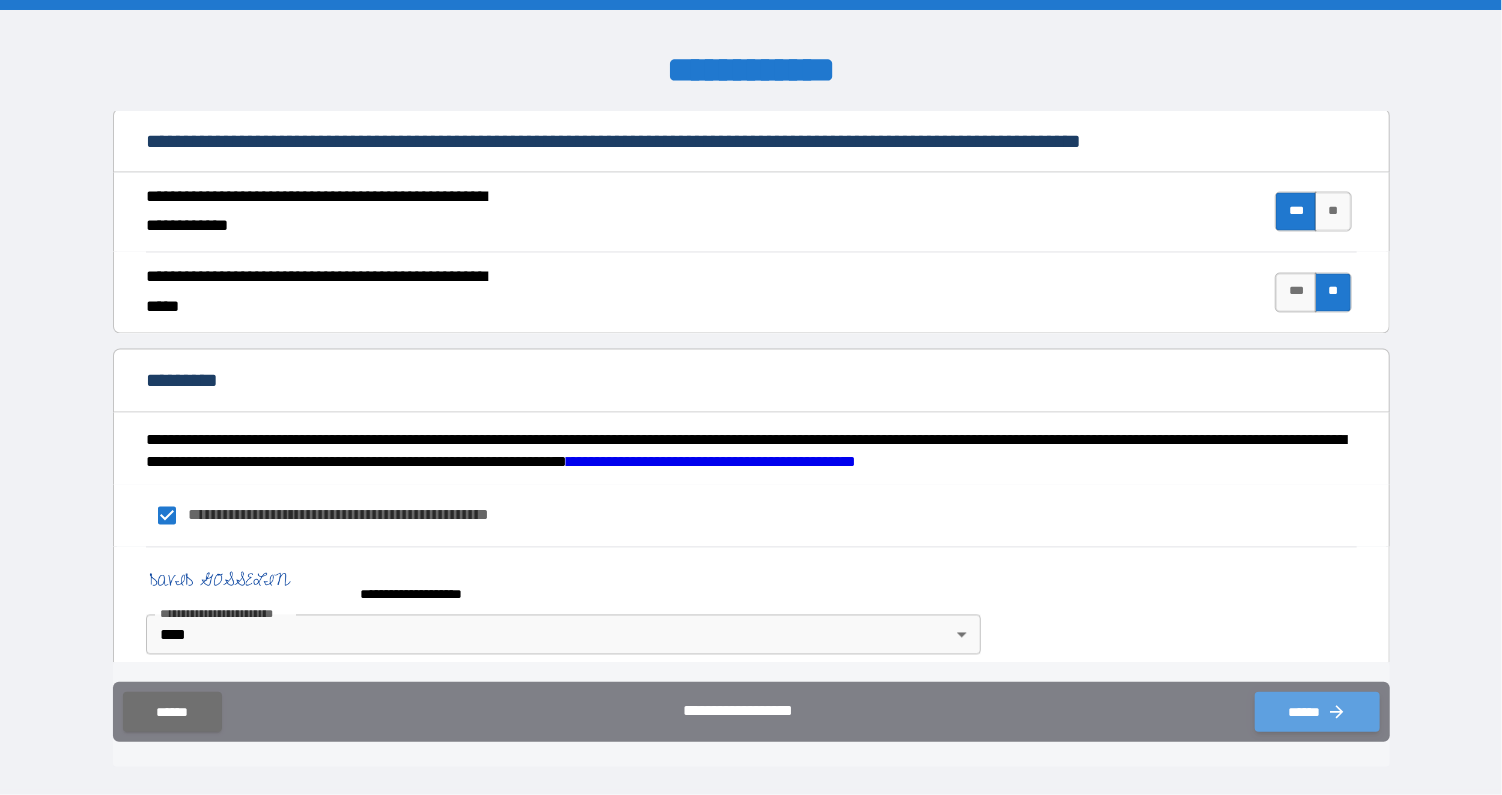click on "******" at bounding box center (1317, 712) 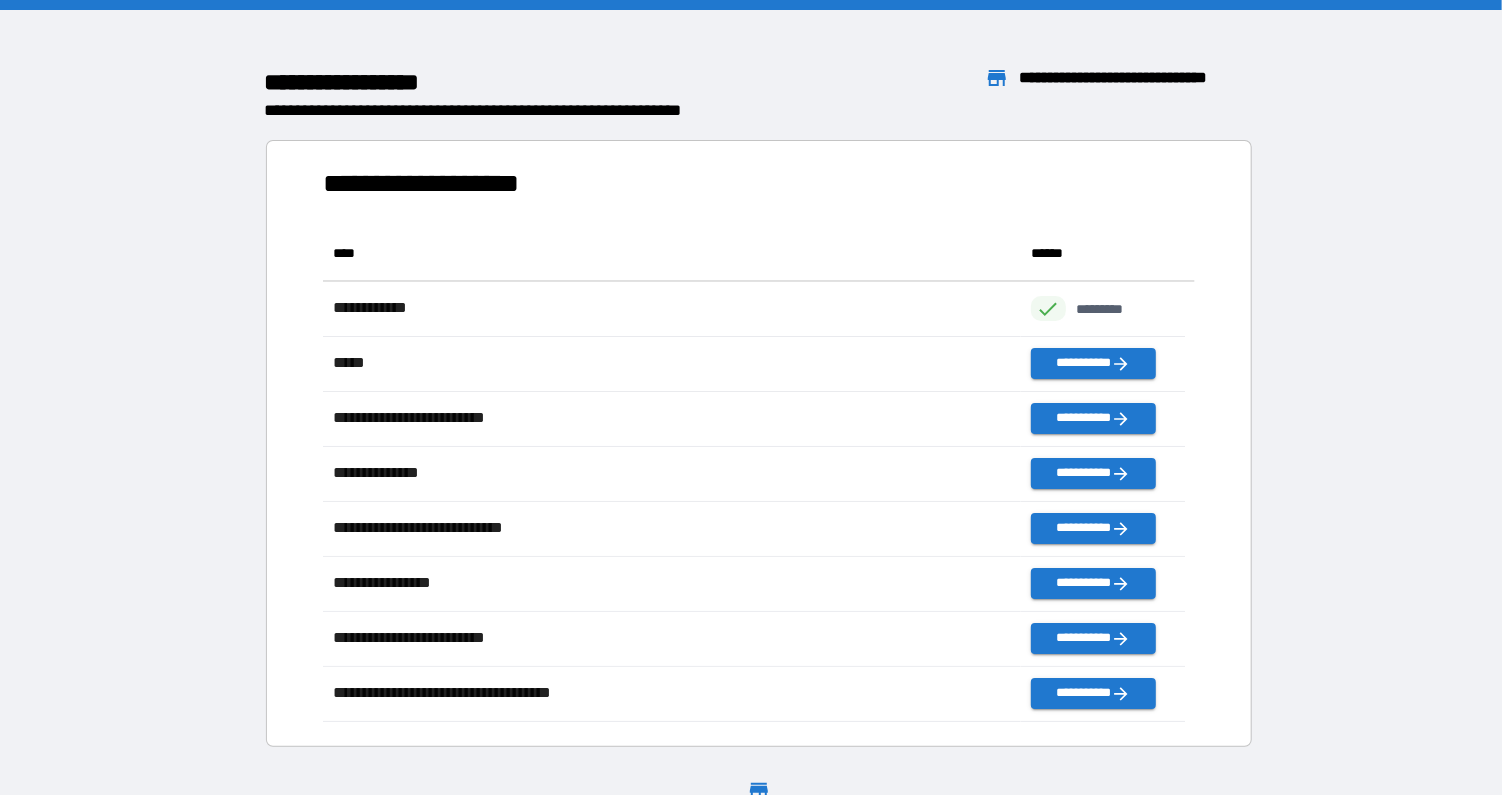 scroll, scrollTop: 480, scrollLeft: 847, axis: both 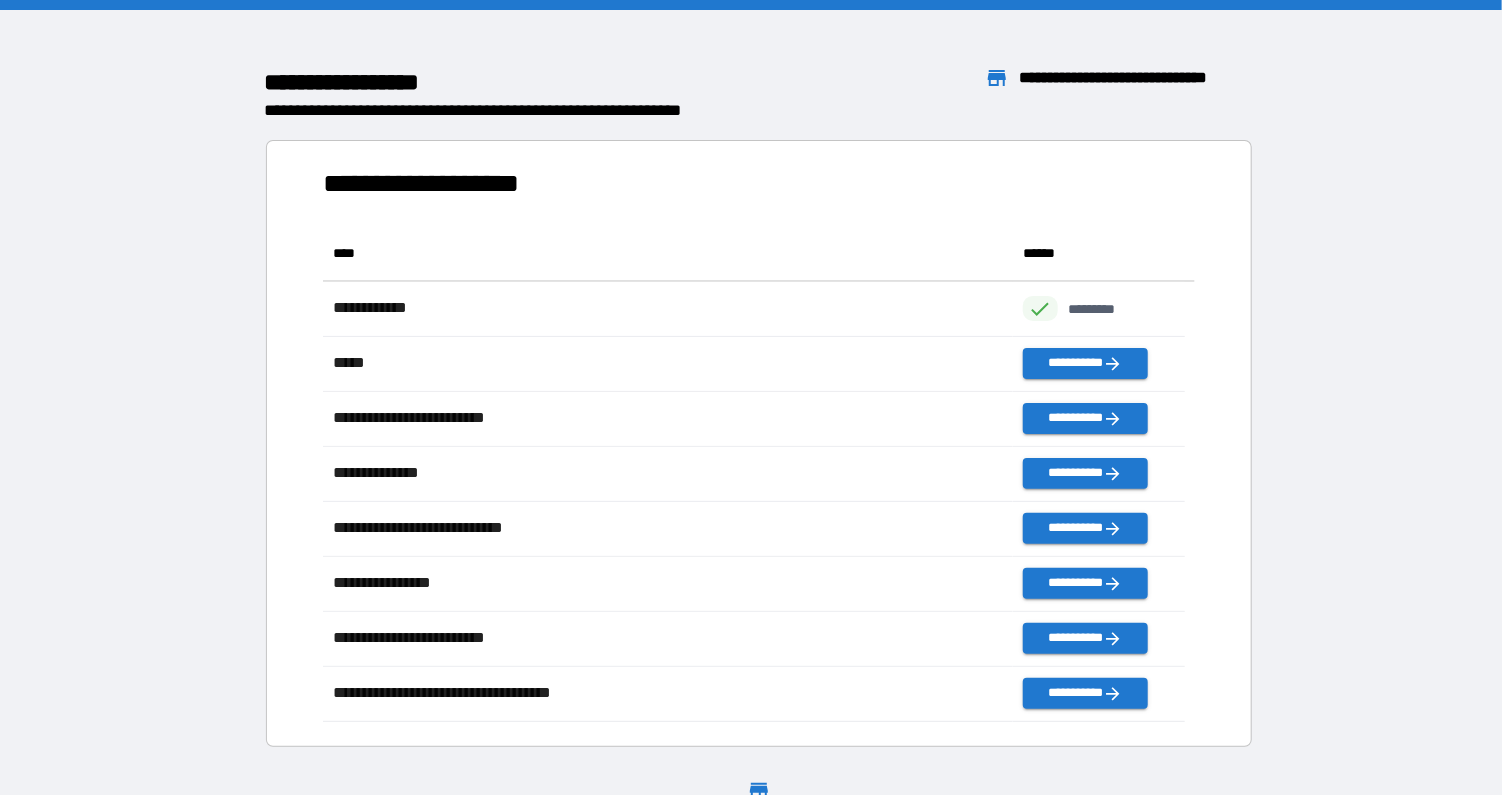 drag, startPoint x: 1492, startPoint y: 673, endPoint x: 1325, endPoint y: 174, distance: 526.20337 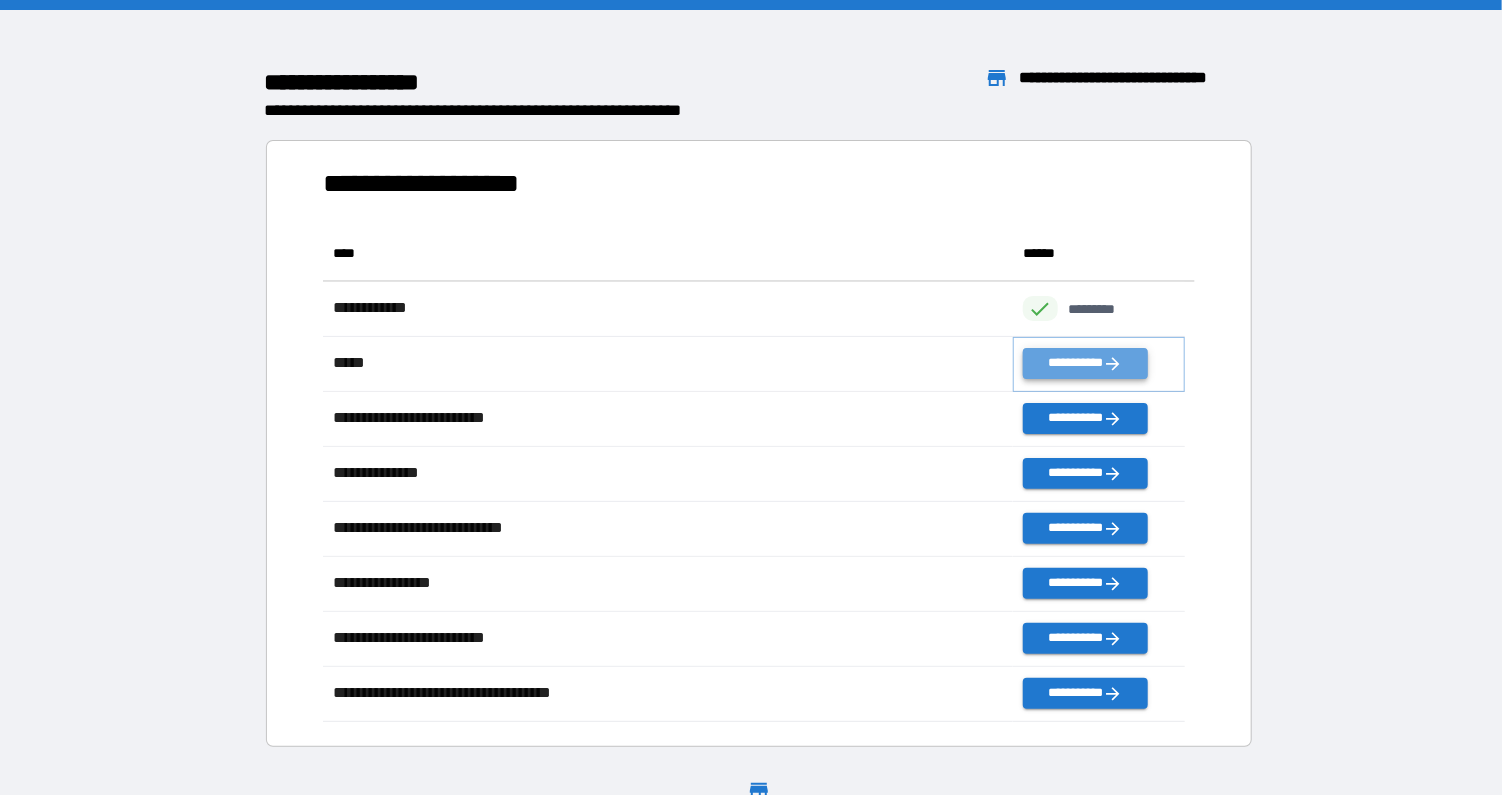 click on "**********" at bounding box center [1085, 363] 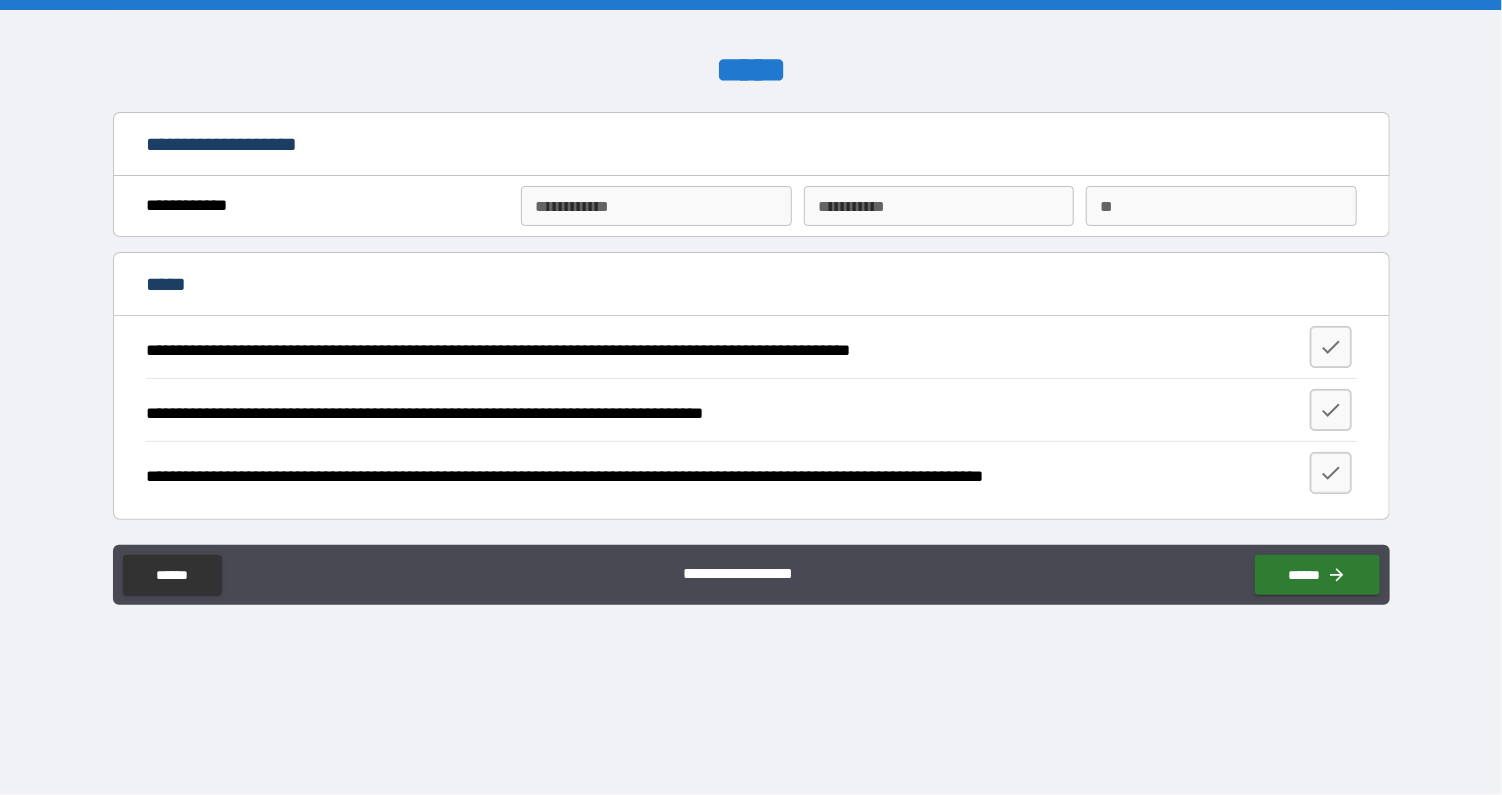 click on "**********" at bounding box center [327, 206] 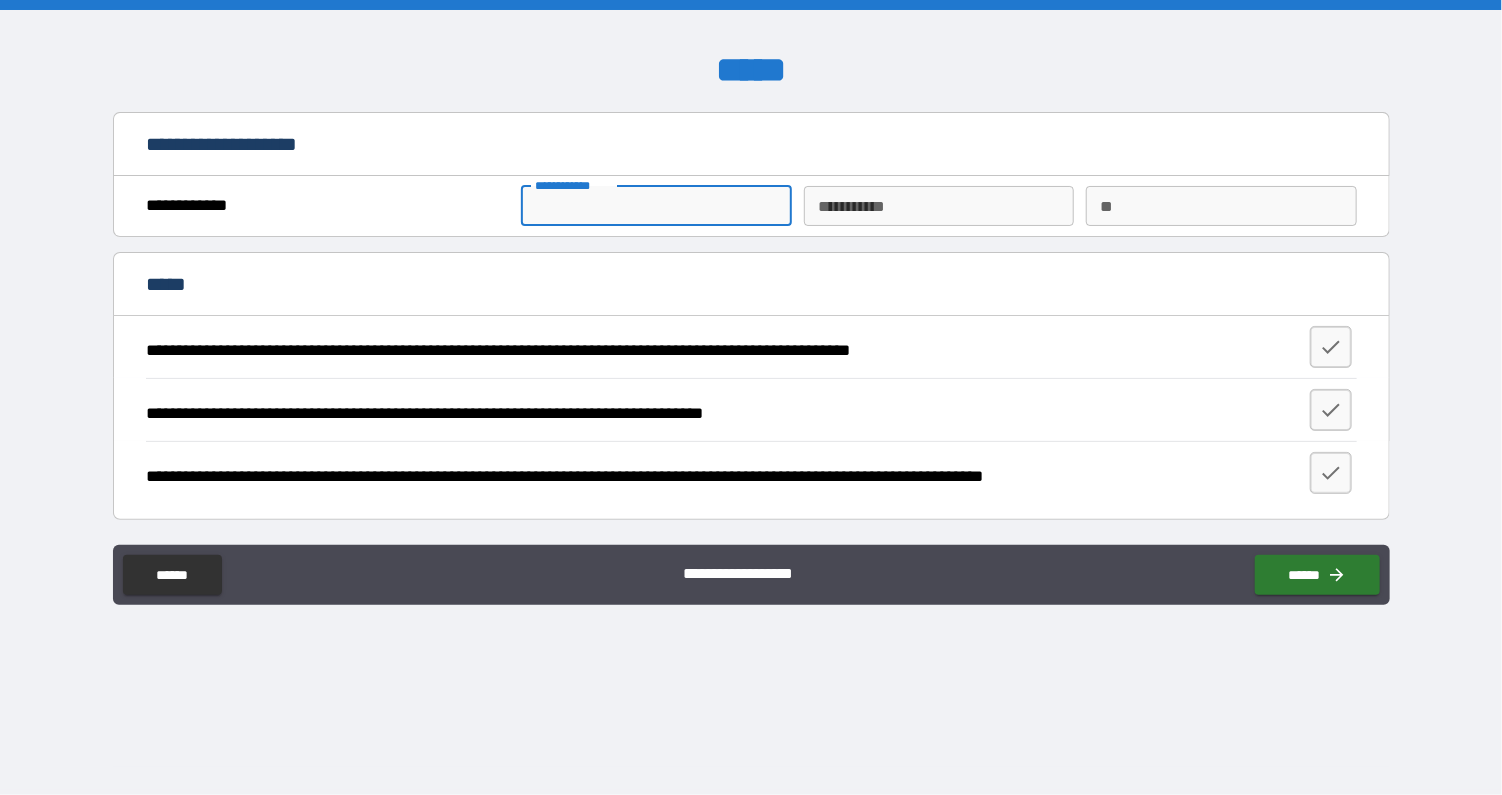 click on "**********" at bounding box center [656, 206] 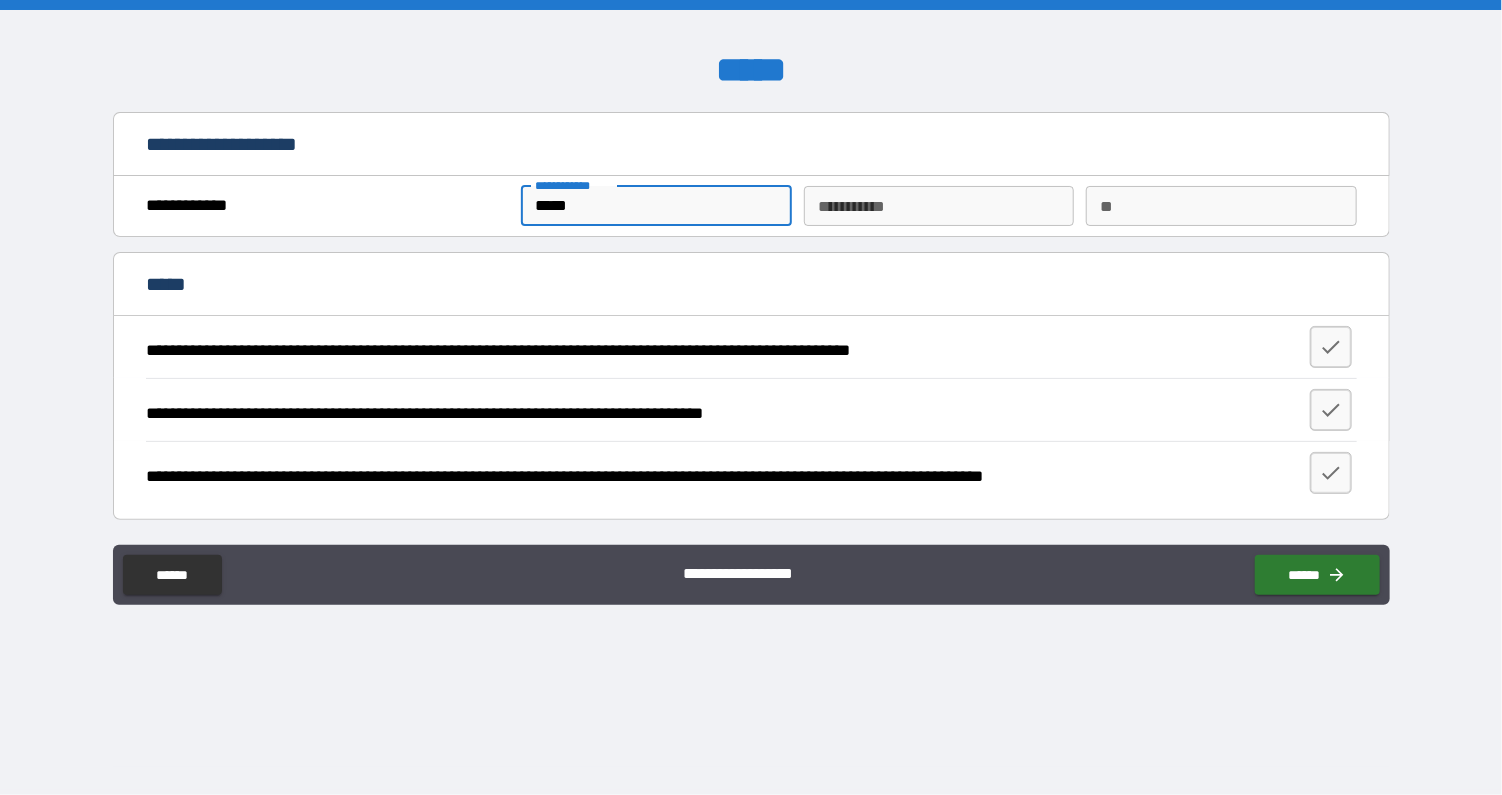 type on "********" 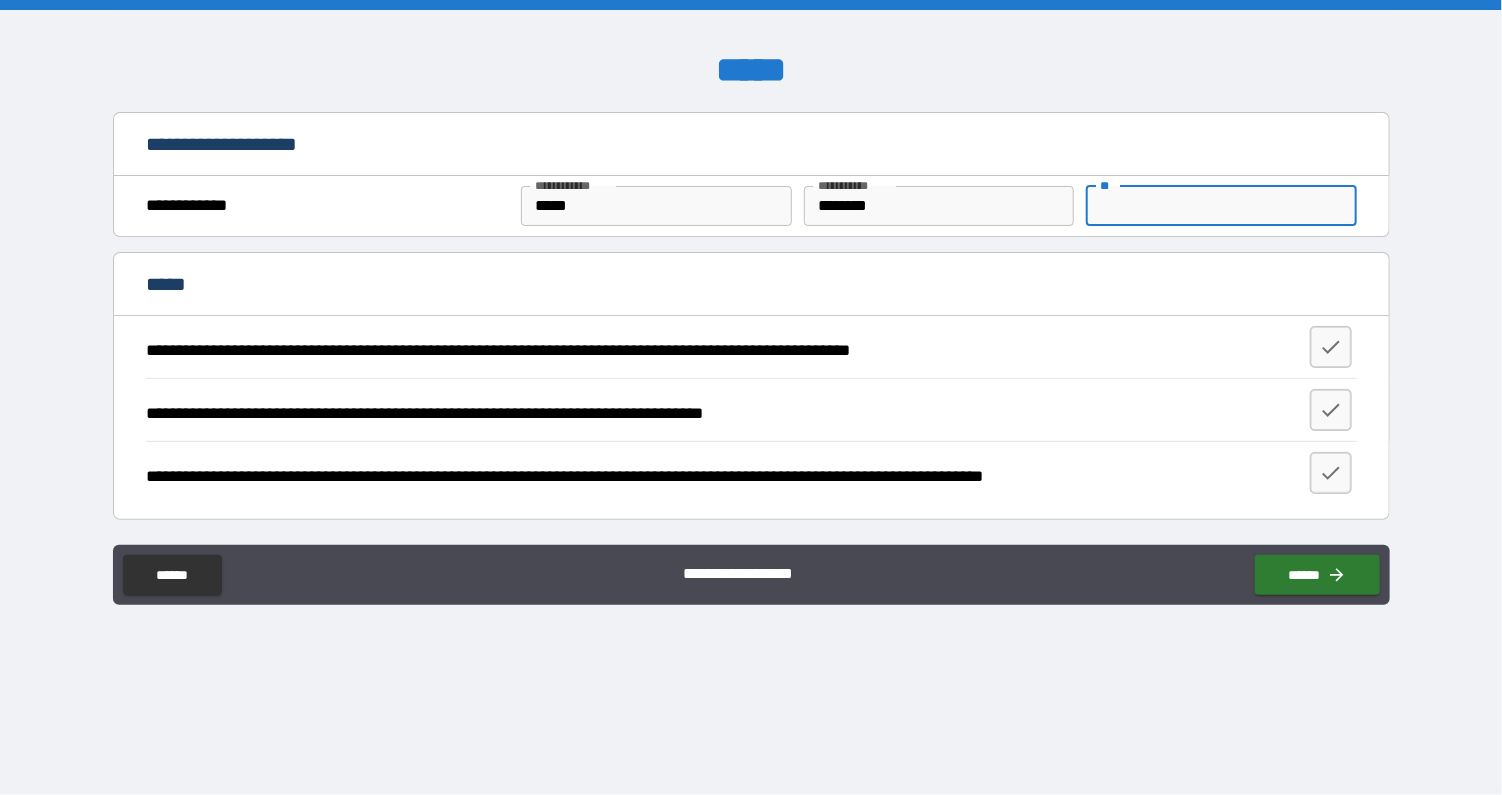click on "**" at bounding box center (1221, 206) 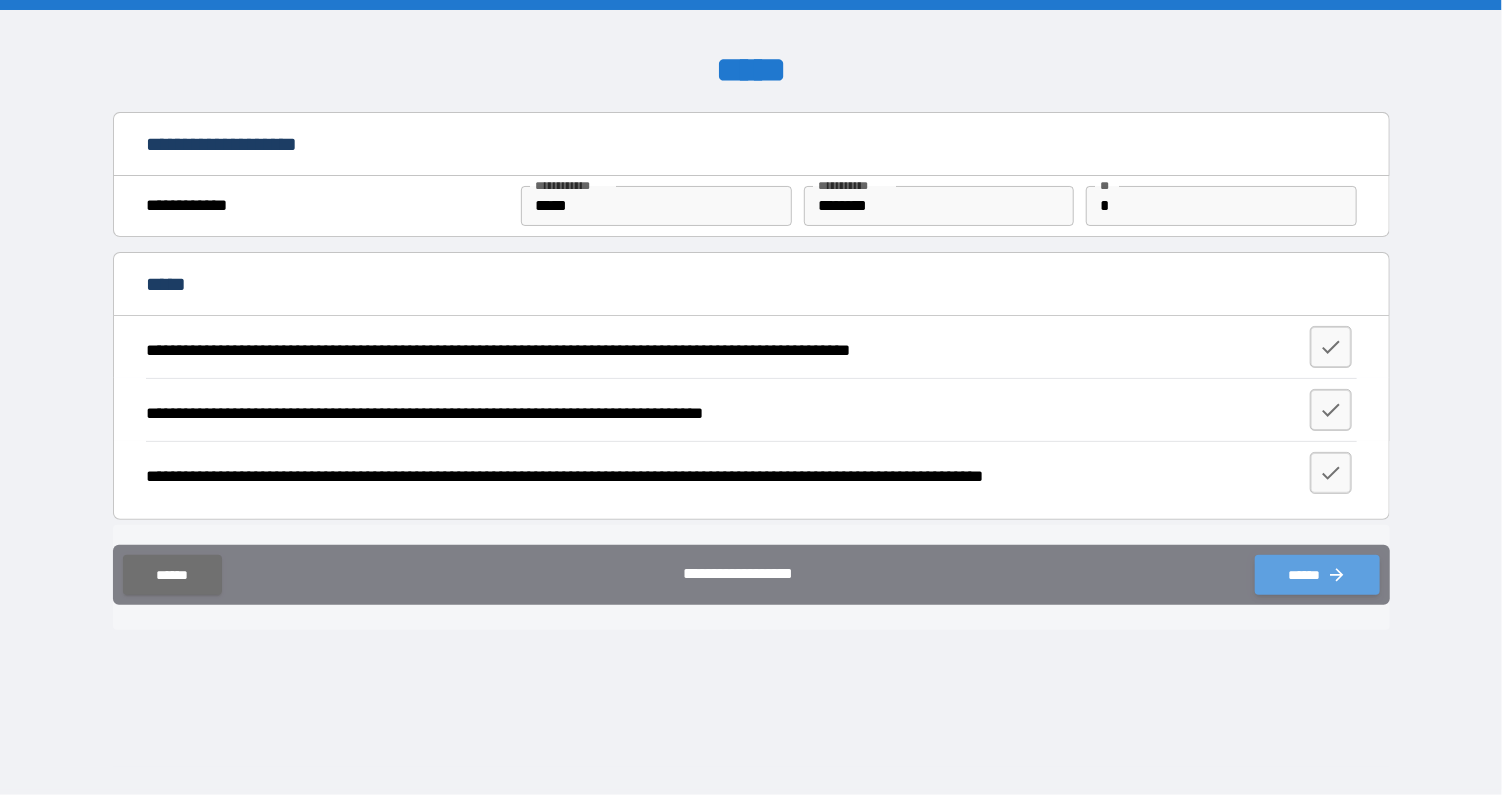 click on "******" at bounding box center (1317, 575) 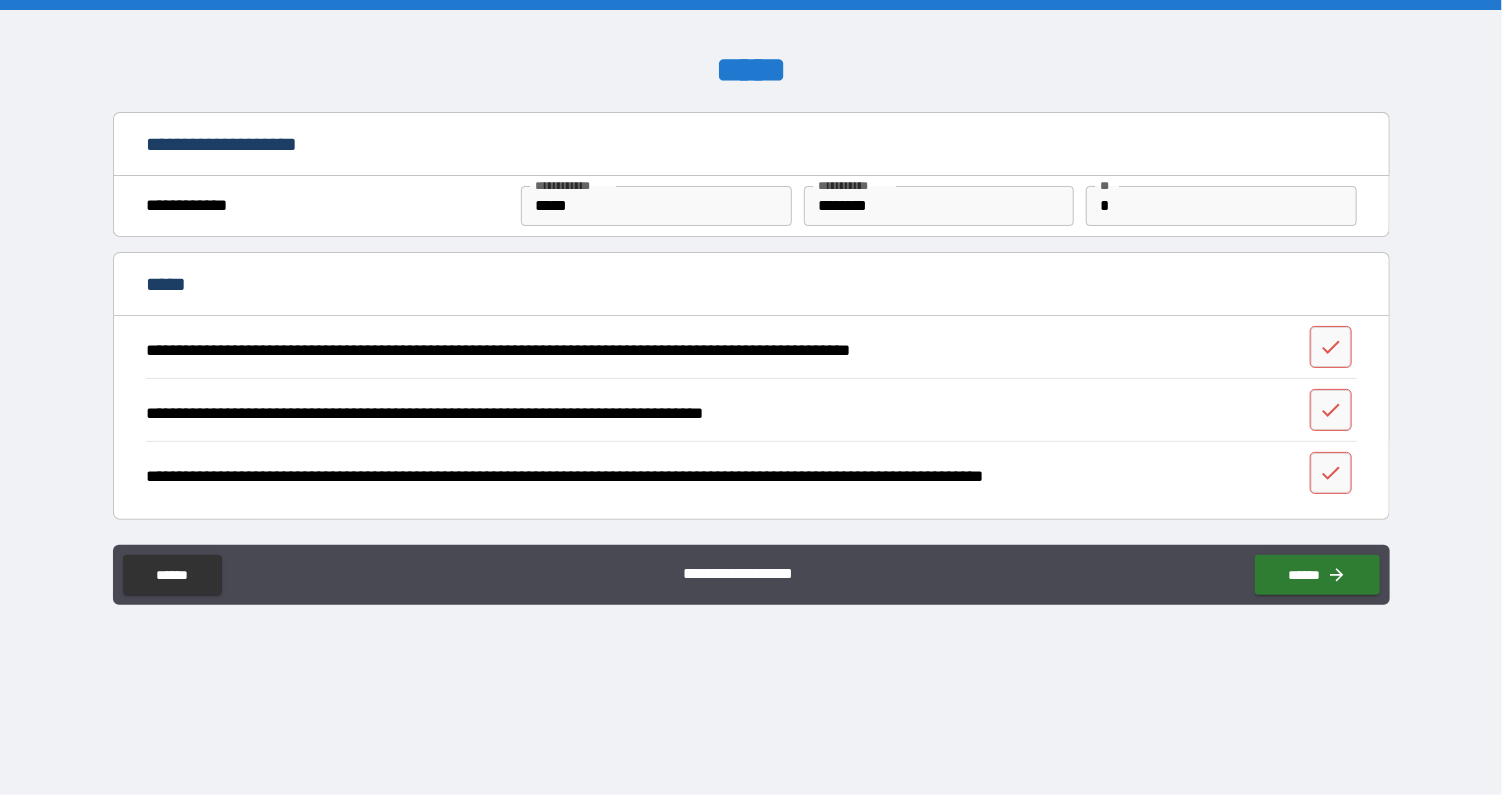 drag, startPoint x: 1337, startPoint y: 348, endPoint x: 1129, endPoint y: 398, distance: 213.92522 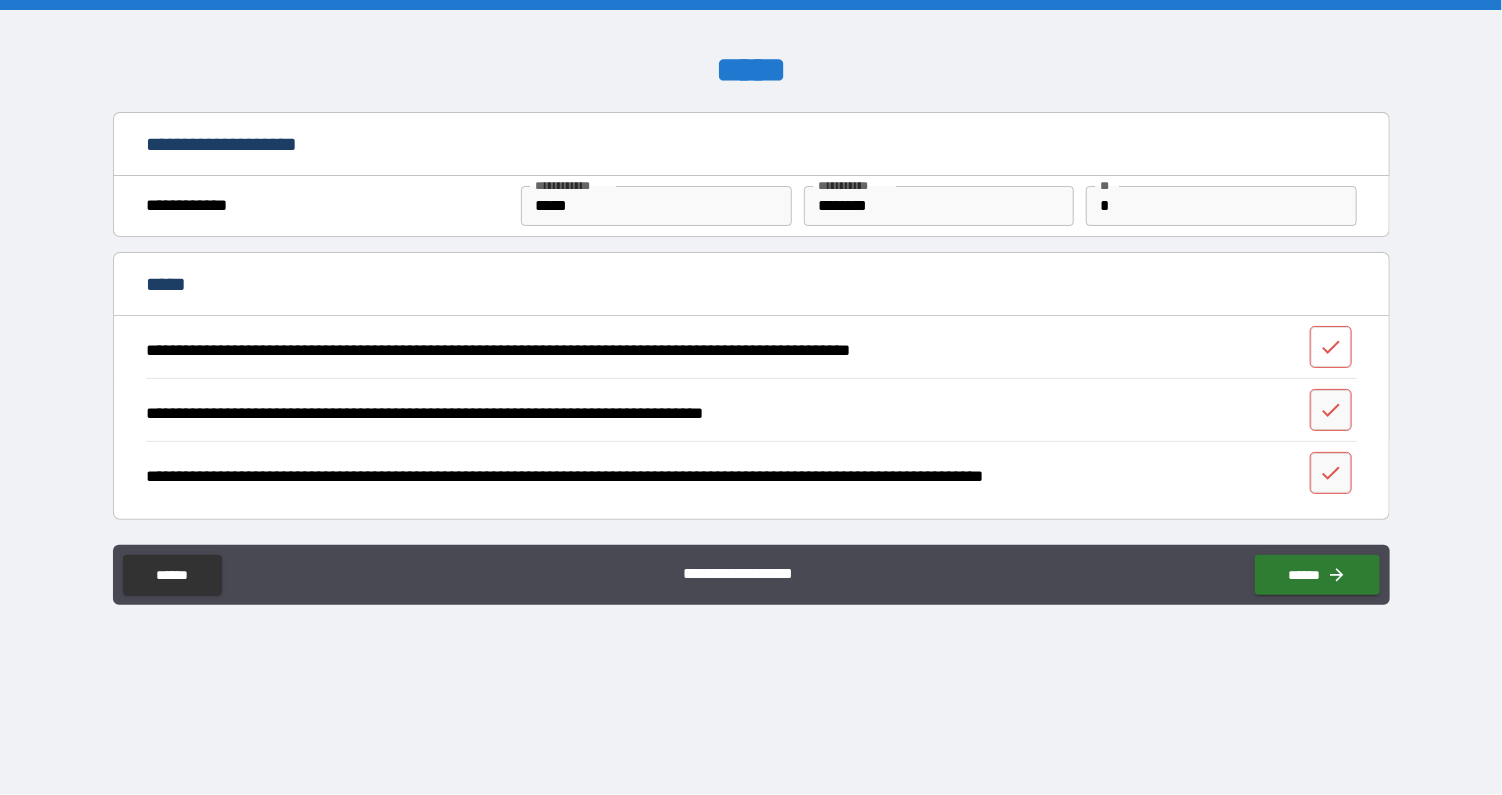 click 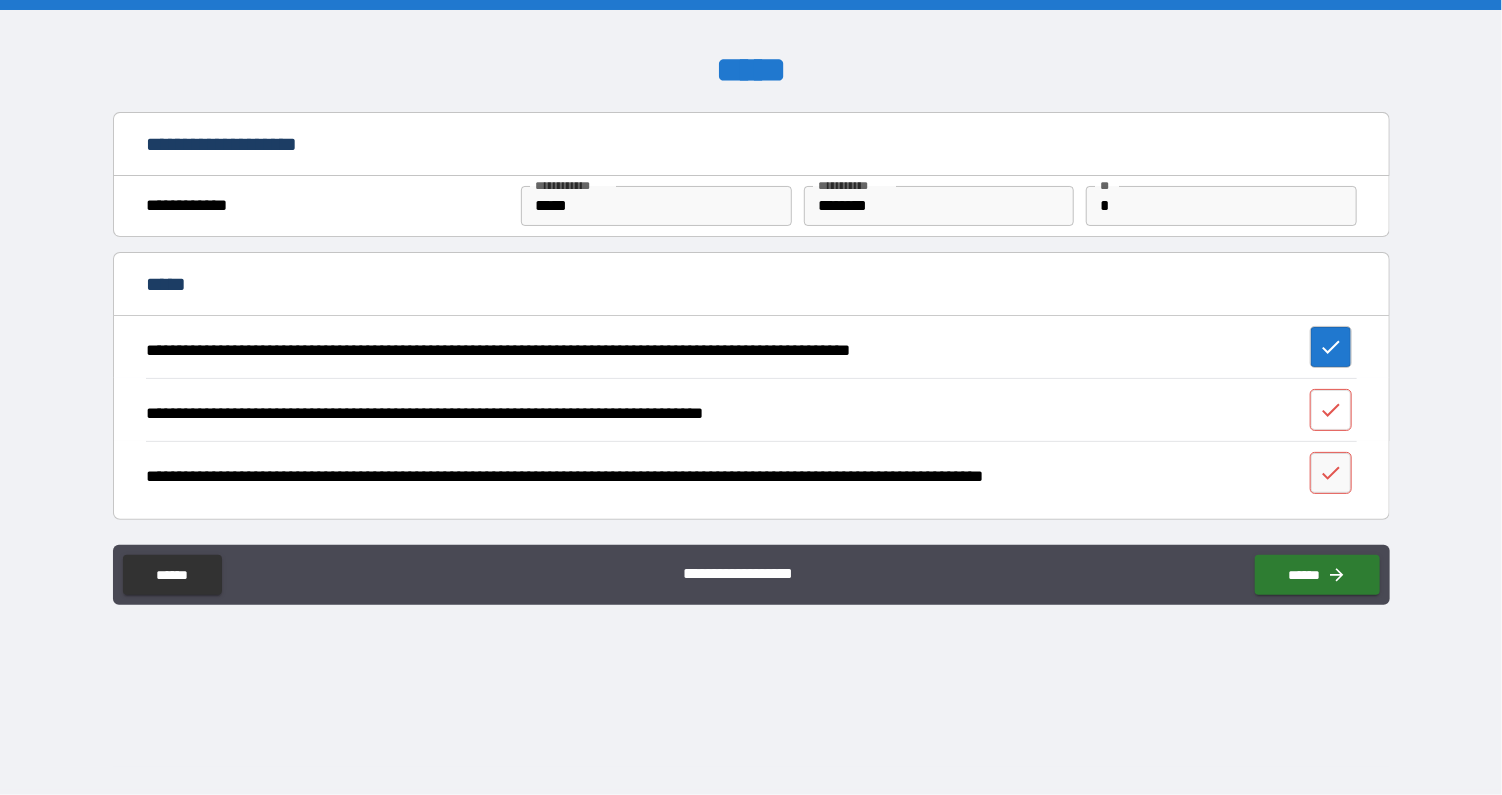 click 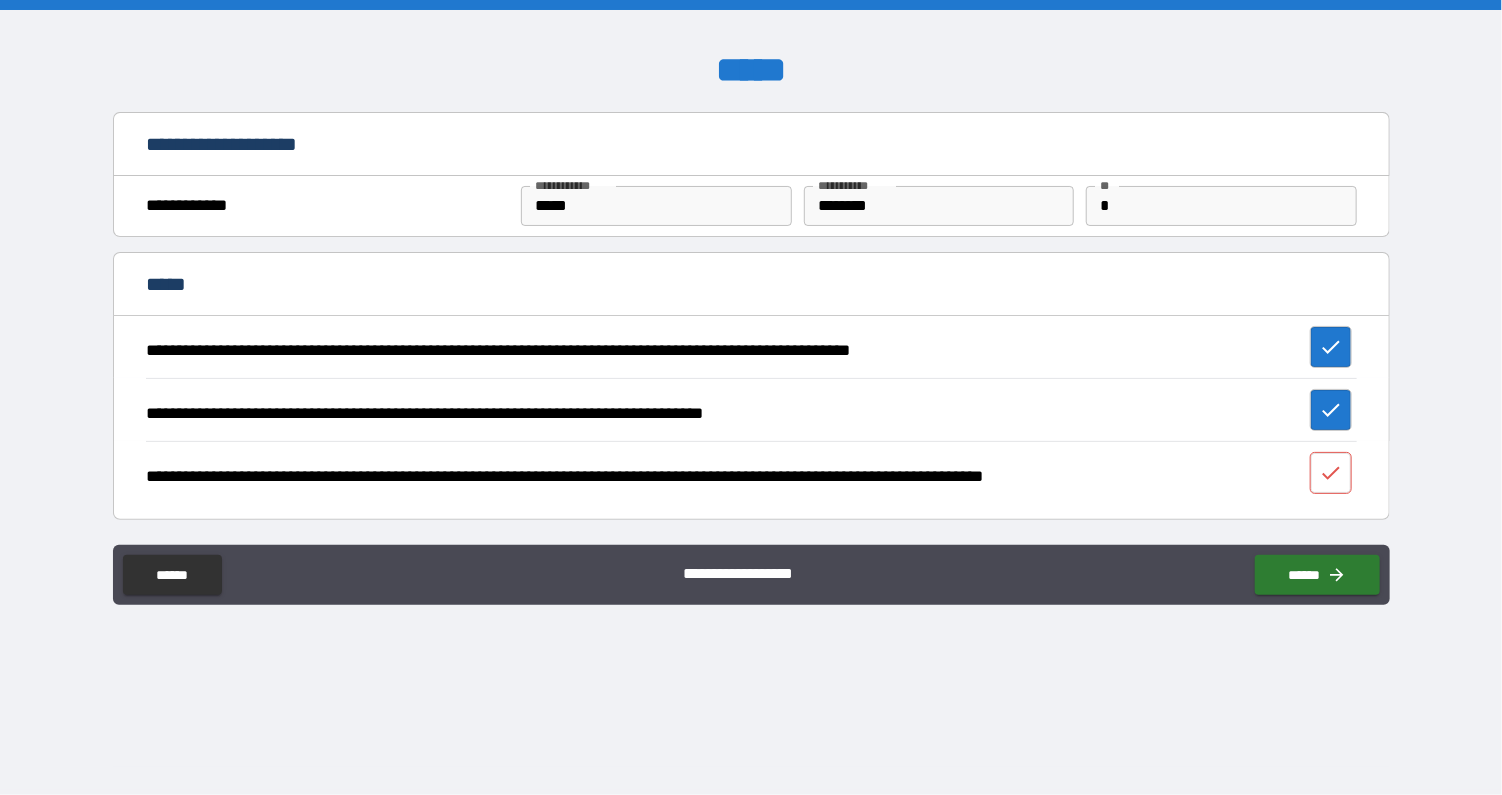 click 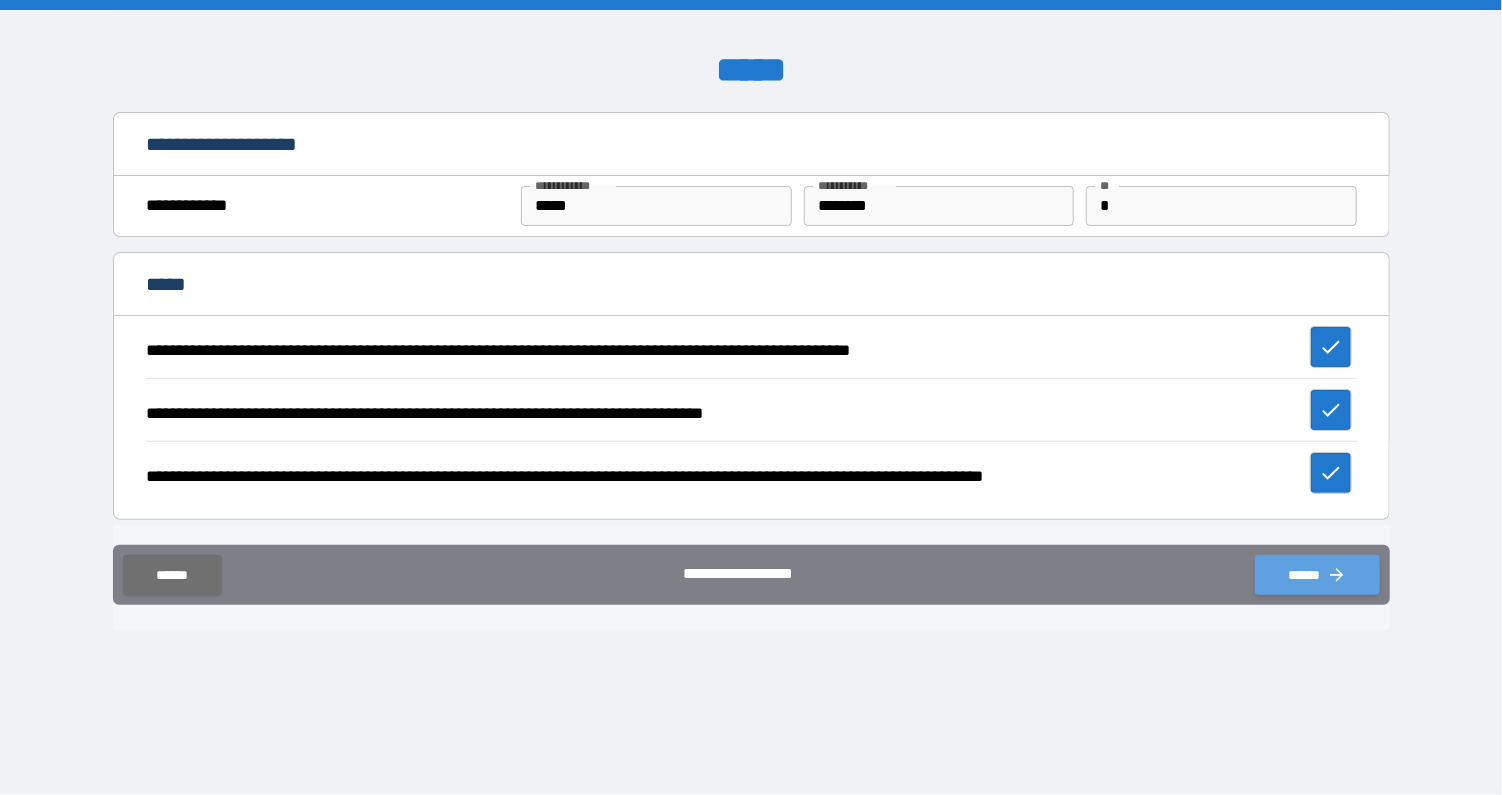 click 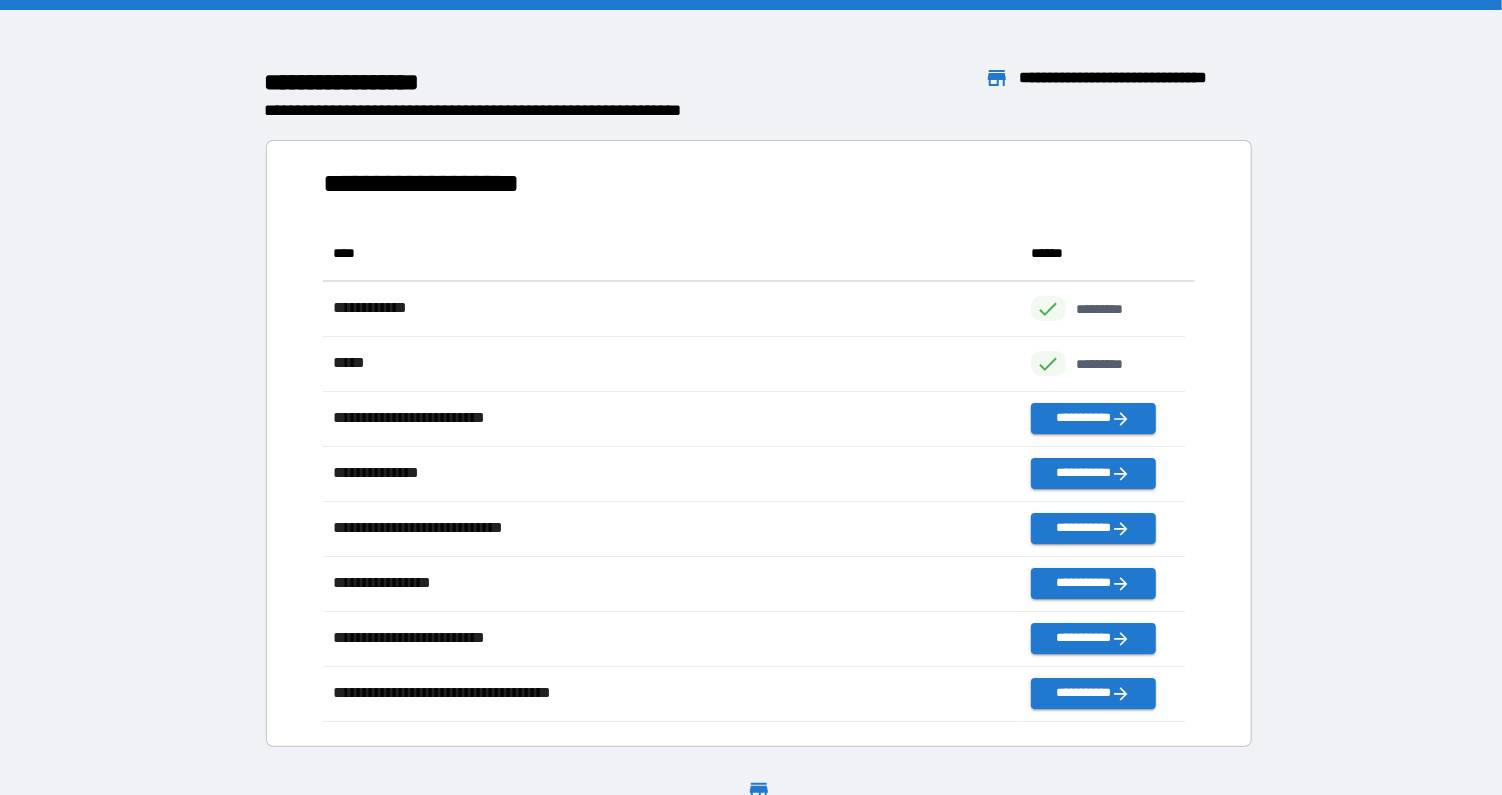 scroll, scrollTop: 16, scrollLeft: 16, axis: both 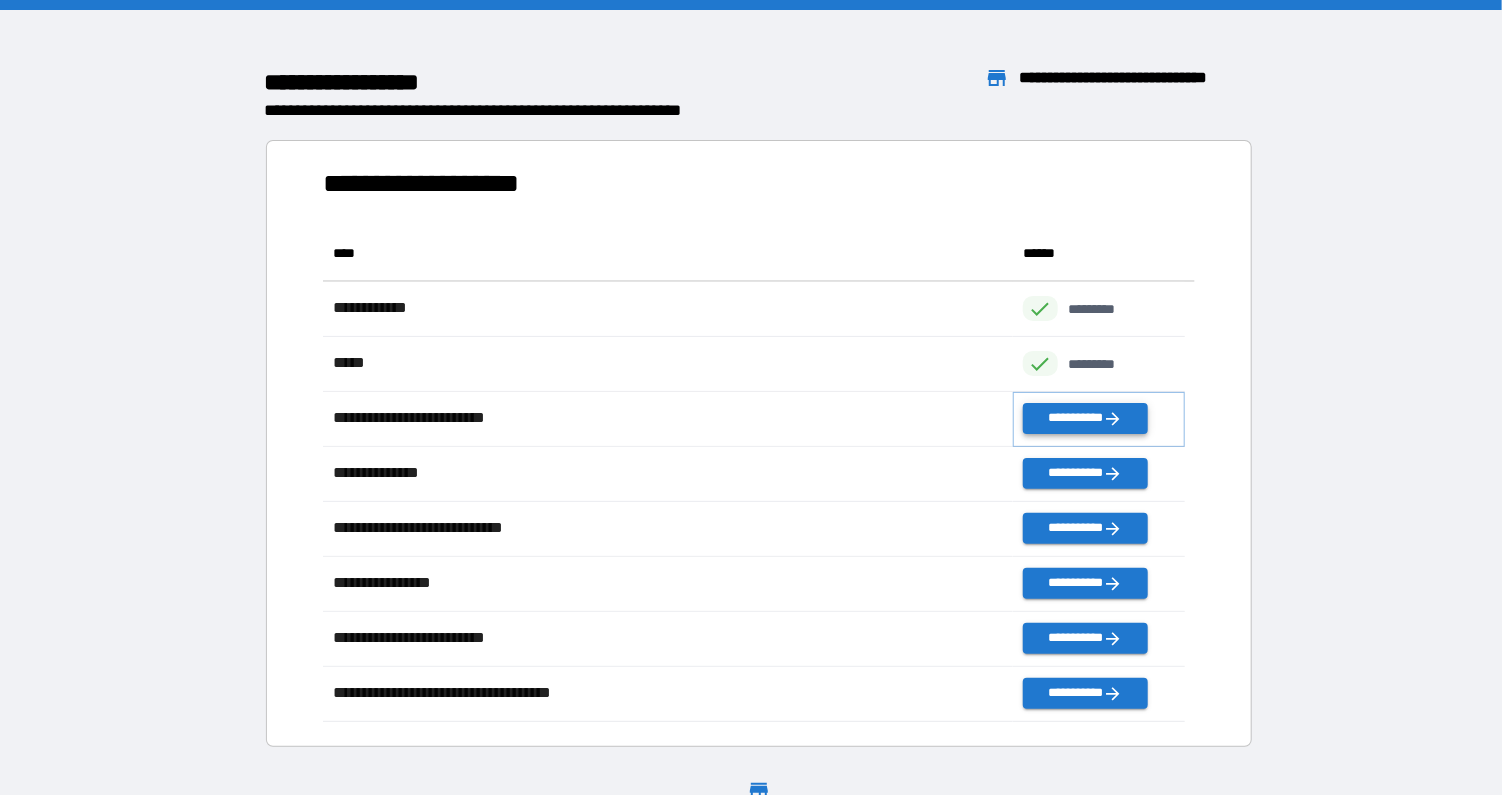 click on "**********" at bounding box center [1085, 418] 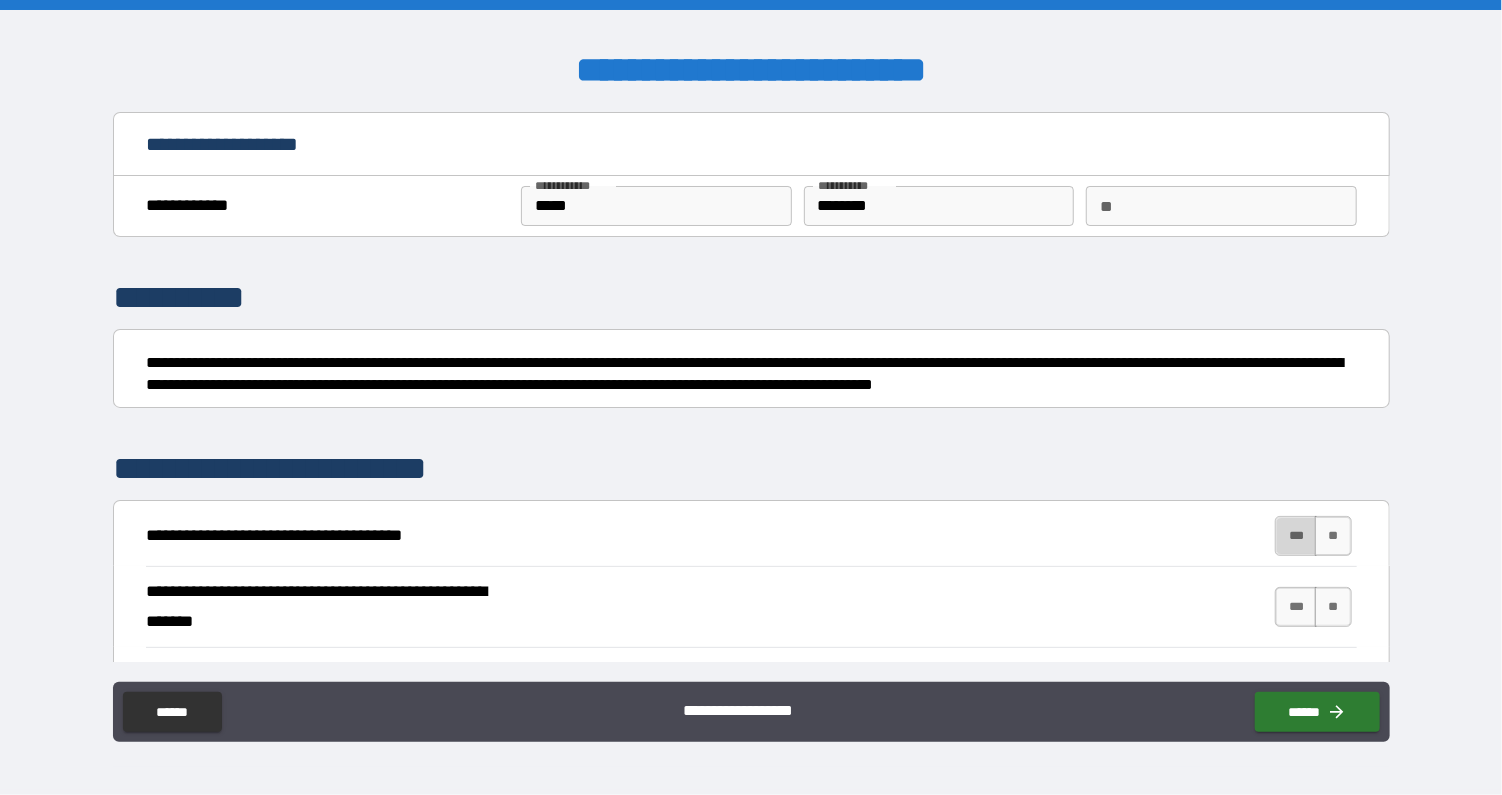 click on "***" at bounding box center (1296, 536) 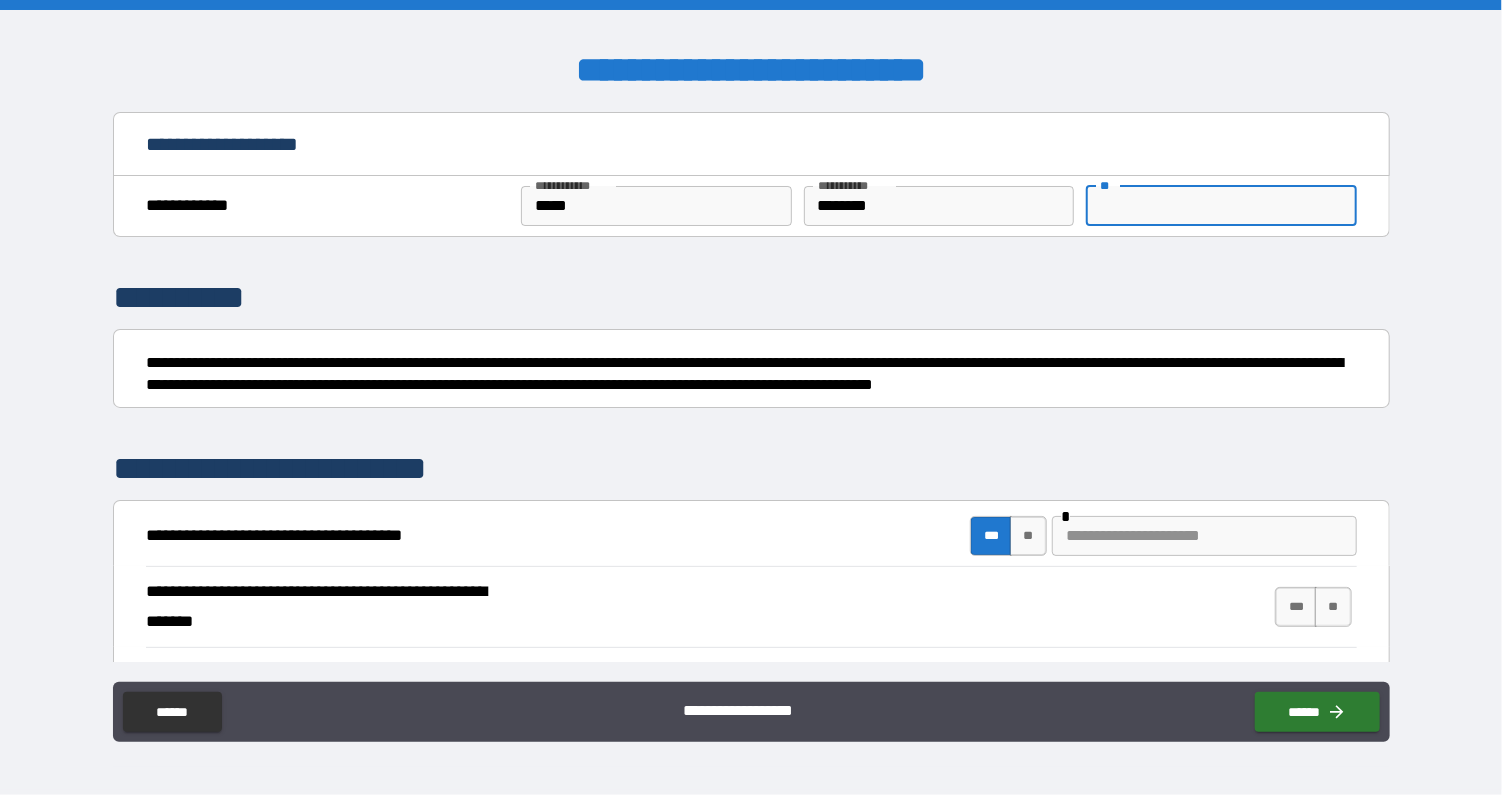click on "**" at bounding box center (1221, 206) 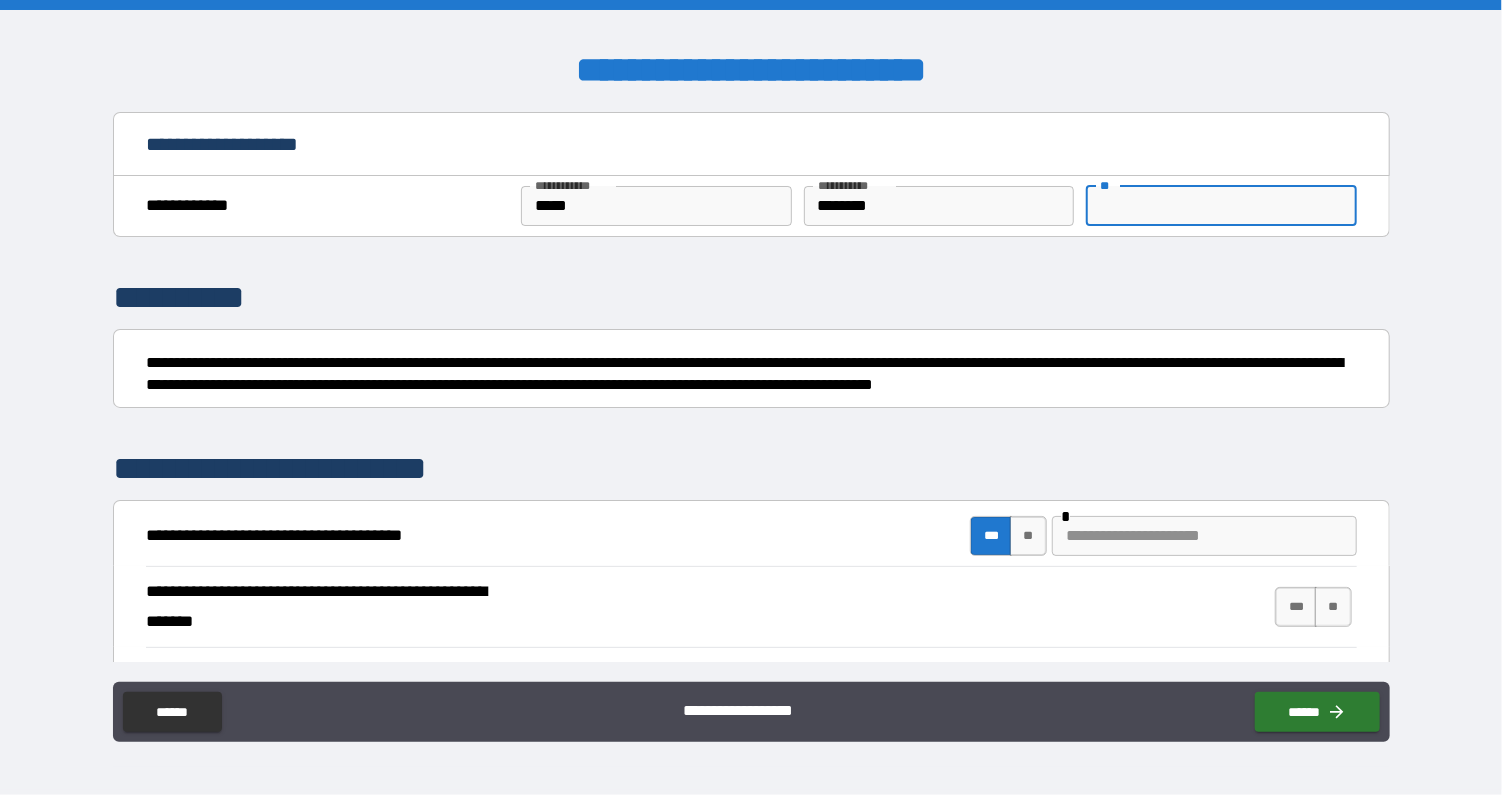type on "*" 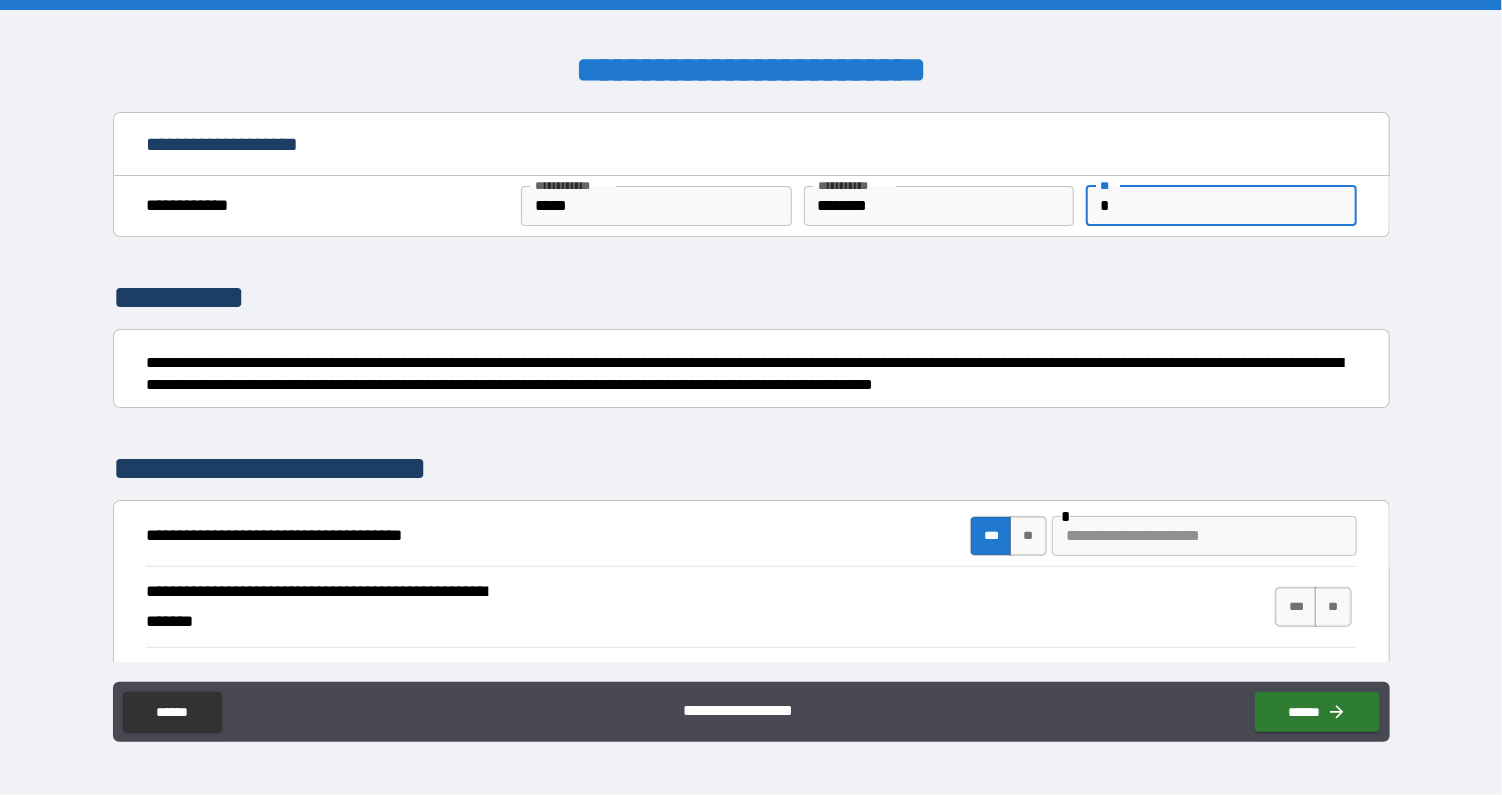 click at bounding box center [1204, 536] 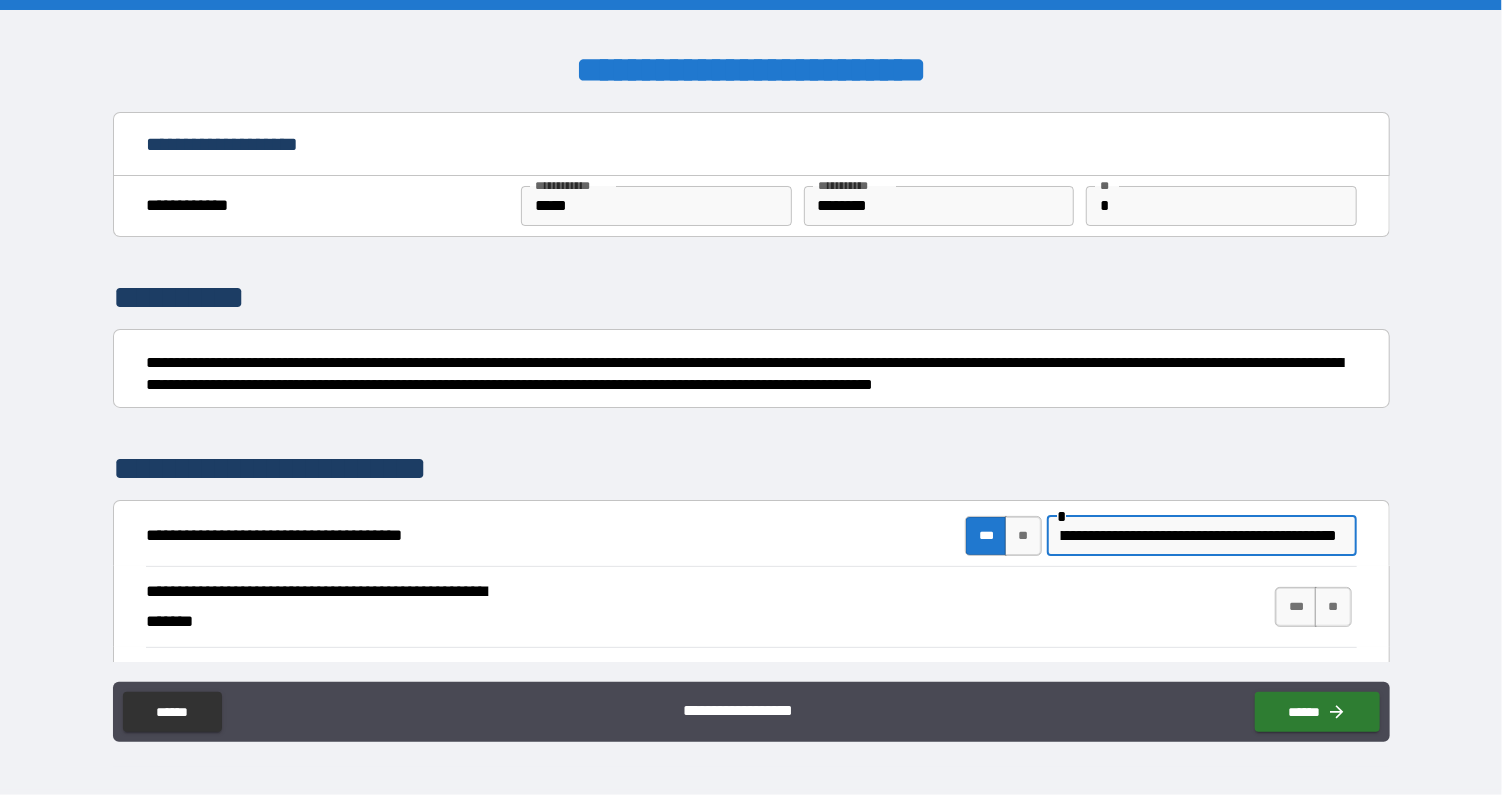 scroll, scrollTop: 0, scrollLeft: 269, axis: horizontal 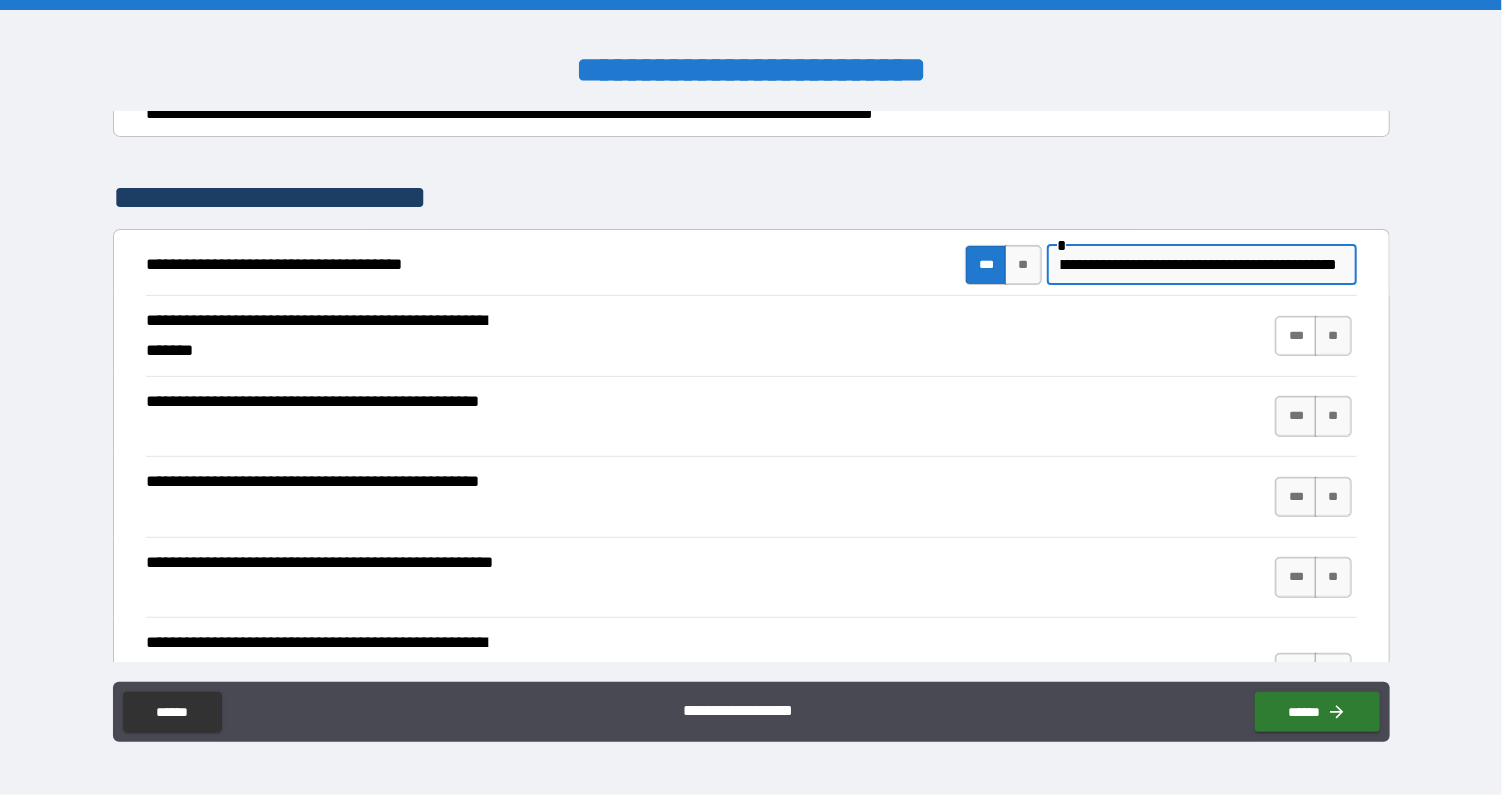 type on "**********" 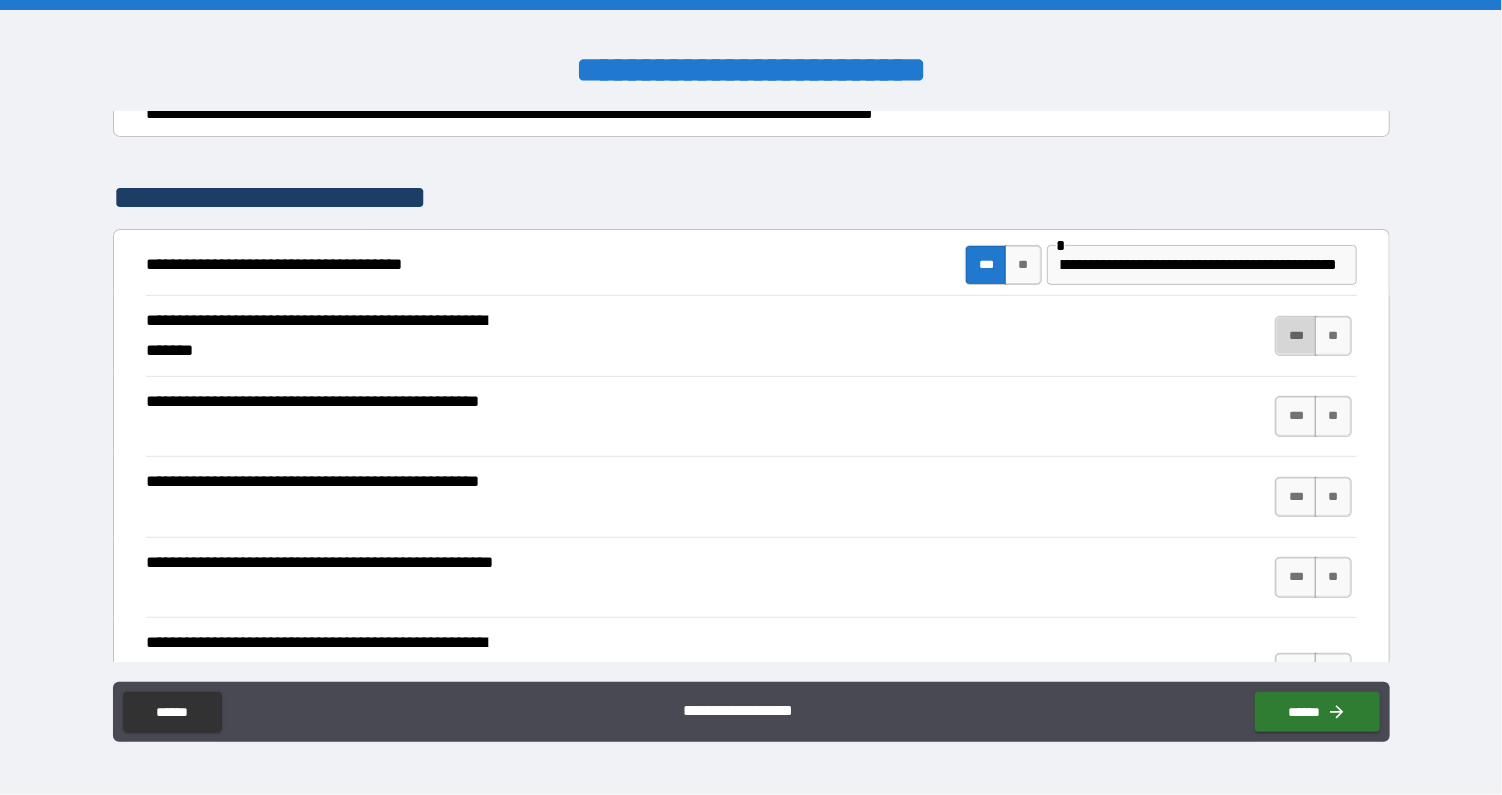 scroll, scrollTop: 0, scrollLeft: 0, axis: both 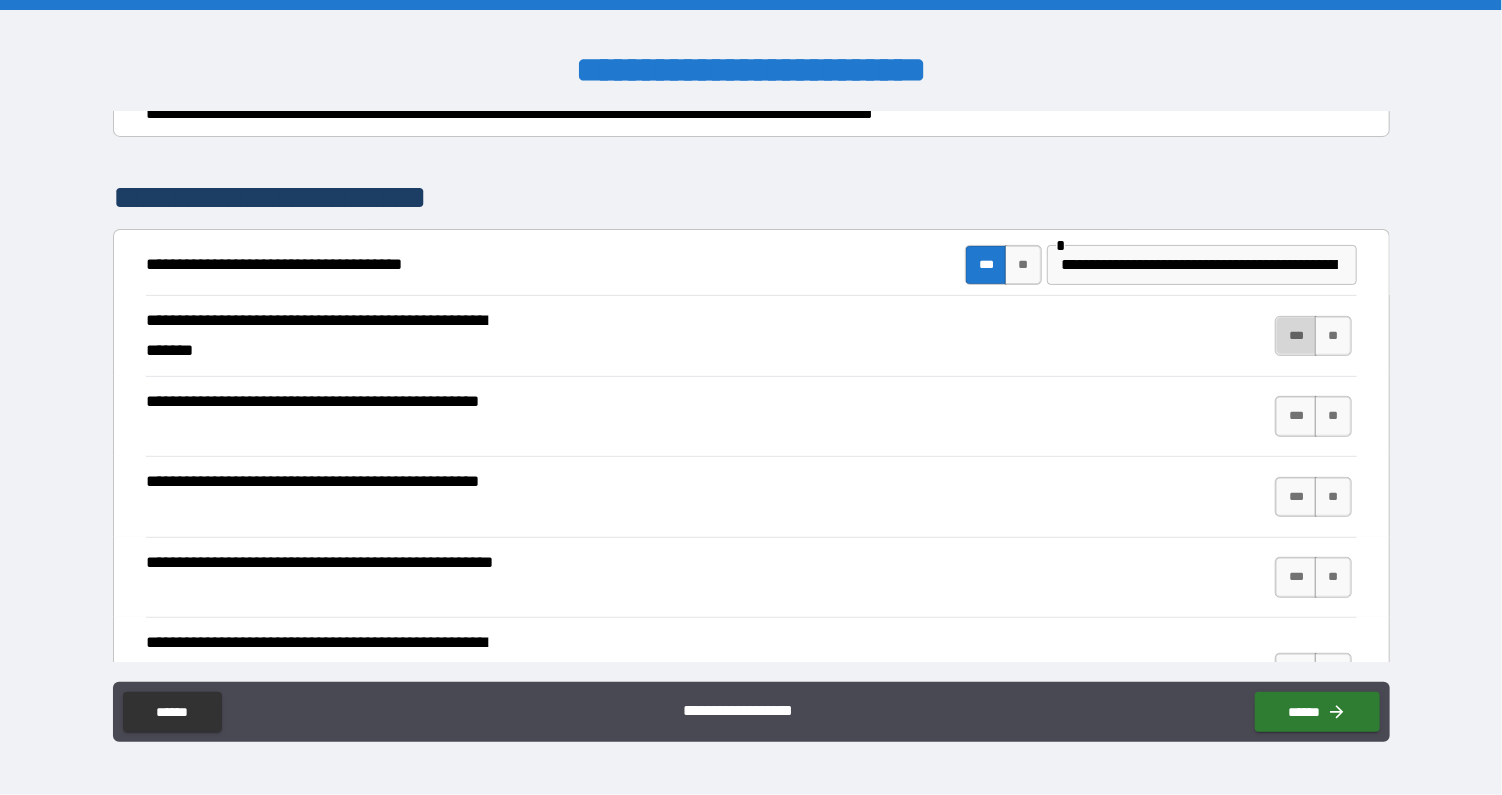 click on "***" at bounding box center [1296, 336] 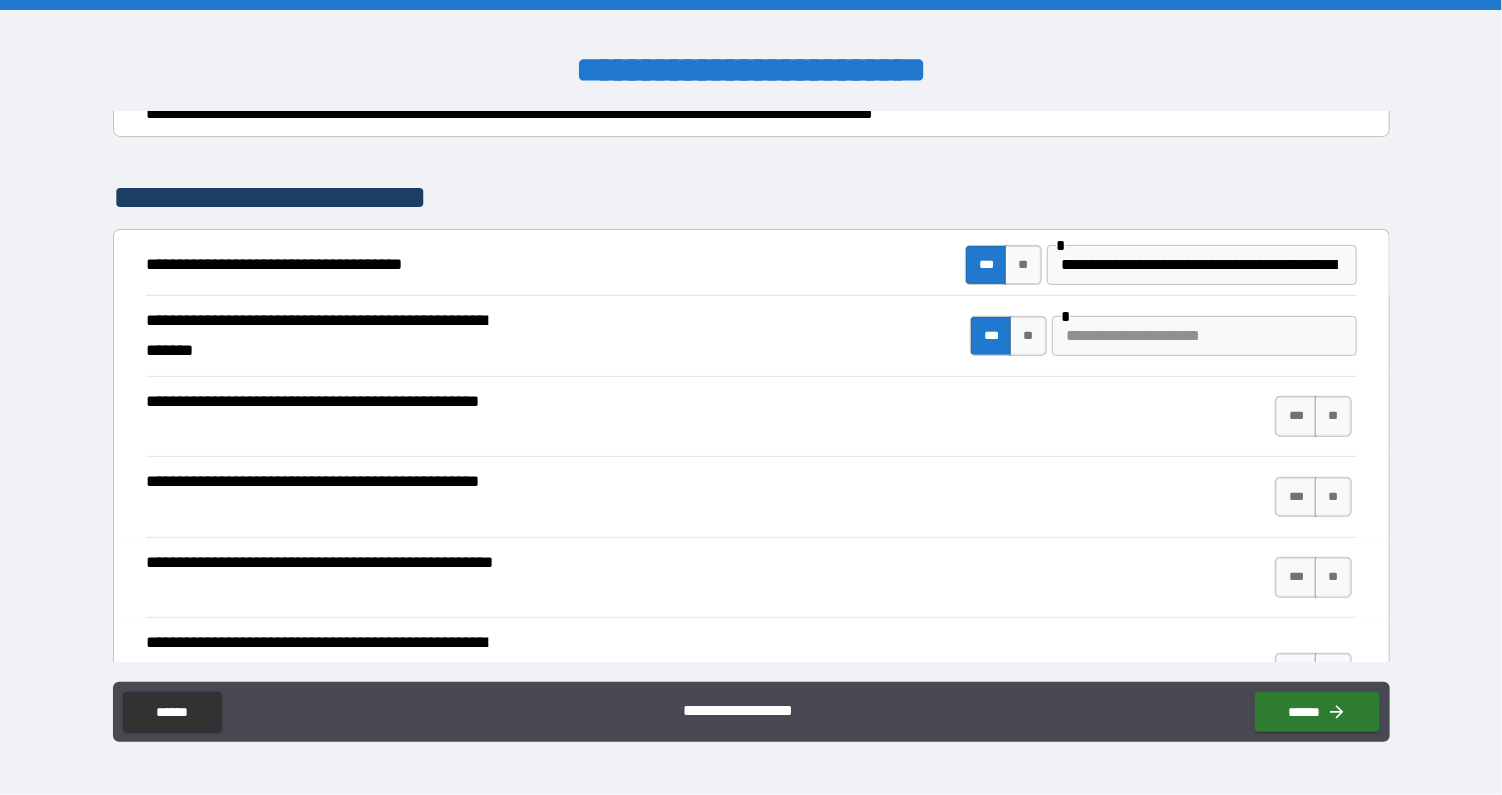 click at bounding box center [1204, 336] 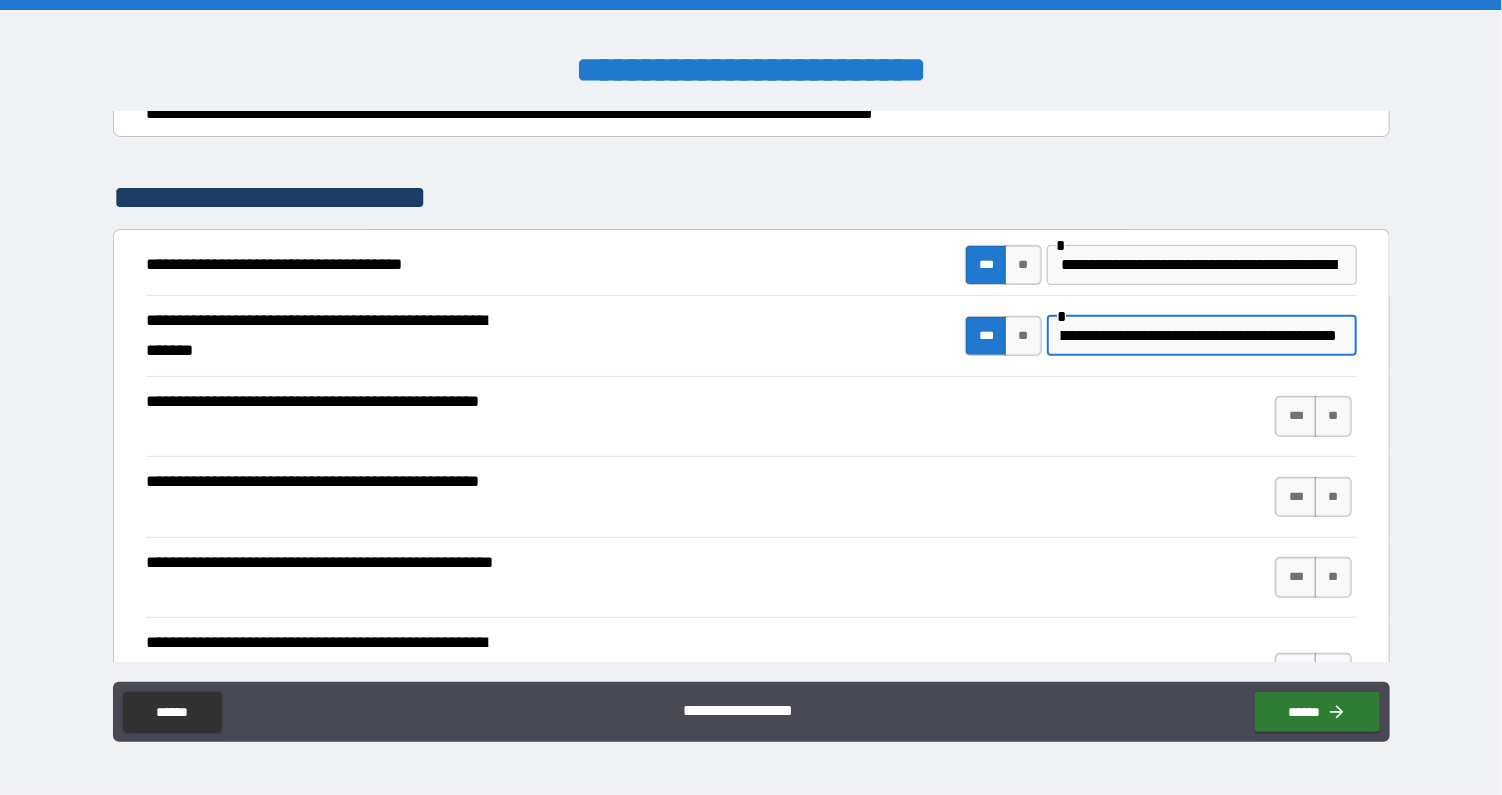 scroll, scrollTop: 0, scrollLeft: 562, axis: horizontal 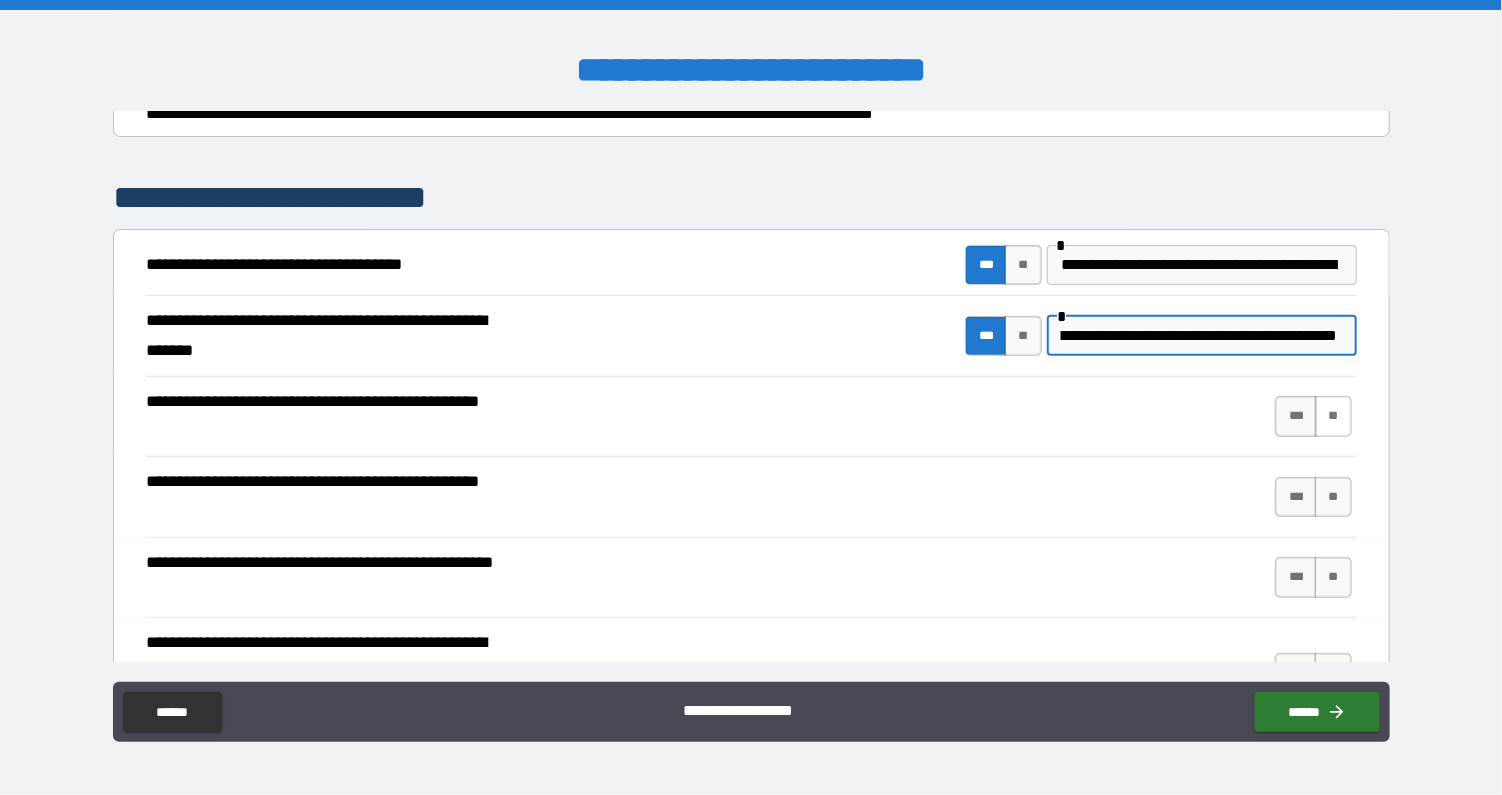 type on "**********" 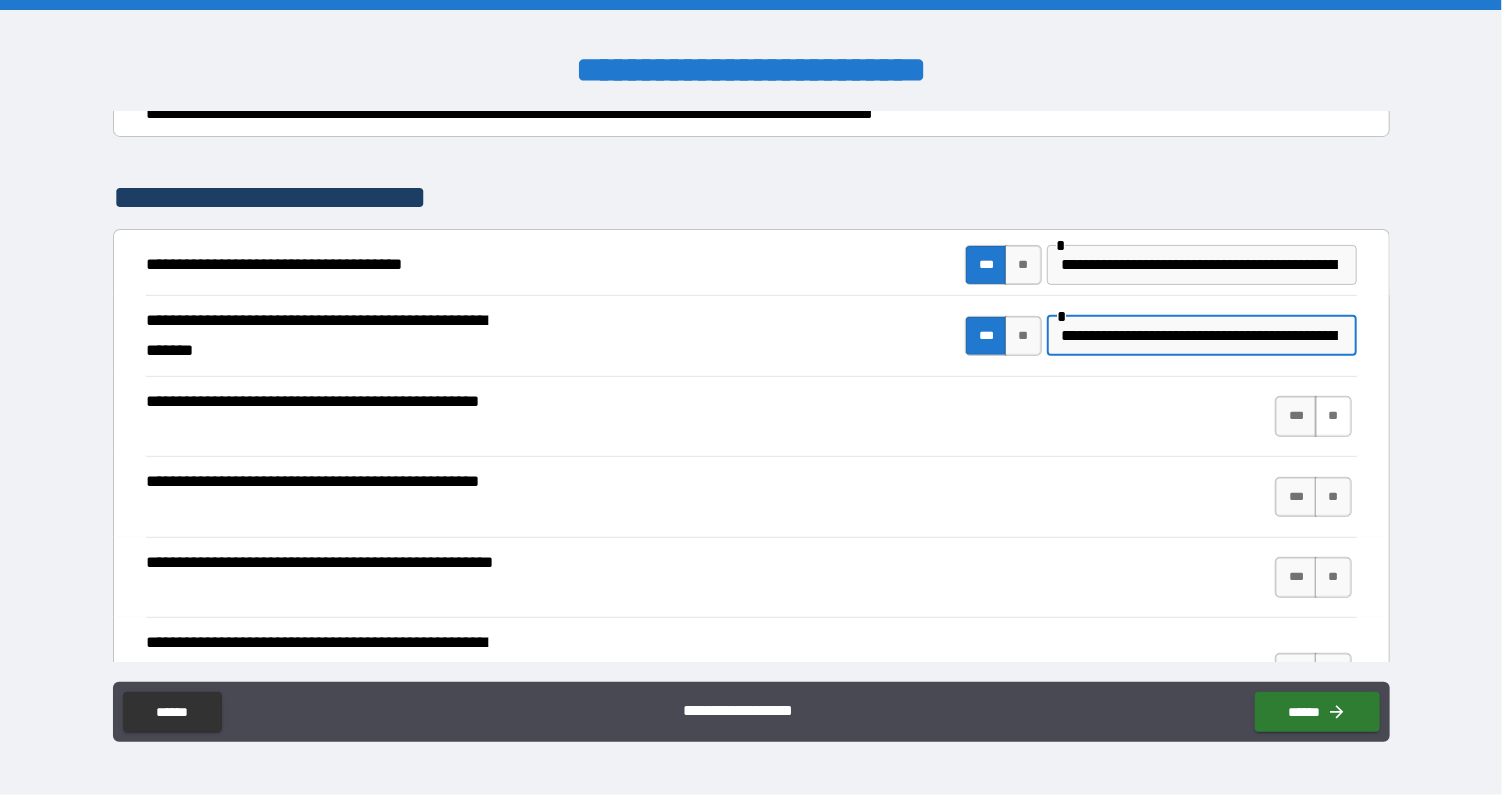 click on "**" at bounding box center [1333, 416] 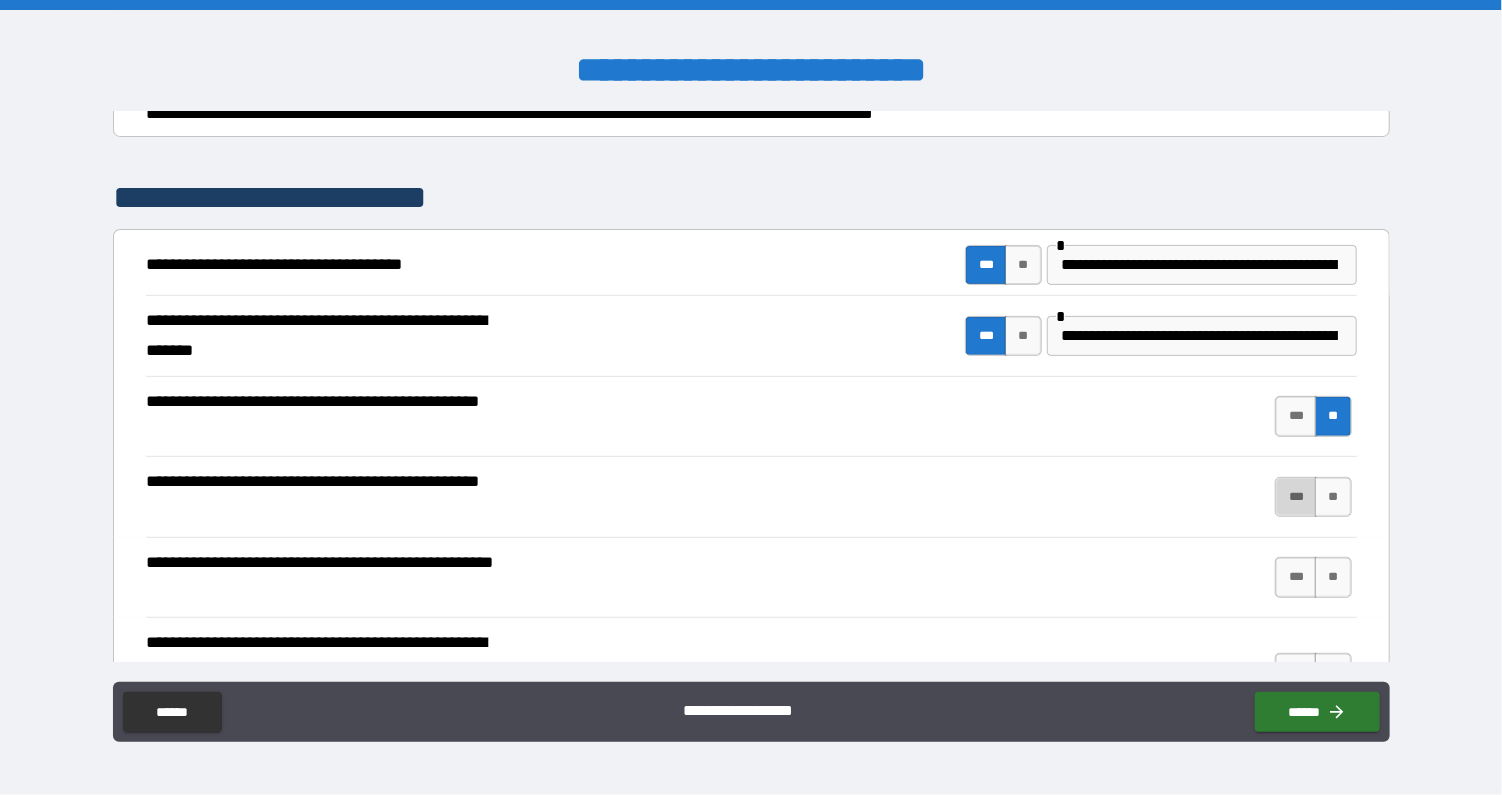 click on "***" at bounding box center (1296, 497) 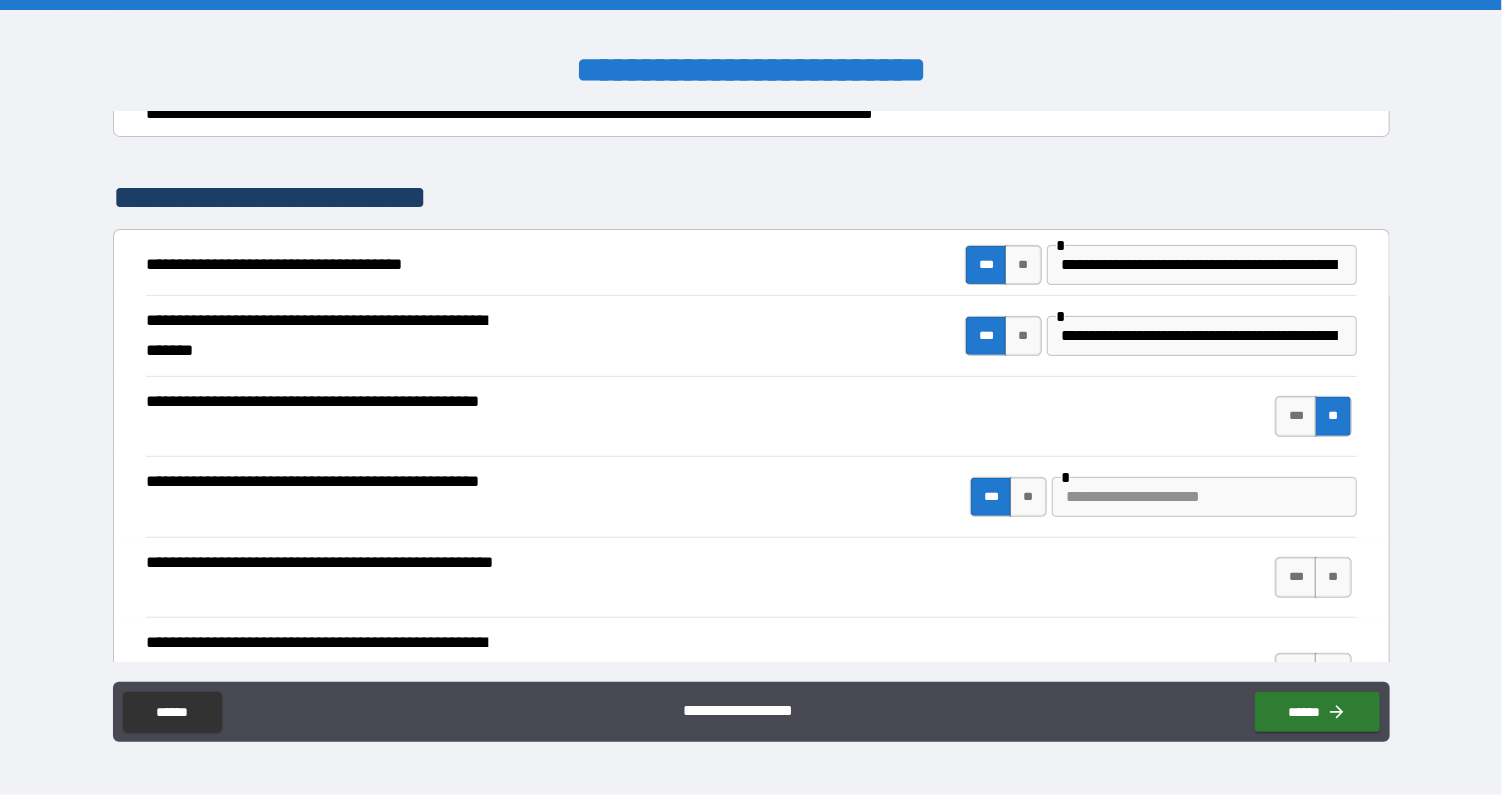 click at bounding box center (1204, 497) 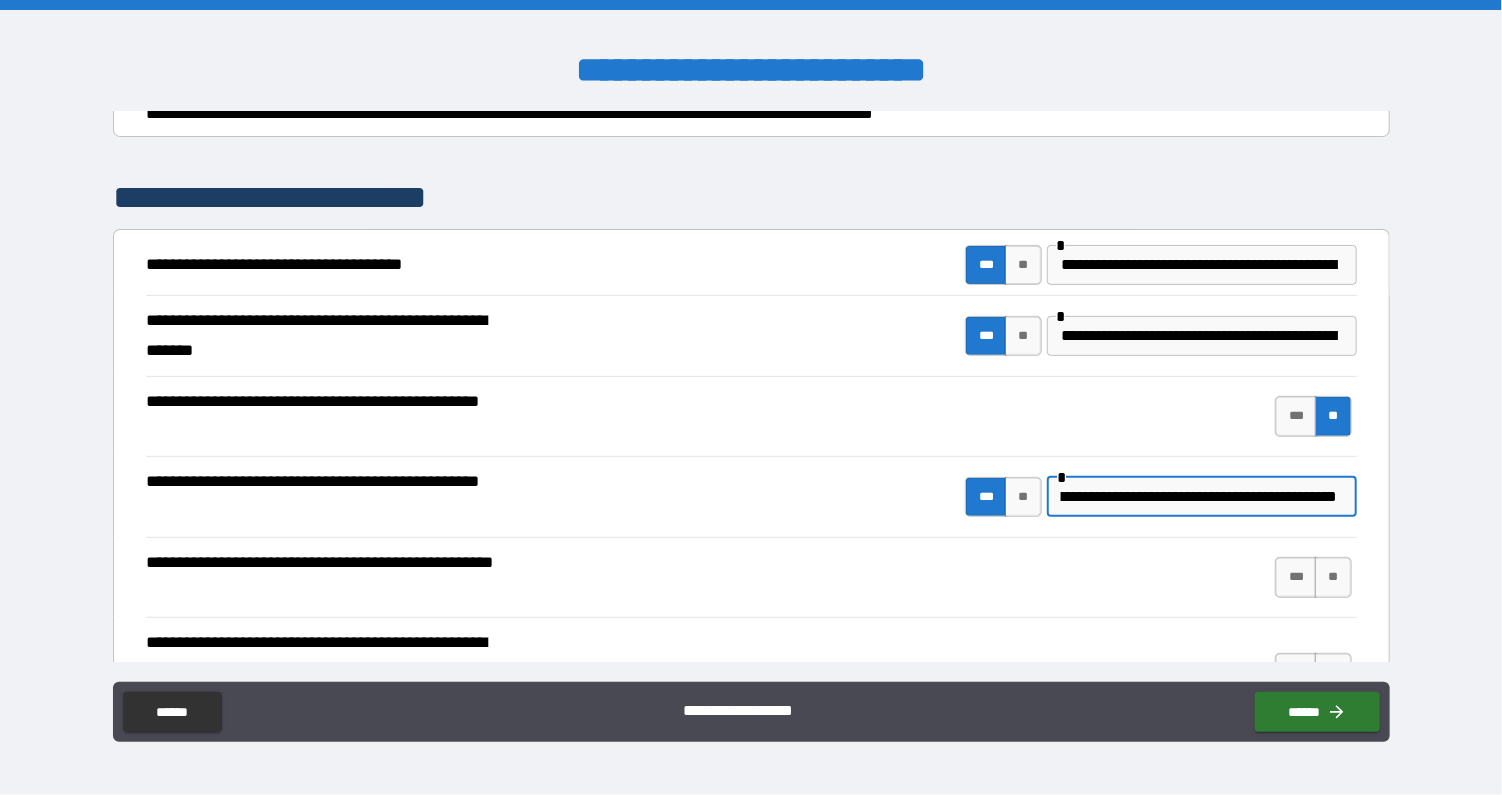 scroll, scrollTop: 0, scrollLeft: 478, axis: horizontal 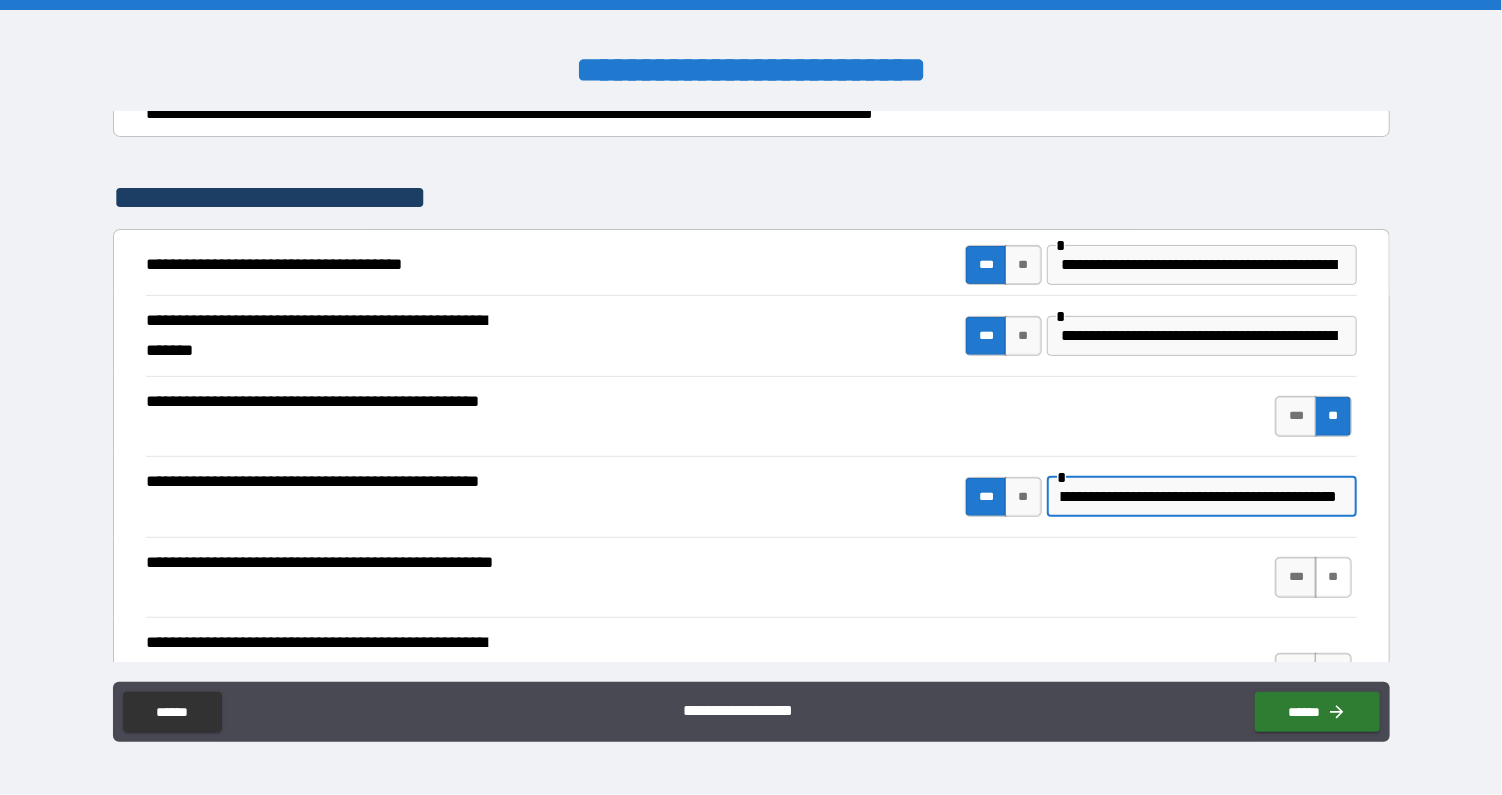 type on "**********" 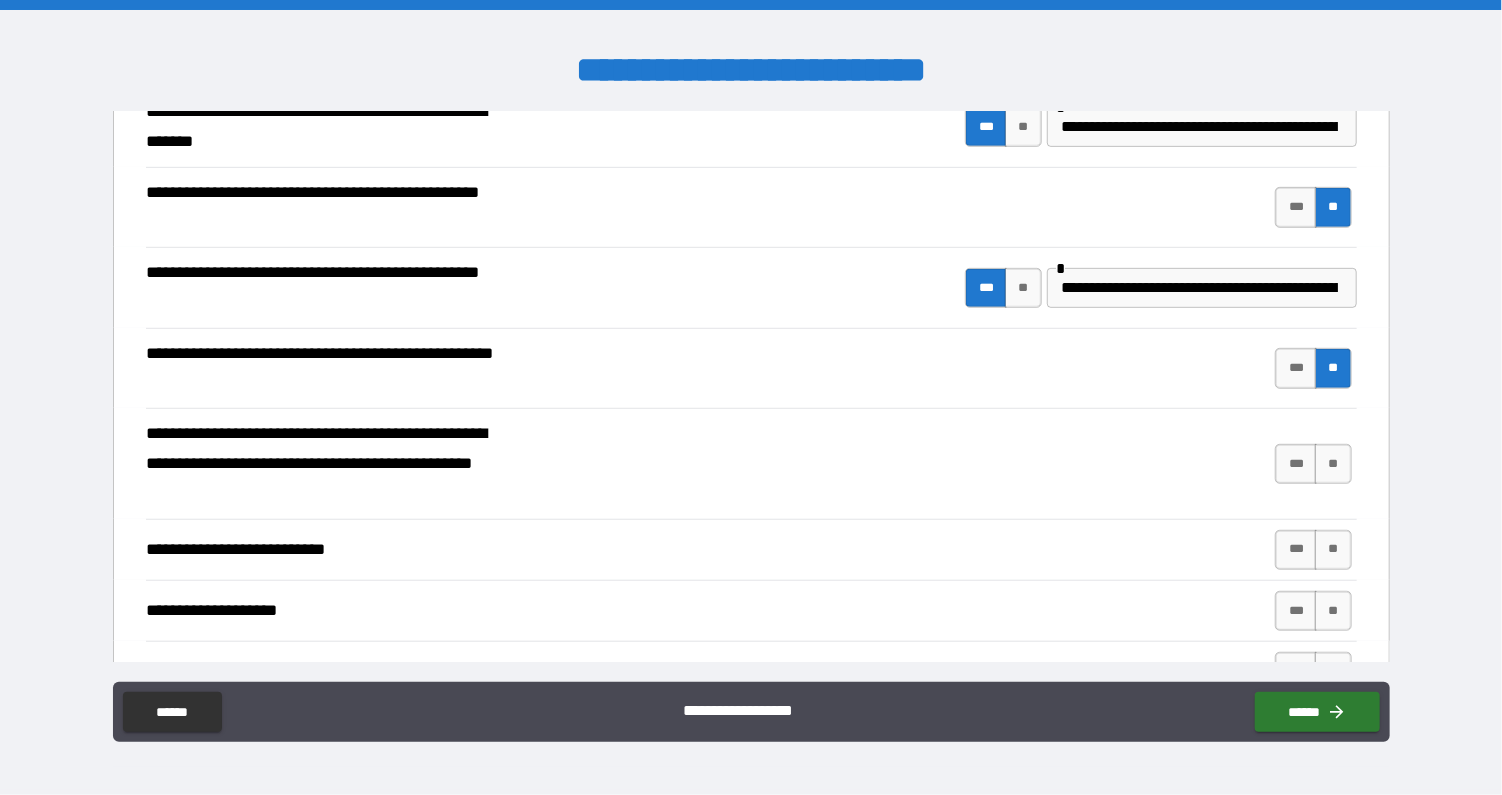 scroll, scrollTop: 556, scrollLeft: 0, axis: vertical 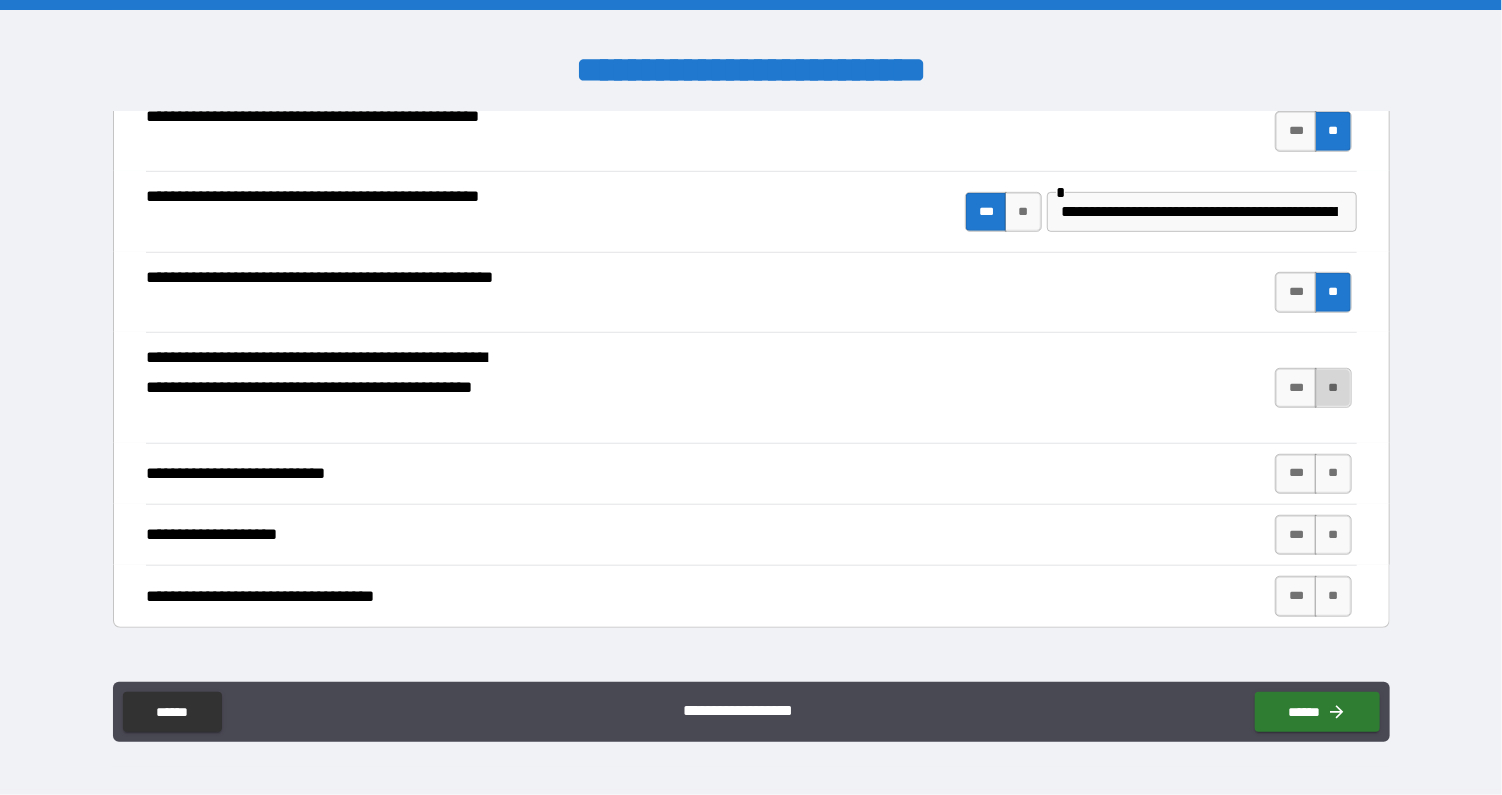 click on "**" at bounding box center (1333, 388) 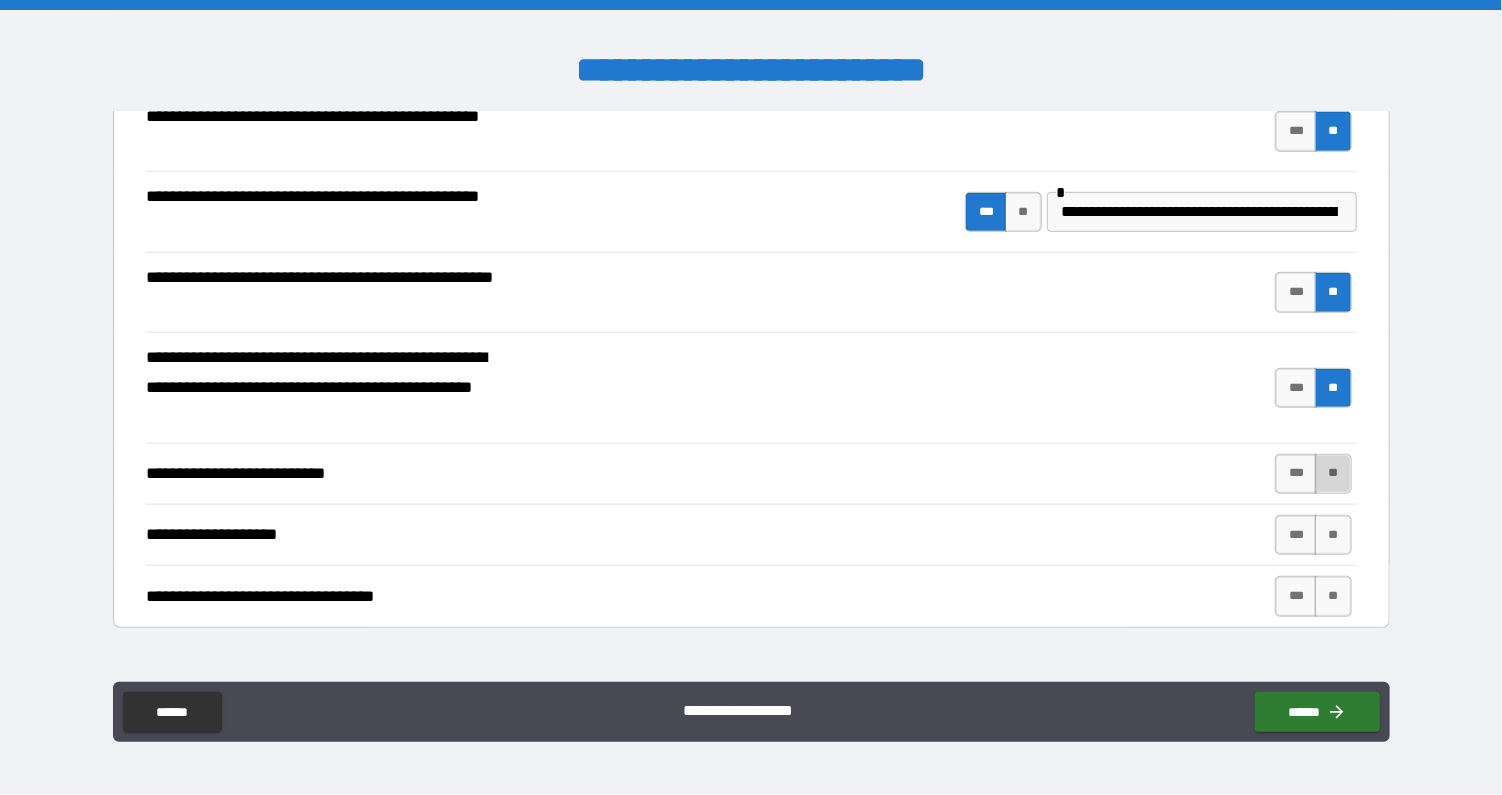 click on "**" at bounding box center [1333, 474] 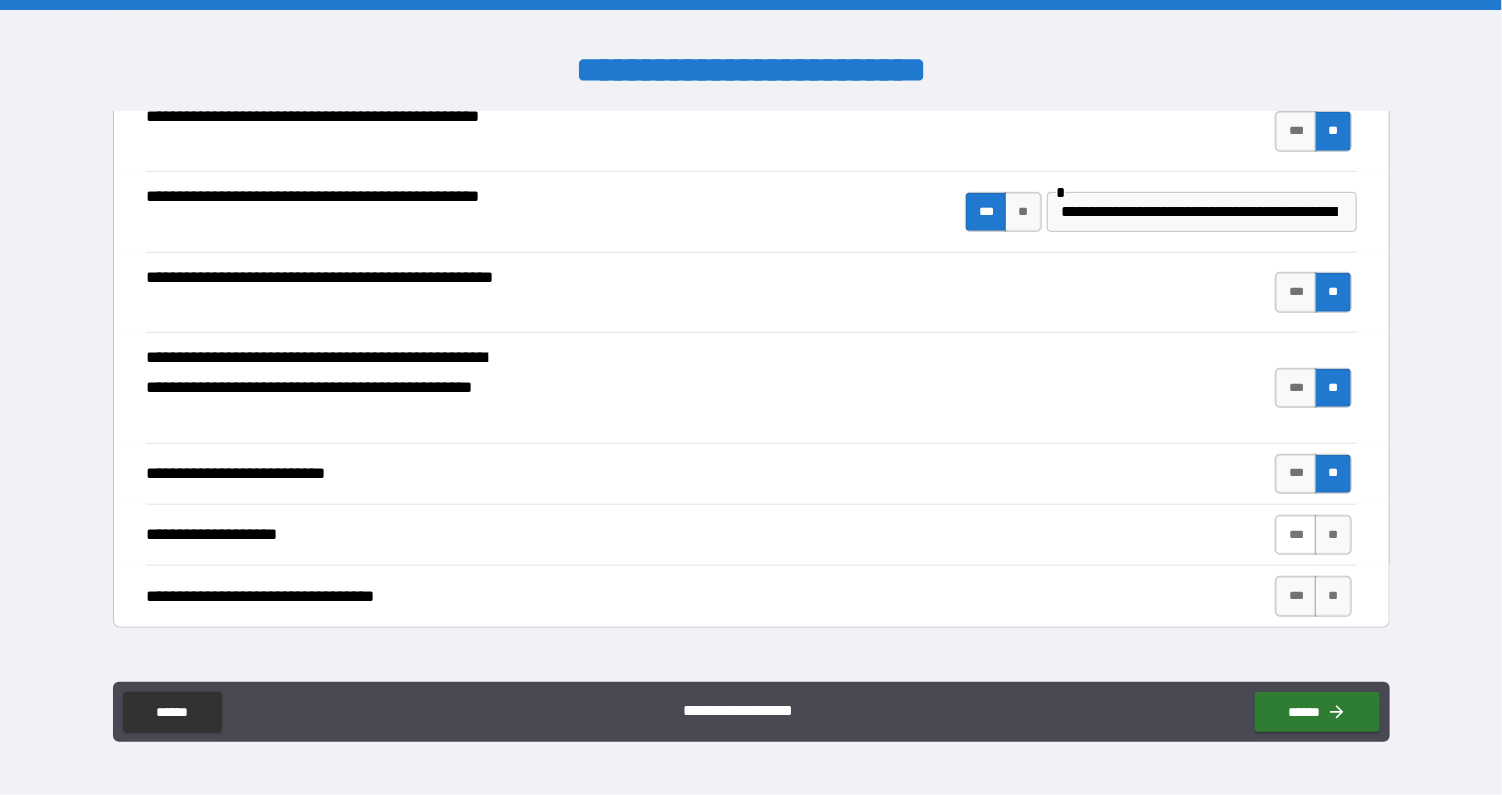 click on "***" at bounding box center [1296, 535] 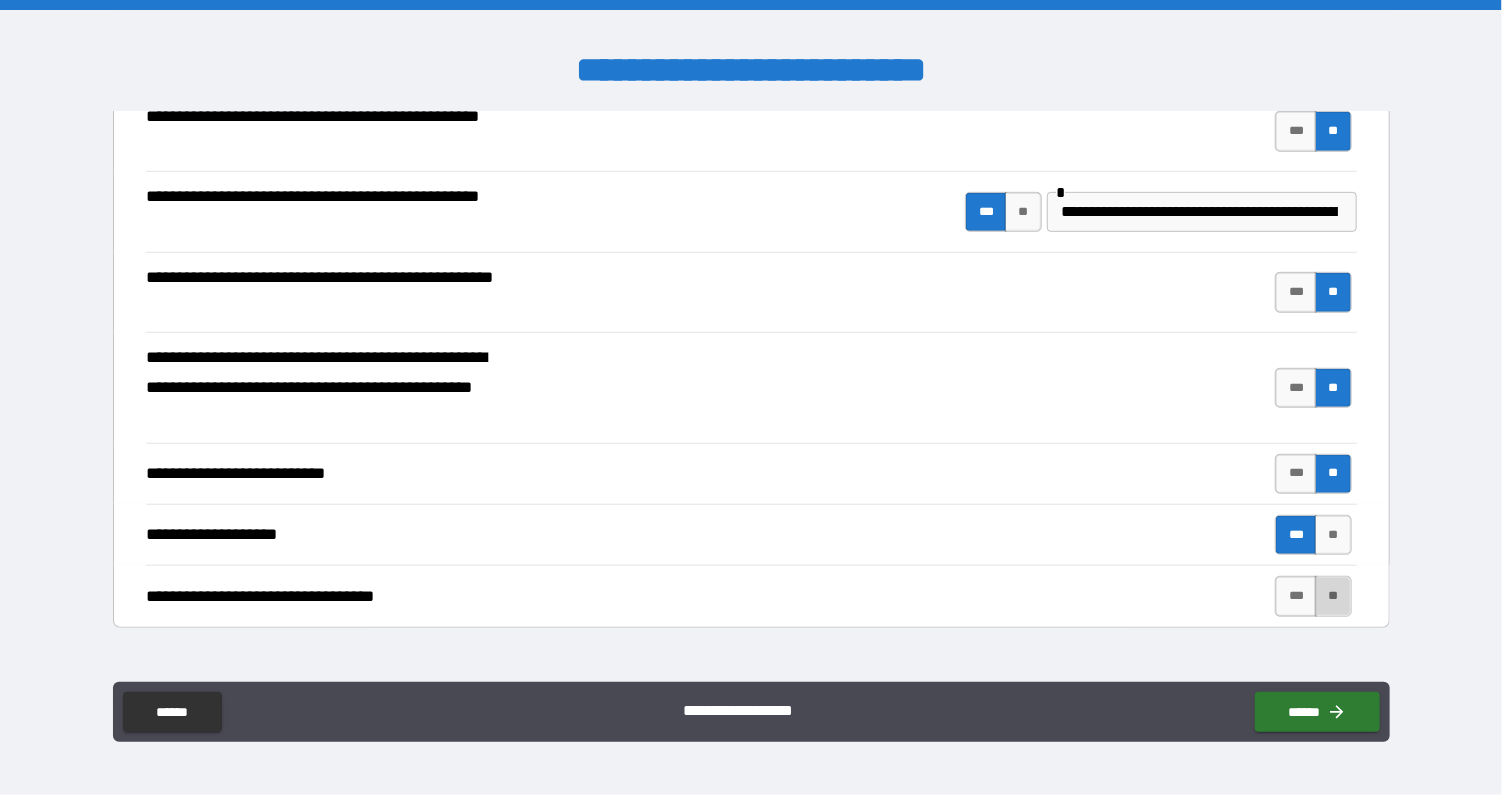 click on "**" at bounding box center (1333, 596) 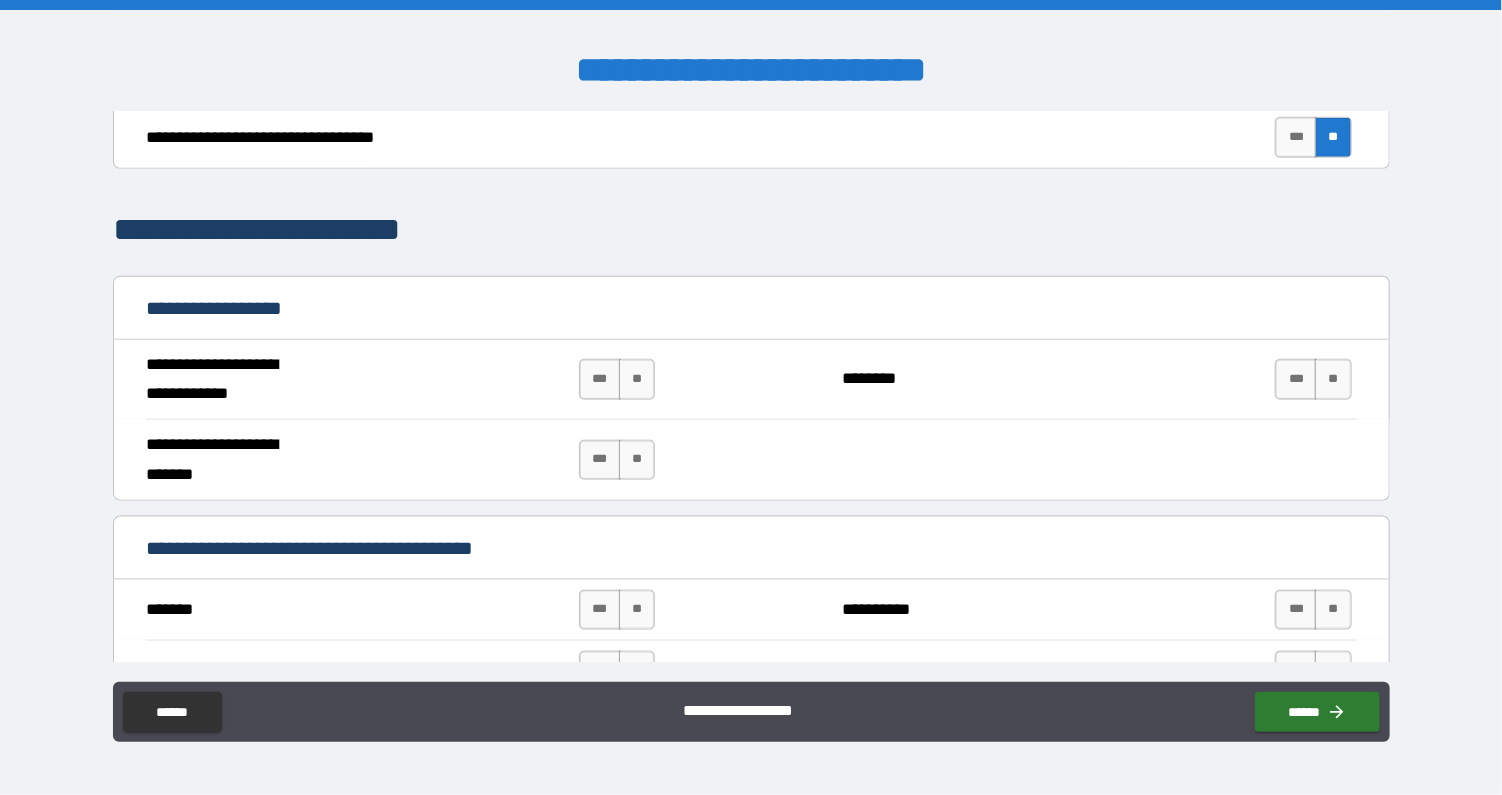 scroll, scrollTop: 1074, scrollLeft: 0, axis: vertical 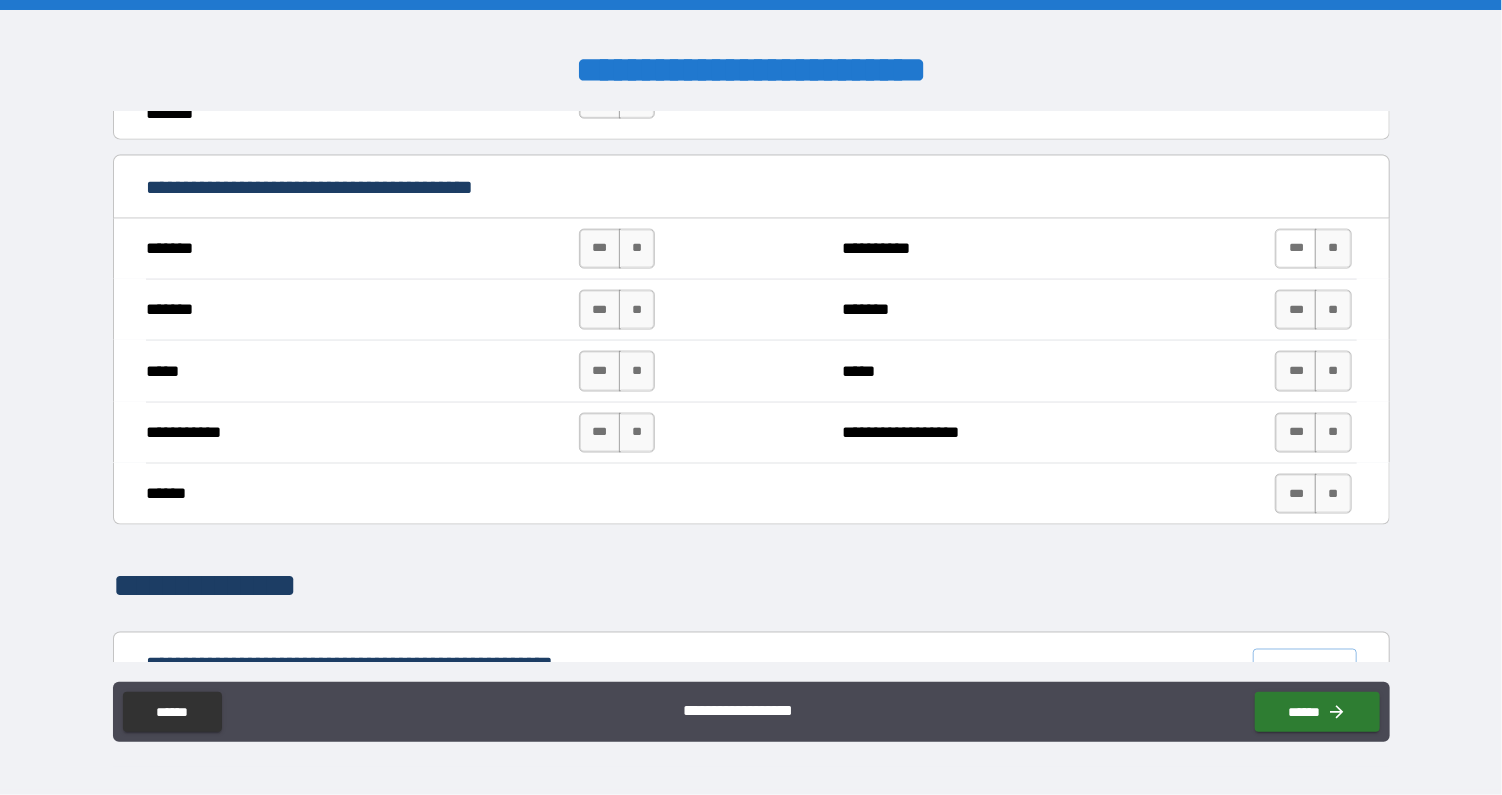 click on "***" at bounding box center (1296, 249) 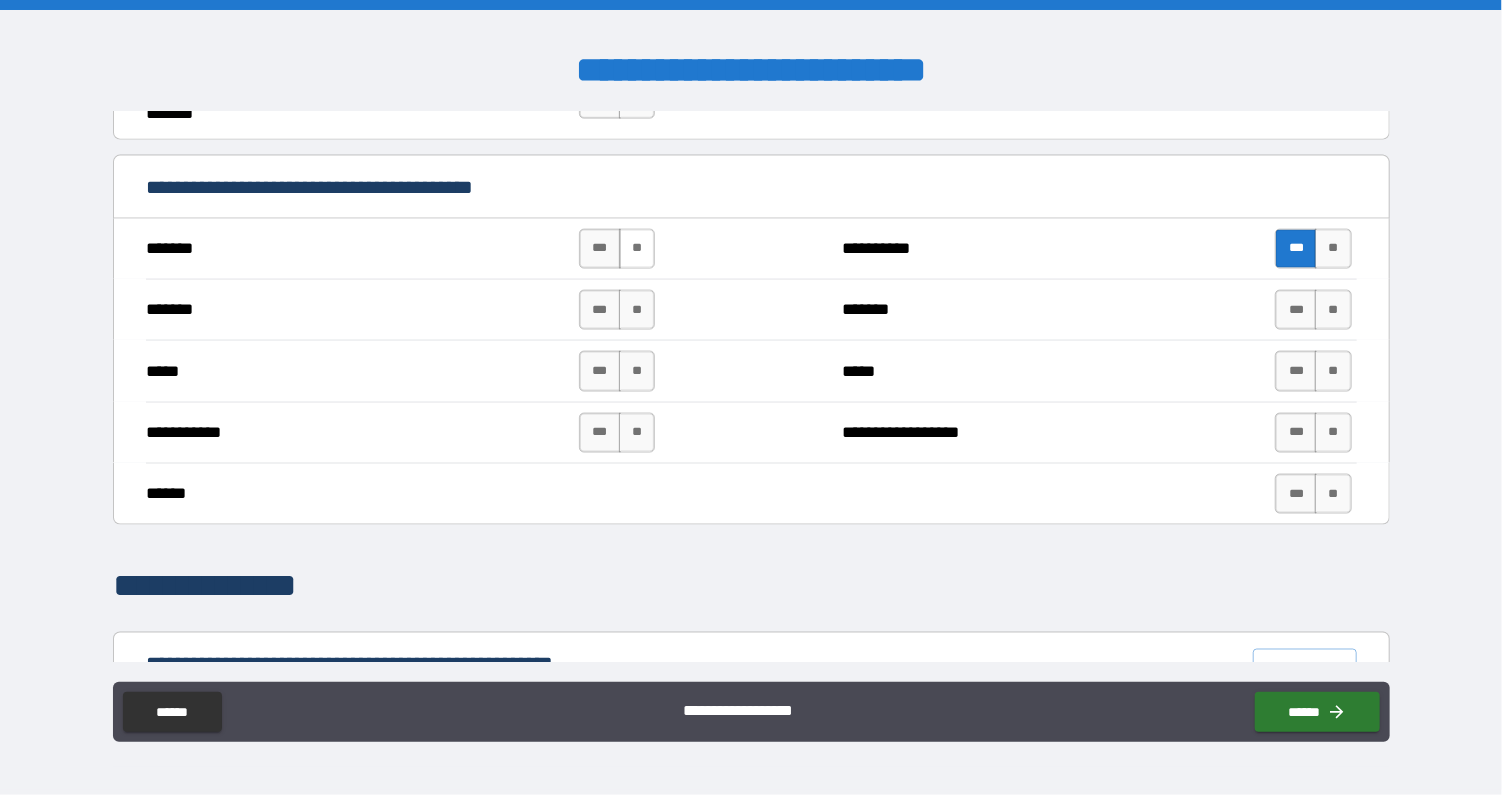 click on "**" at bounding box center [637, 249] 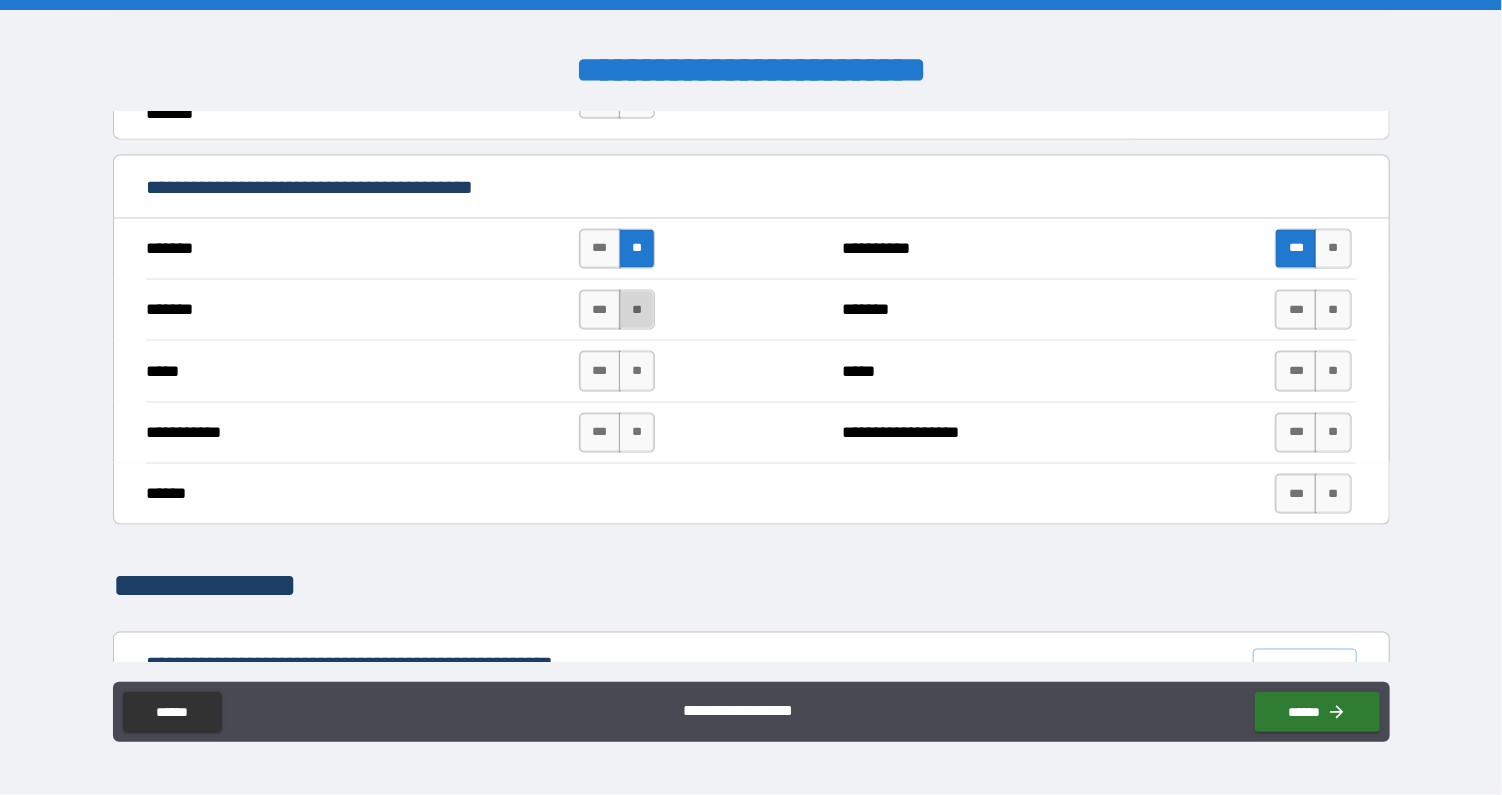 click on "**" at bounding box center (637, 310) 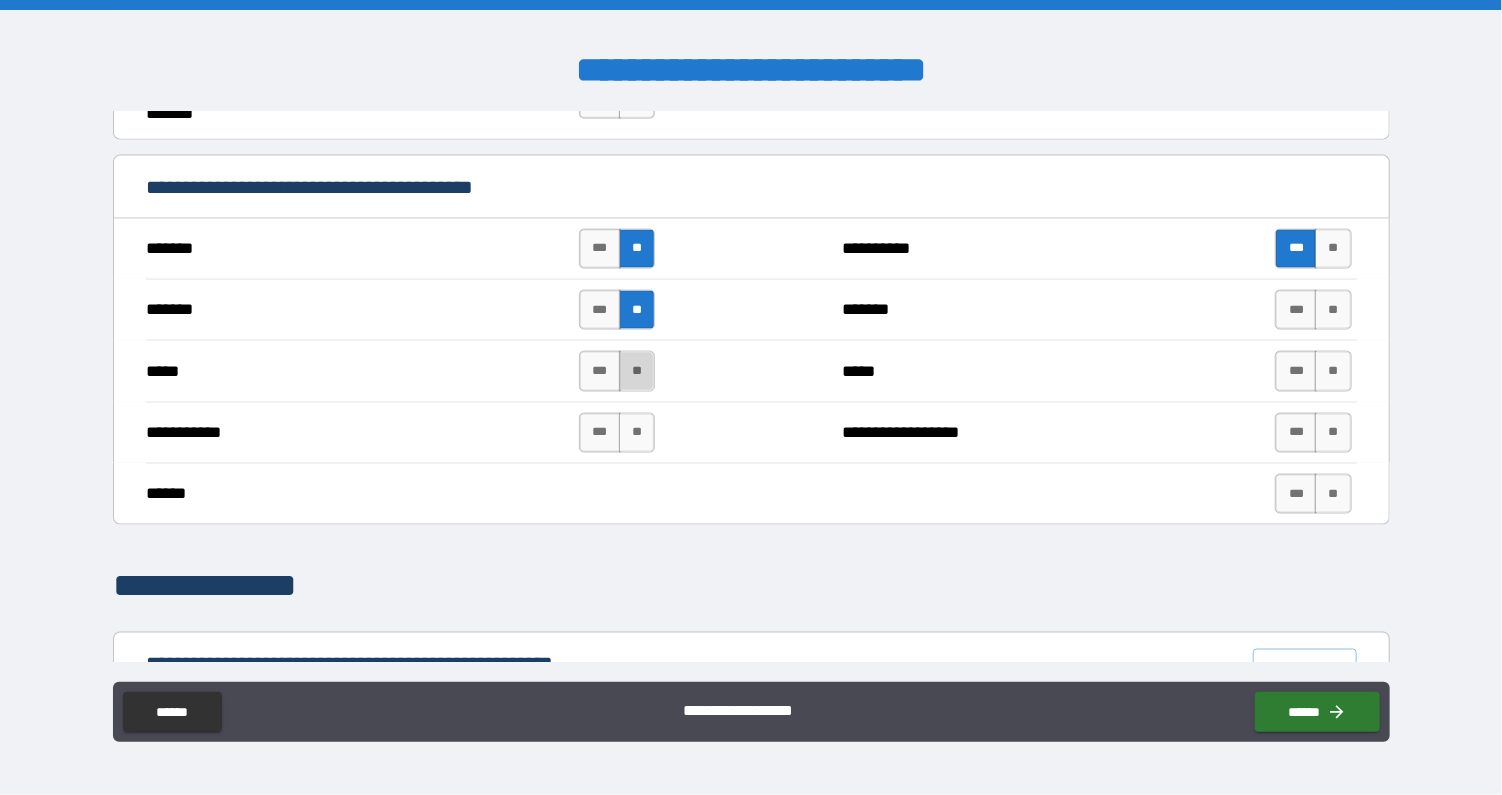 click on "**" at bounding box center [637, 371] 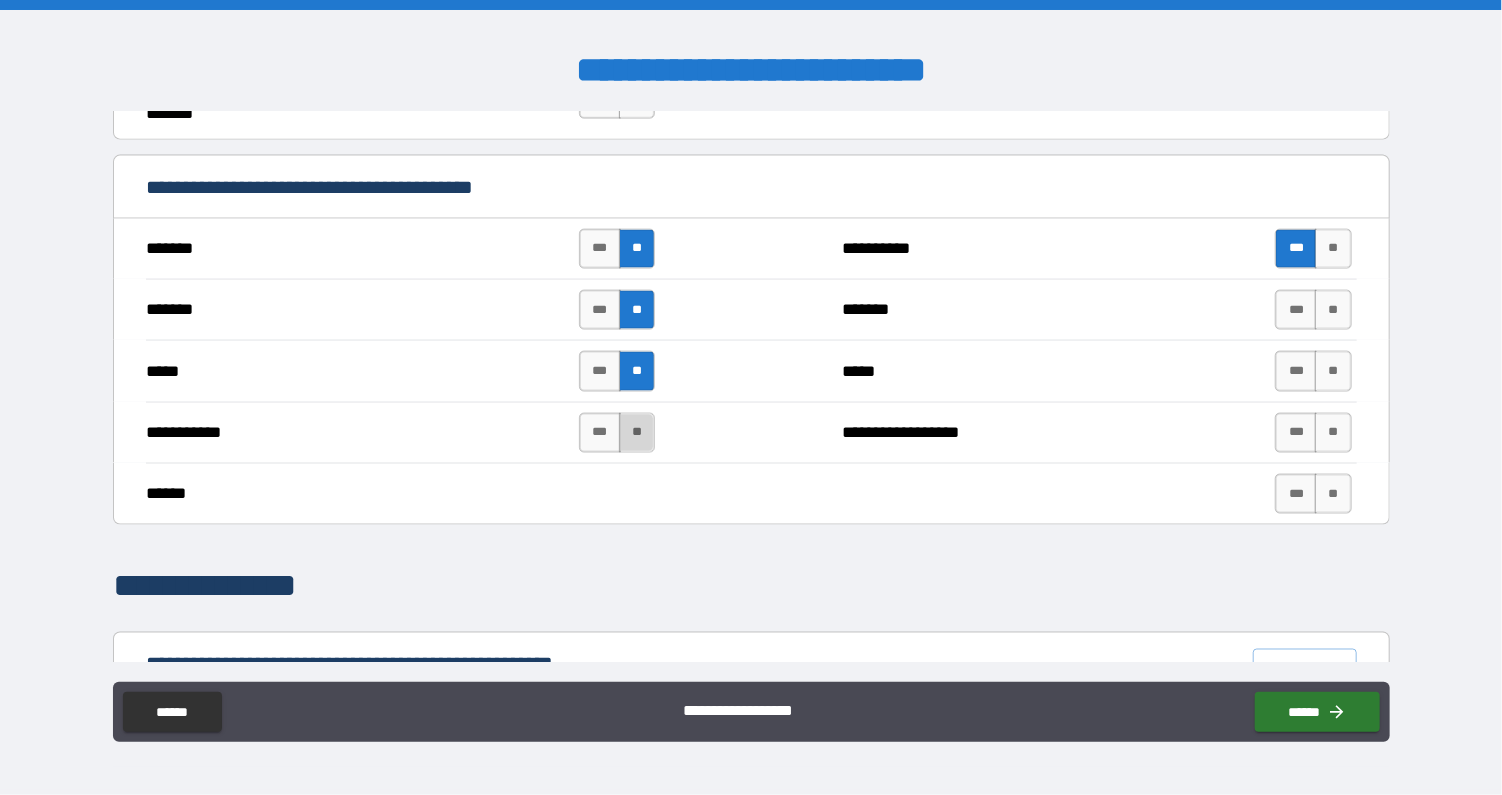 click on "**" at bounding box center [637, 433] 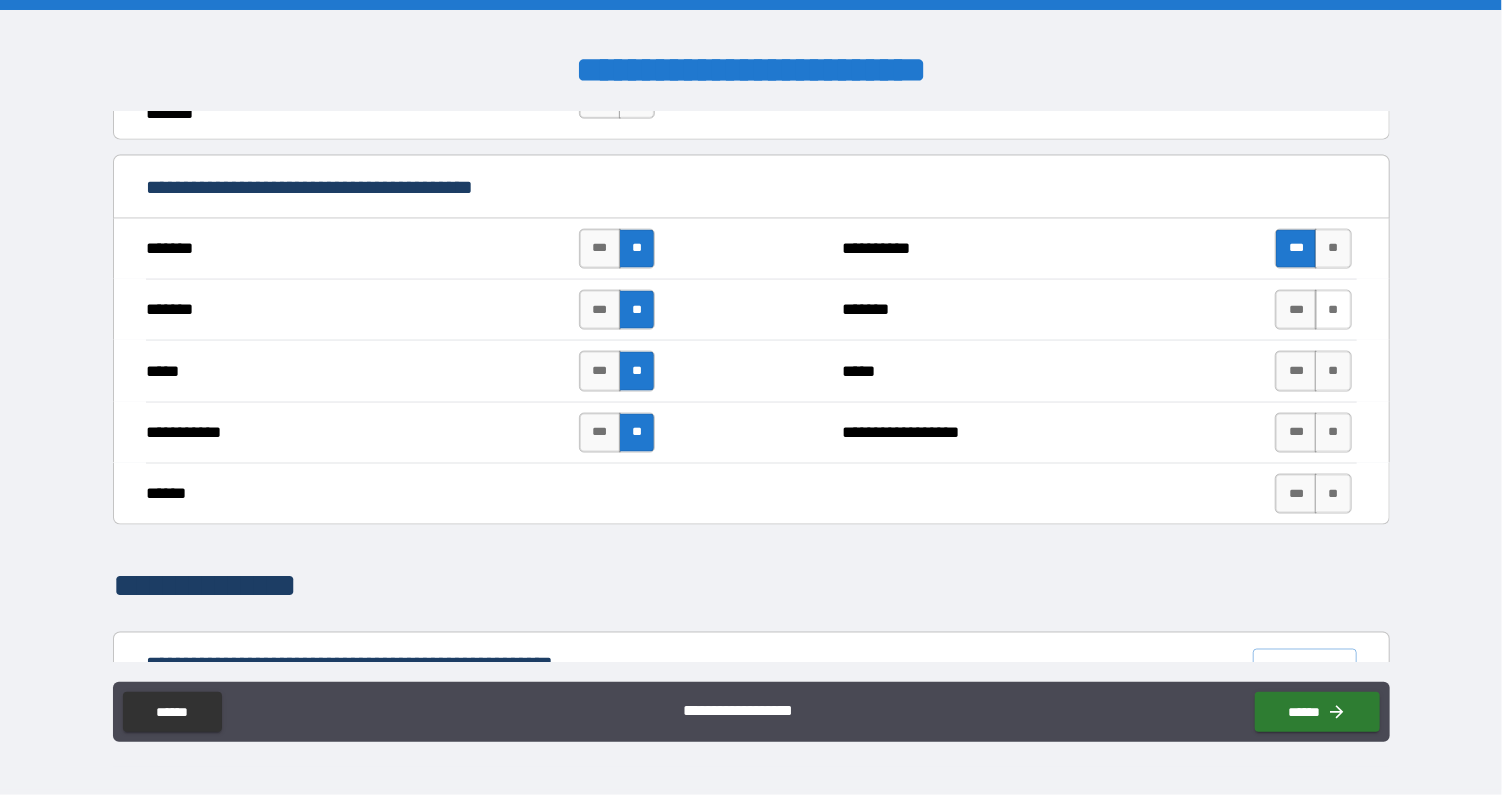 click on "**" at bounding box center [1333, 310] 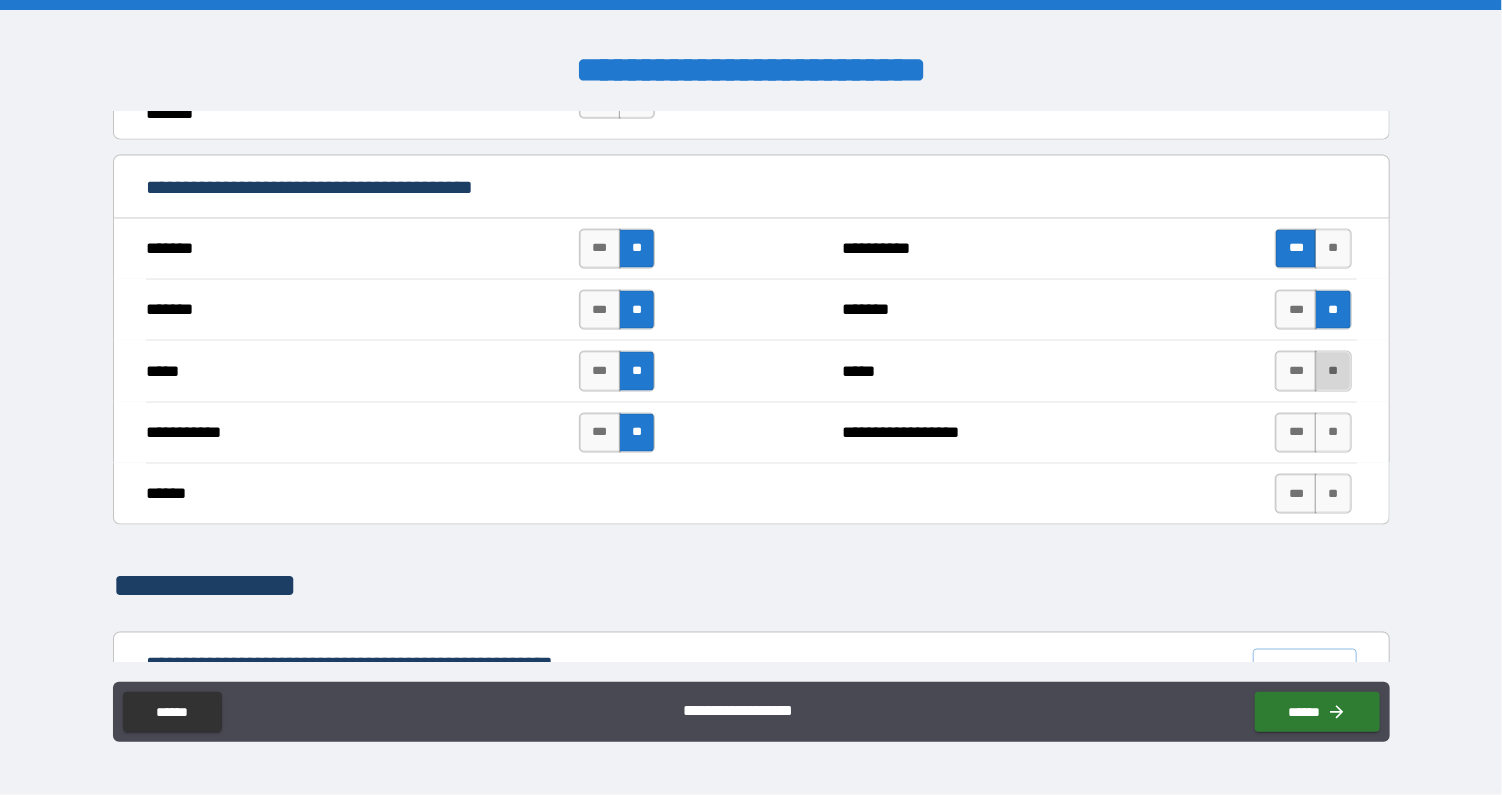 click on "**" at bounding box center (1333, 371) 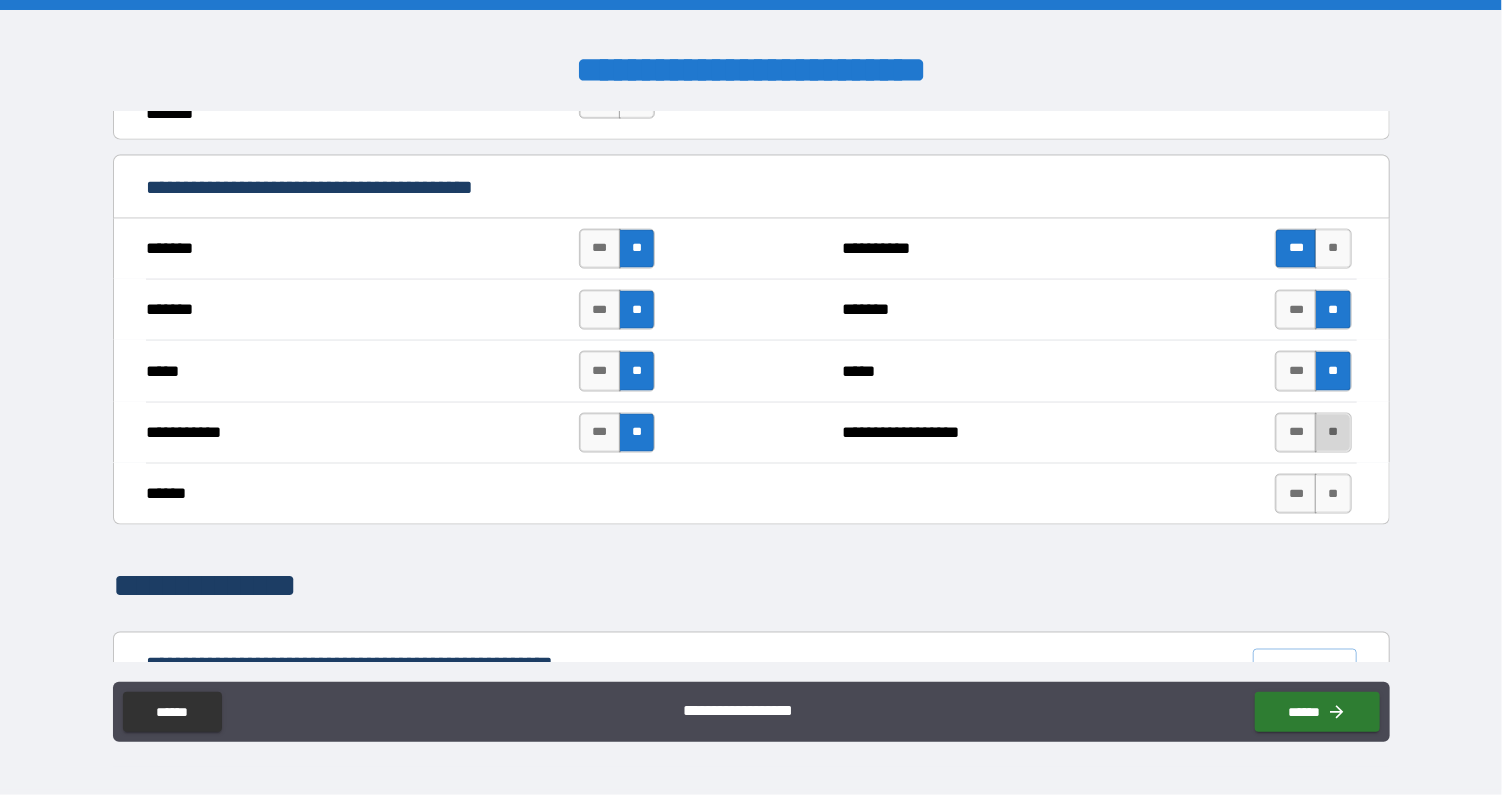 click on "**" at bounding box center (1333, 433) 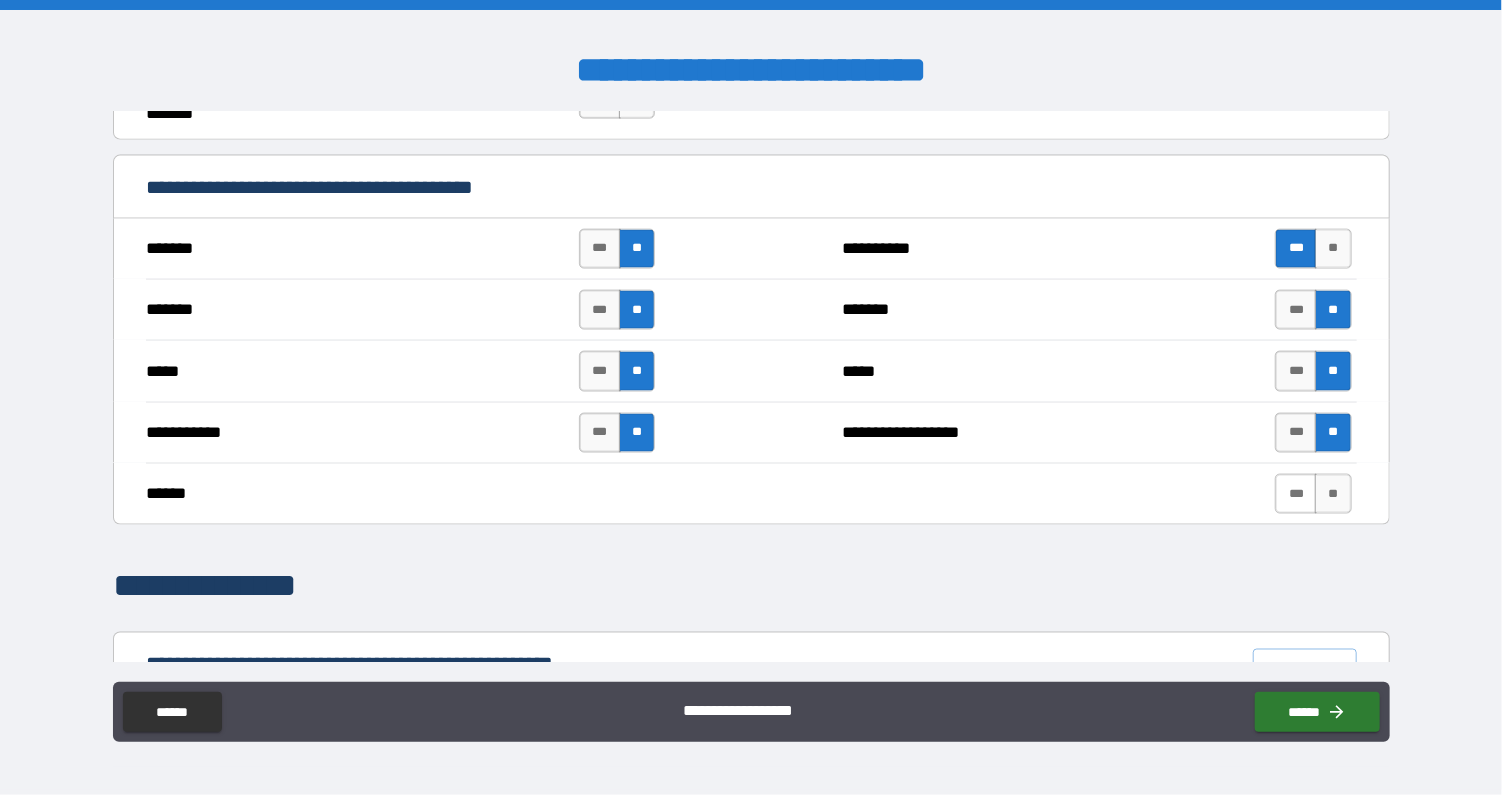 click on "***" at bounding box center [1296, 494] 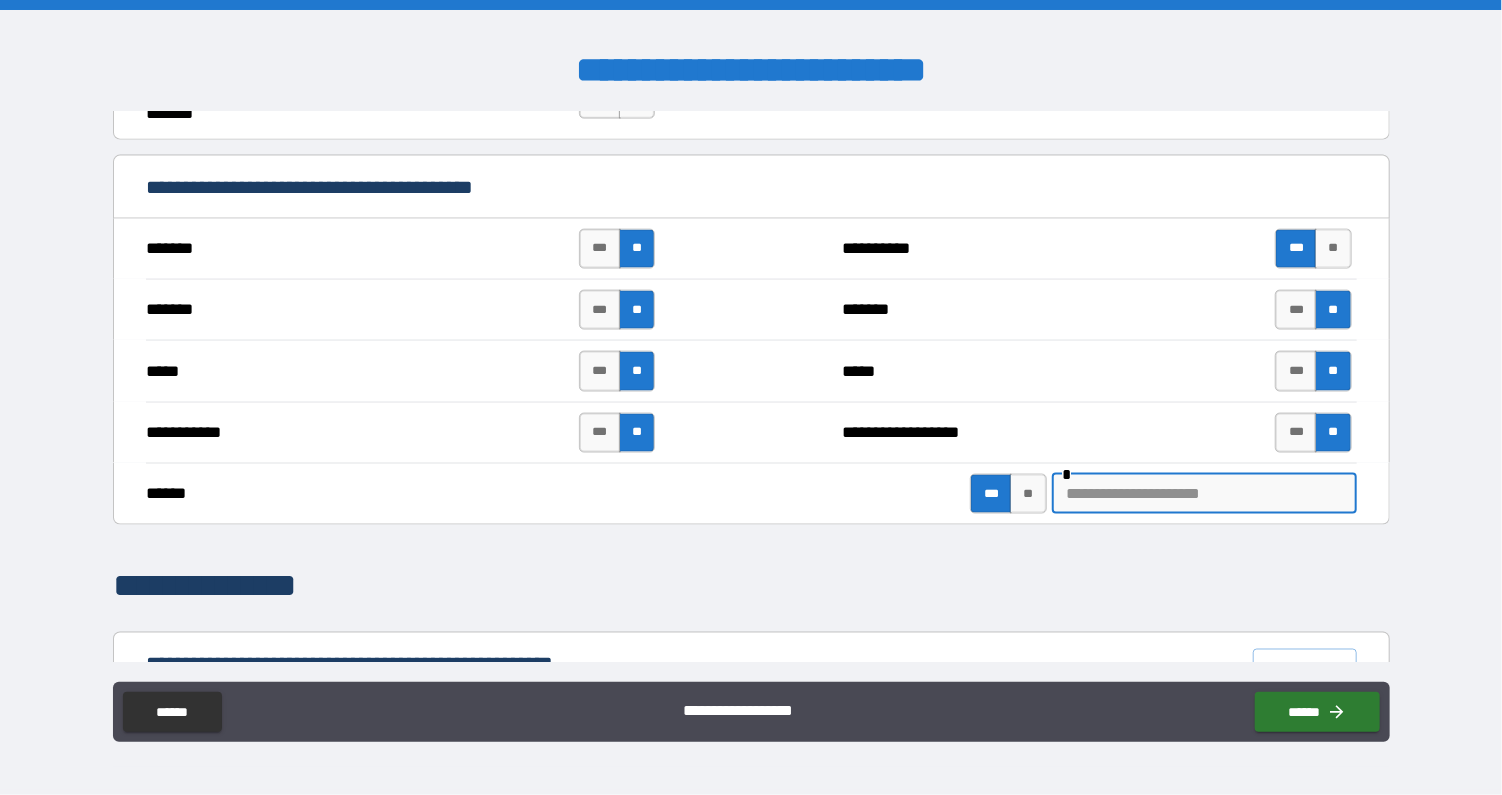 click at bounding box center [1204, 494] 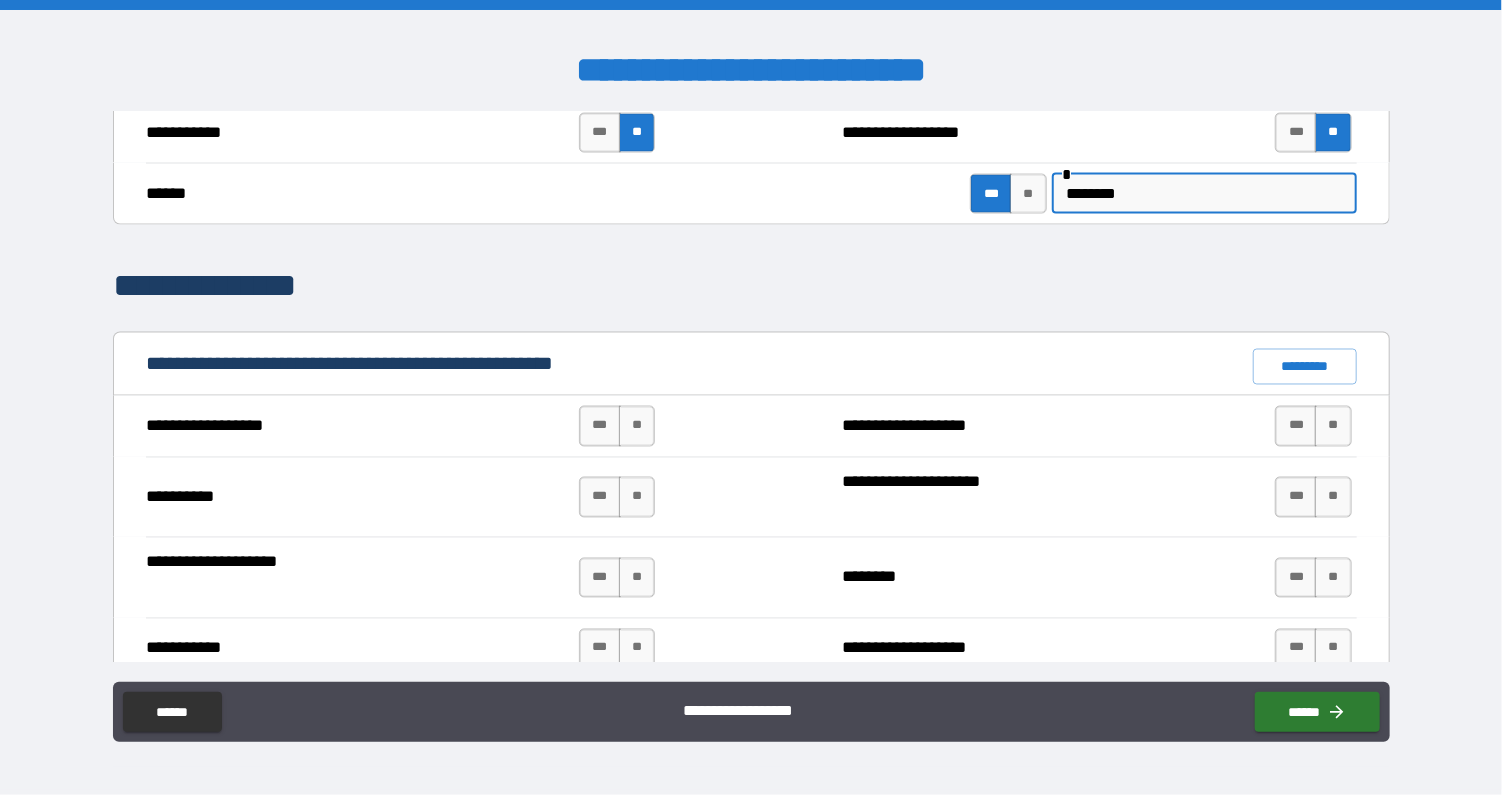scroll, scrollTop: 1759, scrollLeft: 0, axis: vertical 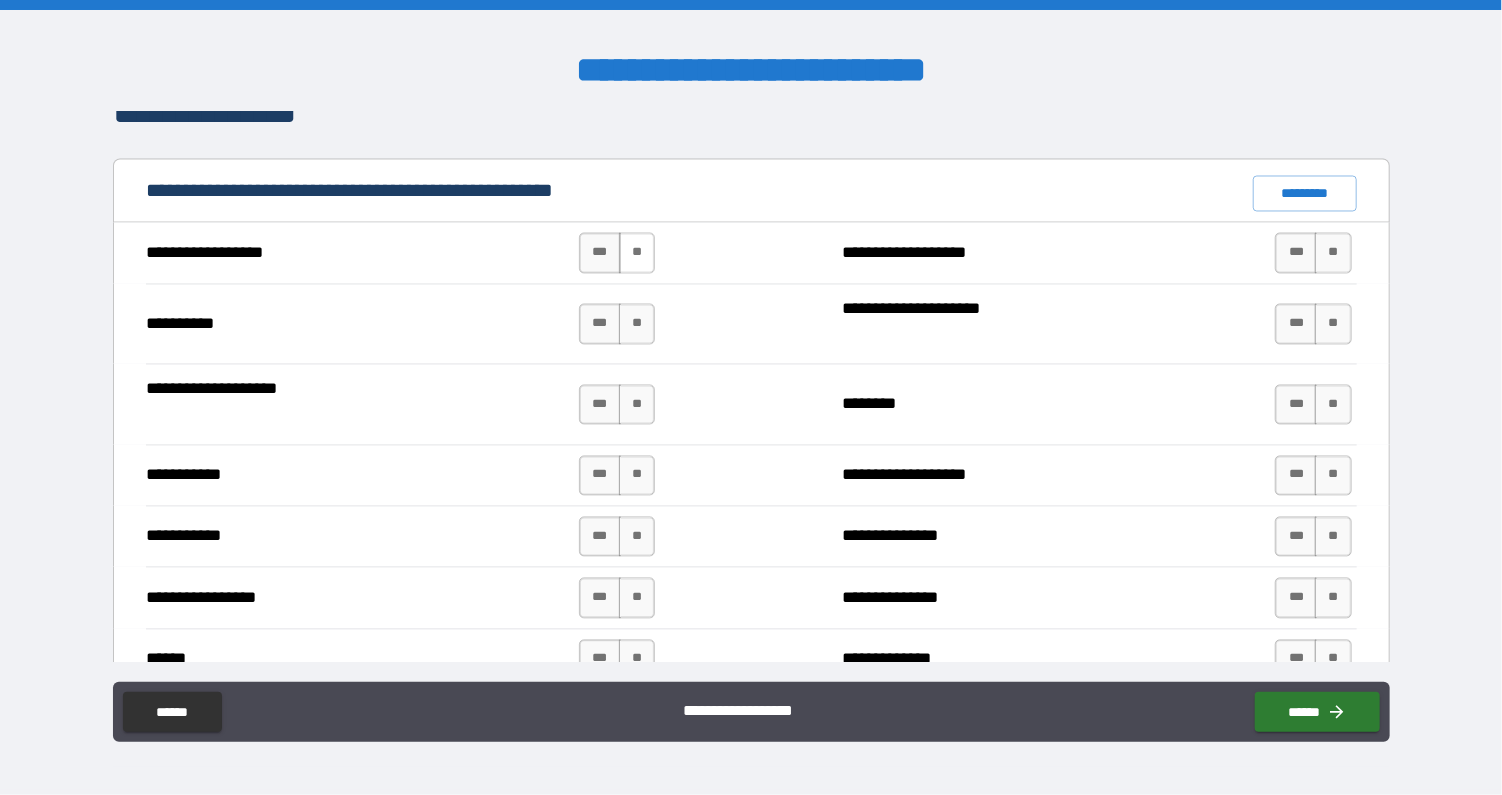 type on "********" 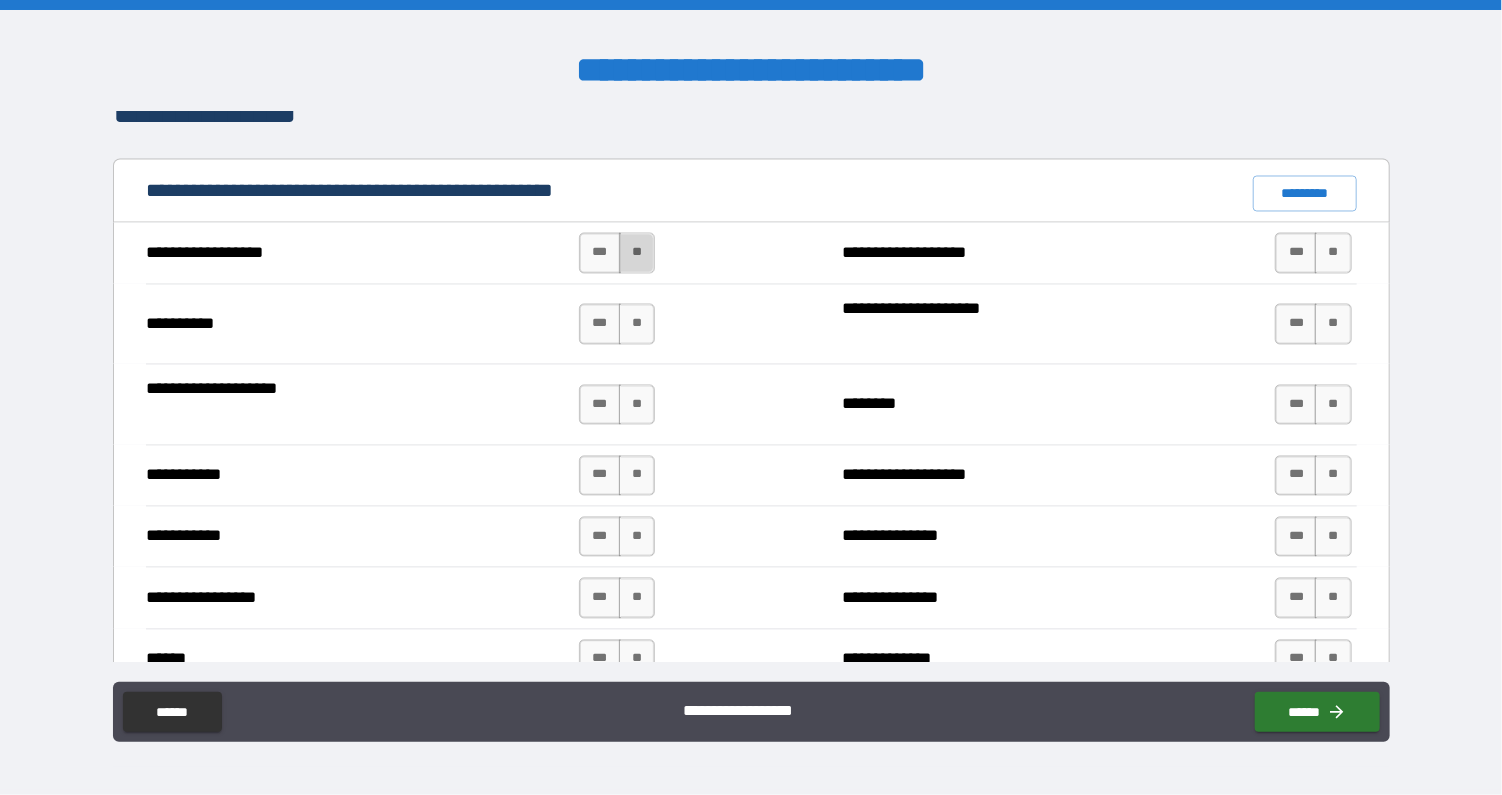 click on "**" at bounding box center [637, 253] 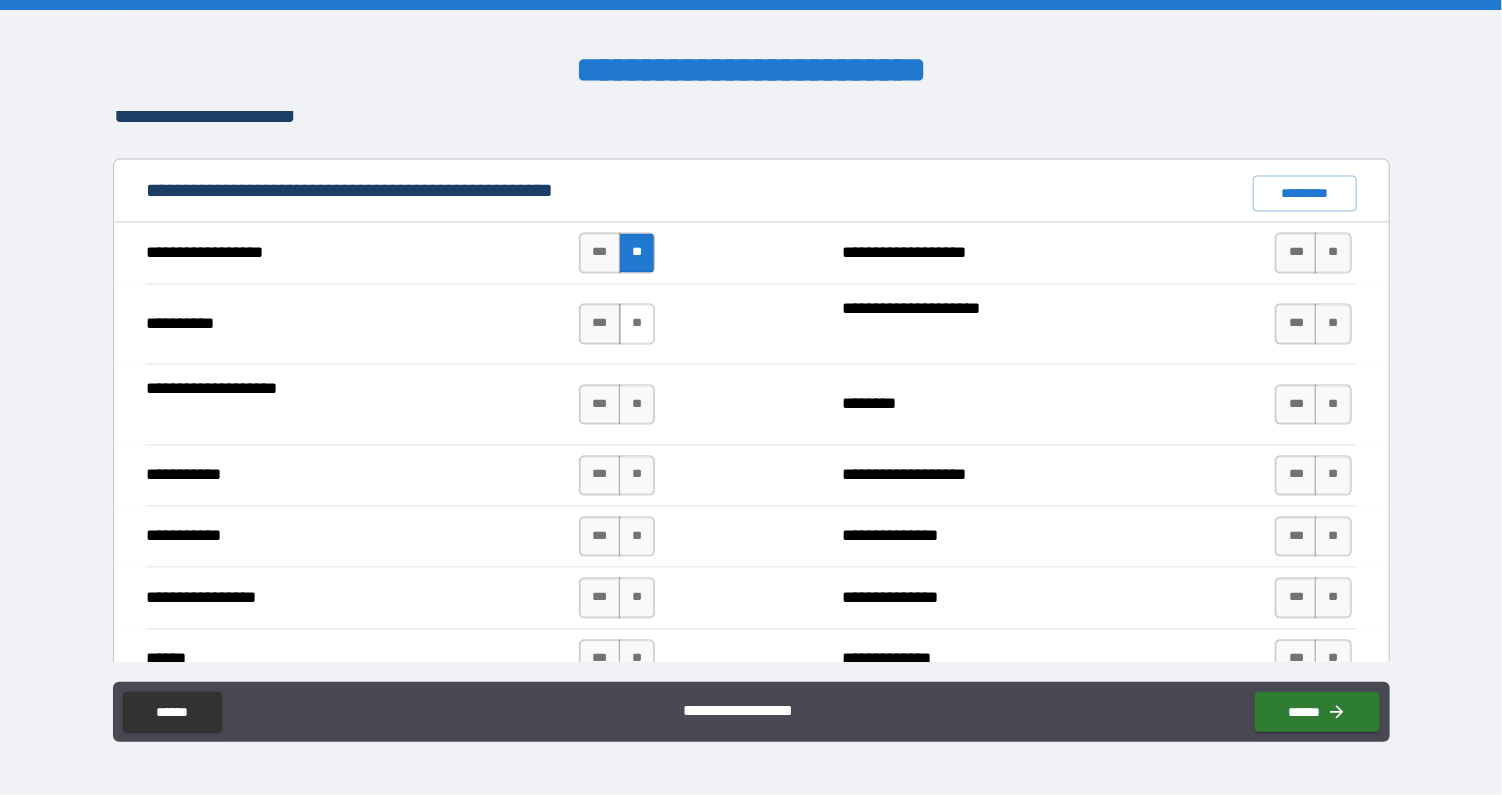 click on "**" at bounding box center (637, 324) 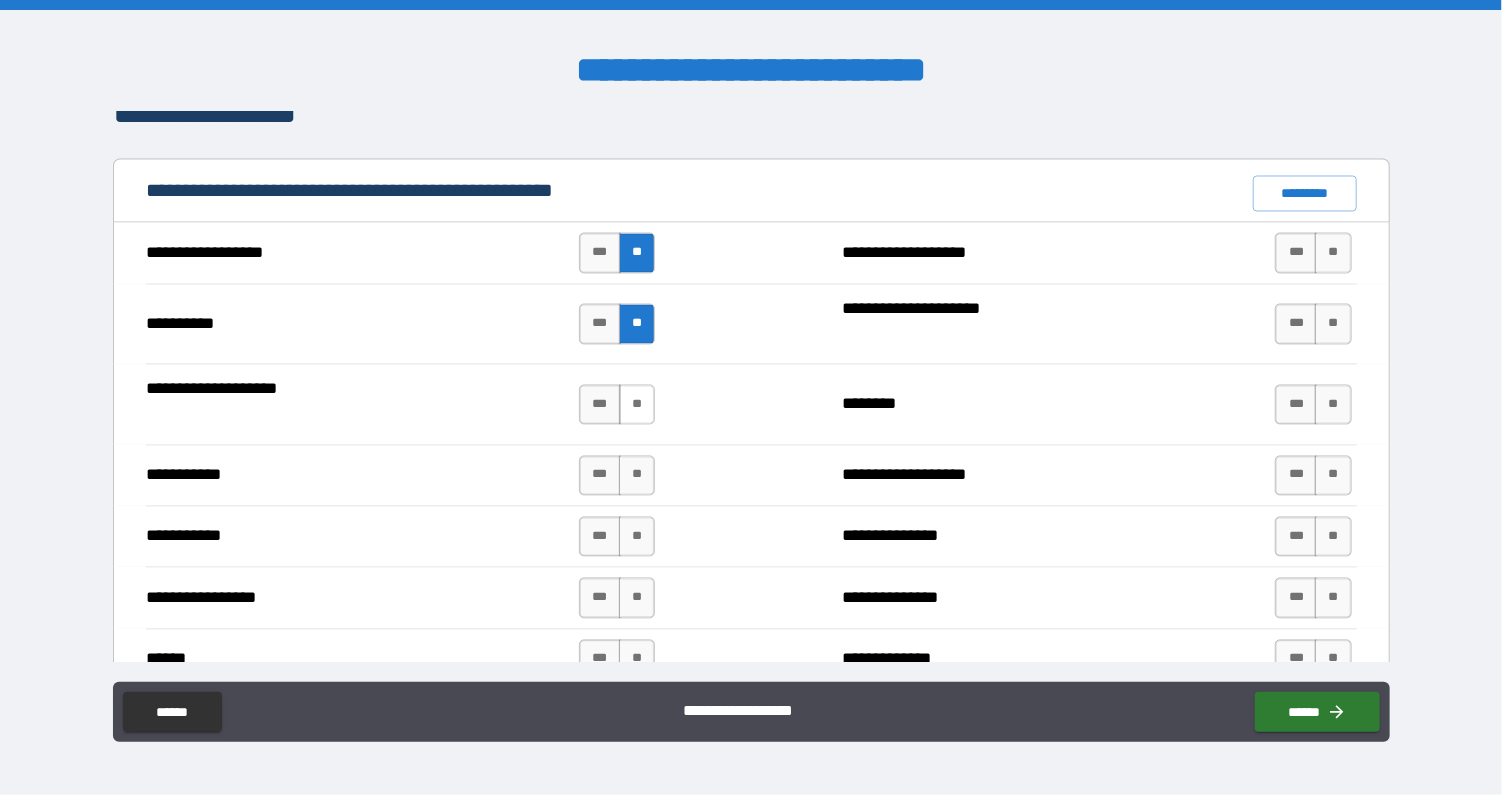 click on "**" at bounding box center (637, 405) 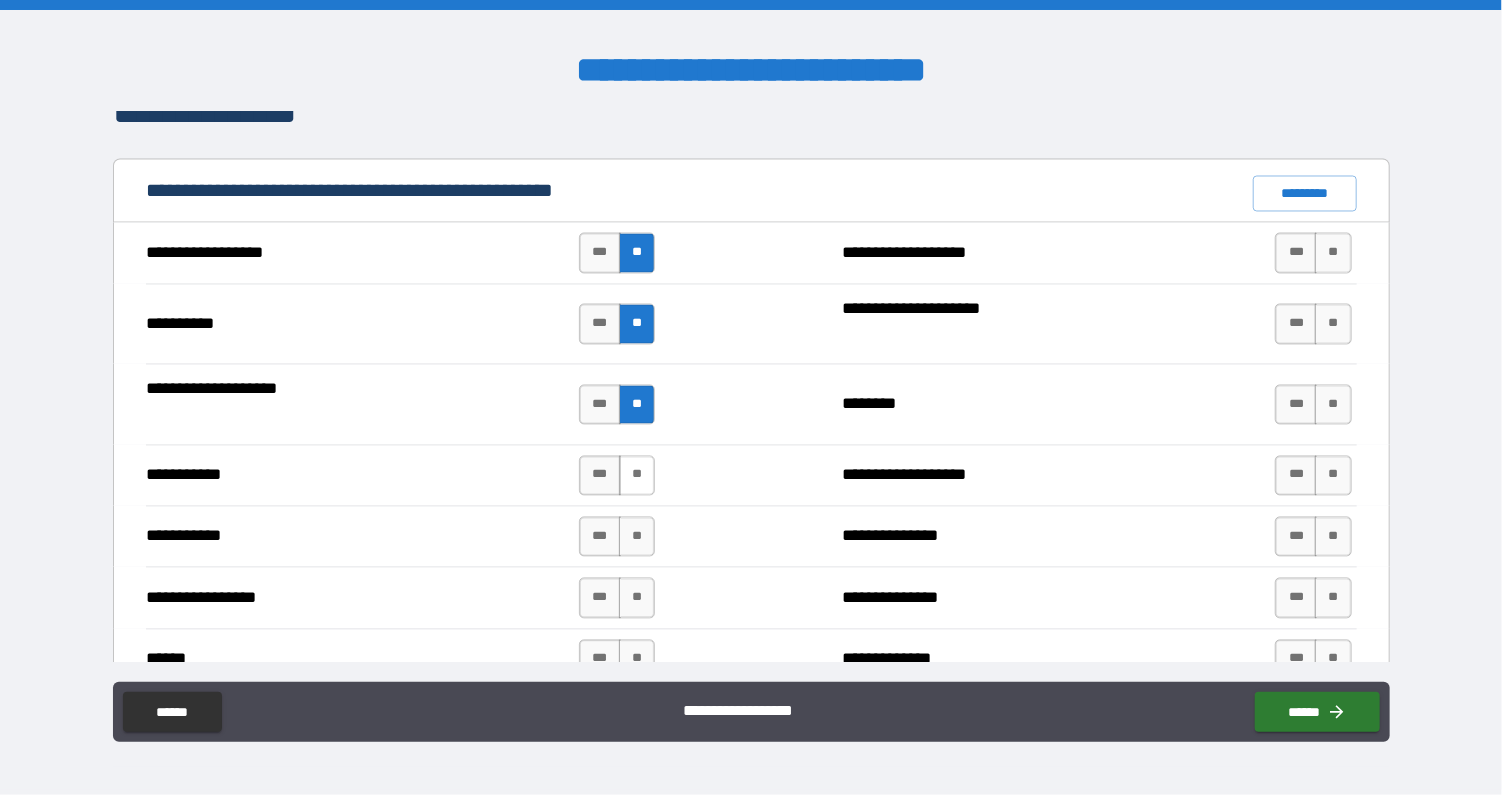 click on "**" at bounding box center (637, 476) 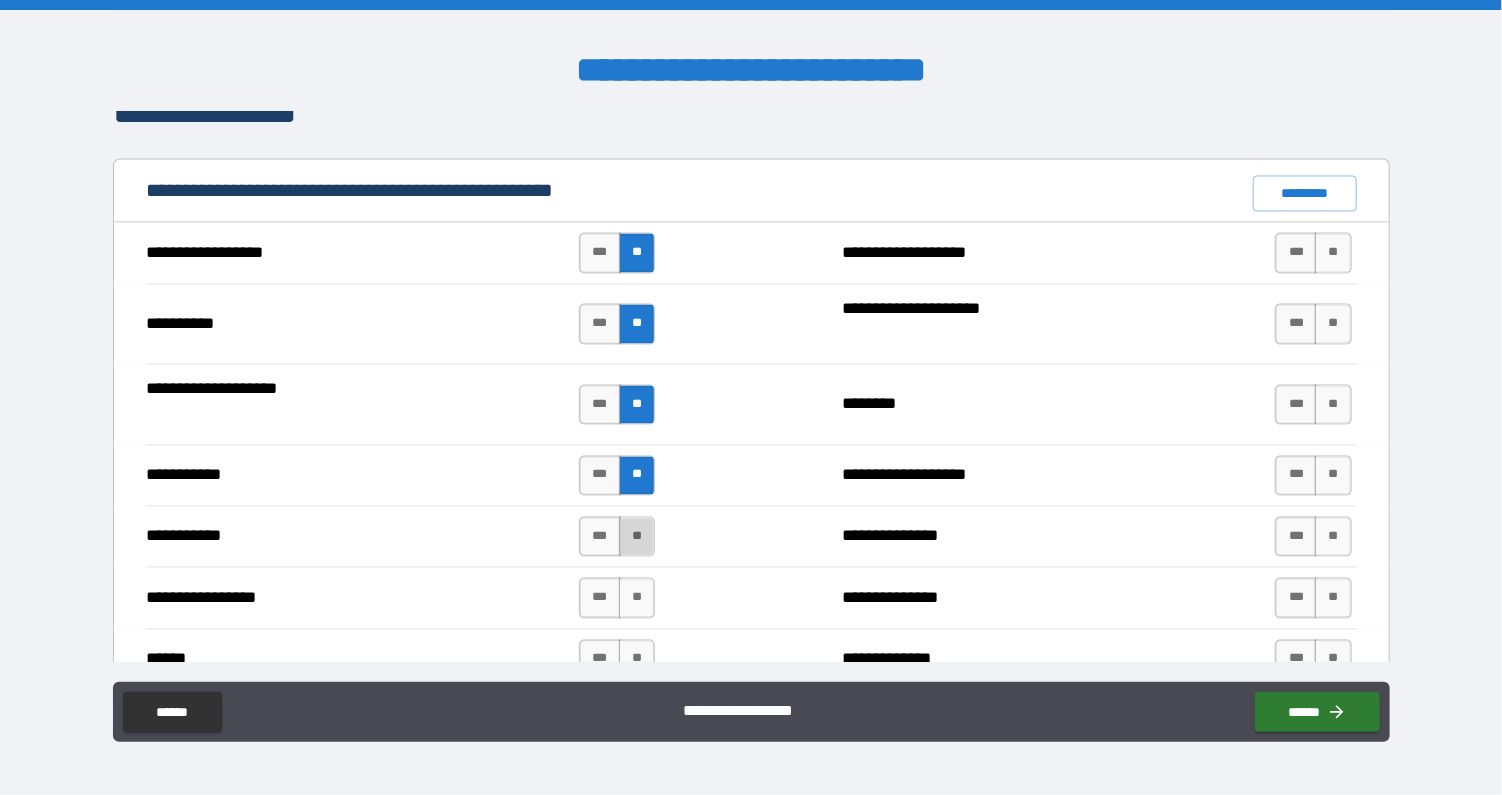 click on "**" at bounding box center [637, 537] 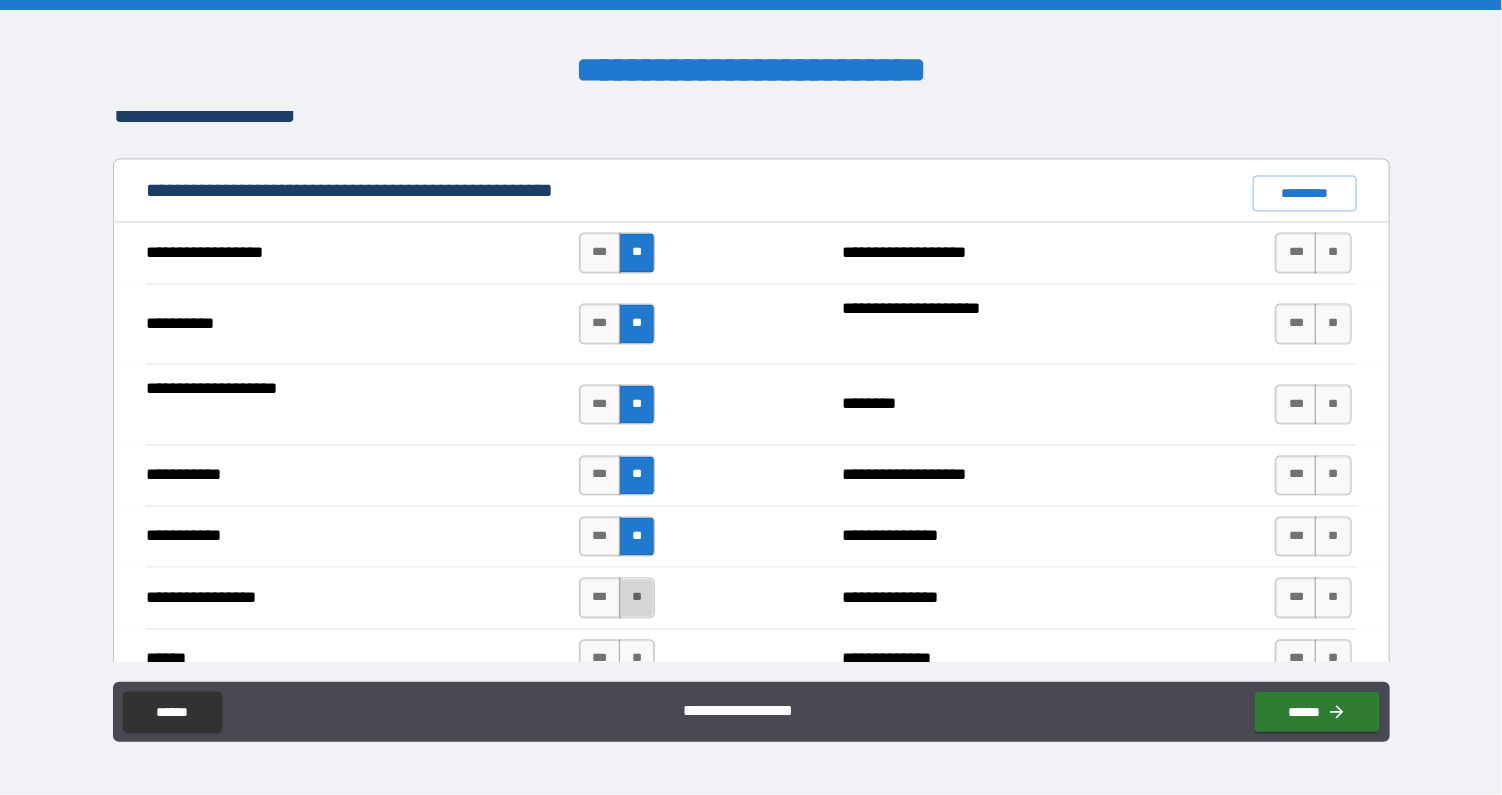 click on "**" at bounding box center (637, 598) 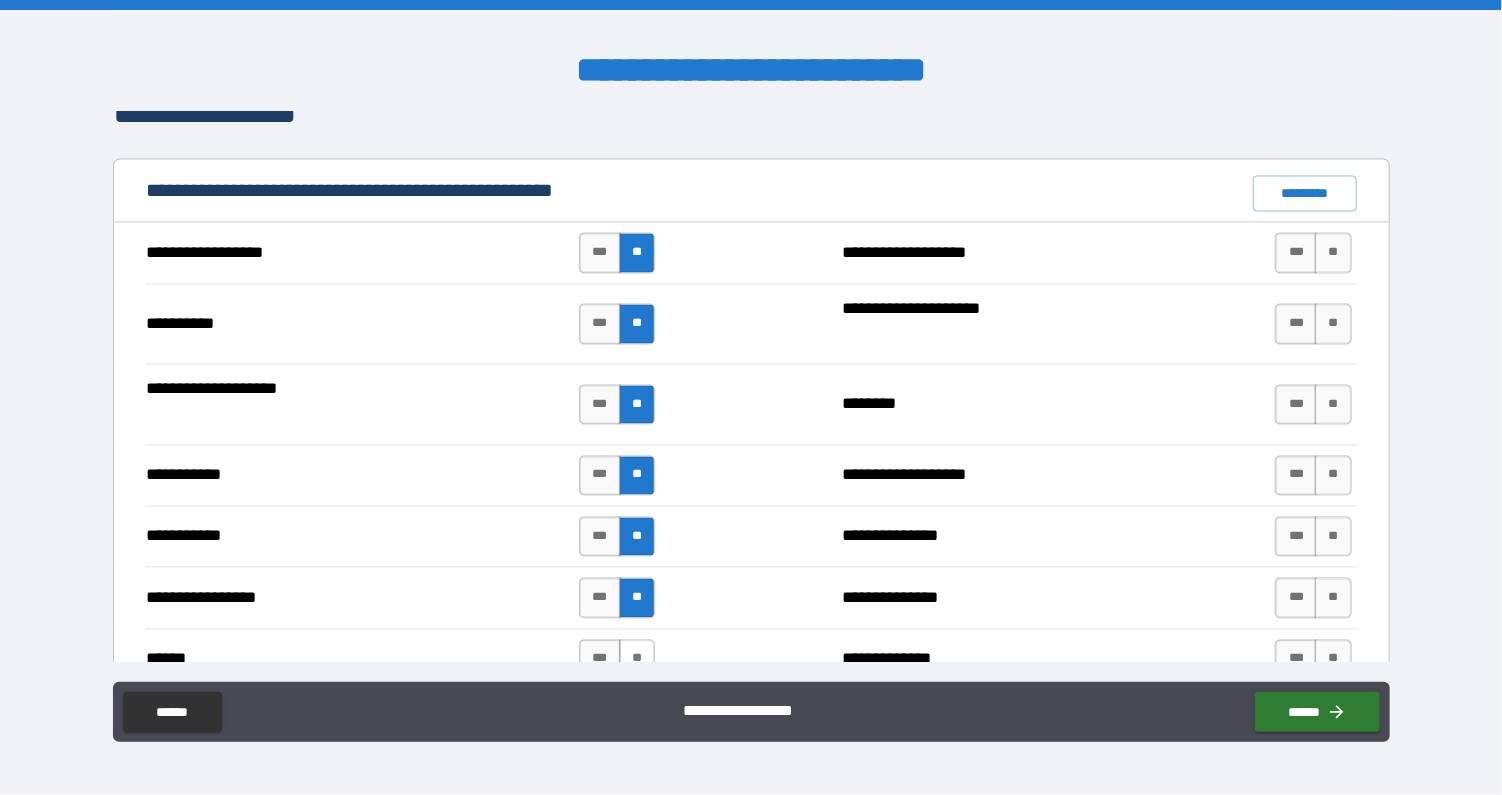 click on "**" at bounding box center [637, 660] 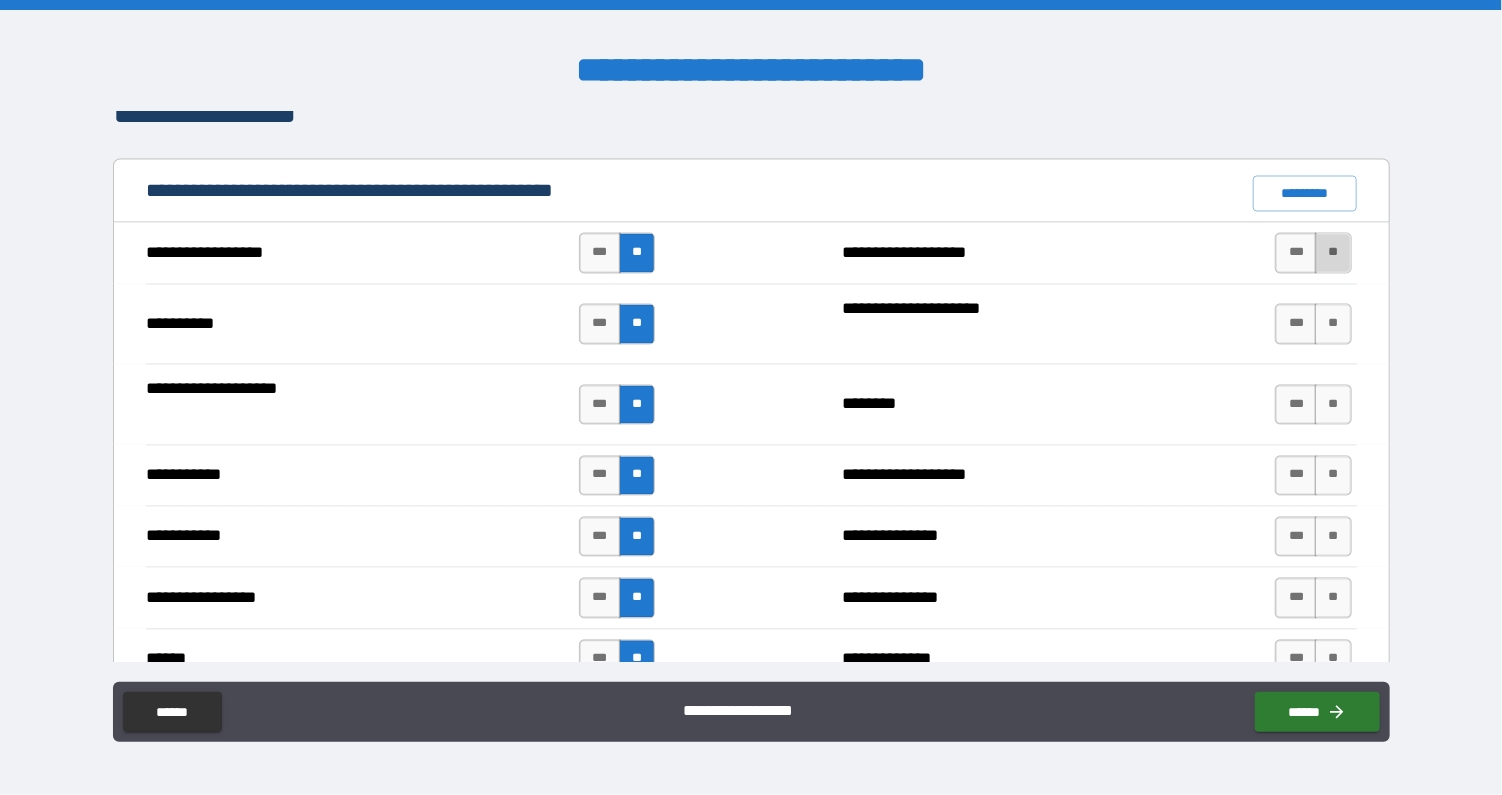 click on "**" at bounding box center [1333, 253] 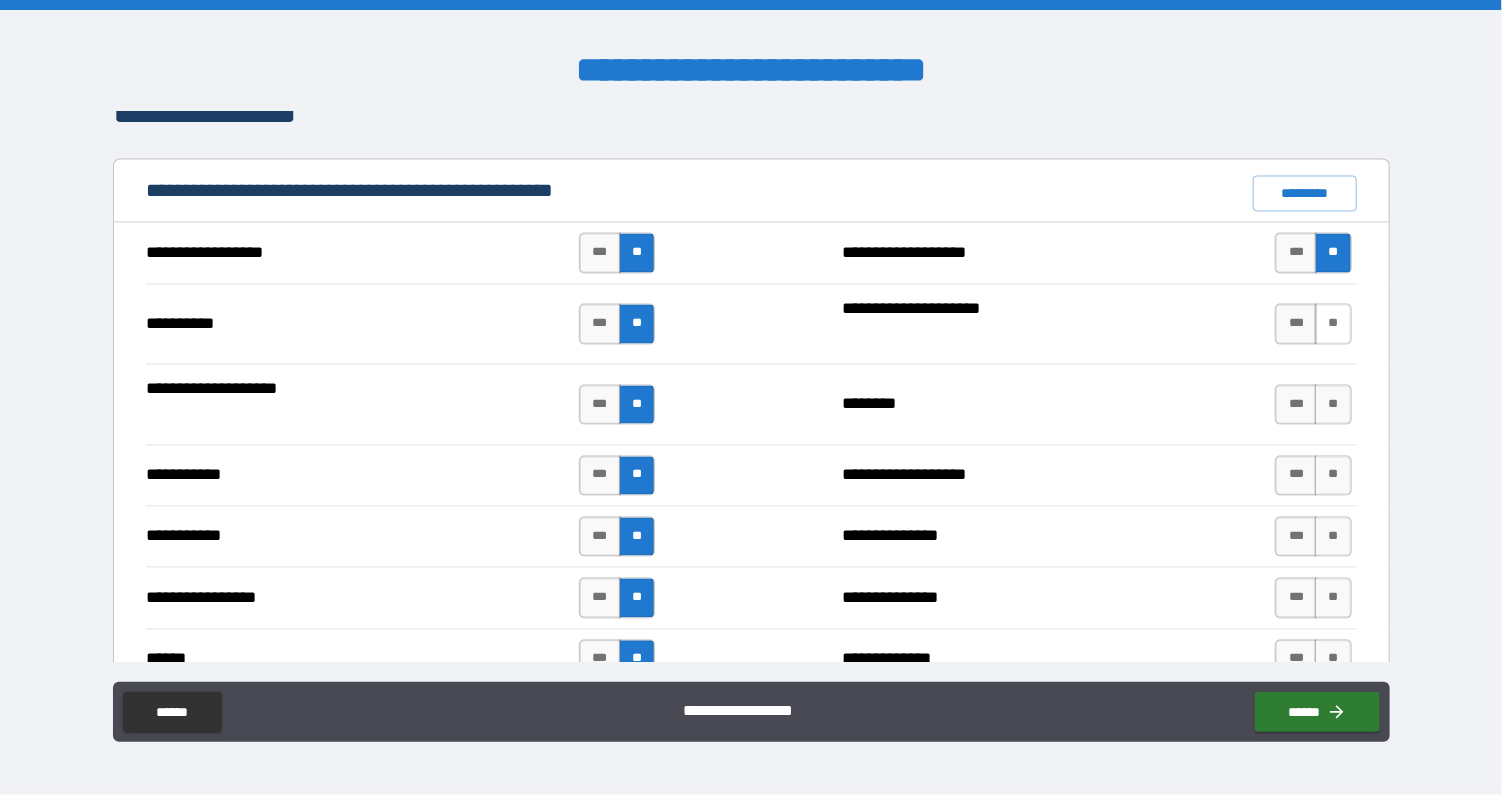 click on "**" at bounding box center [1333, 324] 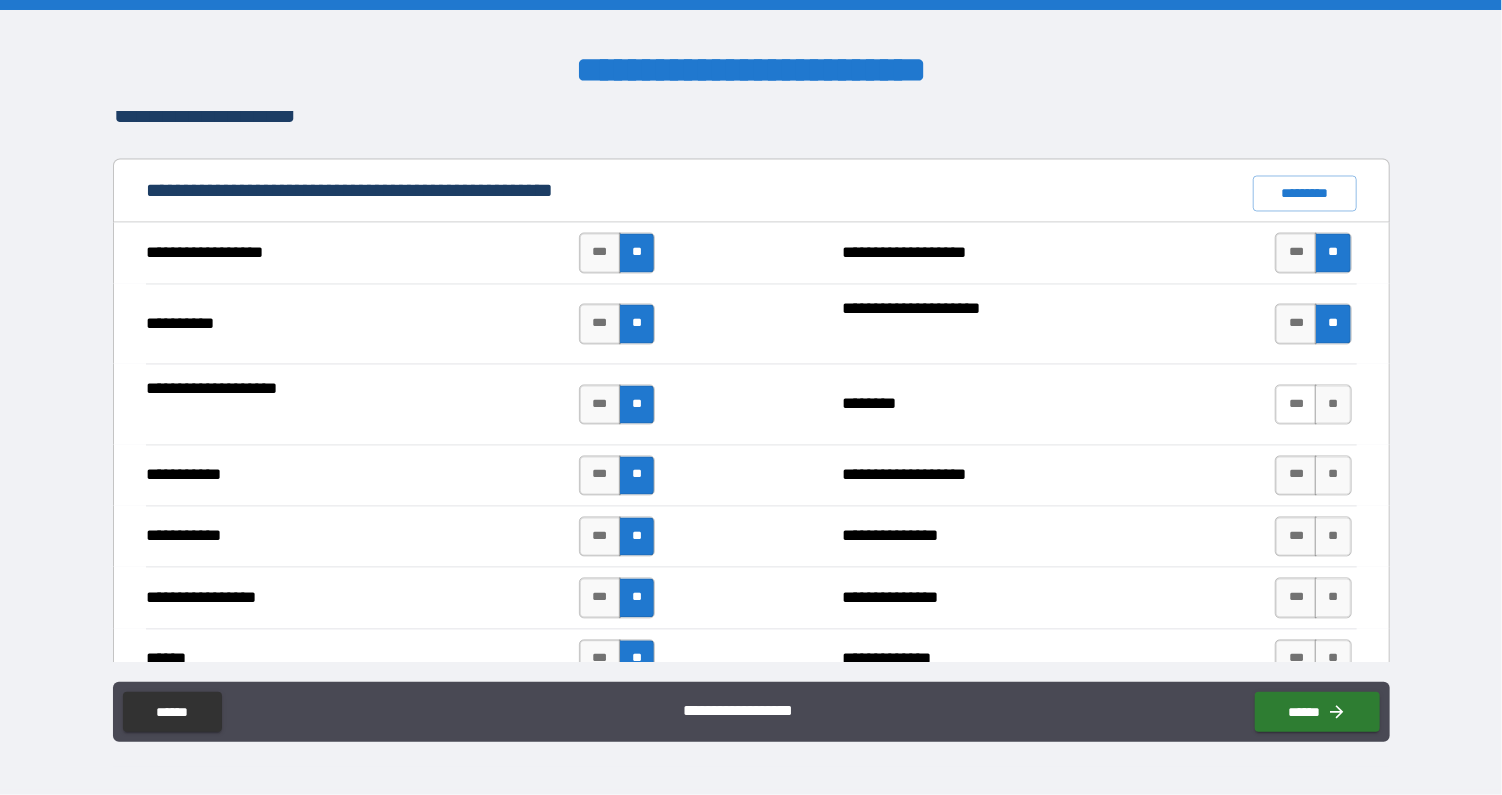 click on "***" at bounding box center (1296, 405) 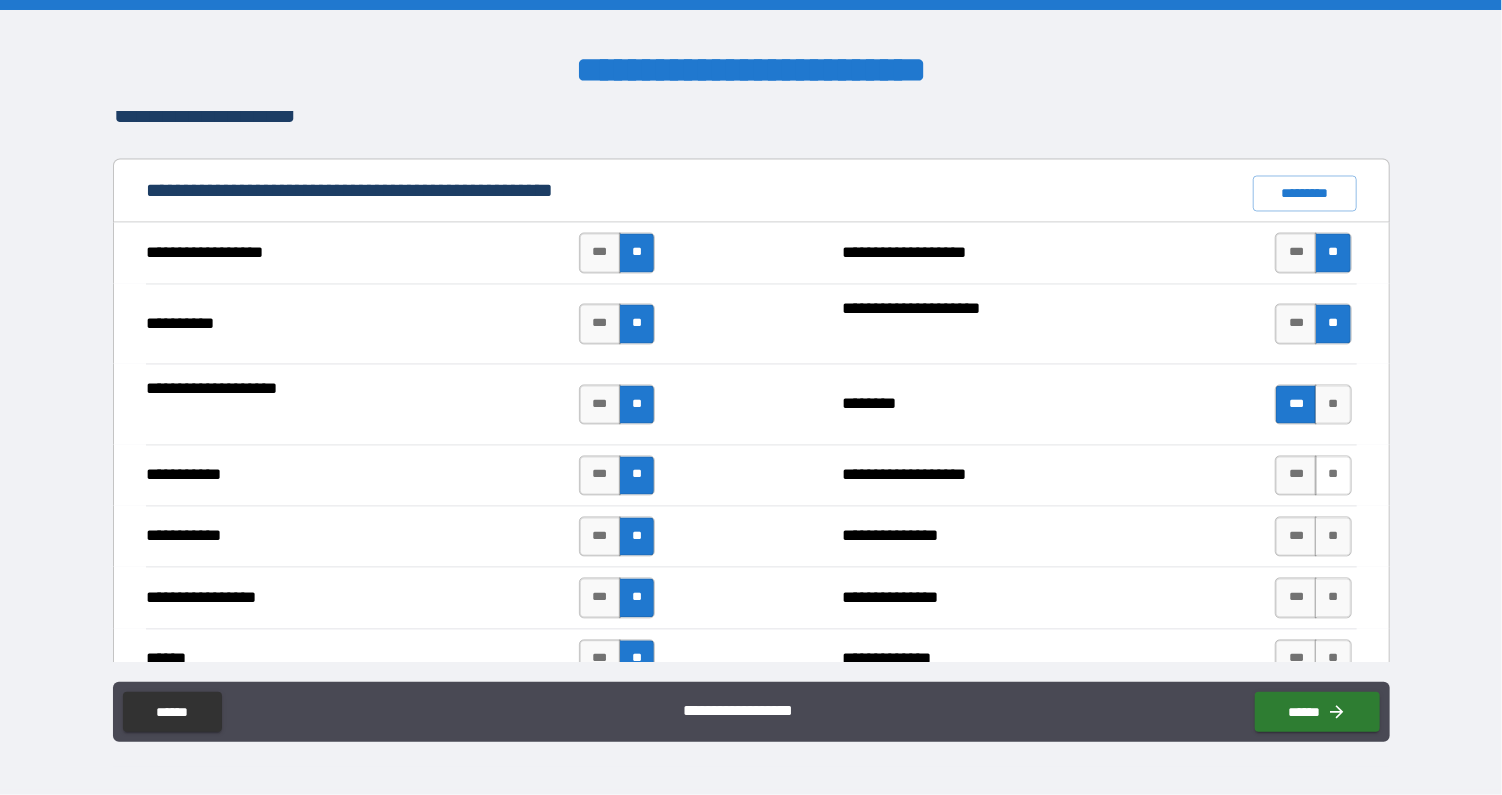 click on "**" at bounding box center [1333, 476] 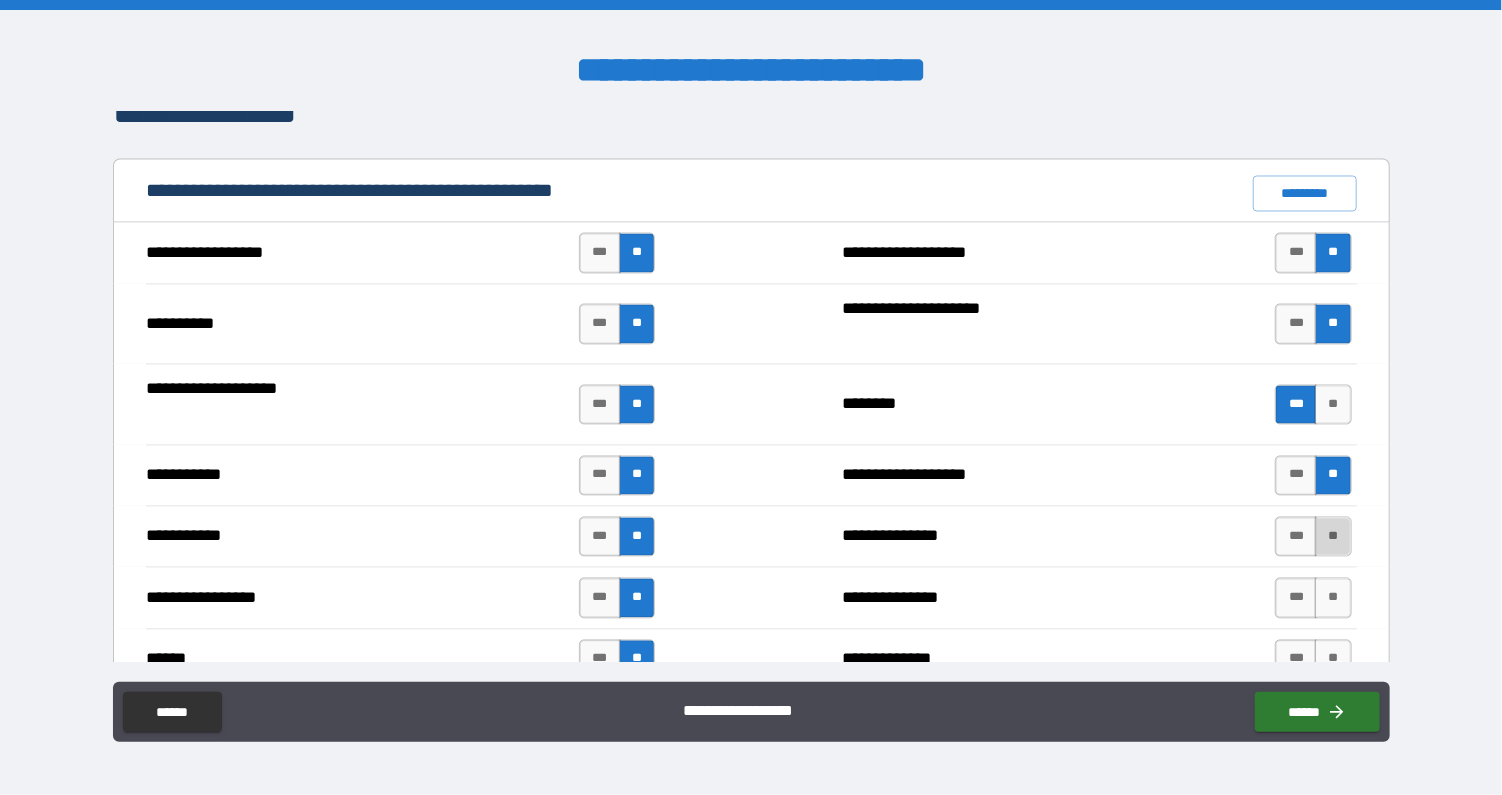 click on "**" at bounding box center (1333, 537) 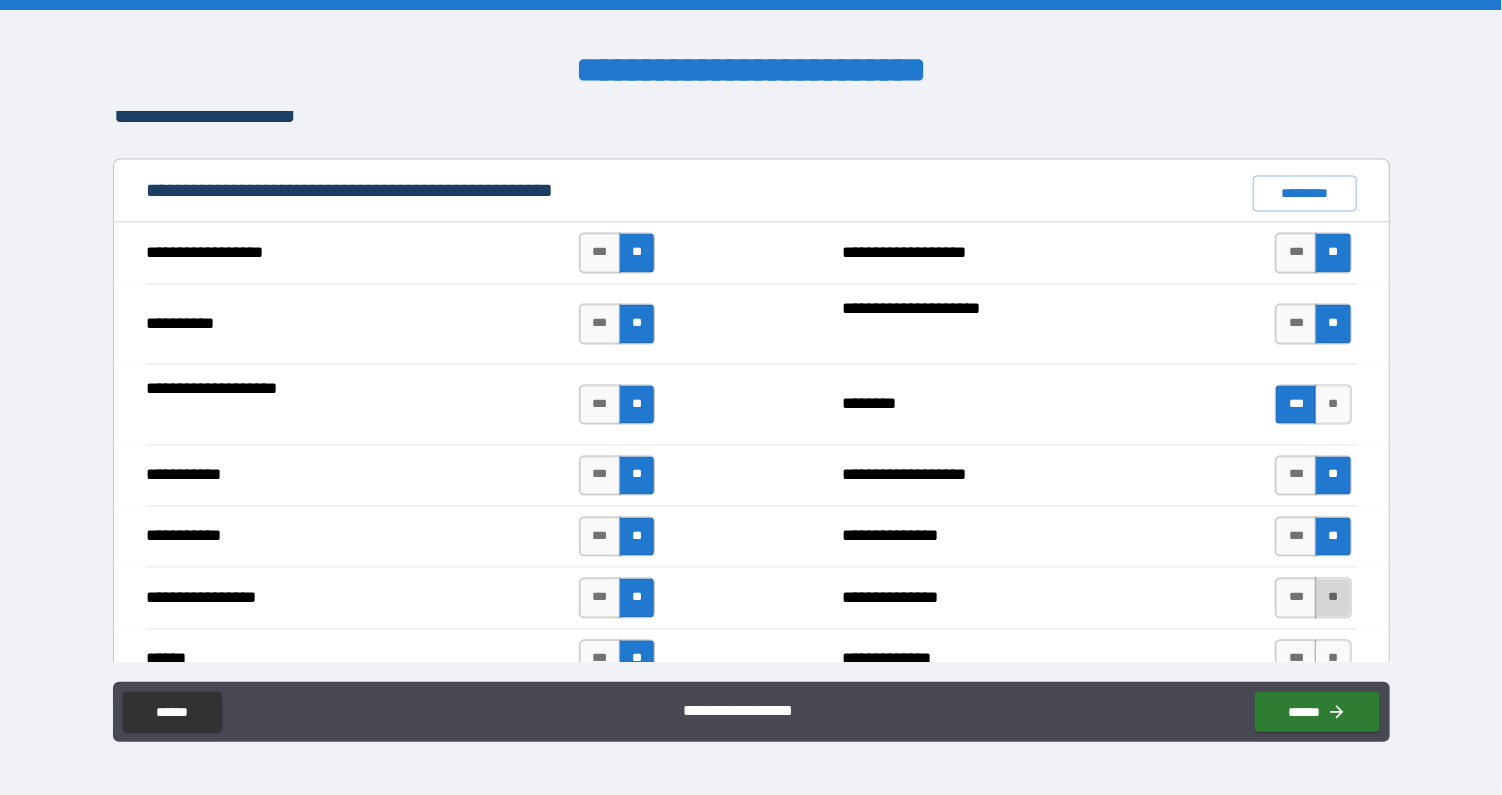 click on "**" at bounding box center (1333, 598) 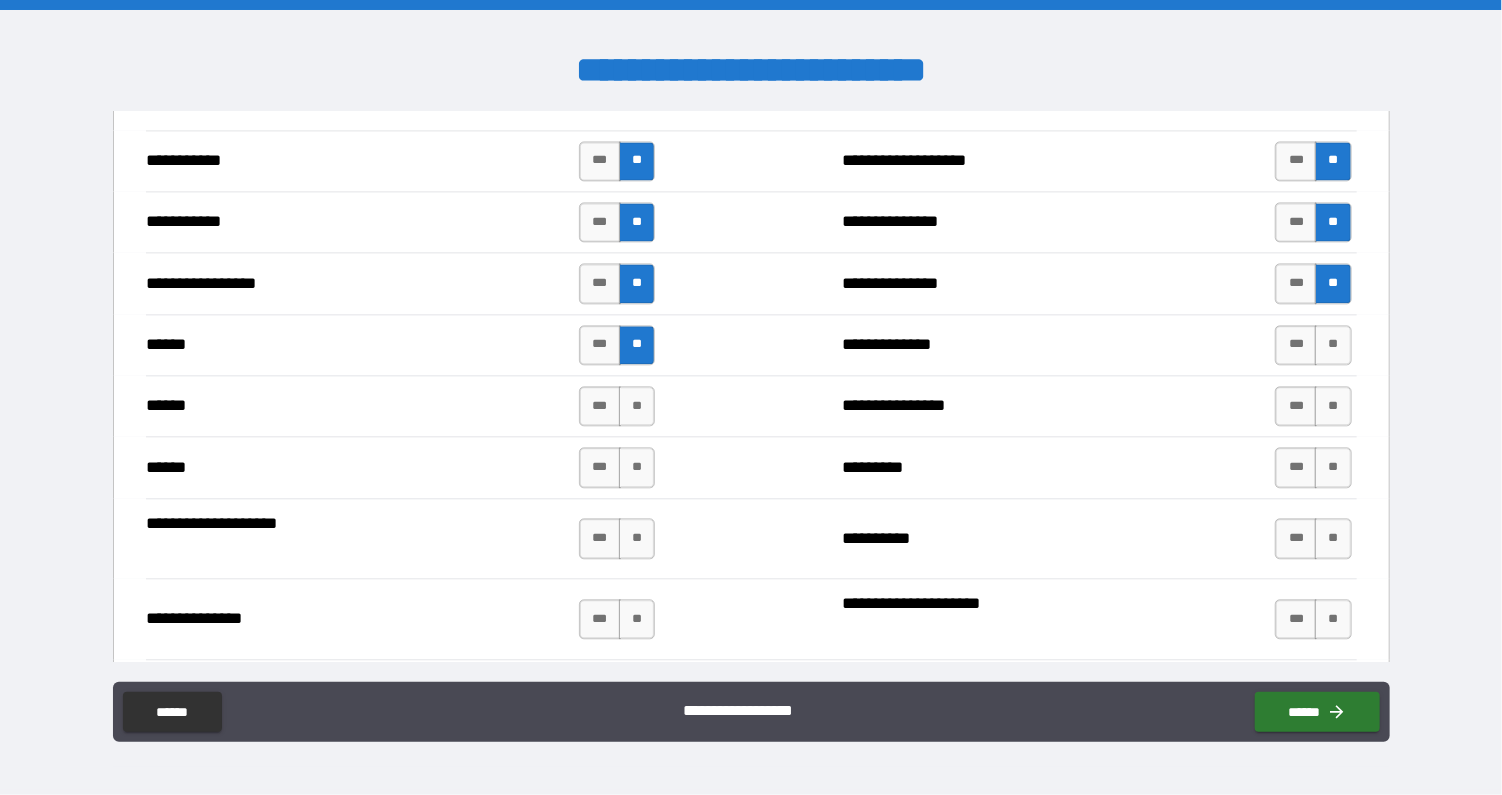 scroll, scrollTop: 2172, scrollLeft: 0, axis: vertical 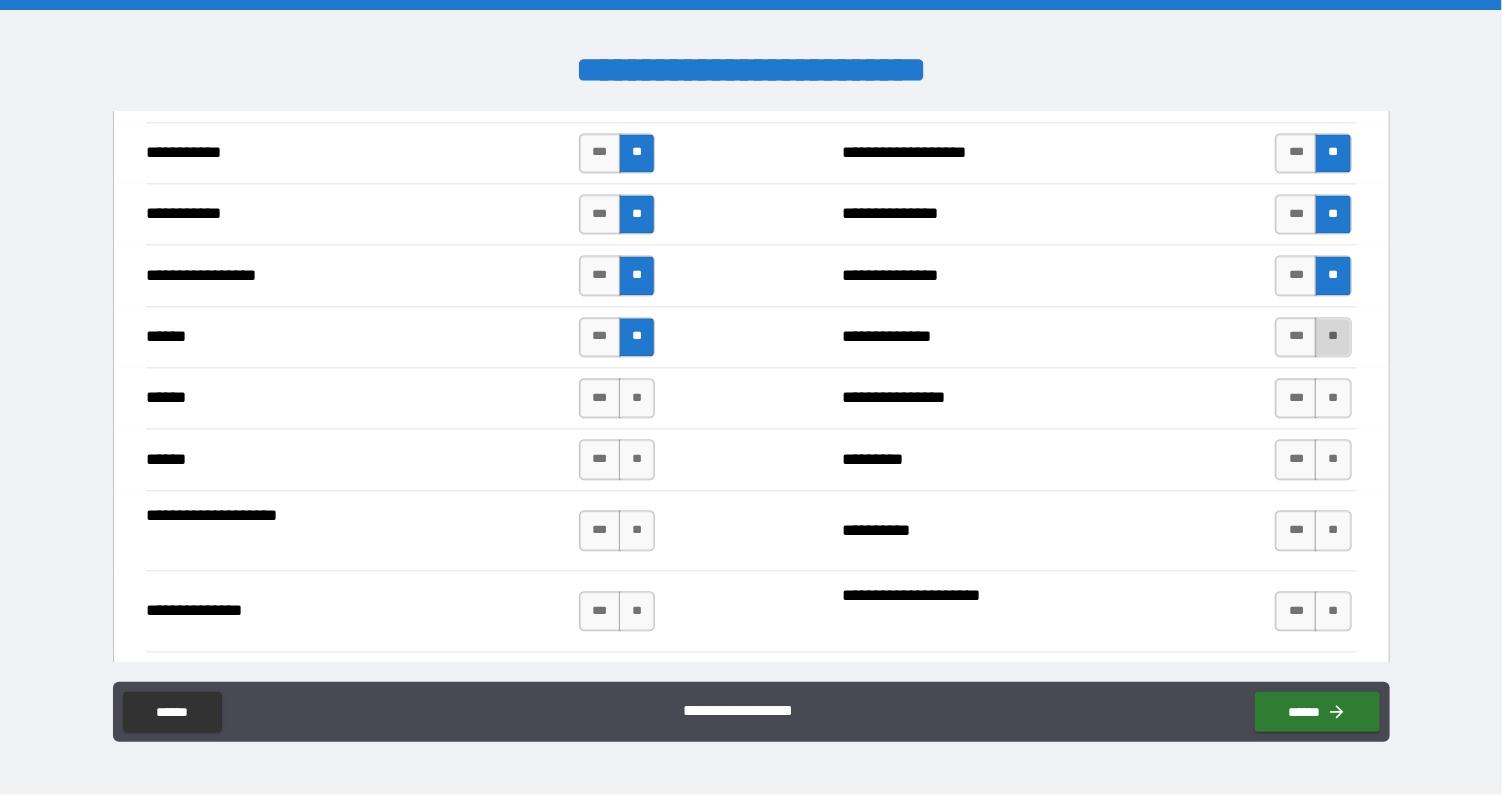 click on "**" at bounding box center [1333, 337] 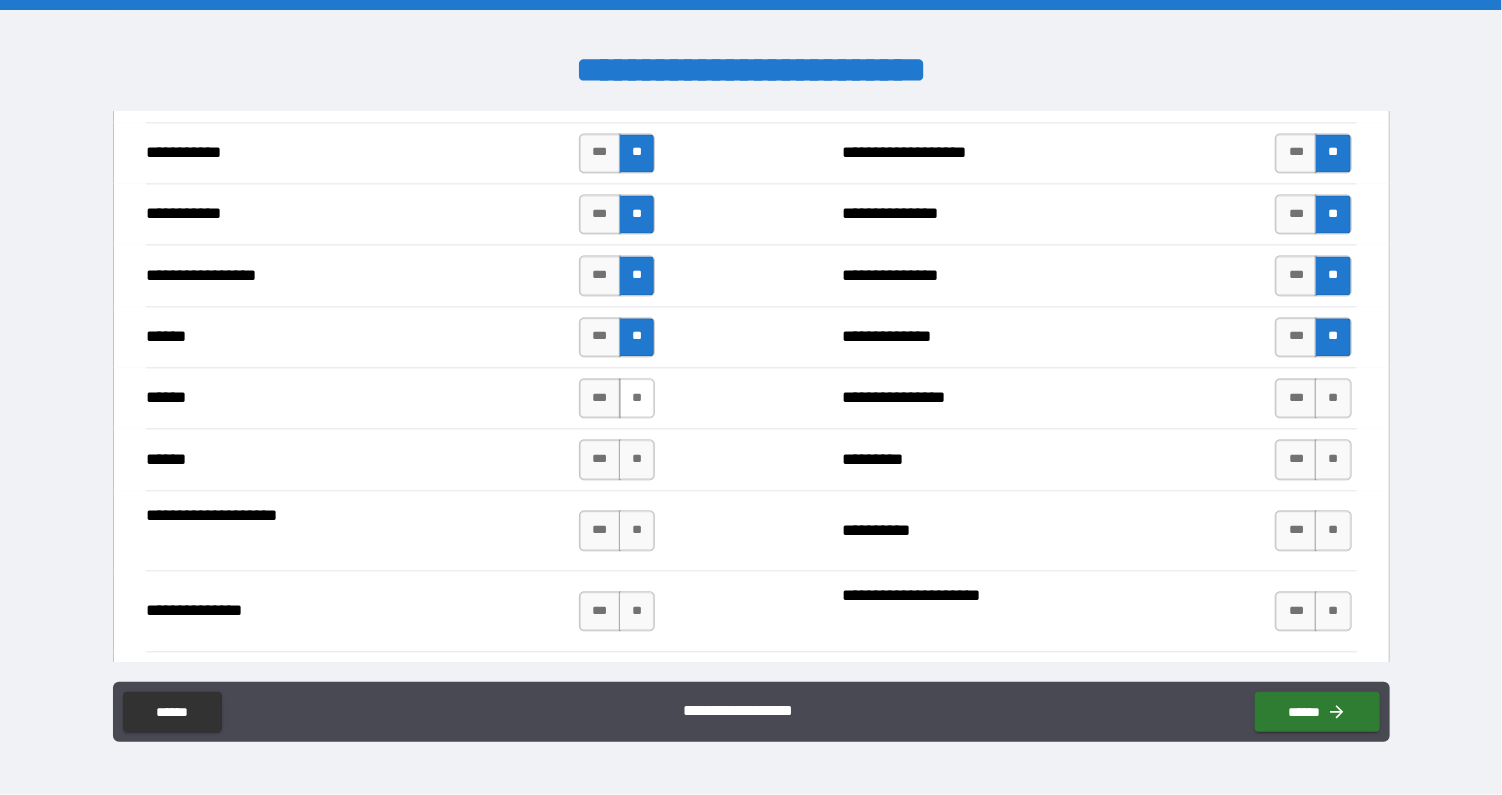 click on "**" at bounding box center (637, 398) 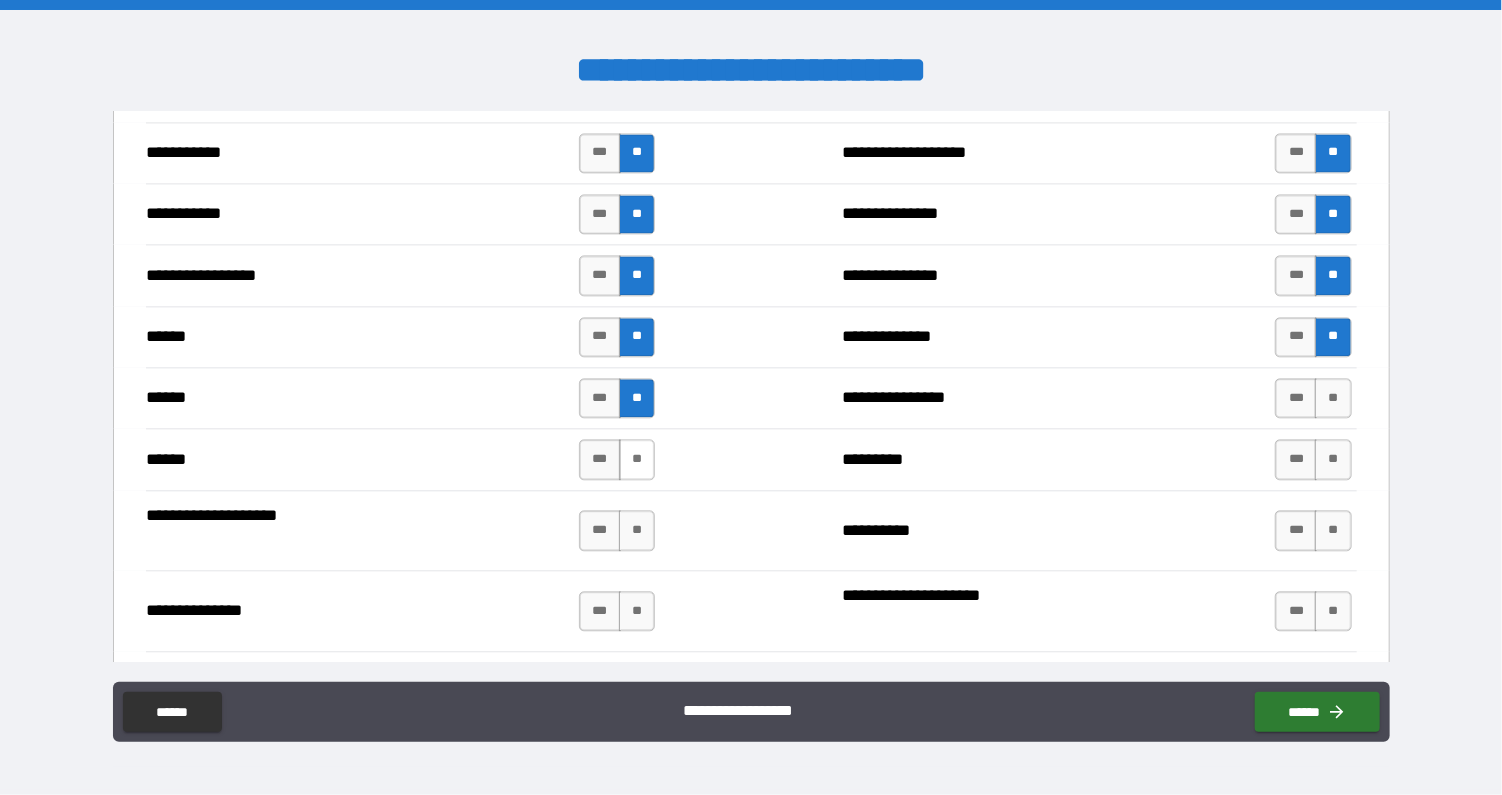 click on "**" at bounding box center [637, 459] 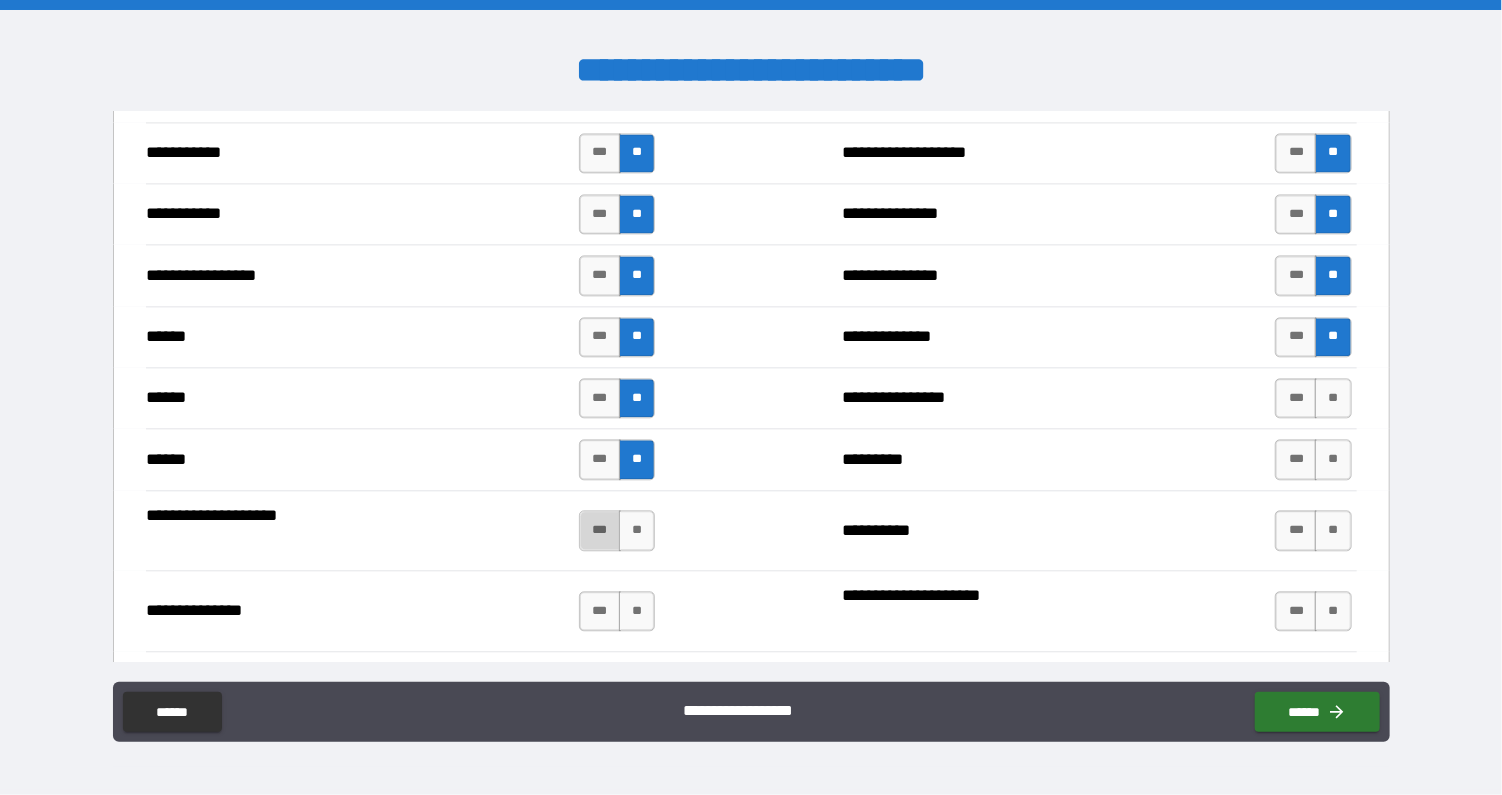 click on "***" at bounding box center [600, 530] 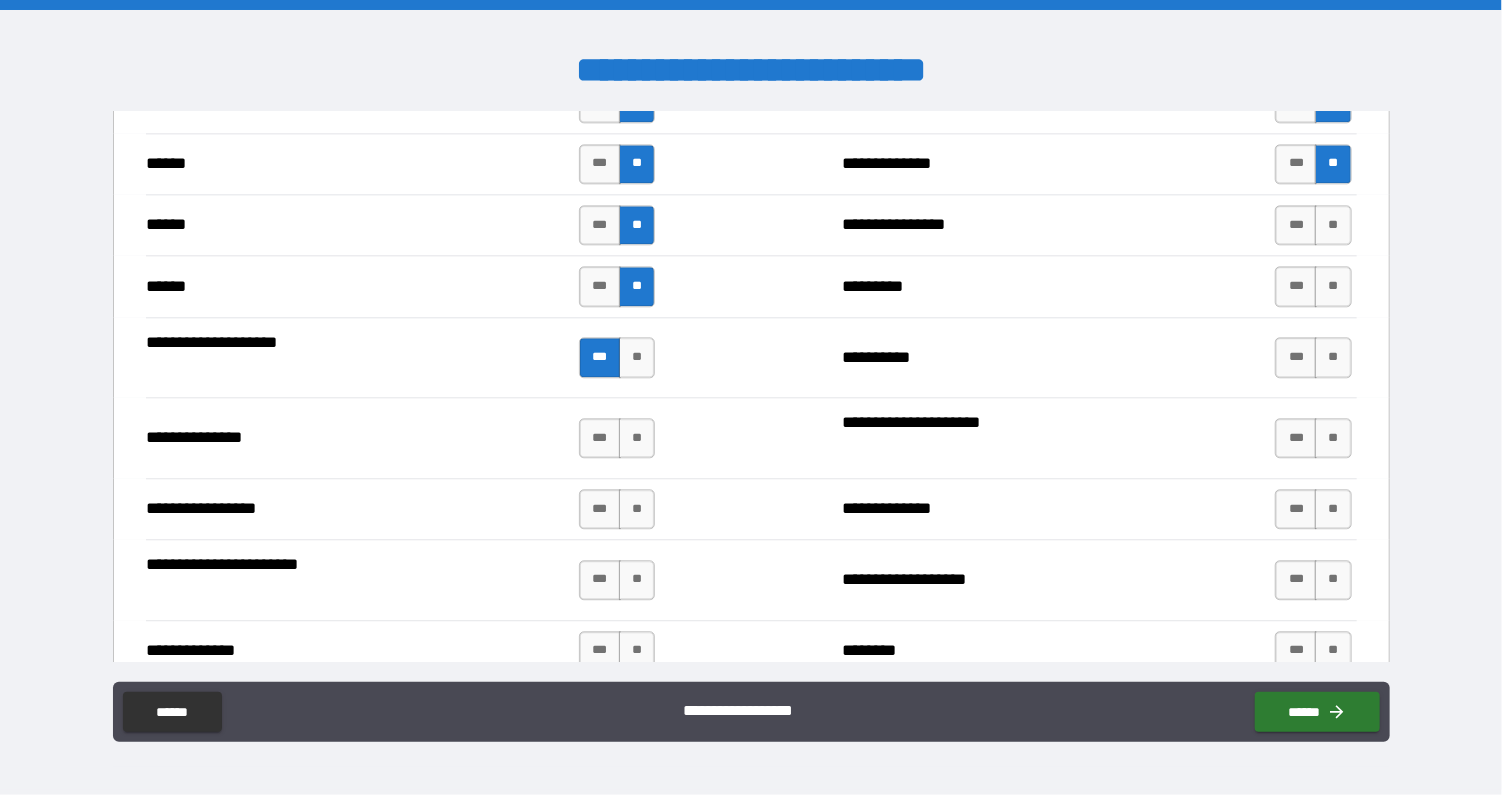 scroll, scrollTop: 2368, scrollLeft: 0, axis: vertical 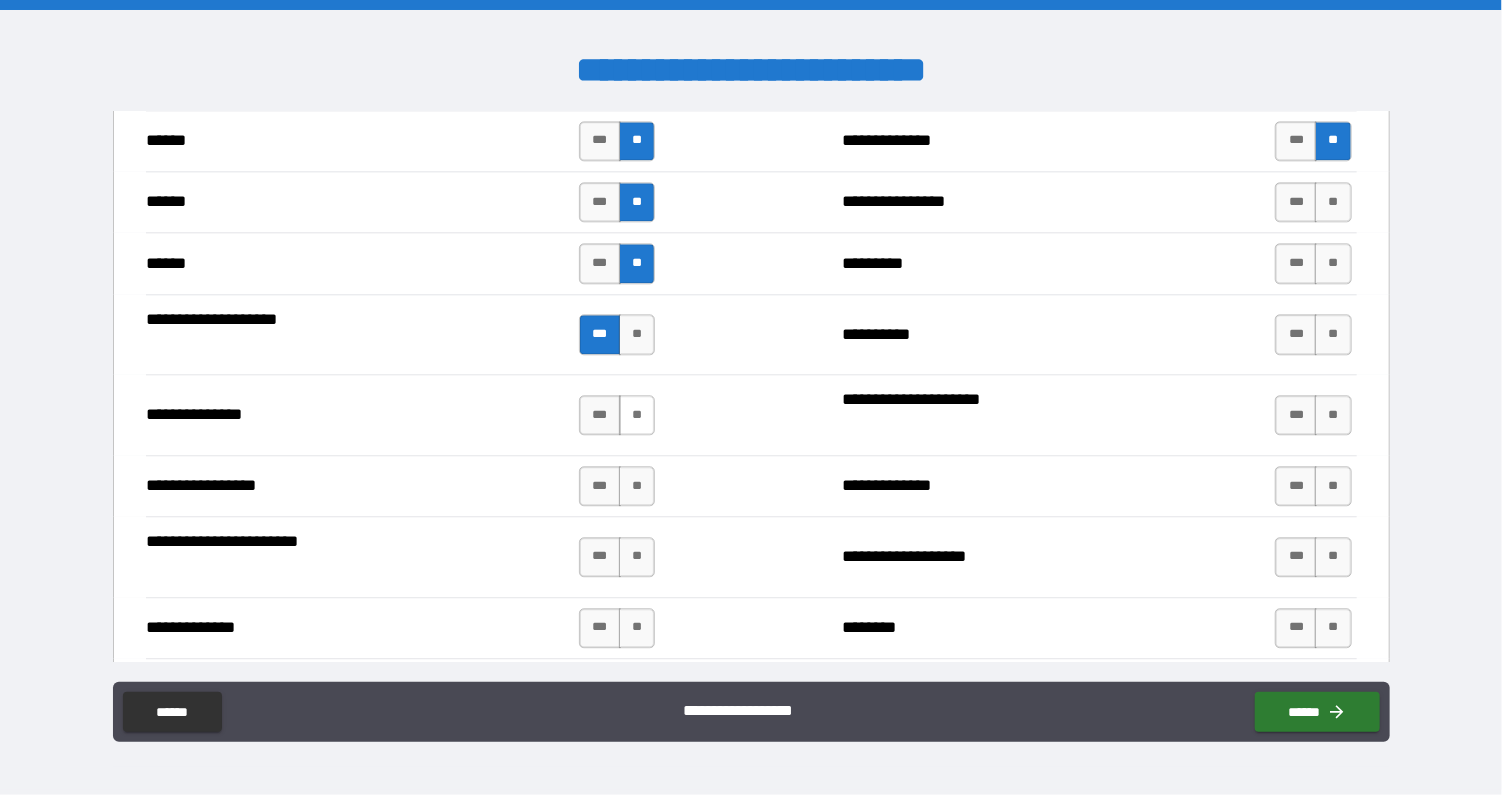 click on "**" at bounding box center [637, 415] 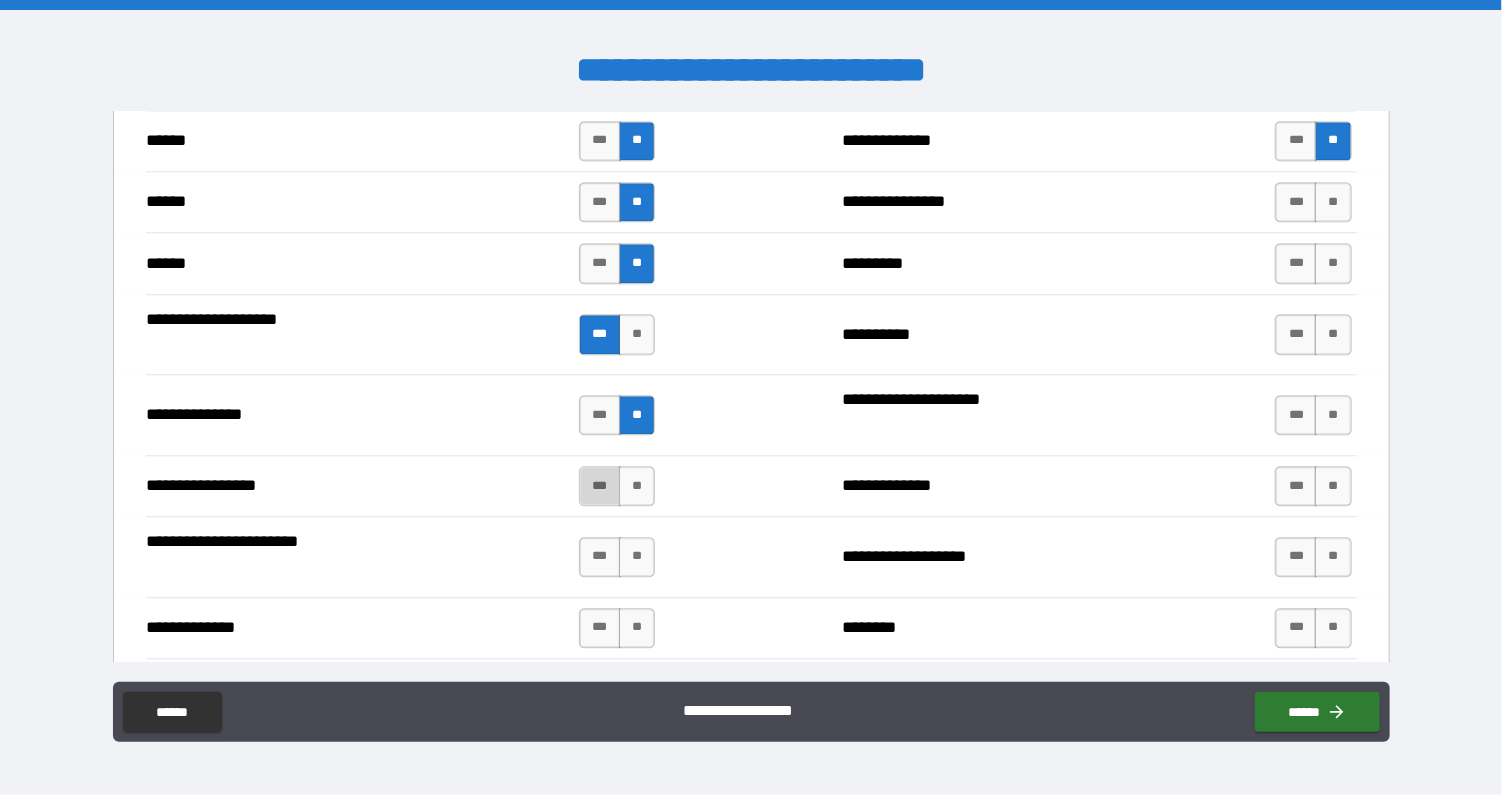 click on "***" at bounding box center [600, 486] 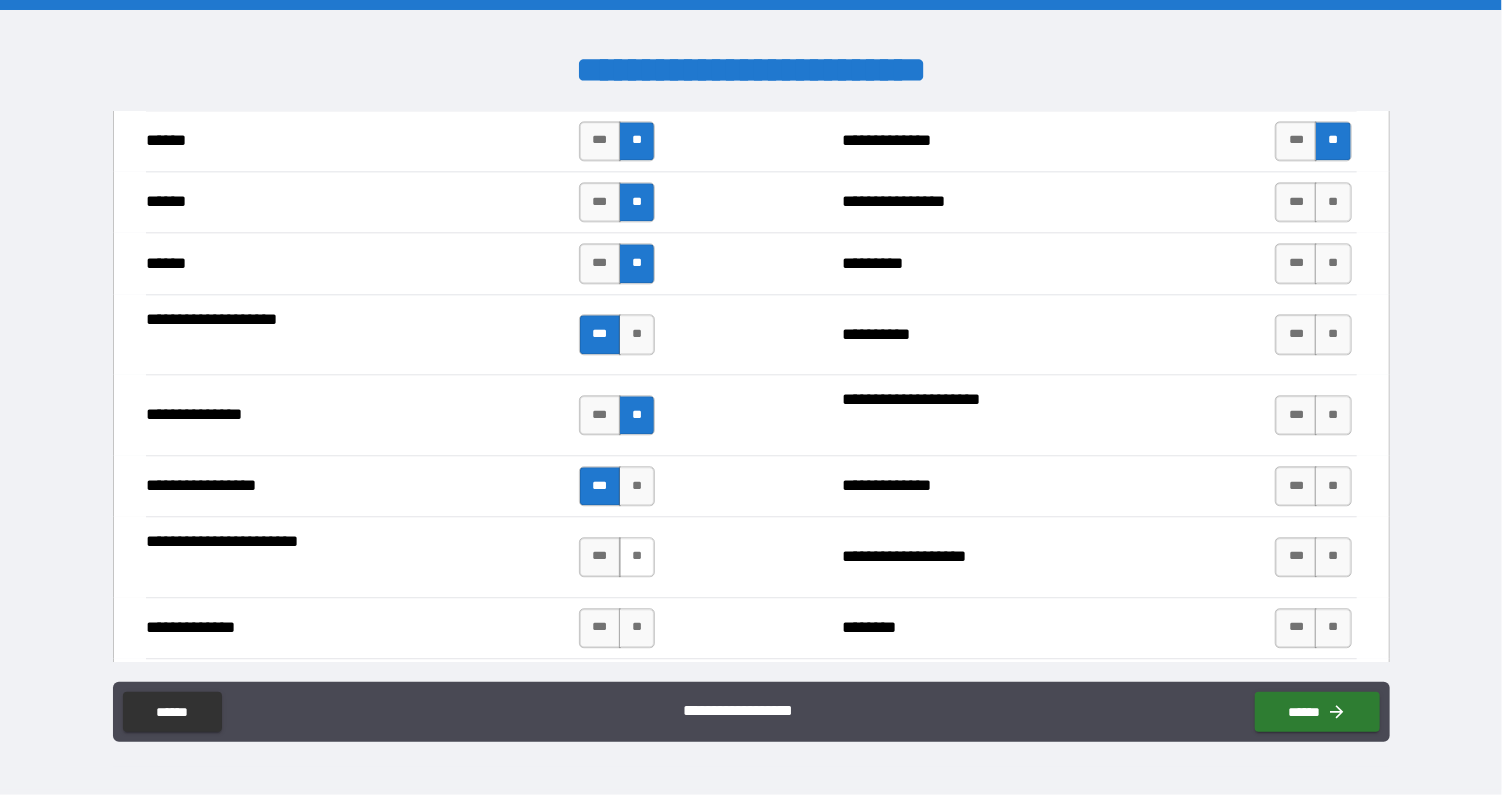click on "**" at bounding box center (637, 557) 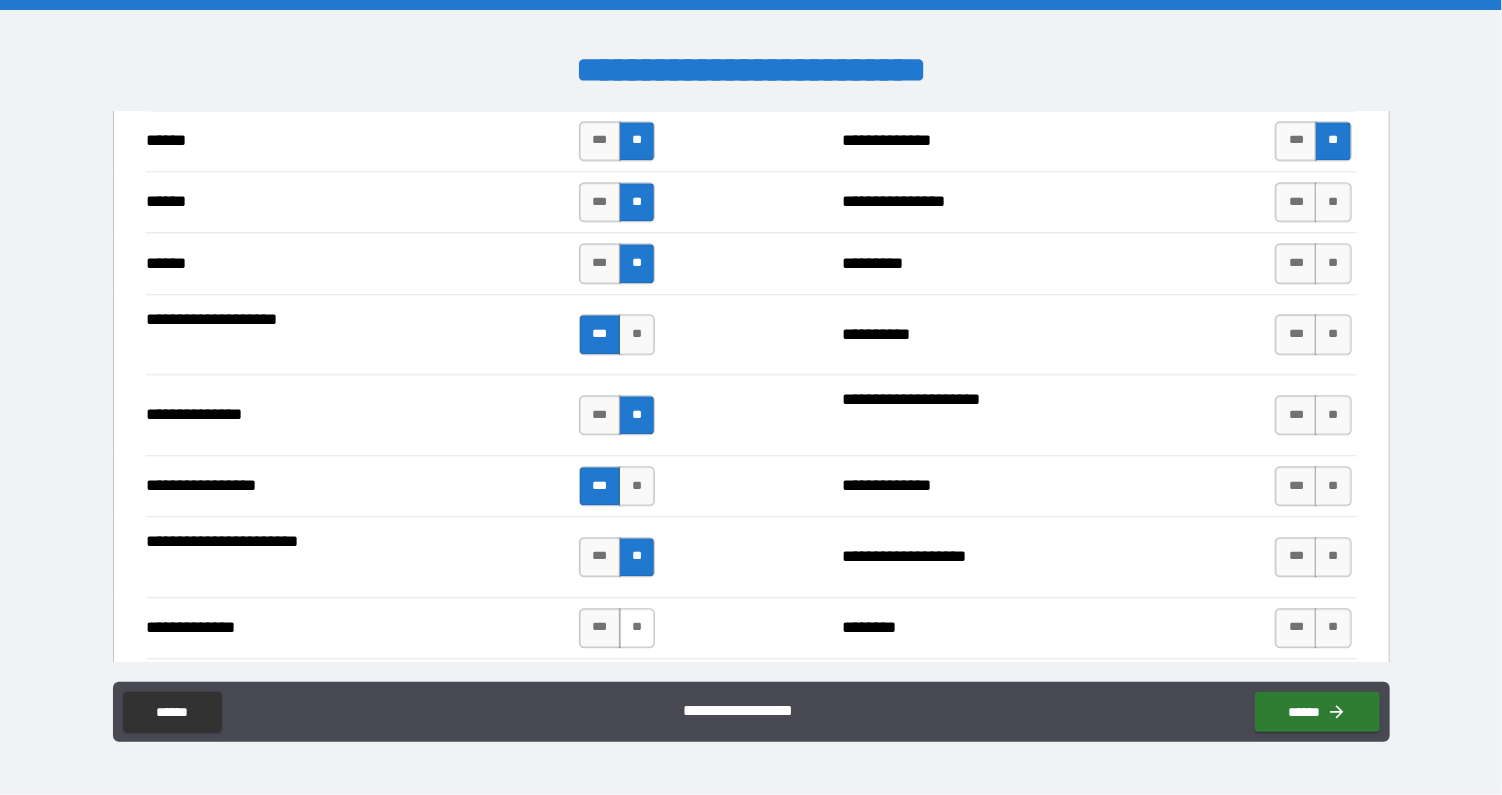 click on "**" at bounding box center [637, 628] 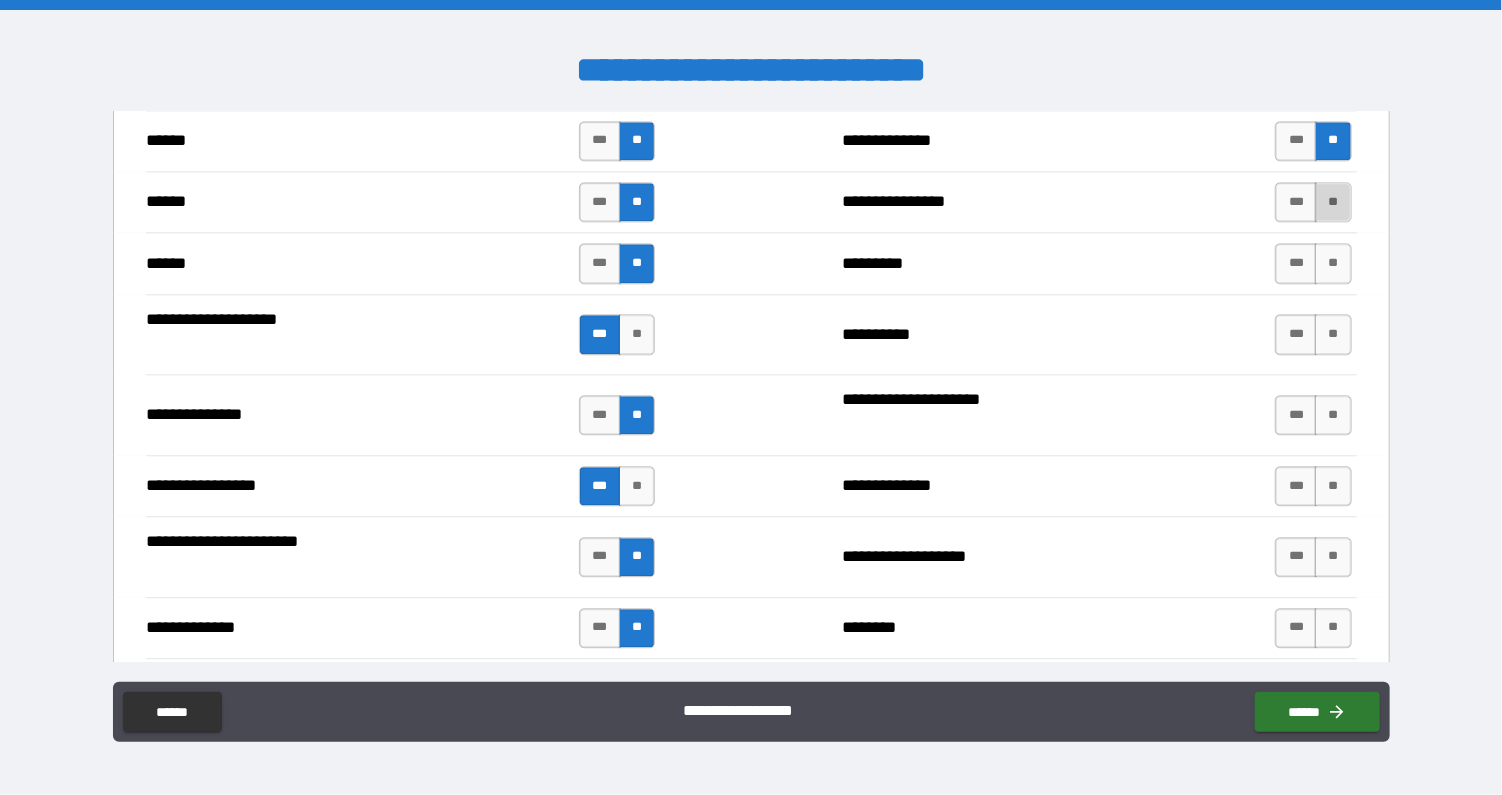 click on "**" at bounding box center [1333, 202] 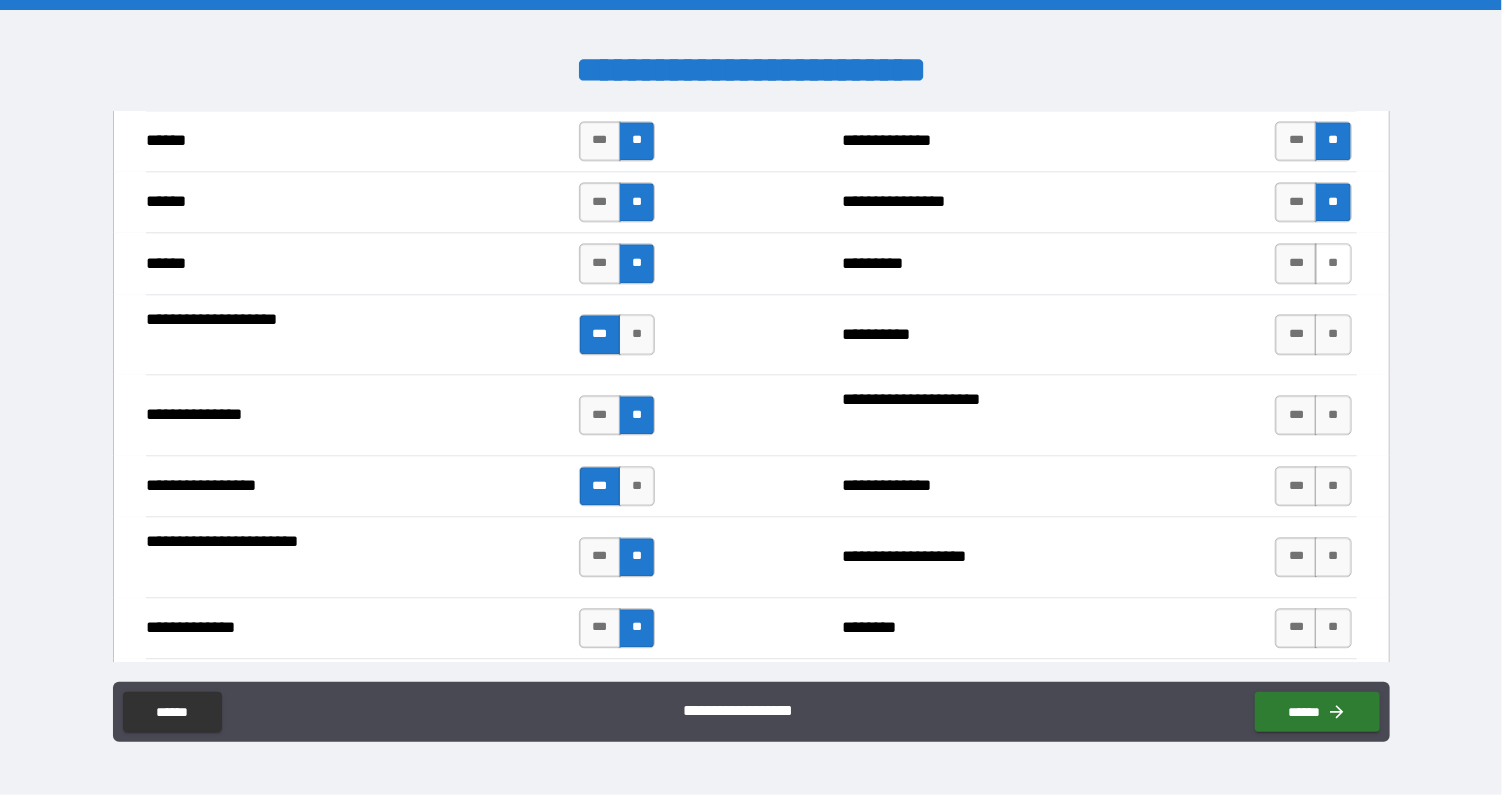 click on "**" at bounding box center [1333, 263] 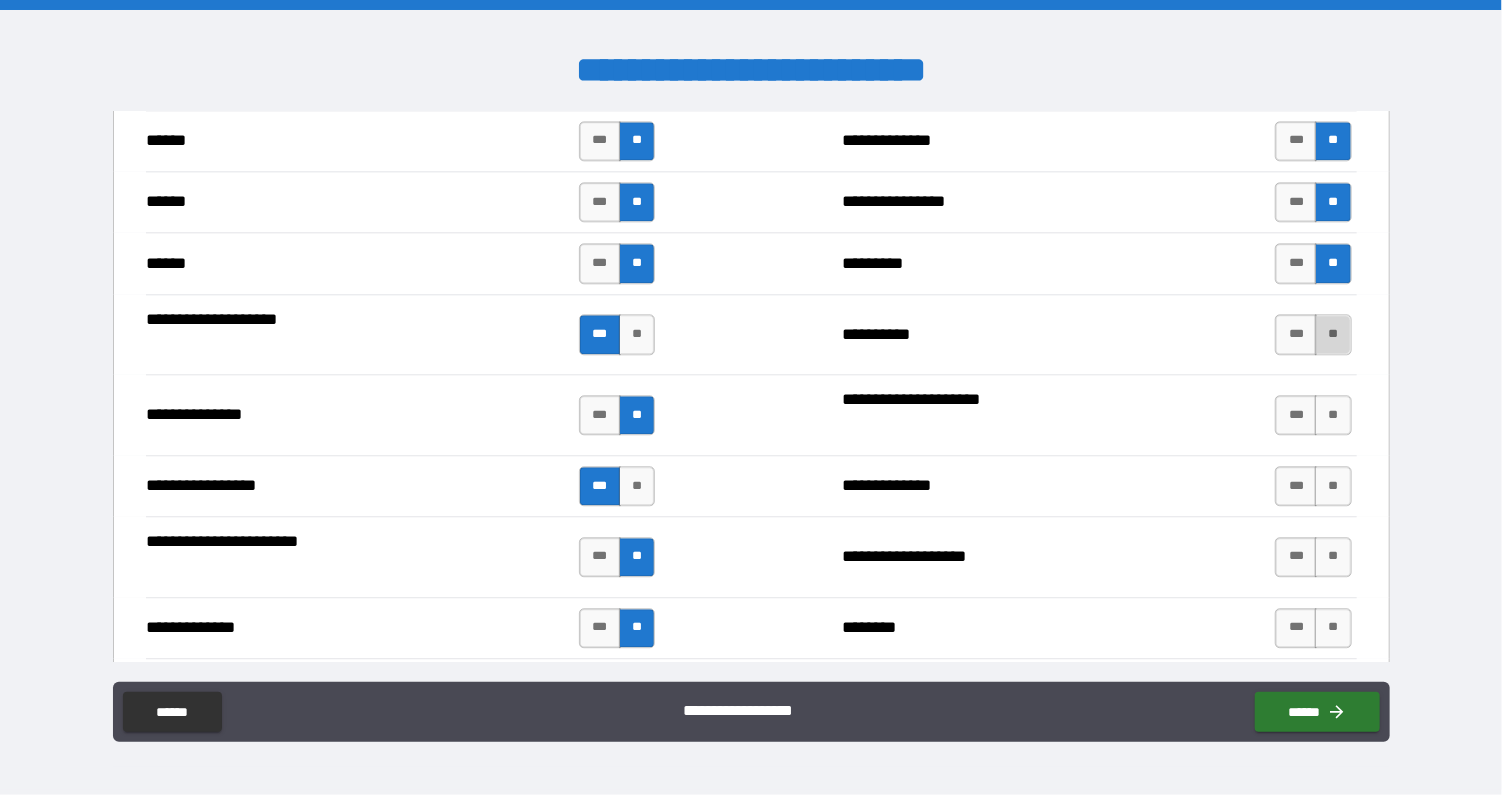 click on "**" at bounding box center [1333, 334] 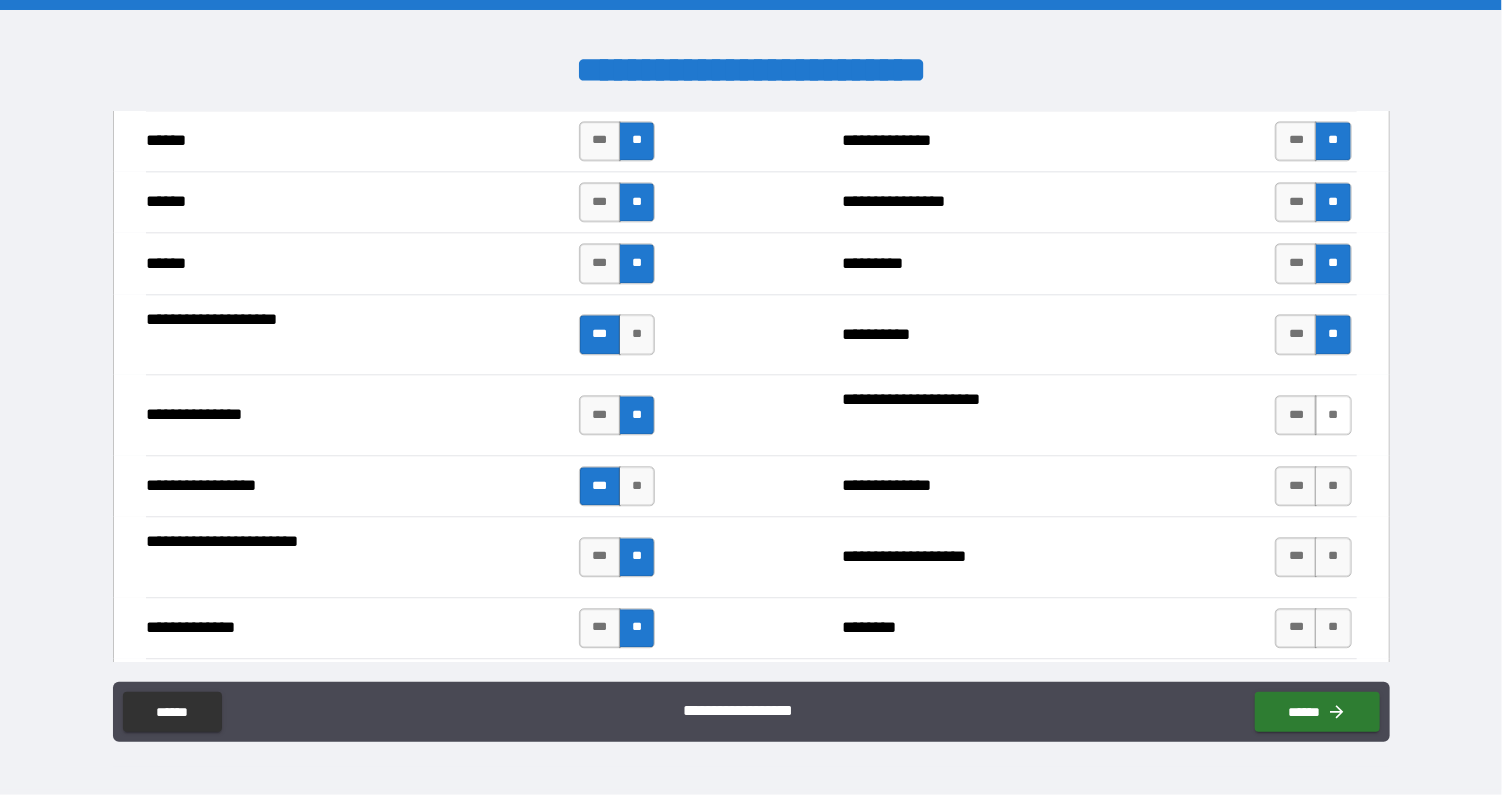 click on "**" at bounding box center (1333, 415) 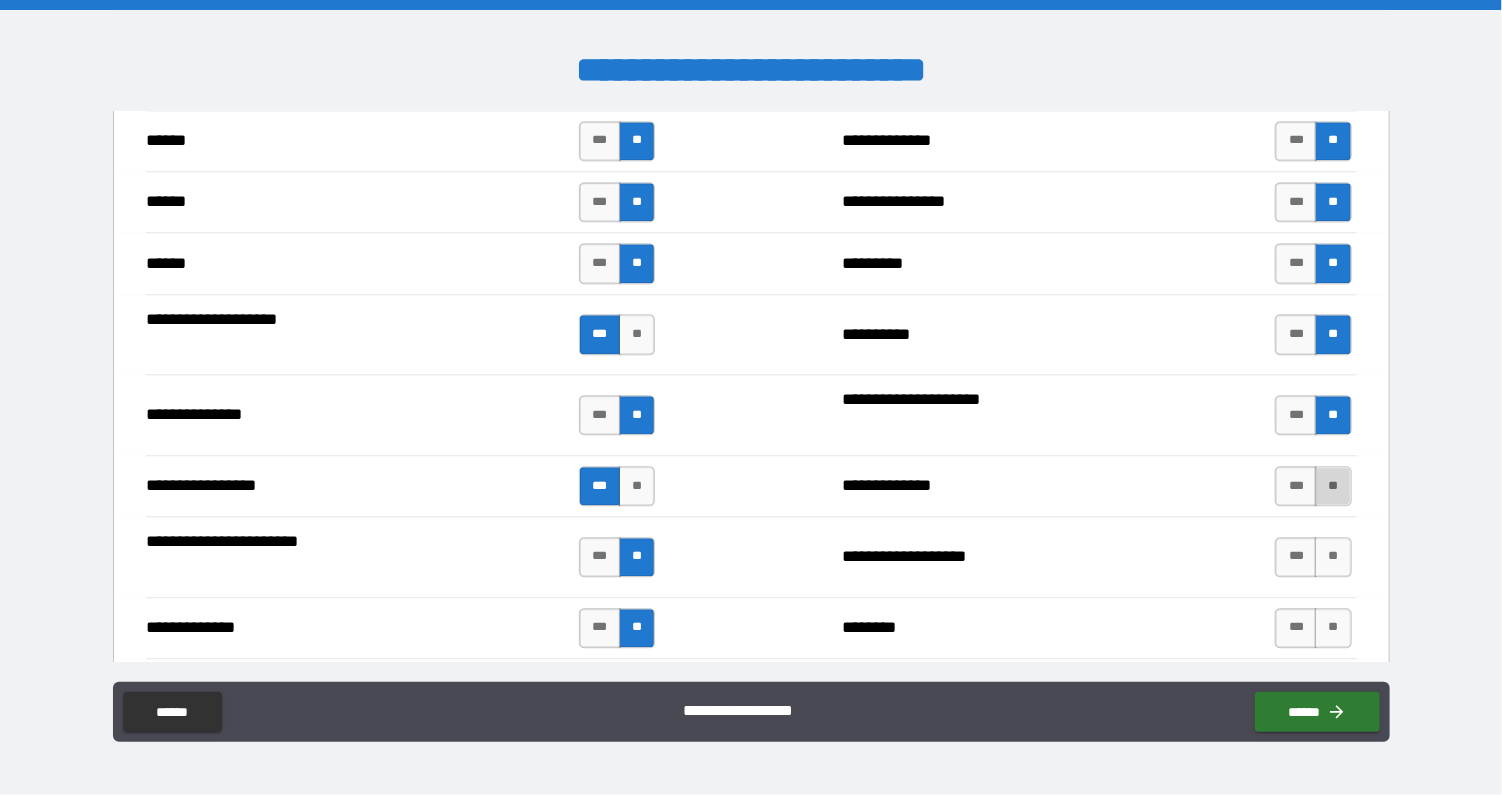 click on "**" at bounding box center [1333, 486] 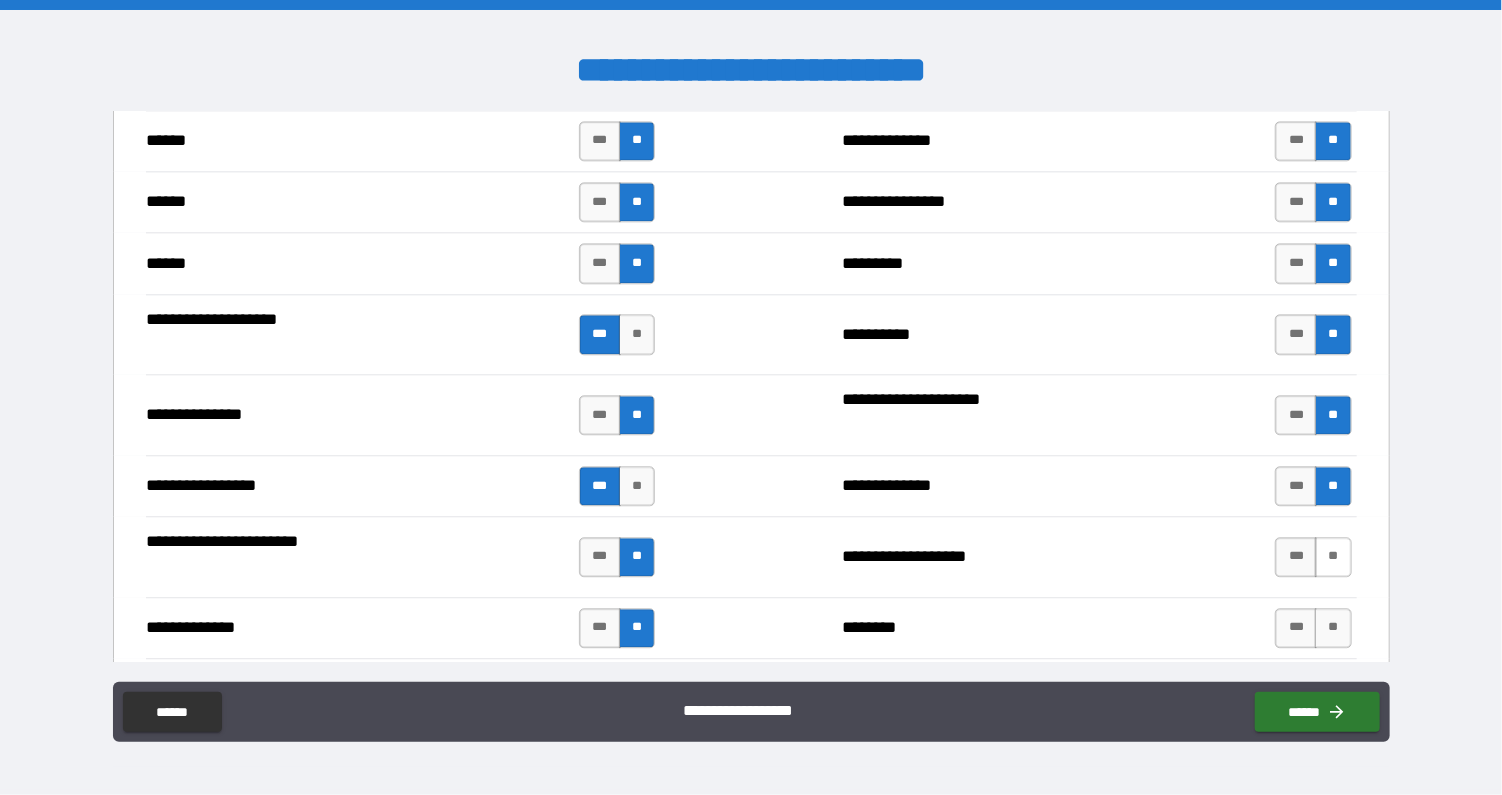 click on "**" at bounding box center (1333, 557) 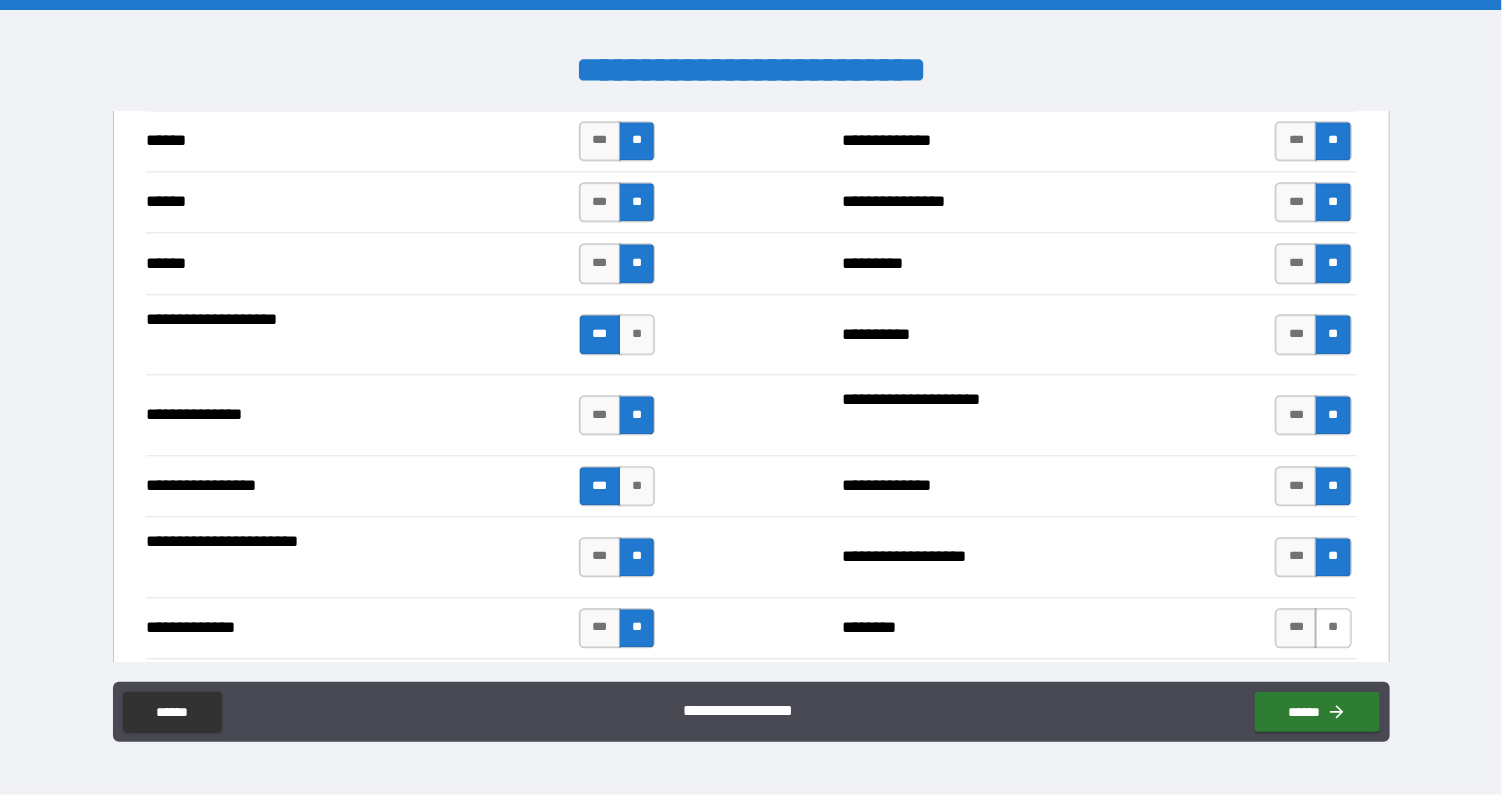 click on "**" at bounding box center [1333, 628] 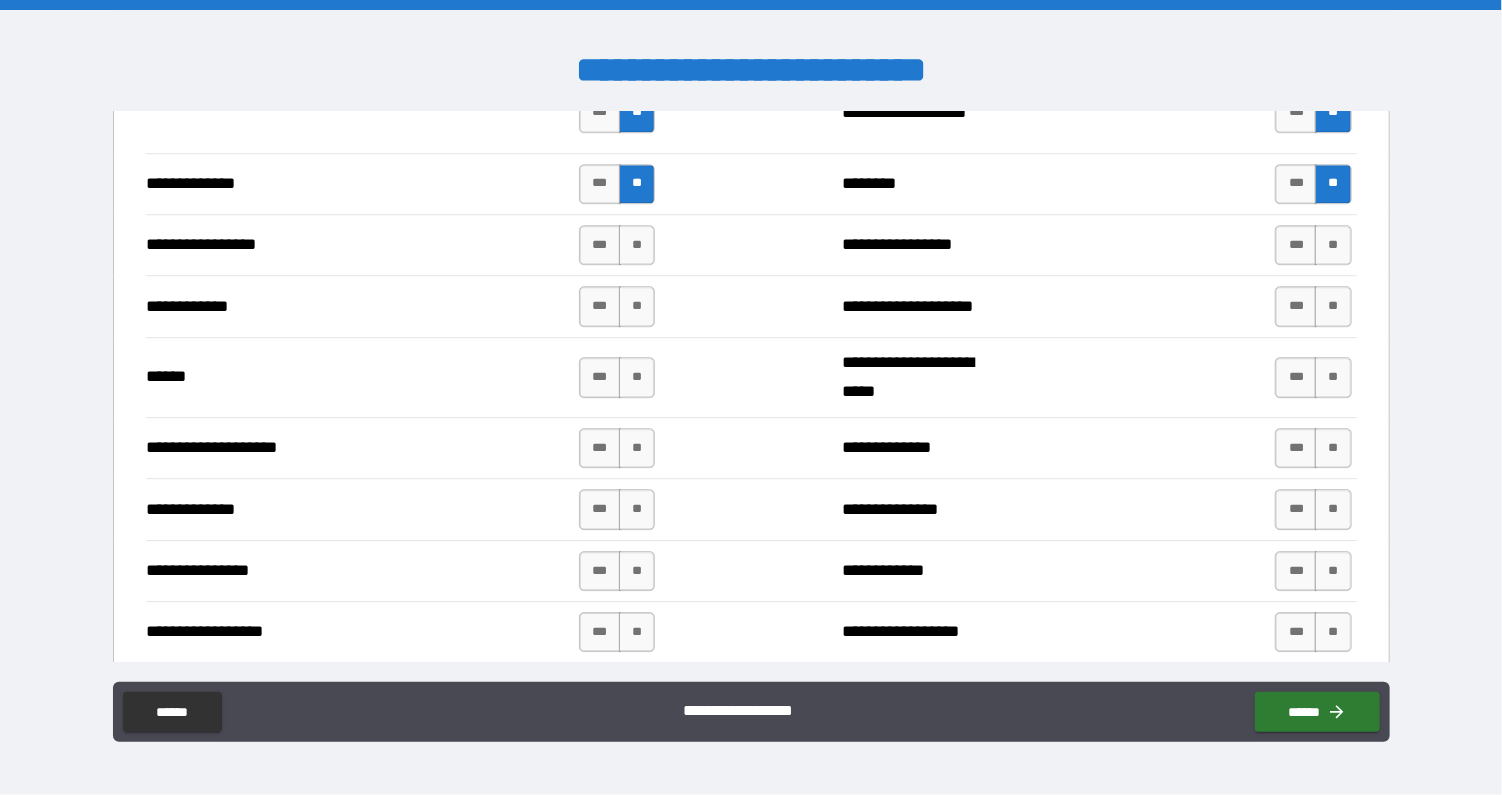 scroll, scrollTop: 2819, scrollLeft: 0, axis: vertical 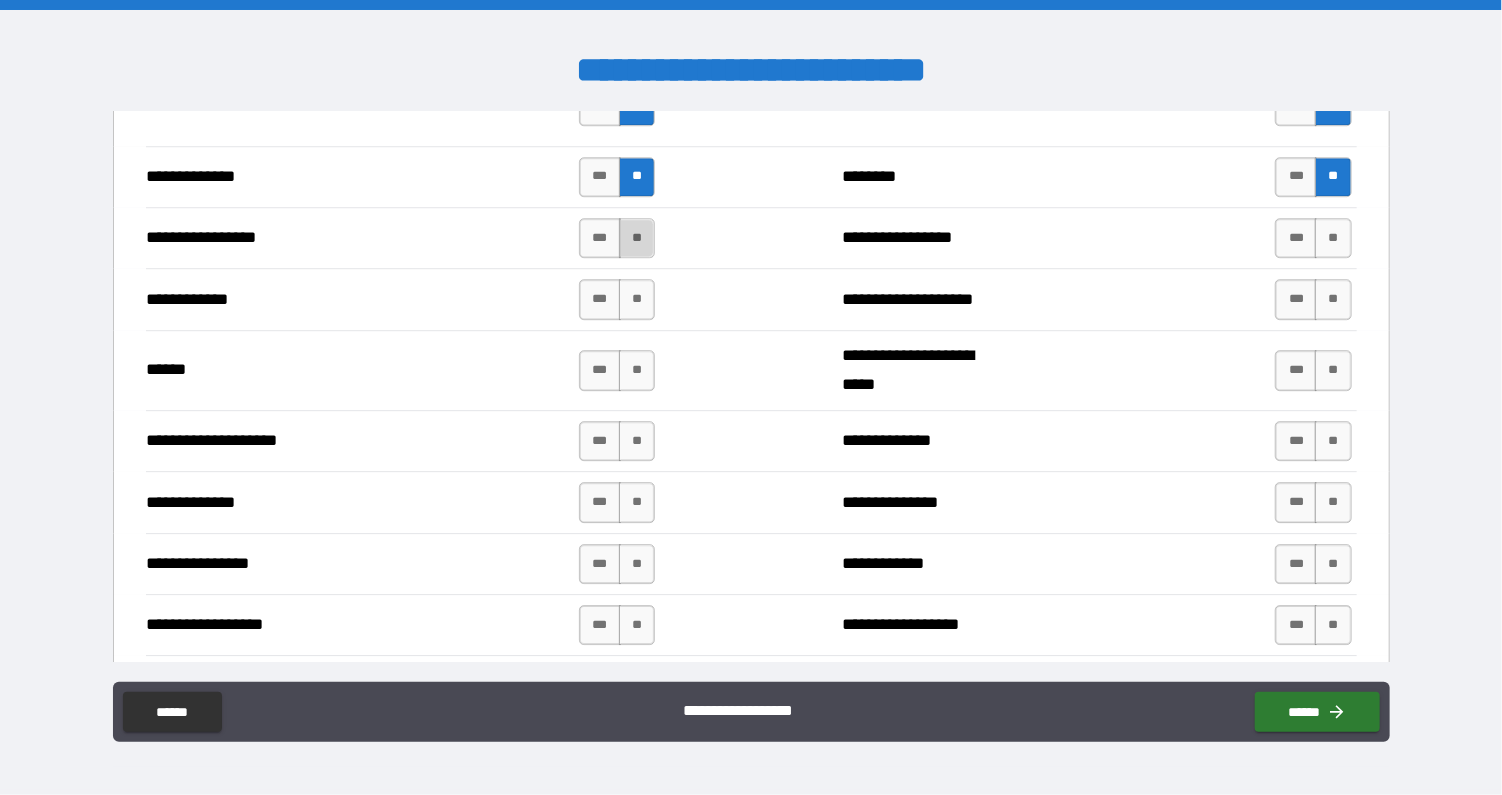 click on "**" at bounding box center (637, 238) 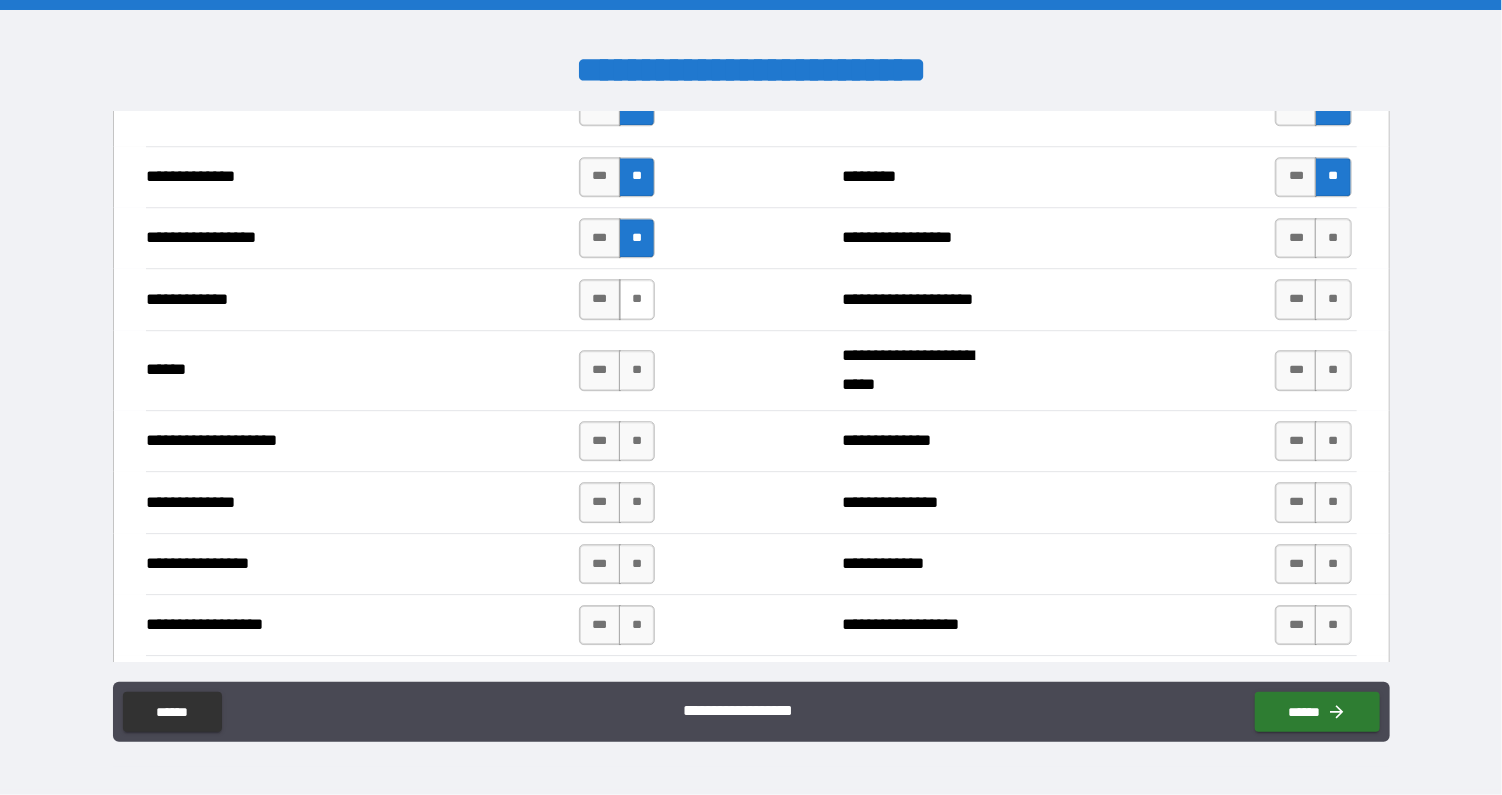 click on "**" at bounding box center [637, 299] 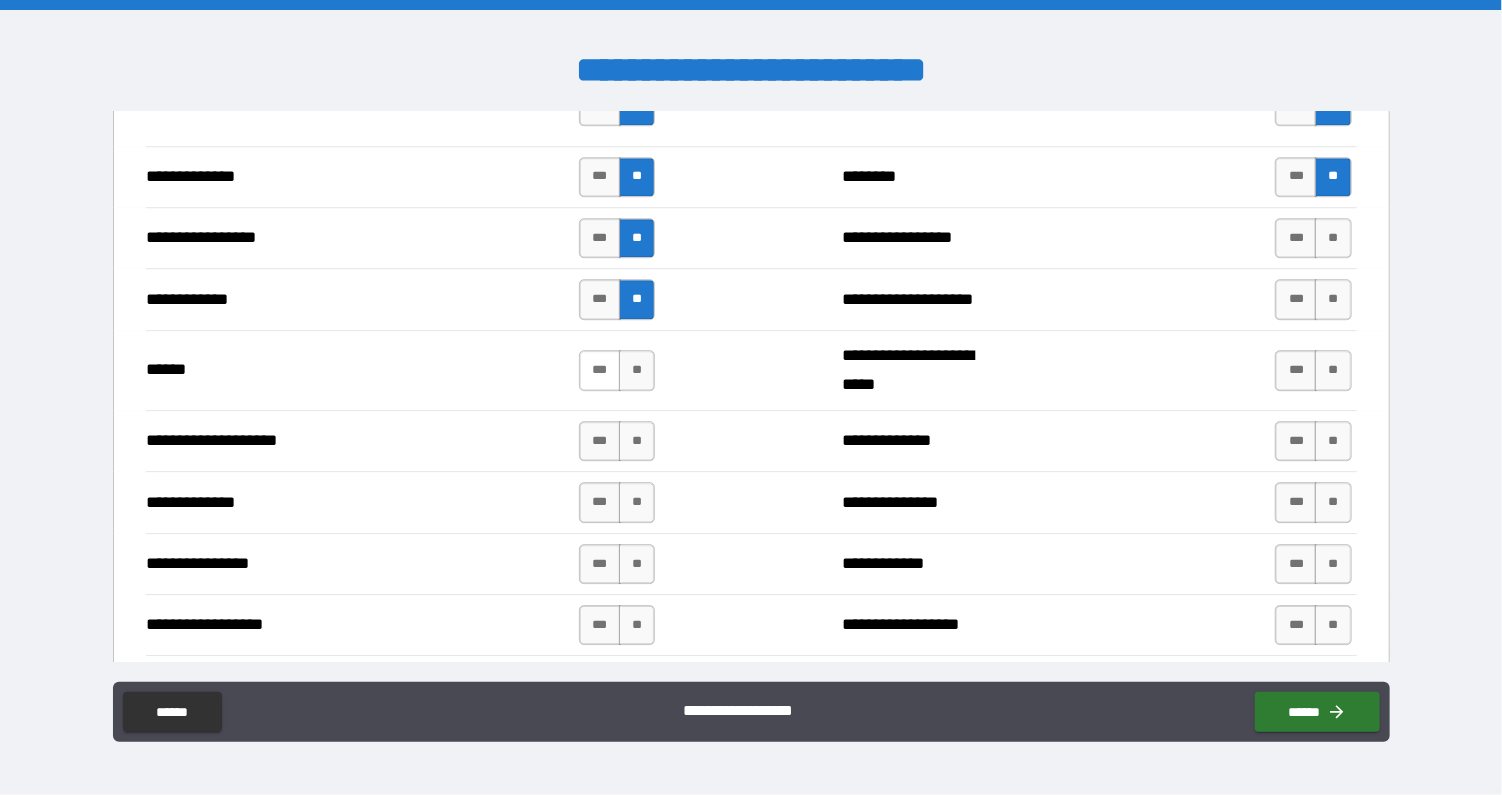 click on "***" at bounding box center [600, 370] 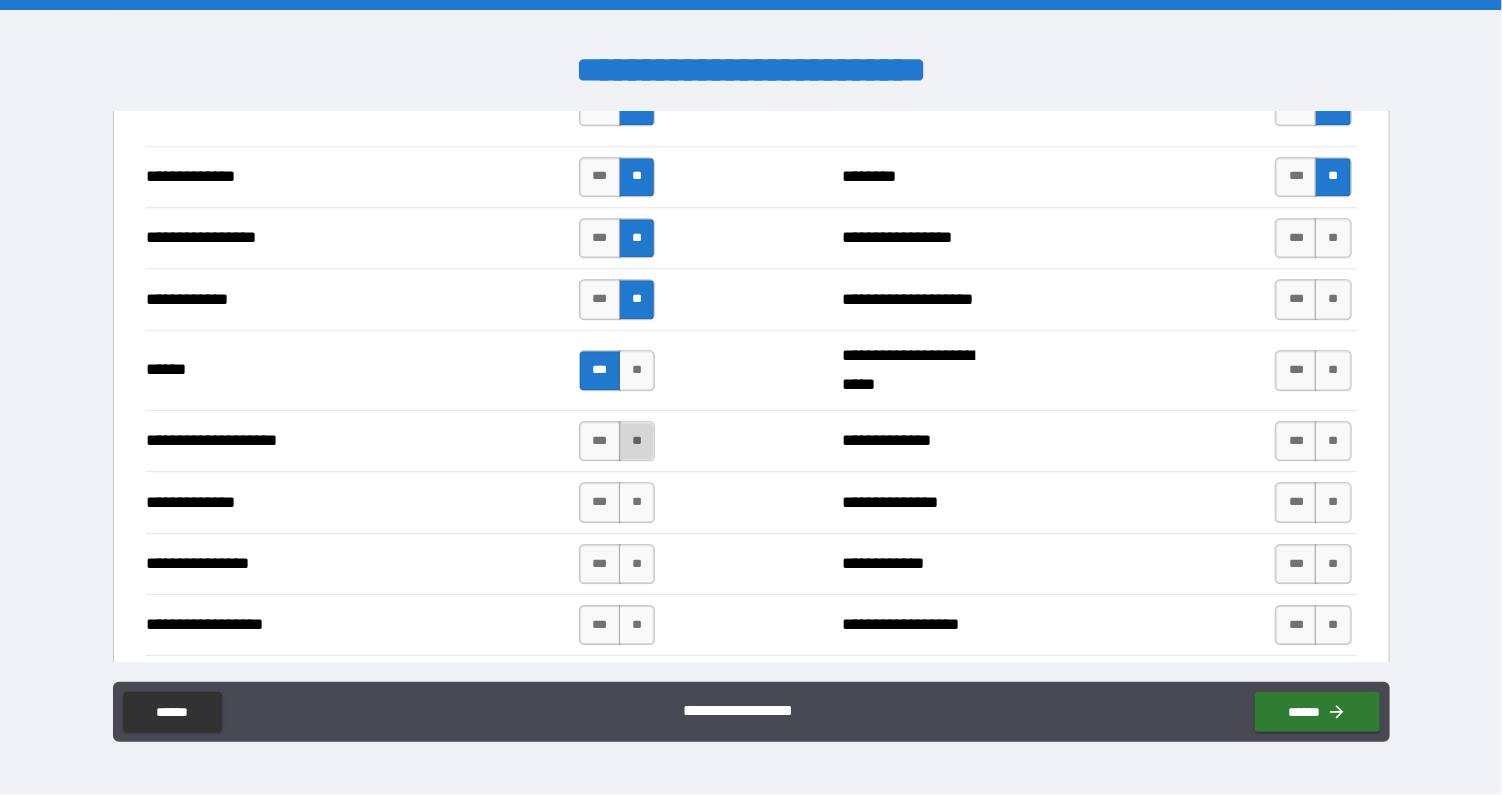 click on "**" at bounding box center [637, 441] 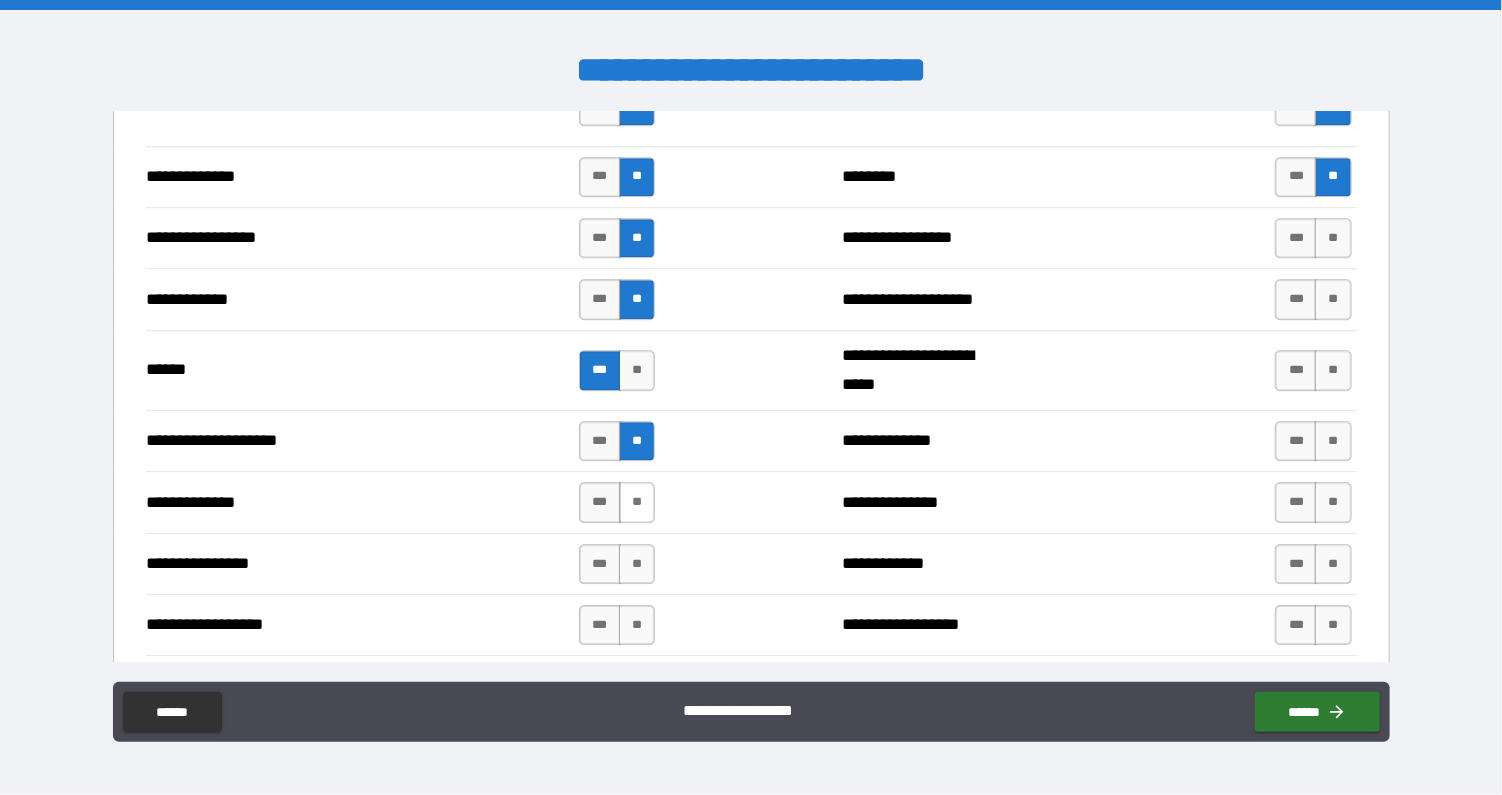 click on "**" at bounding box center [637, 502] 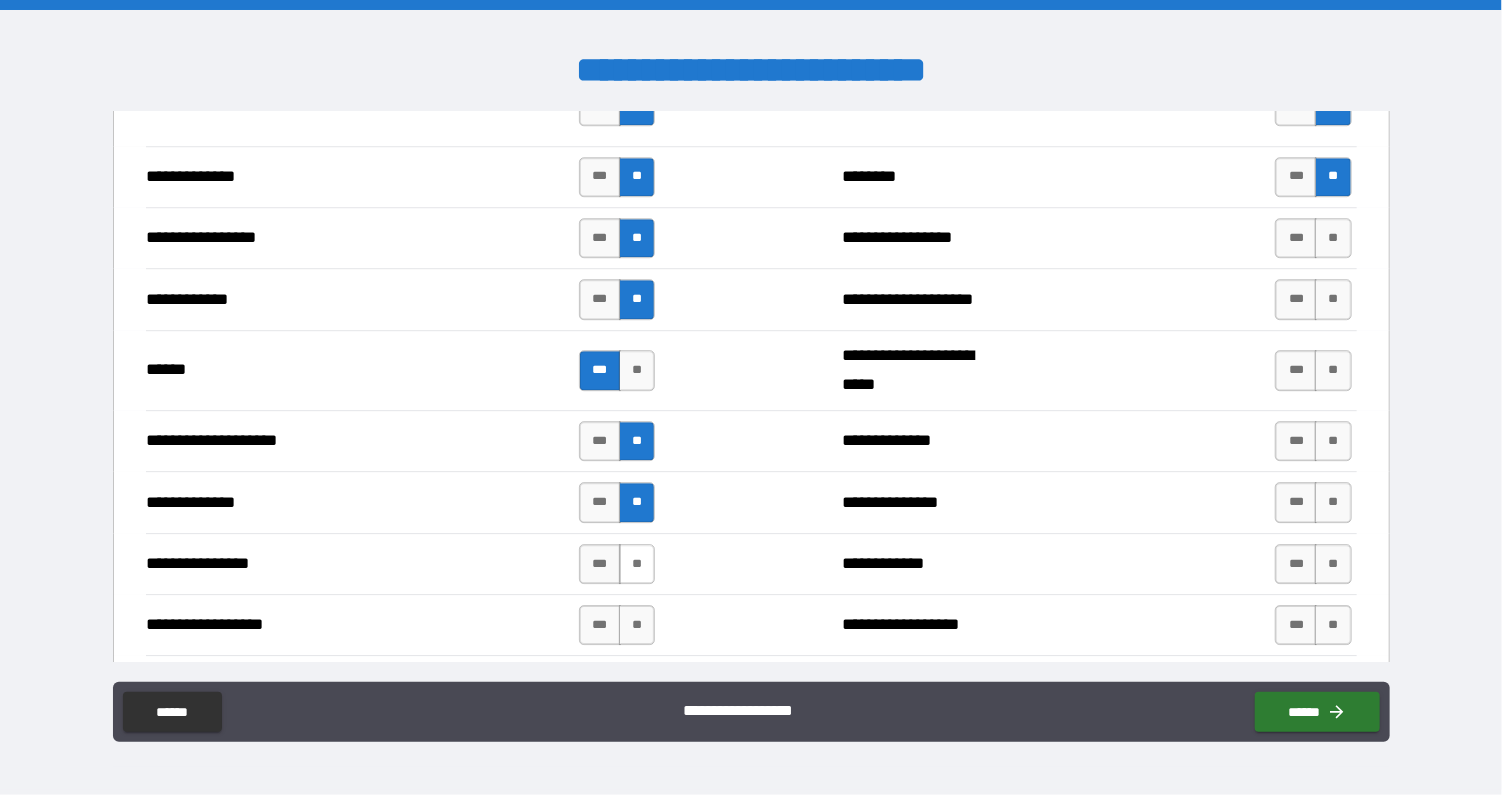click on "**" at bounding box center [637, 564] 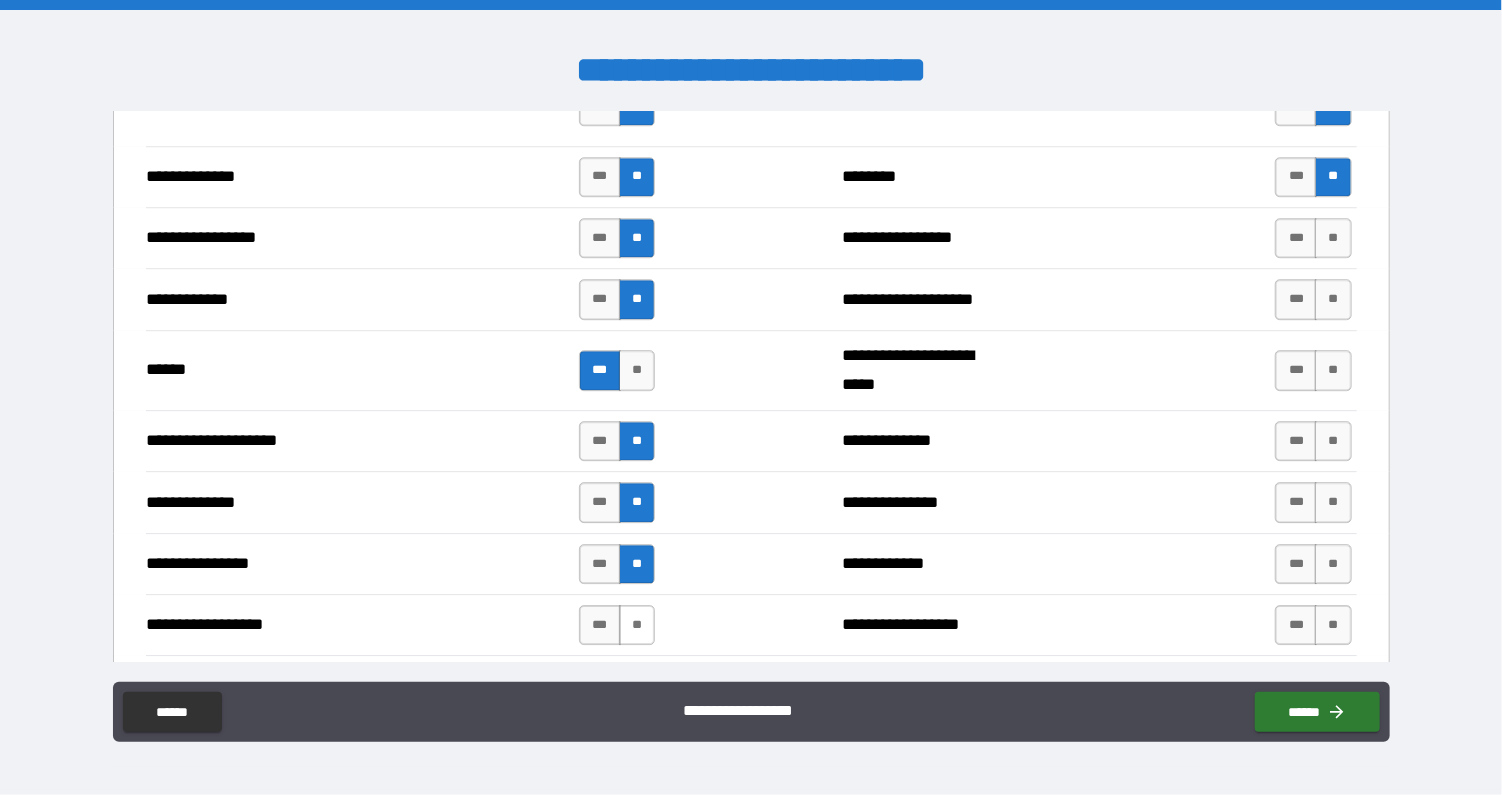 click on "**" at bounding box center (637, 625) 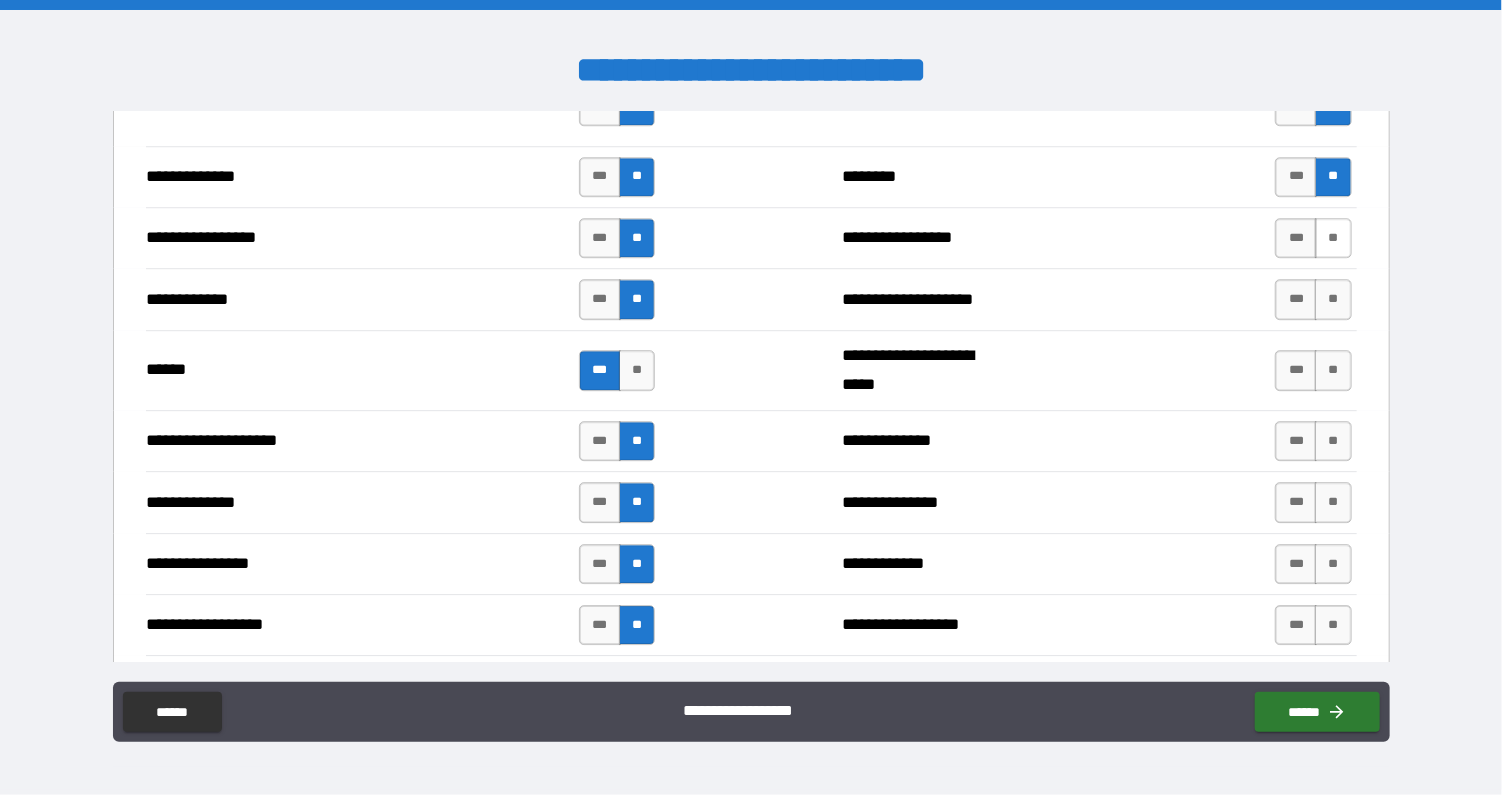 click on "**" at bounding box center [1333, 238] 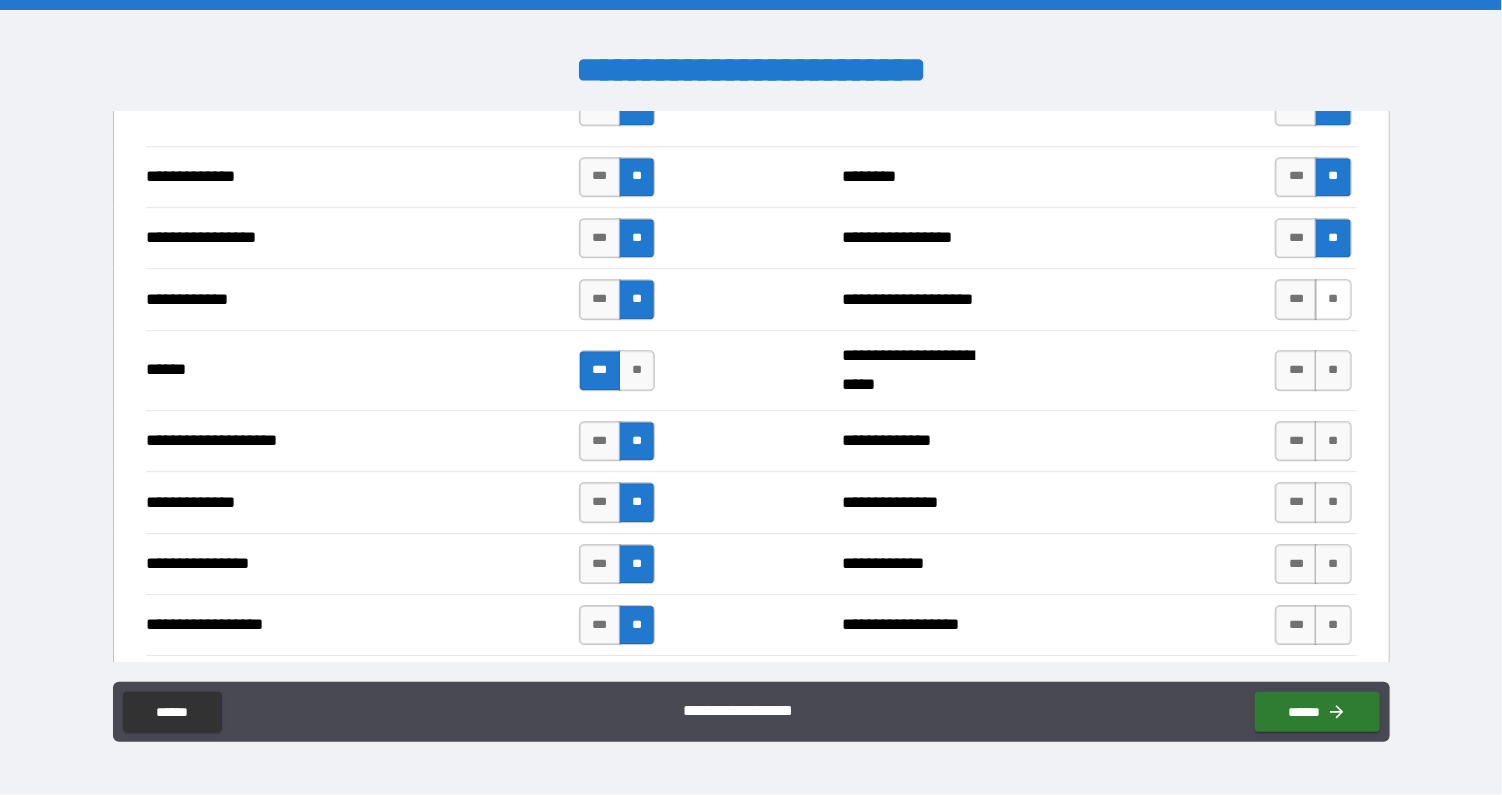 click on "**" at bounding box center (1333, 299) 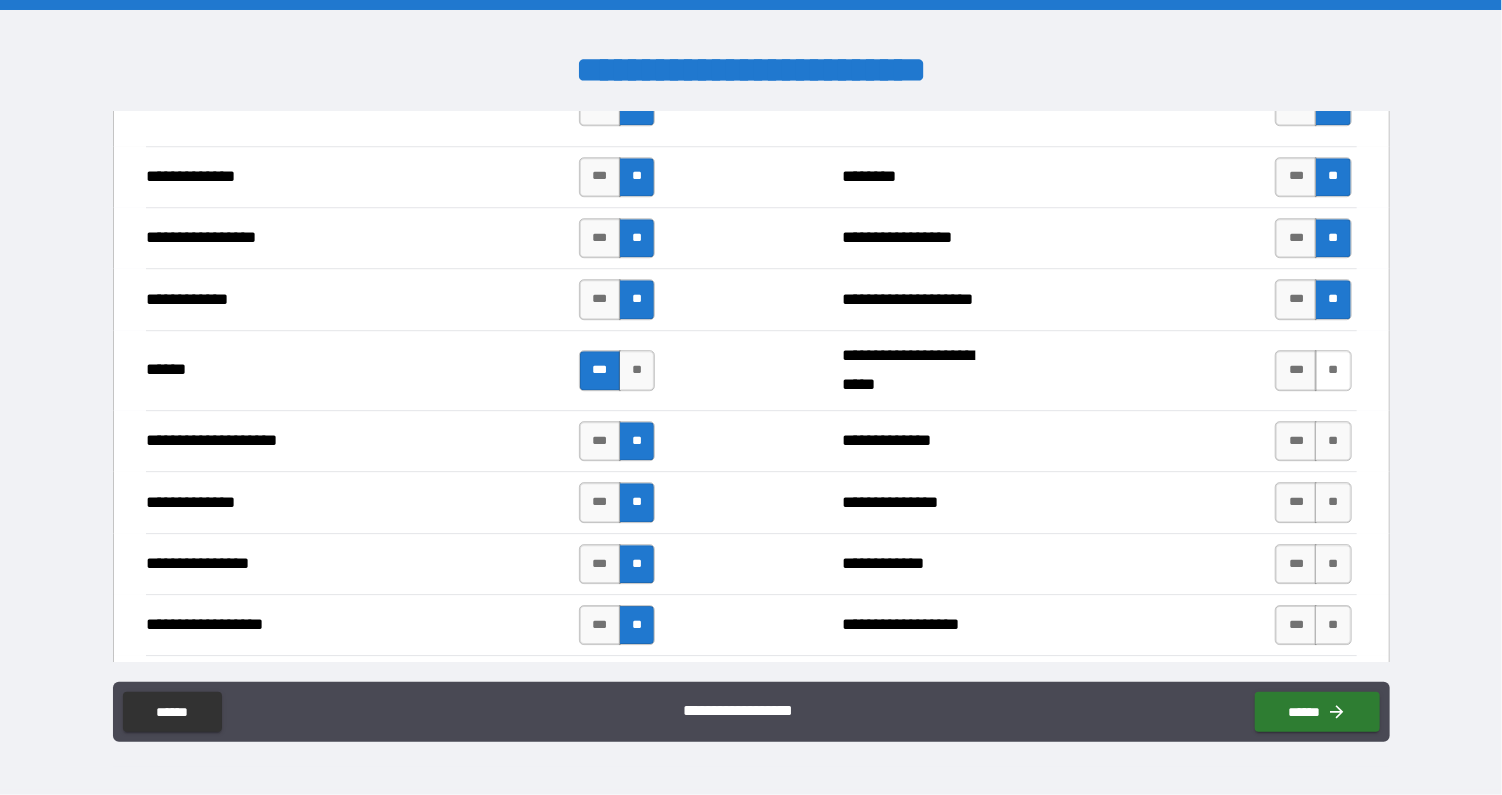 click on "**" at bounding box center [1333, 370] 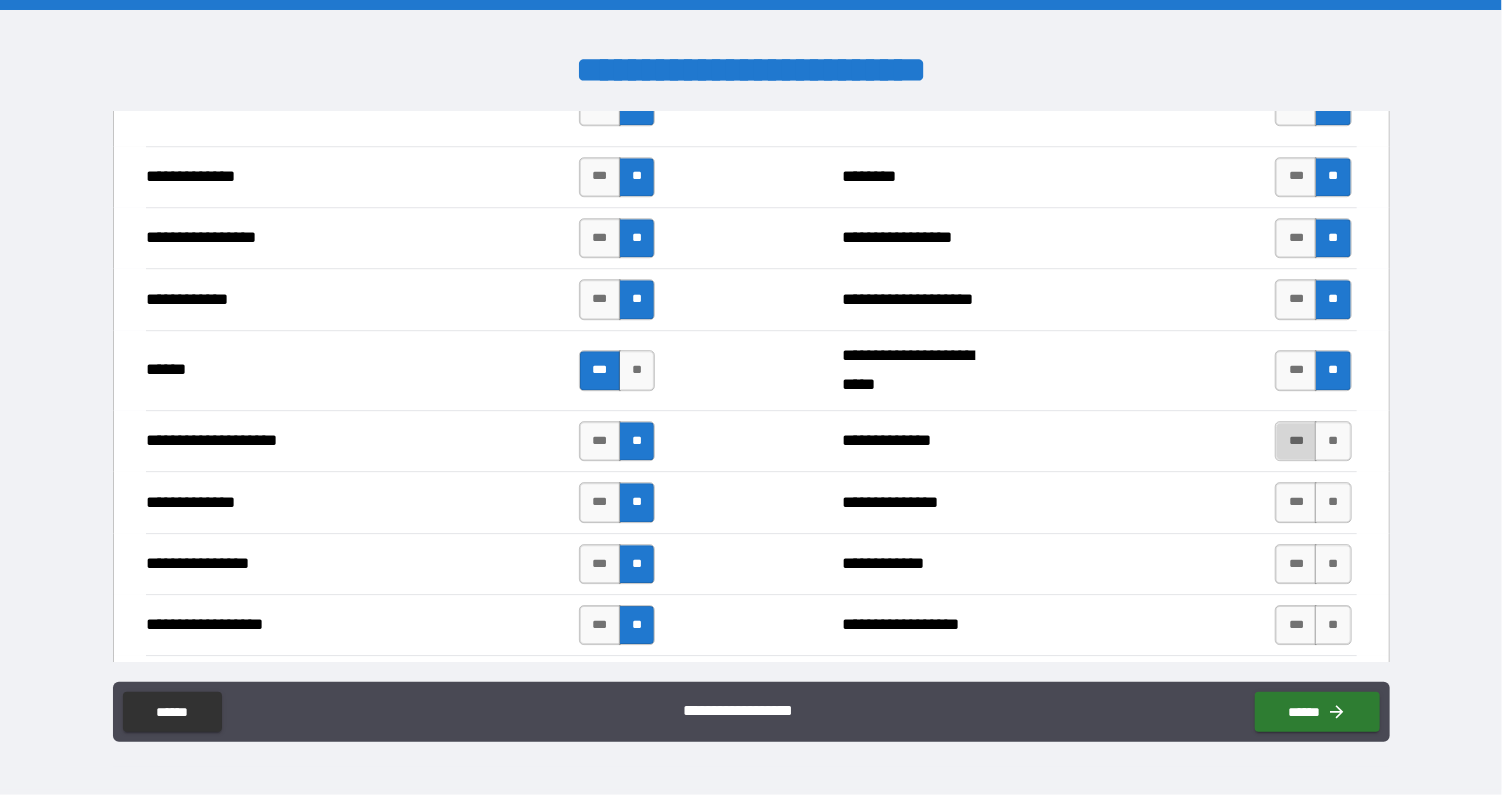 click on "***" at bounding box center (1296, 441) 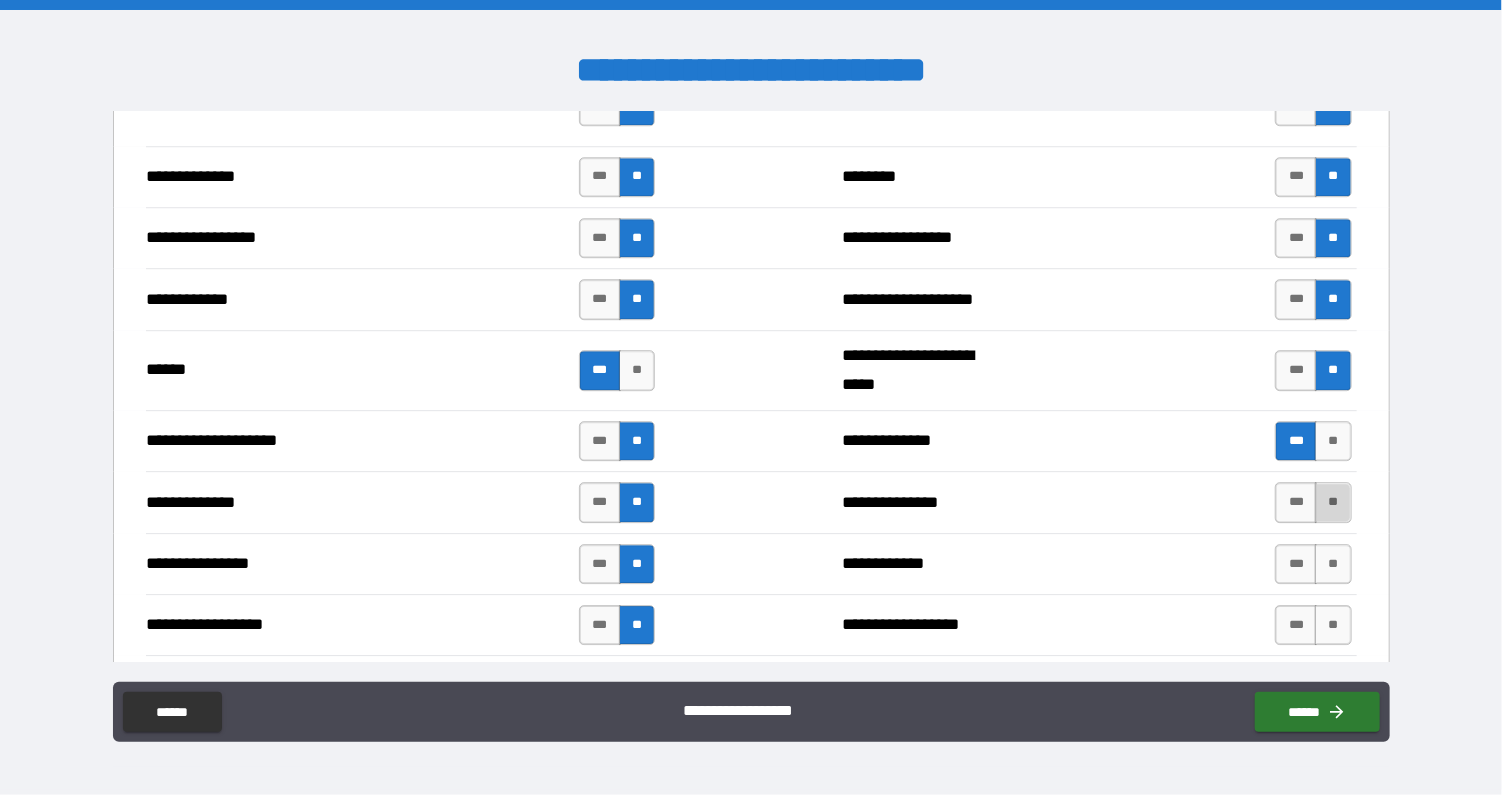 click on "**" at bounding box center [1333, 502] 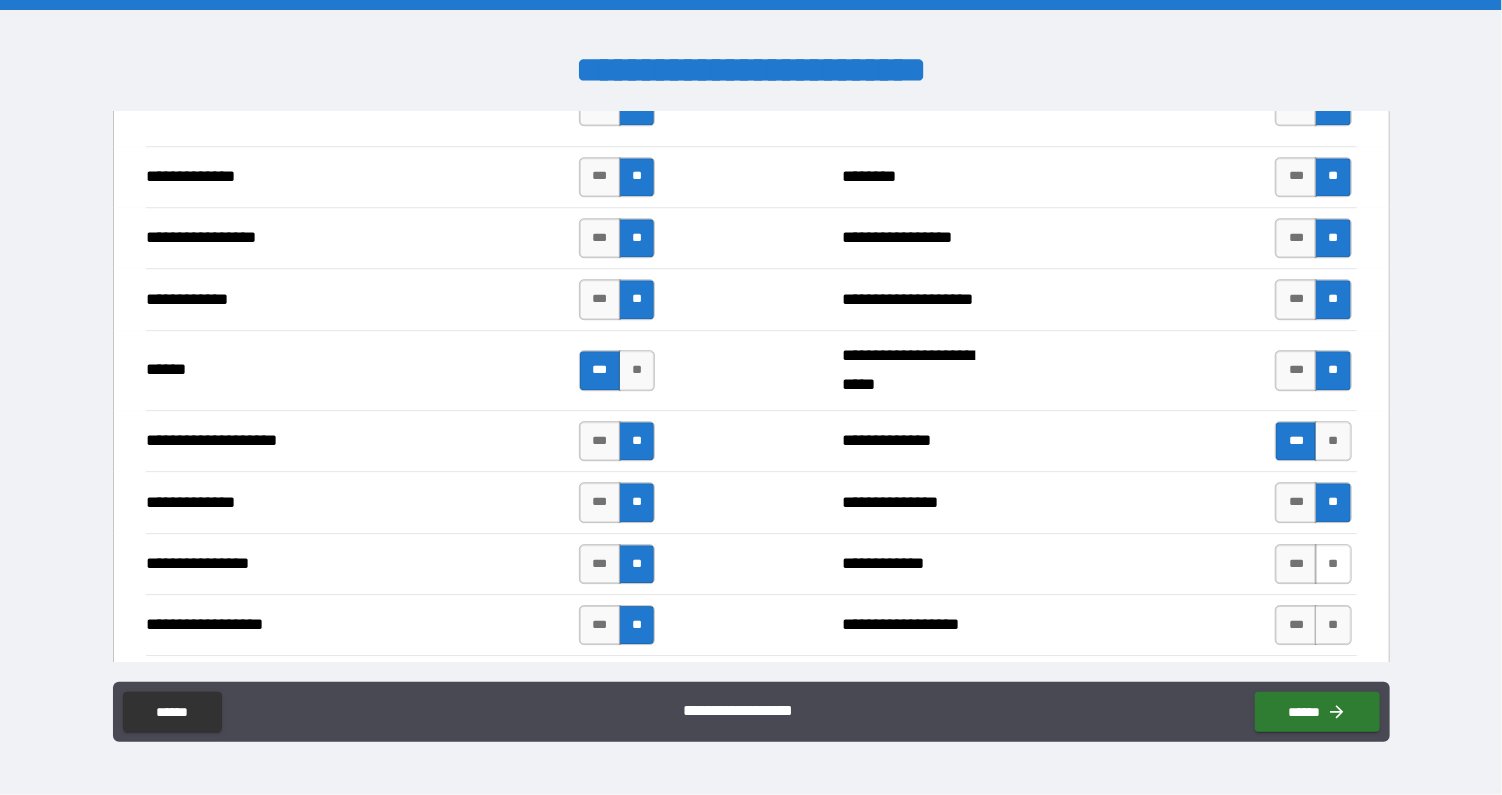 click on "**" at bounding box center (1333, 564) 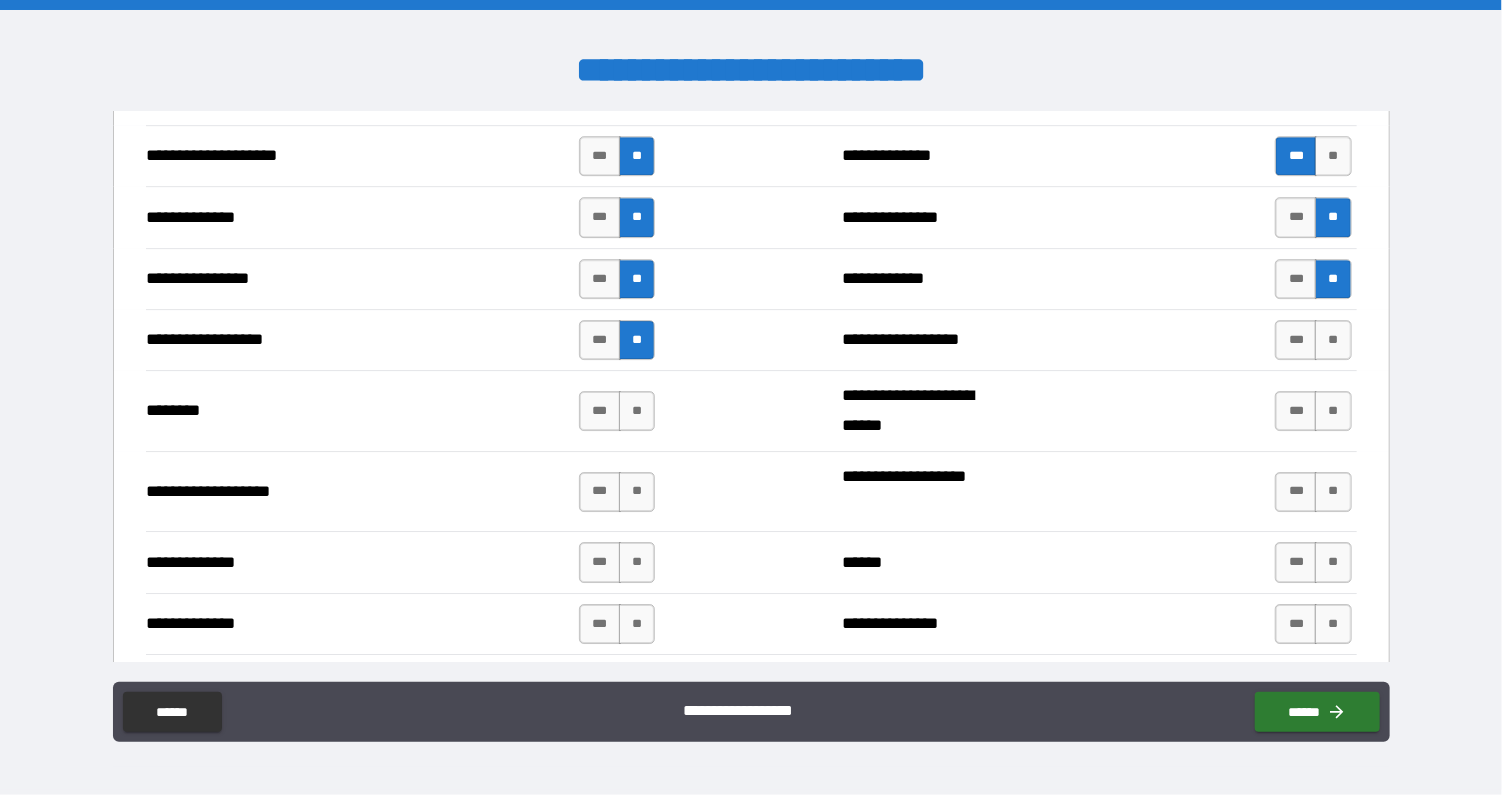 scroll, scrollTop: 3120, scrollLeft: 0, axis: vertical 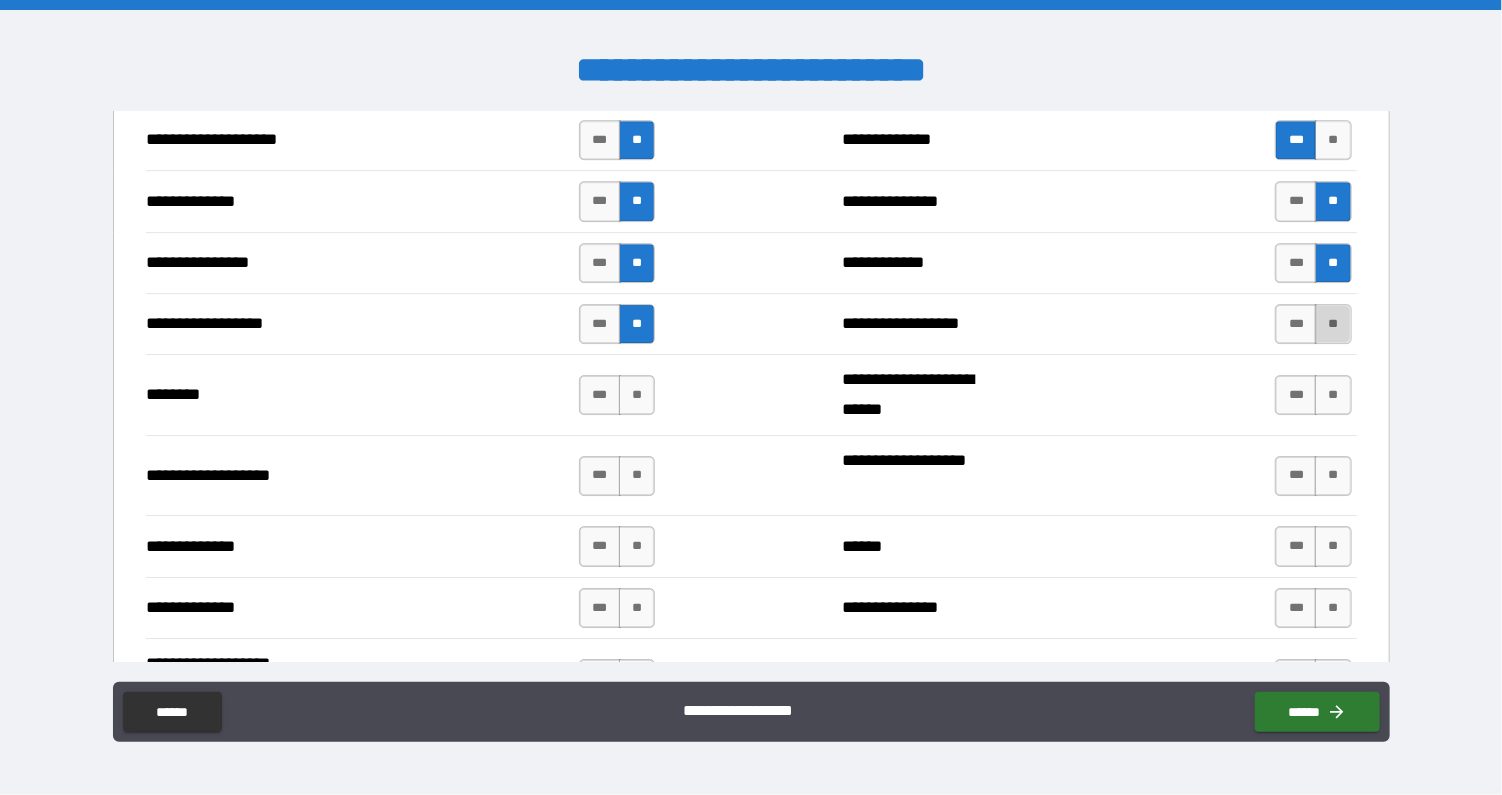 click on "**" at bounding box center (1333, 324) 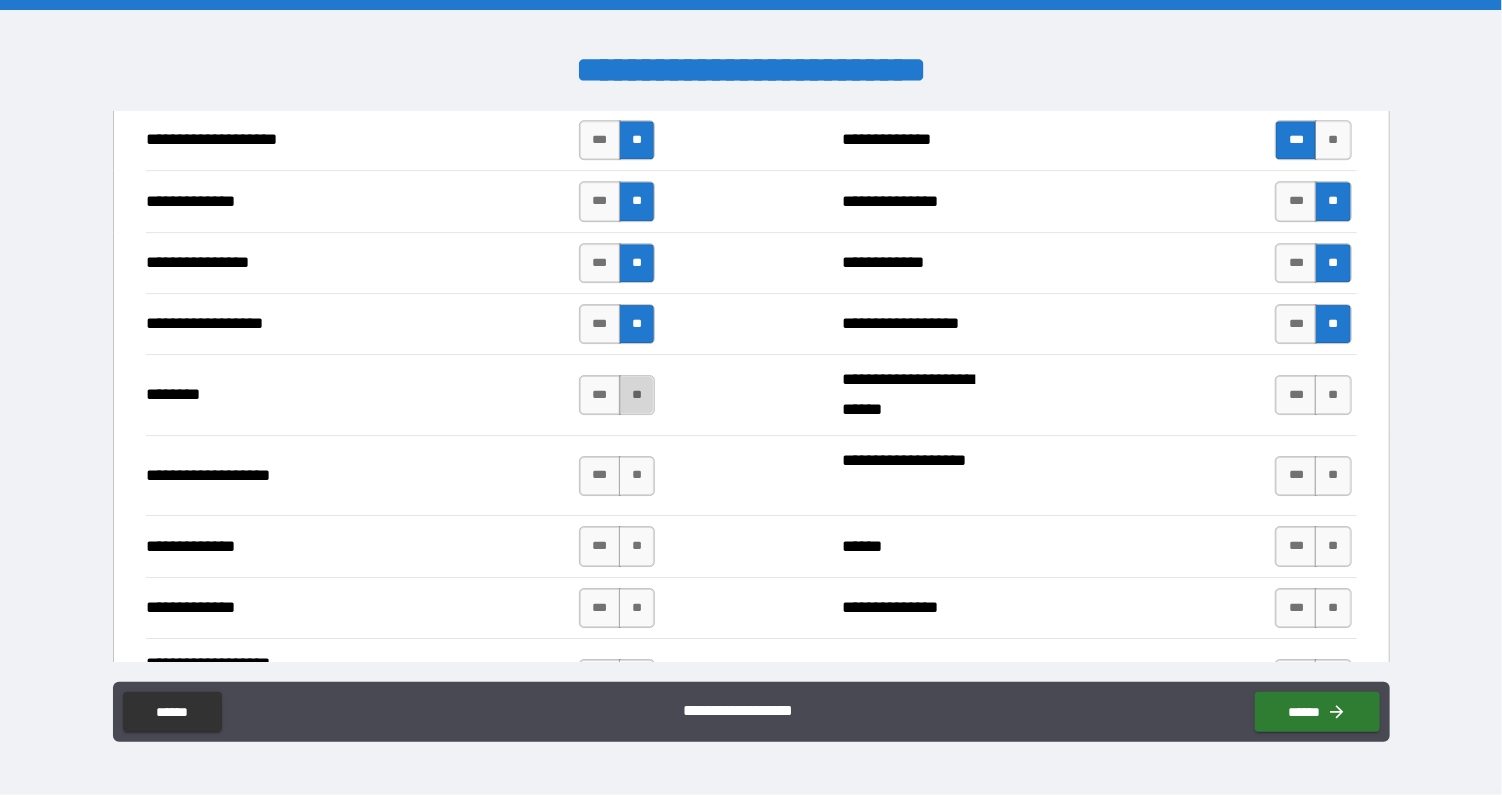 click on "**" at bounding box center (637, 395) 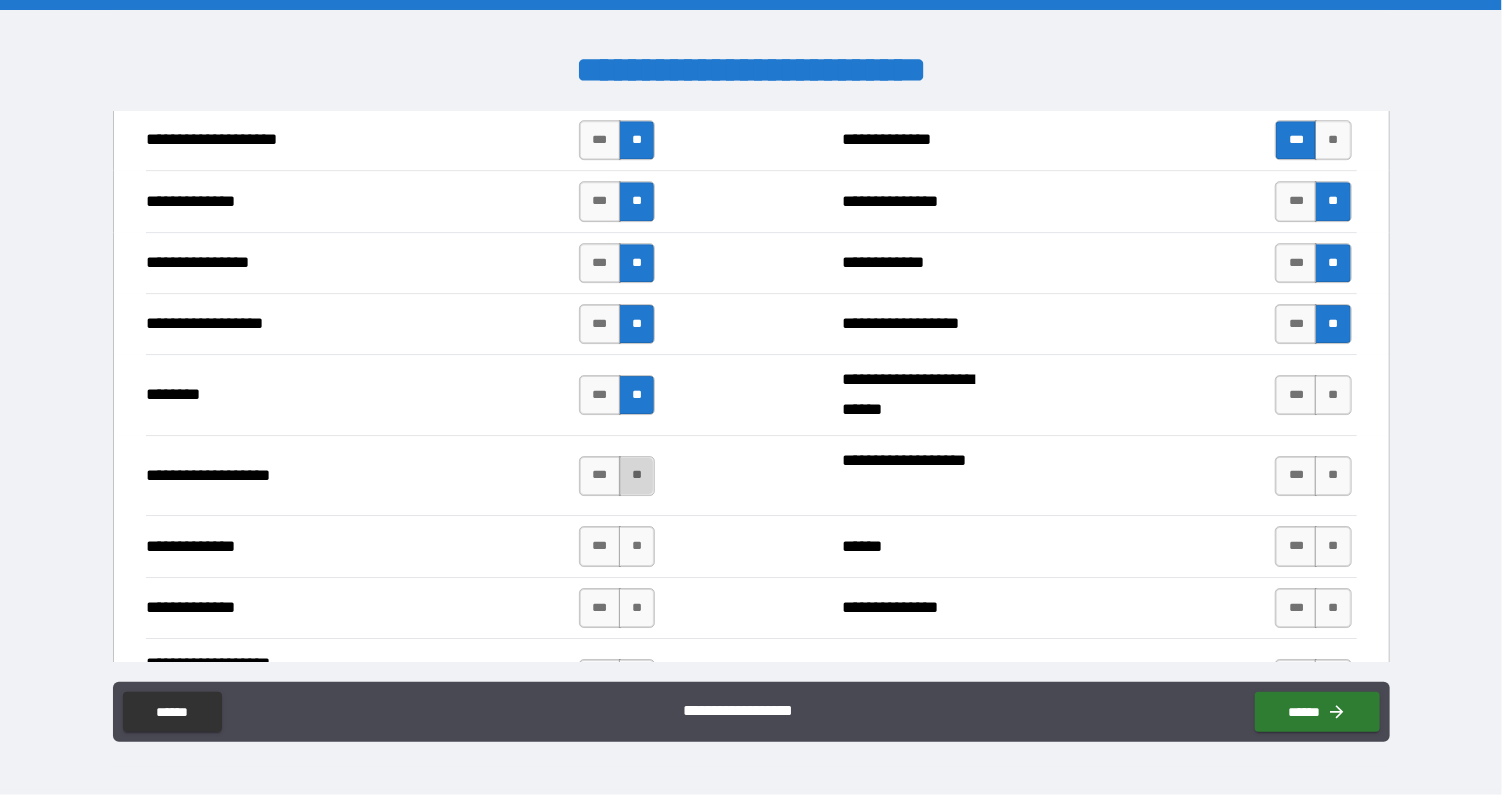 click on "**" at bounding box center [637, 476] 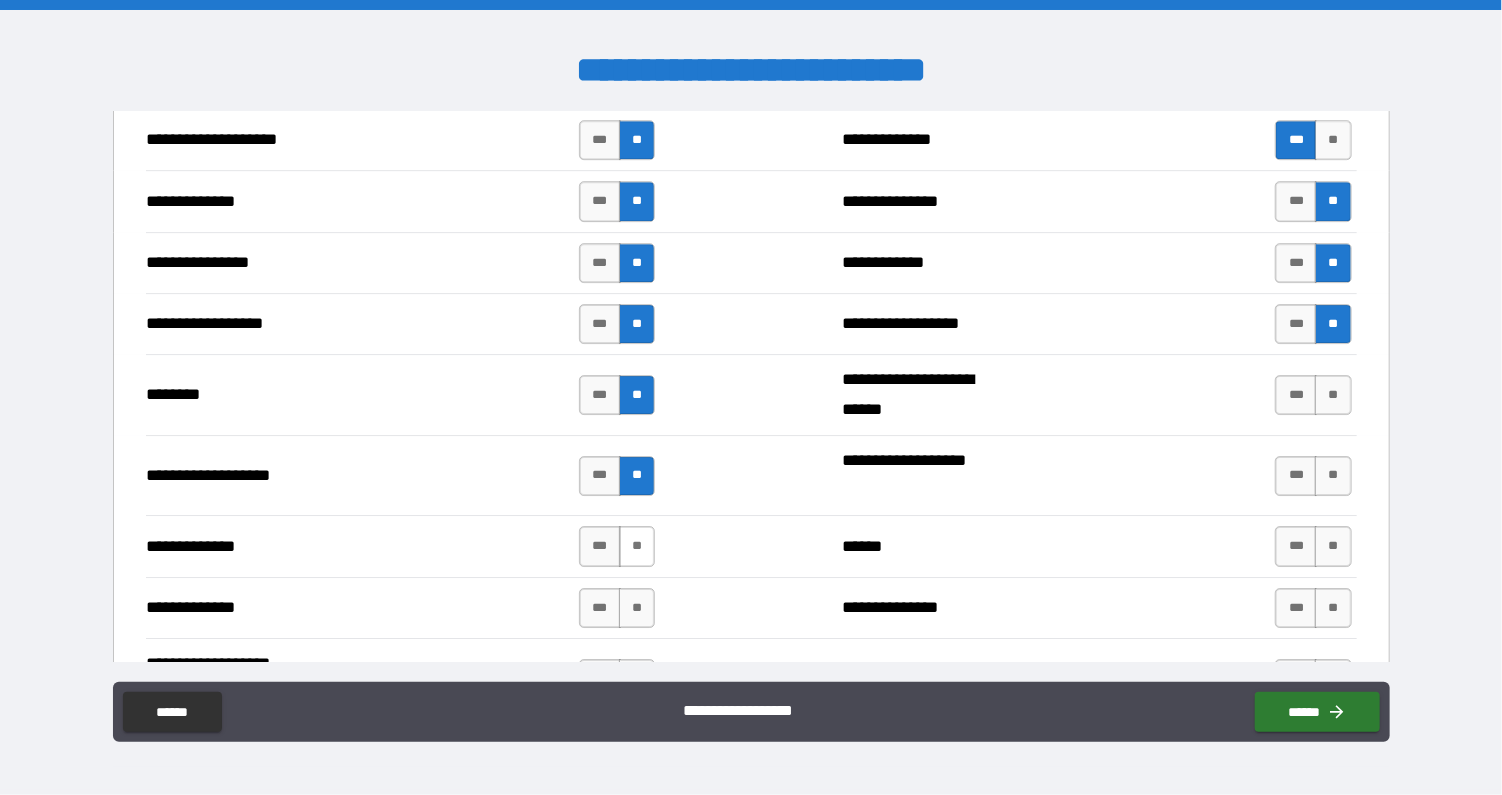 click on "**" at bounding box center (637, 546) 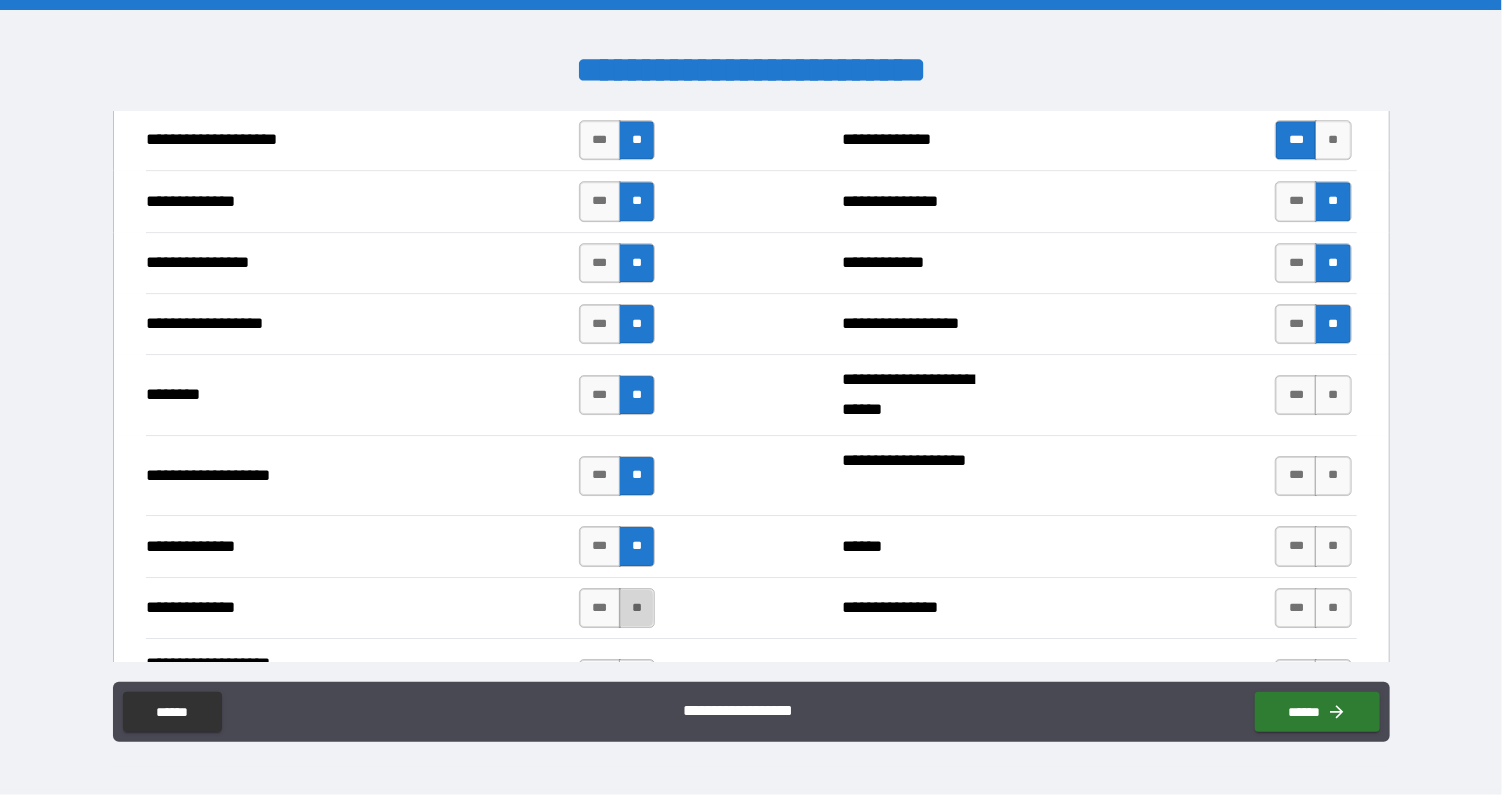 click on "**" at bounding box center [637, 608] 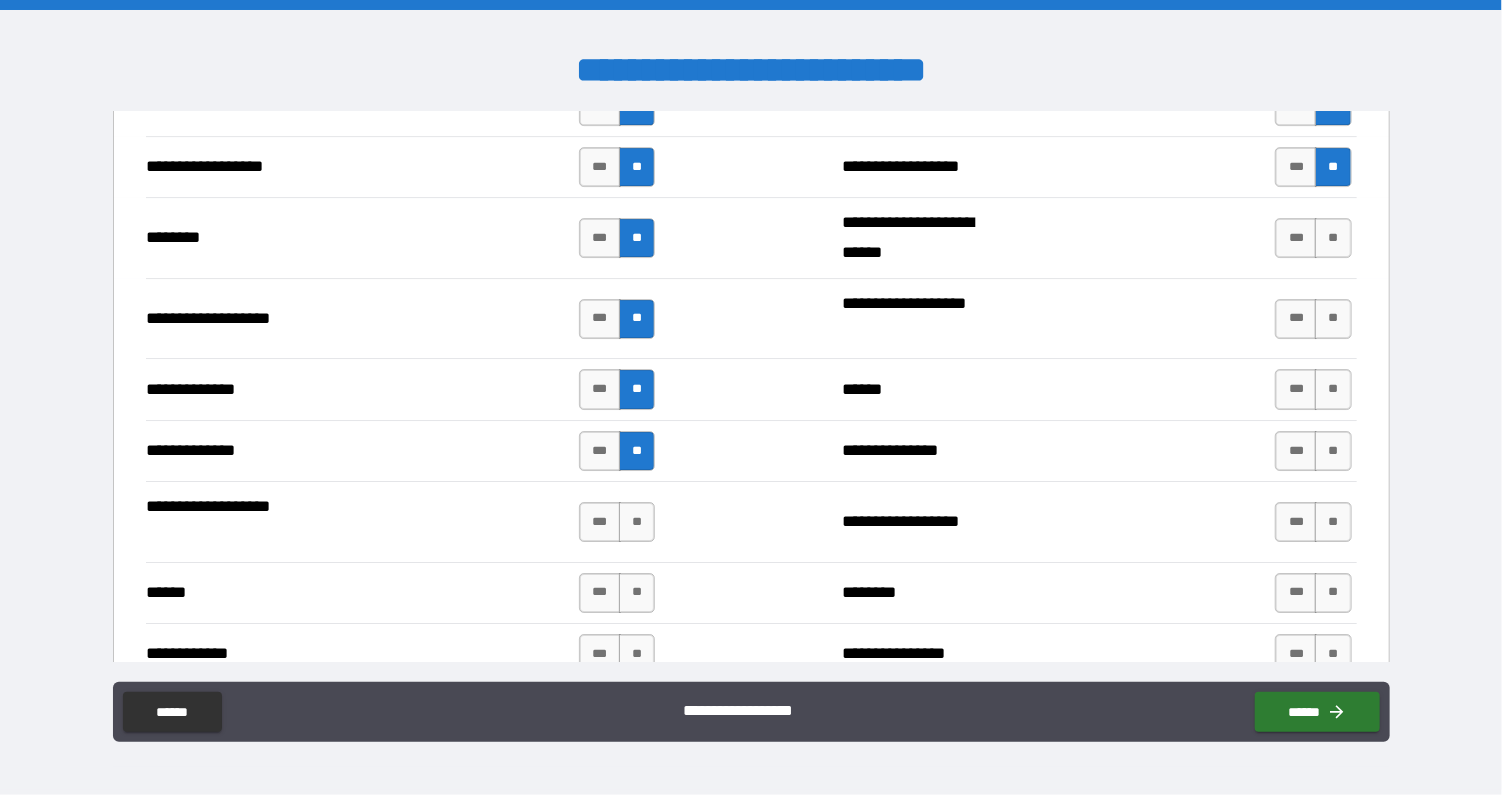scroll, scrollTop: 3284, scrollLeft: 0, axis: vertical 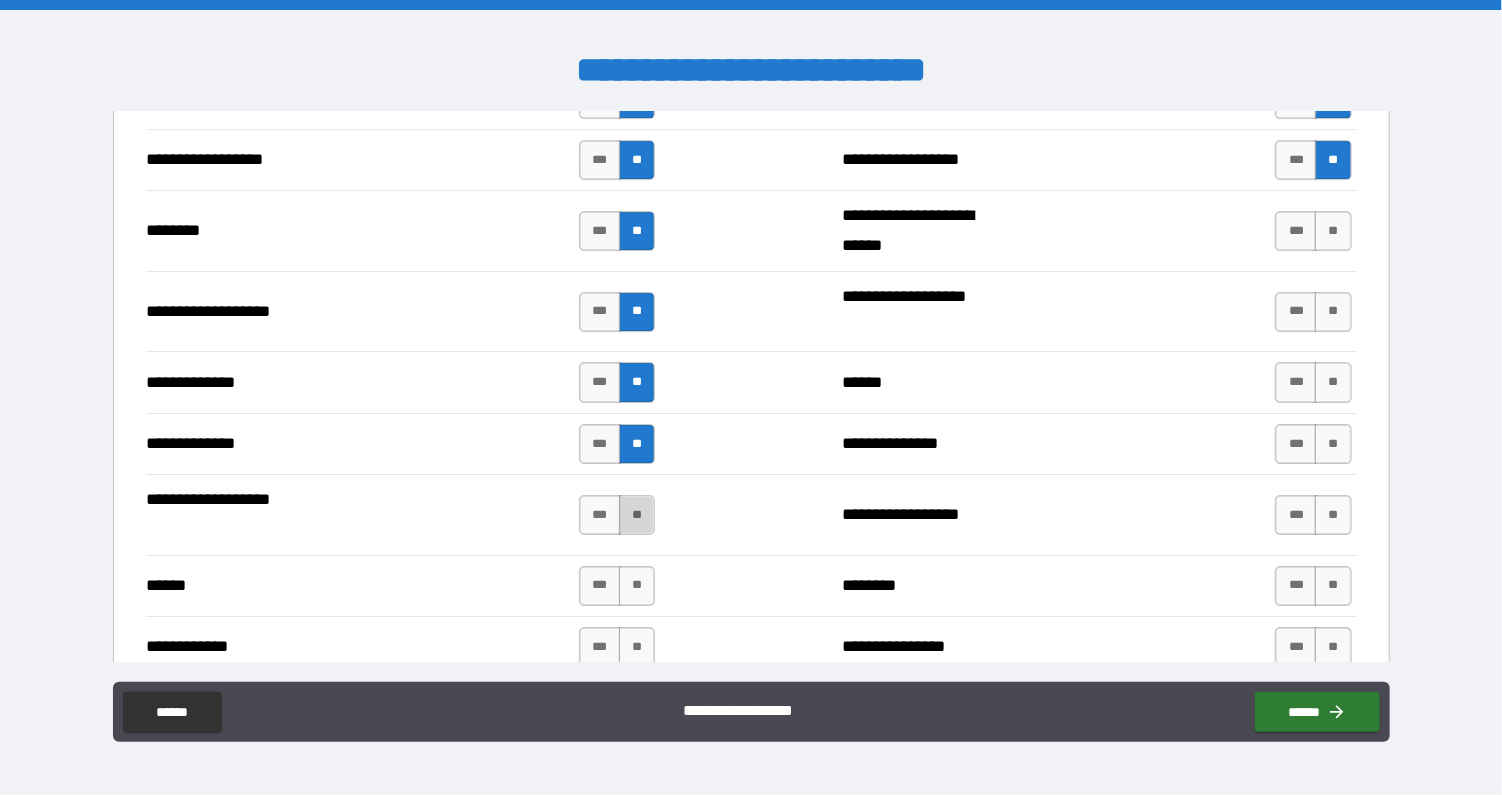 click on "**" at bounding box center (637, 515) 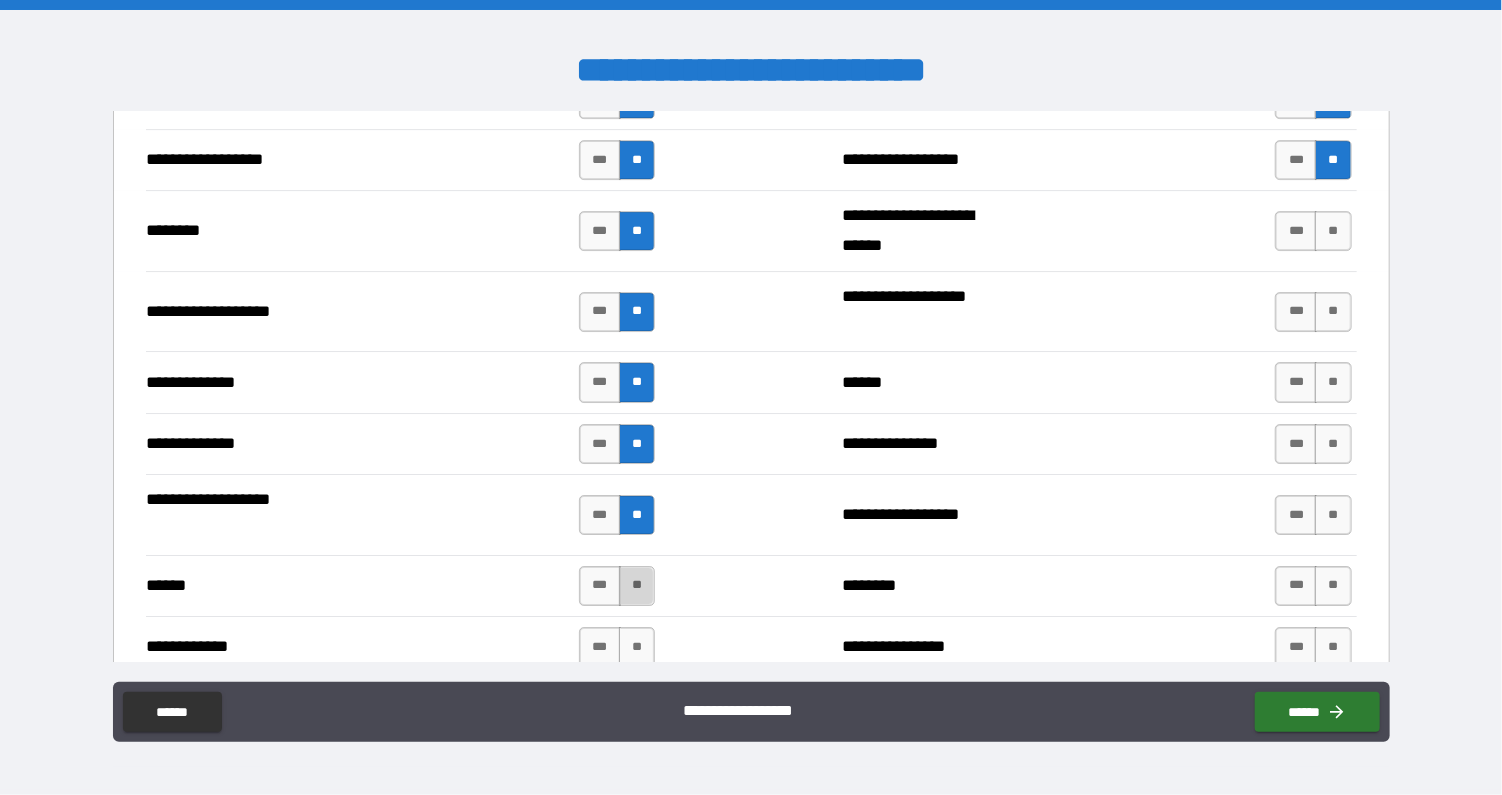 click on "**" at bounding box center [637, 586] 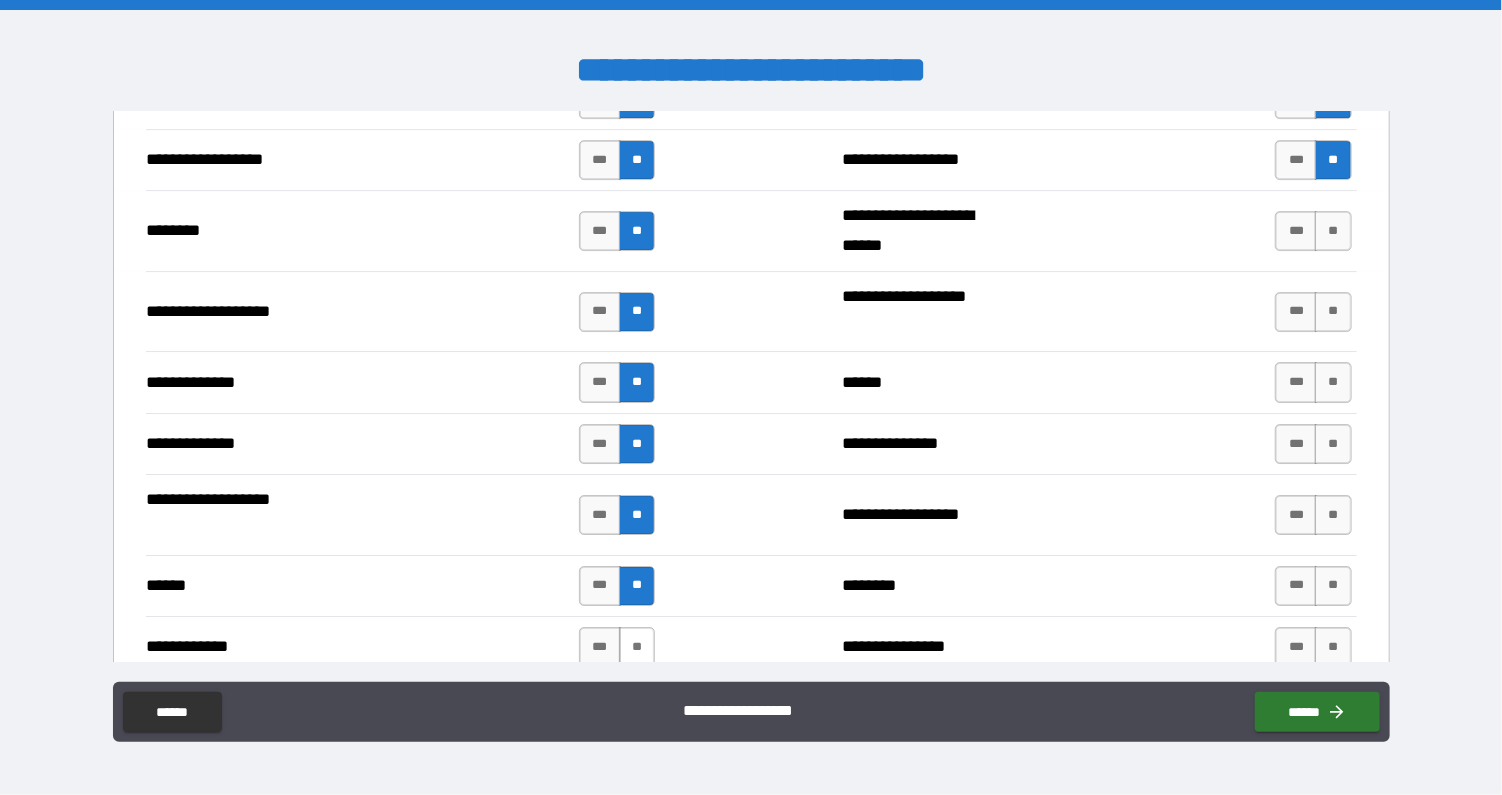 click on "**" at bounding box center (637, 647) 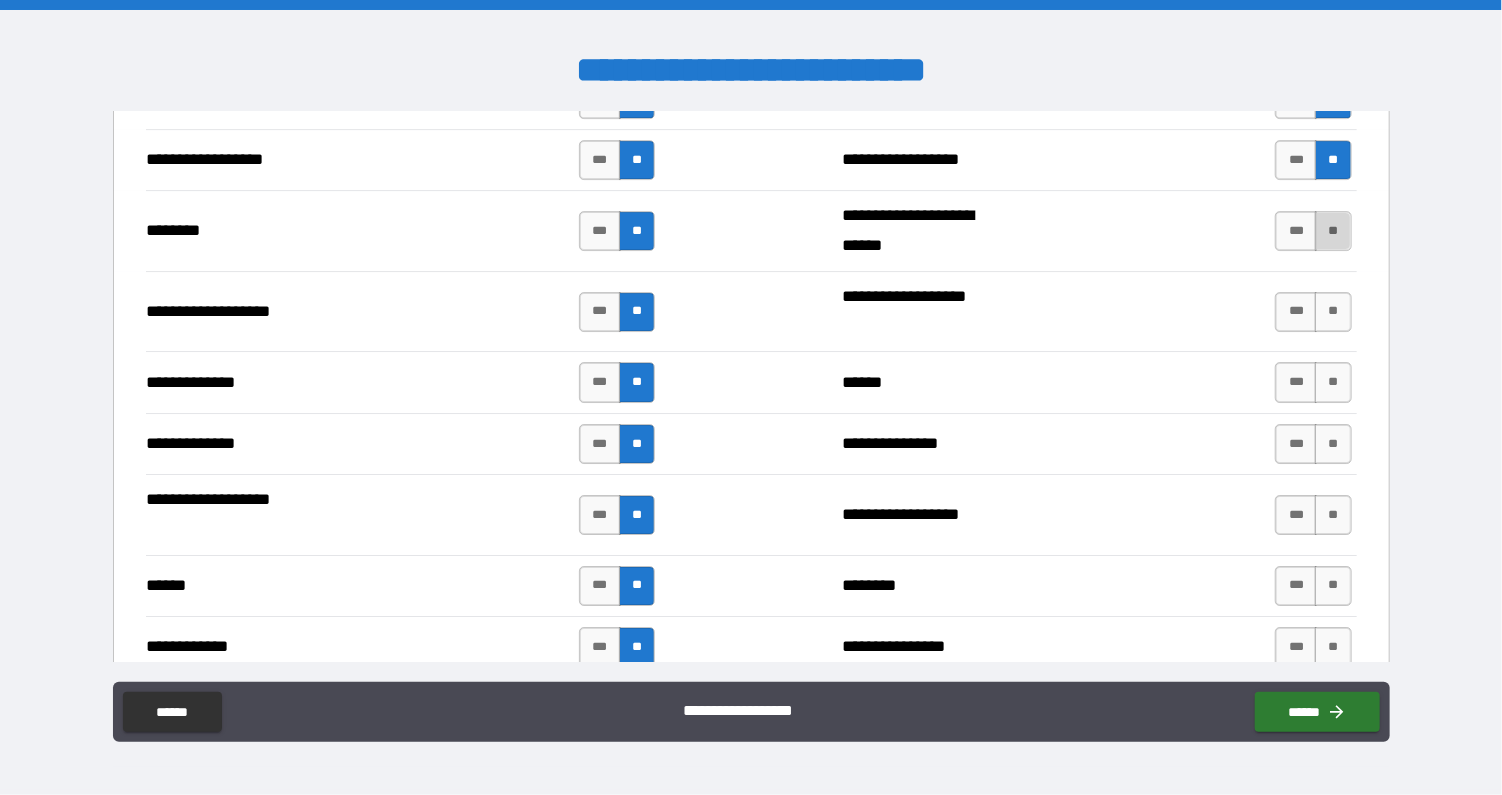 click on "**" at bounding box center [1333, 231] 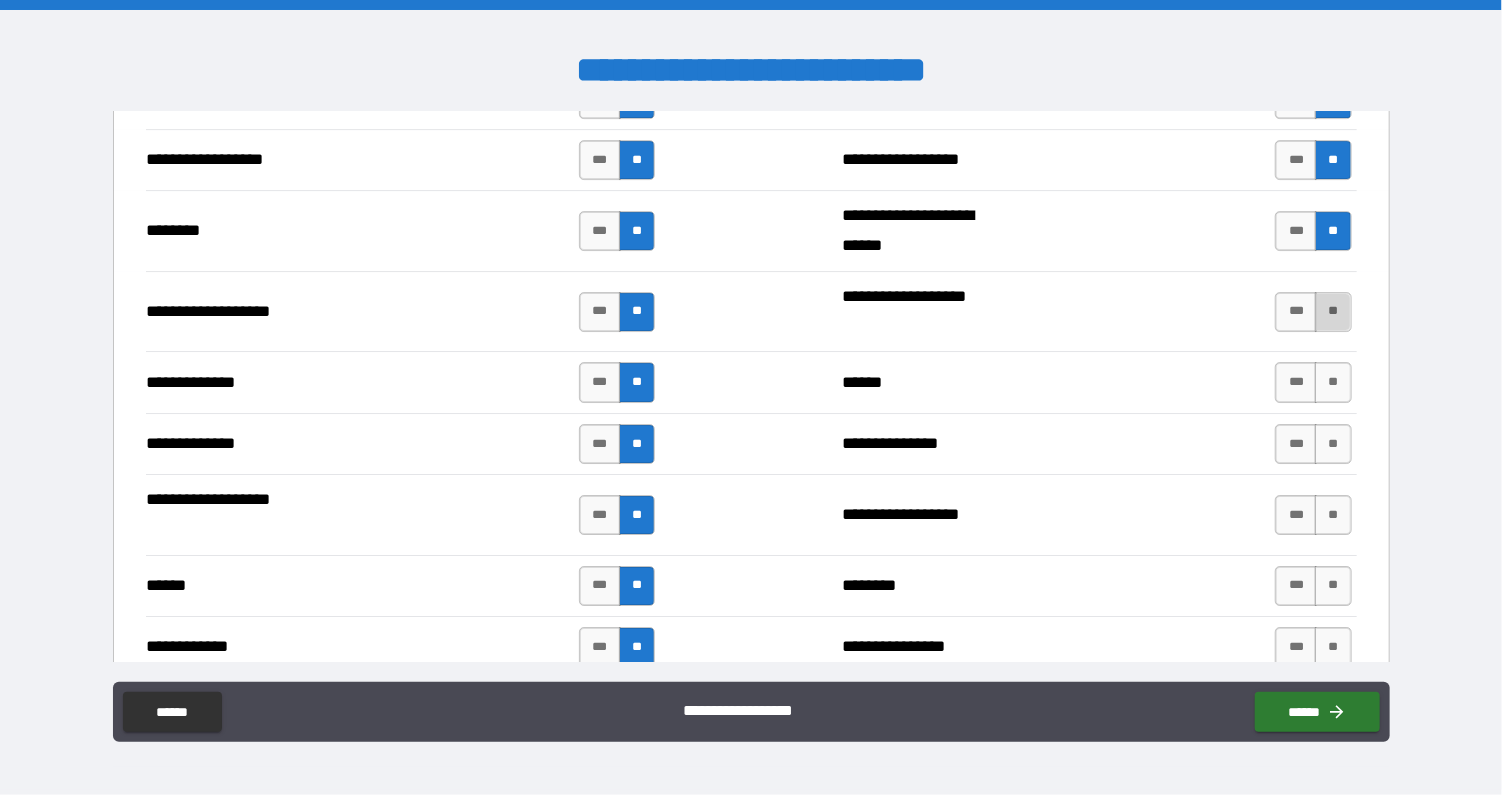 click on "**" at bounding box center (1333, 312) 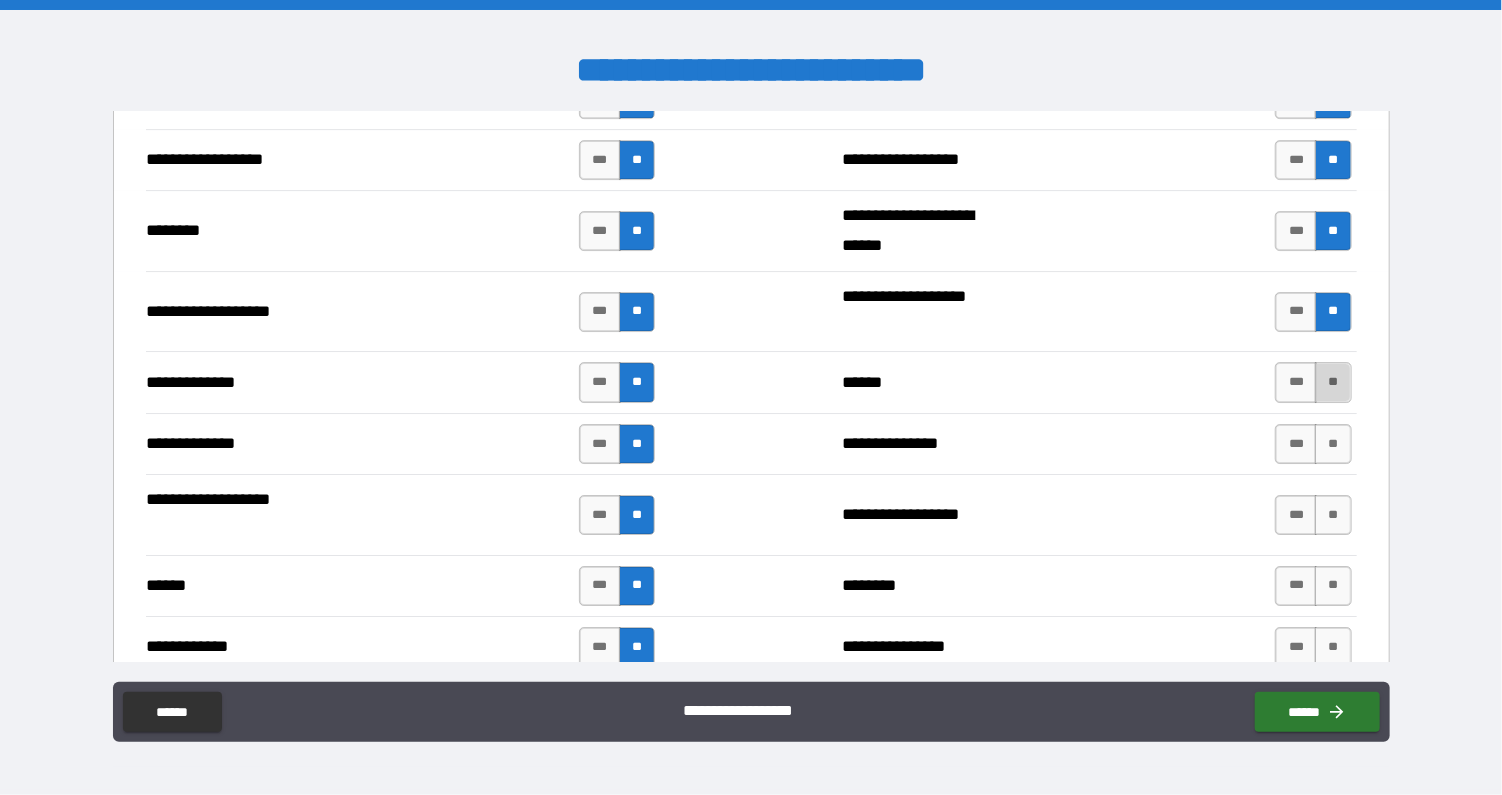 click on "**" at bounding box center [1333, 382] 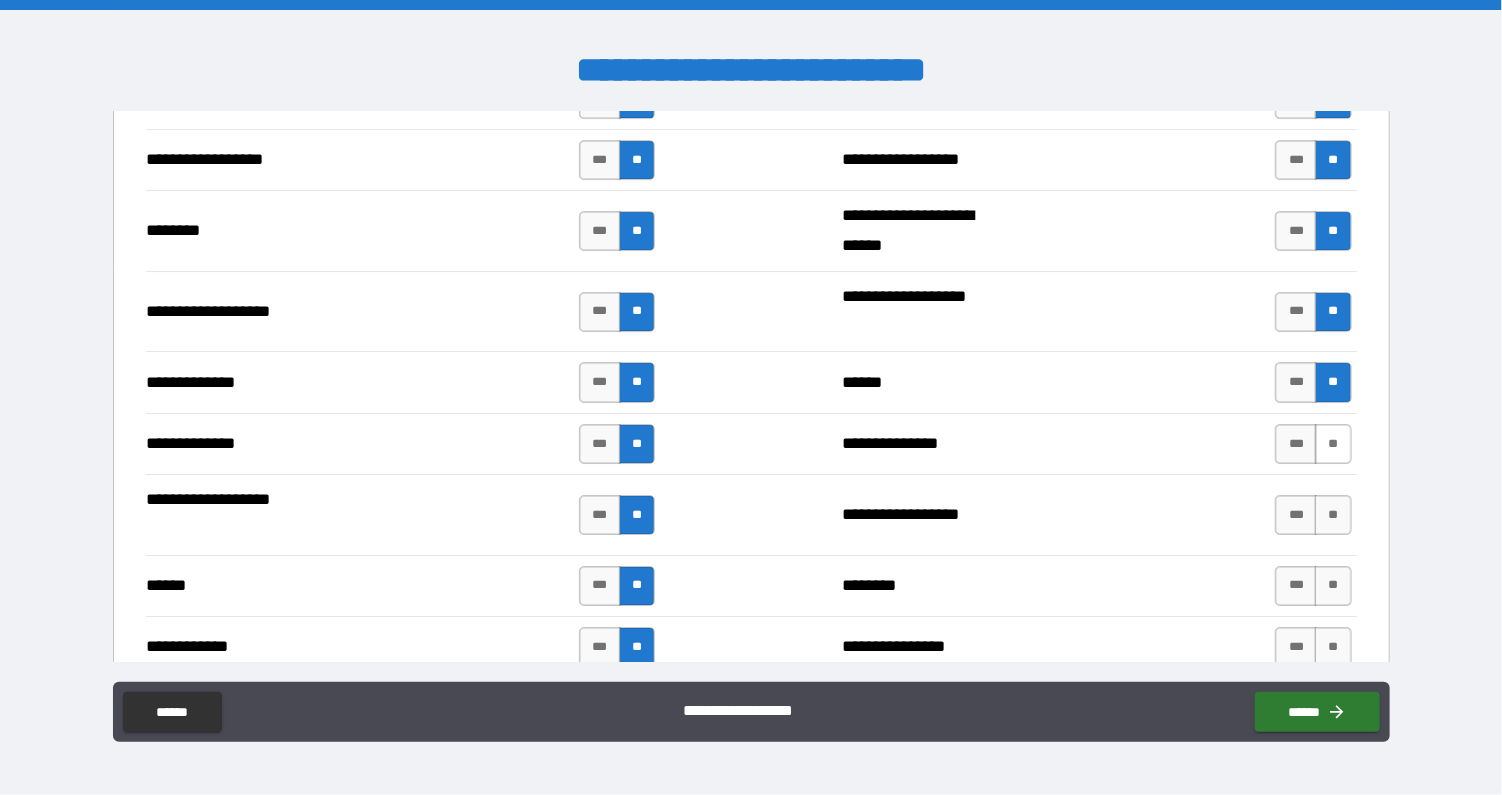 click on "**" at bounding box center (1333, 444) 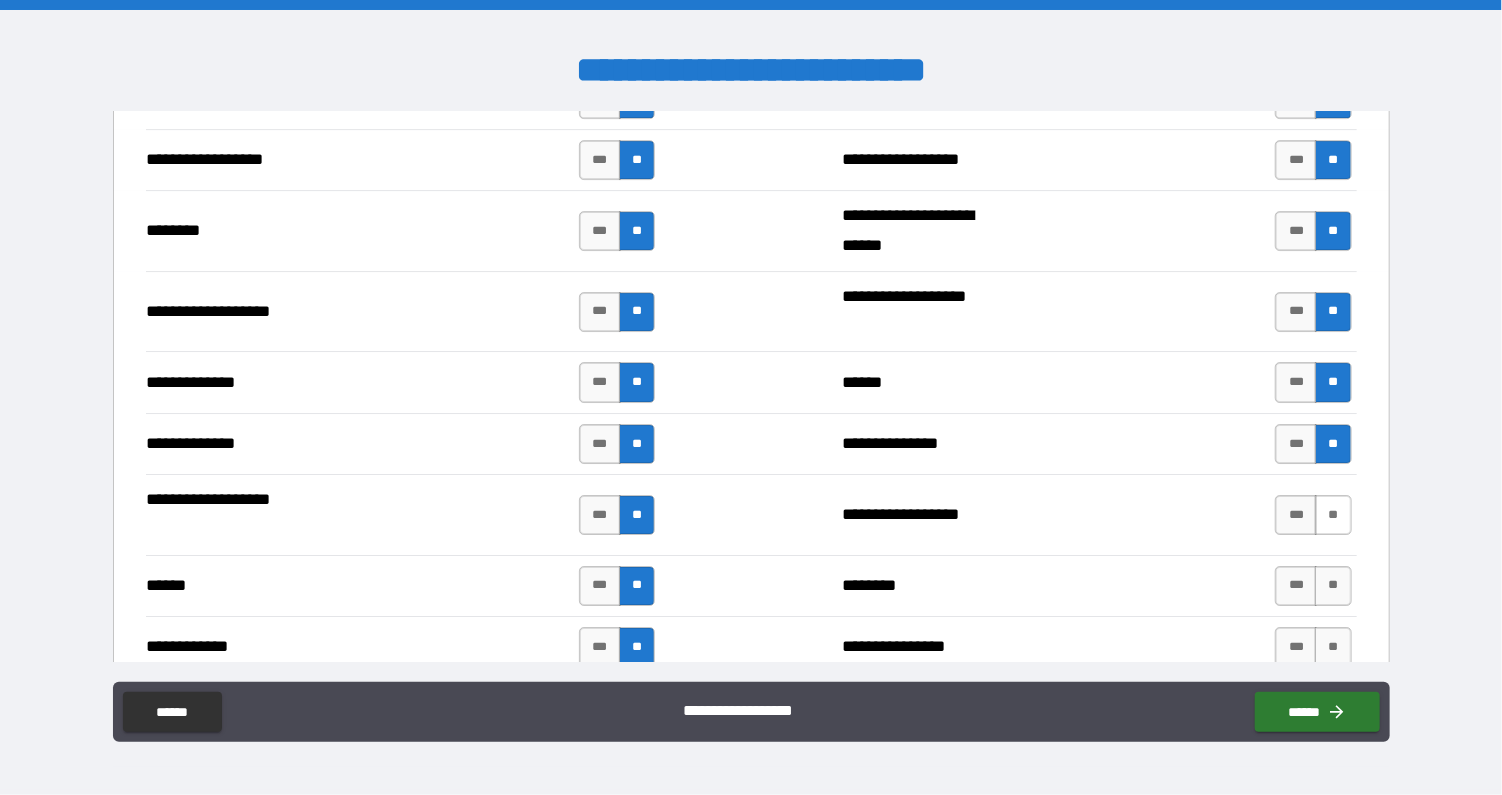 click on "**" at bounding box center (1333, 515) 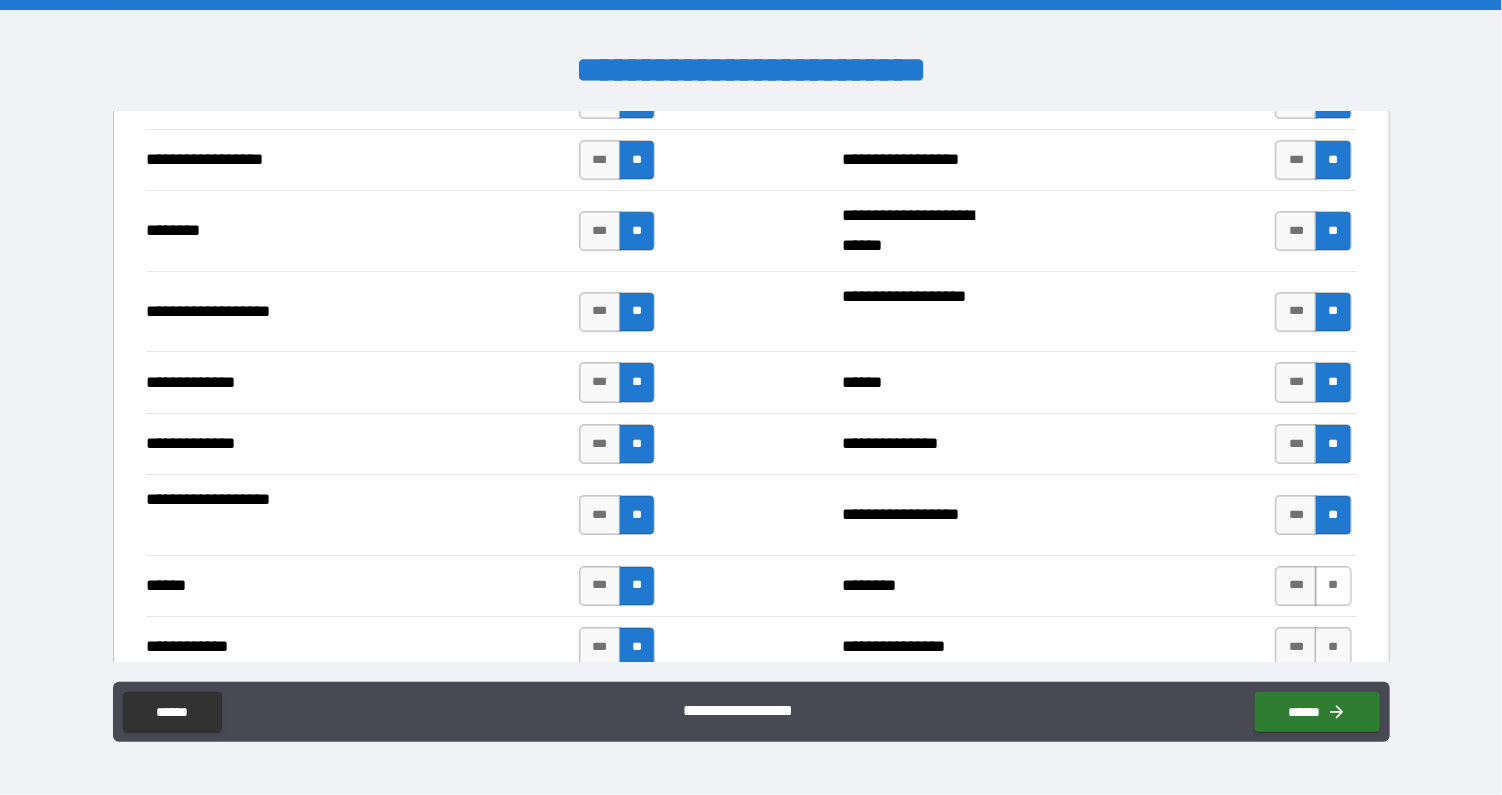 click on "**" at bounding box center (1333, 586) 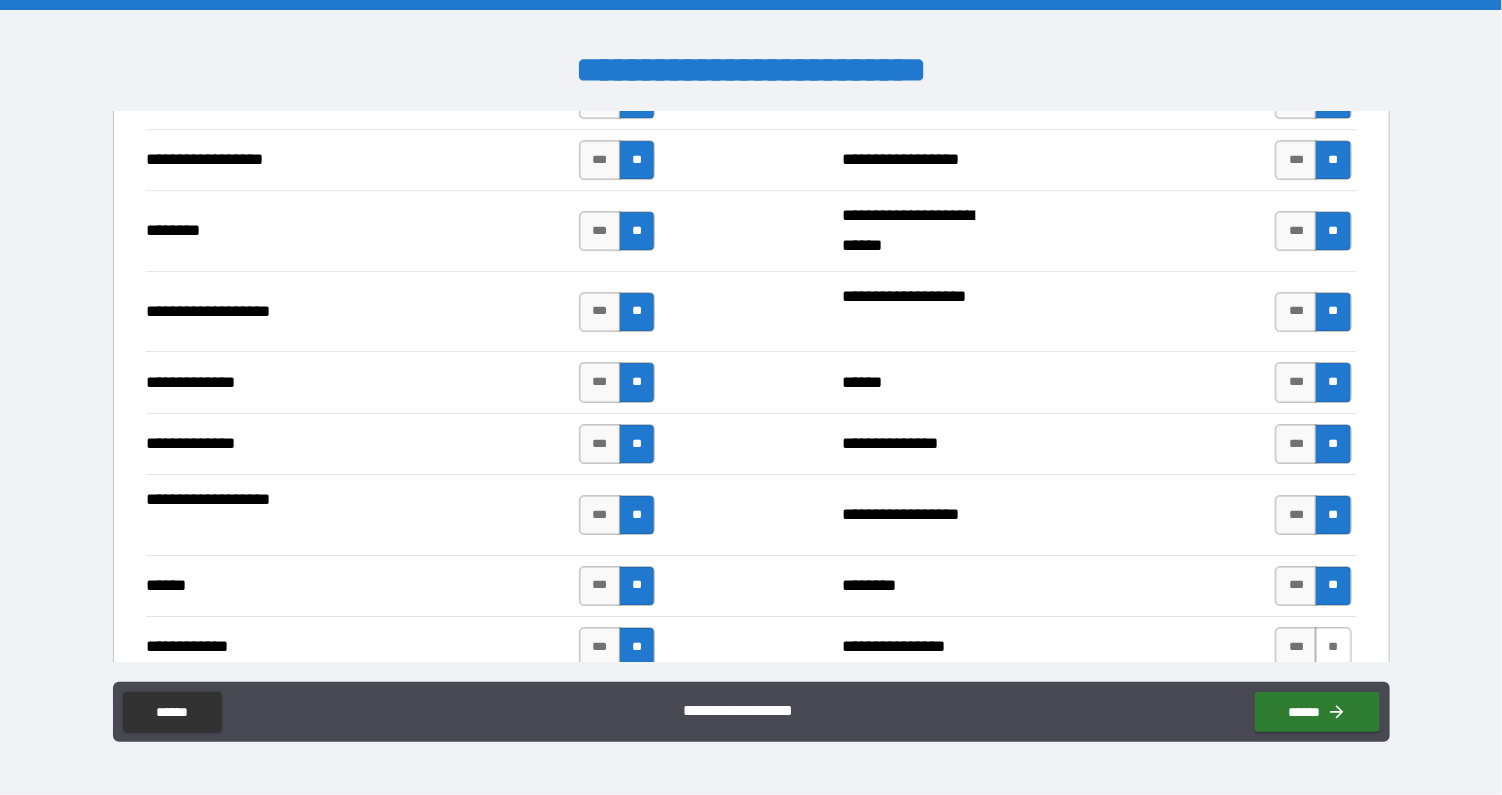 click on "**" at bounding box center [1333, 647] 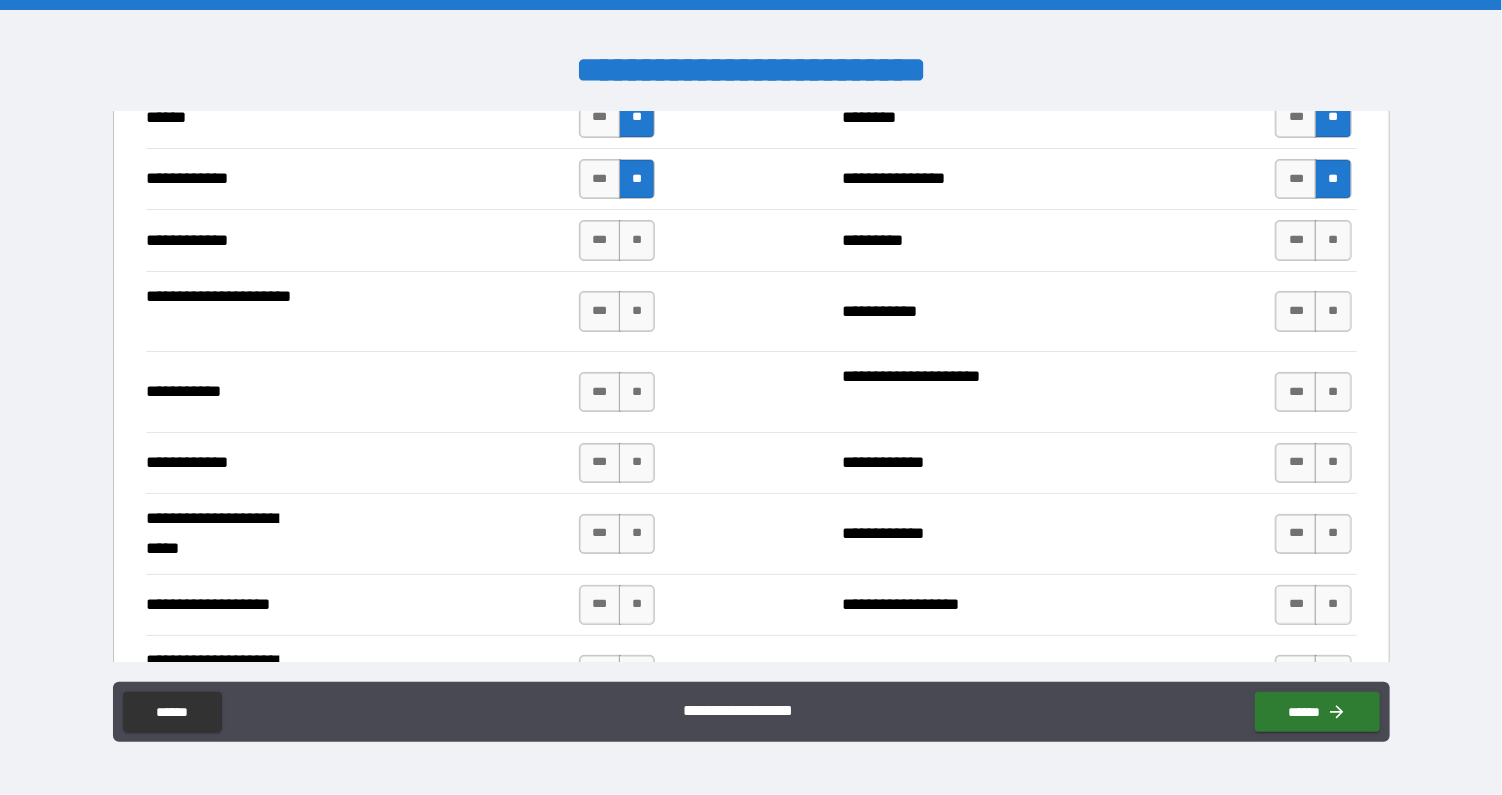 scroll, scrollTop: 3788, scrollLeft: 0, axis: vertical 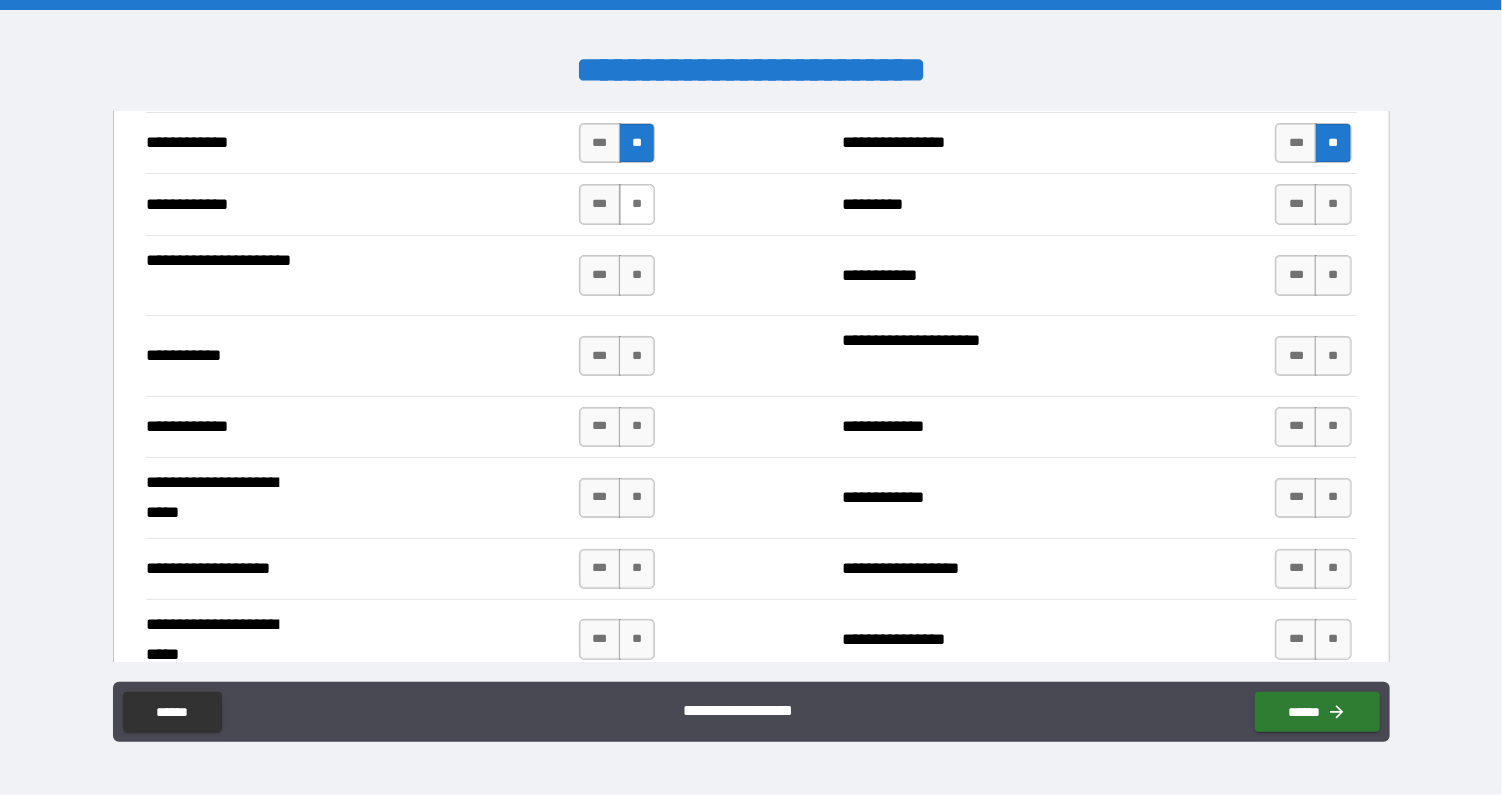 click on "**" at bounding box center (637, 204) 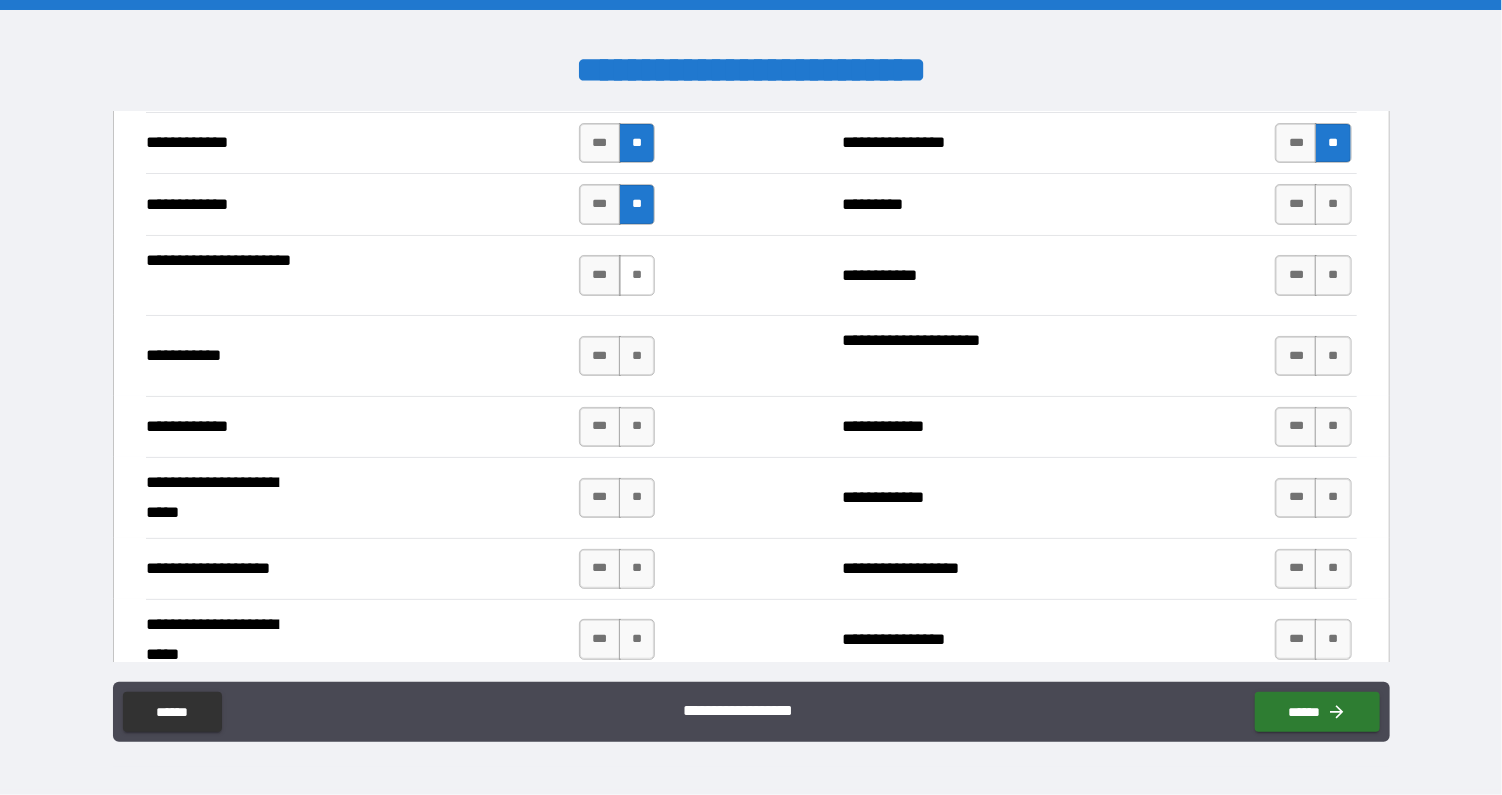 click on "**" at bounding box center [637, 275] 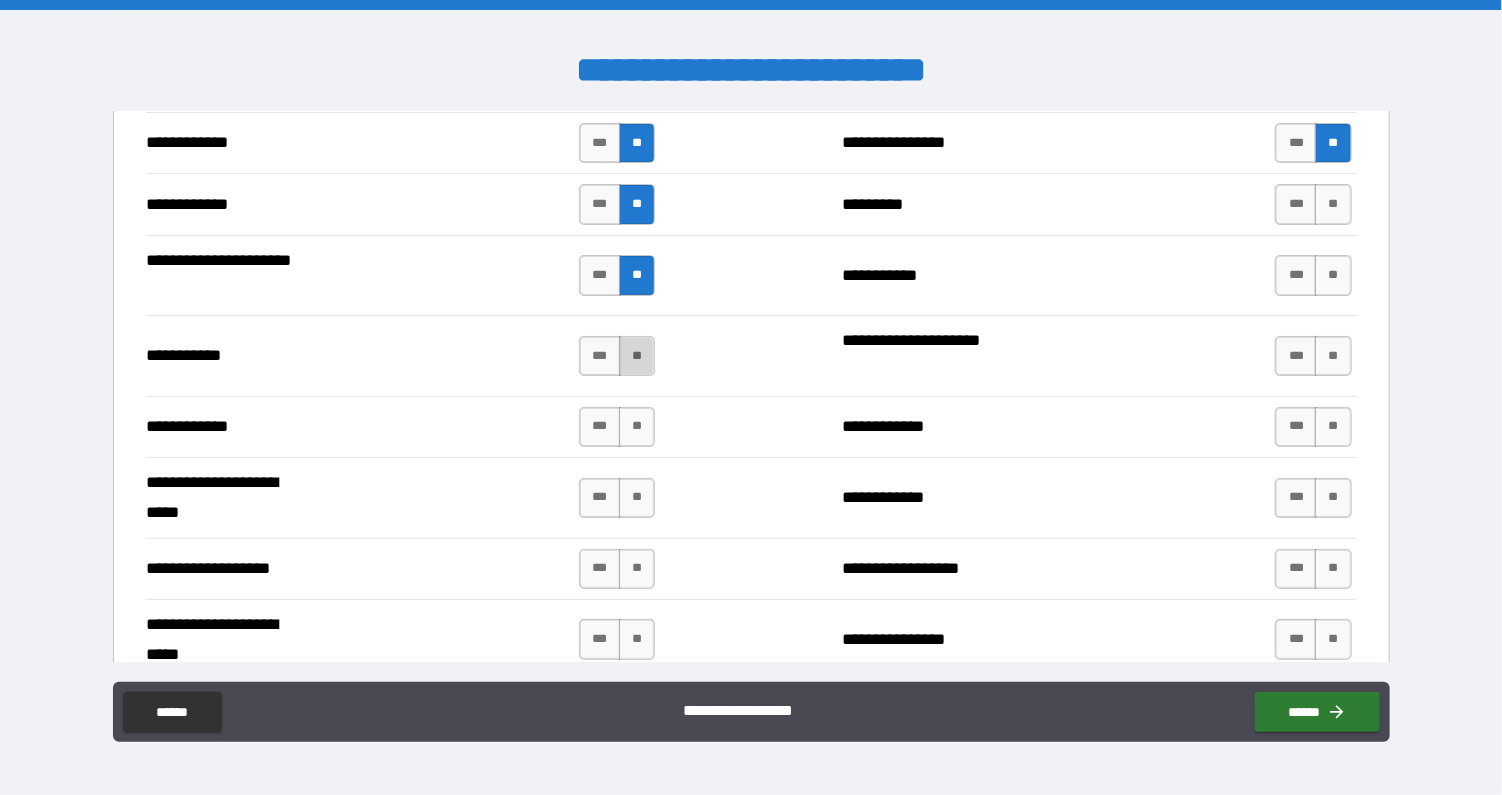 click on "**" at bounding box center (637, 356) 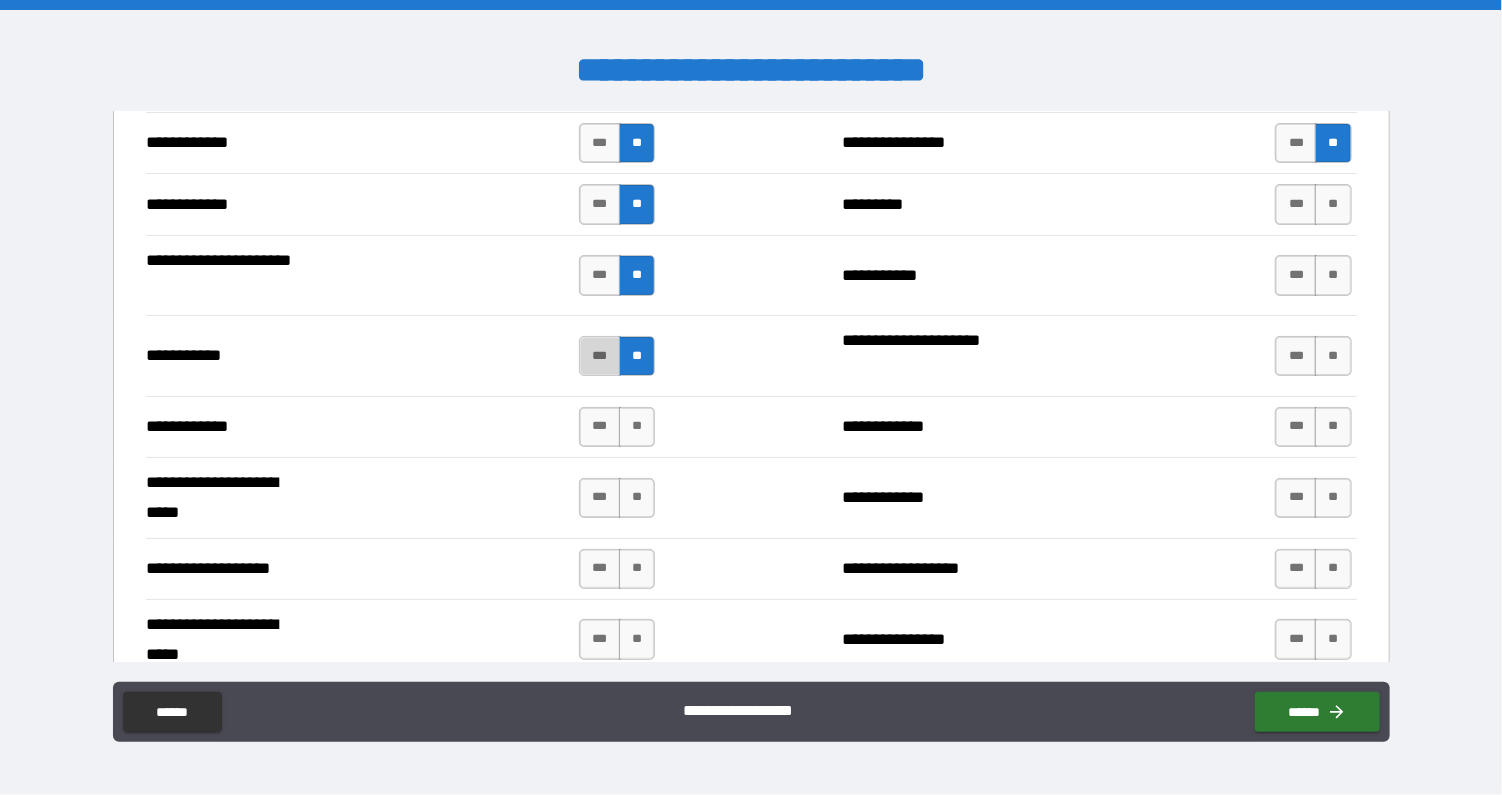 click on "***" at bounding box center (600, 356) 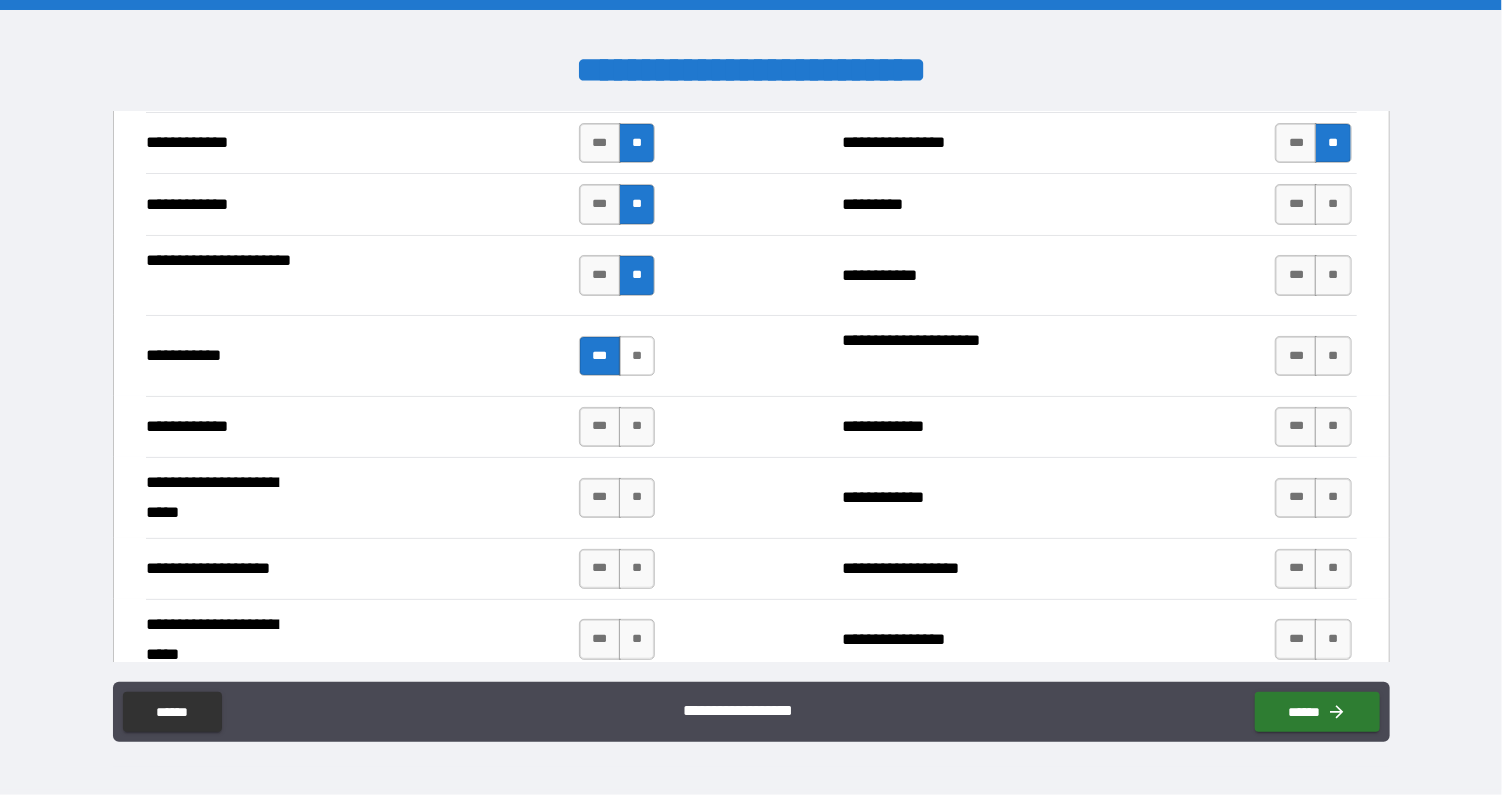 click on "**" at bounding box center (637, 356) 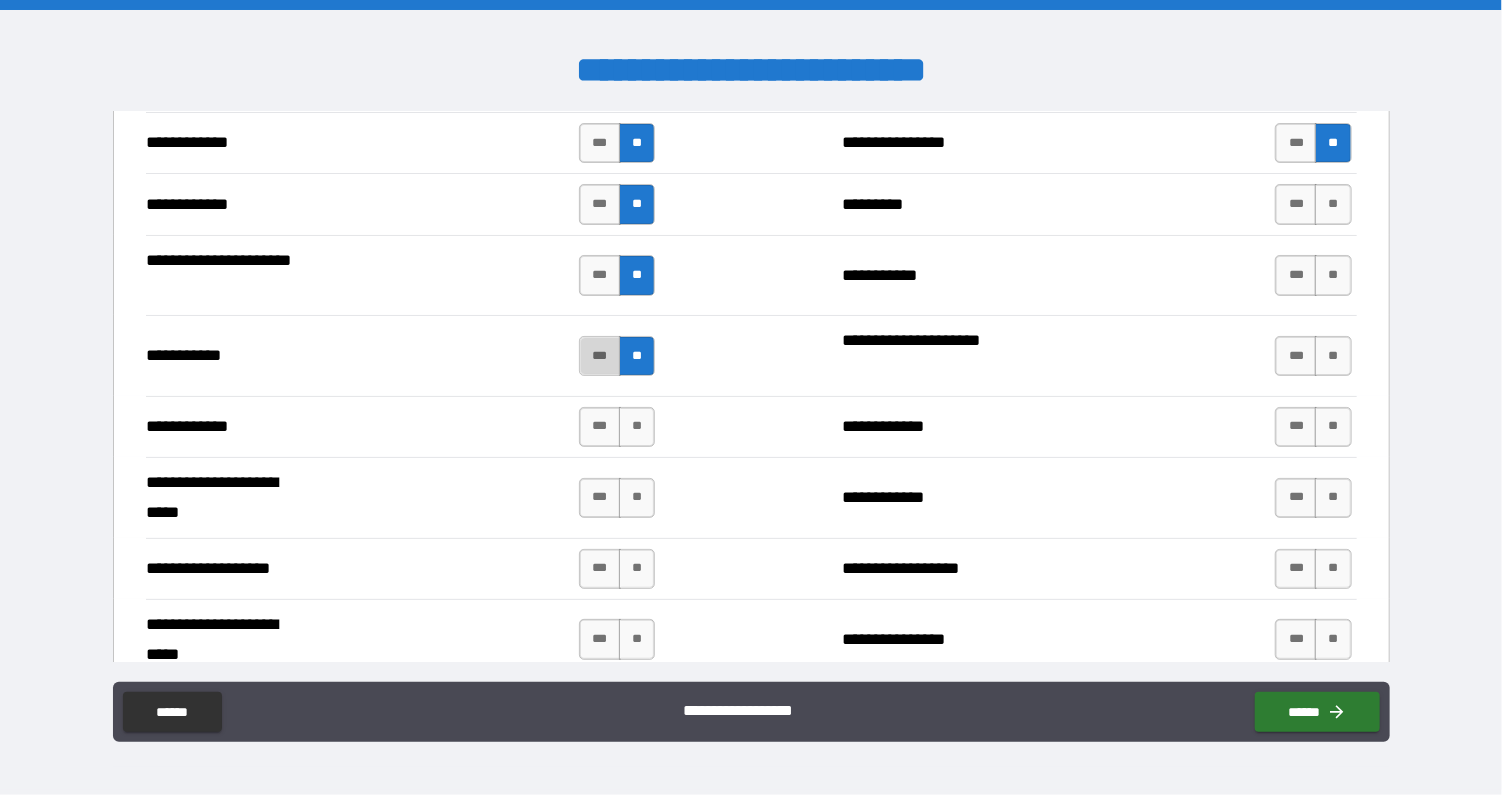 click on "***" at bounding box center (600, 356) 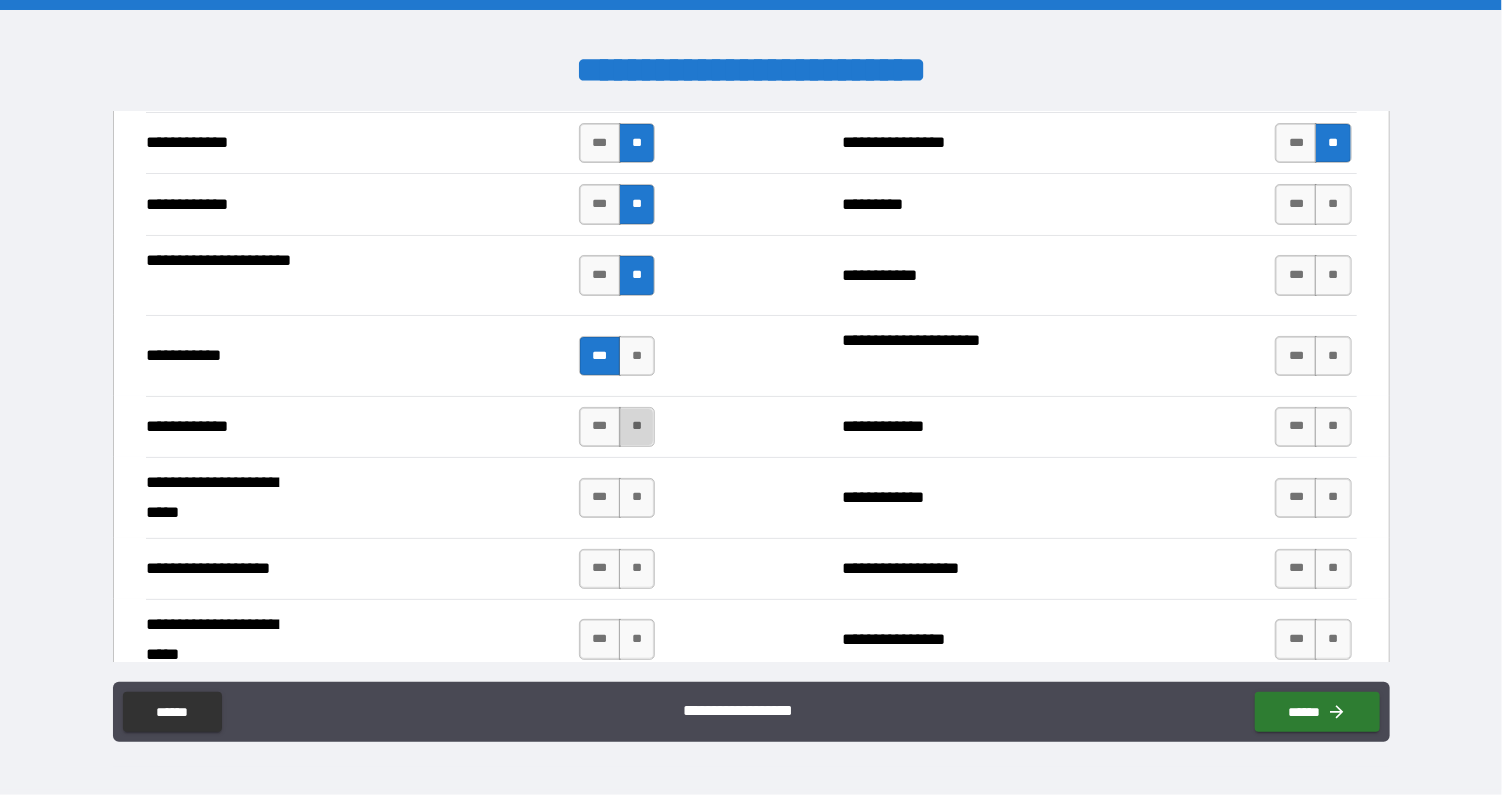 click on "**" at bounding box center [637, 427] 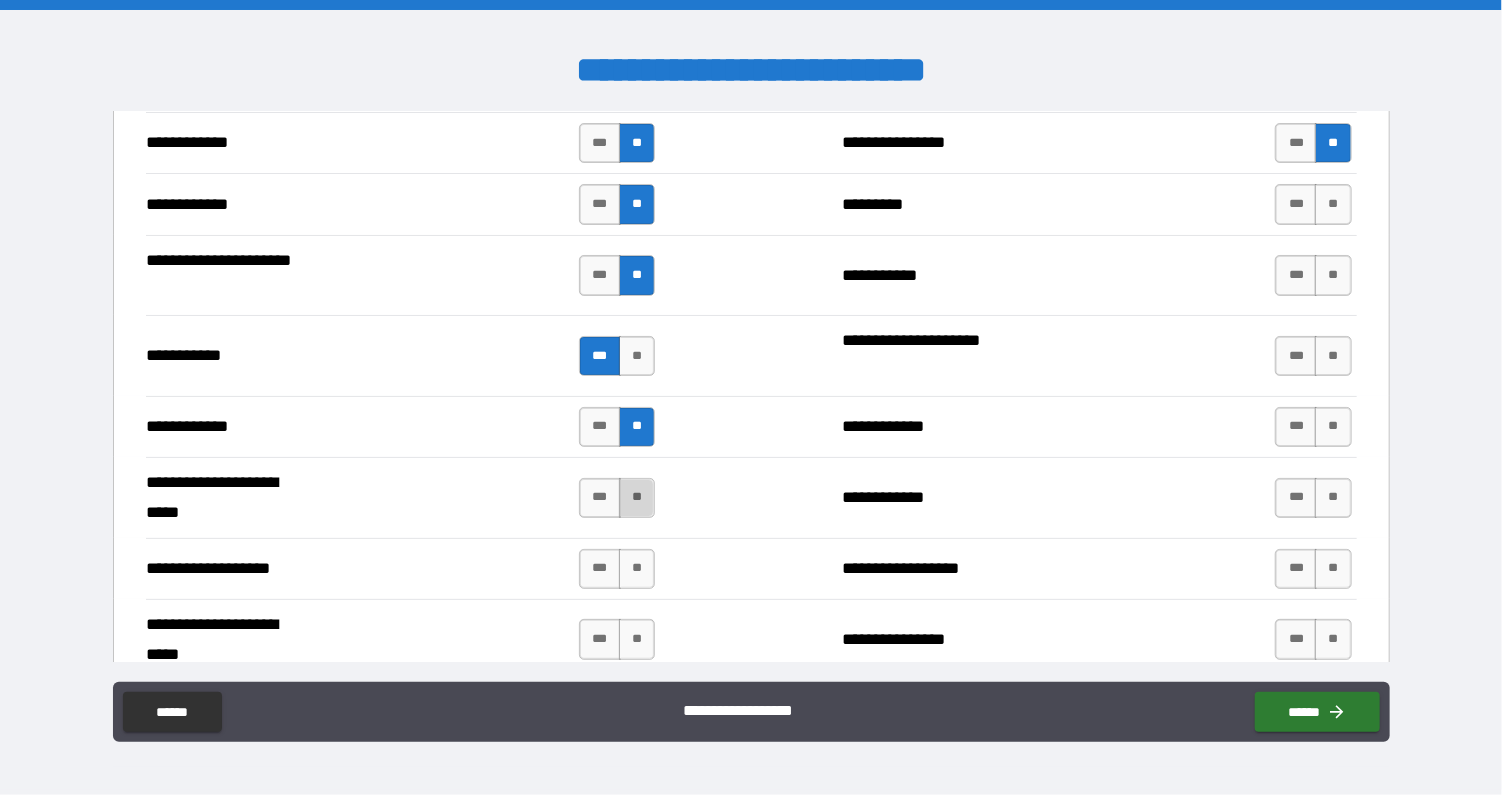click on "**" at bounding box center [637, 498] 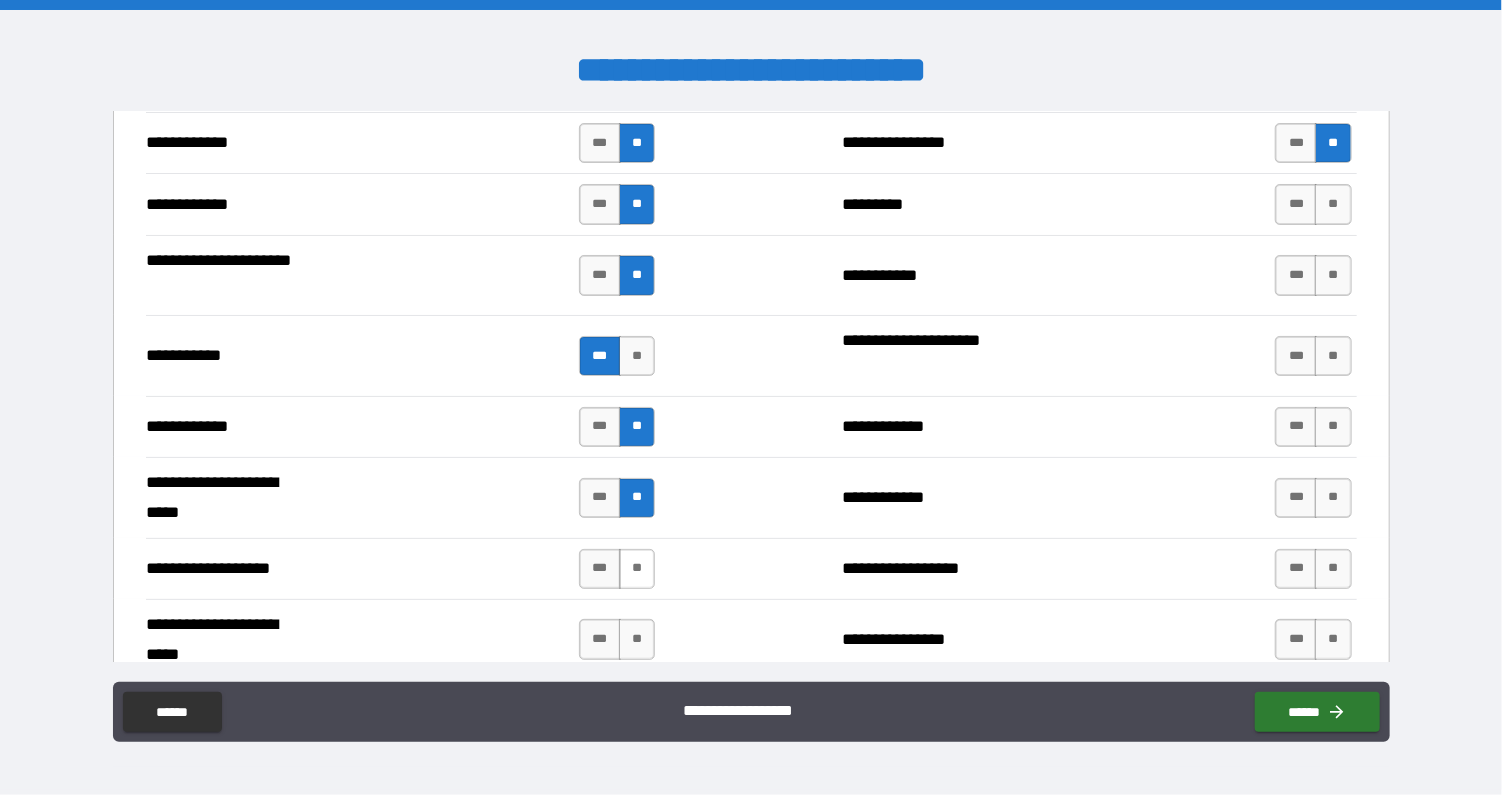 click on "**" at bounding box center [637, 569] 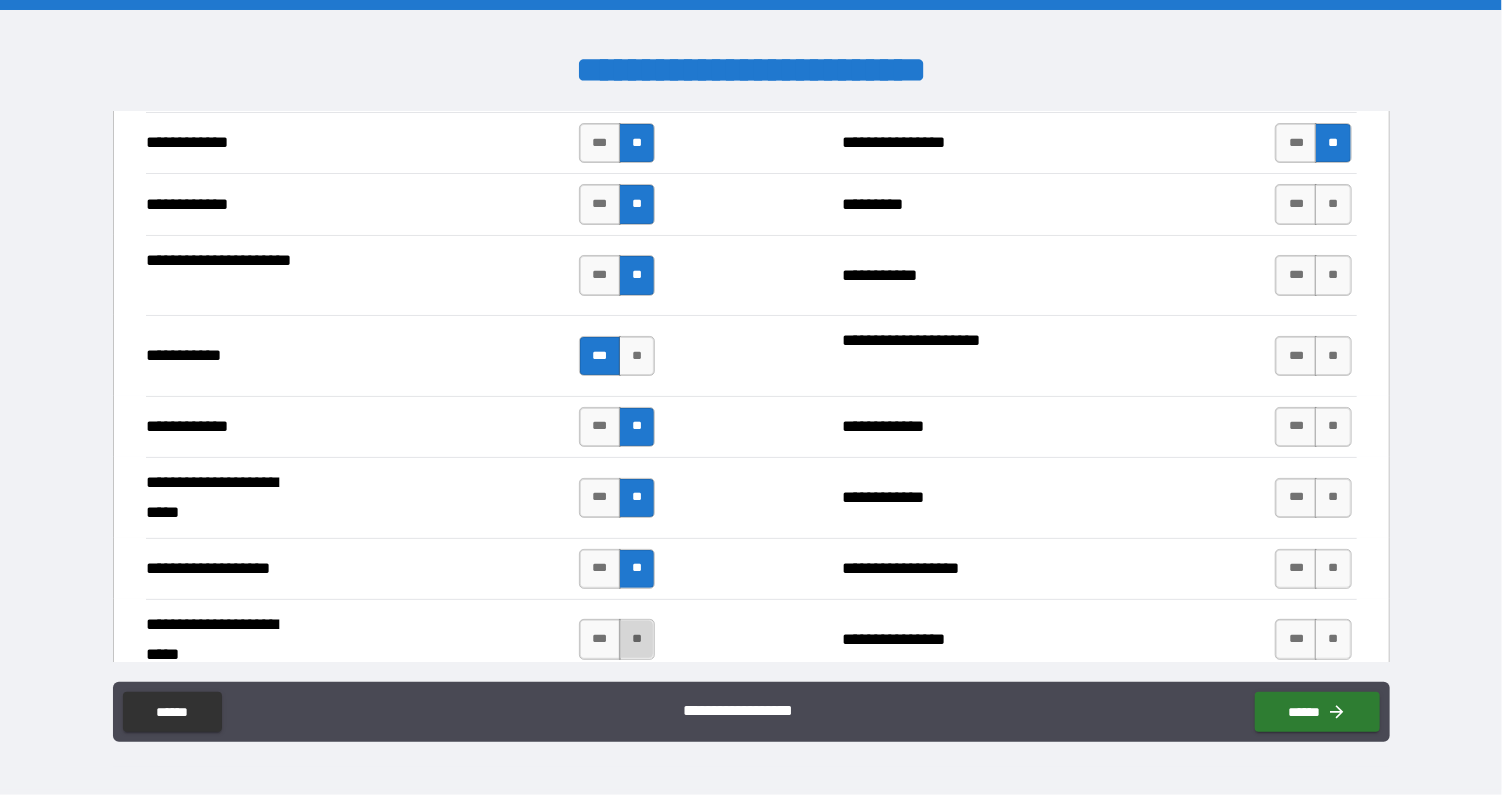 click on "**" at bounding box center (637, 639) 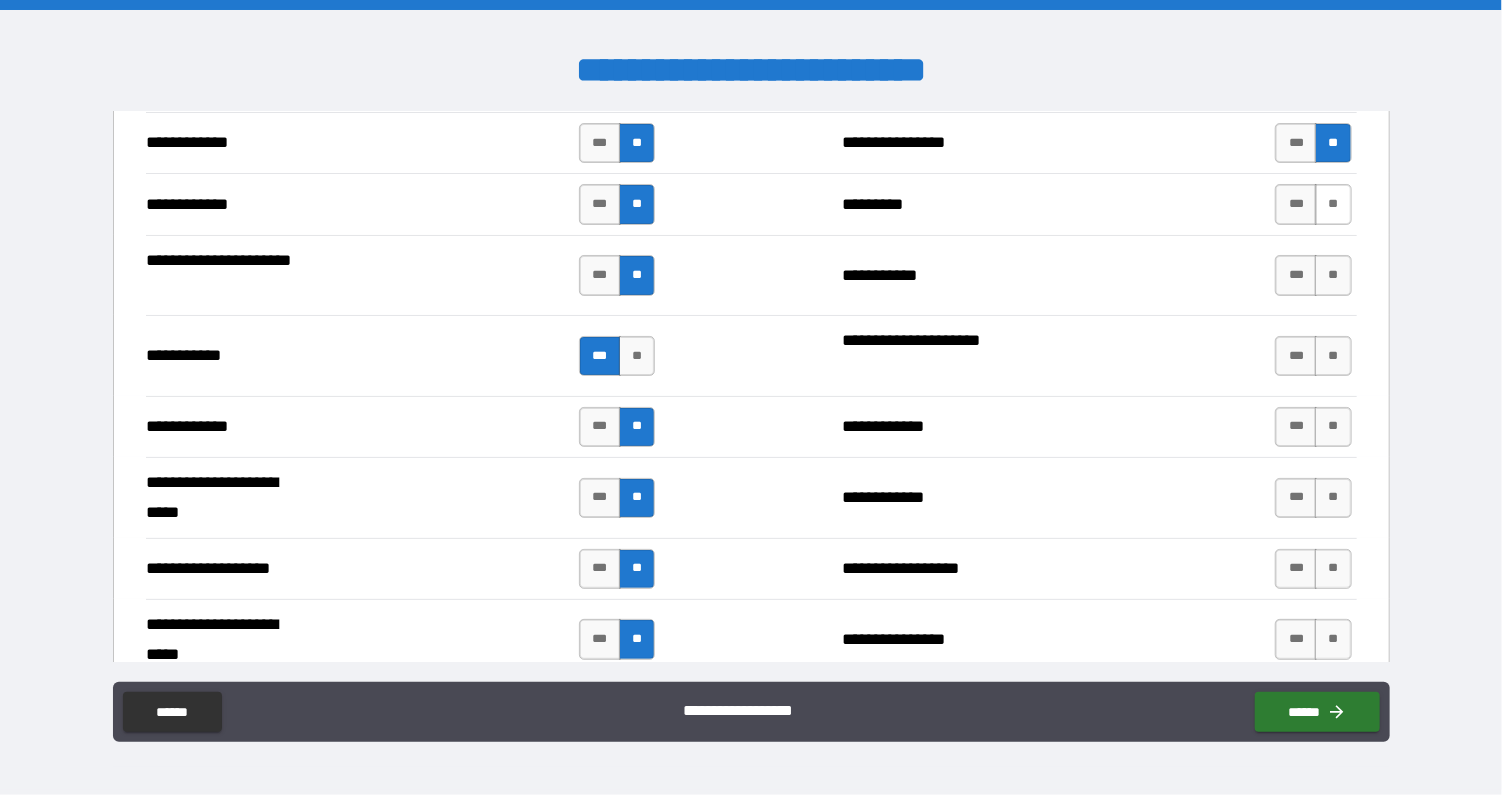 click on "**" at bounding box center (1333, 204) 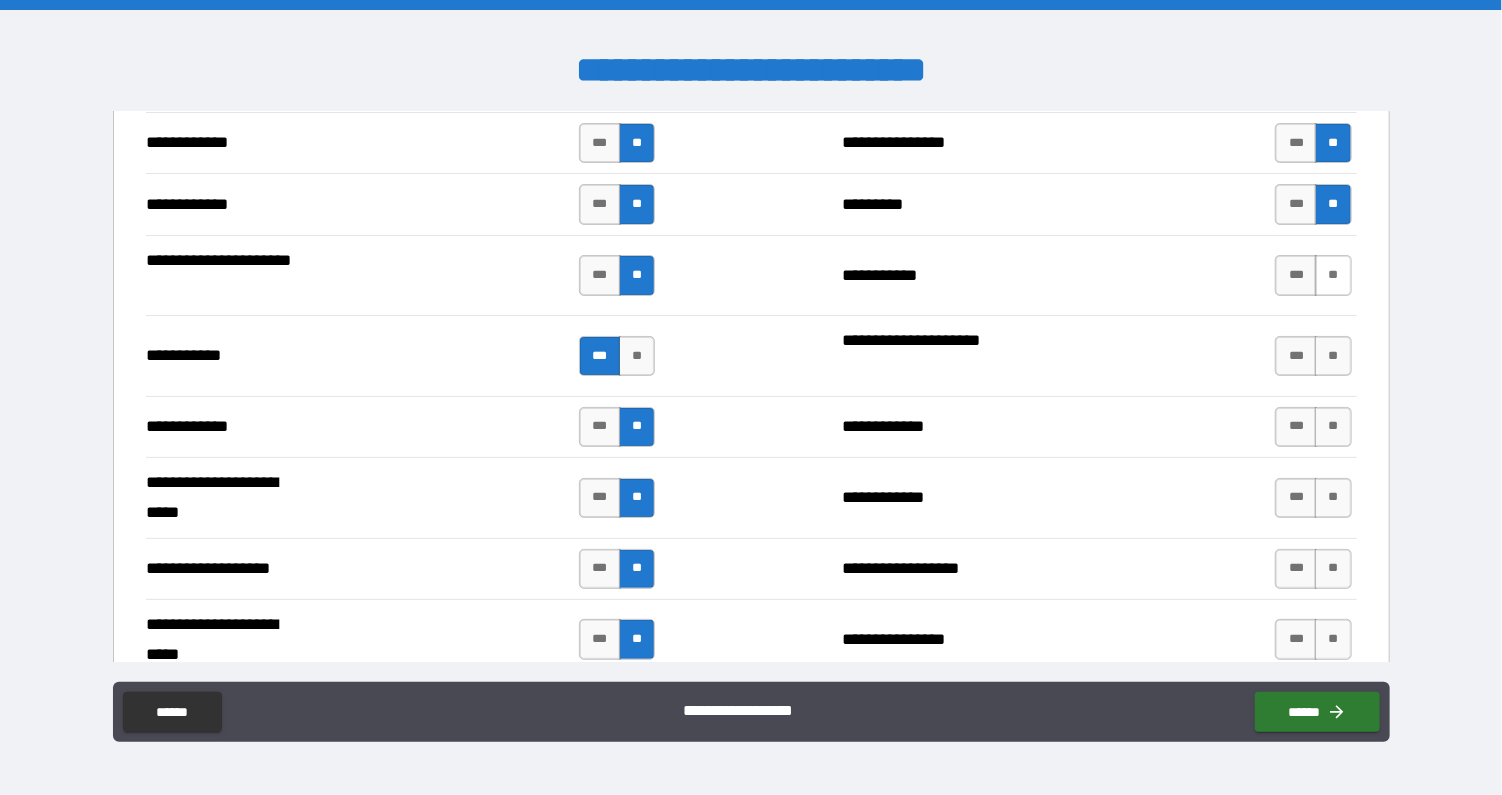 click on "**" at bounding box center (1333, 275) 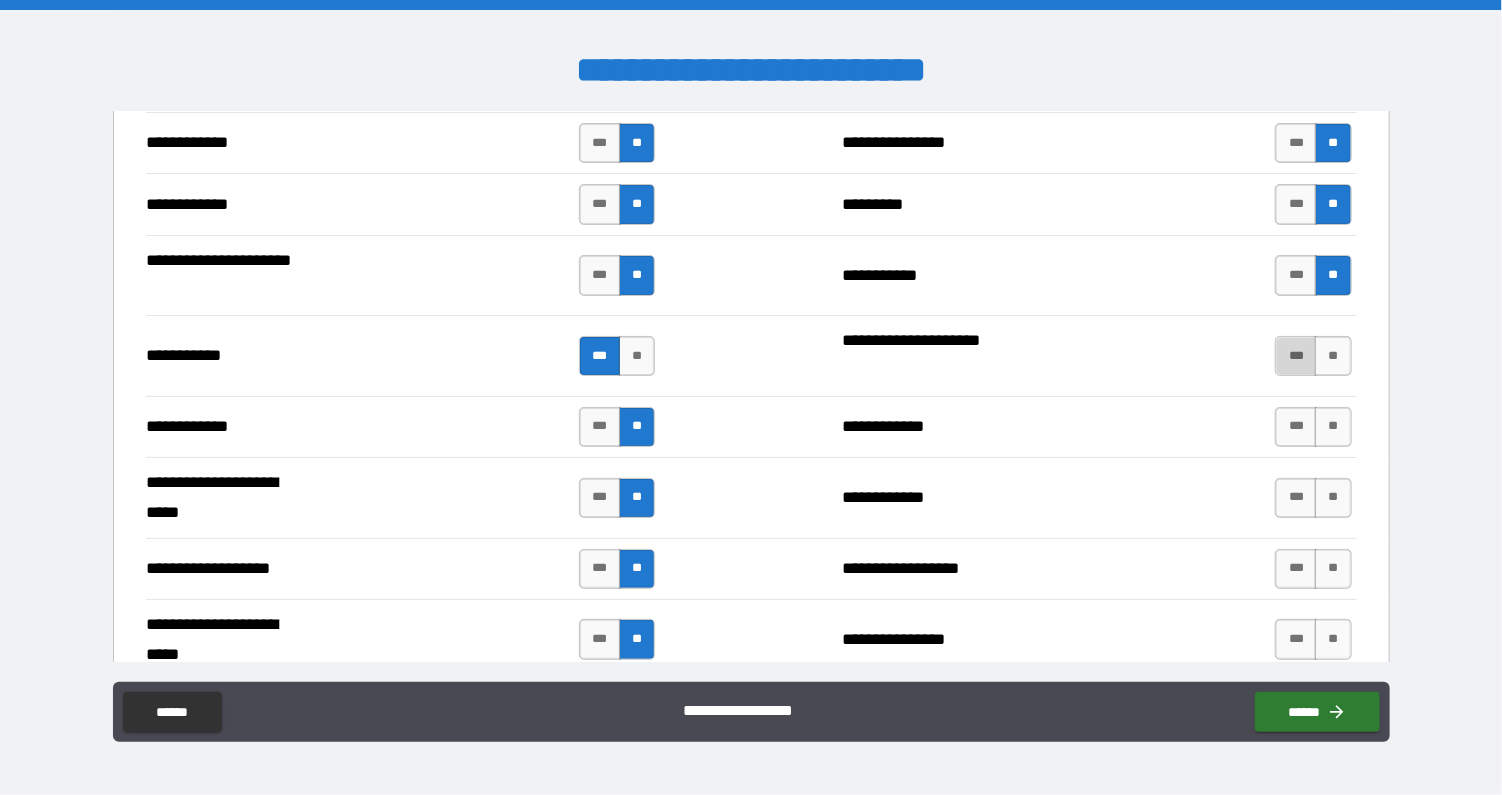 click on "***" at bounding box center (1296, 356) 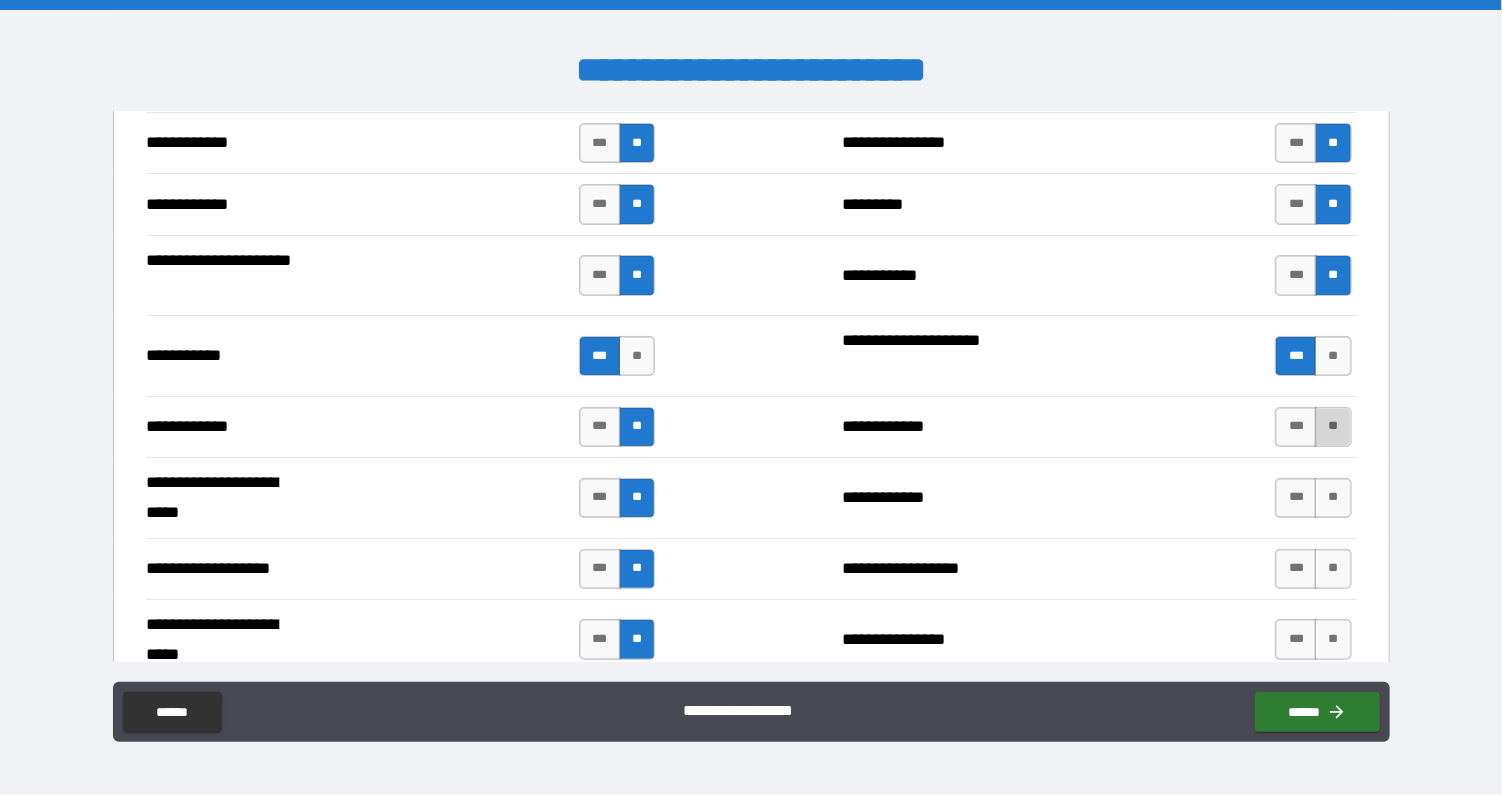 click on "**" at bounding box center [1333, 427] 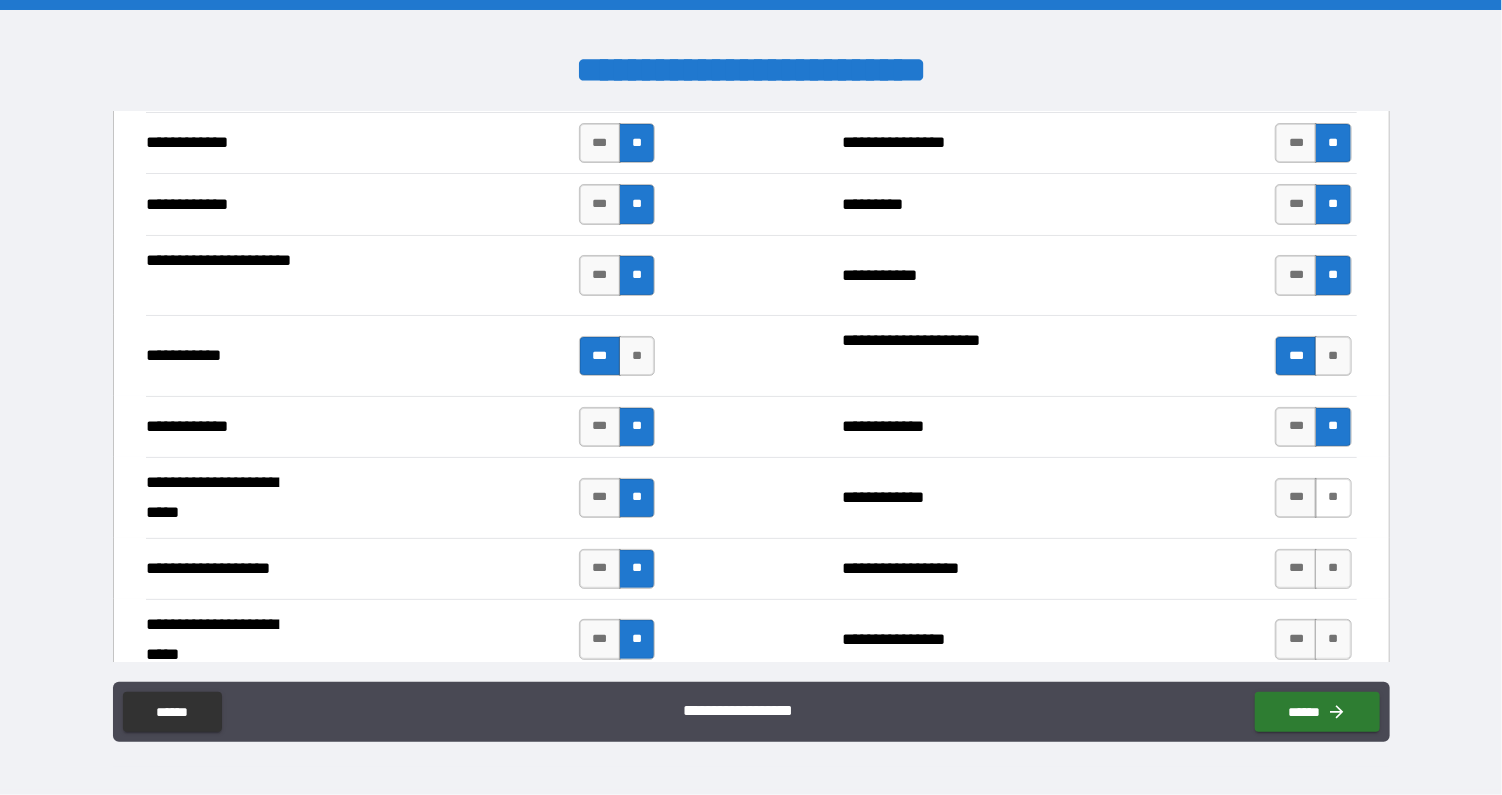 click on "**" at bounding box center (1333, 498) 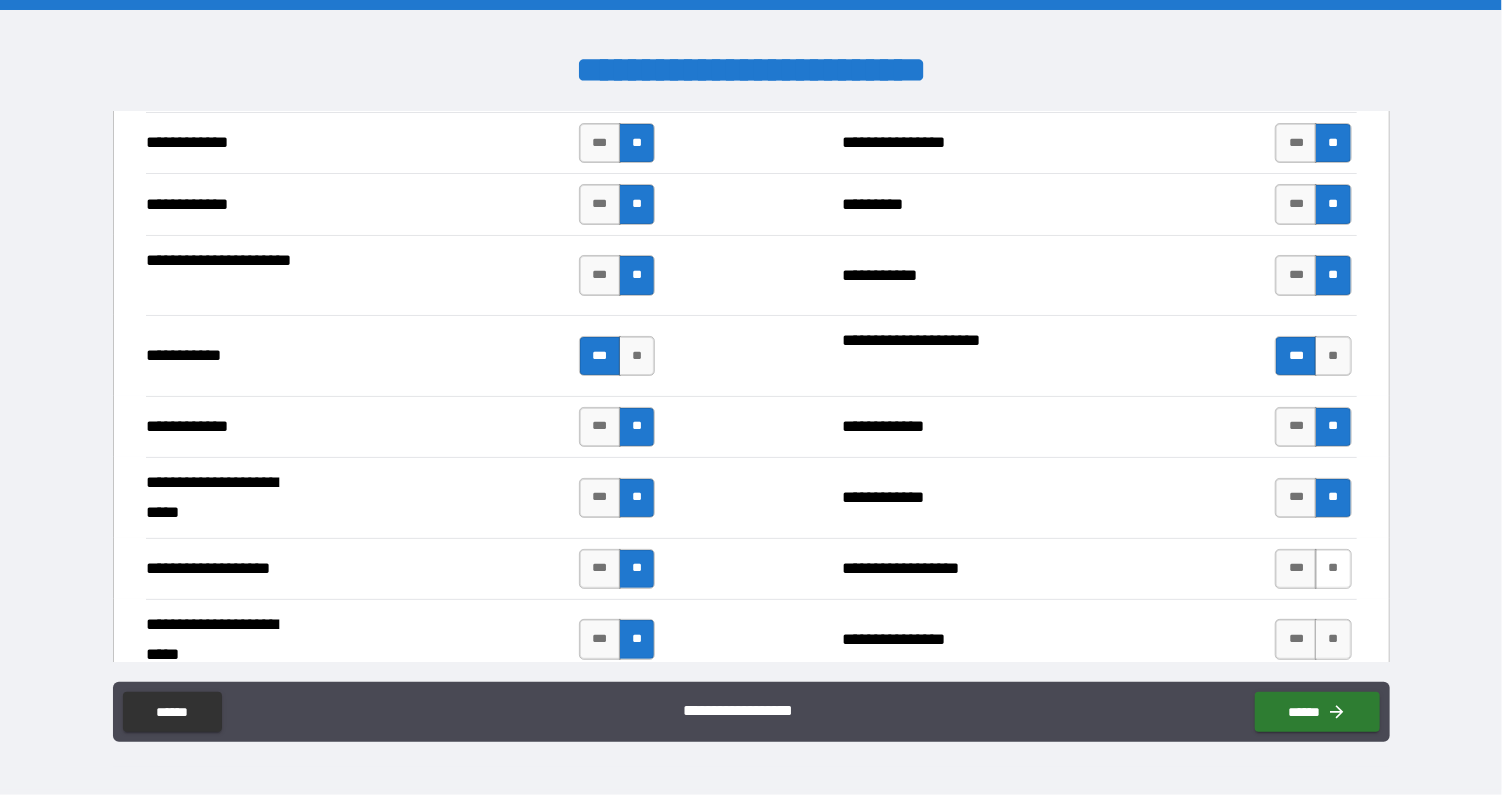 click on "**" at bounding box center (1333, 569) 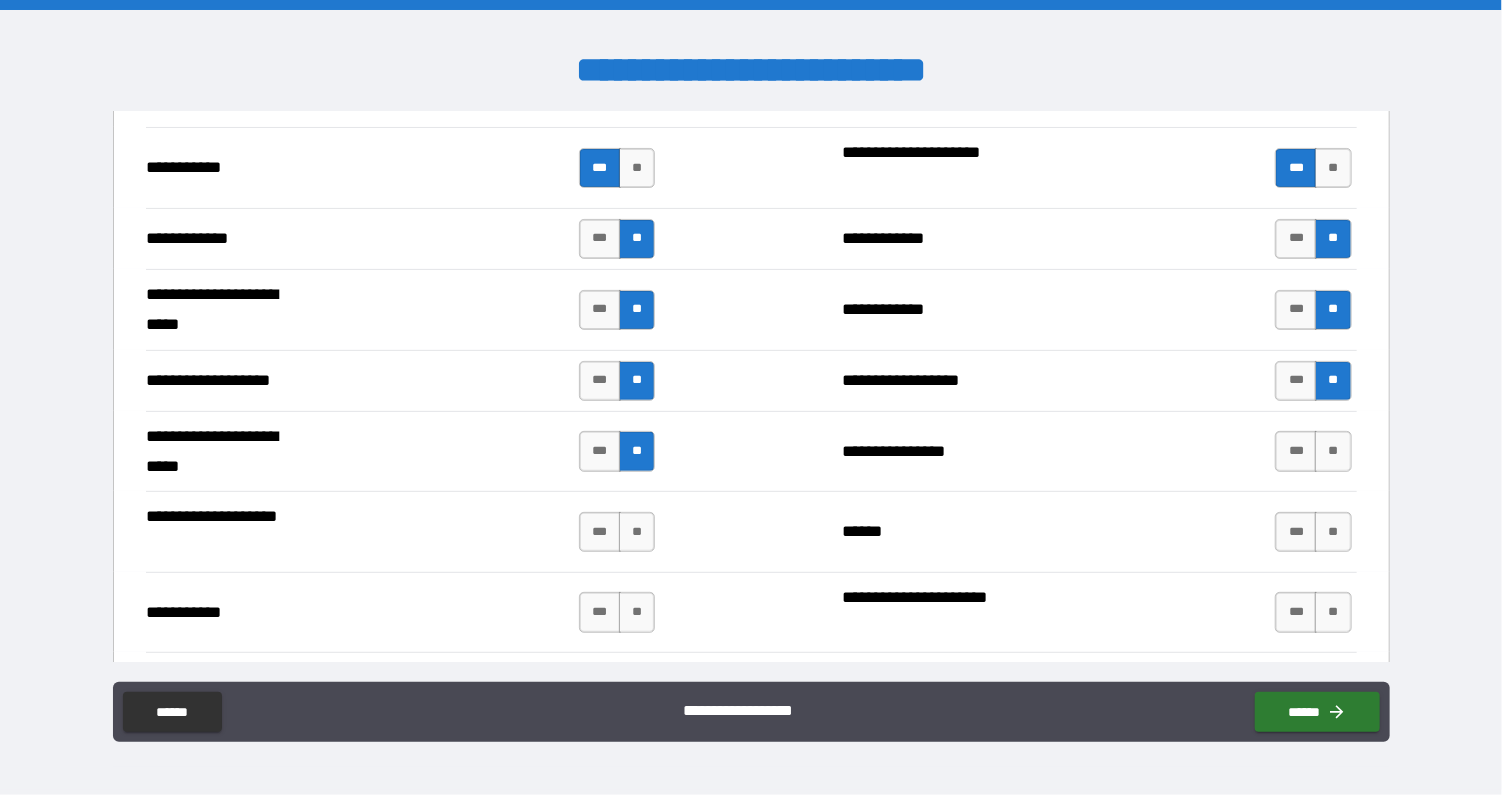 scroll, scrollTop: 4075, scrollLeft: 0, axis: vertical 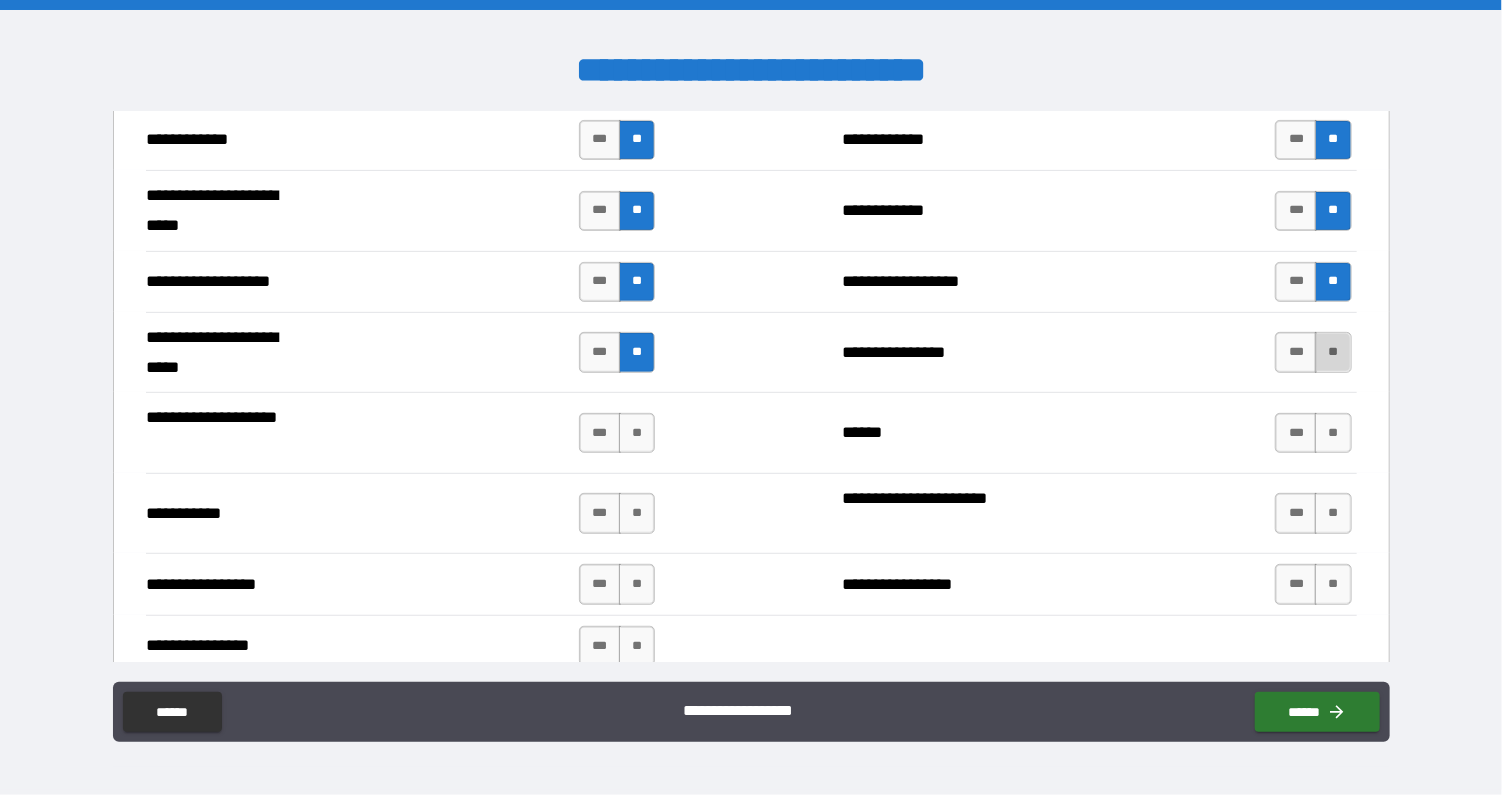 click on "**" at bounding box center [1333, 352] 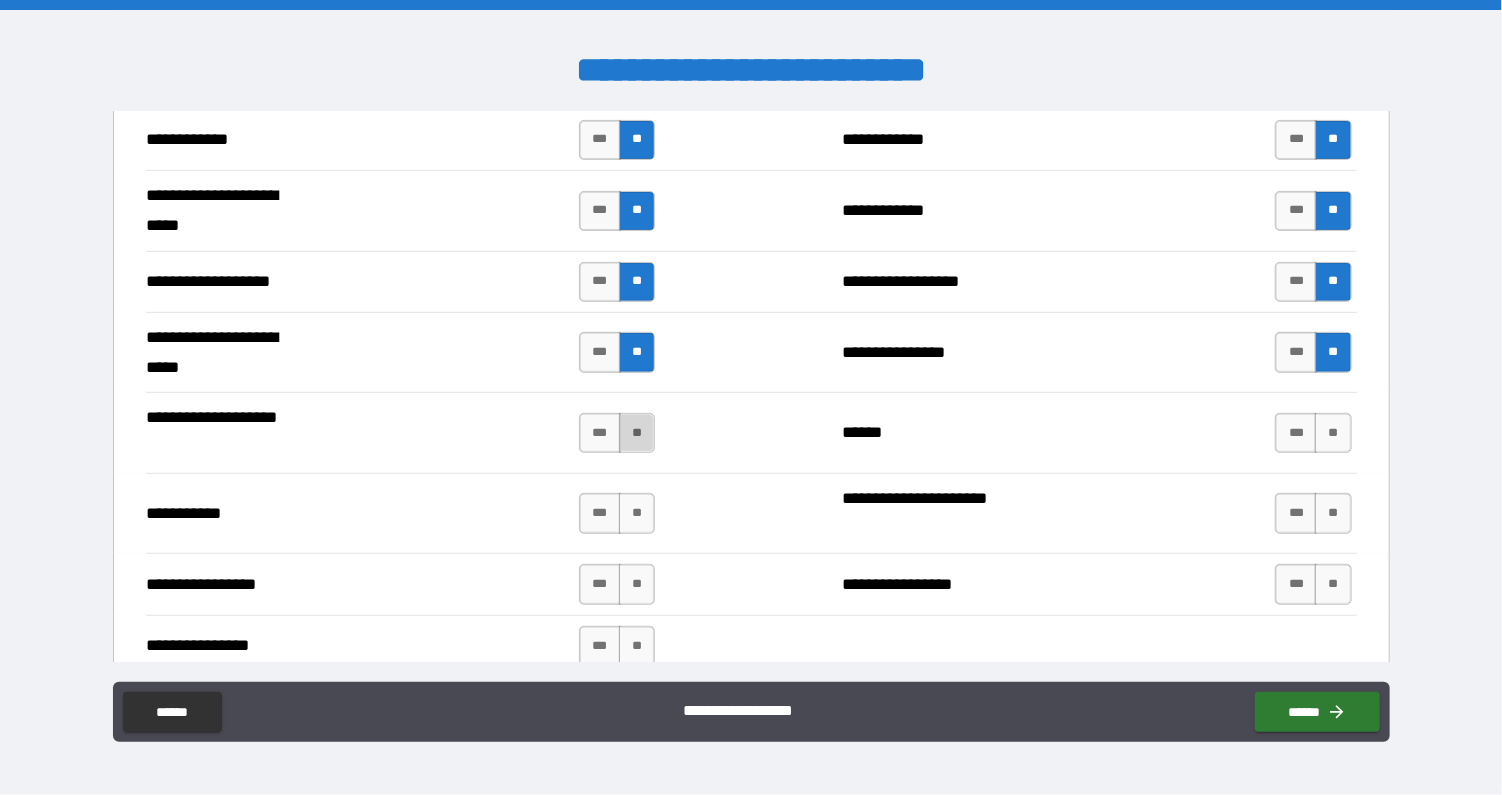 click on "**" at bounding box center (637, 433) 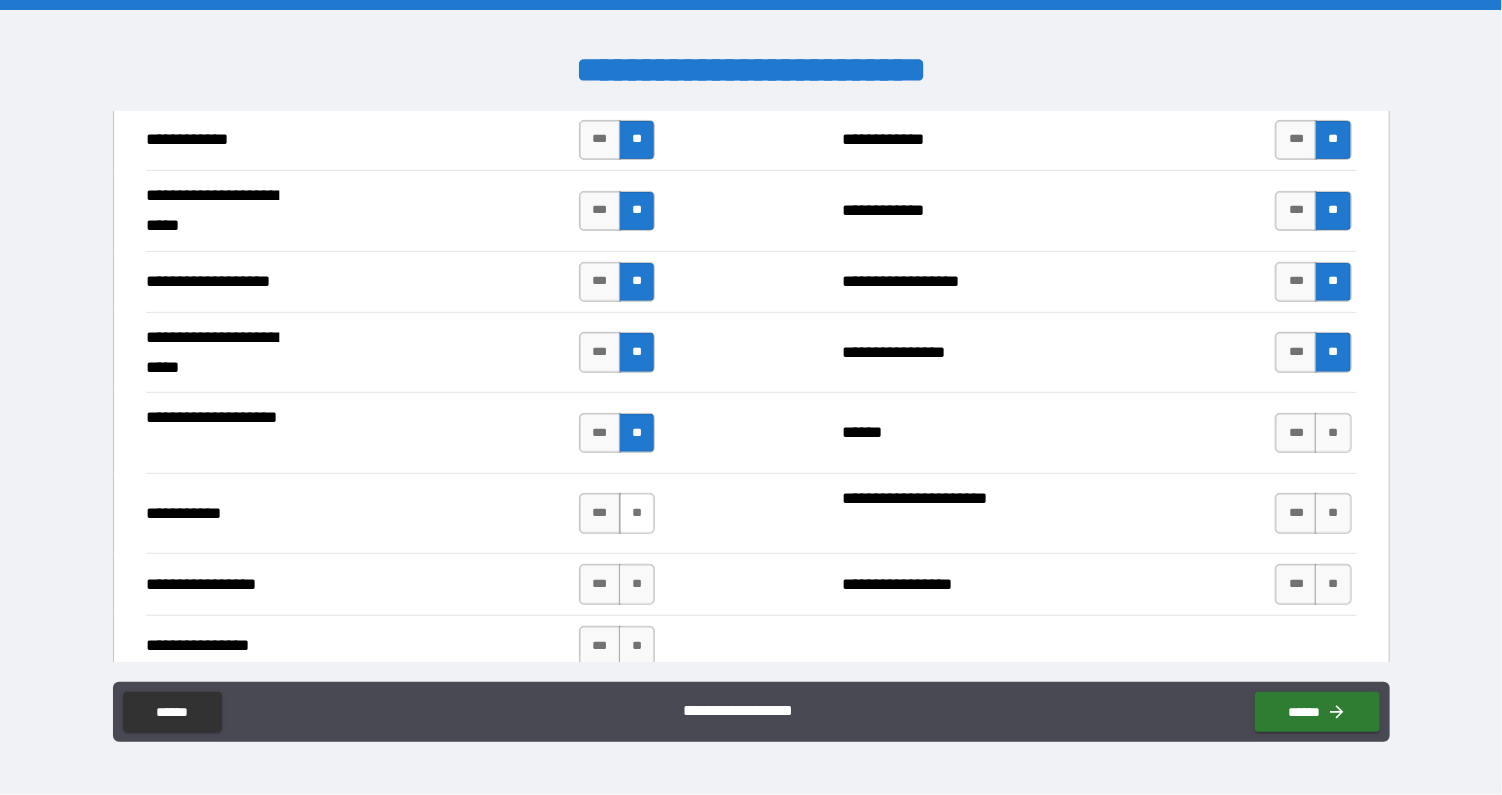 click on "**" at bounding box center [637, 513] 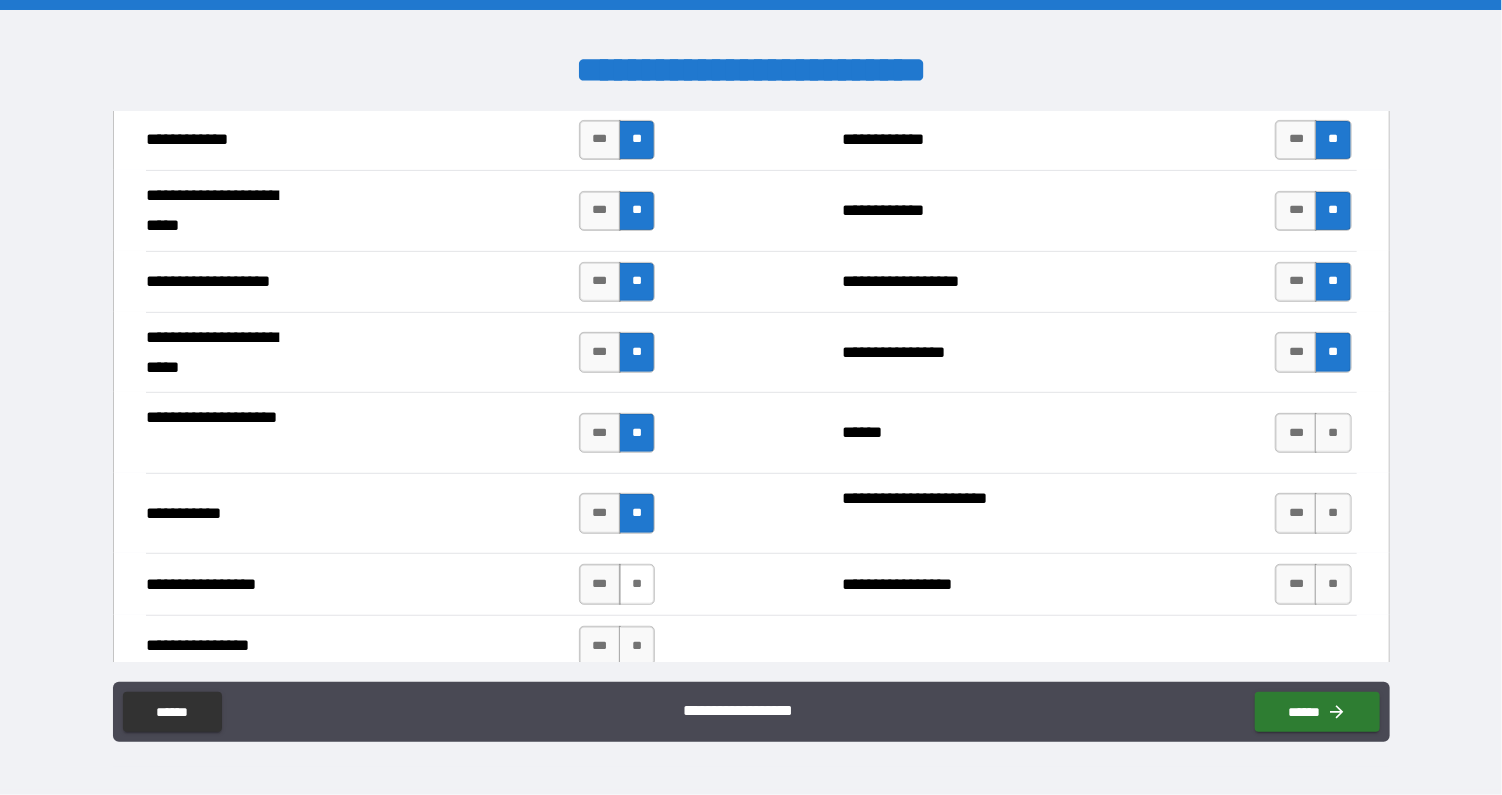 click on "**" at bounding box center [637, 584] 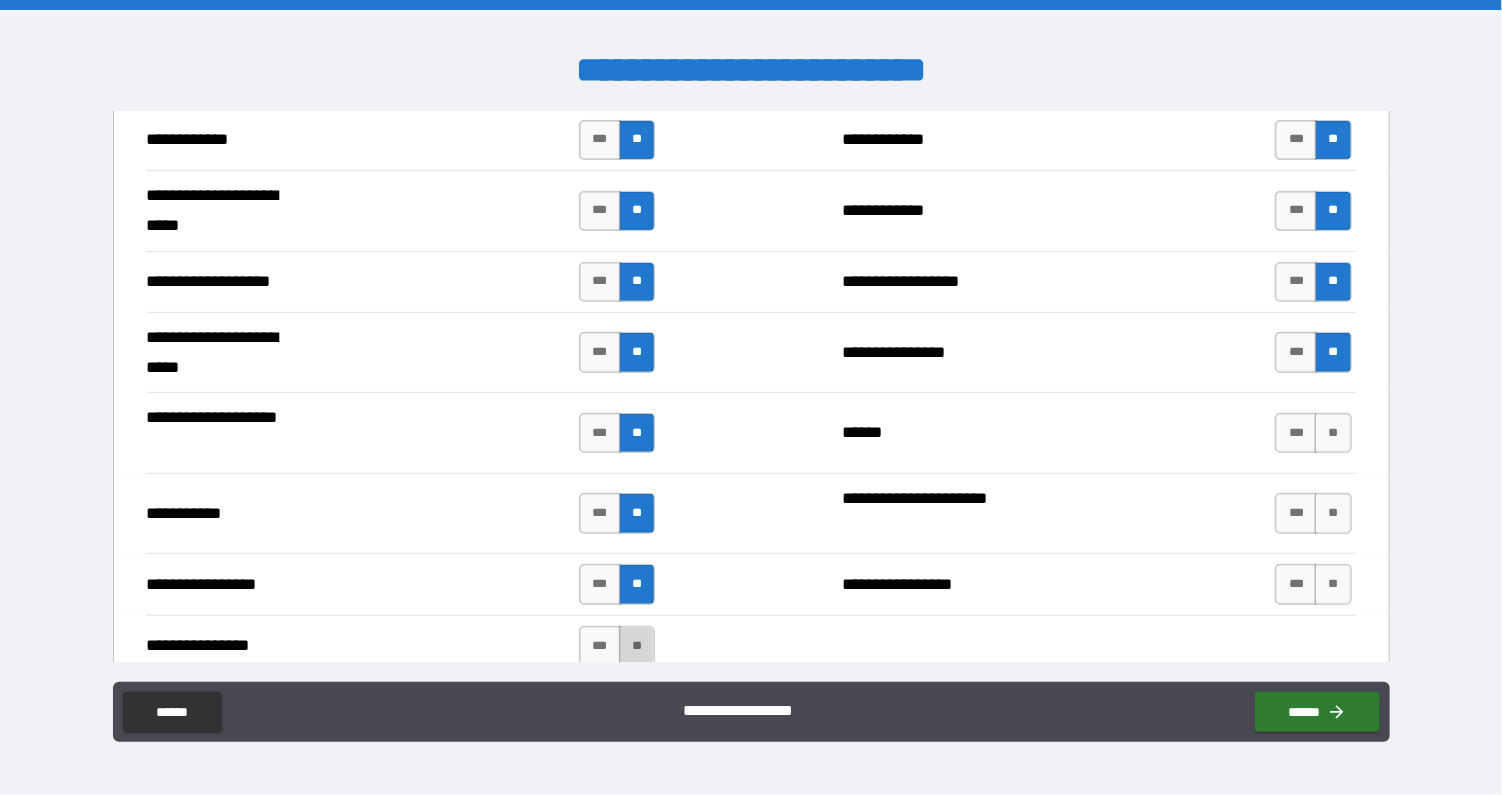 click on "**" at bounding box center (637, 646) 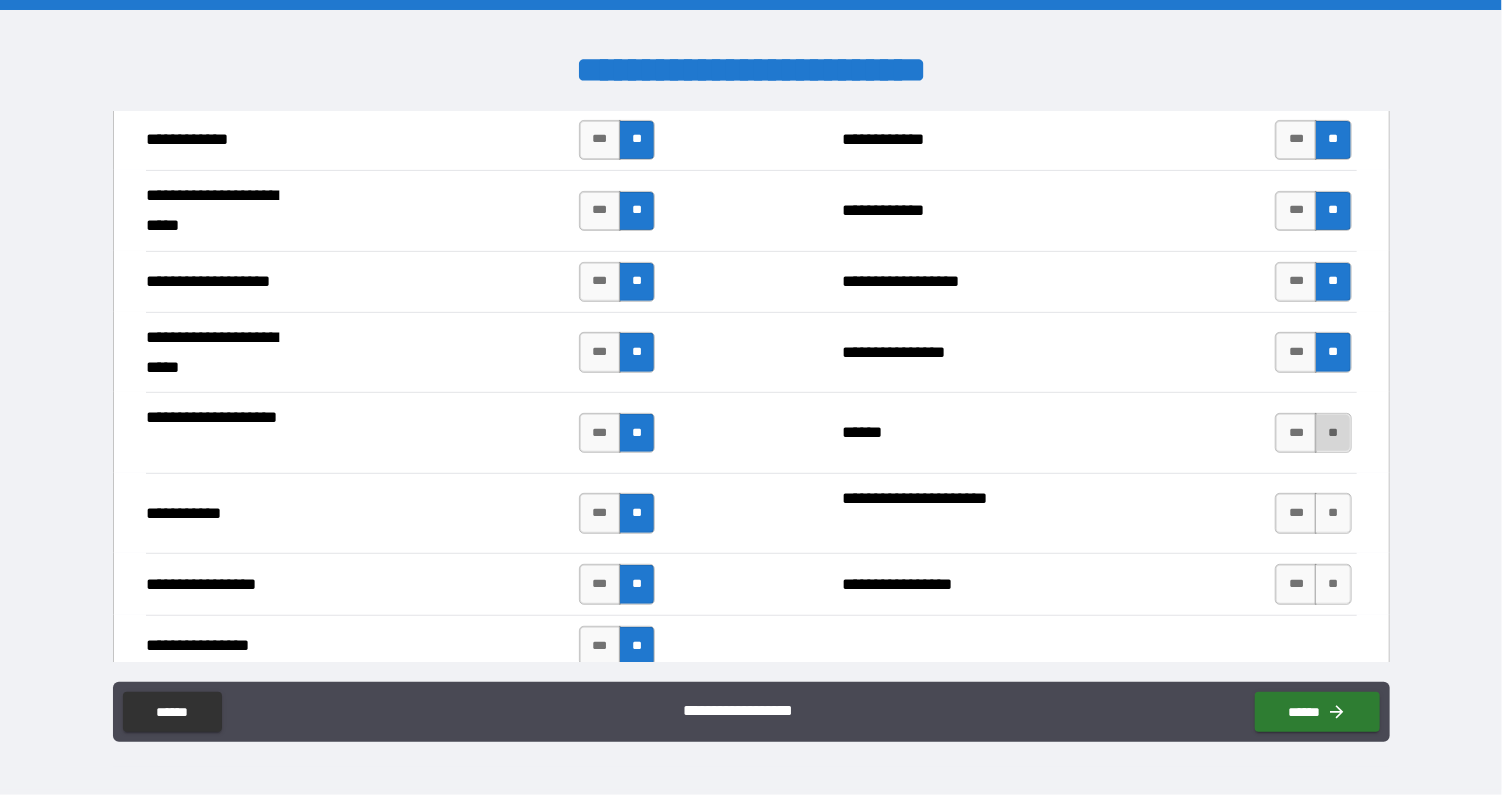 click on "**" at bounding box center (1333, 433) 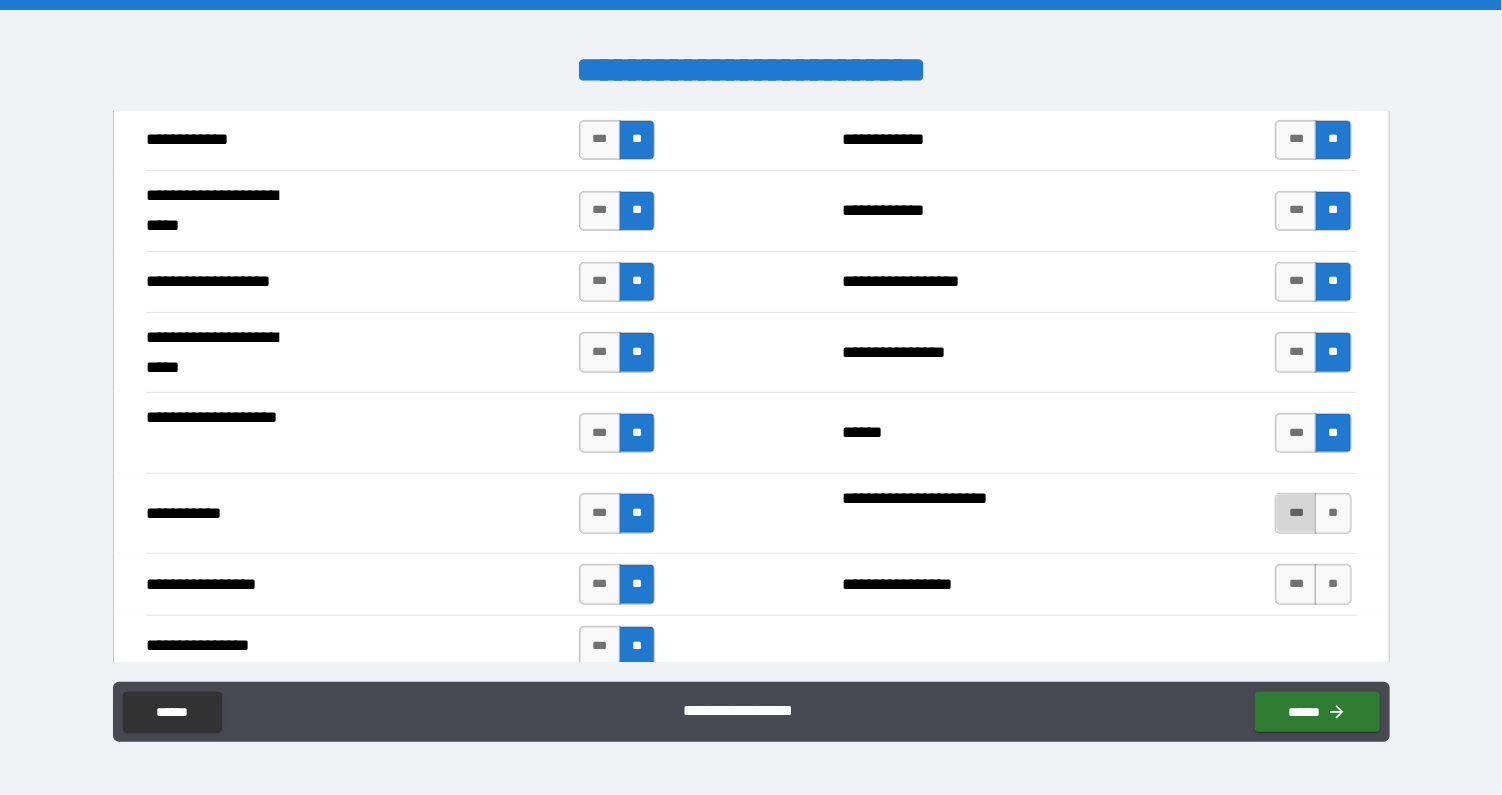 click on "***" at bounding box center (1296, 513) 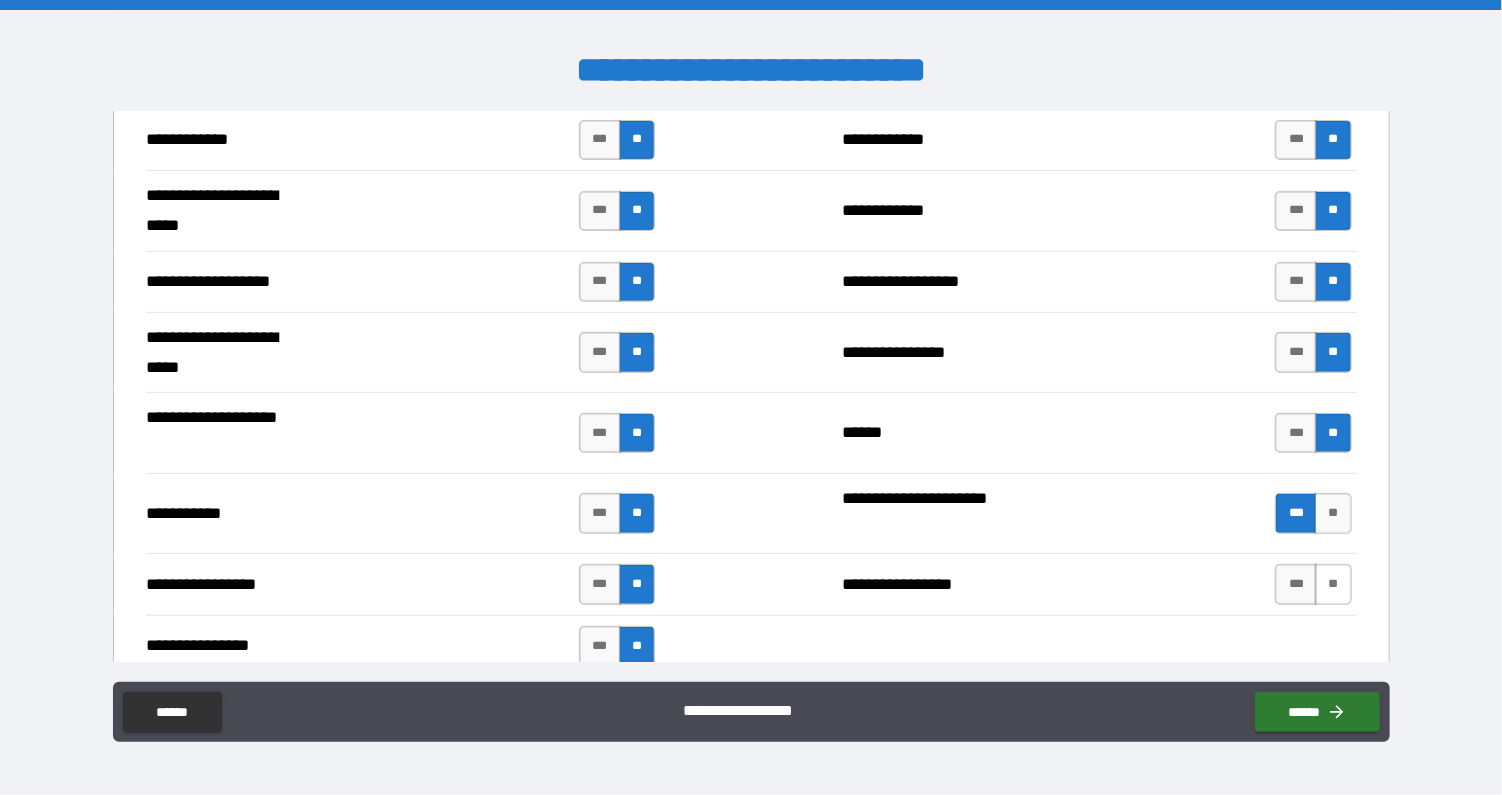 click on "**" at bounding box center [1333, 584] 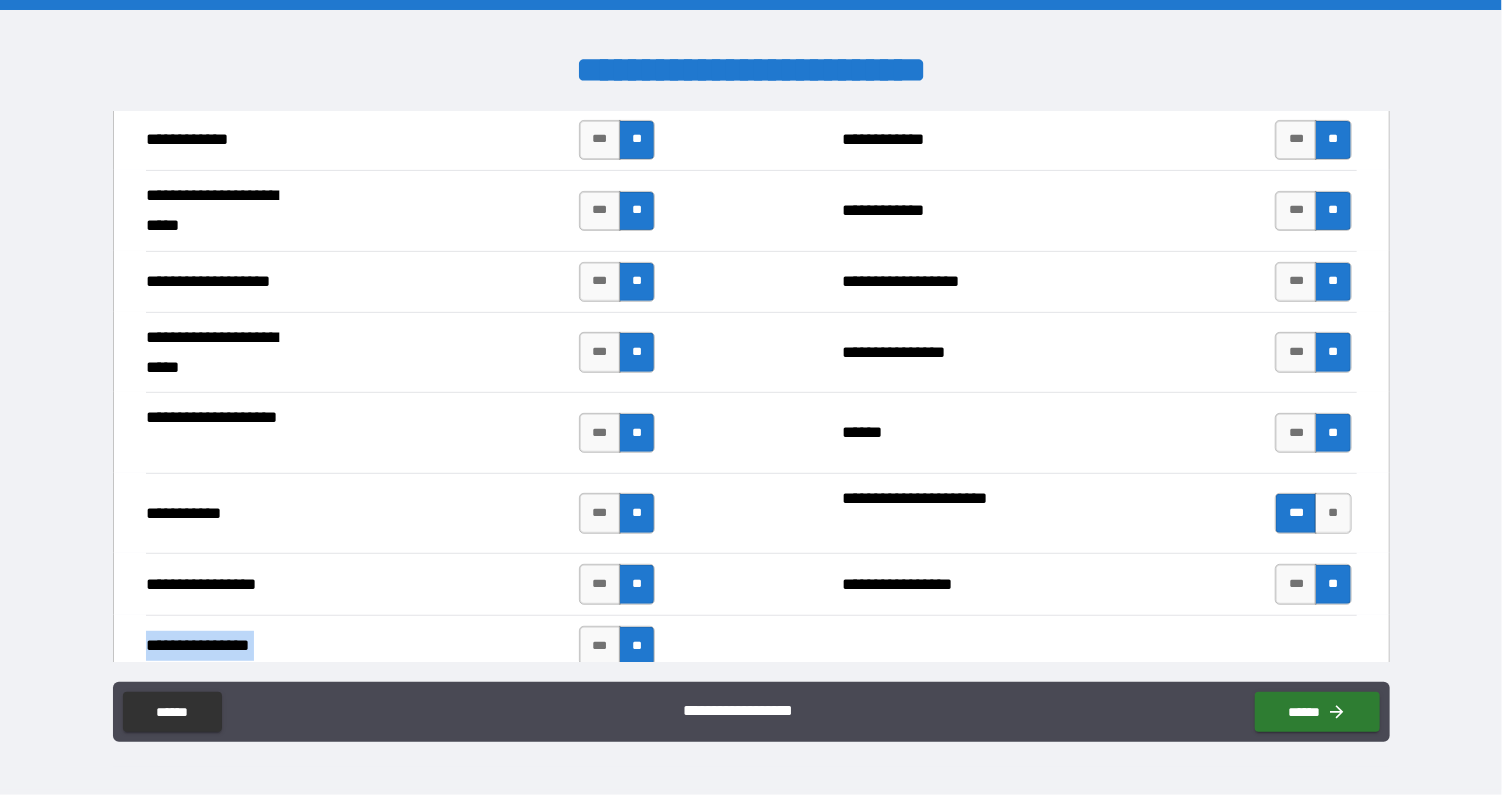 drag, startPoint x: 1376, startPoint y: 576, endPoint x: 1388, endPoint y: 620, distance: 45.607018 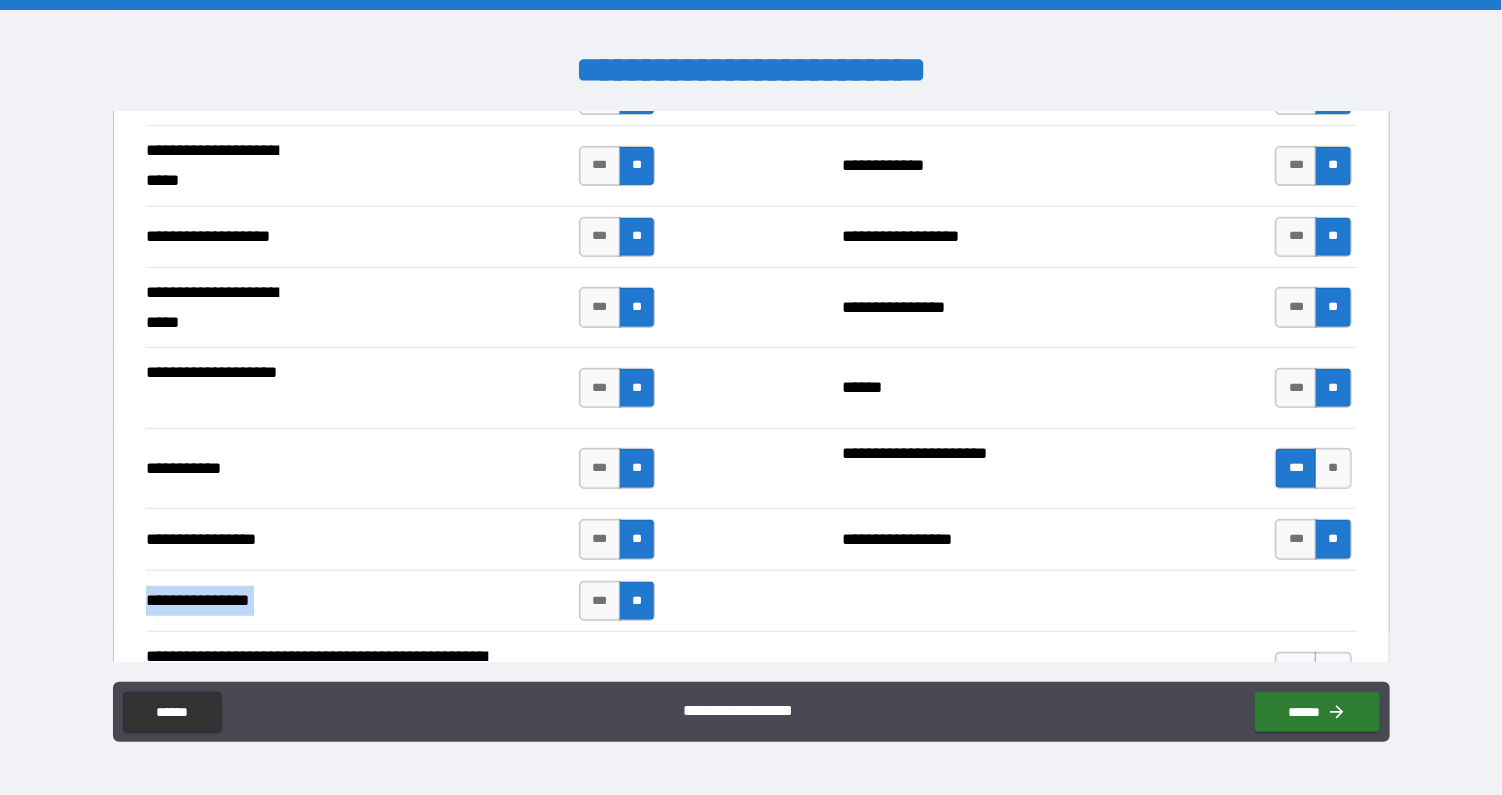scroll, scrollTop: 4277, scrollLeft: 0, axis: vertical 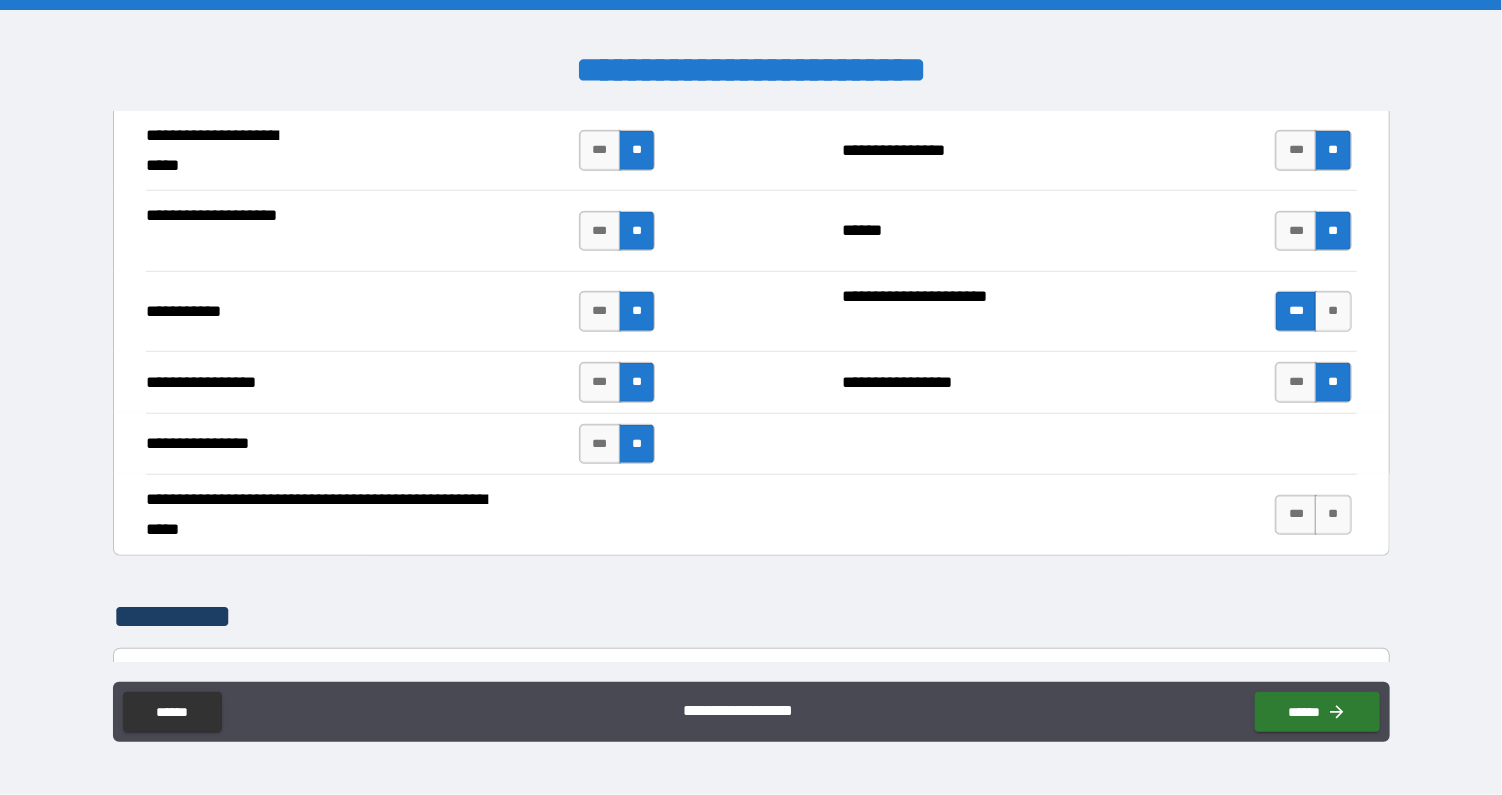 click on "**********" at bounding box center [751, 515] 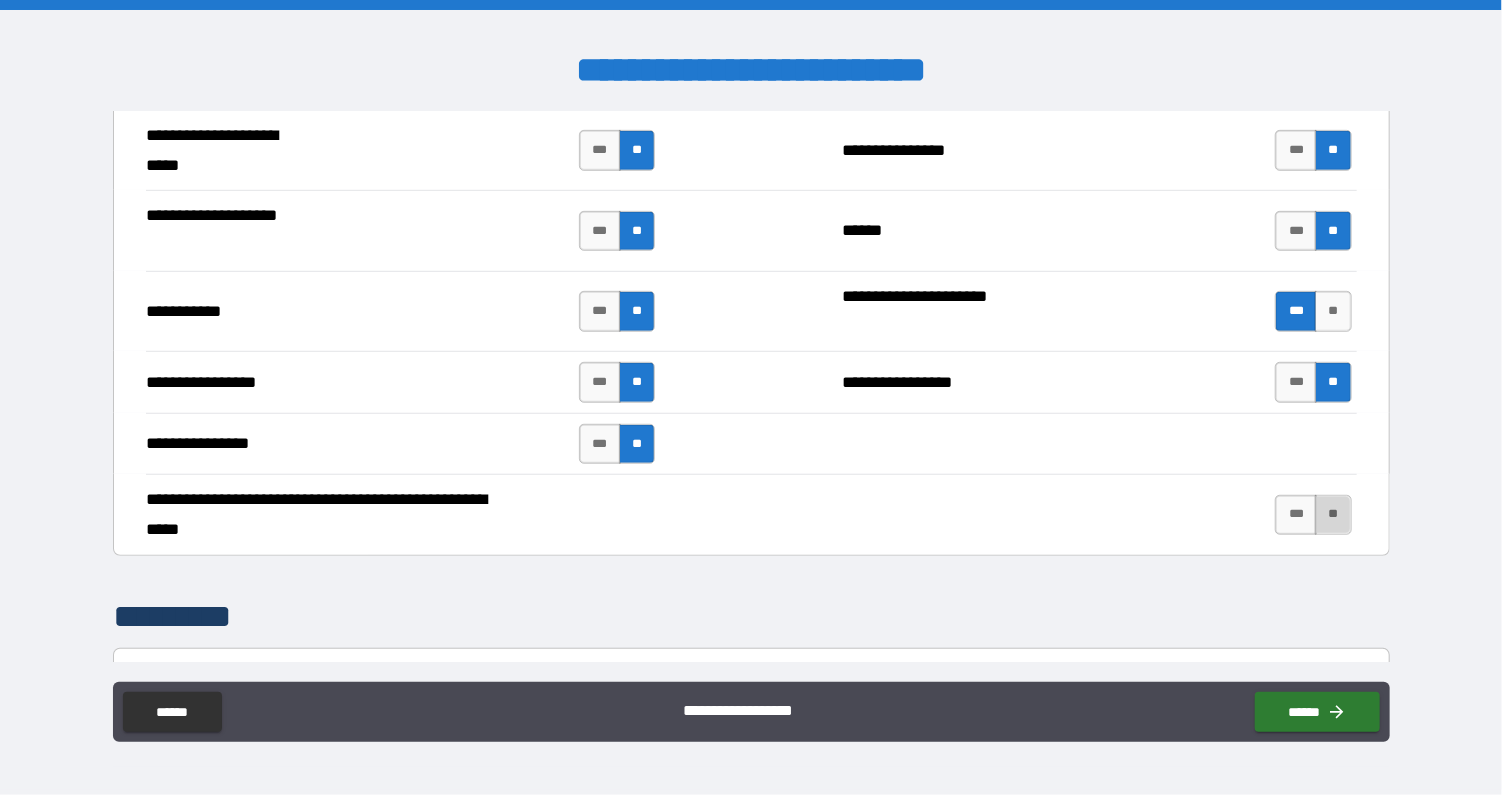 click on "**" at bounding box center (1333, 515) 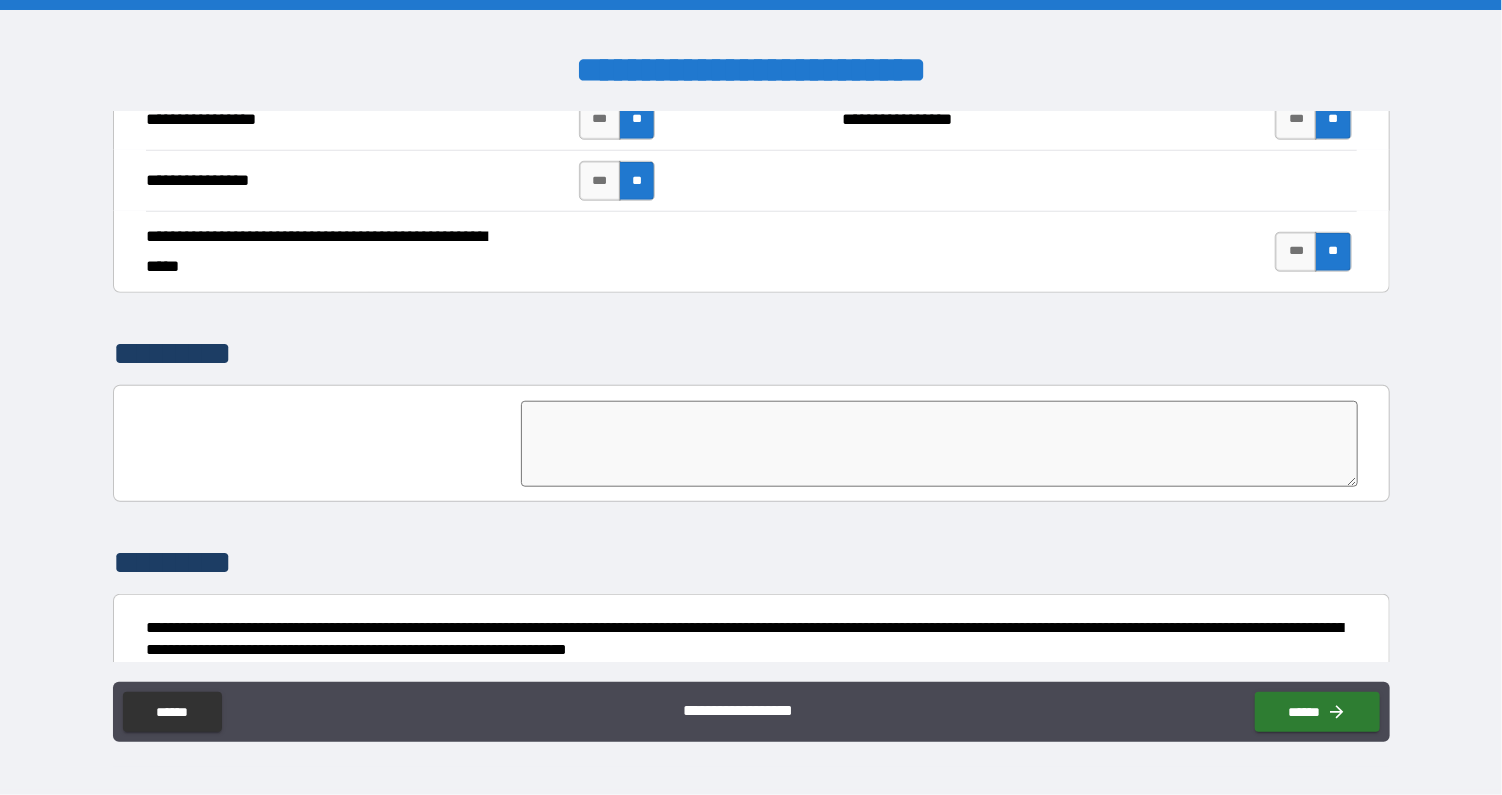 scroll, scrollTop: 4616, scrollLeft: 0, axis: vertical 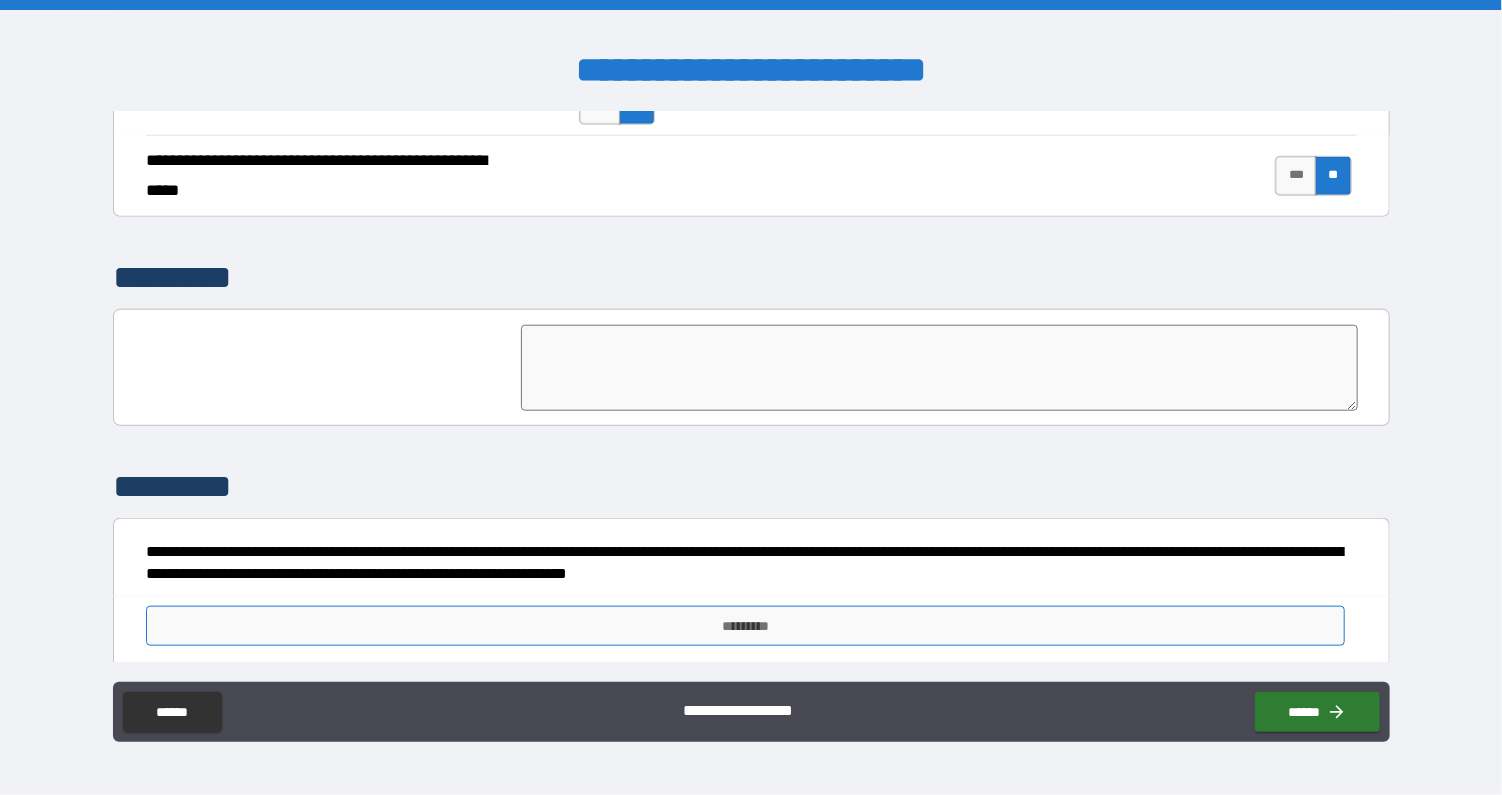 click on "*********" at bounding box center [746, 626] 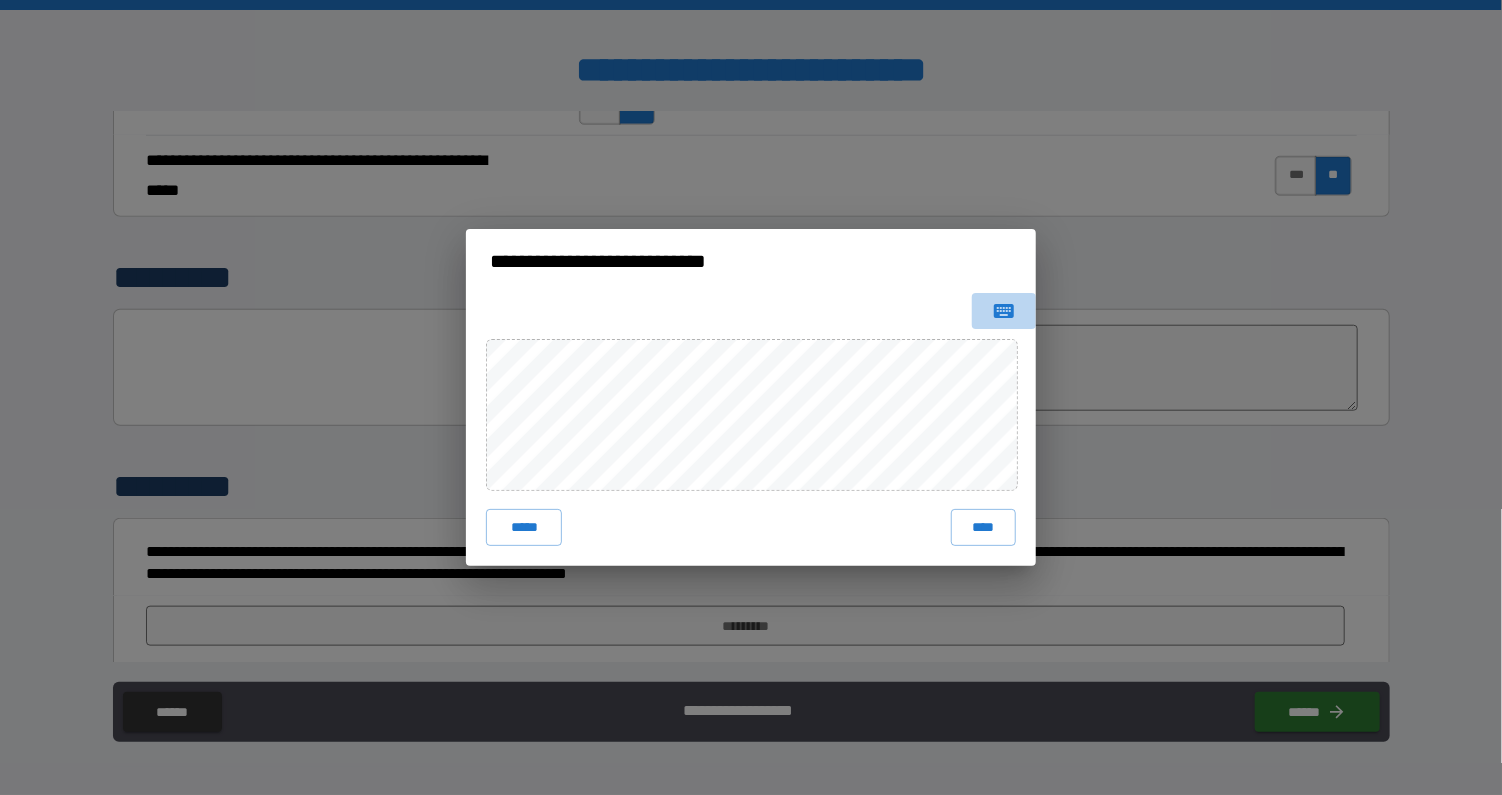 click 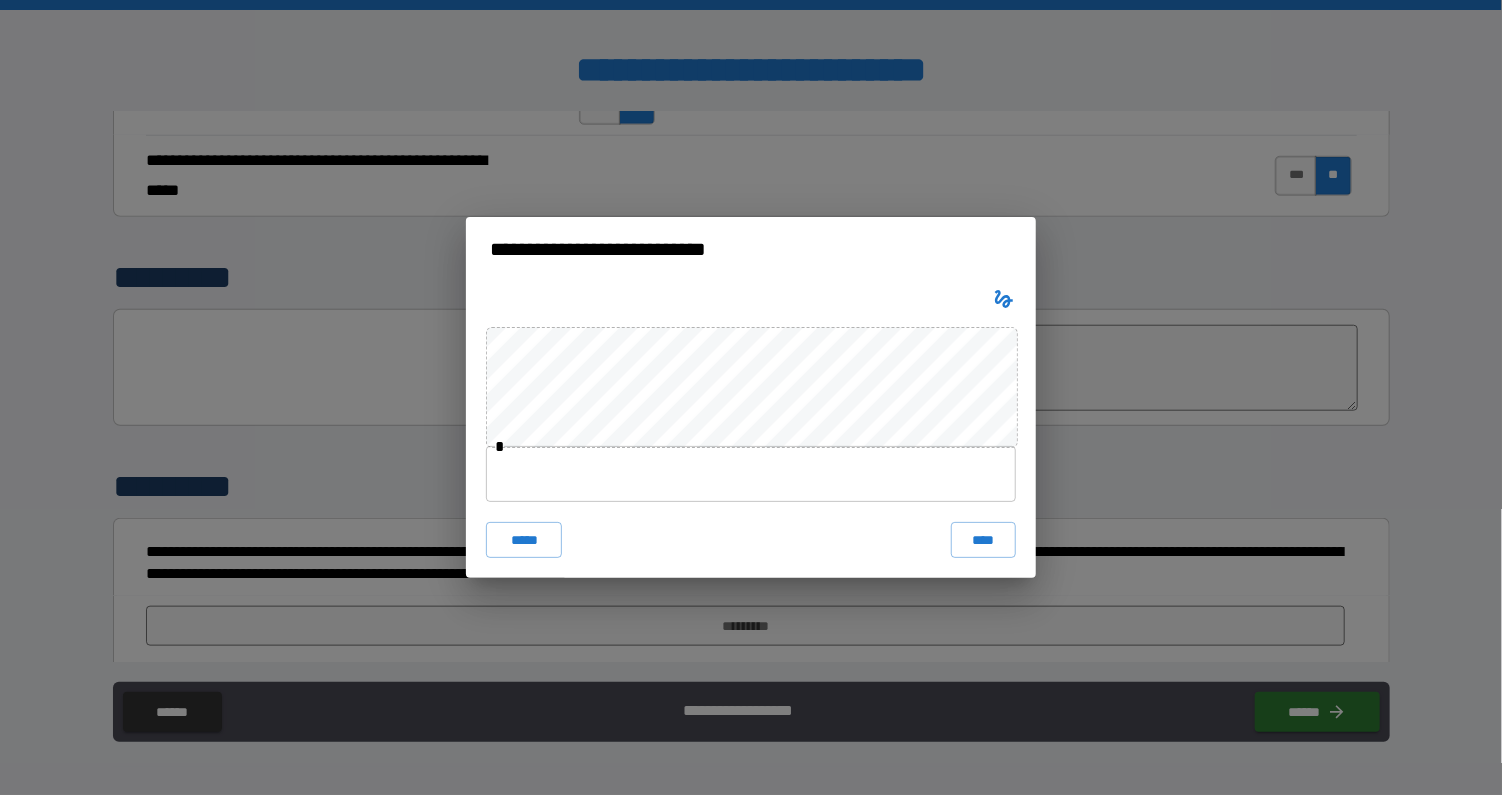 click at bounding box center [751, 474] 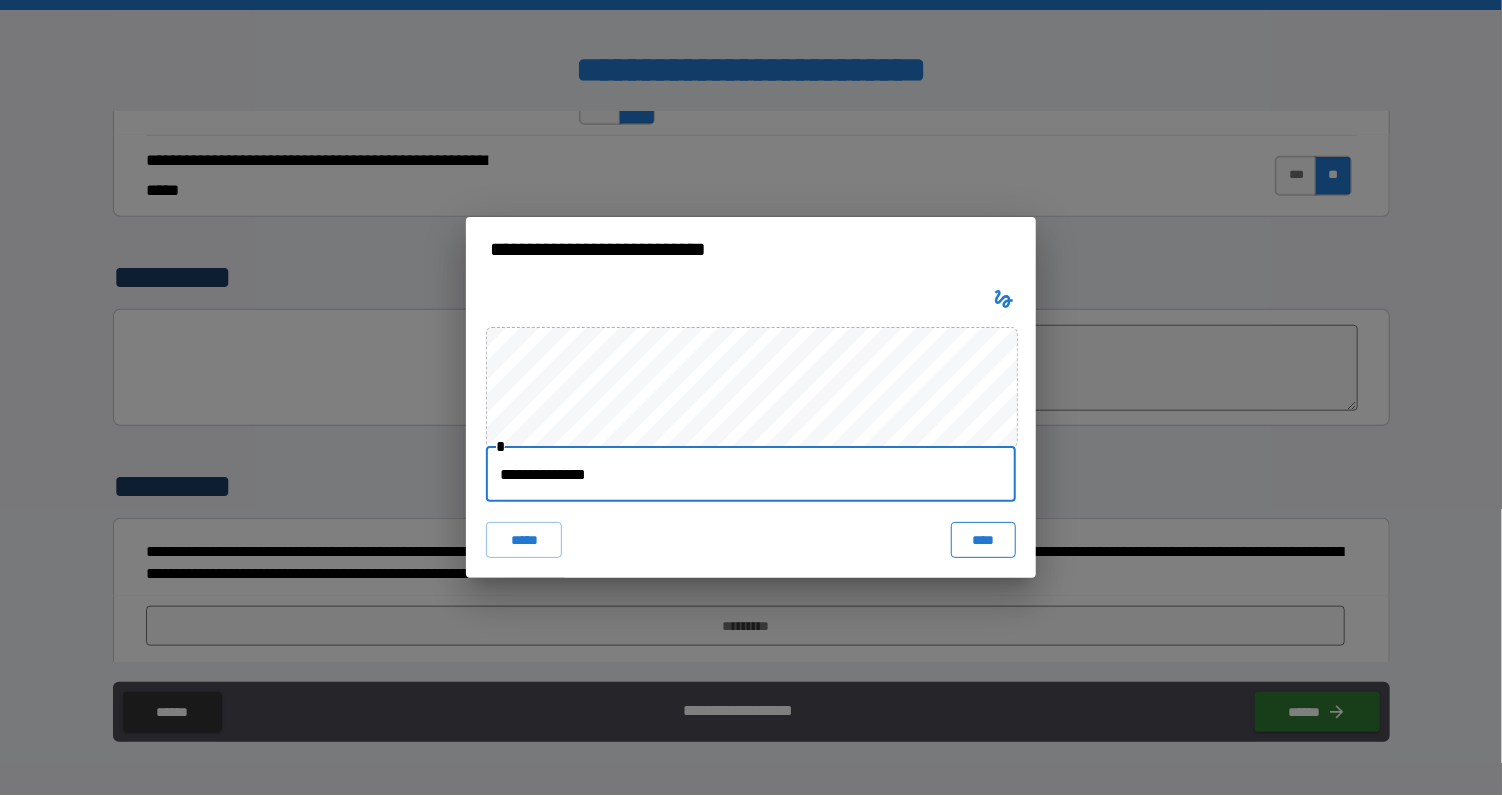 type on "**********" 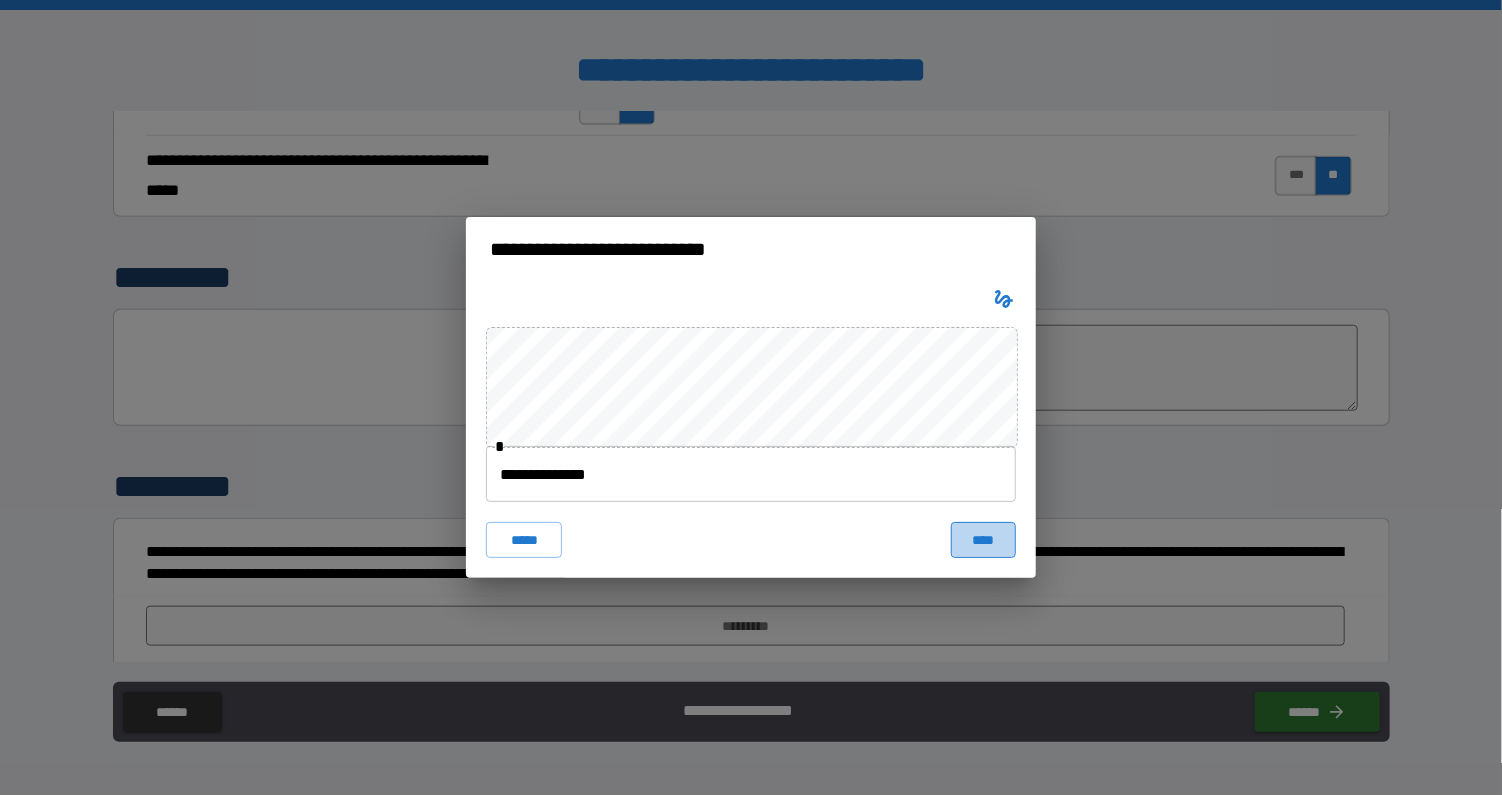 click on "****" at bounding box center [983, 540] 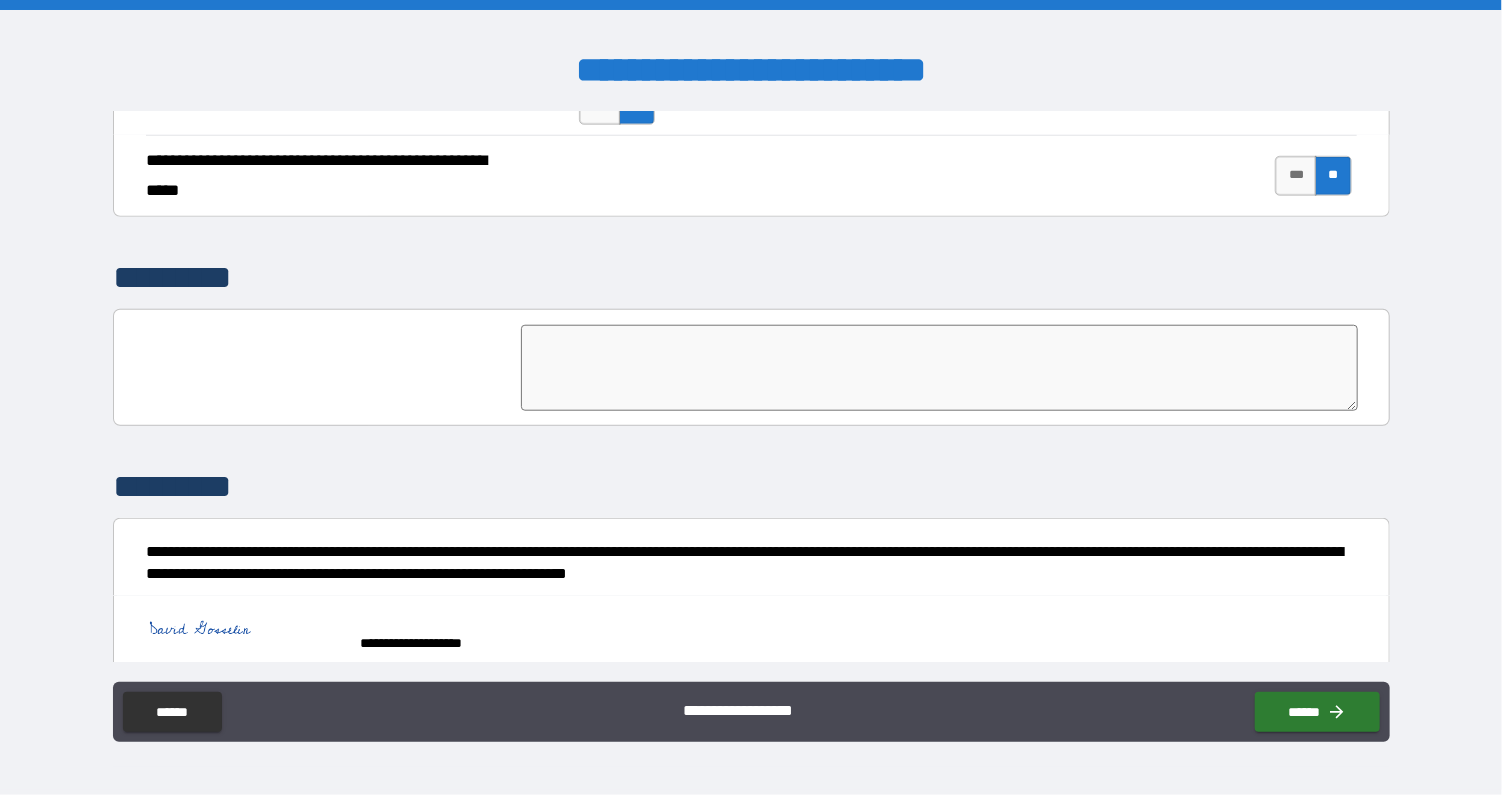 click at bounding box center (939, 368) 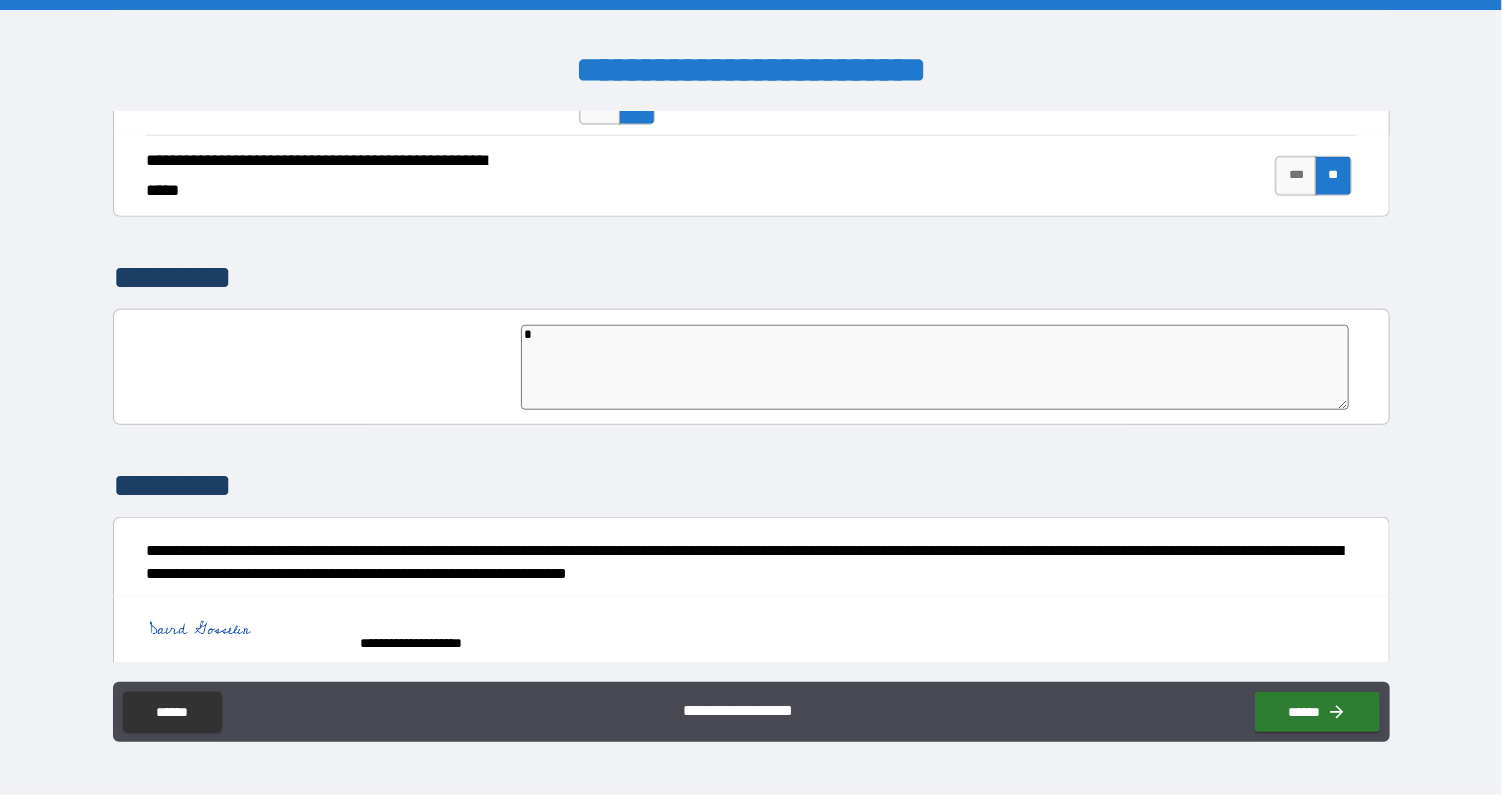 type on "**" 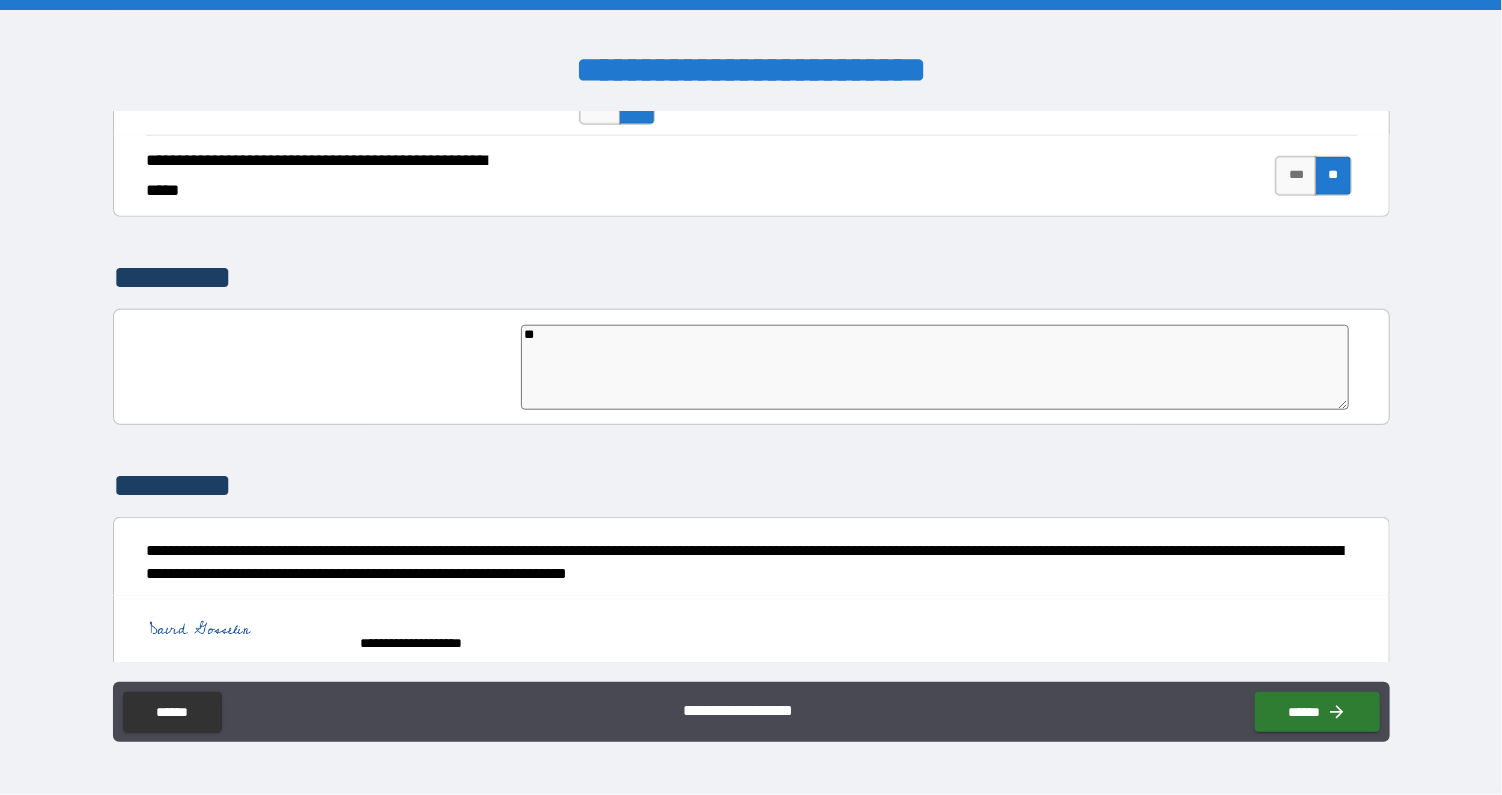 type on "***" 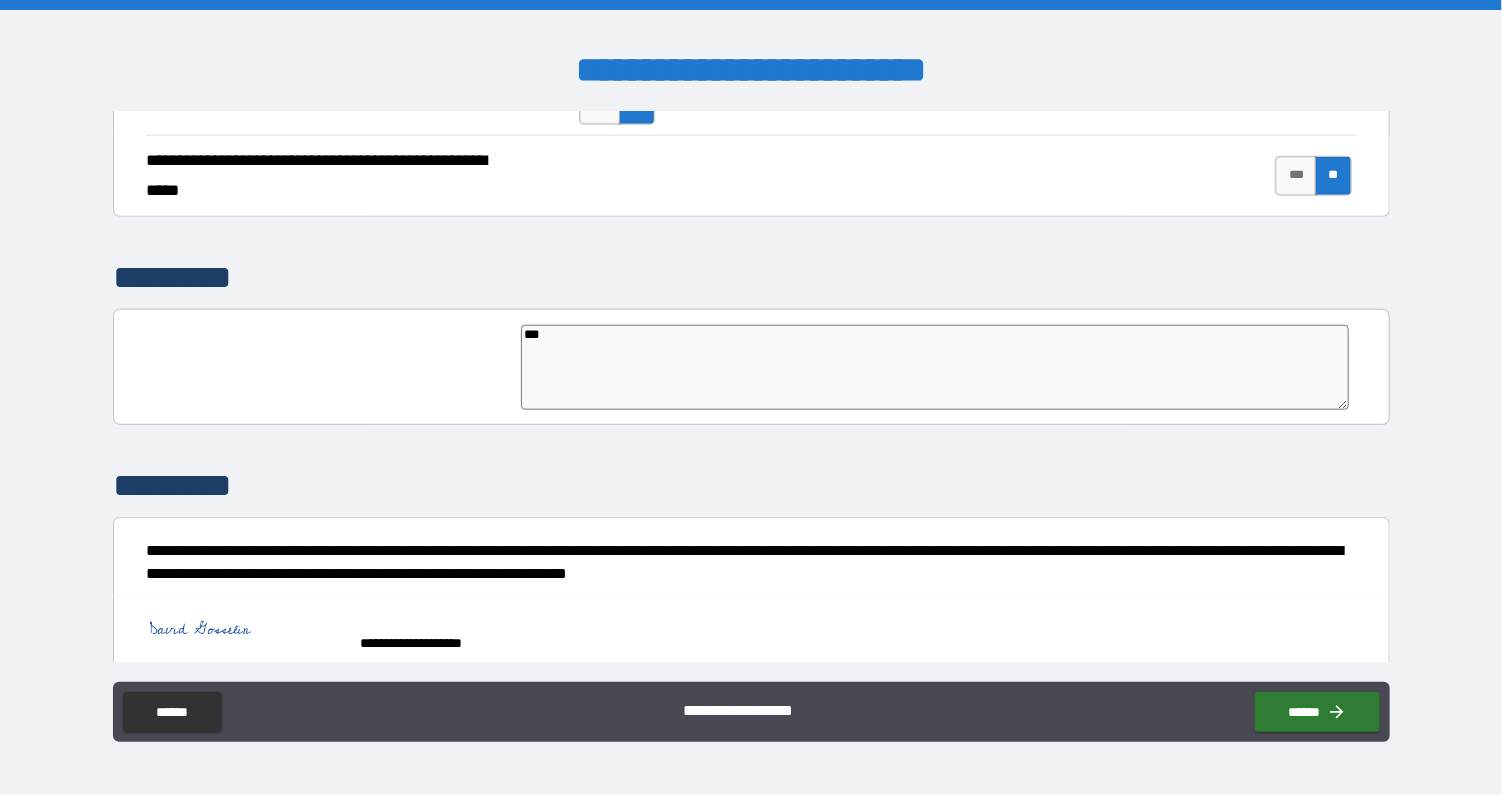 type on "****" 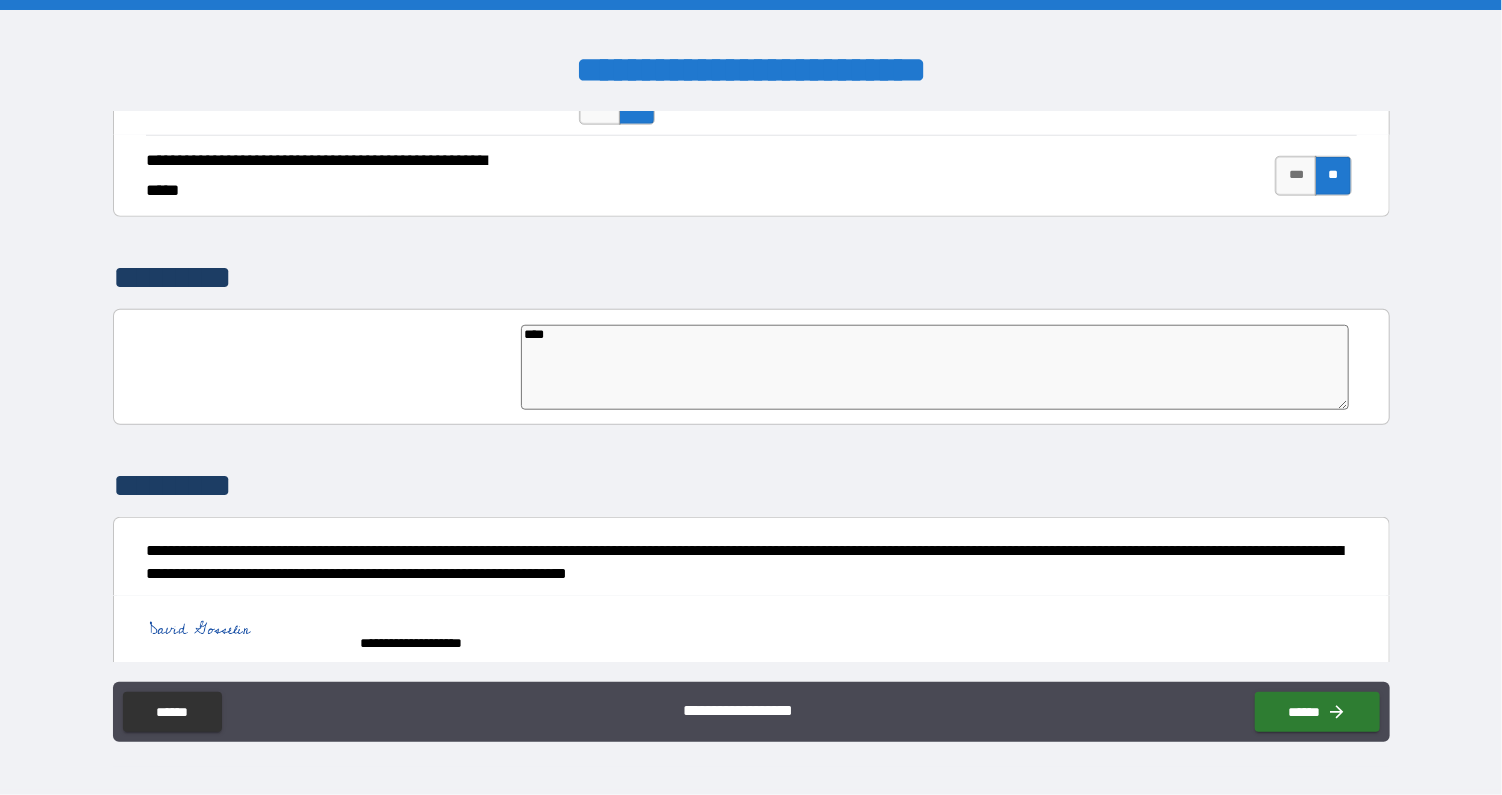 type on "*" 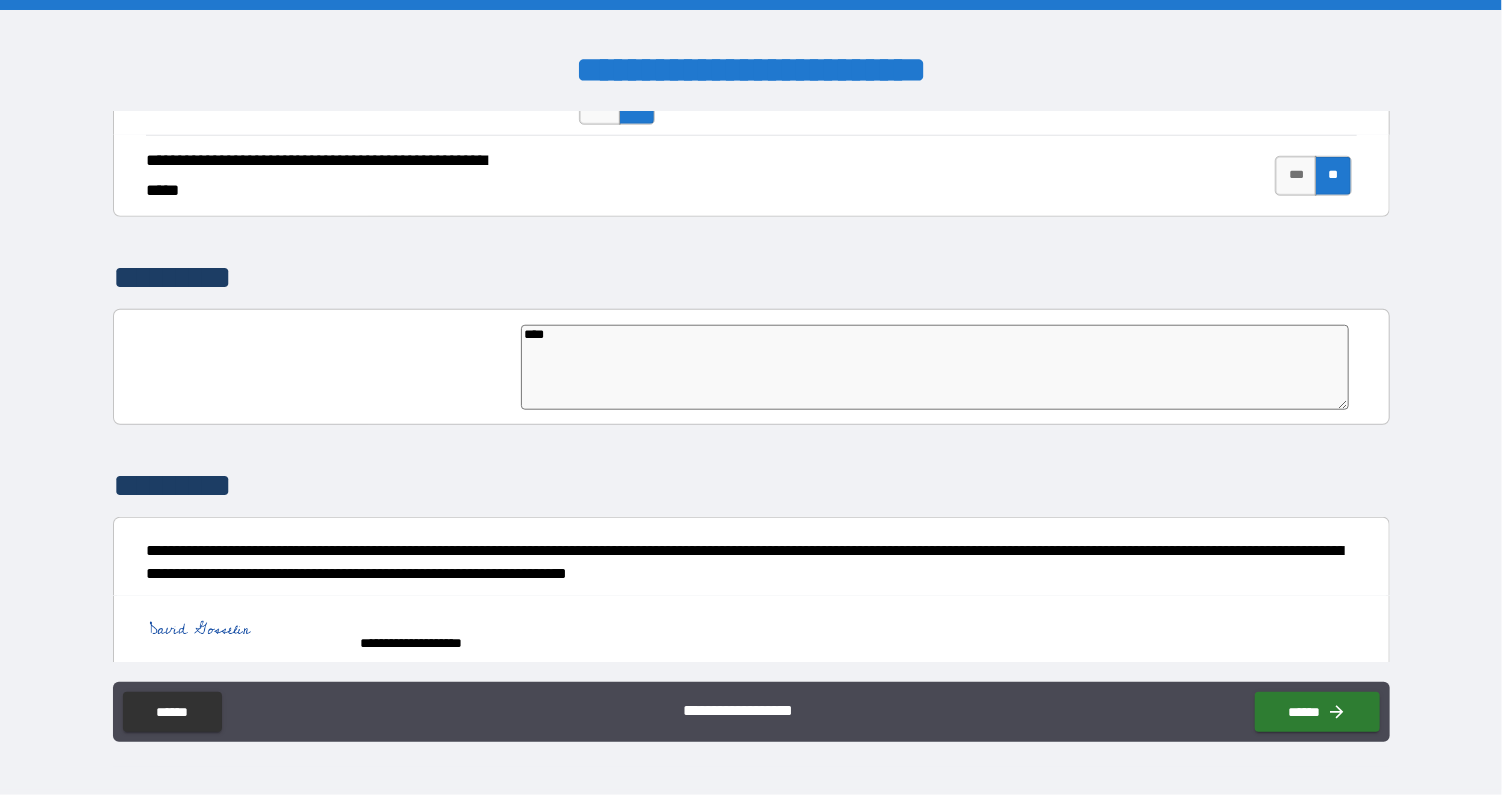 type on "*****" 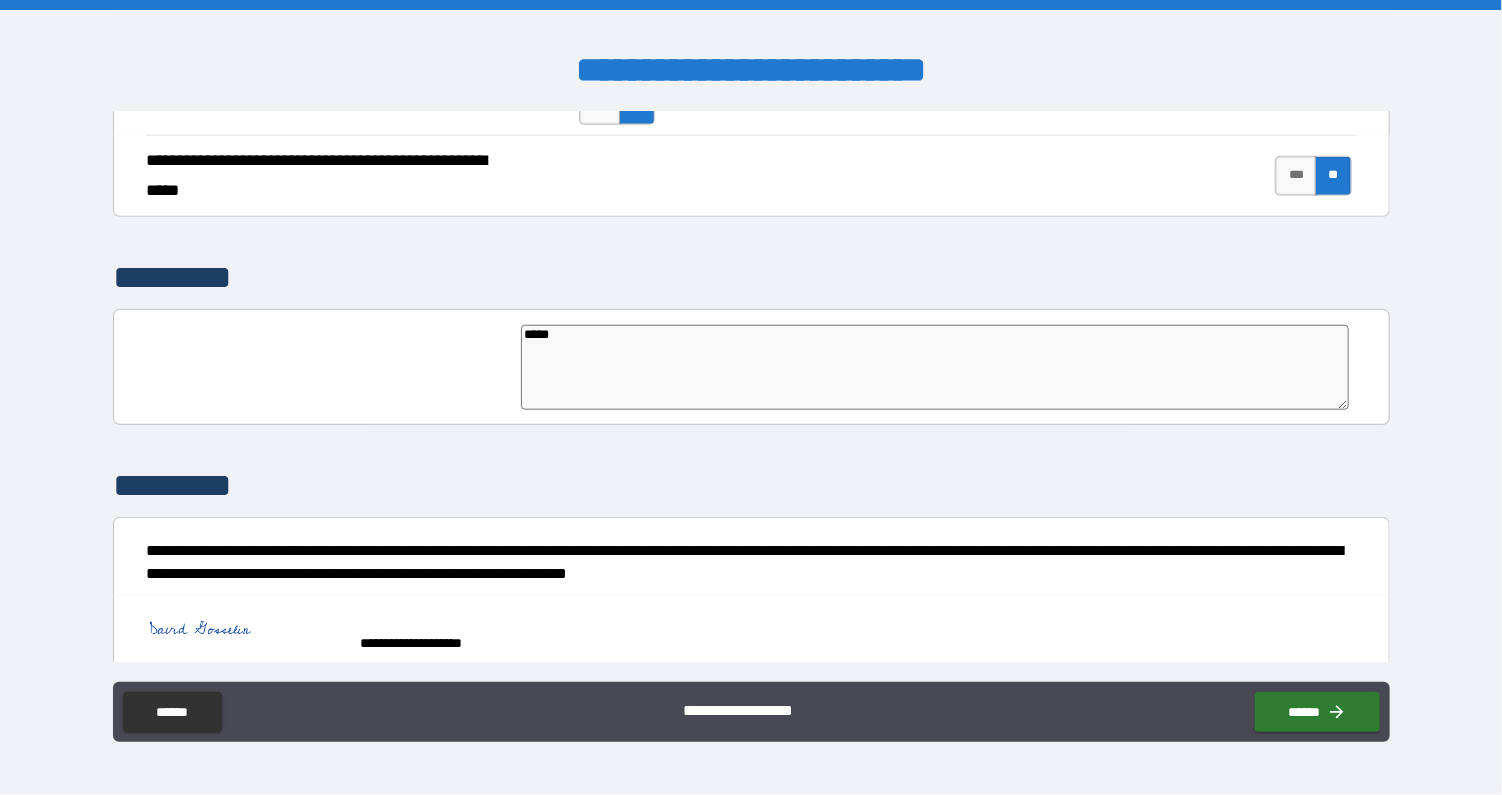 type on "*" 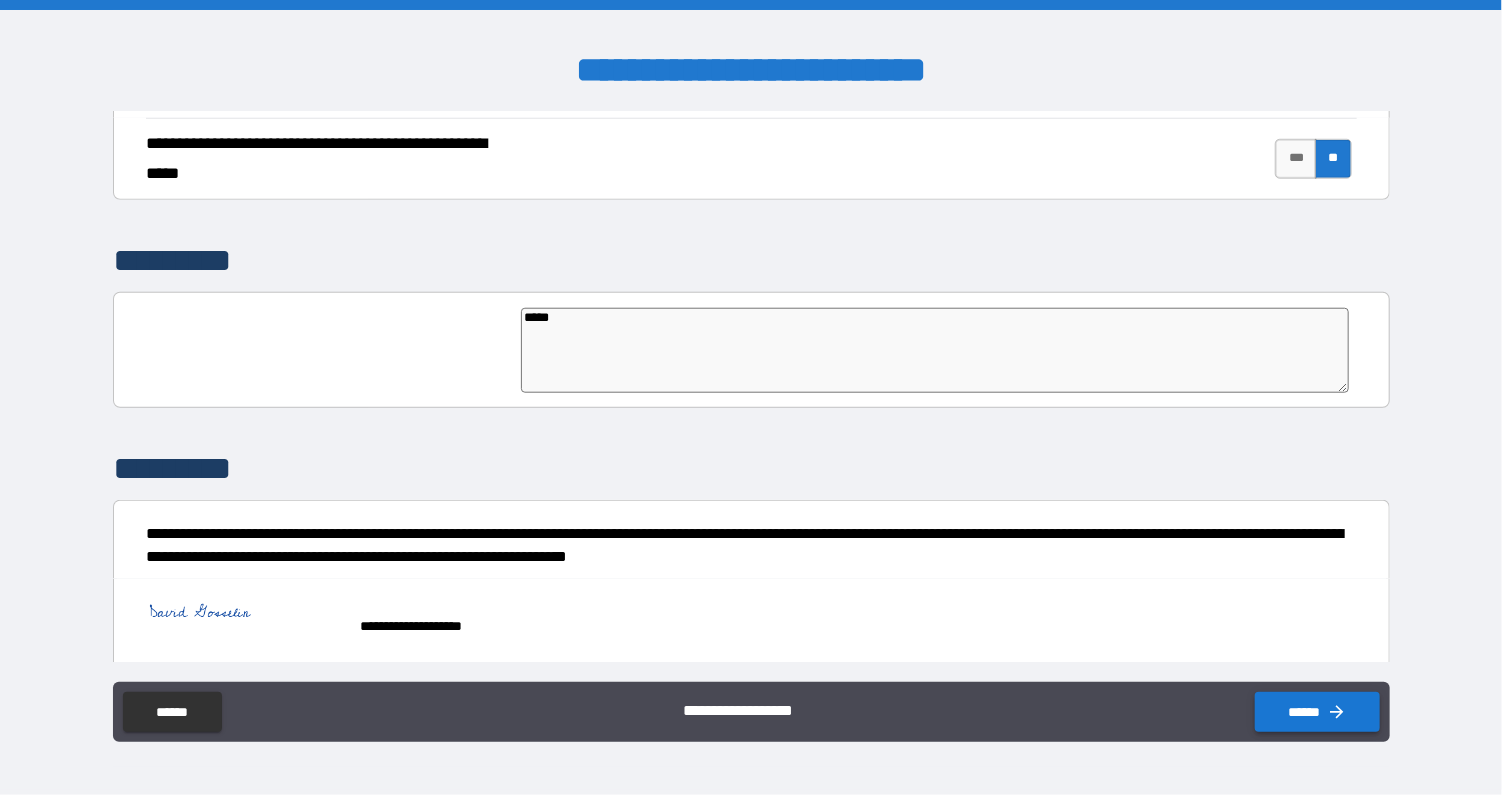 type on "*****" 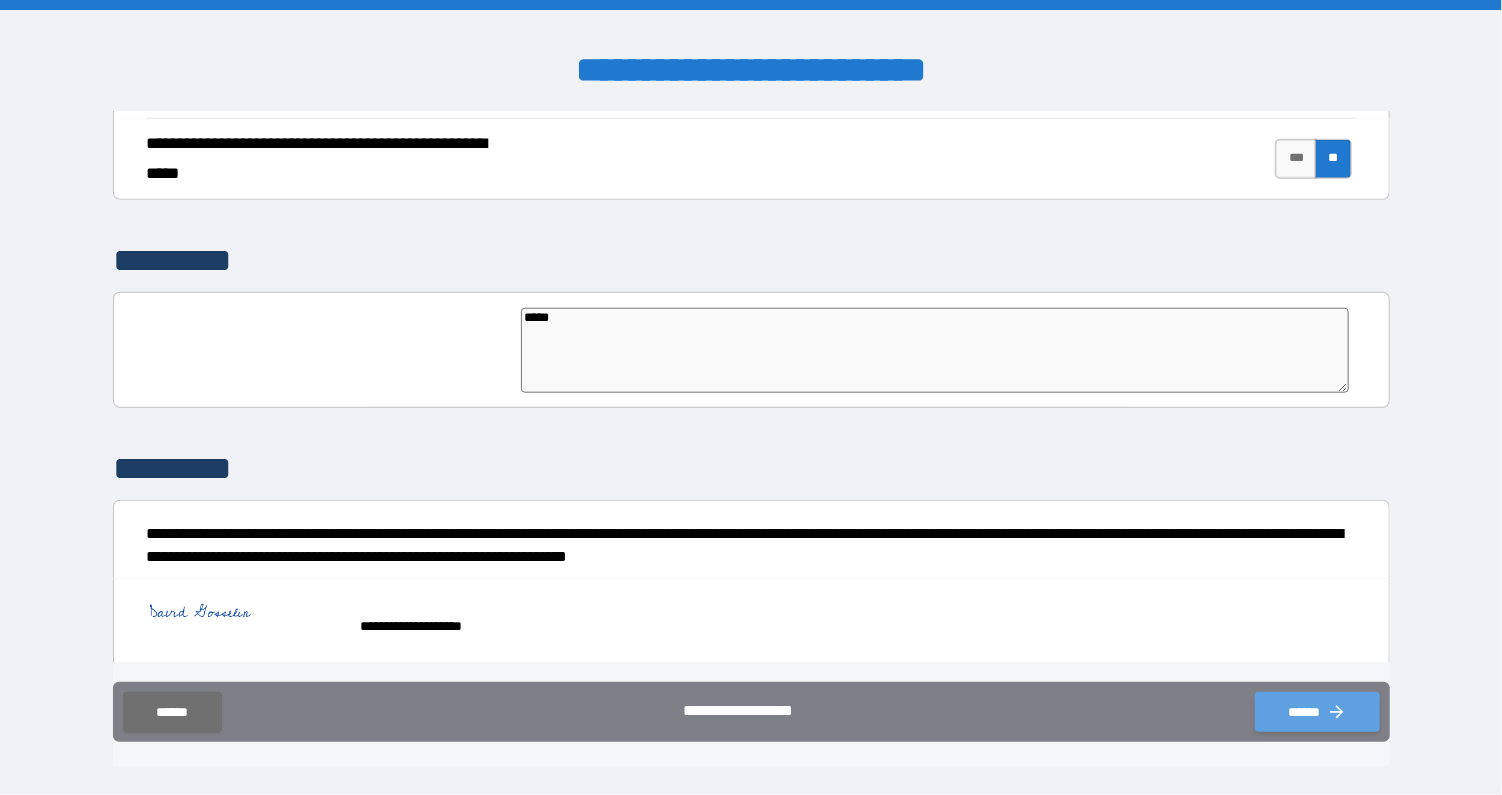 click on "******" at bounding box center [1317, 712] 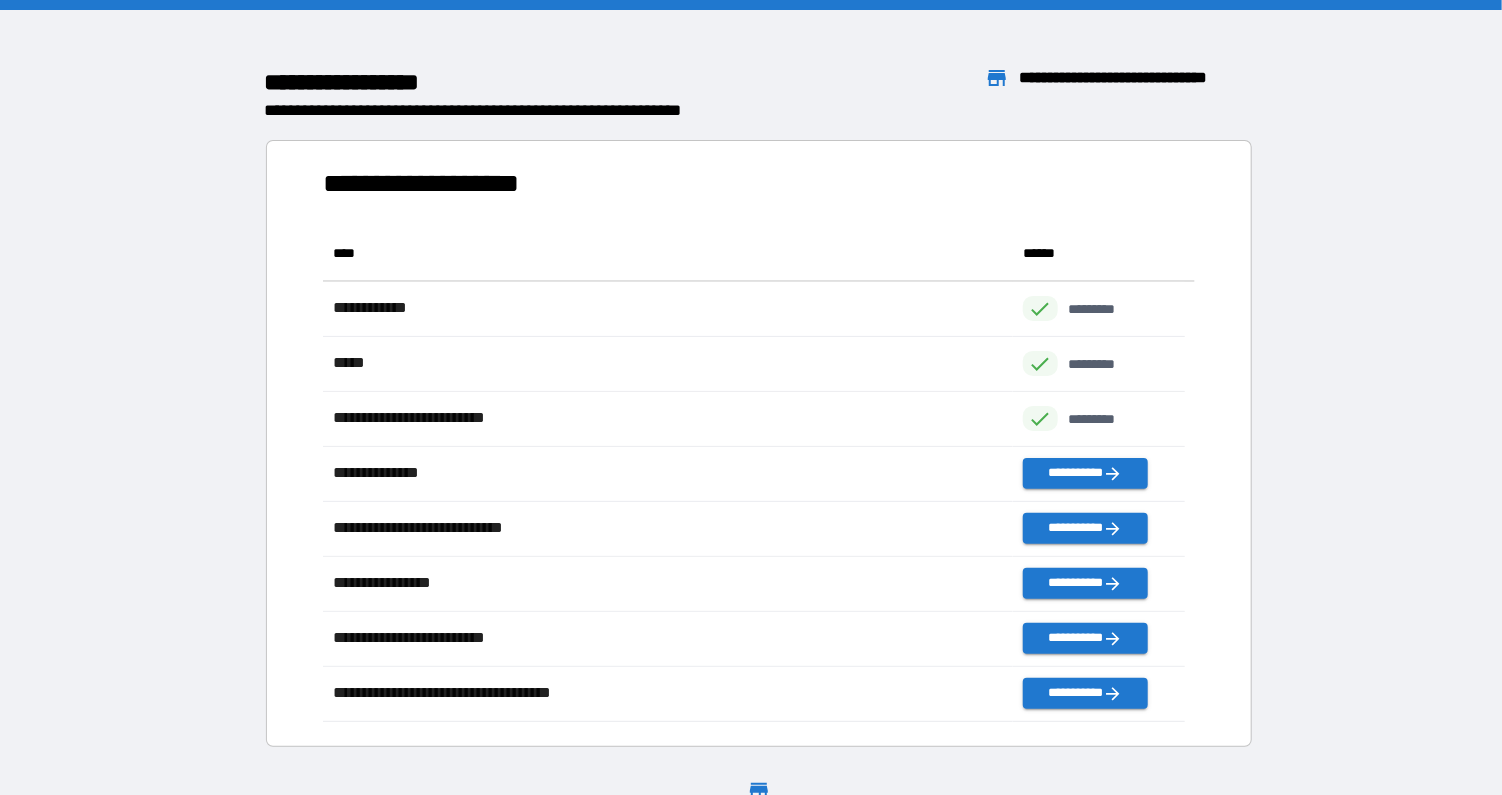 scroll, scrollTop: 16, scrollLeft: 16, axis: both 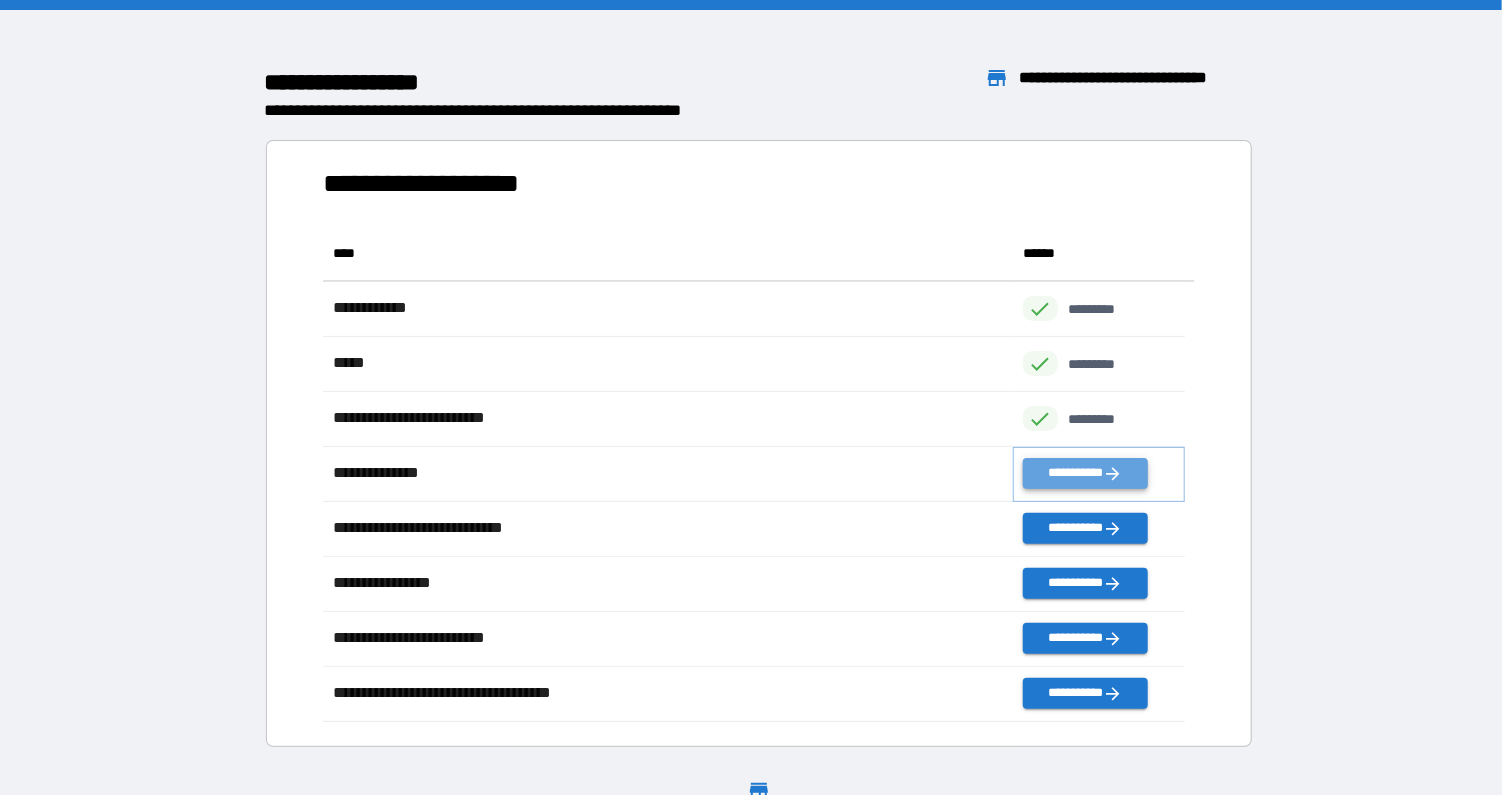 click on "**********" at bounding box center (1085, 473) 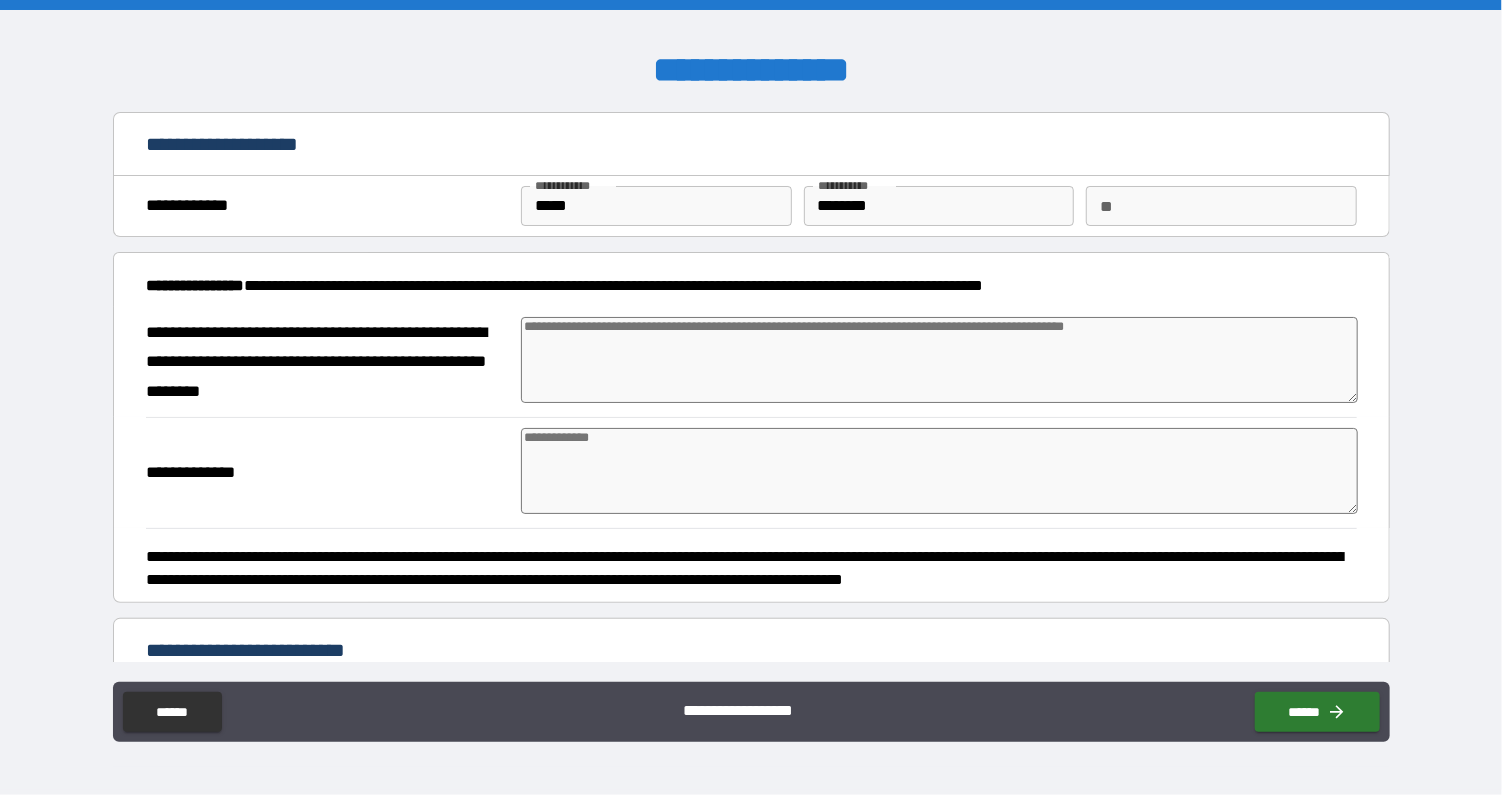 type on "*" 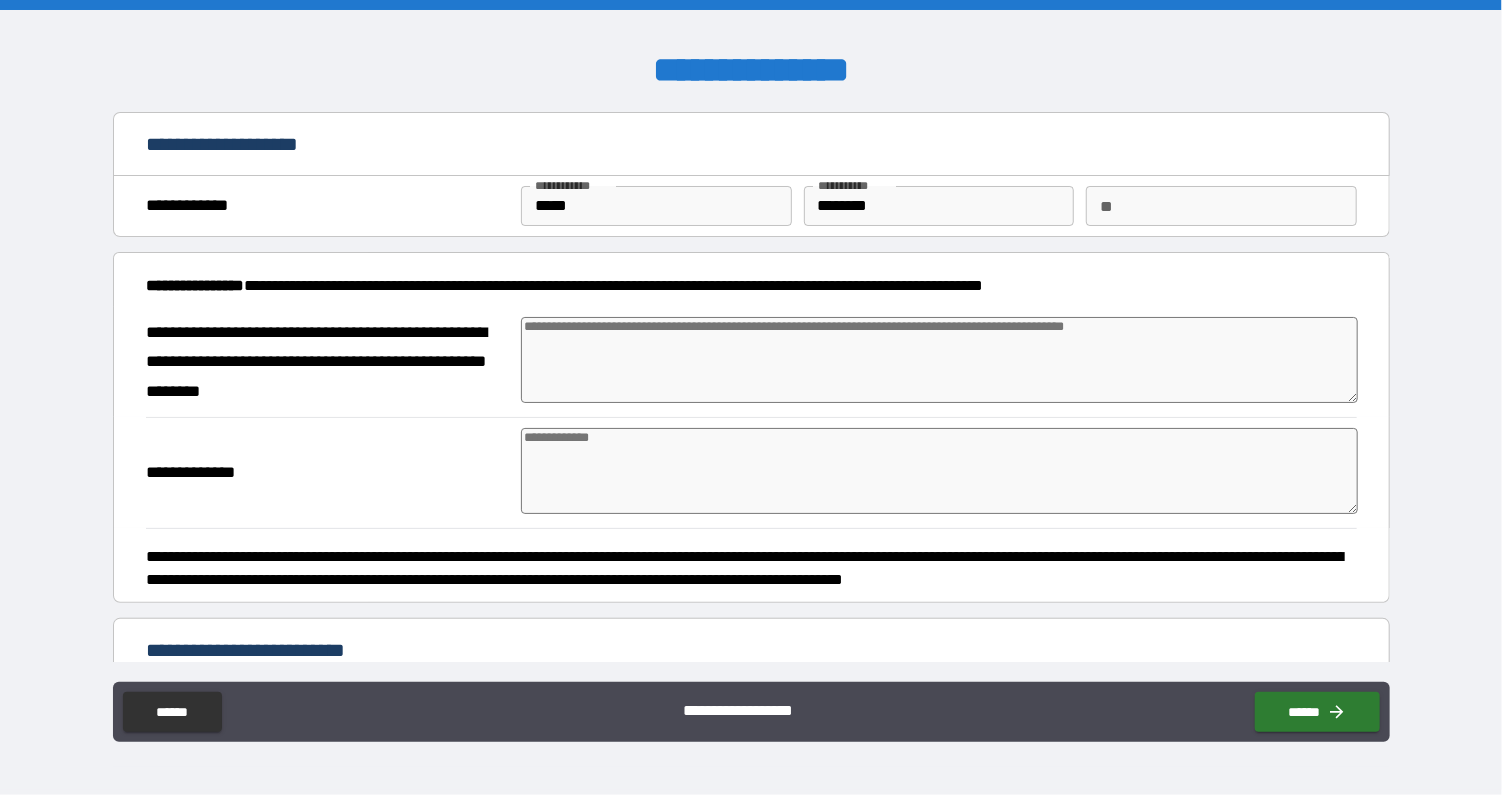 type on "*" 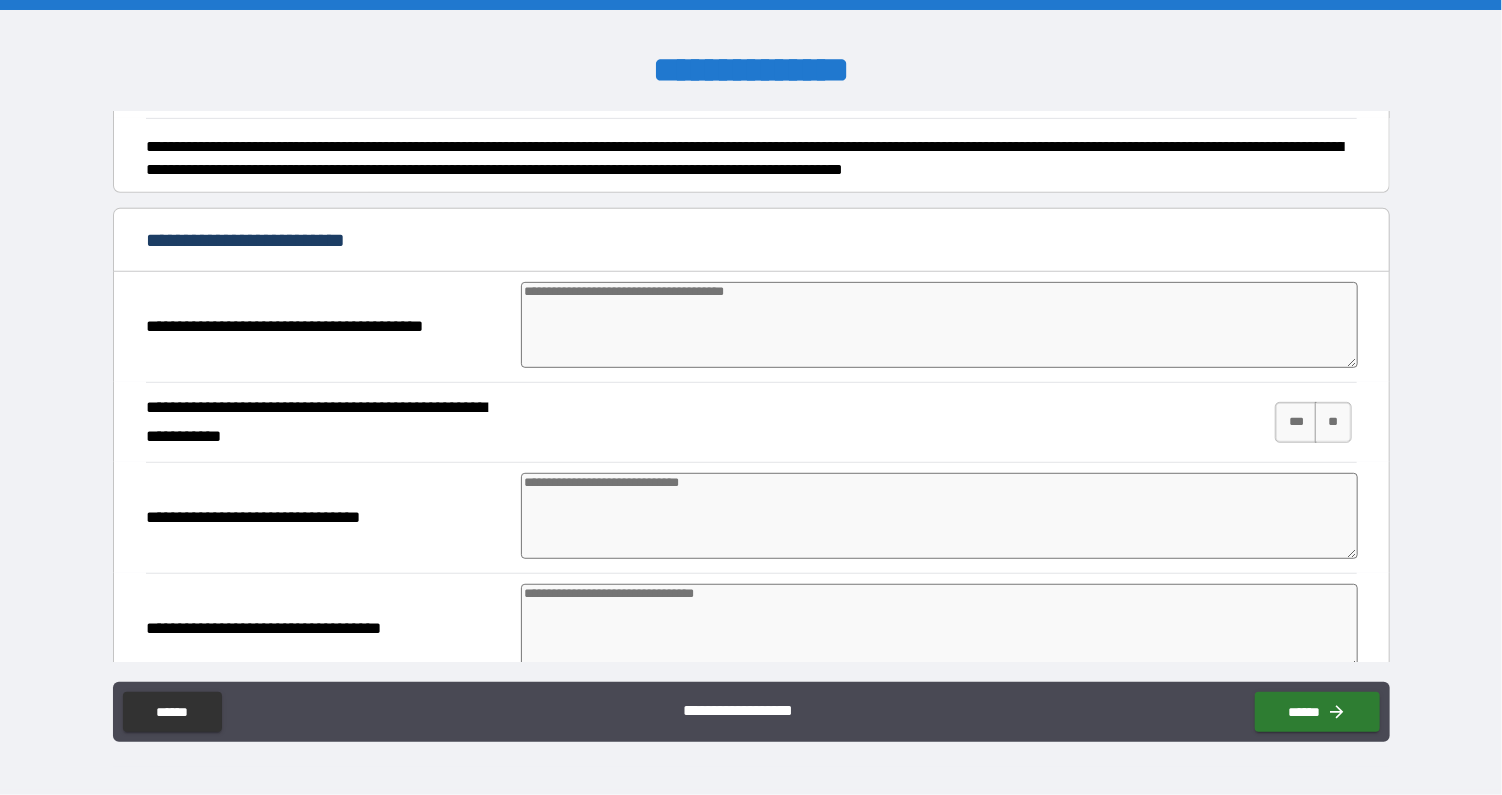 scroll, scrollTop: 468, scrollLeft: 0, axis: vertical 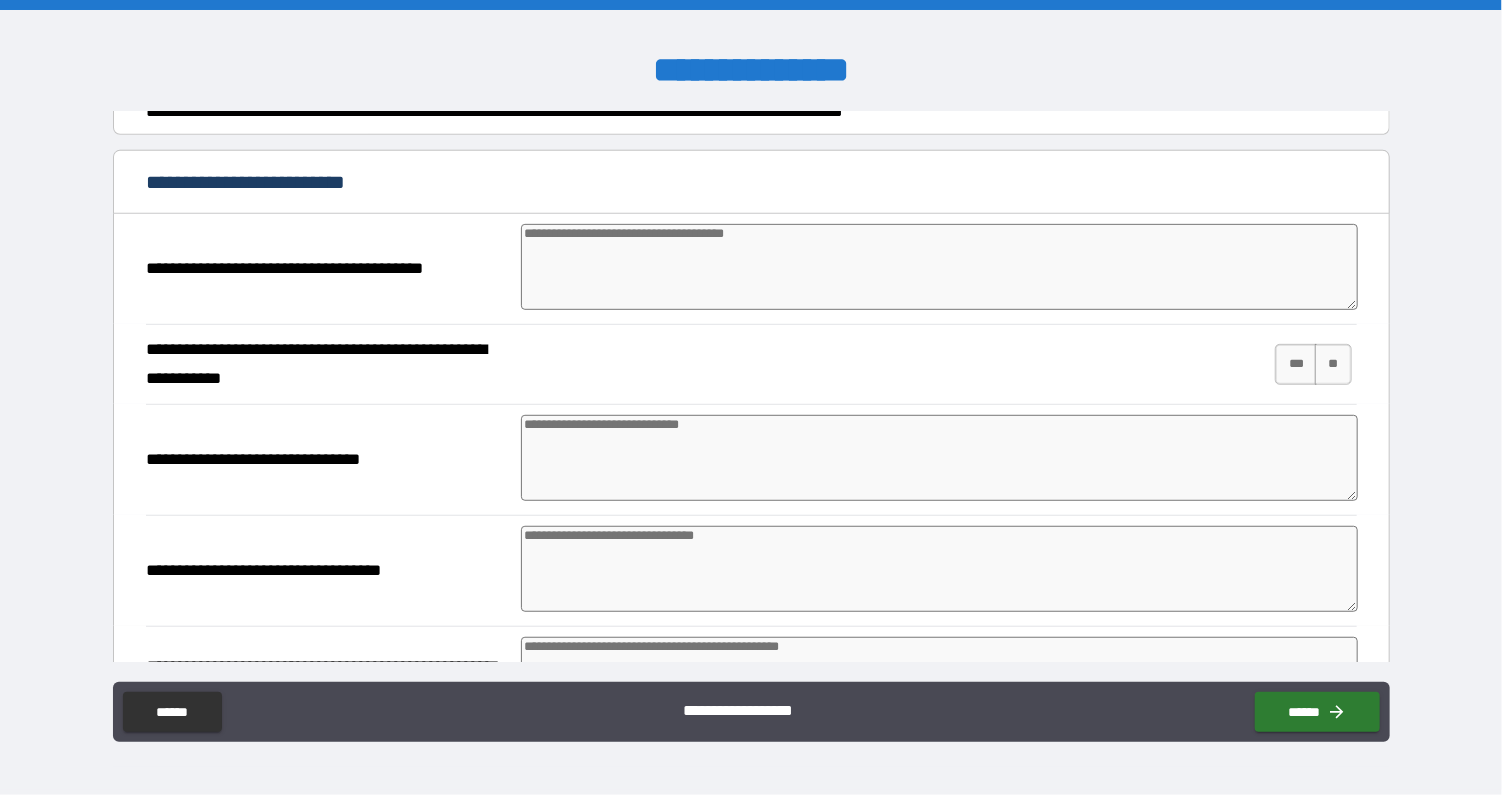 click at bounding box center (939, 267) 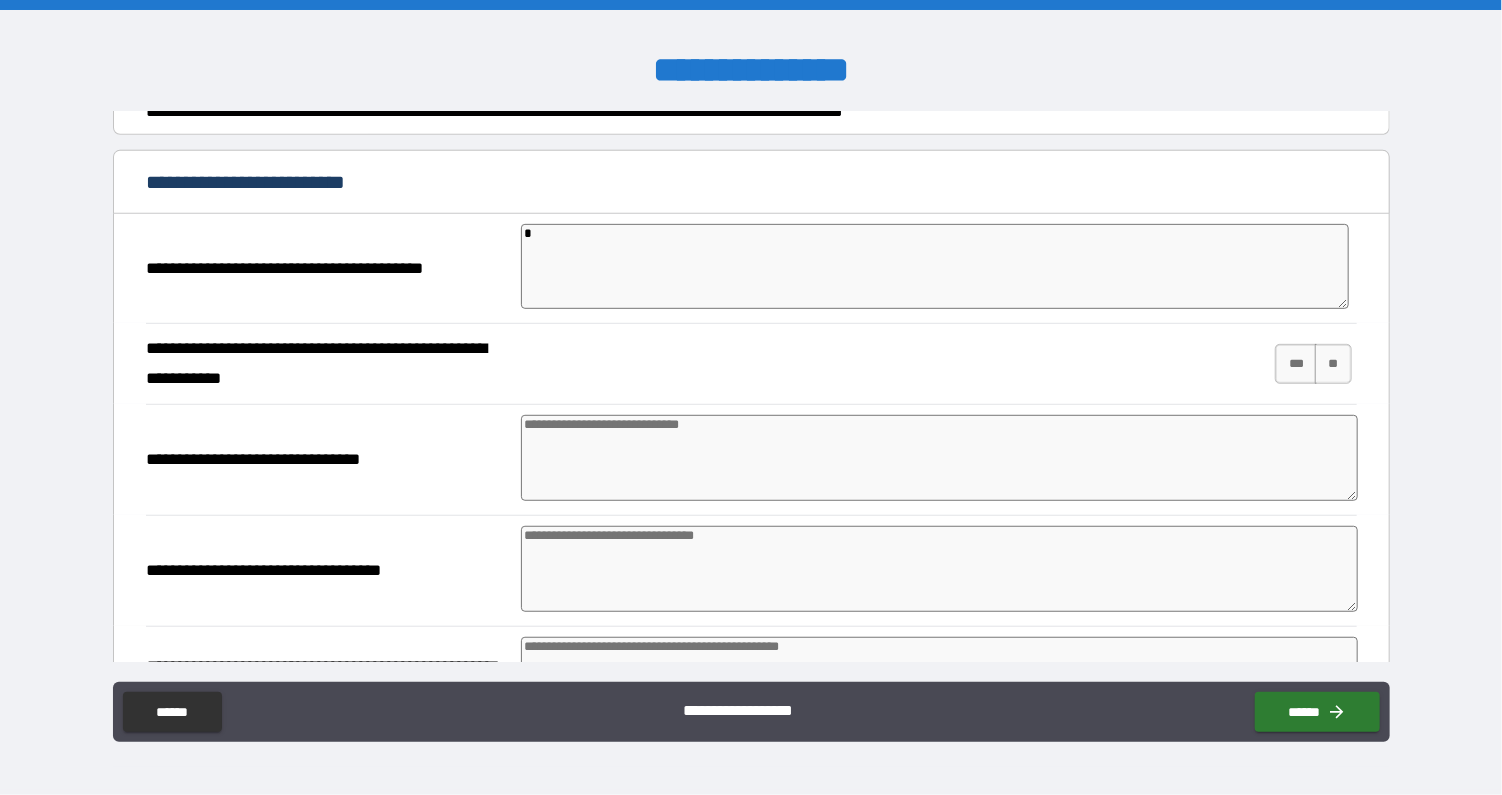 type on "*" 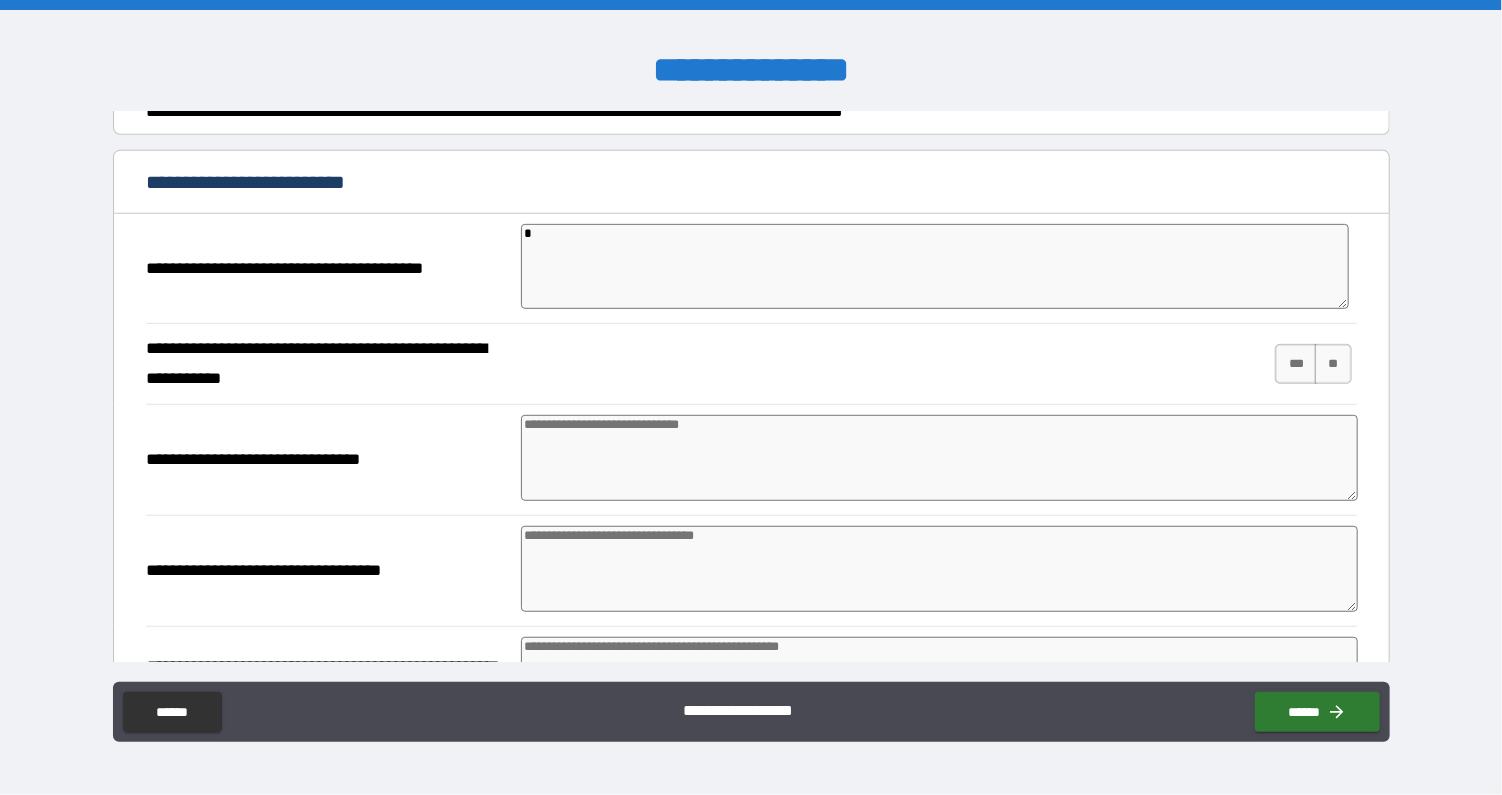 type on "*" 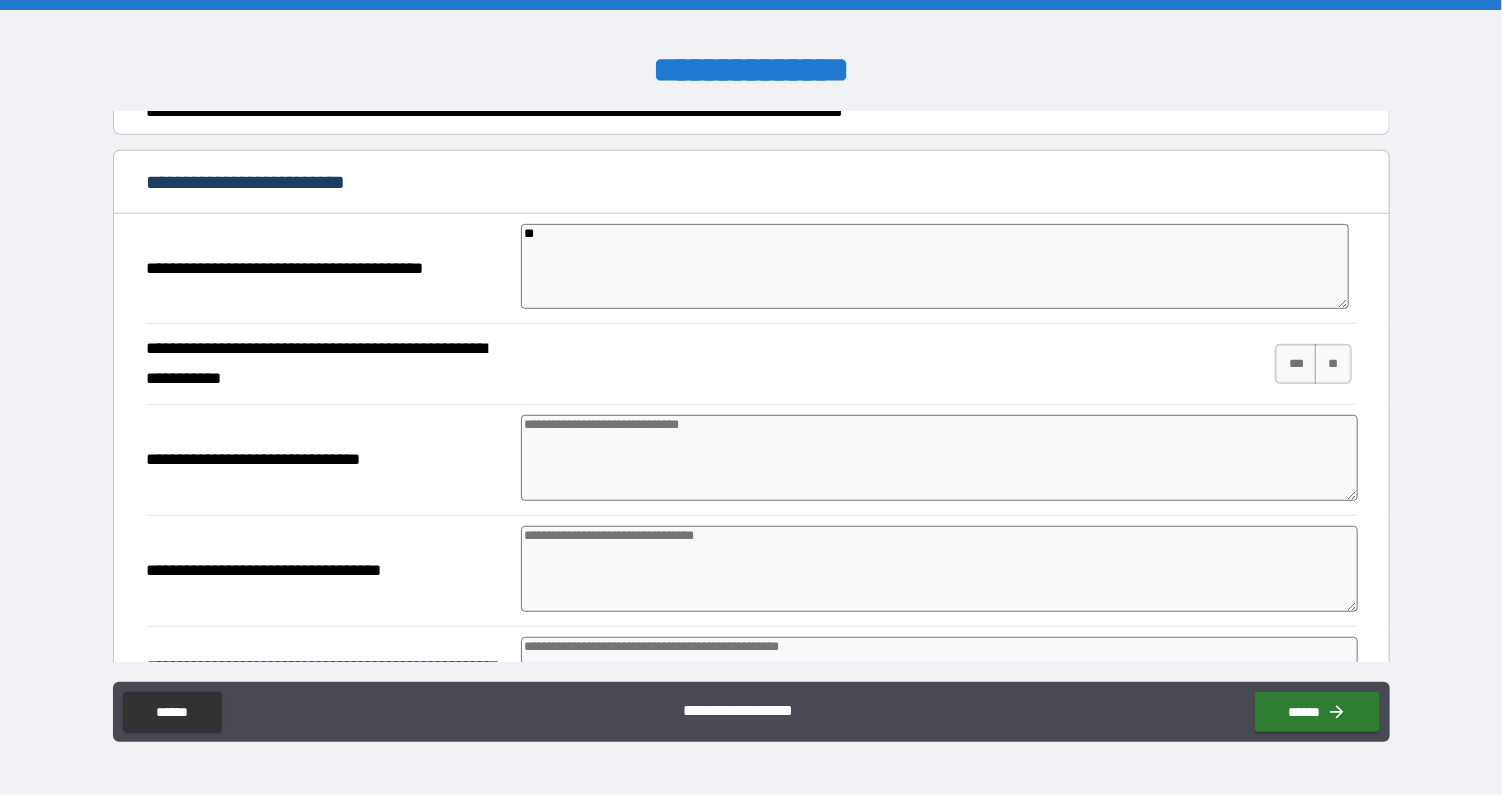 type on "*" 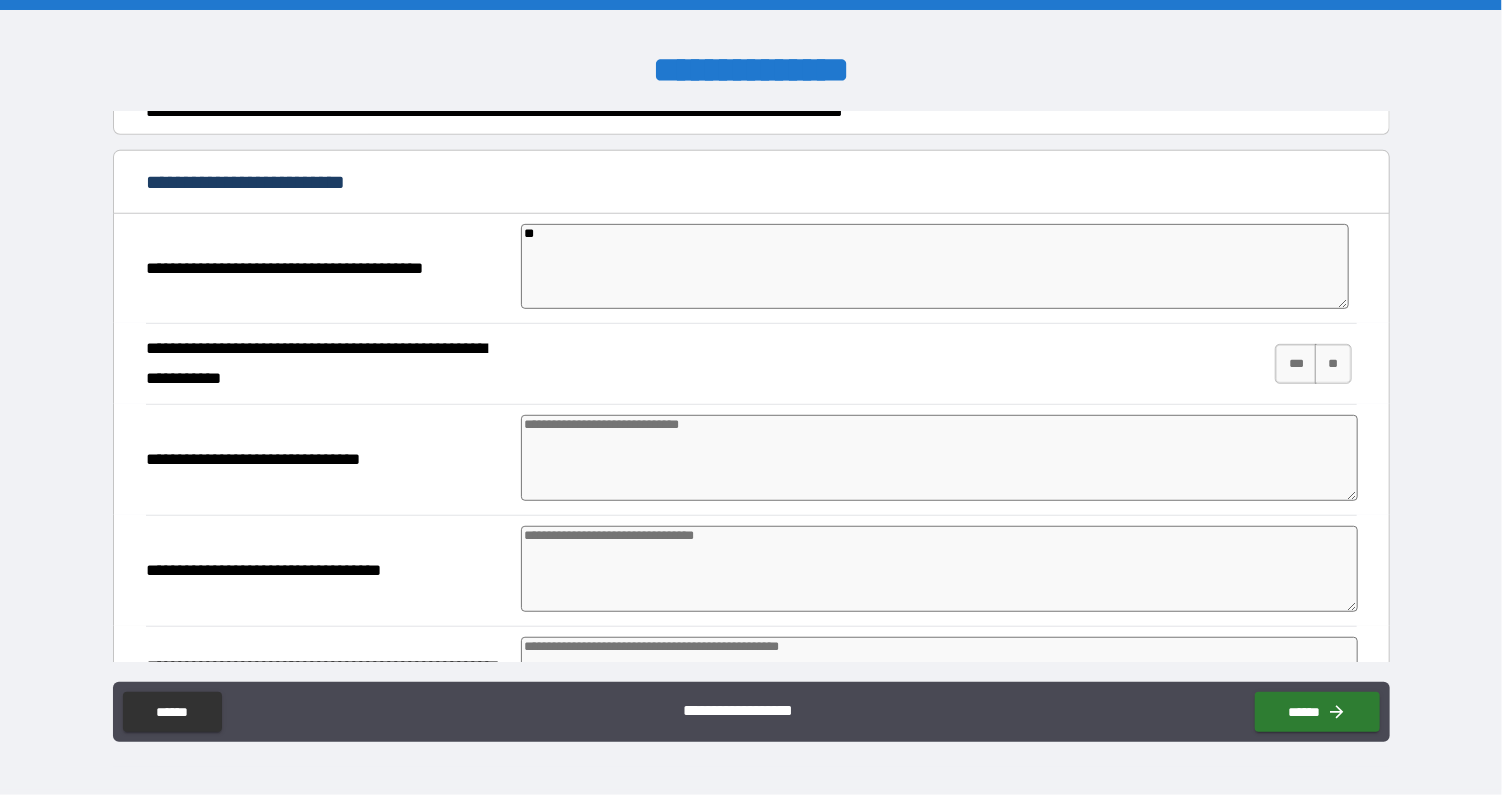 type on "*" 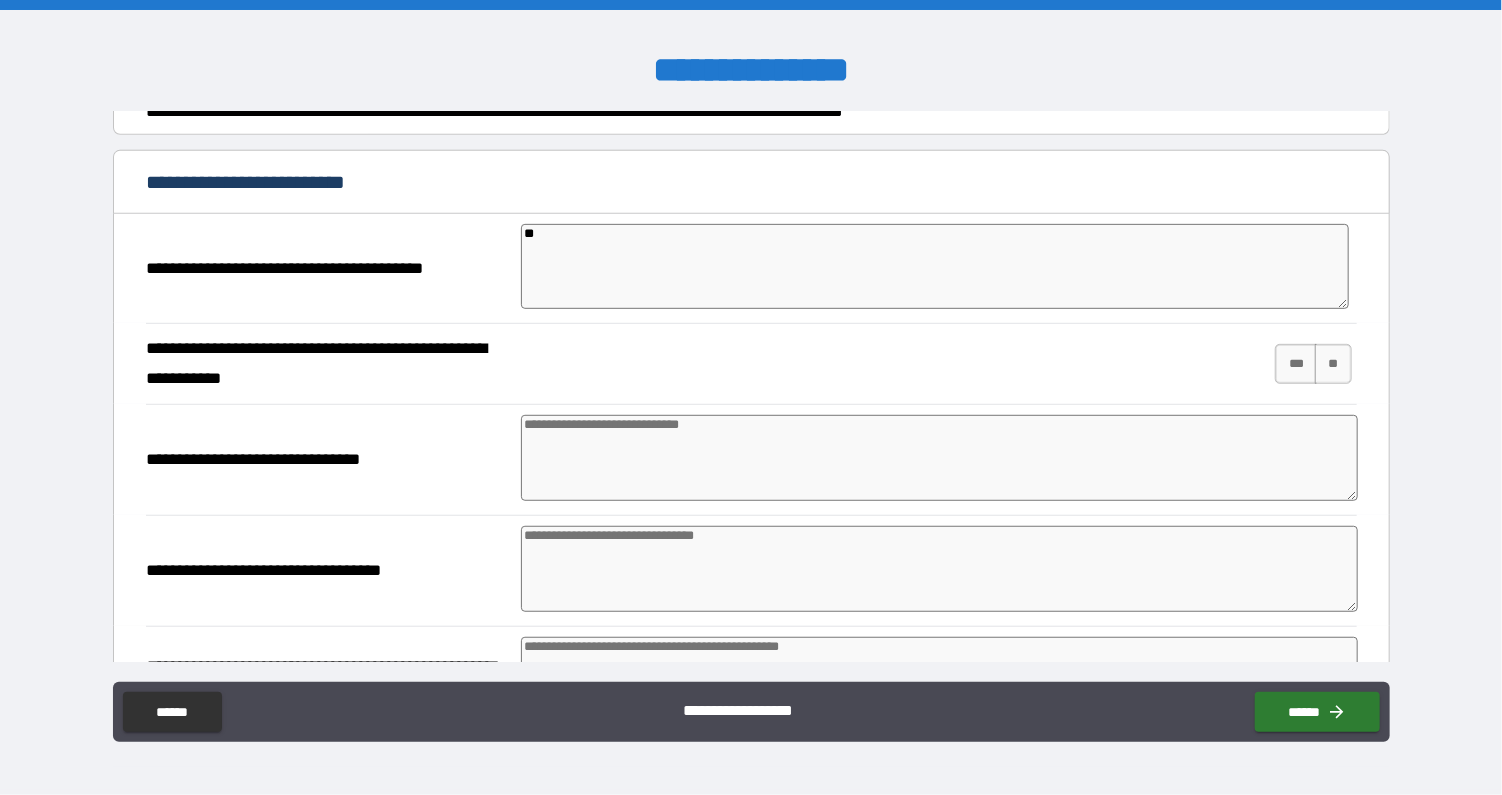 type on "*" 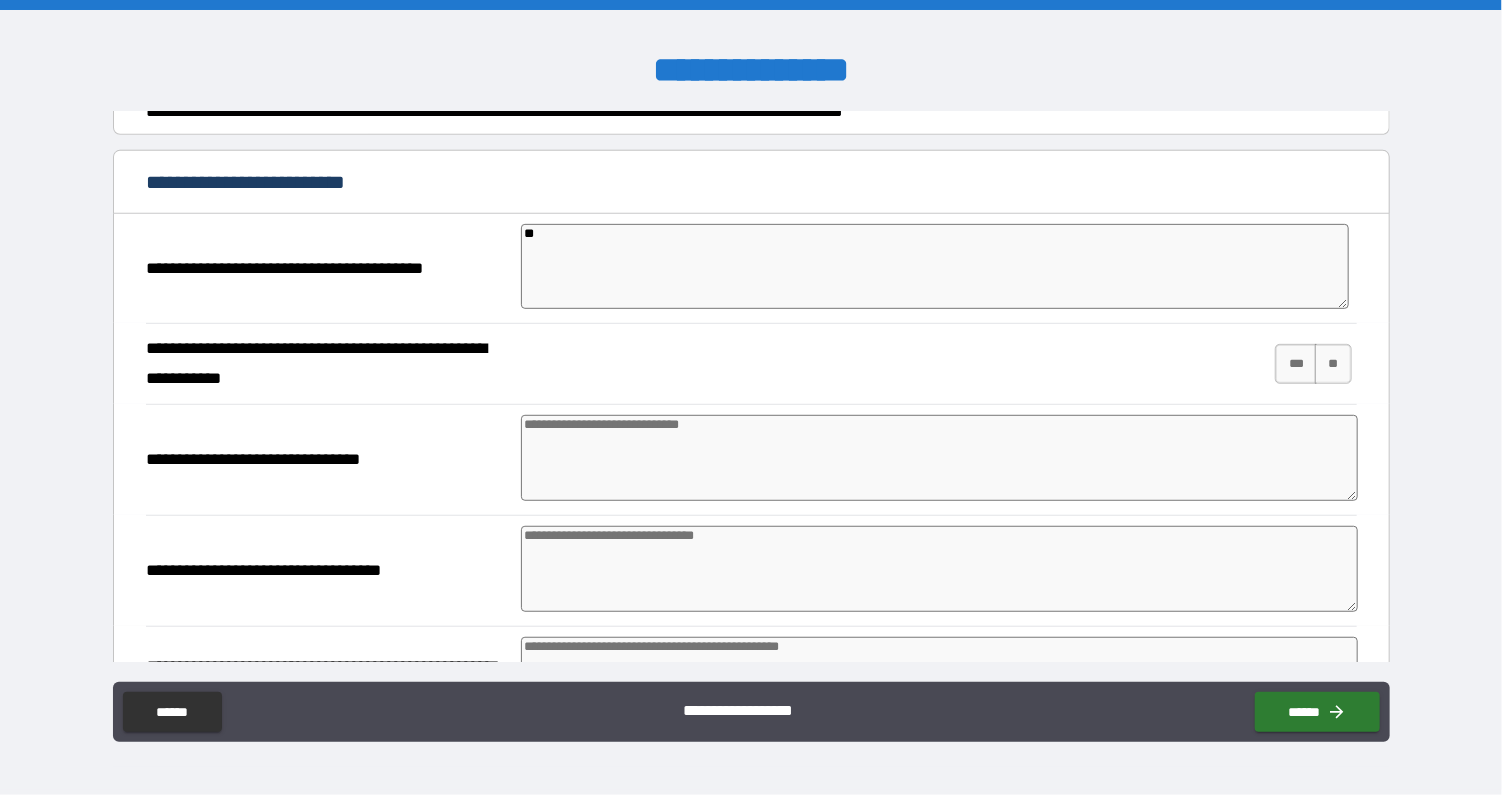 type on "*" 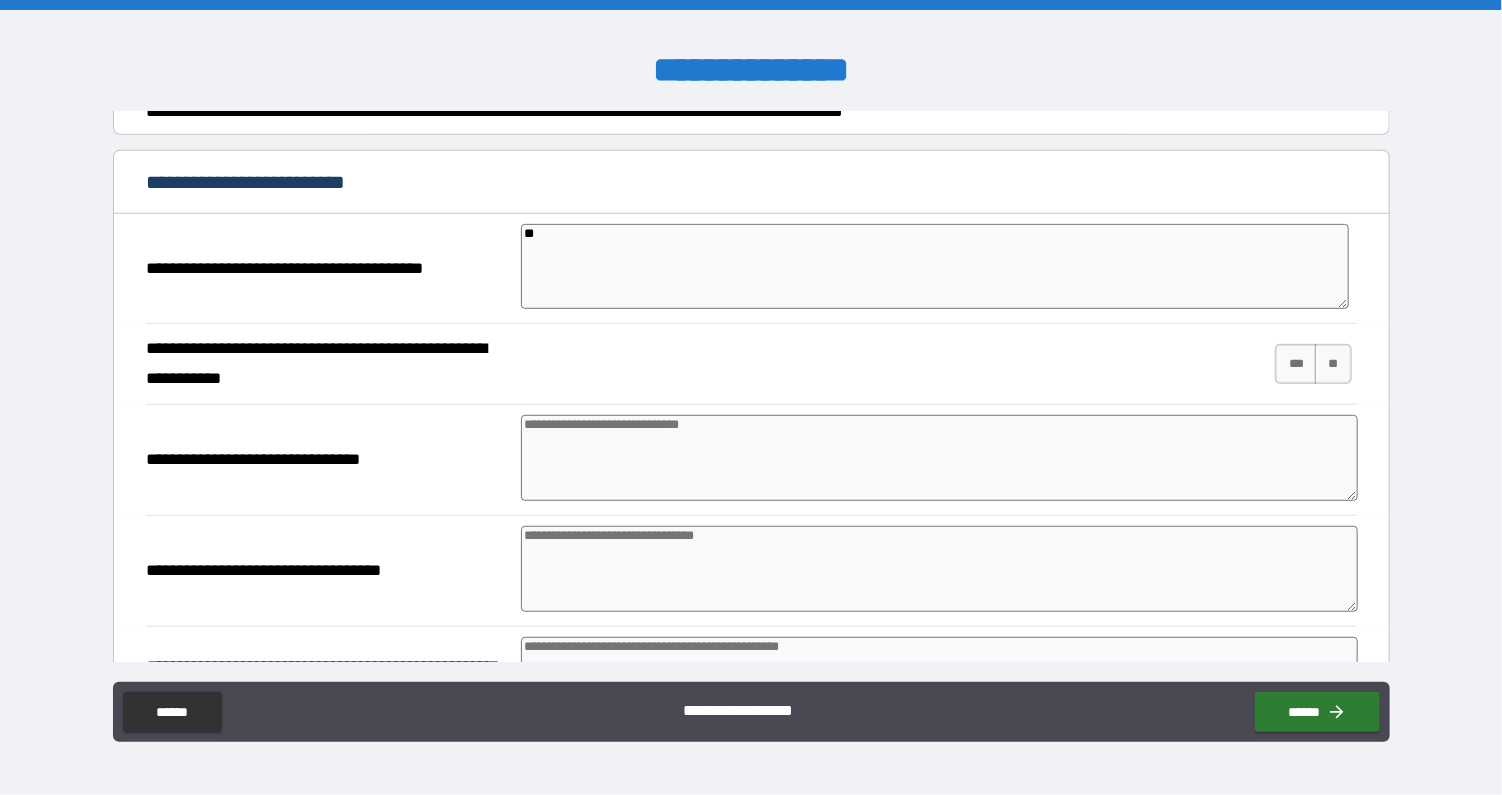 type on "*" 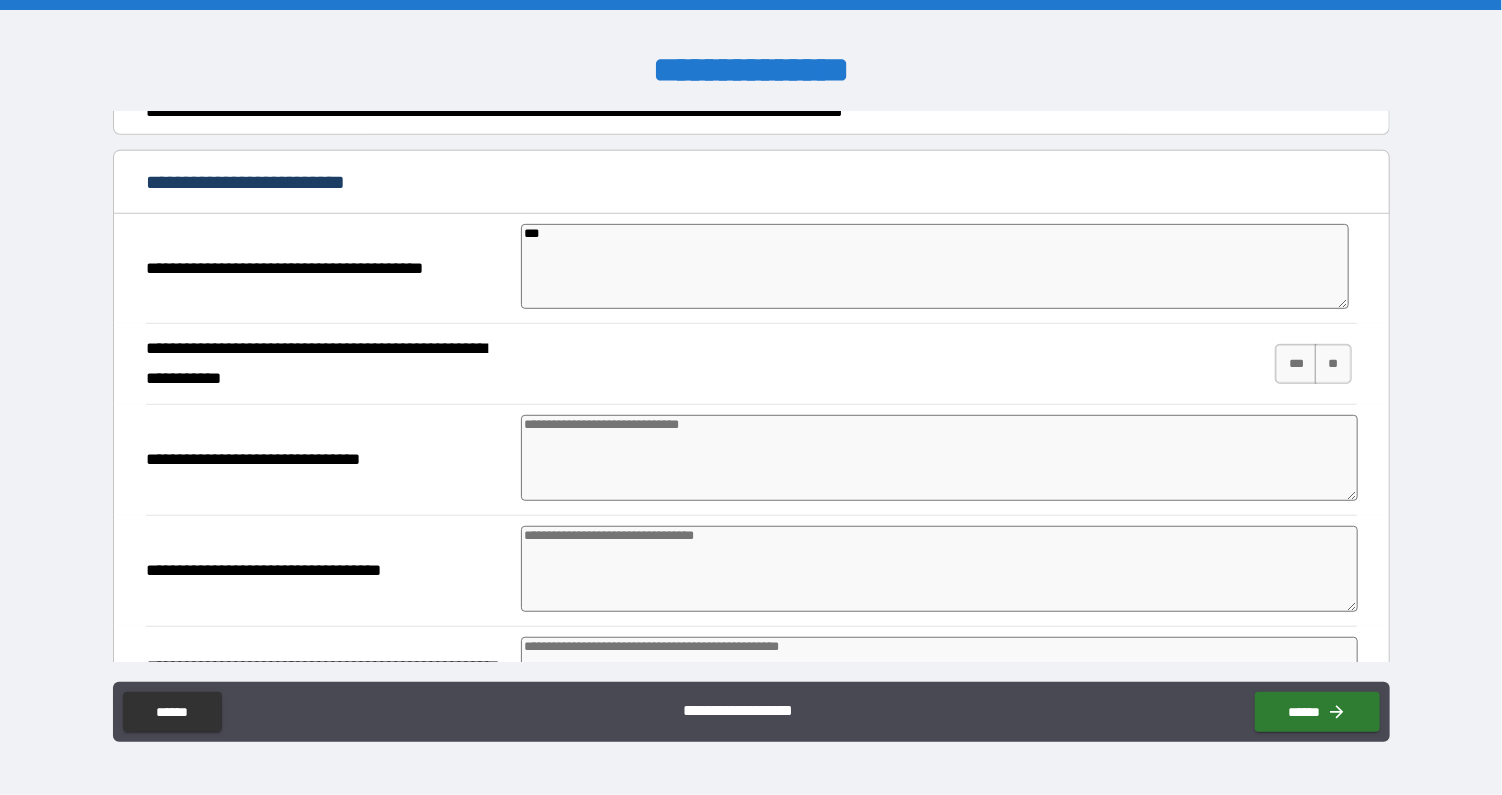 type on "*" 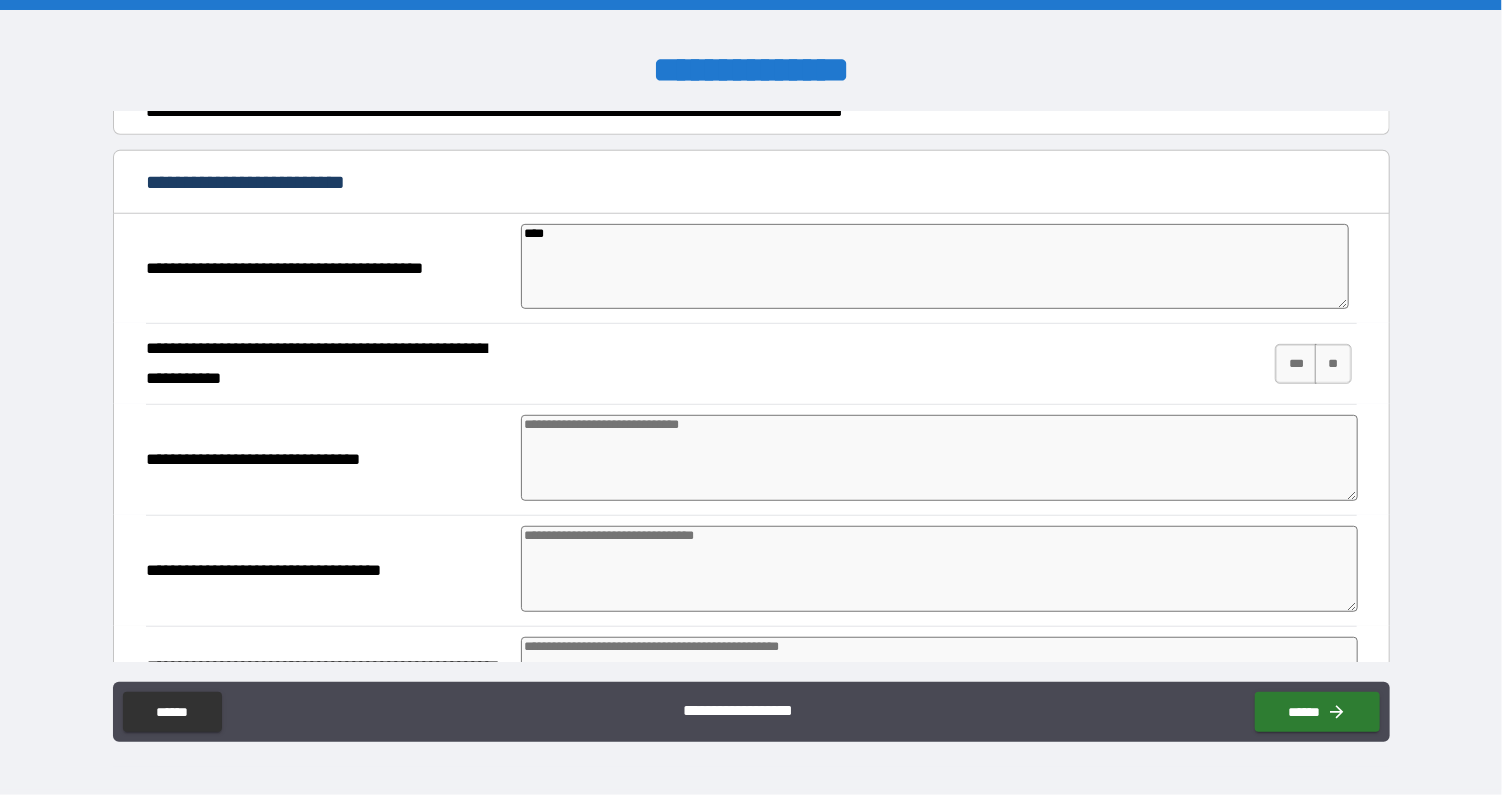type on "*" 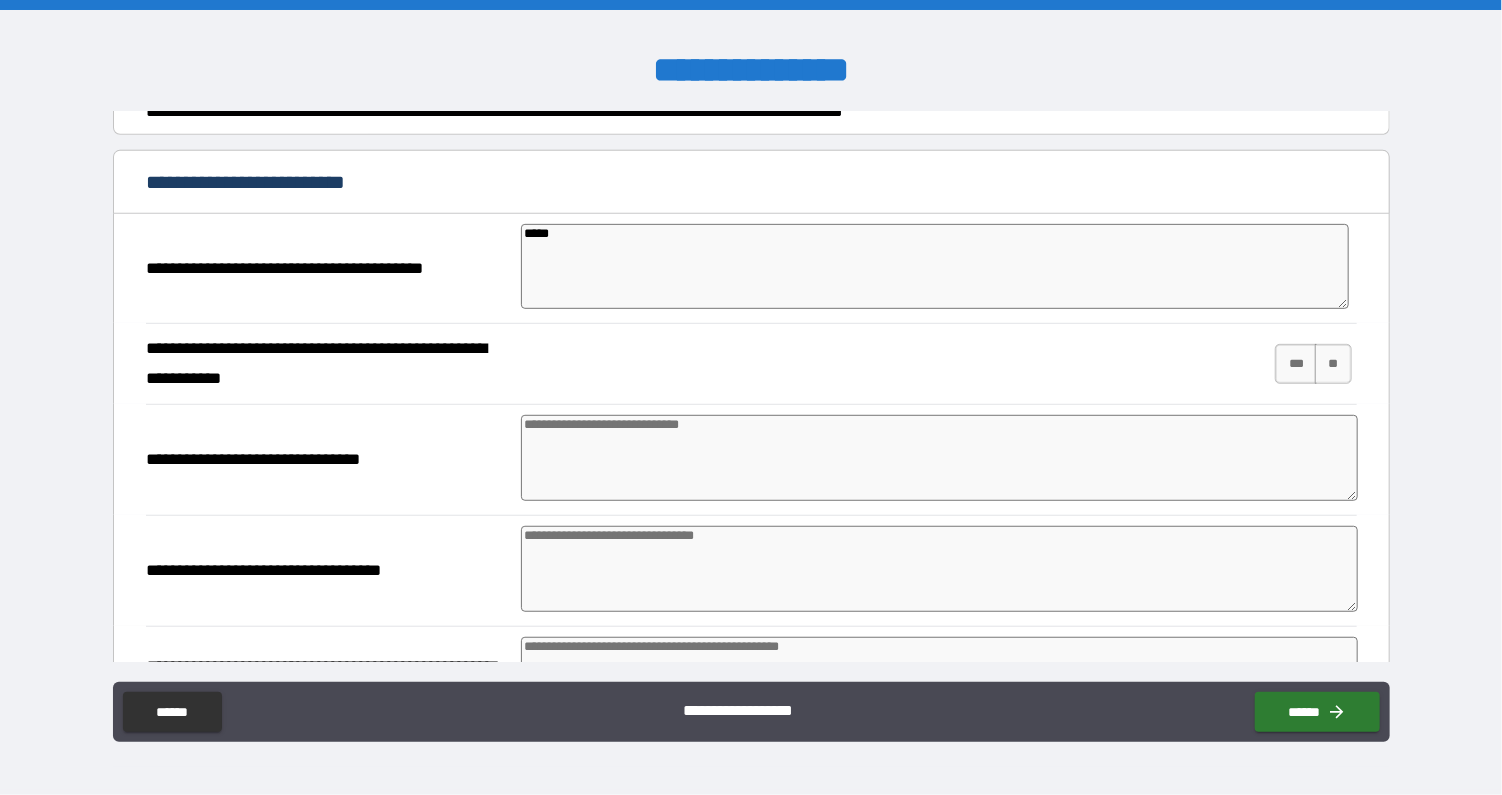 type on "*" 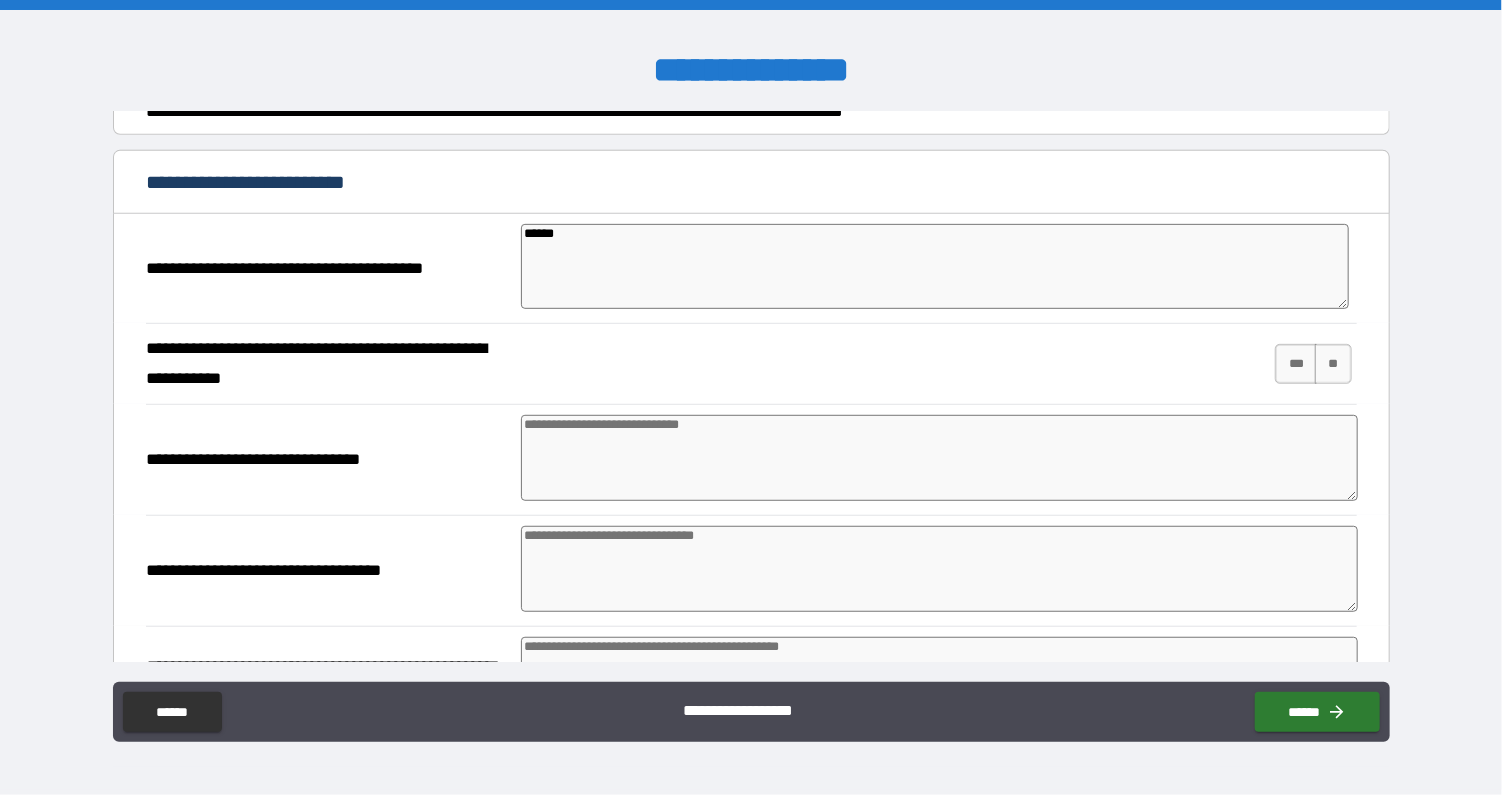 type on "*" 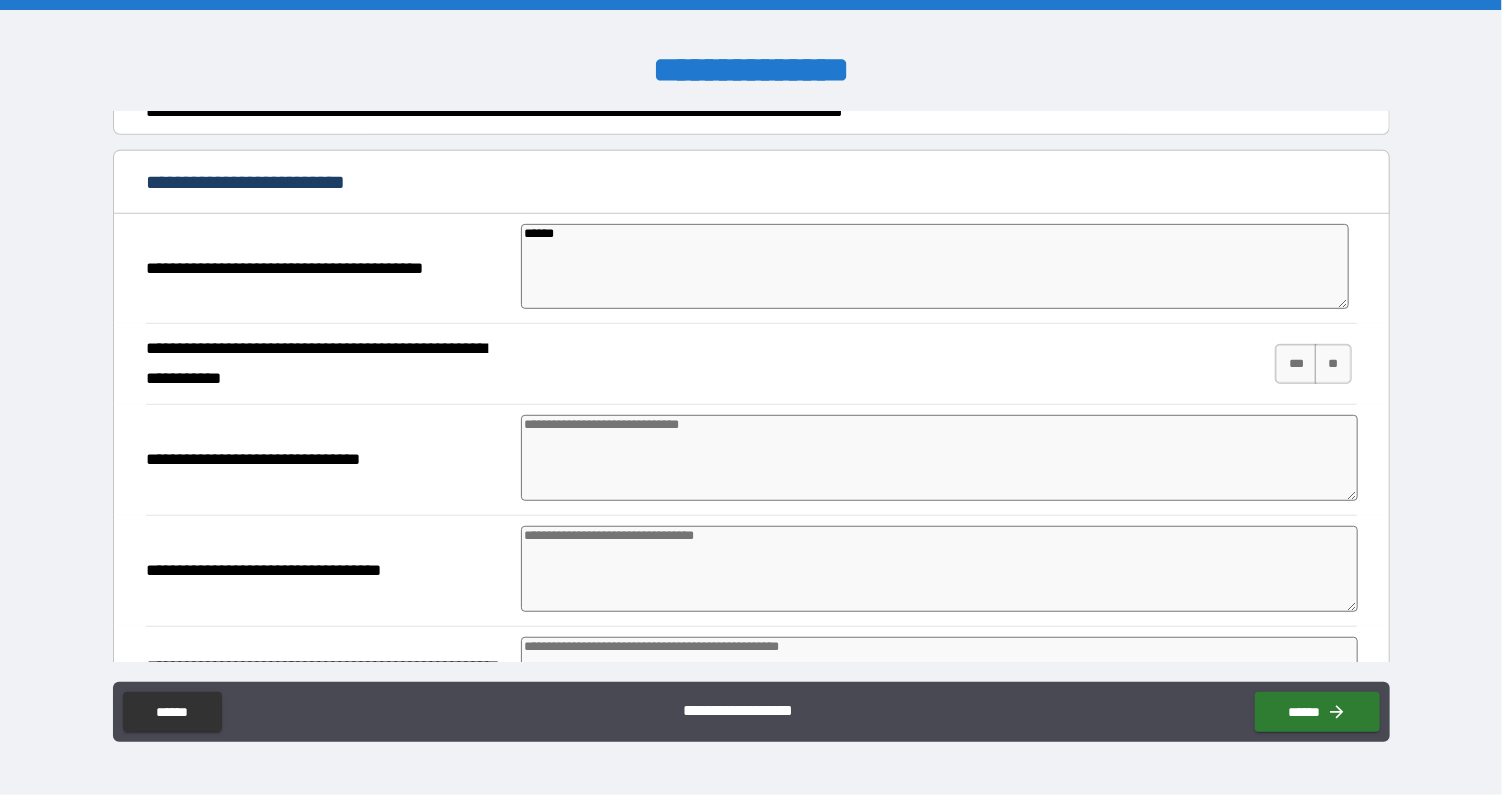 type on "*" 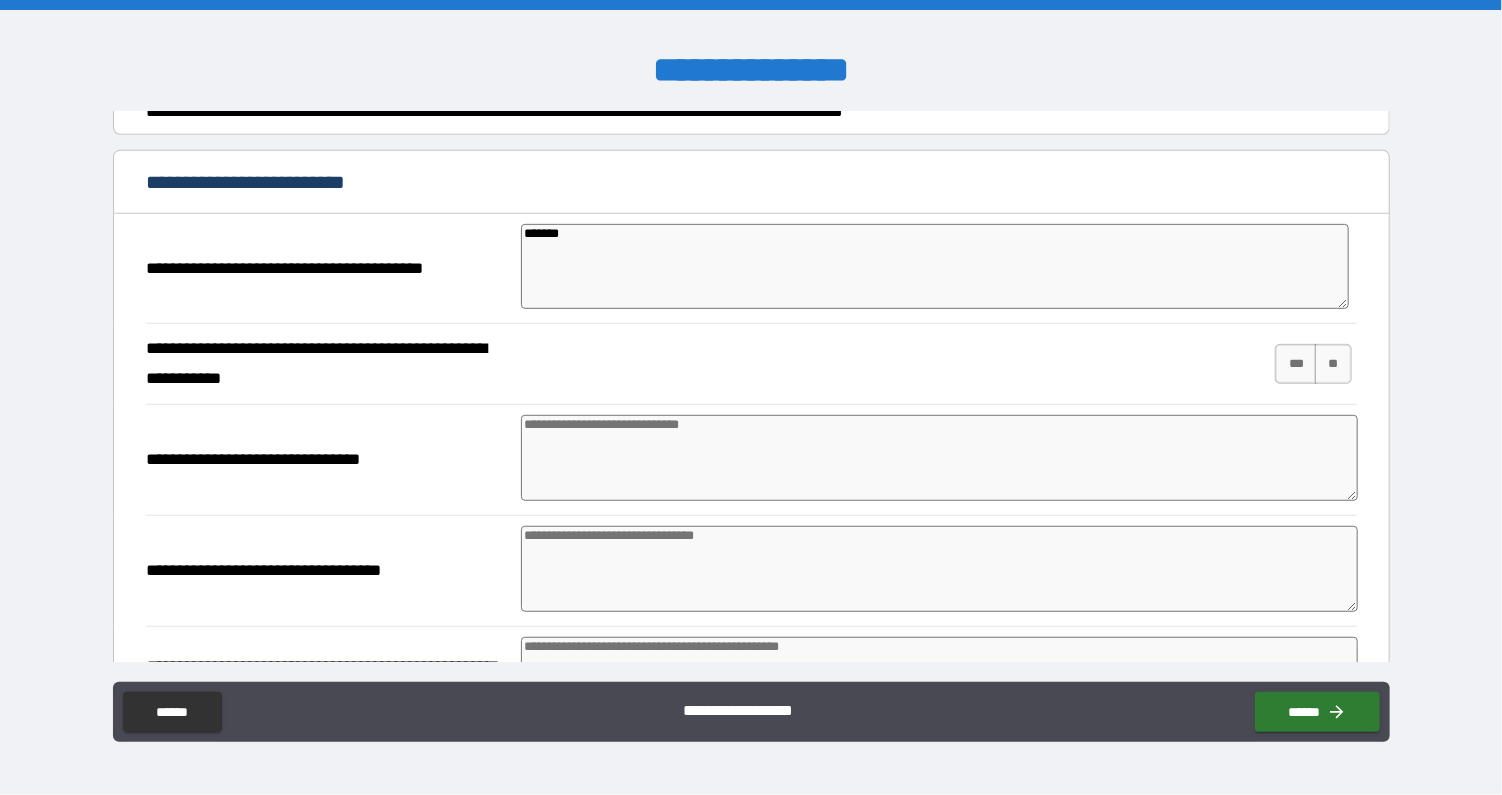 type on "*" 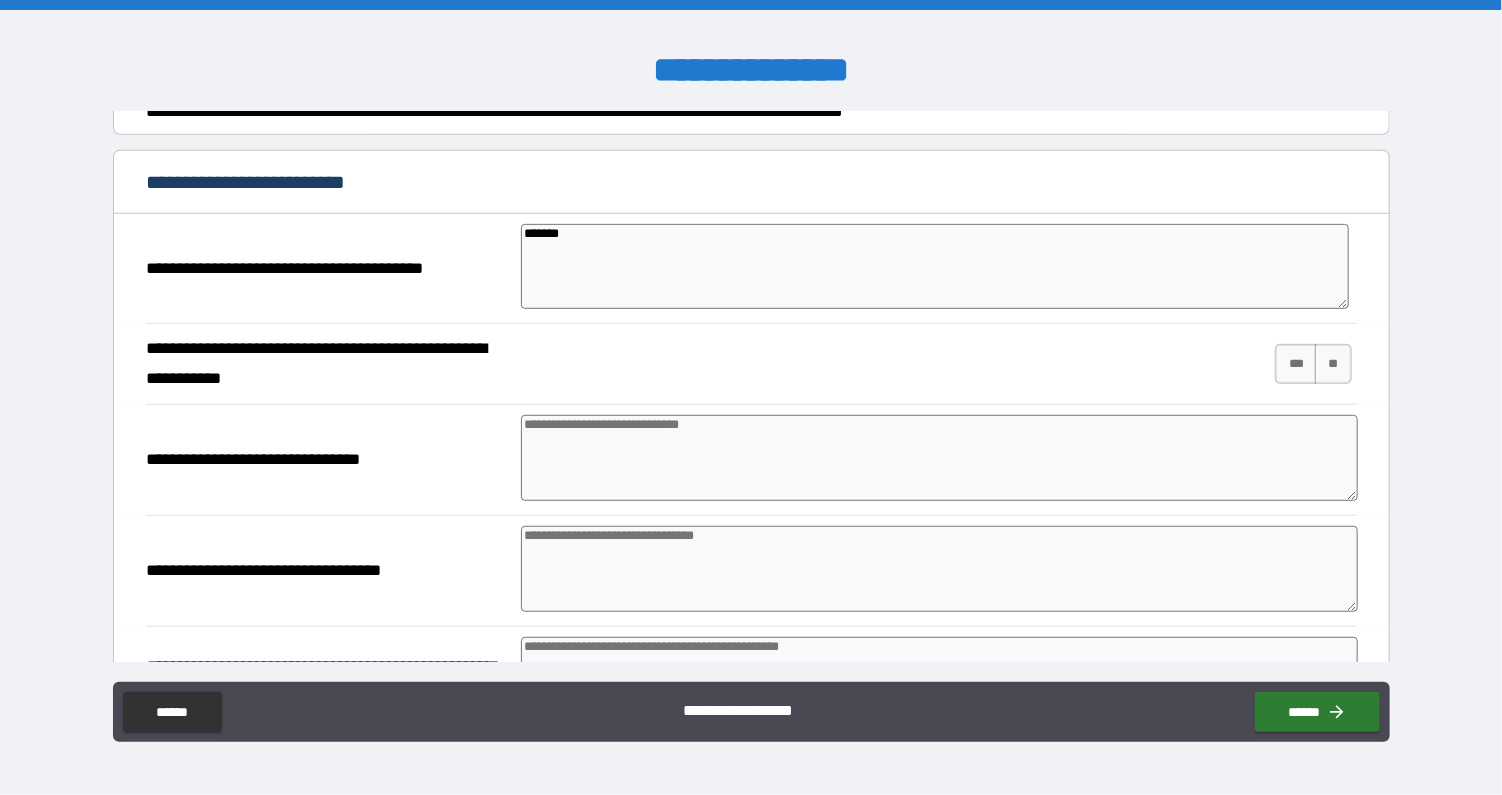 type on "*" 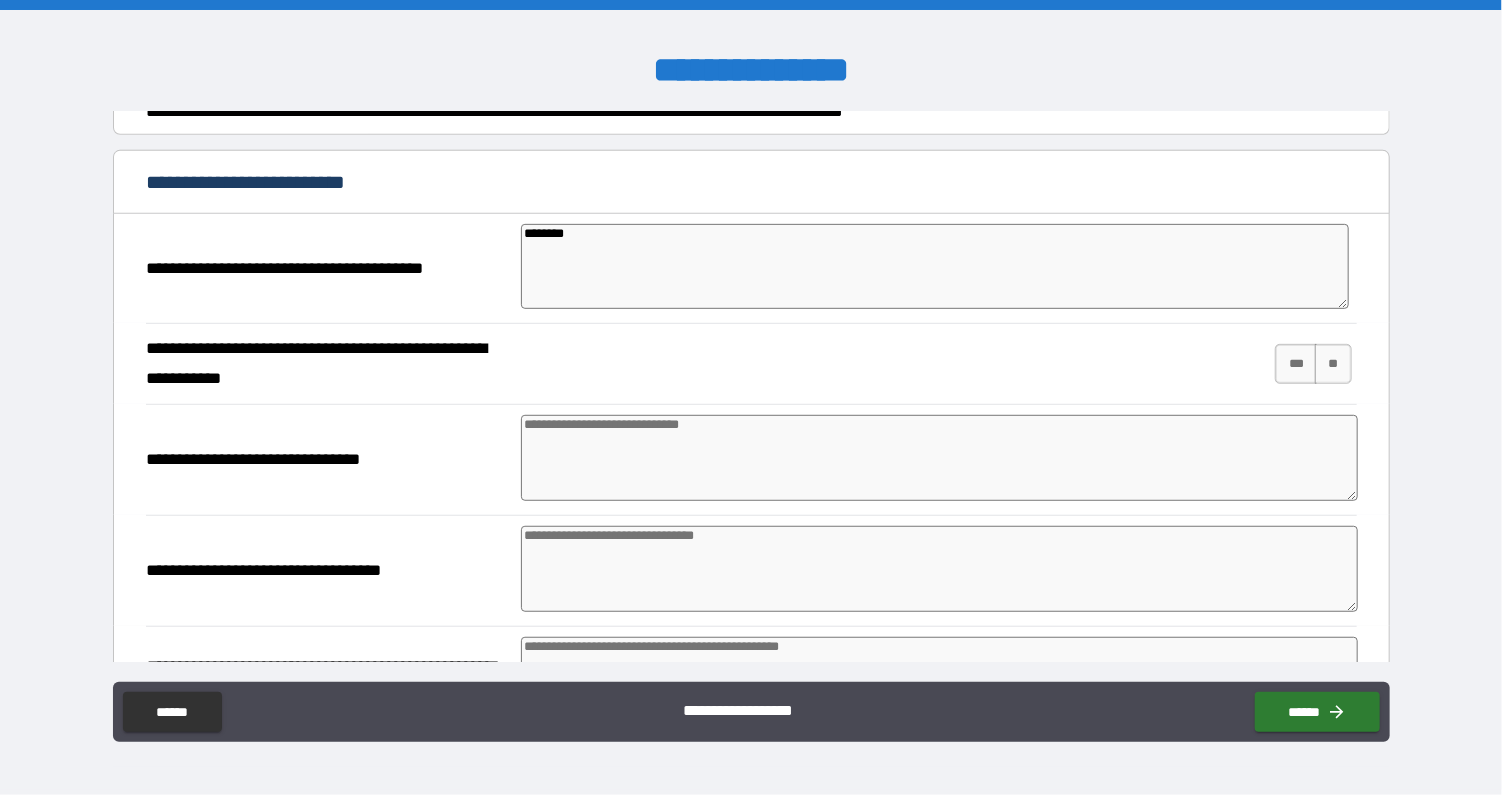 type on "*" 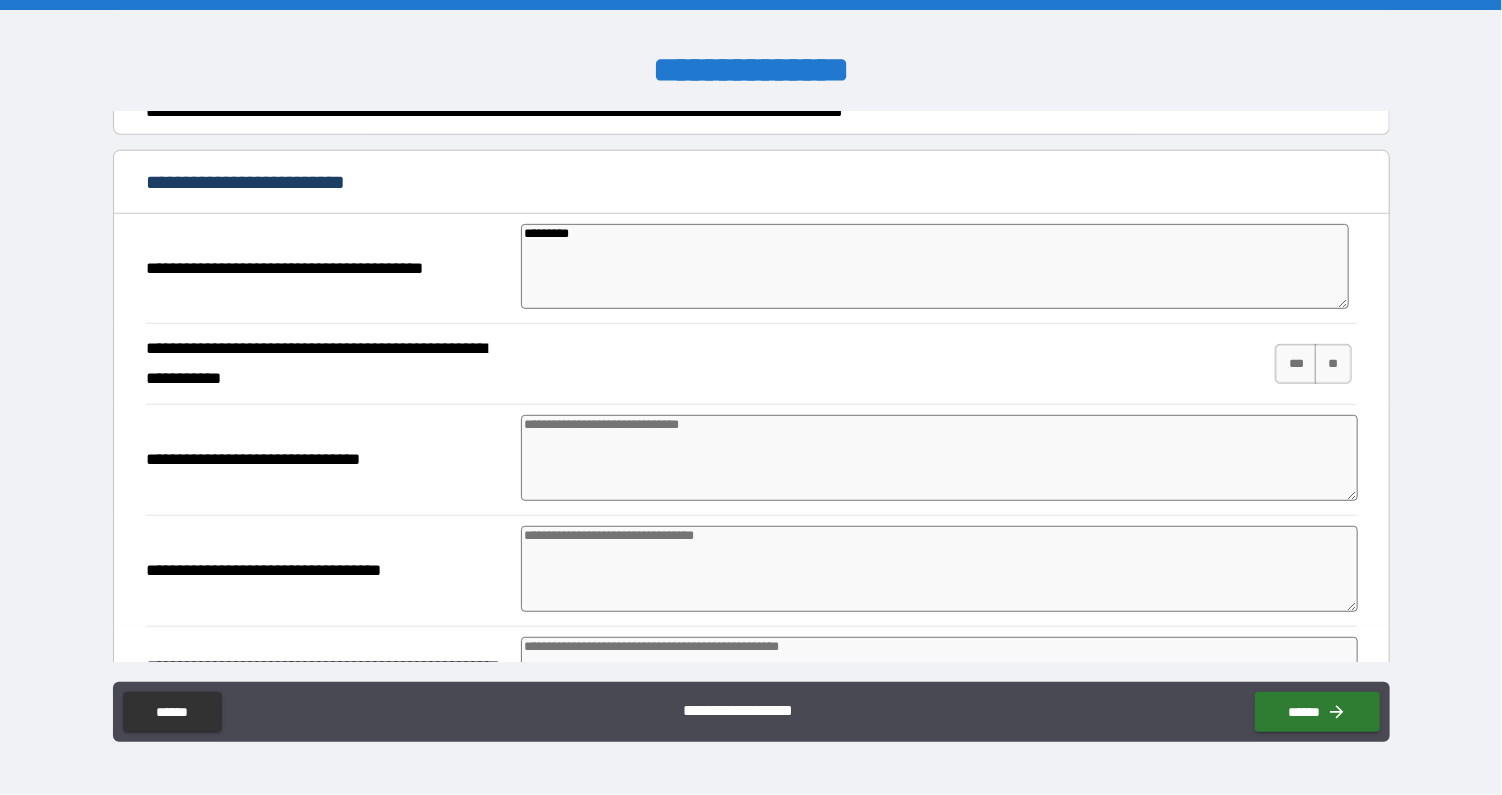 type on "*" 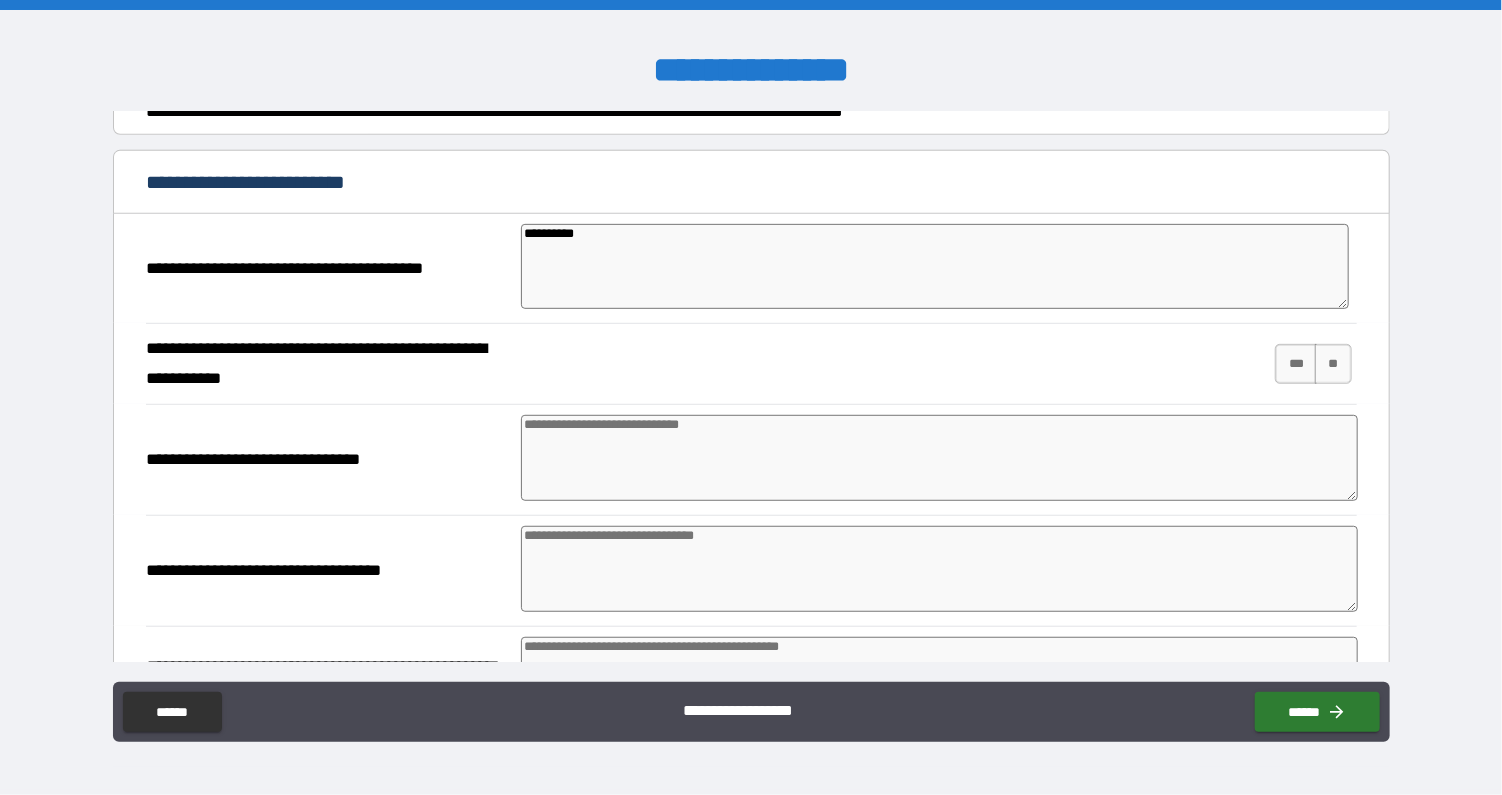 type on "*" 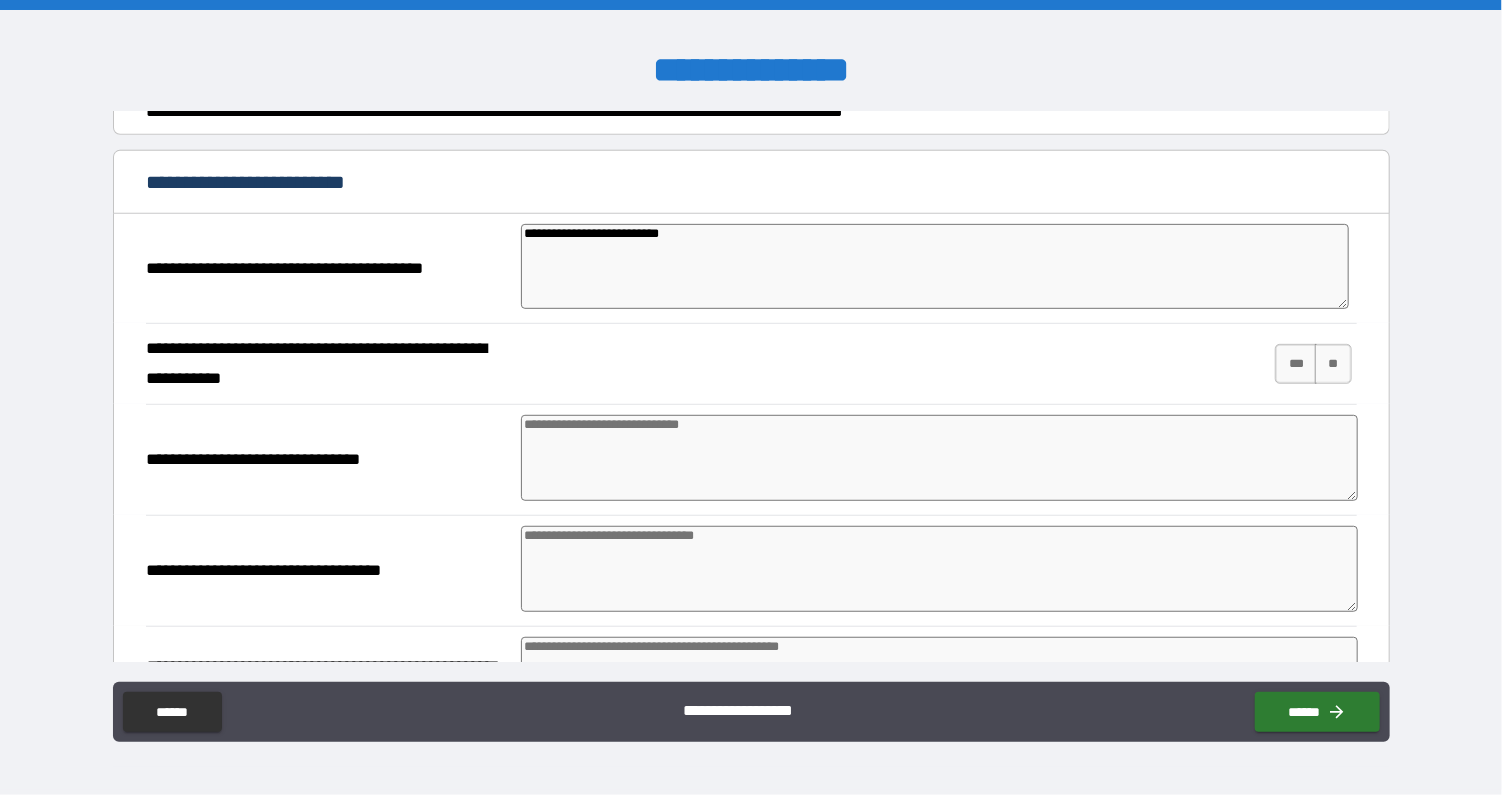 click at bounding box center [939, 458] 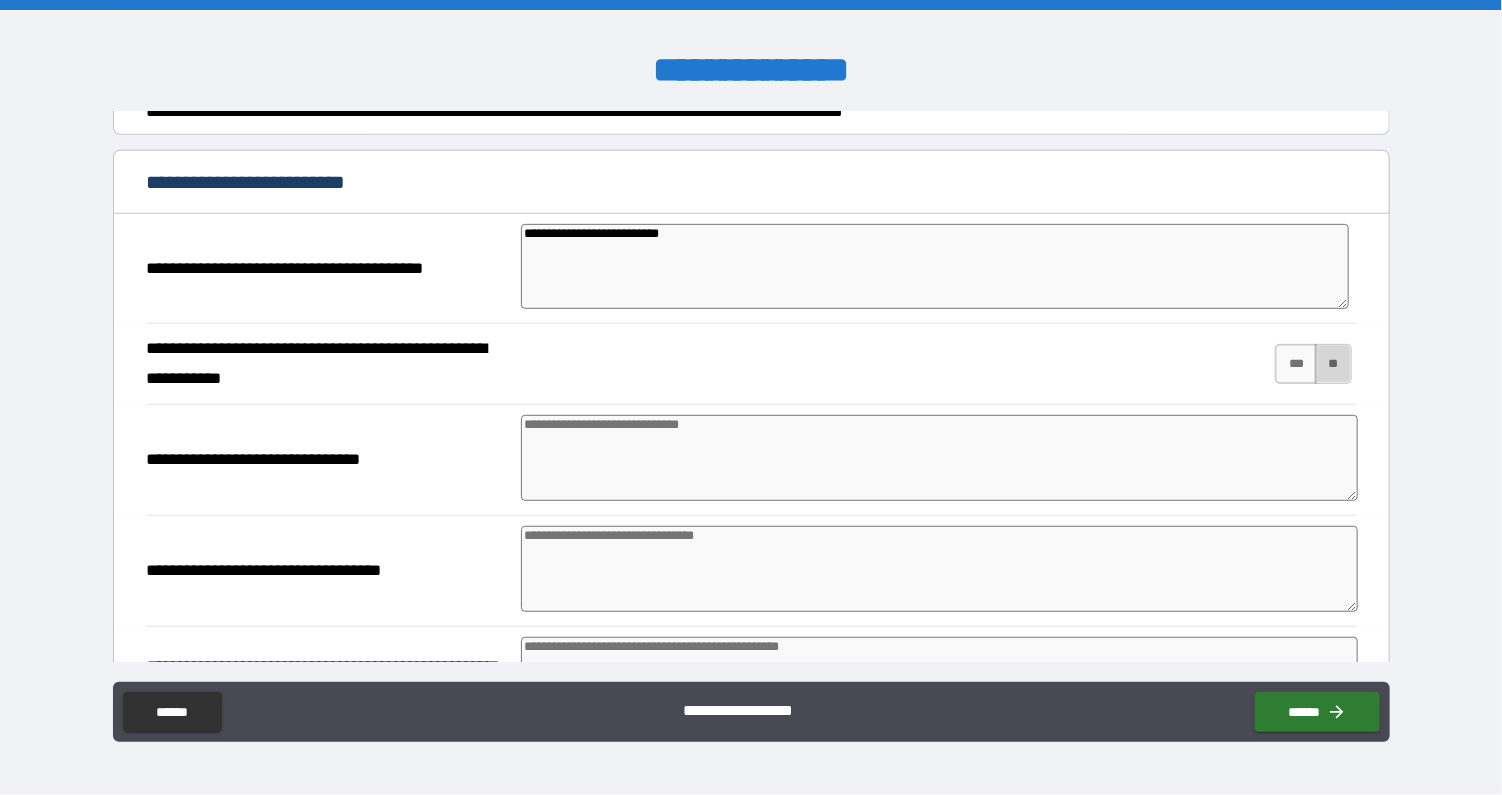 click on "**" at bounding box center (1333, 364) 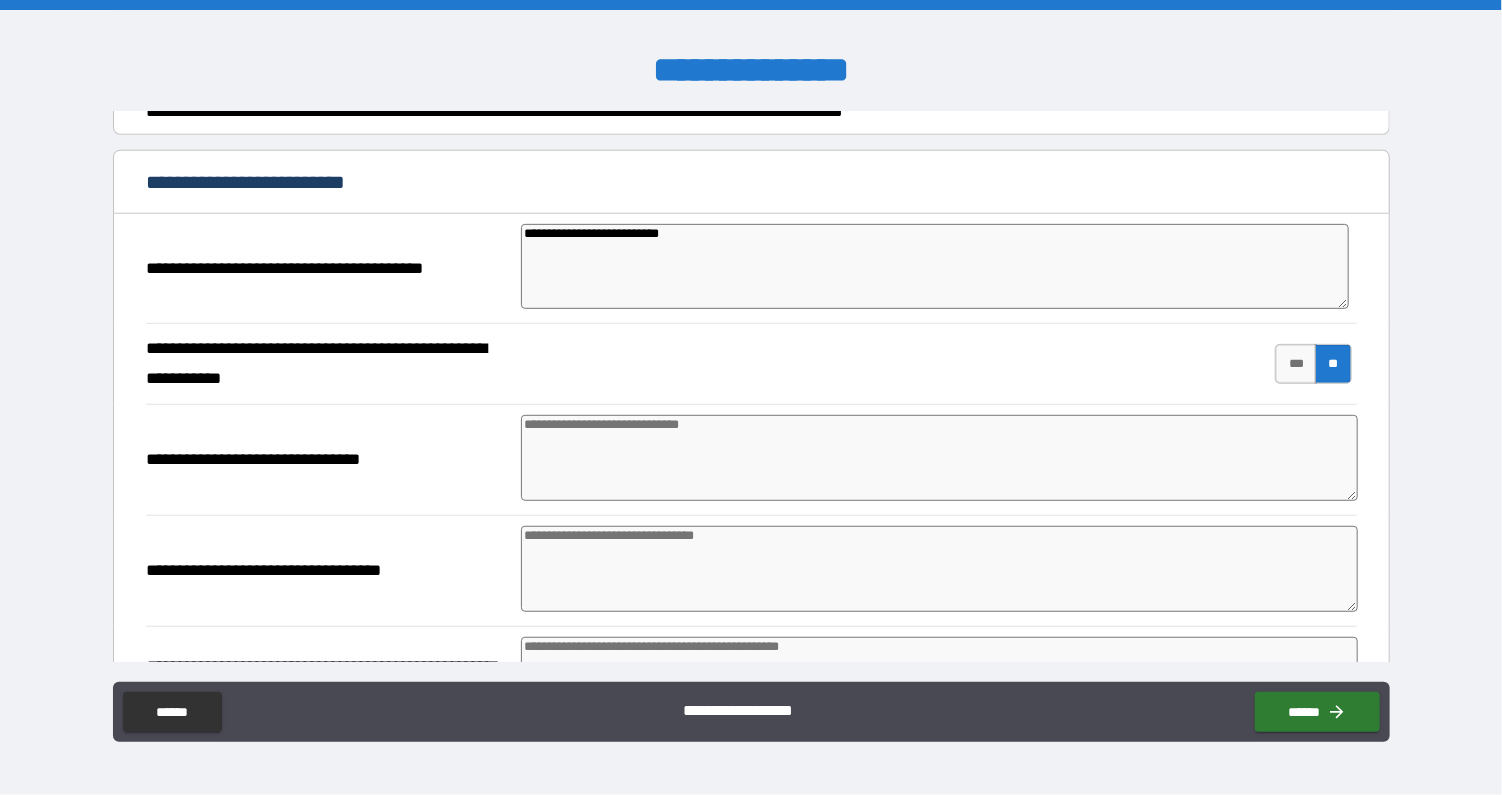 click at bounding box center [939, 458] 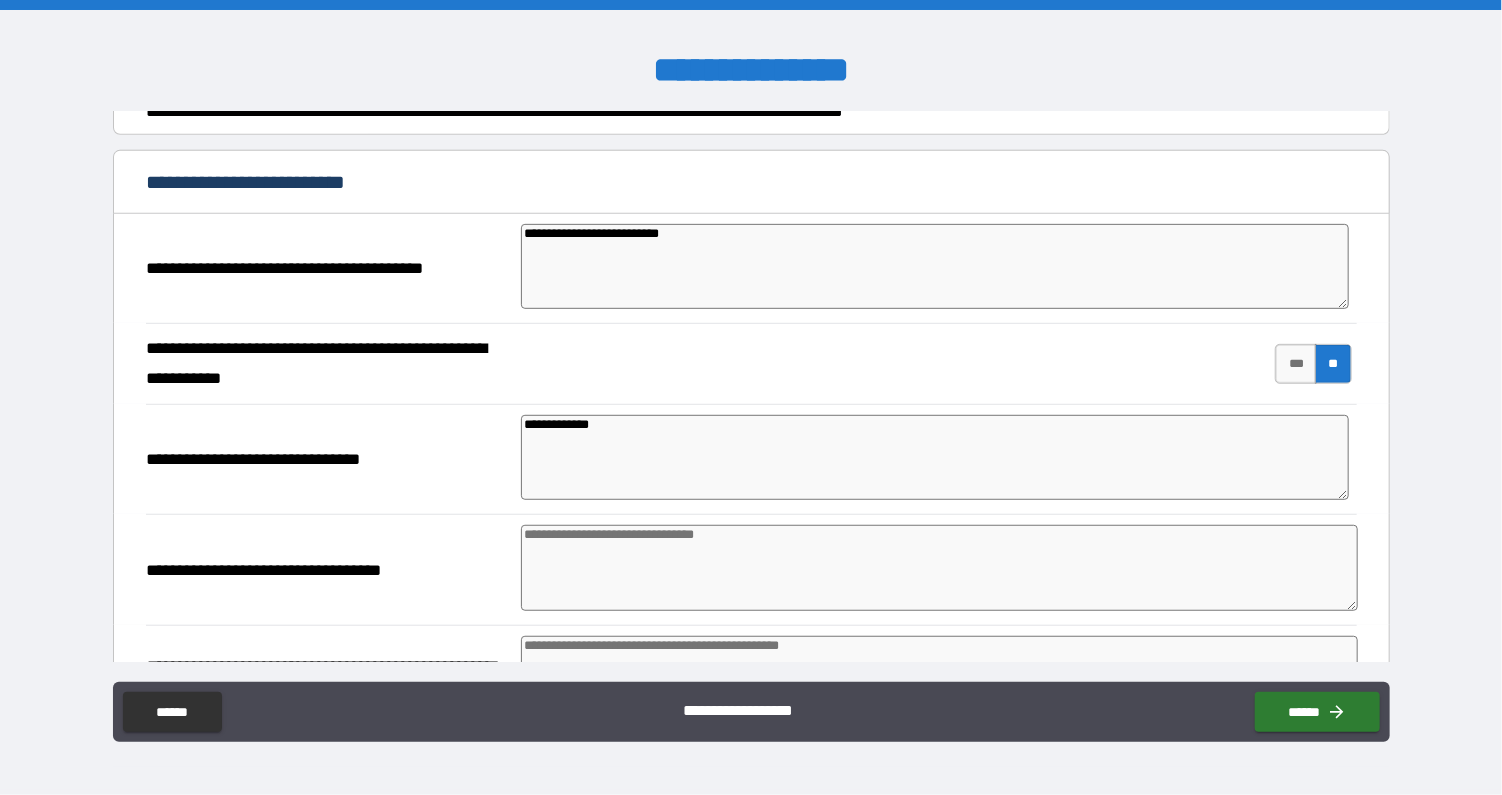 click at bounding box center (939, 568) 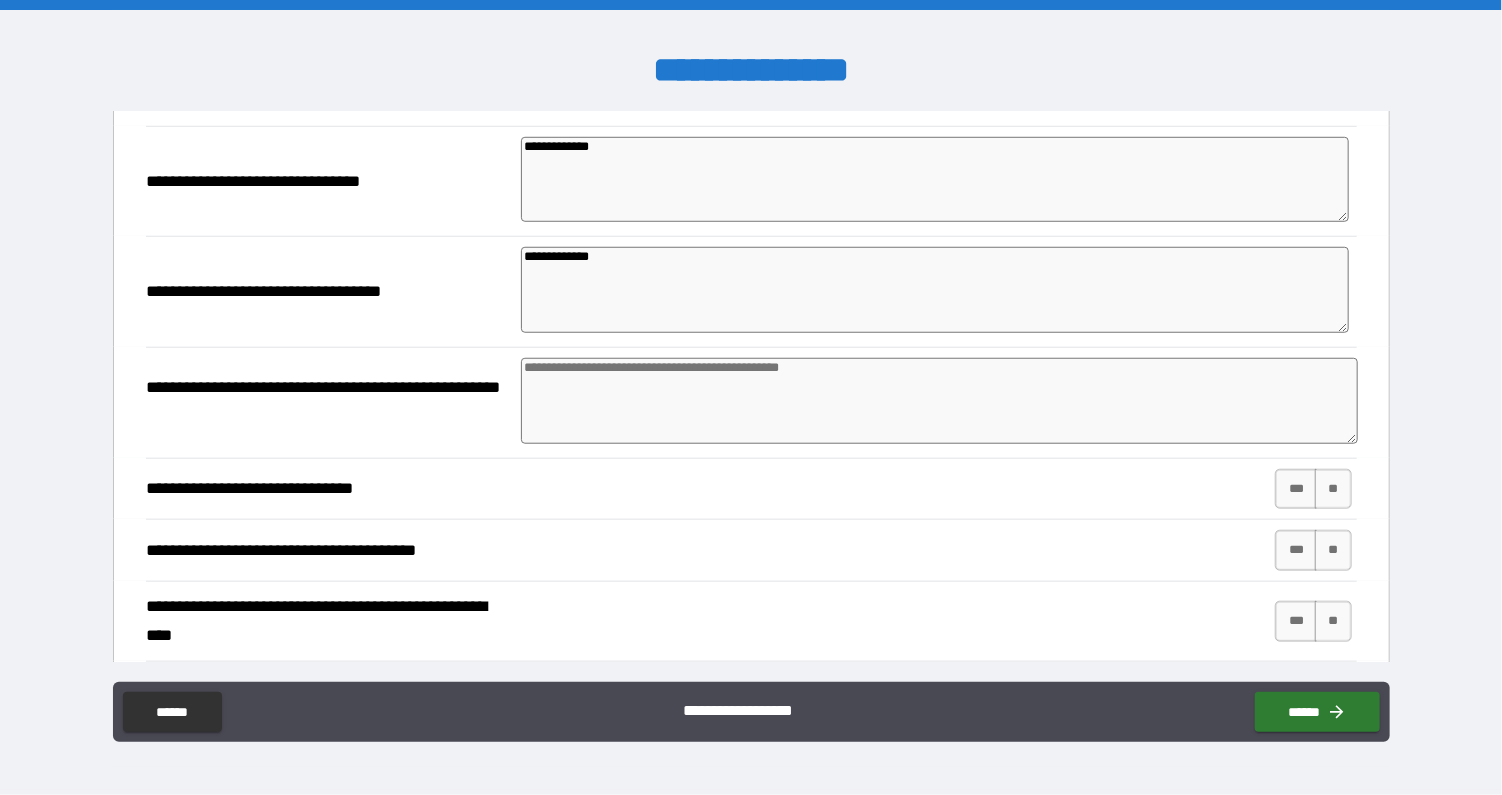 scroll, scrollTop: 751, scrollLeft: 0, axis: vertical 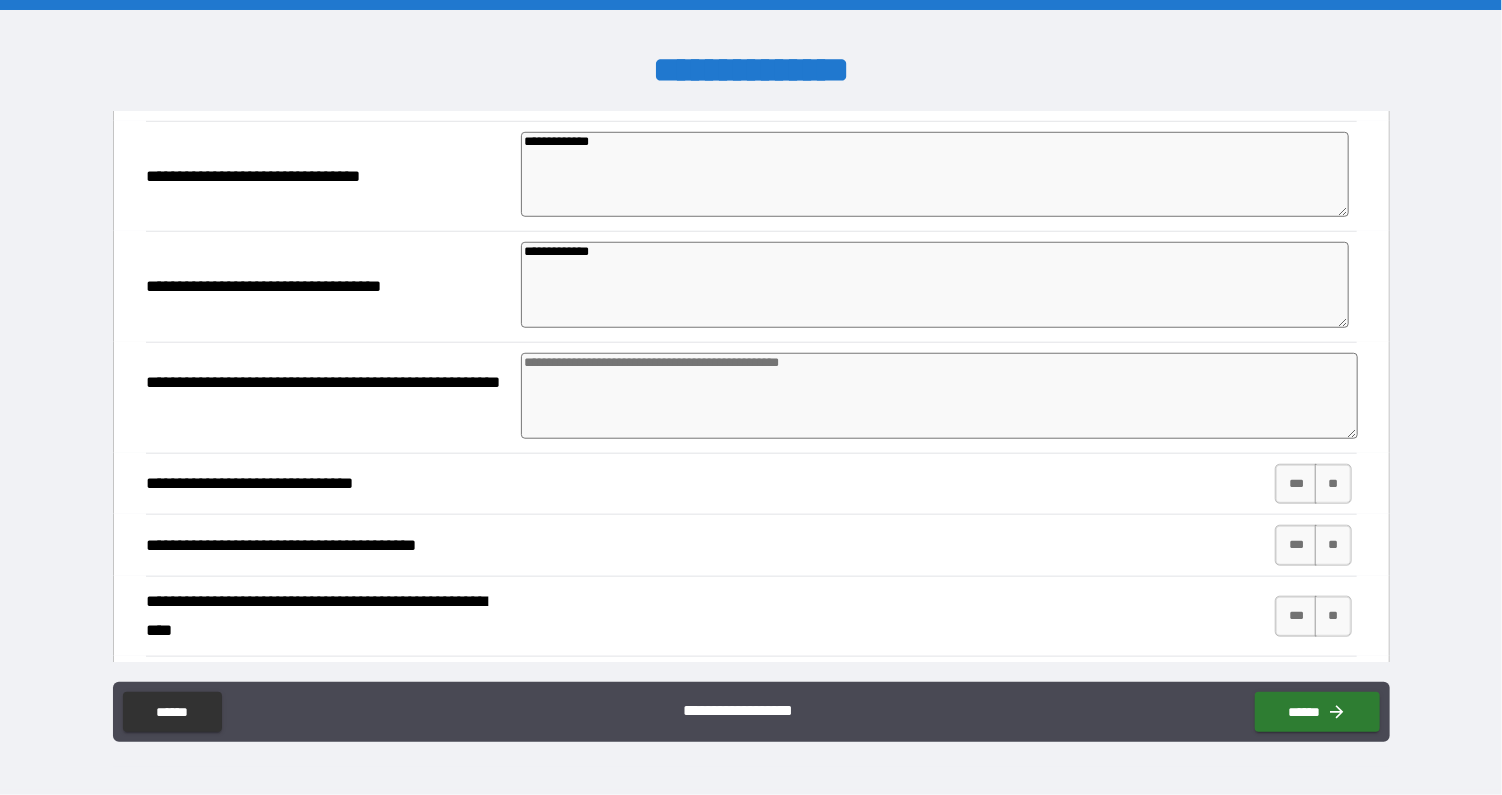 click at bounding box center (939, 396) 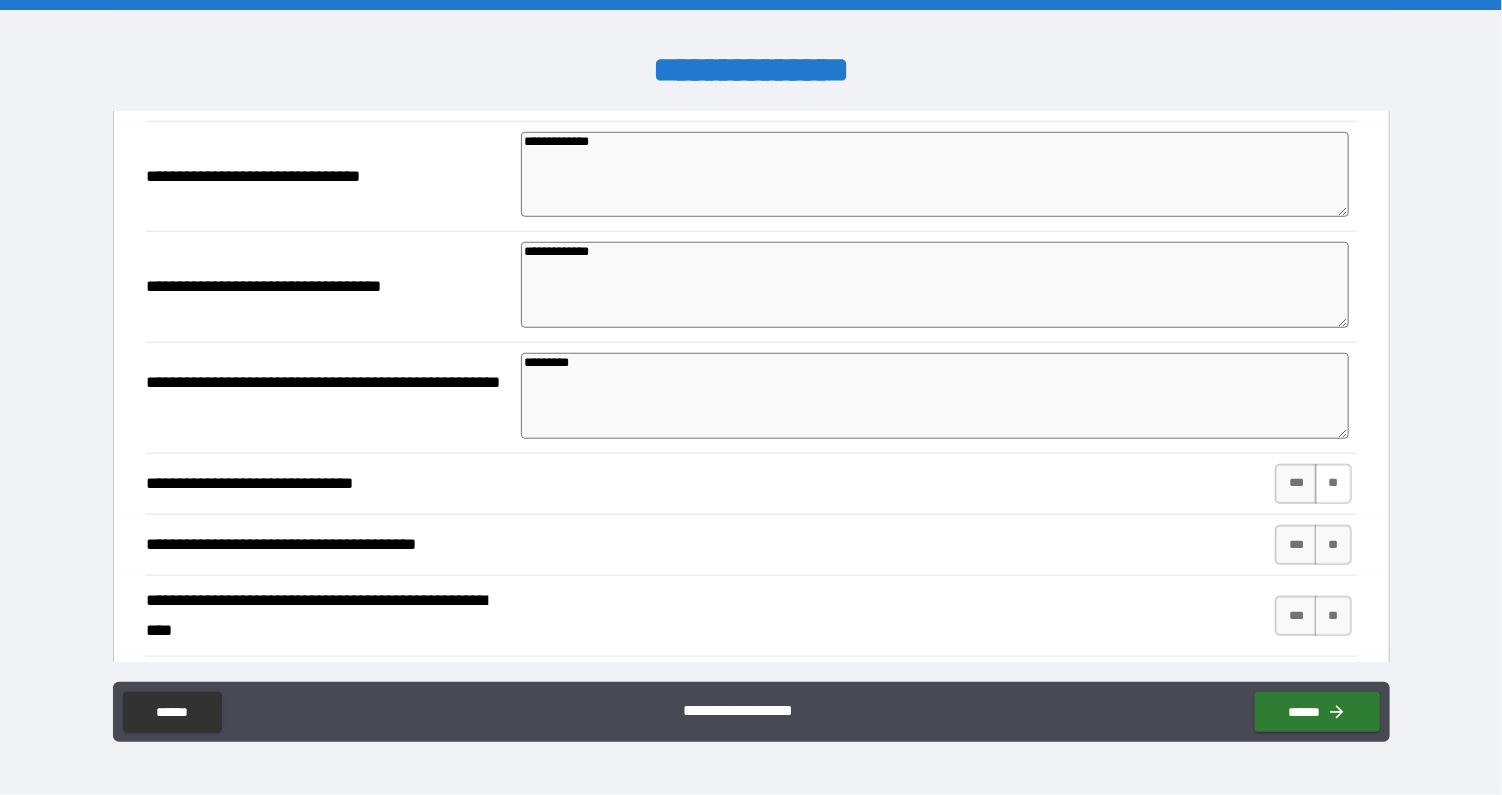 click on "**" at bounding box center [1333, 484] 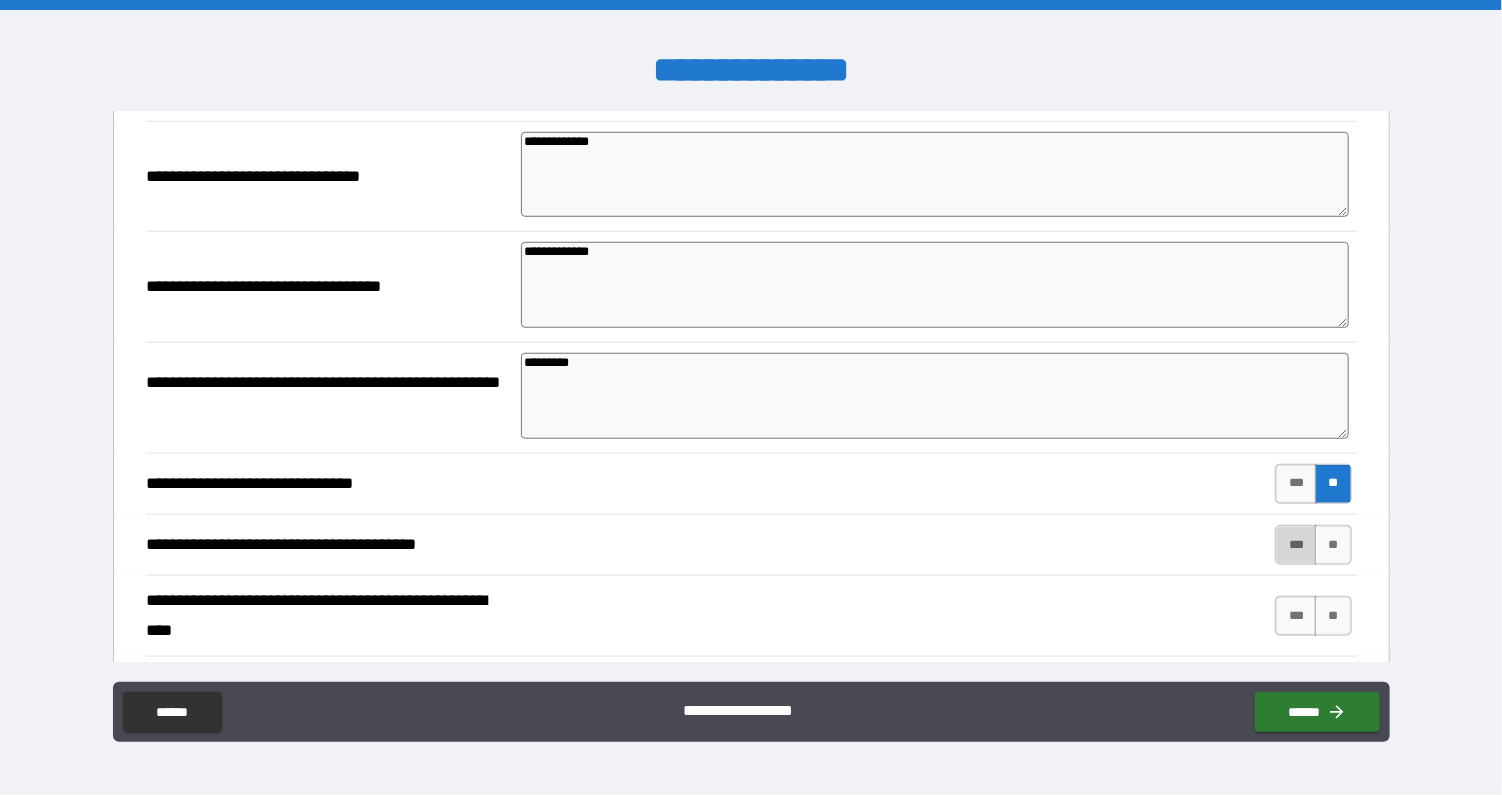 click on "***" at bounding box center [1296, 545] 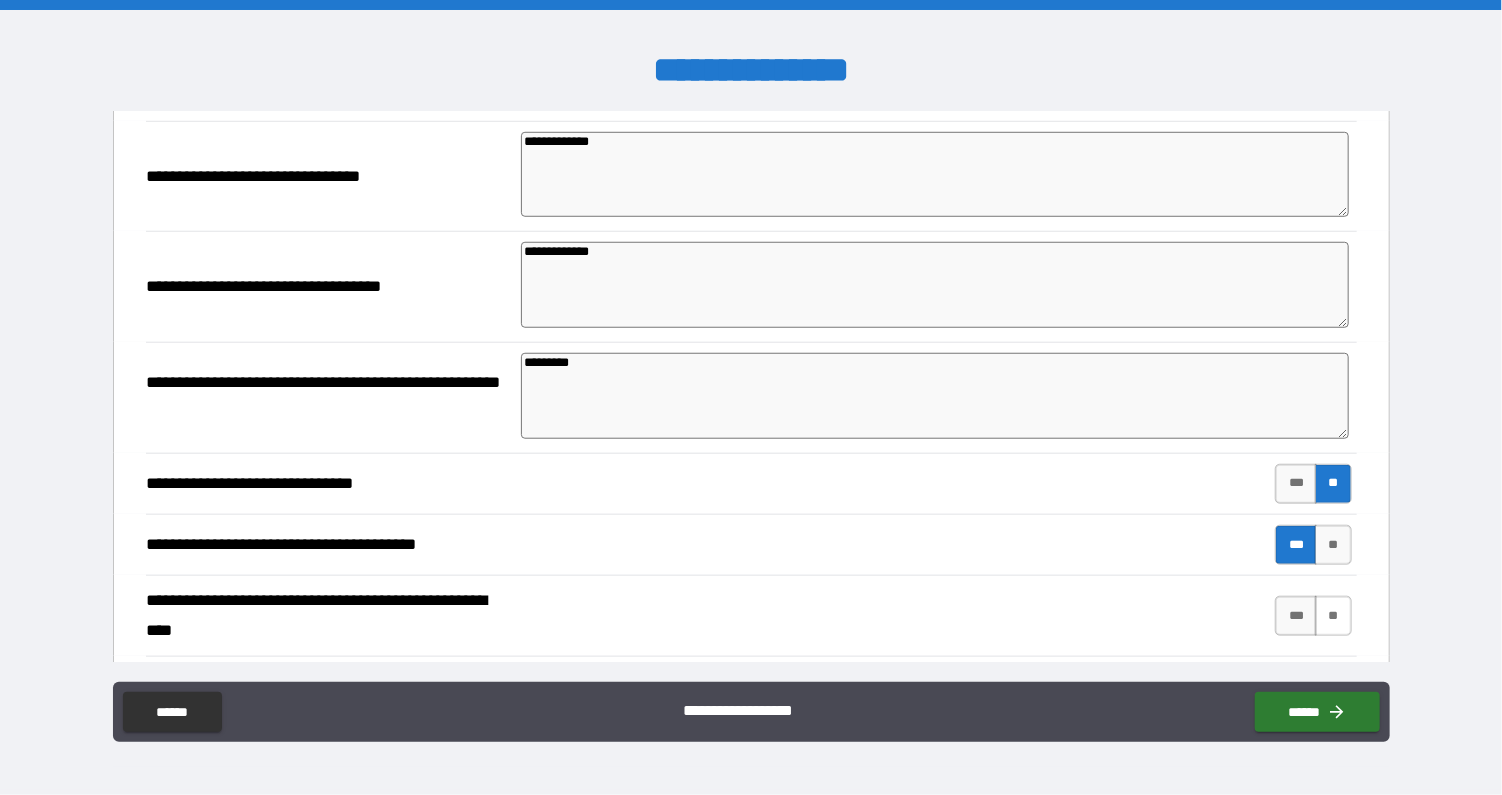 click on "**" at bounding box center (1333, 616) 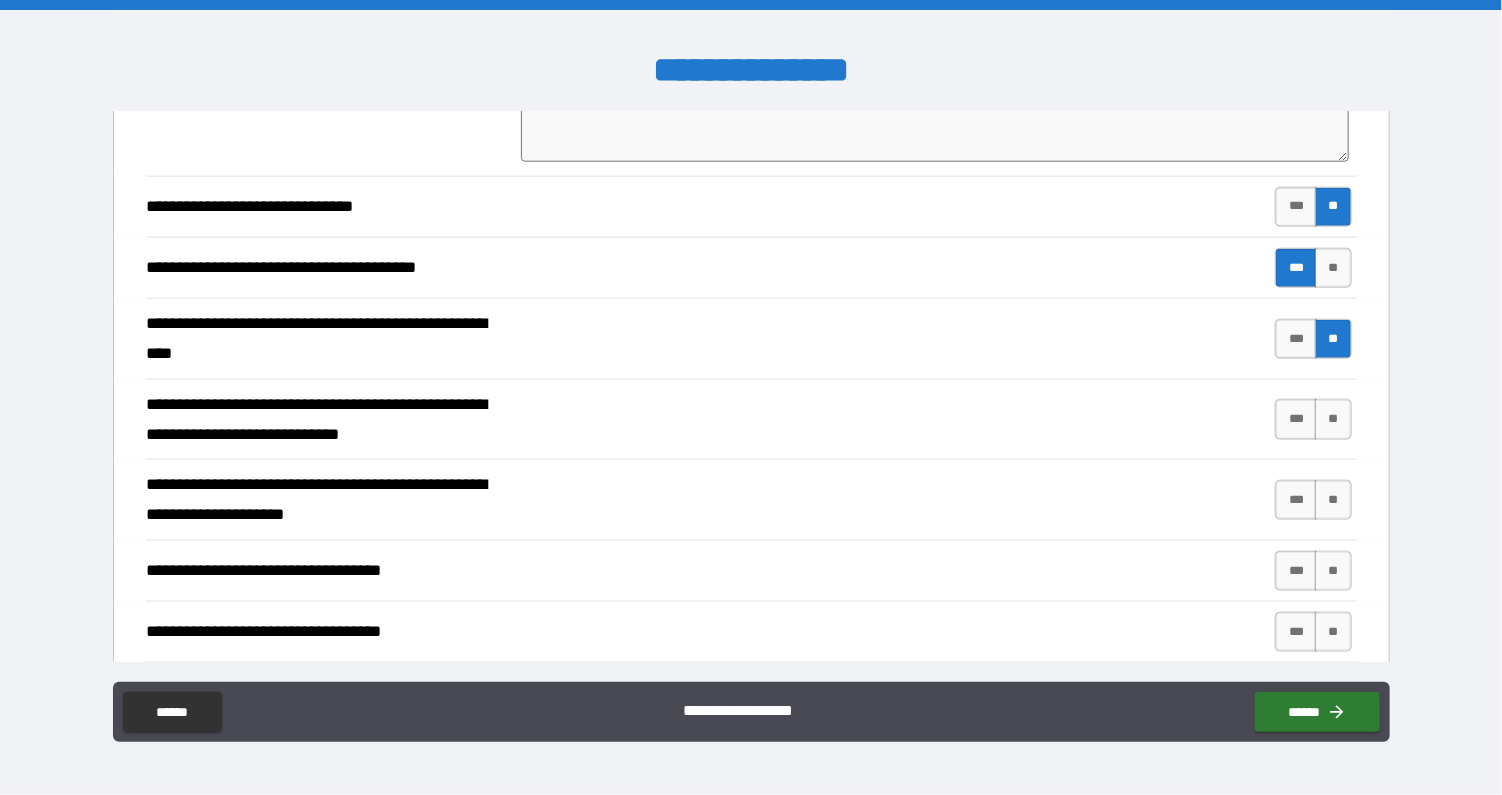 scroll, scrollTop: 1069, scrollLeft: 0, axis: vertical 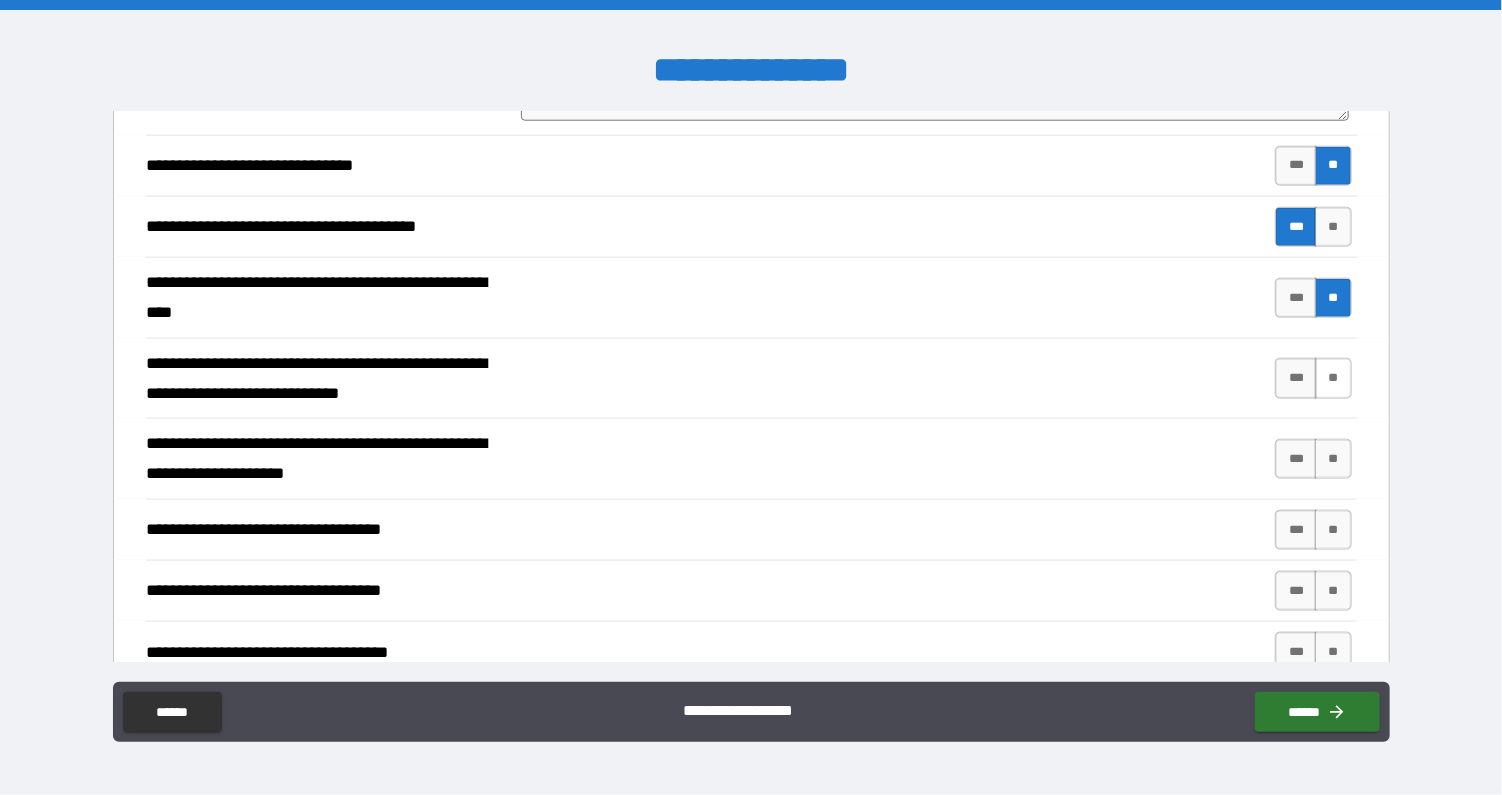 click on "**" at bounding box center (1333, 378) 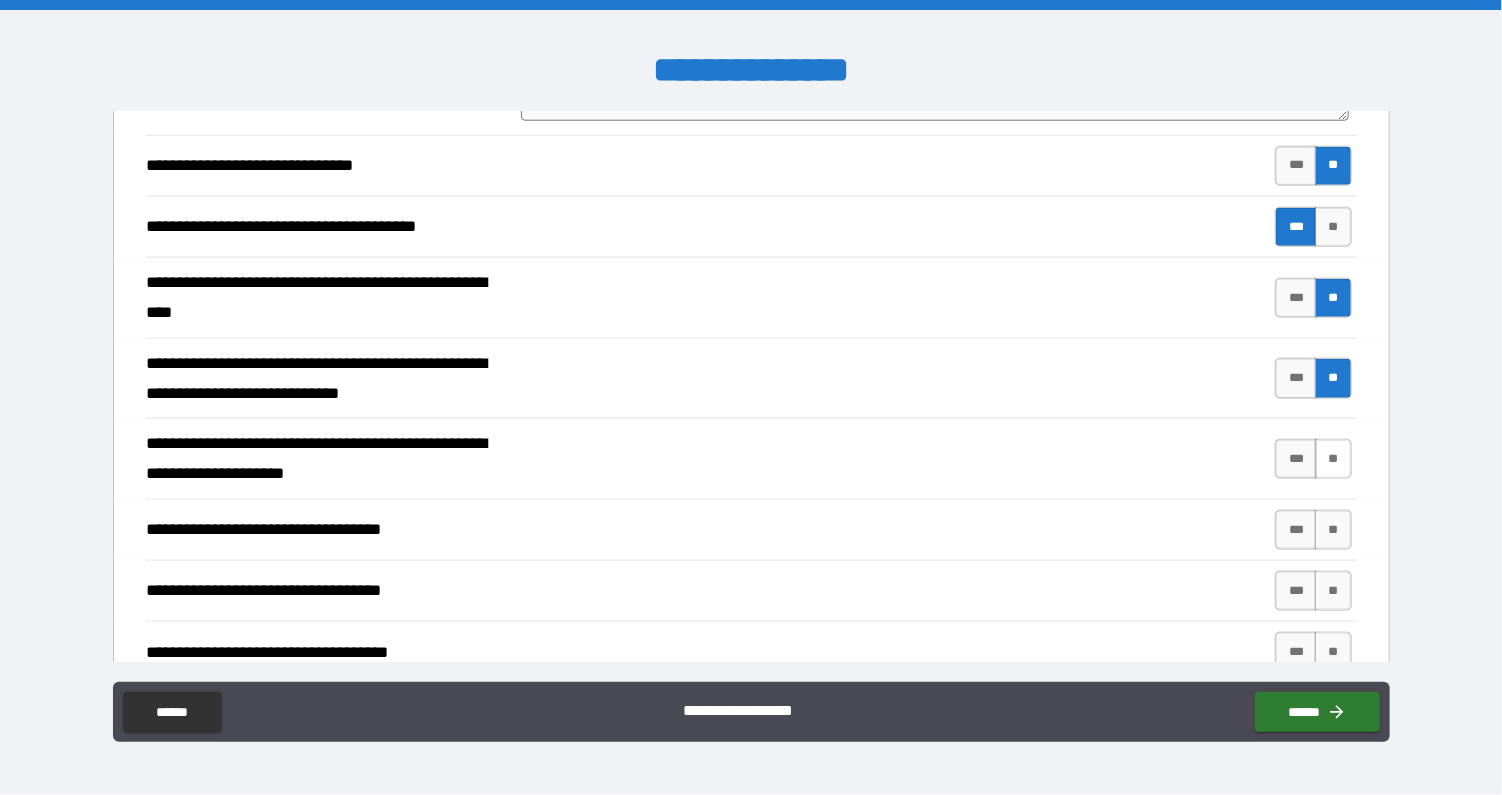 click on "**" at bounding box center (1333, 459) 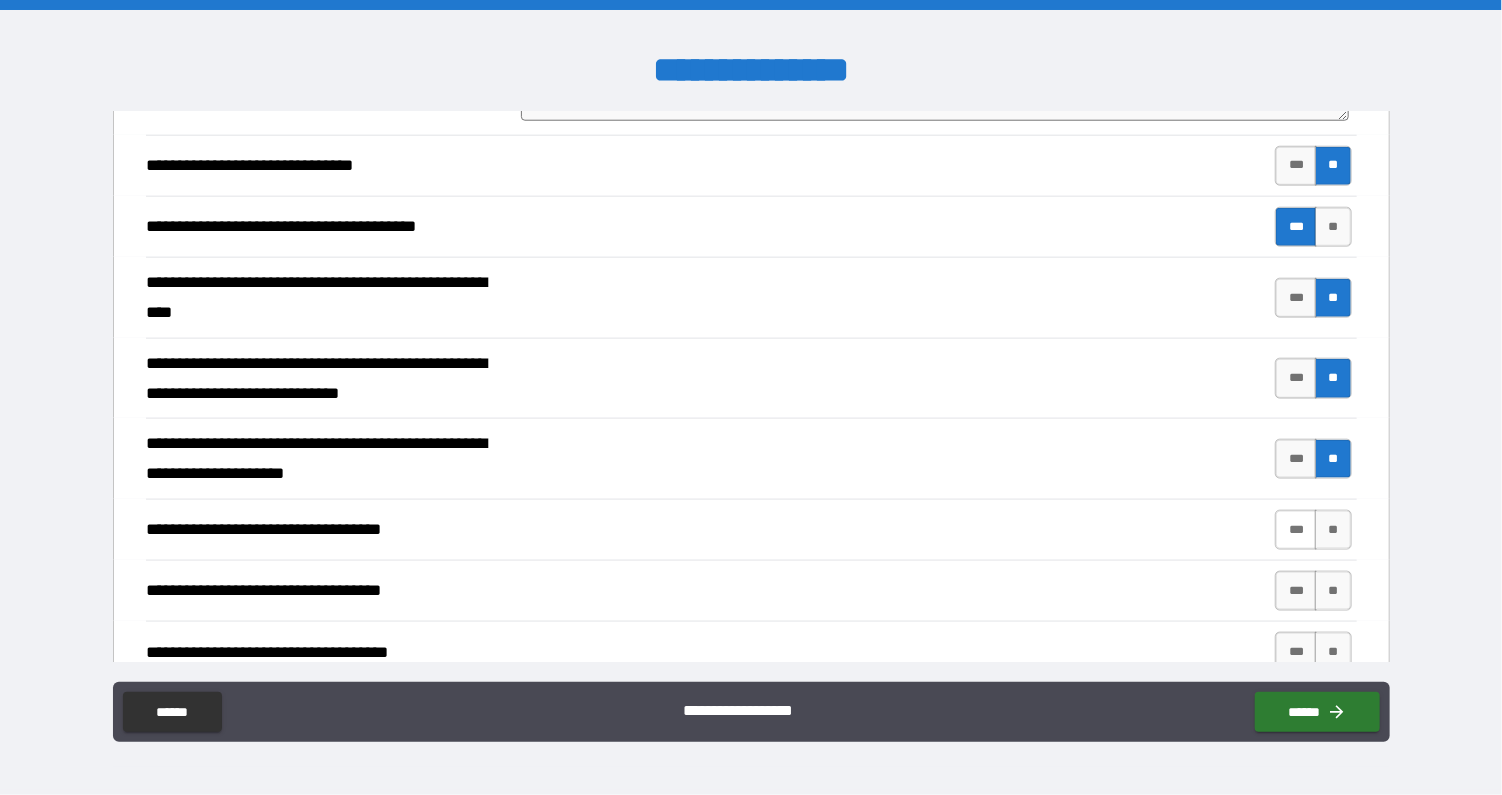 click on "***" at bounding box center (1296, 530) 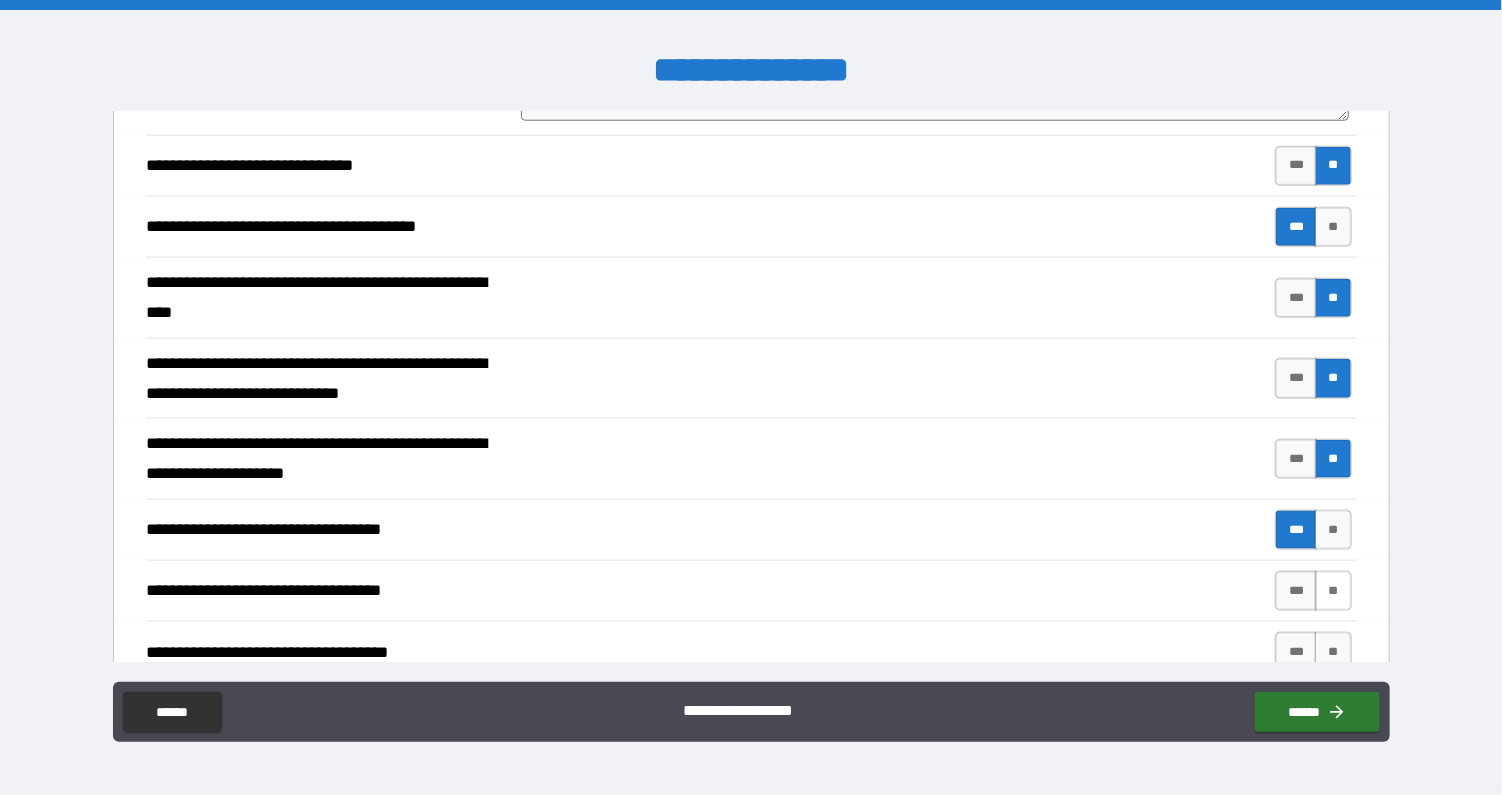 click on "**" at bounding box center (1333, 591) 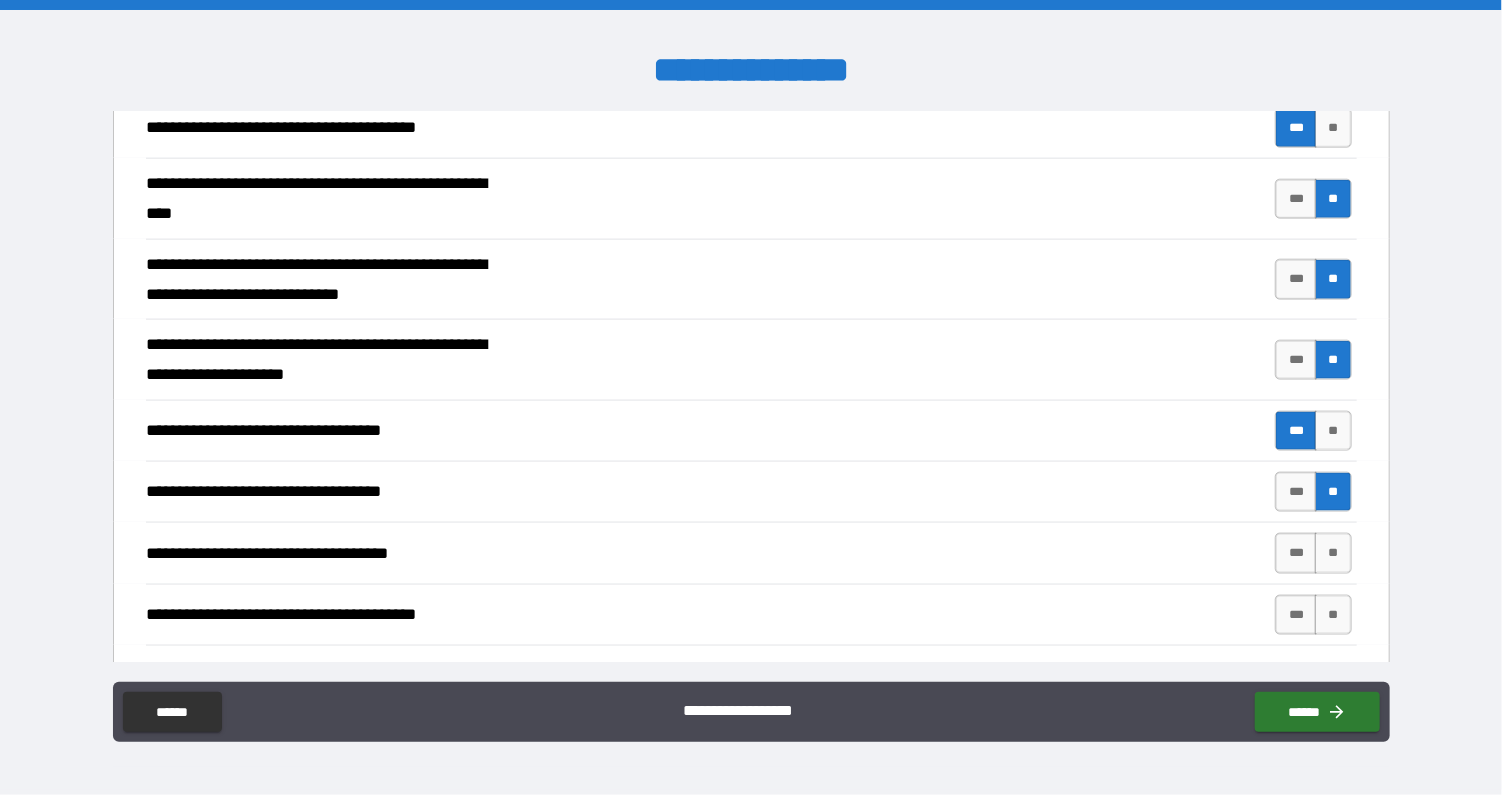 scroll, scrollTop: 1324, scrollLeft: 0, axis: vertical 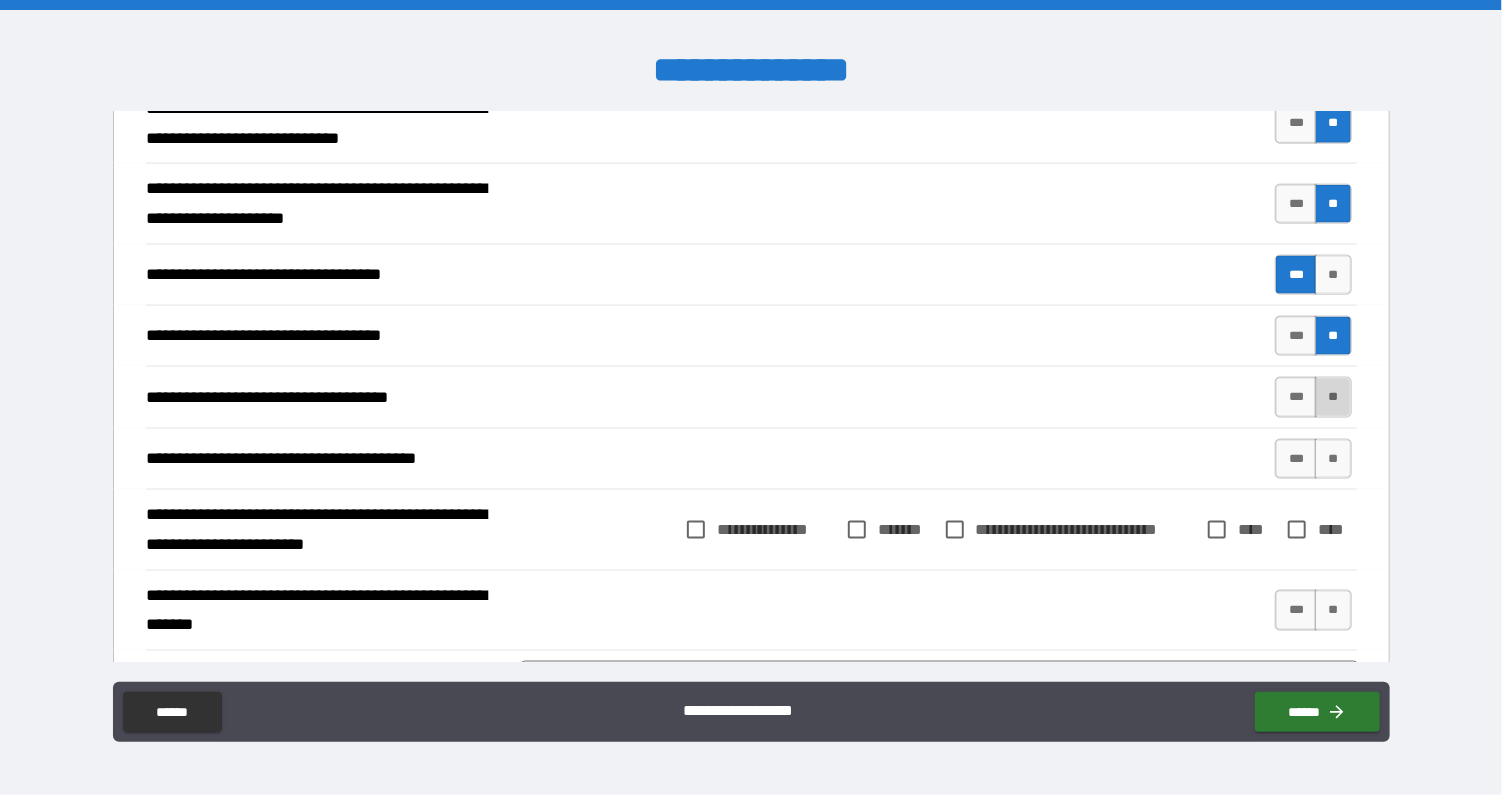 click on "**" at bounding box center [1333, 397] 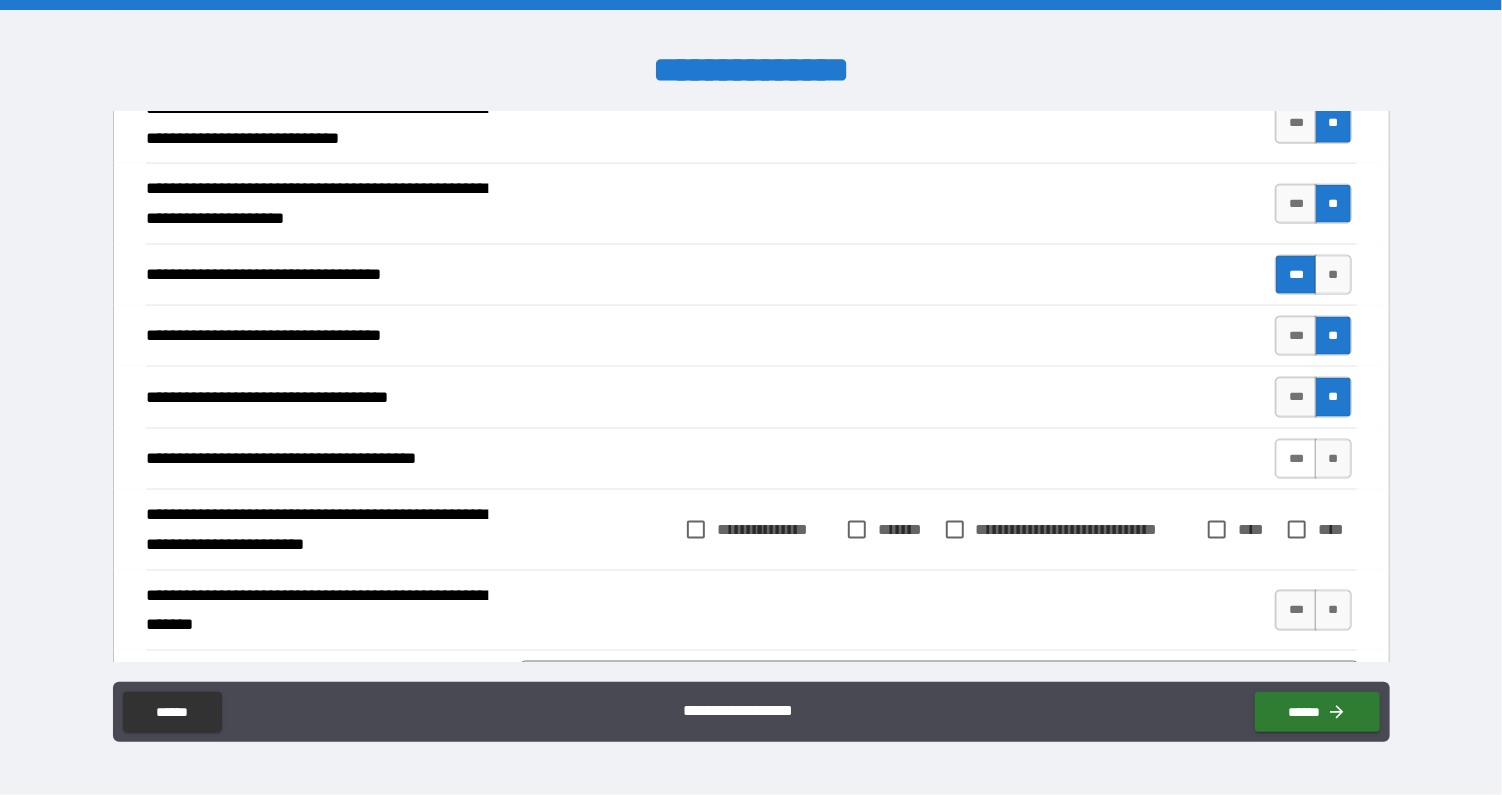 click on "***" at bounding box center [1296, 459] 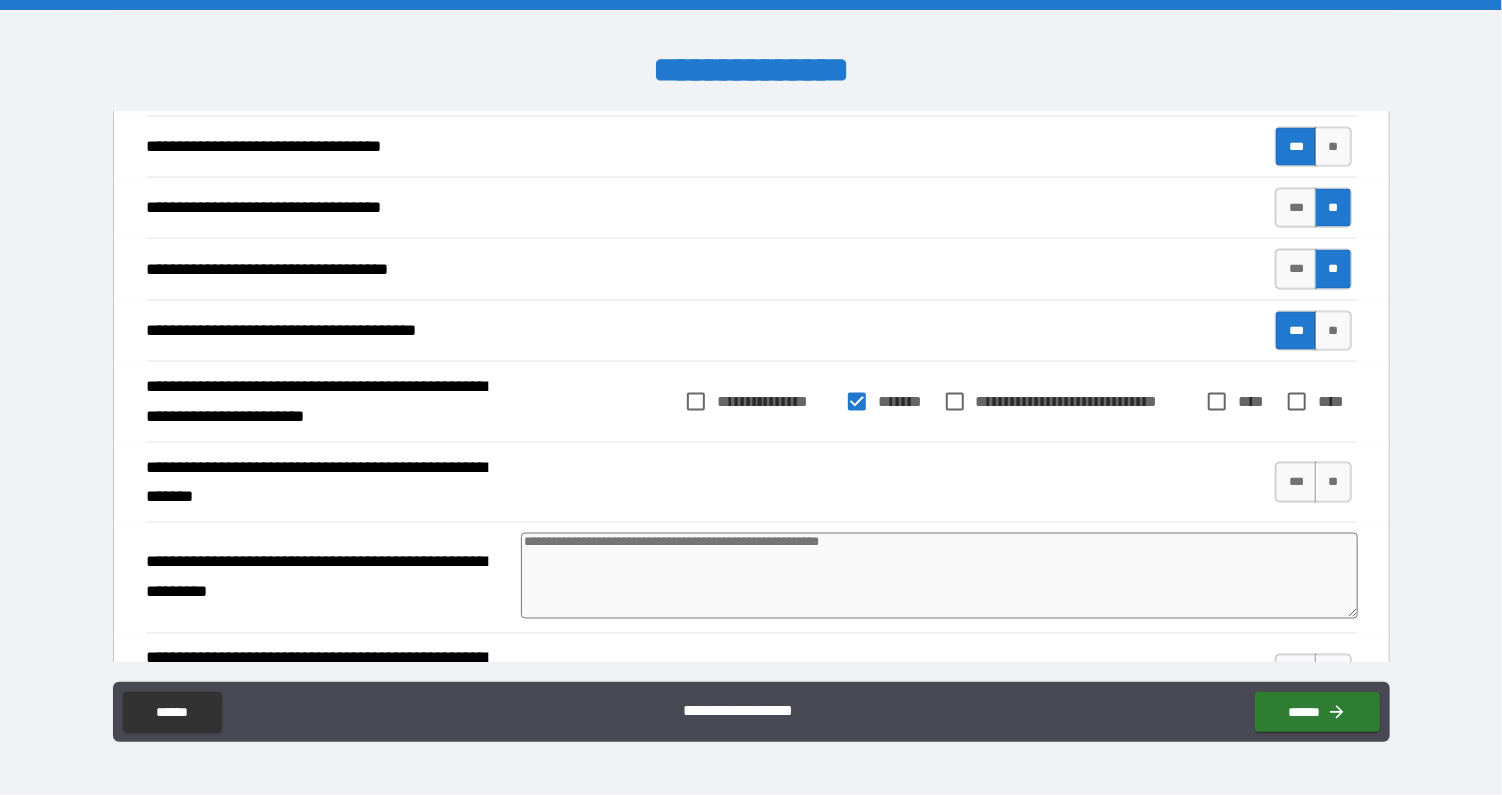 scroll, scrollTop: 1463, scrollLeft: 0, axis: vertical 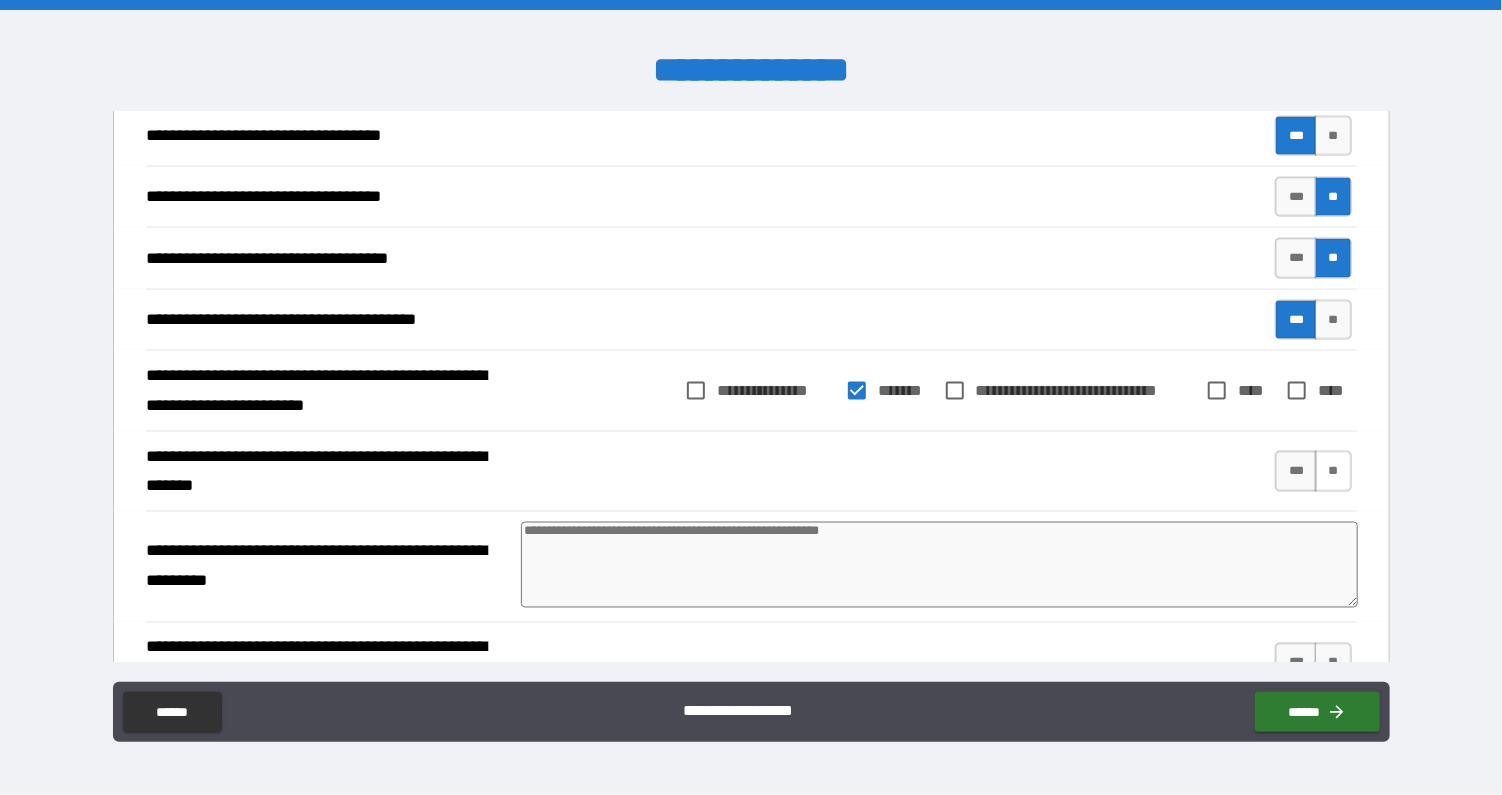click on "**" at bounding box center (1333, 471) 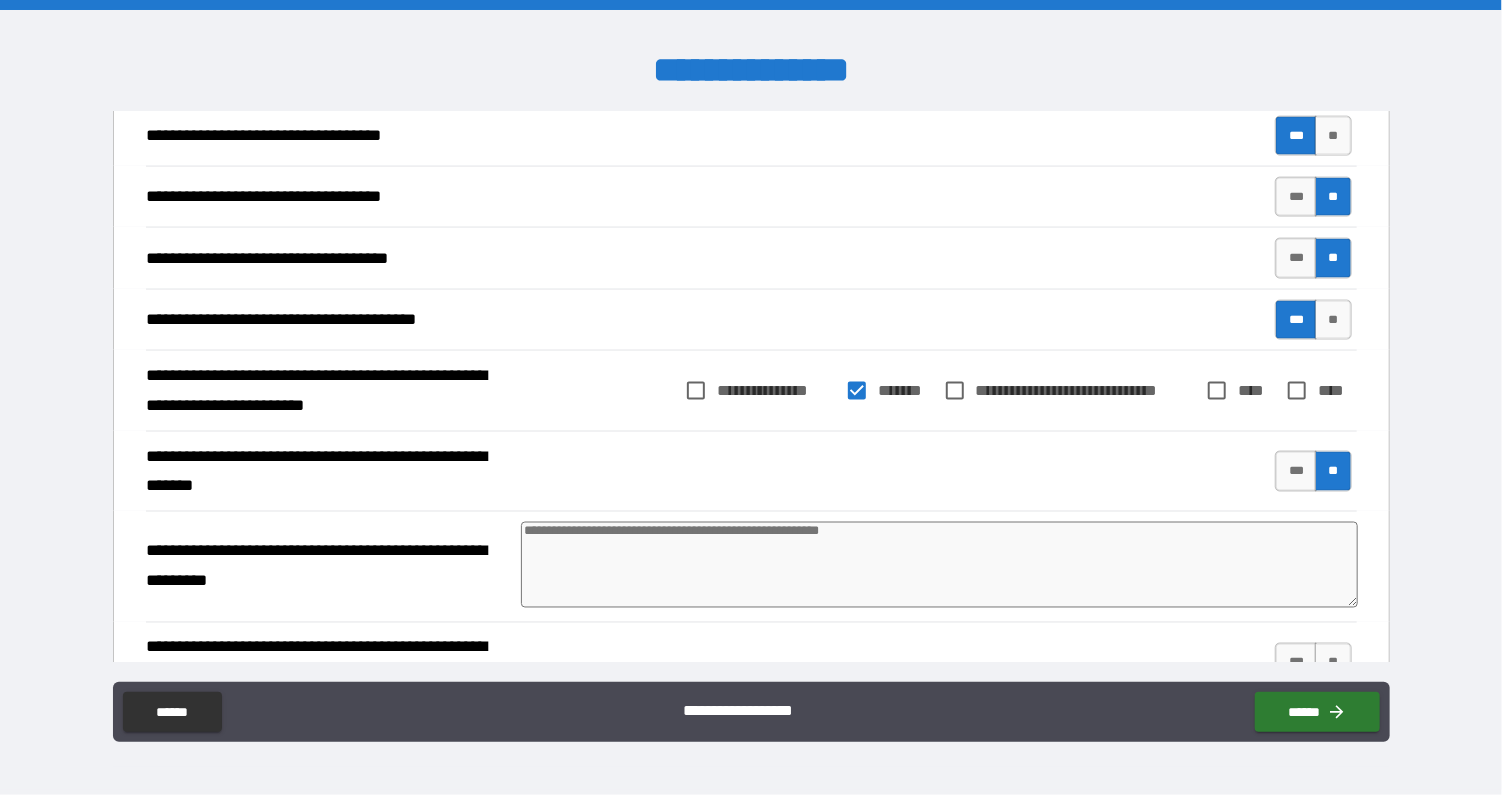 click at bounding box center (939, 565) 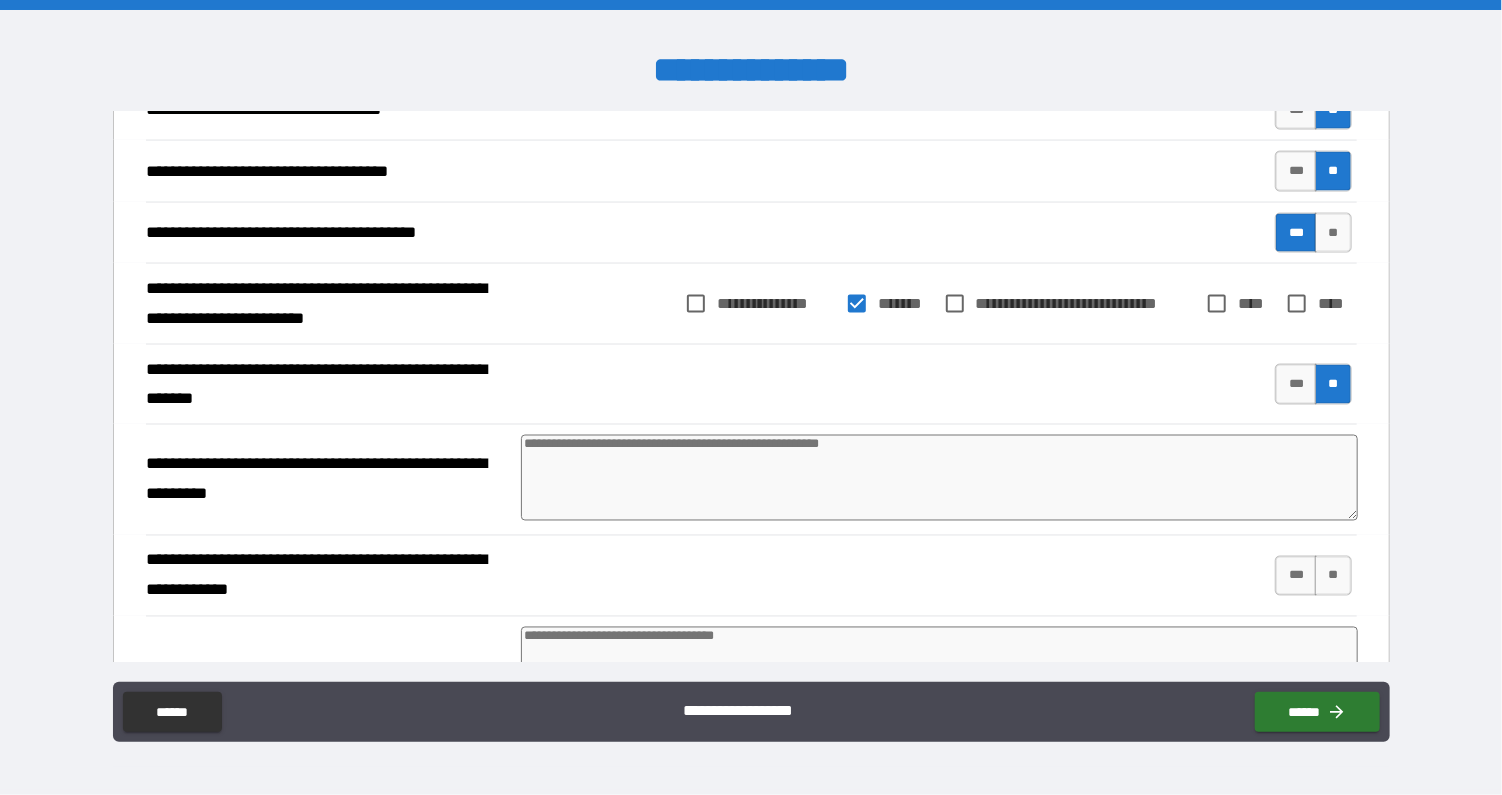scroll, scrollTop: 1642, scrollLeft: 0, axis: vertical 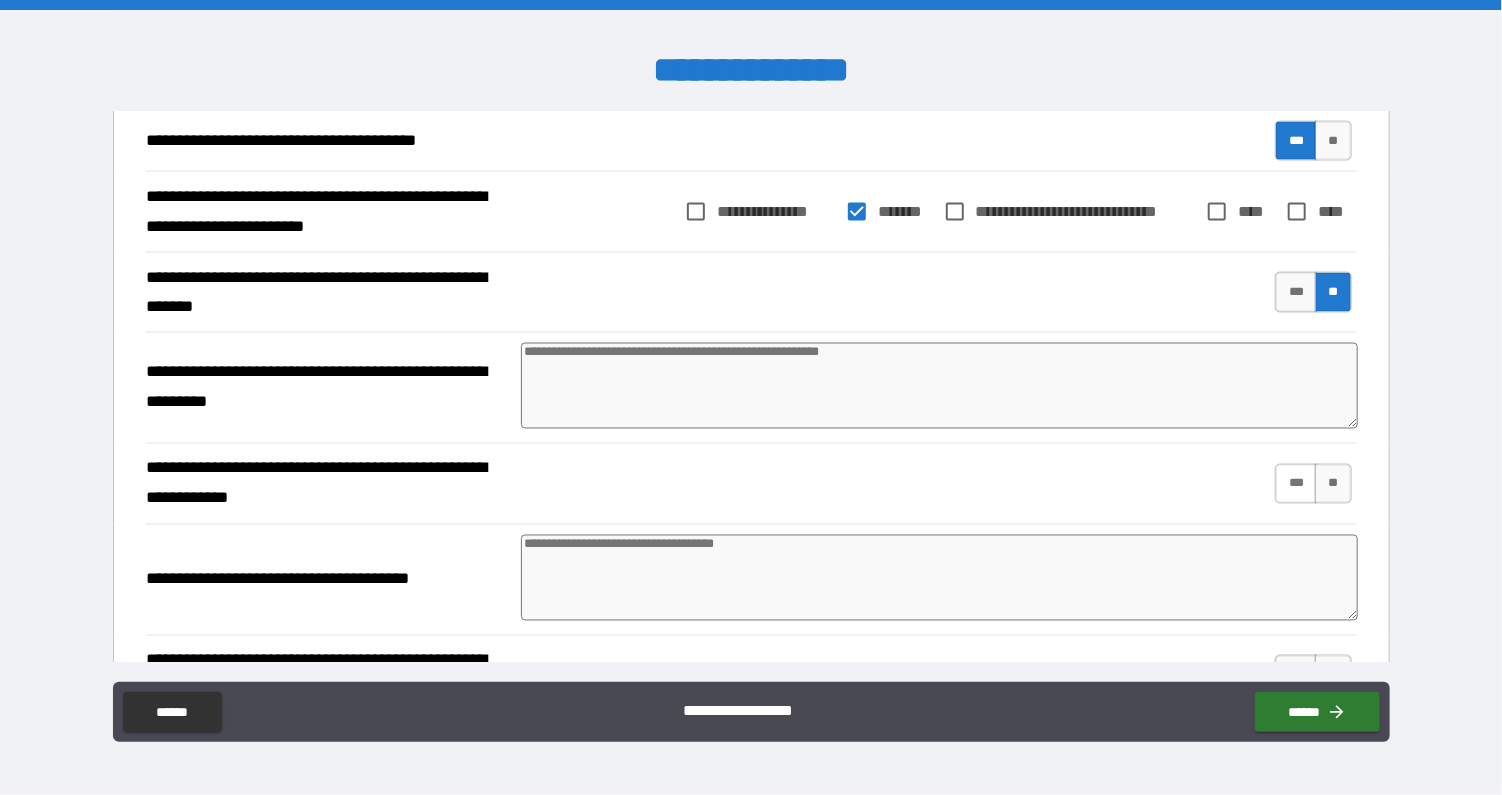 click on "***" at bounding box center (1296, 484) 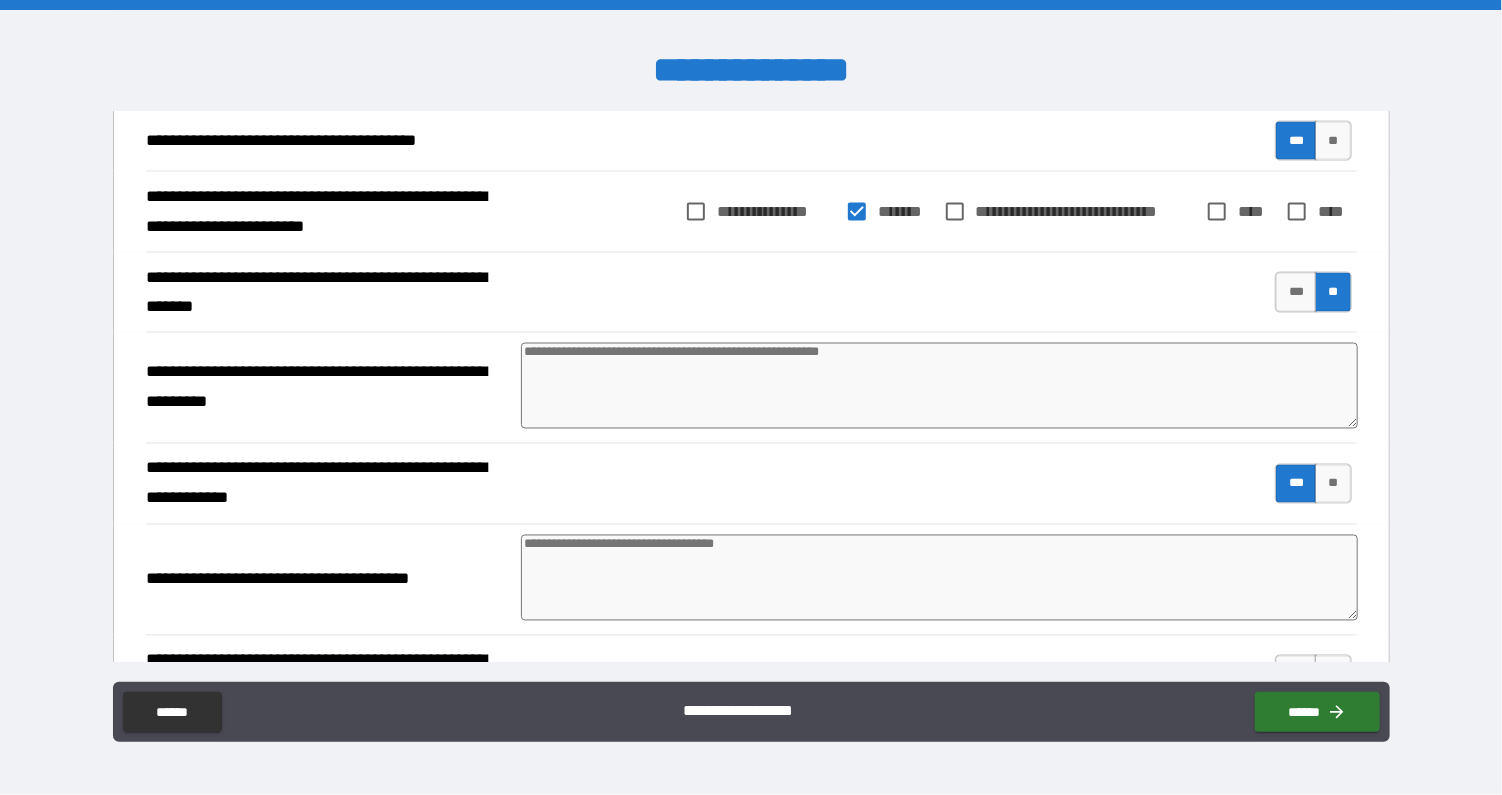 click at bounding box center (939, 578) 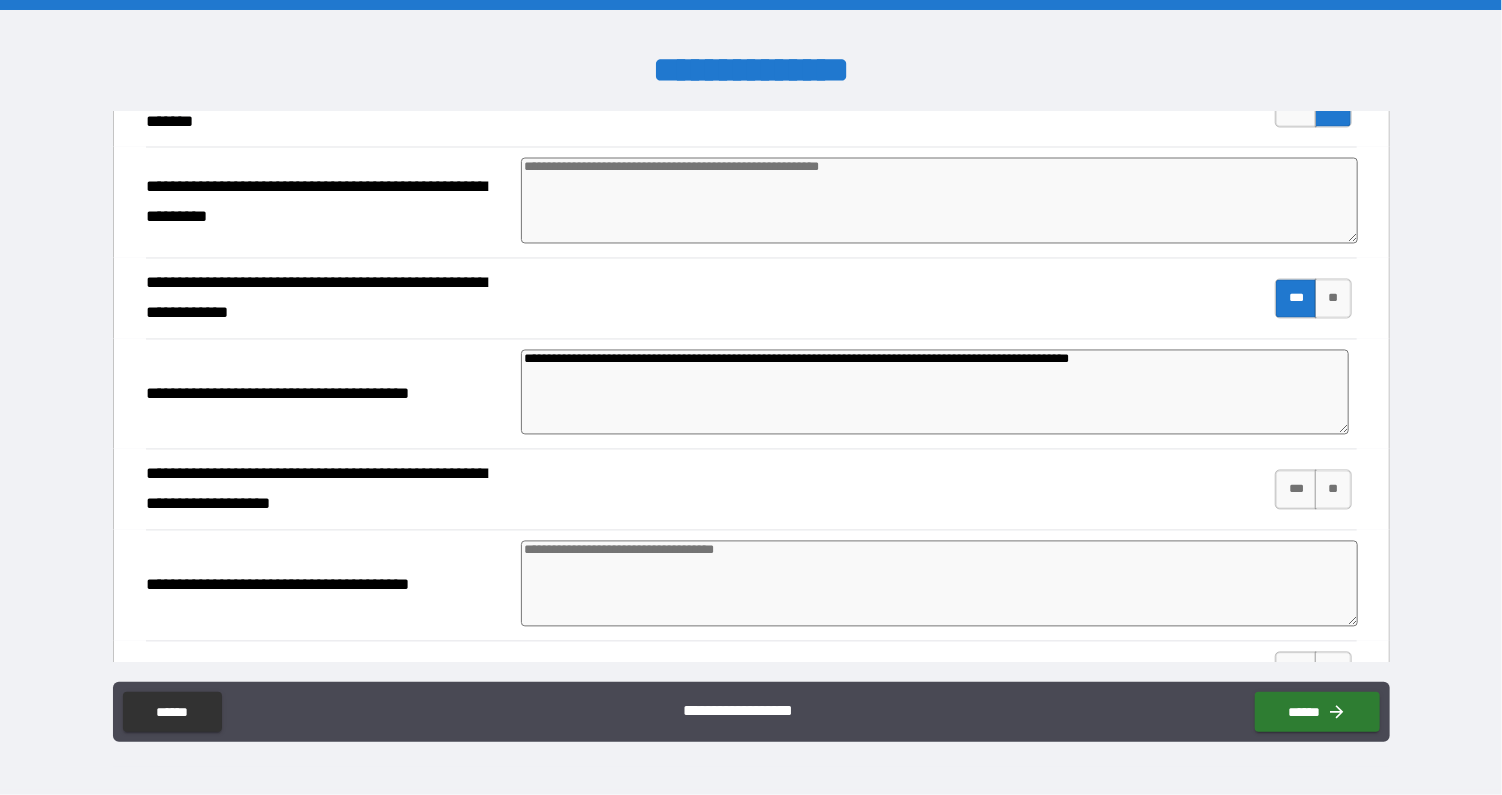 scroll, scrollTop: 1920, scrollLeft: 0, axis: vertical 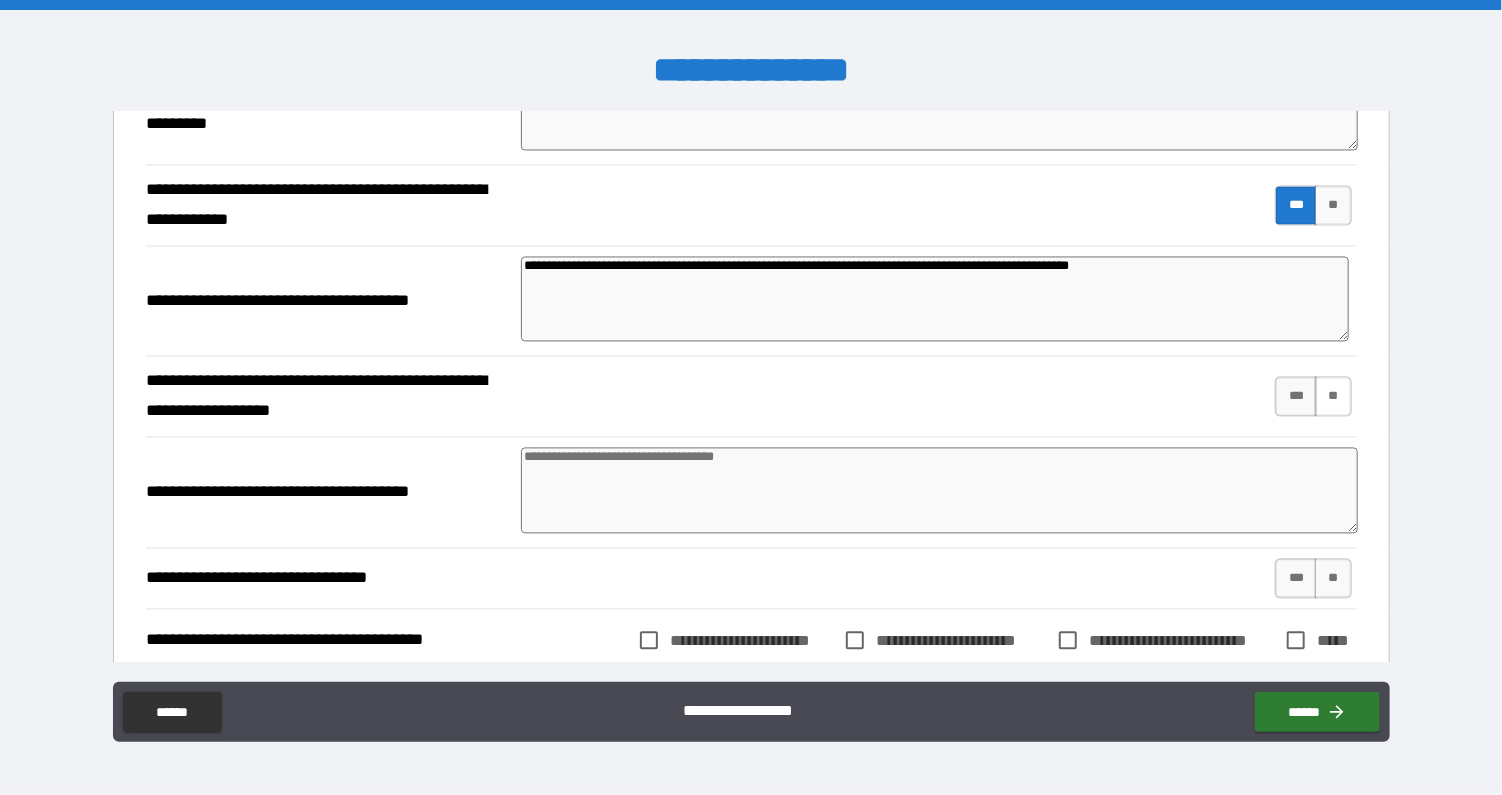 click on "**" at bounding box center [1333, 397] 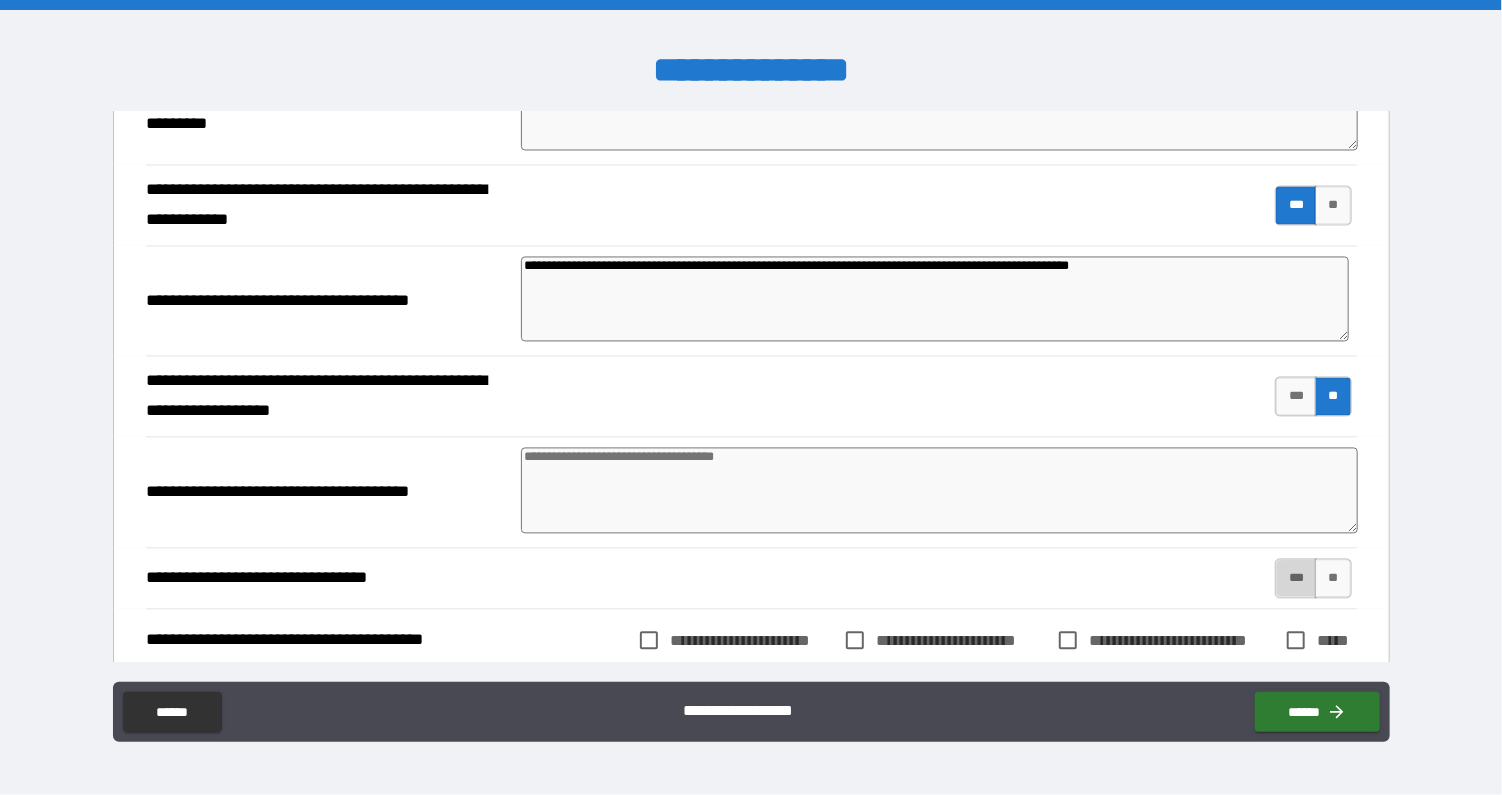 click on "***" at bounding box center [1296, 579] 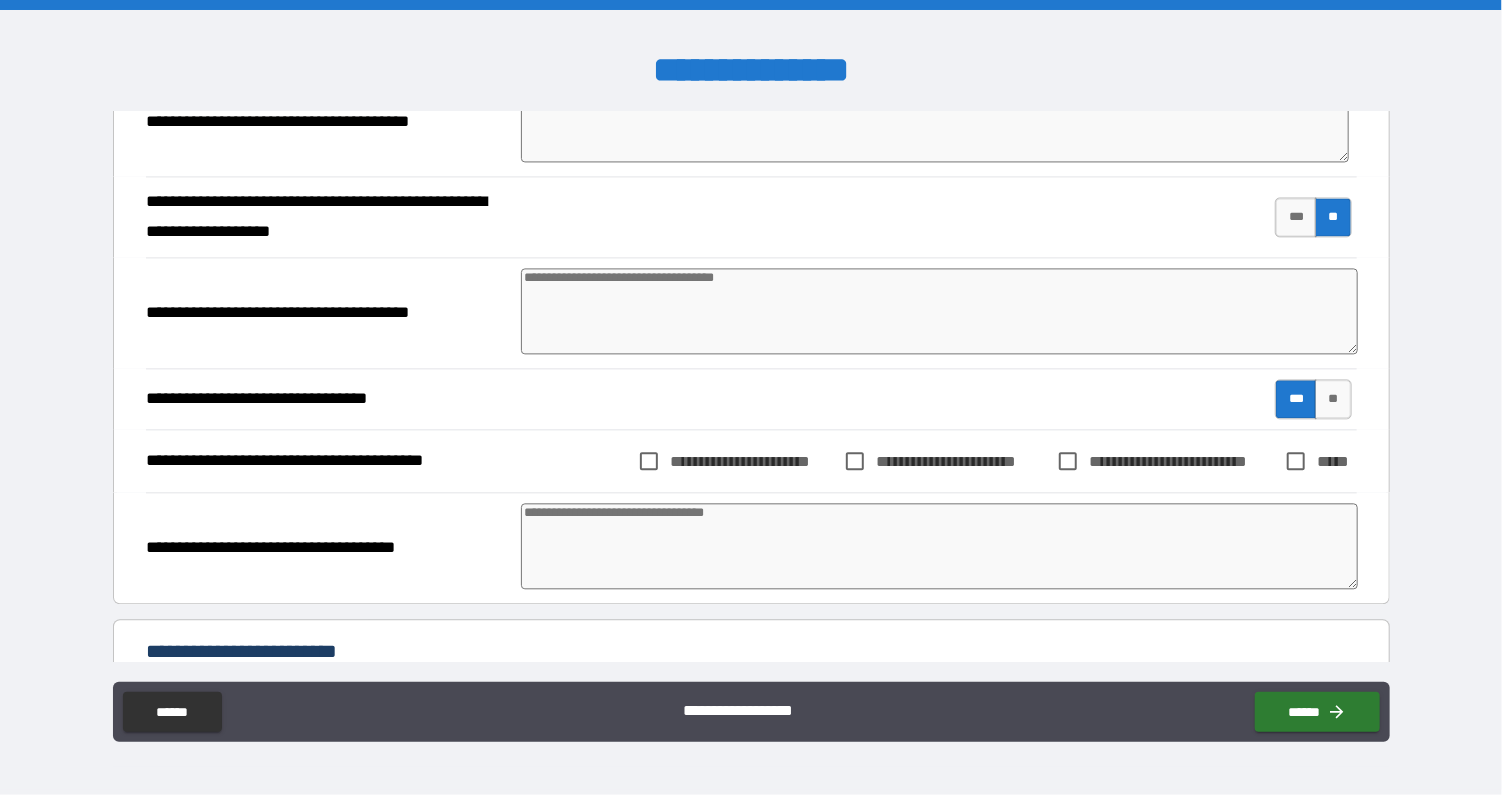scroll, scrollTop: 2215, scrollLeft: 0, axis: vertical 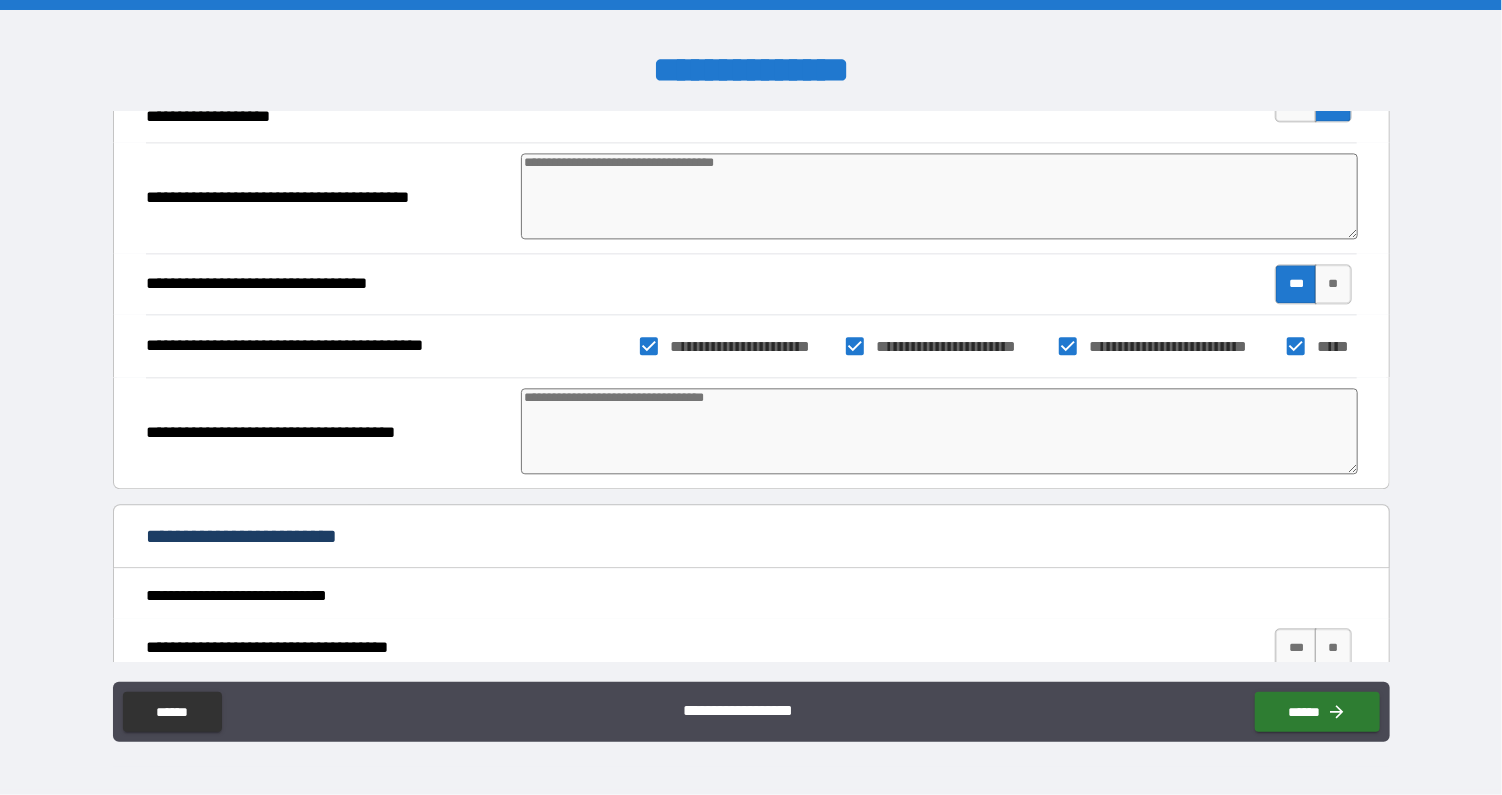 click at bounding box center [939, 431] 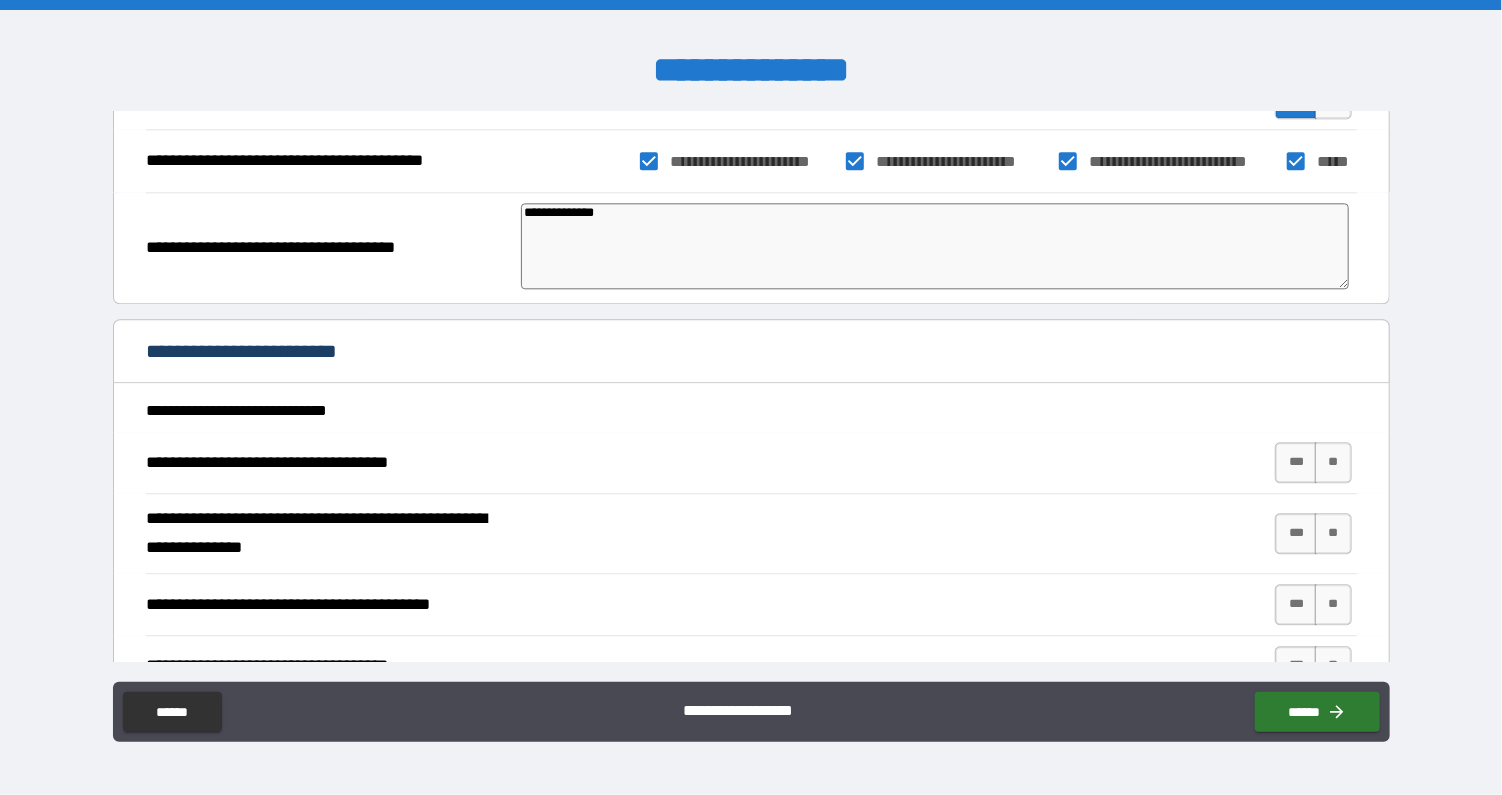 scroll, scrollTop: 2516, scrollLeft: 0, axis: vertical 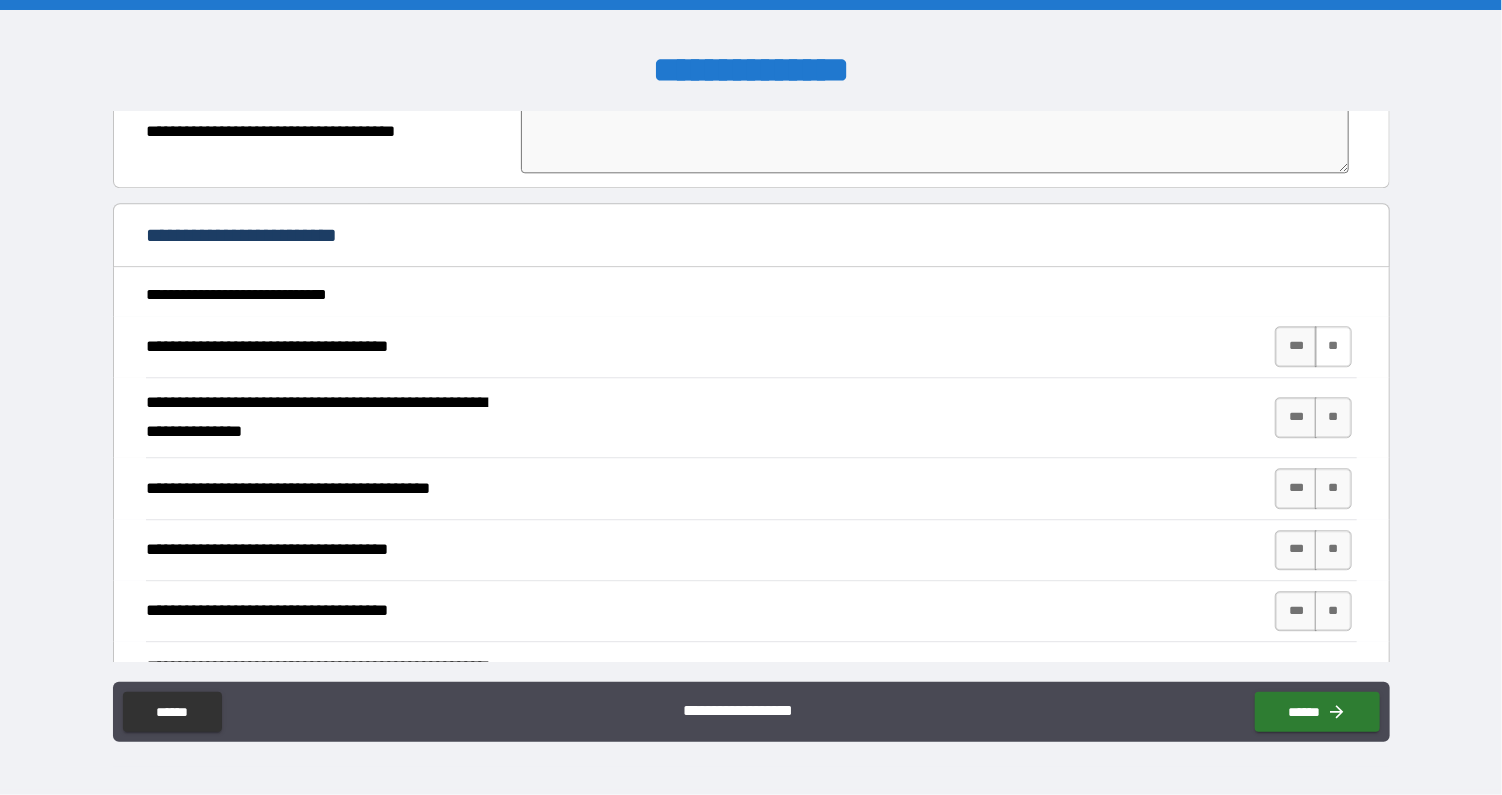 click on "**" at bounding box center [1333, 346] 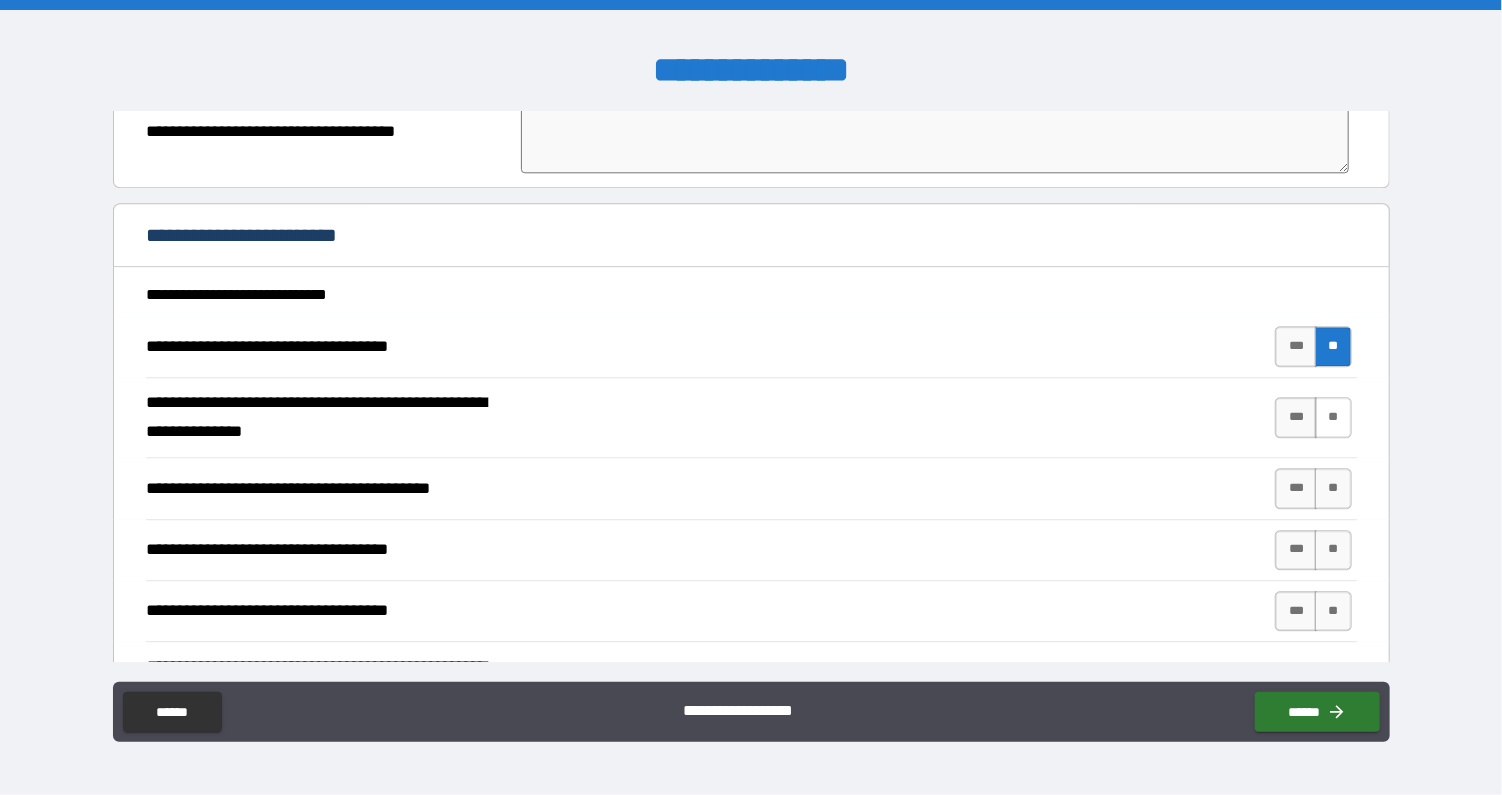 click on "**" at bounding box center [1333, 417] 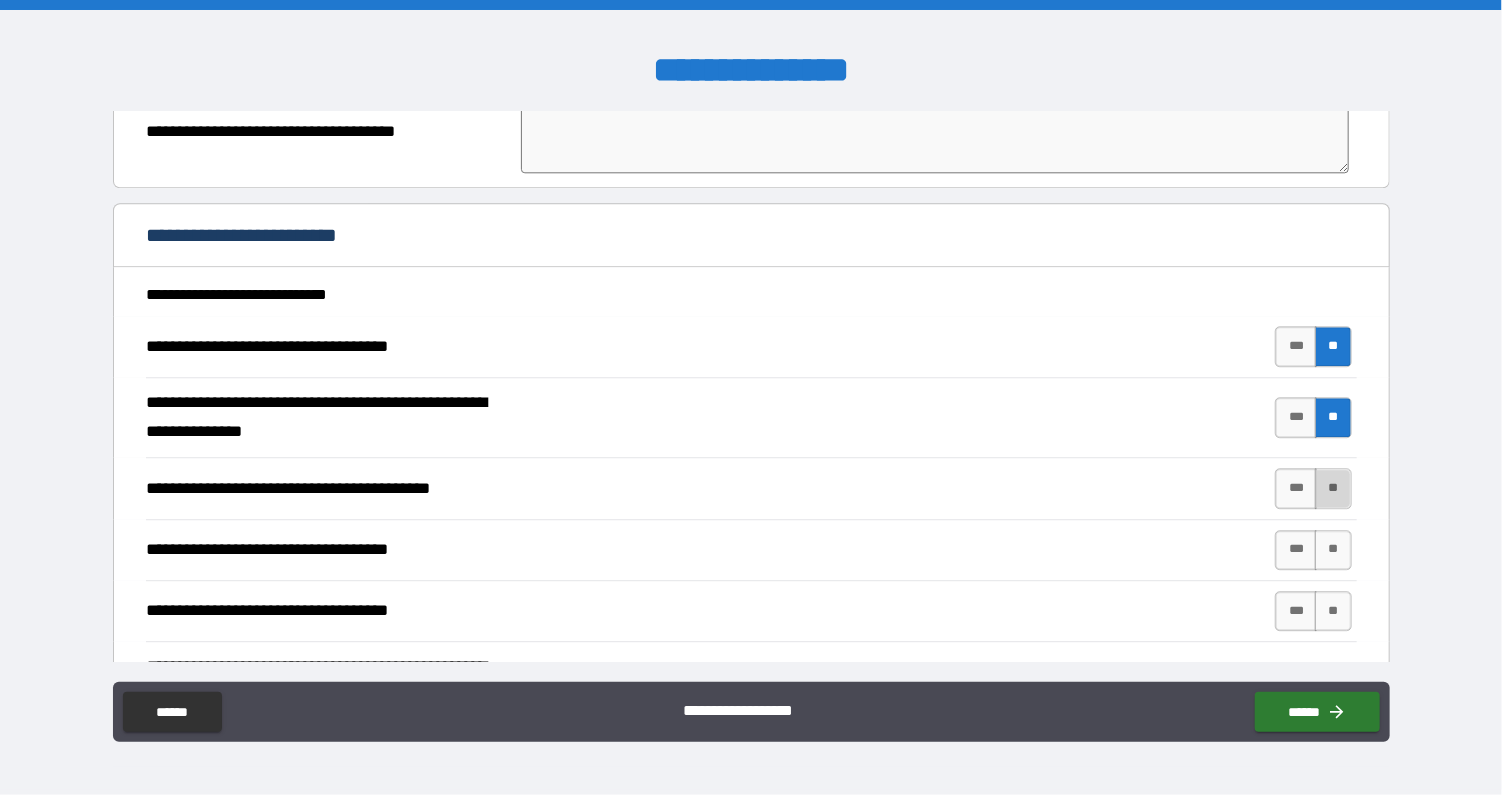 click on "**" at bounding box center (1333, 488) 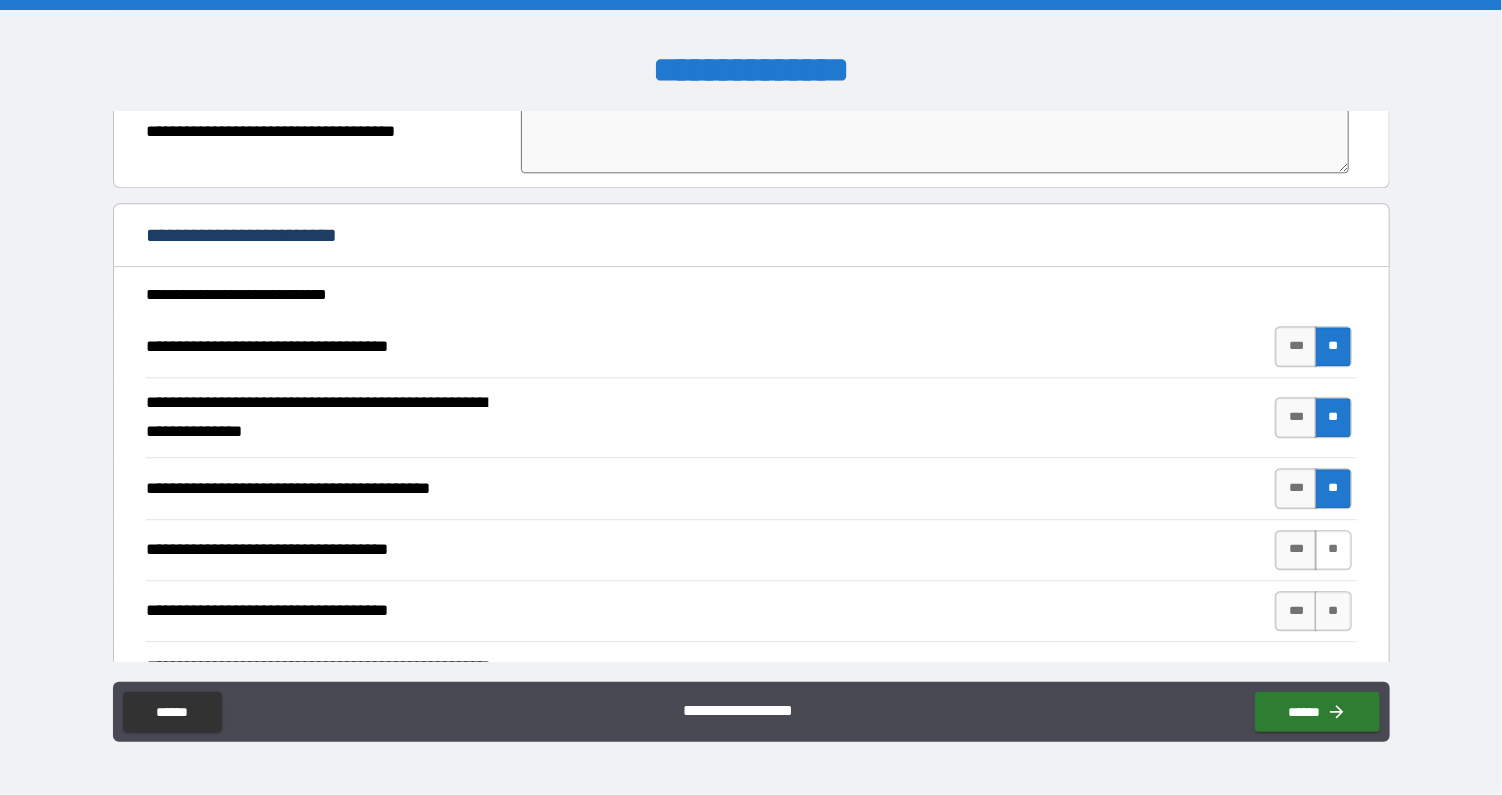 click on "**" at bounding box center (1333, 550) 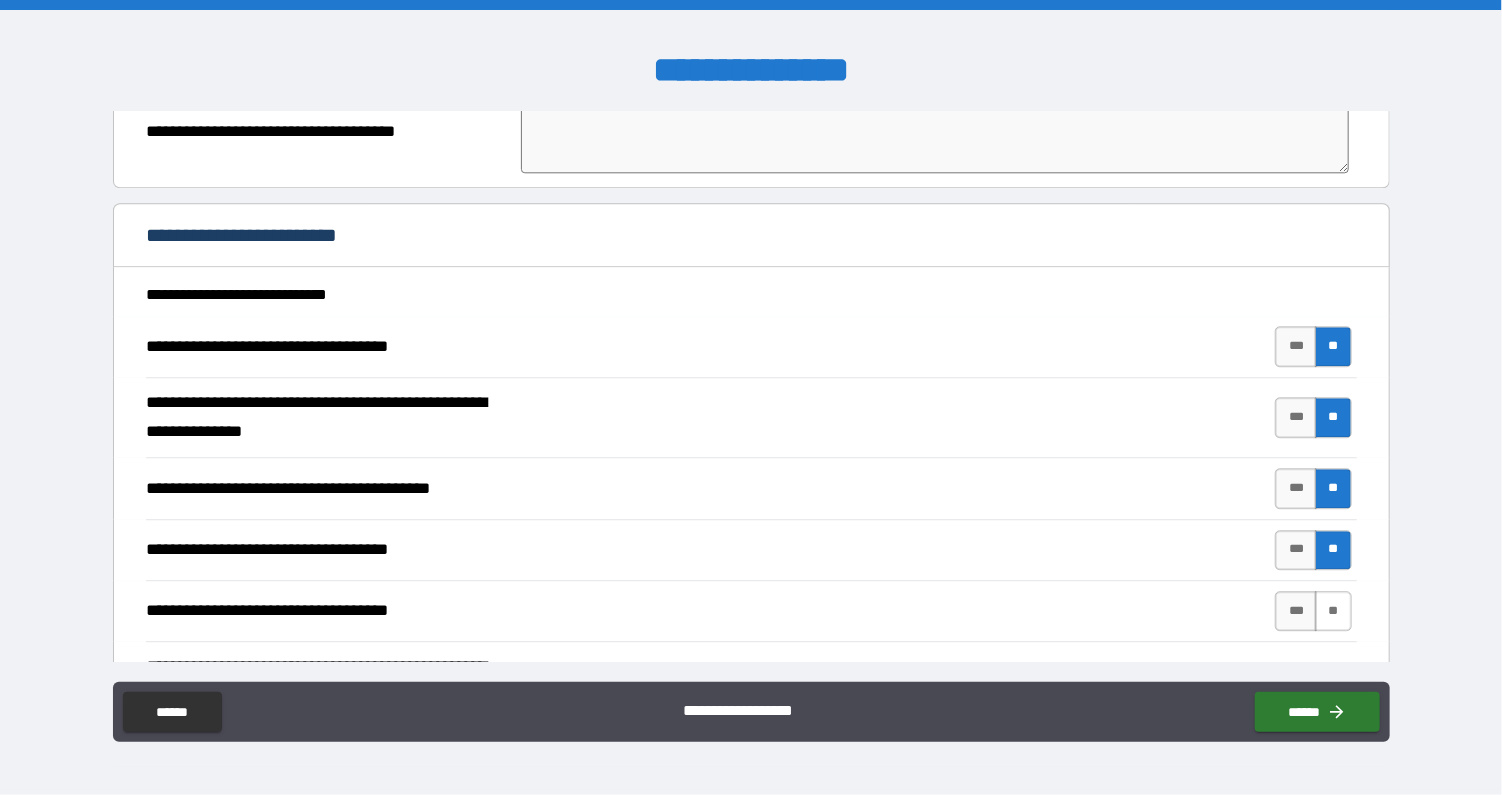 click on "**" at bounding box center (1333, 611) 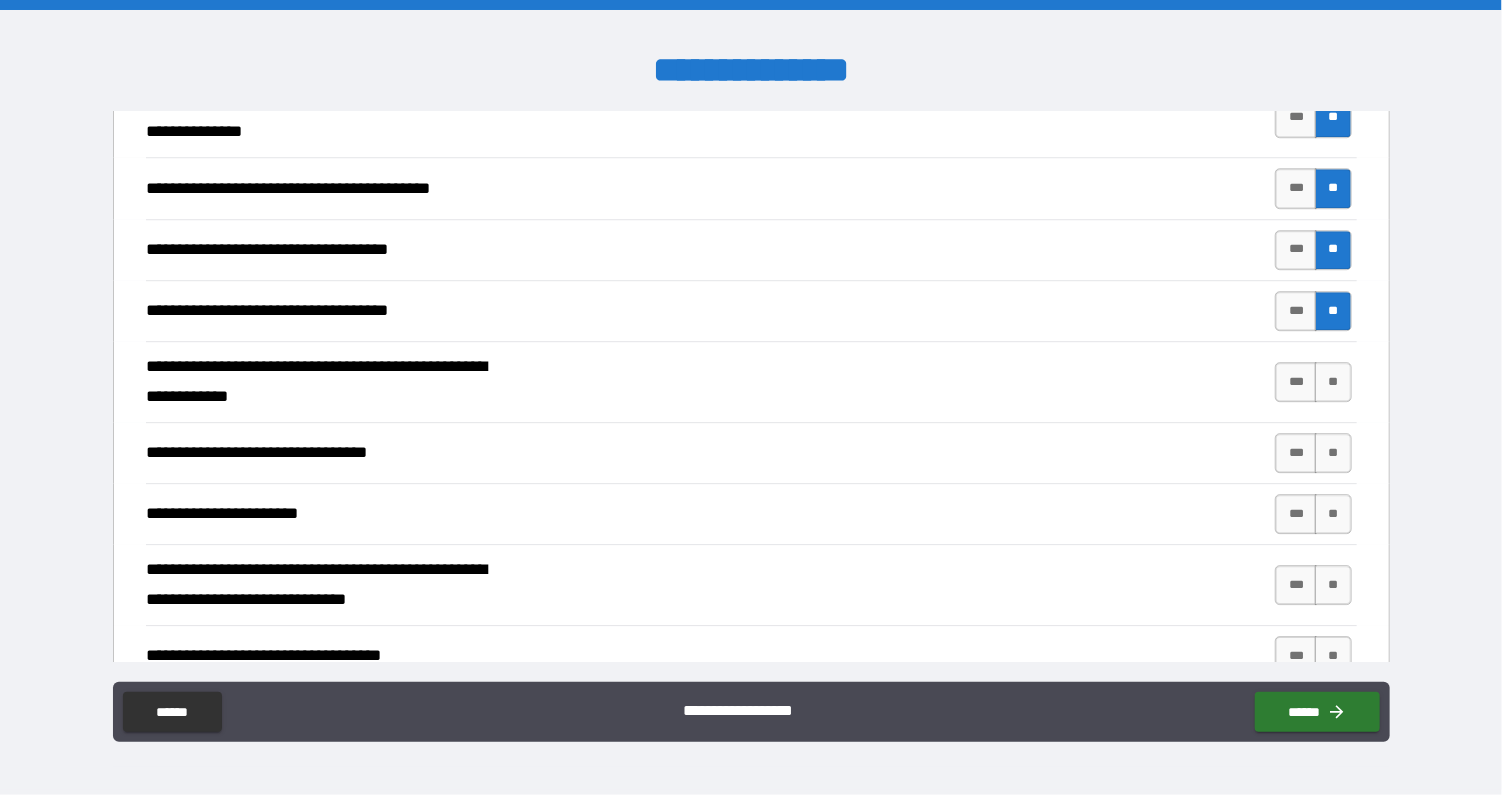 scroll, scrollTop: 2828, scrollLeft: 0, axis: vertical 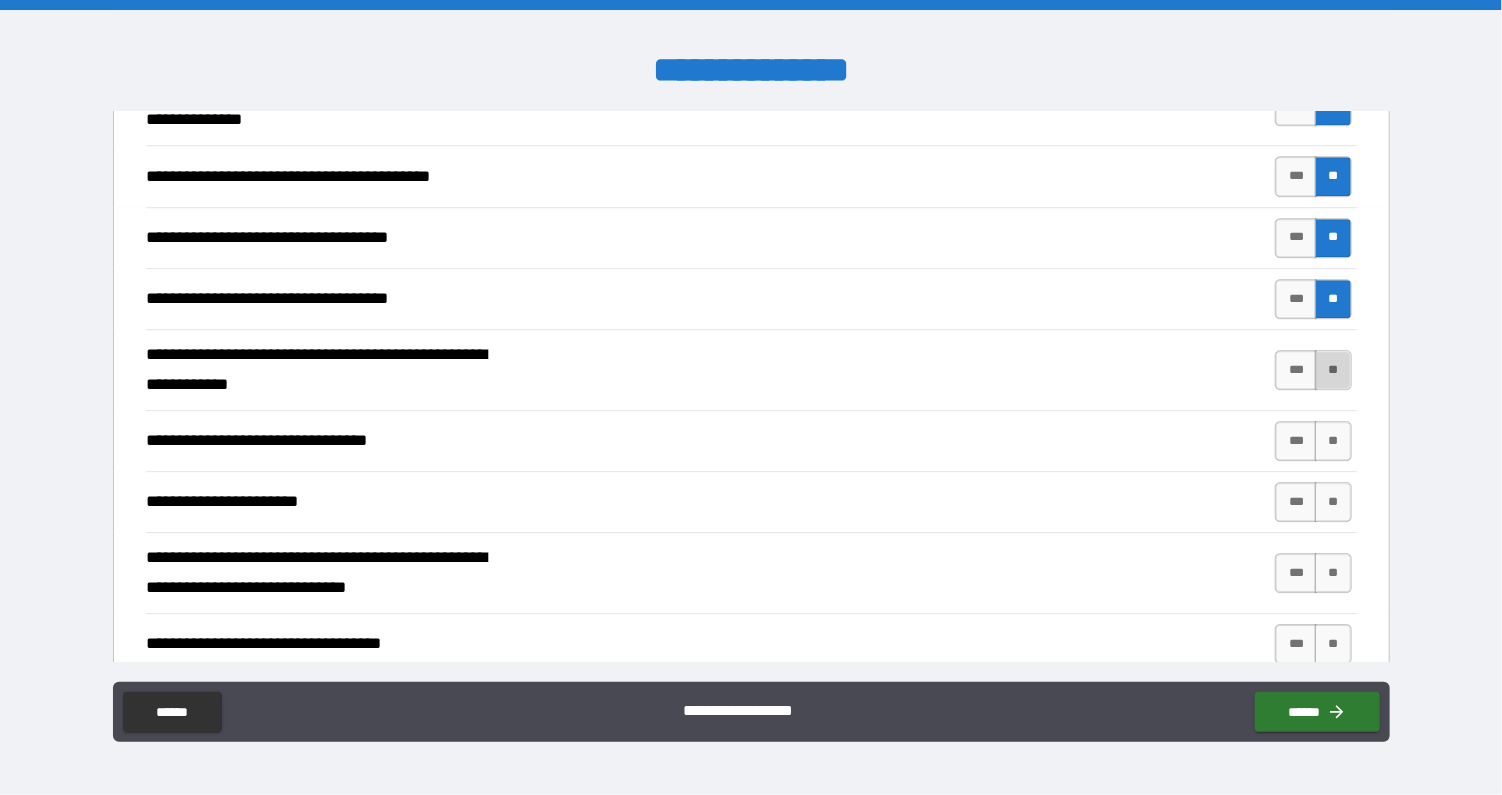click on "**" at bounding box center [1333, 370] 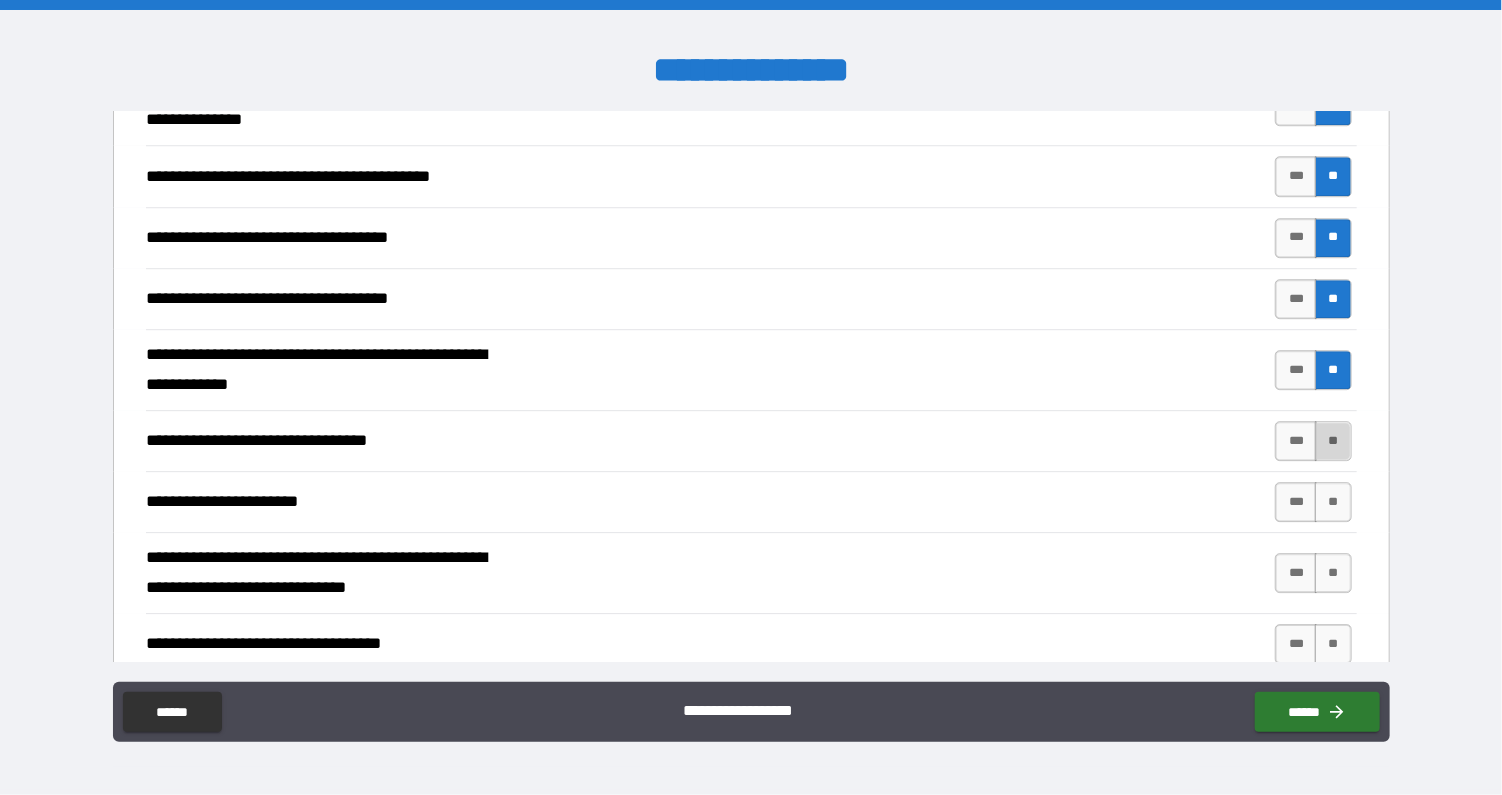 click on "**" at bounding box center (1333, 441) 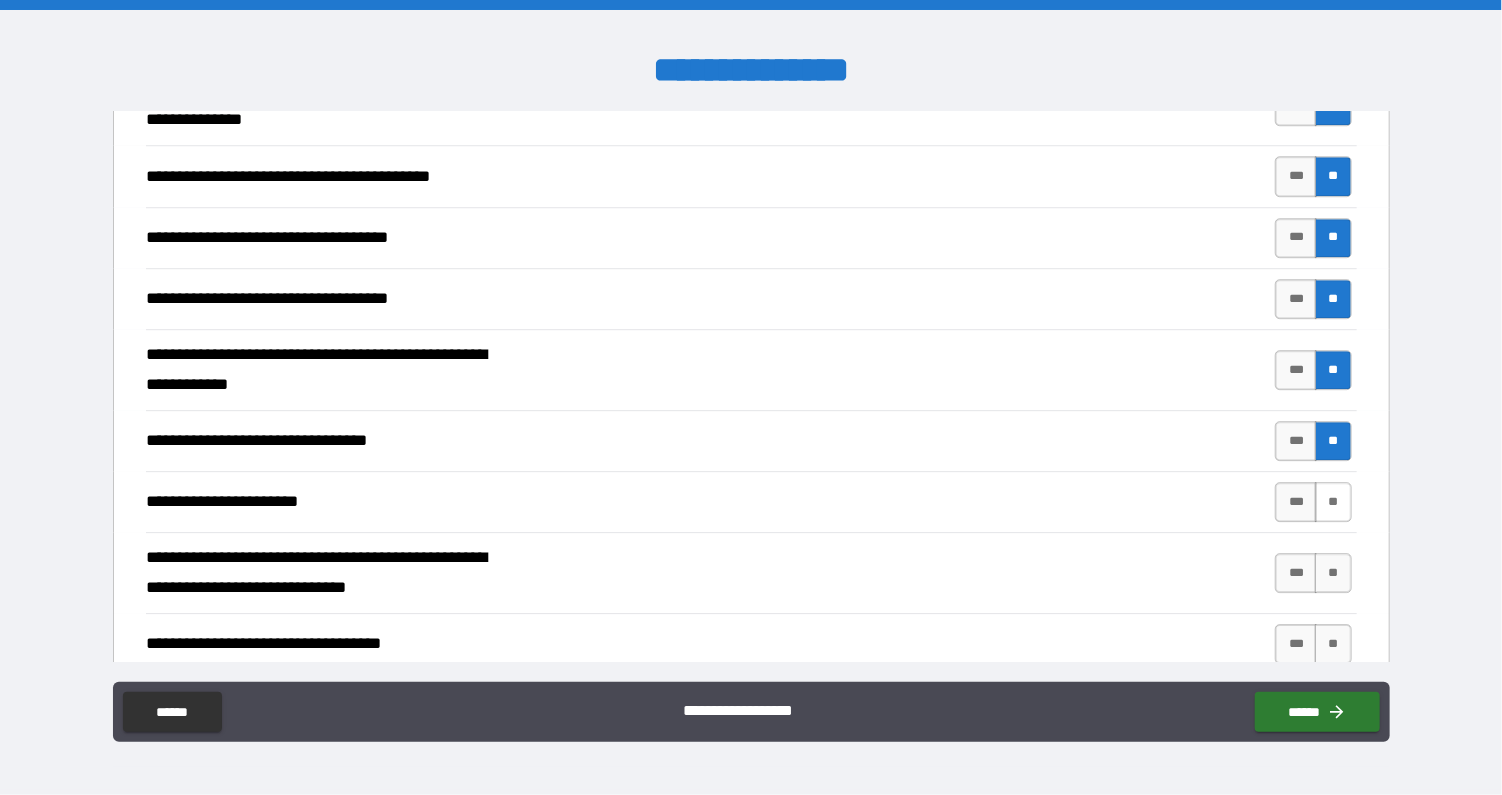 click on "**" at bounding box center (1333, 502) 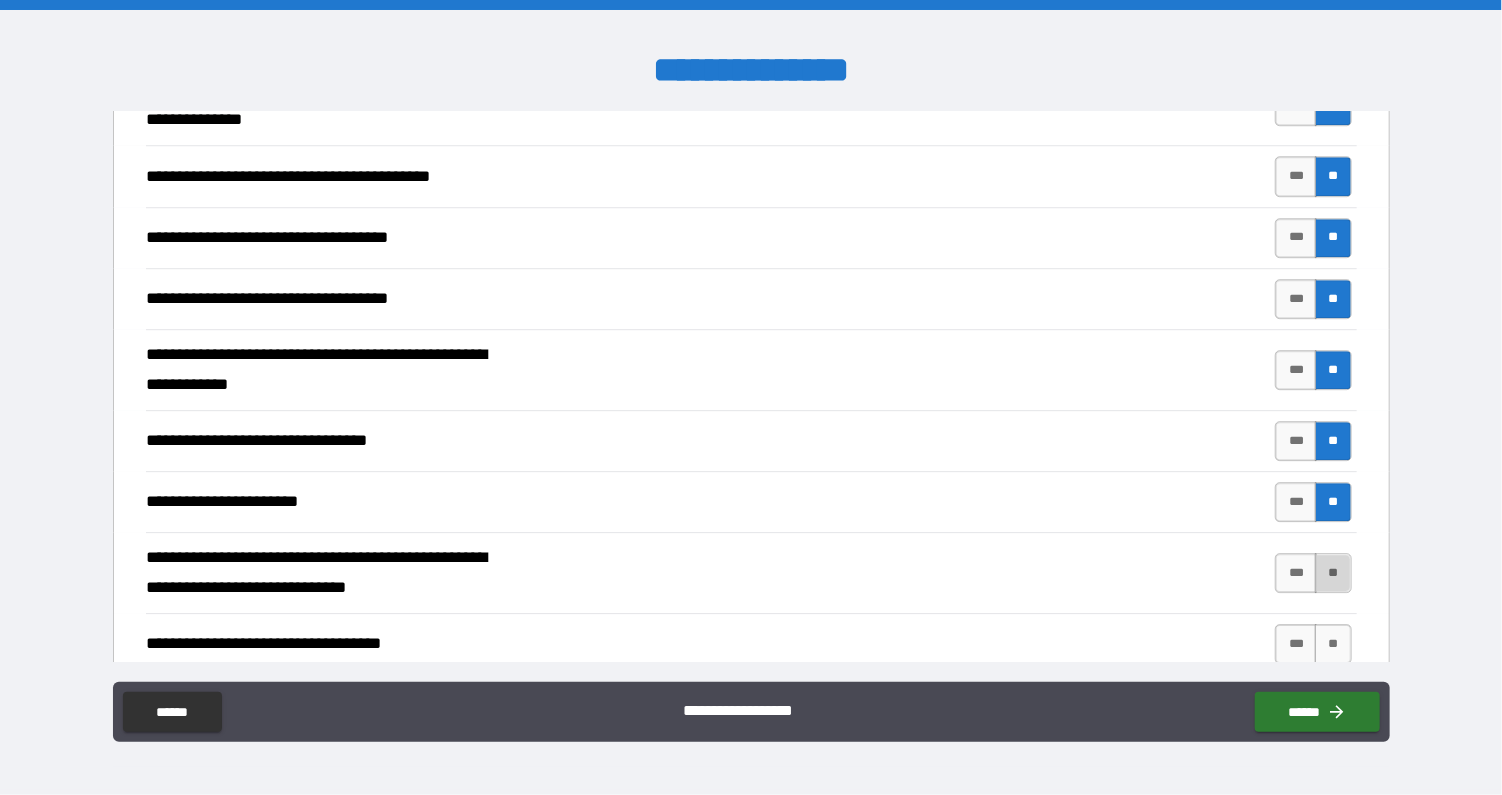 click on "**" at bounding box center (1333, 573) 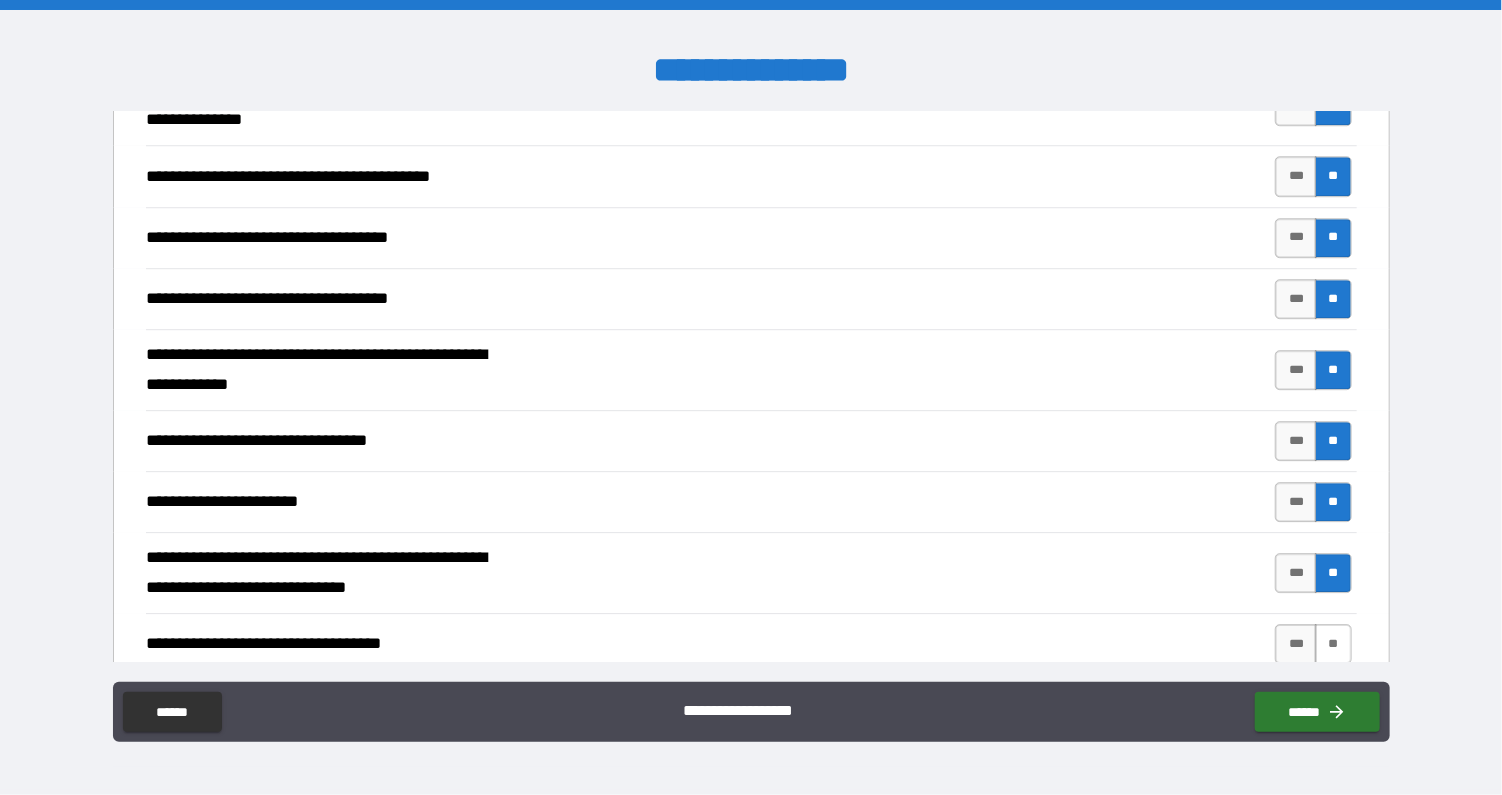 click on "**" at bounding box center (1333, 644) 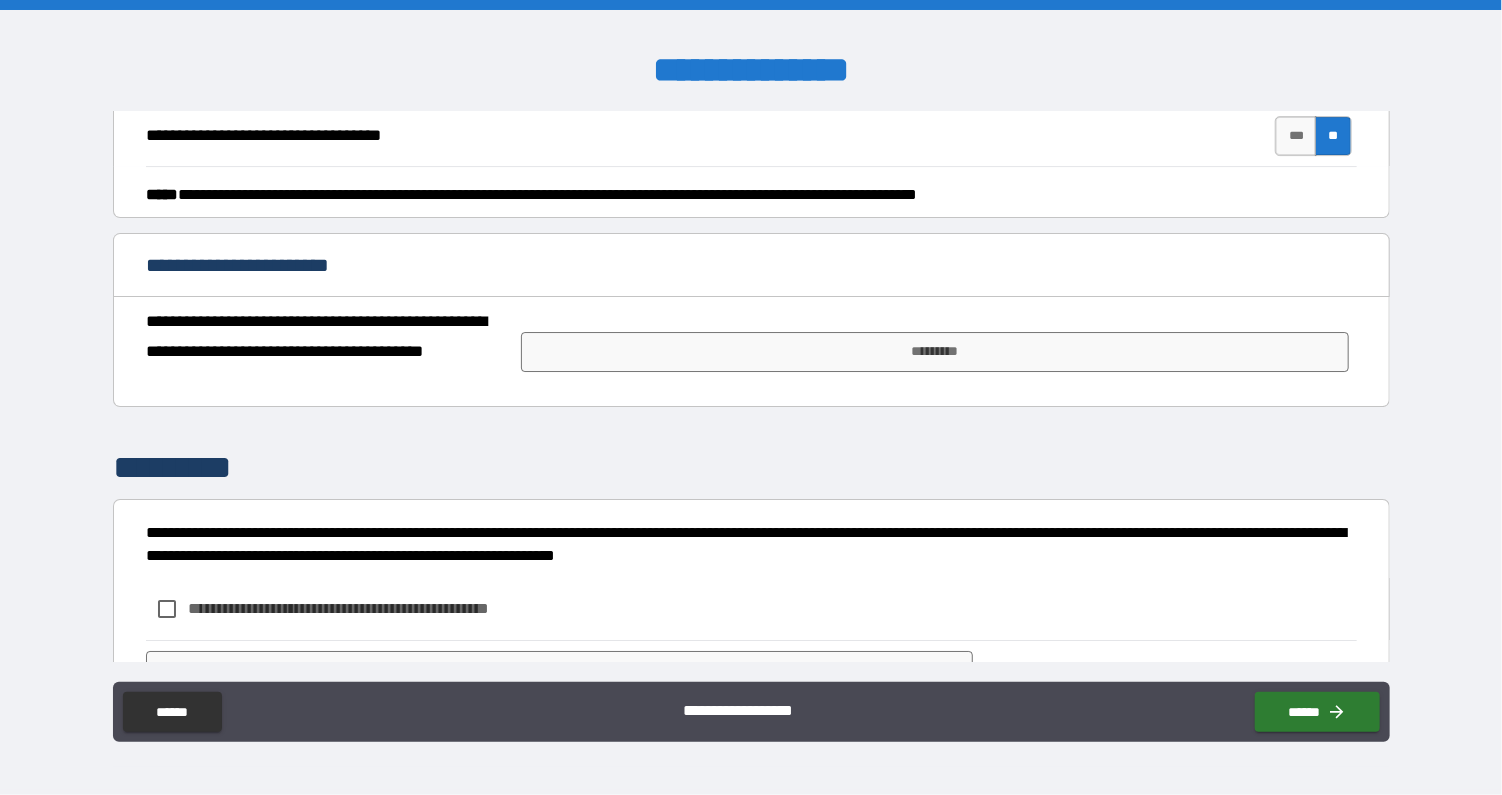 scroll, scrollTop: 3424, scrollLeft: 0, axis: vertical 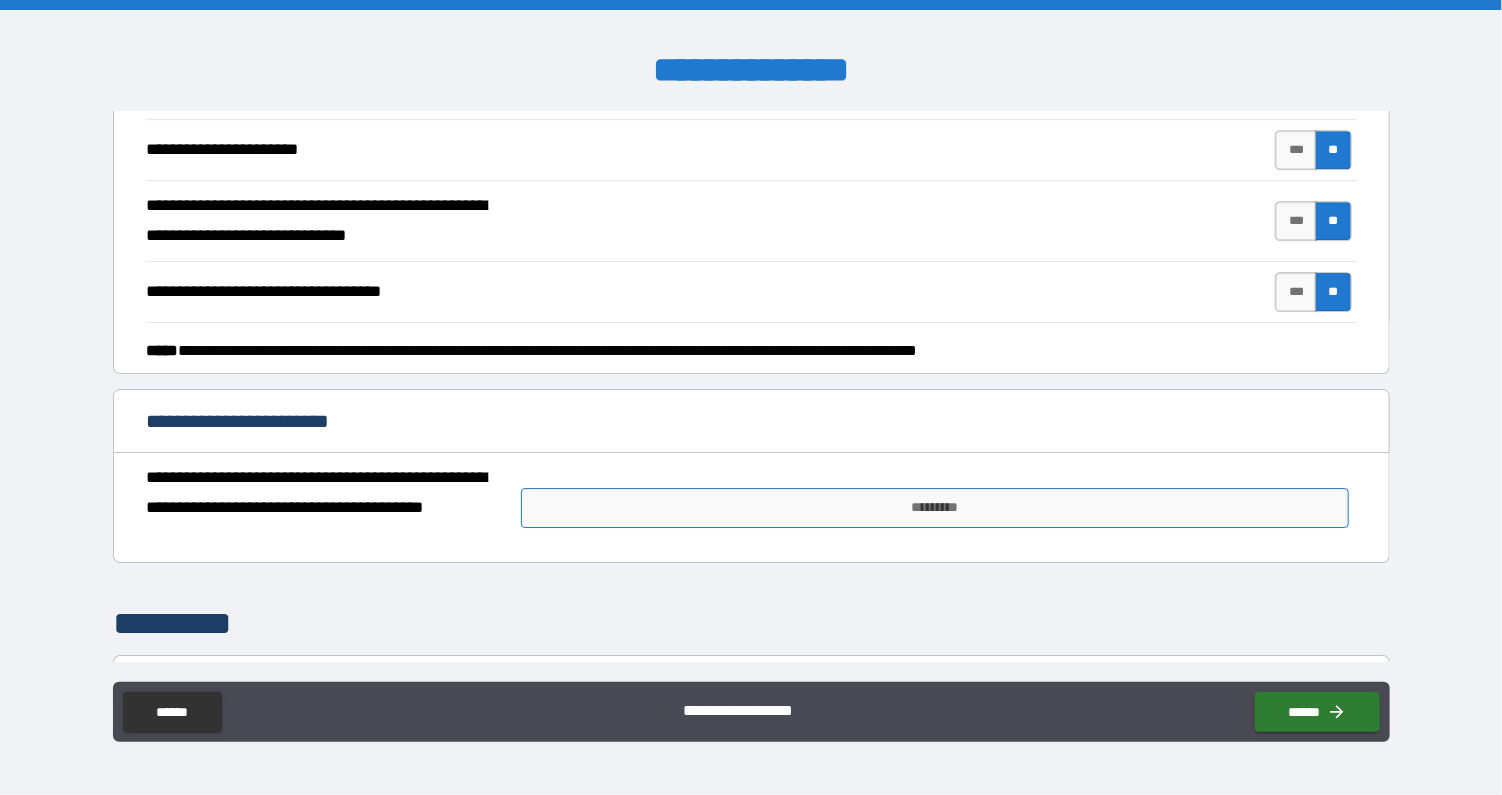 click on "*********" at bounding box center (935, 508) 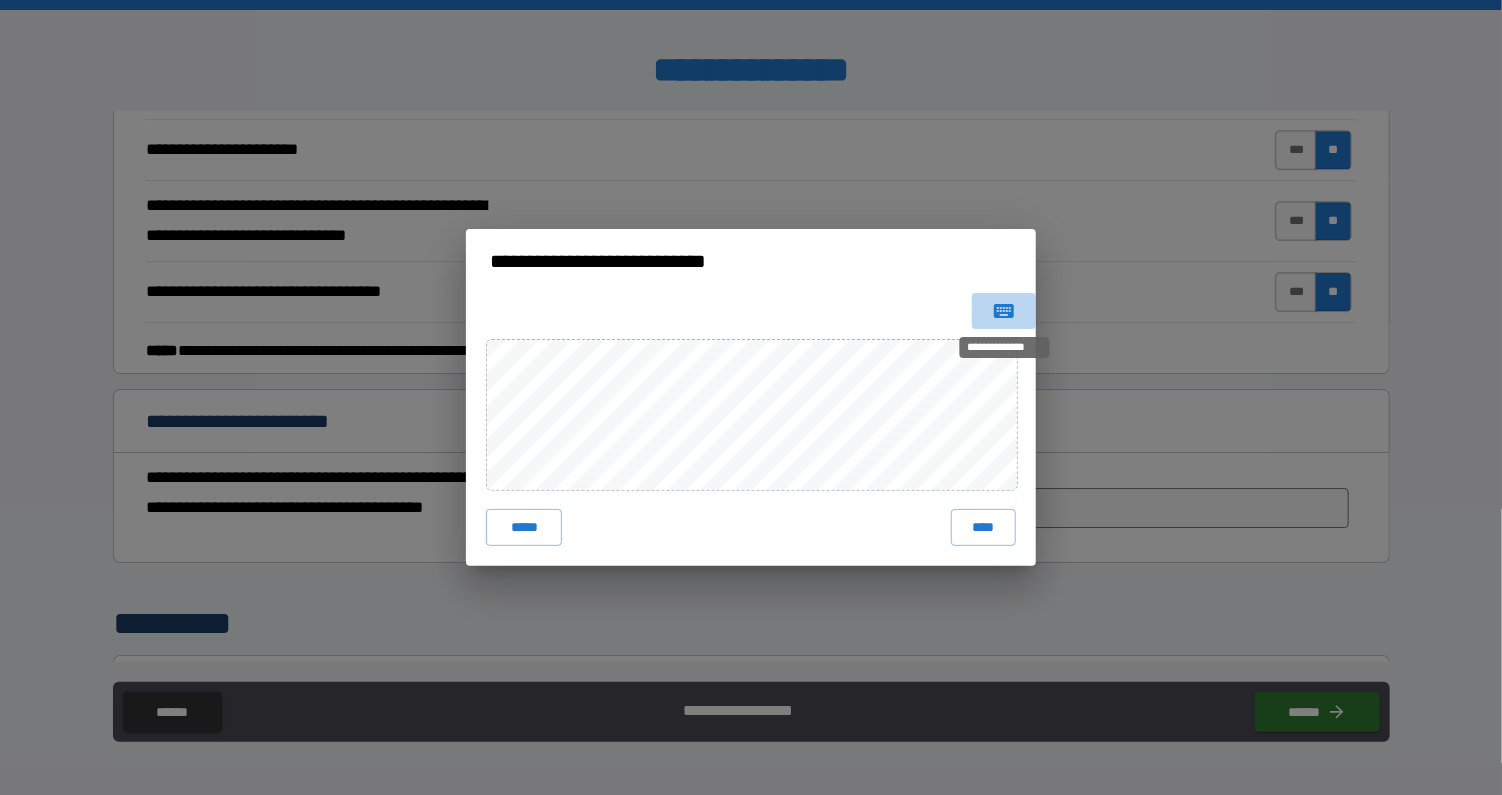 click 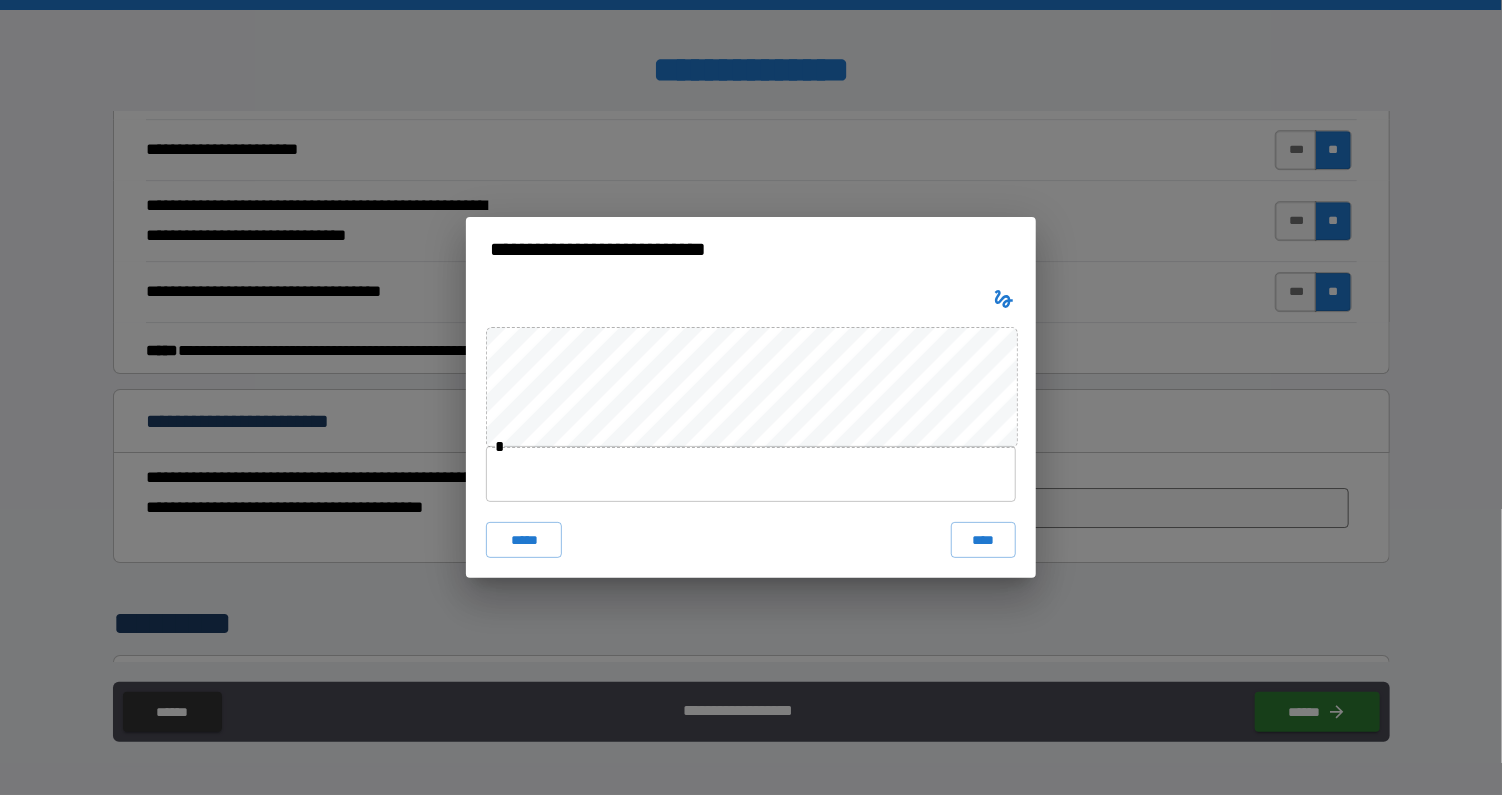 click at bounding box center [751, 474] 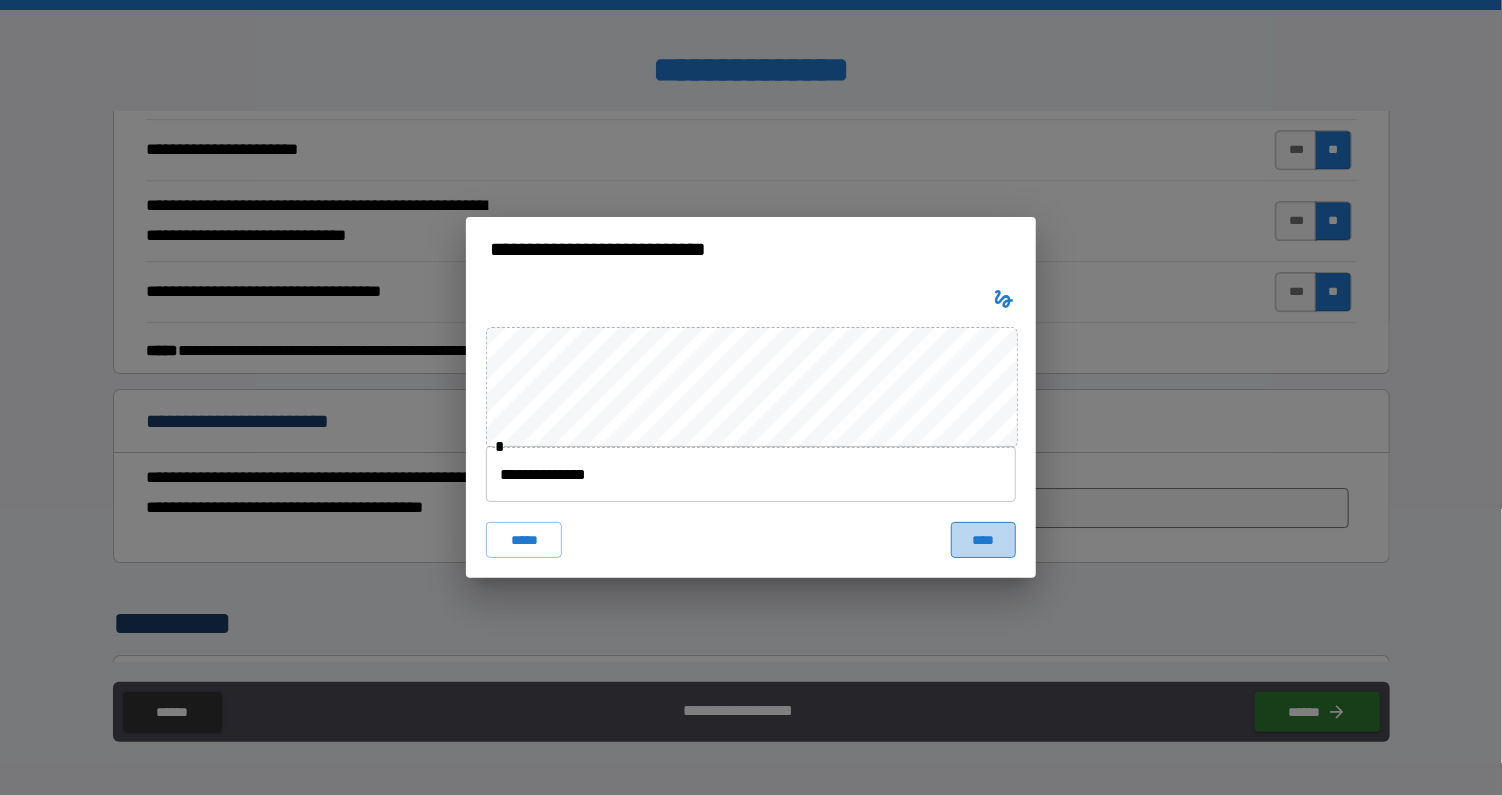 click on "****" at bounding box center [983, 540] 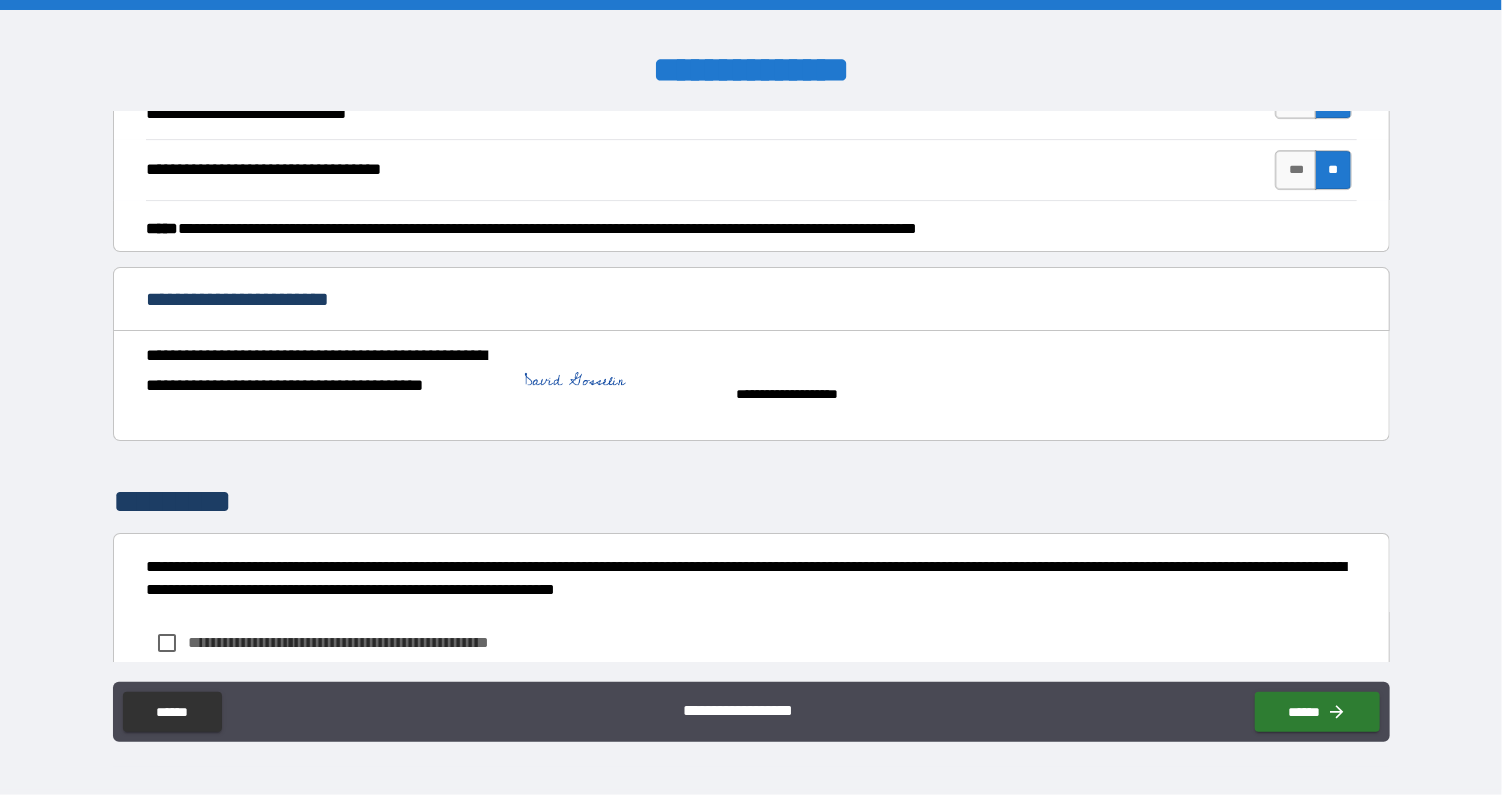 scroll, scrollTop: 3424, scrollLeft: 0, axis: vertical 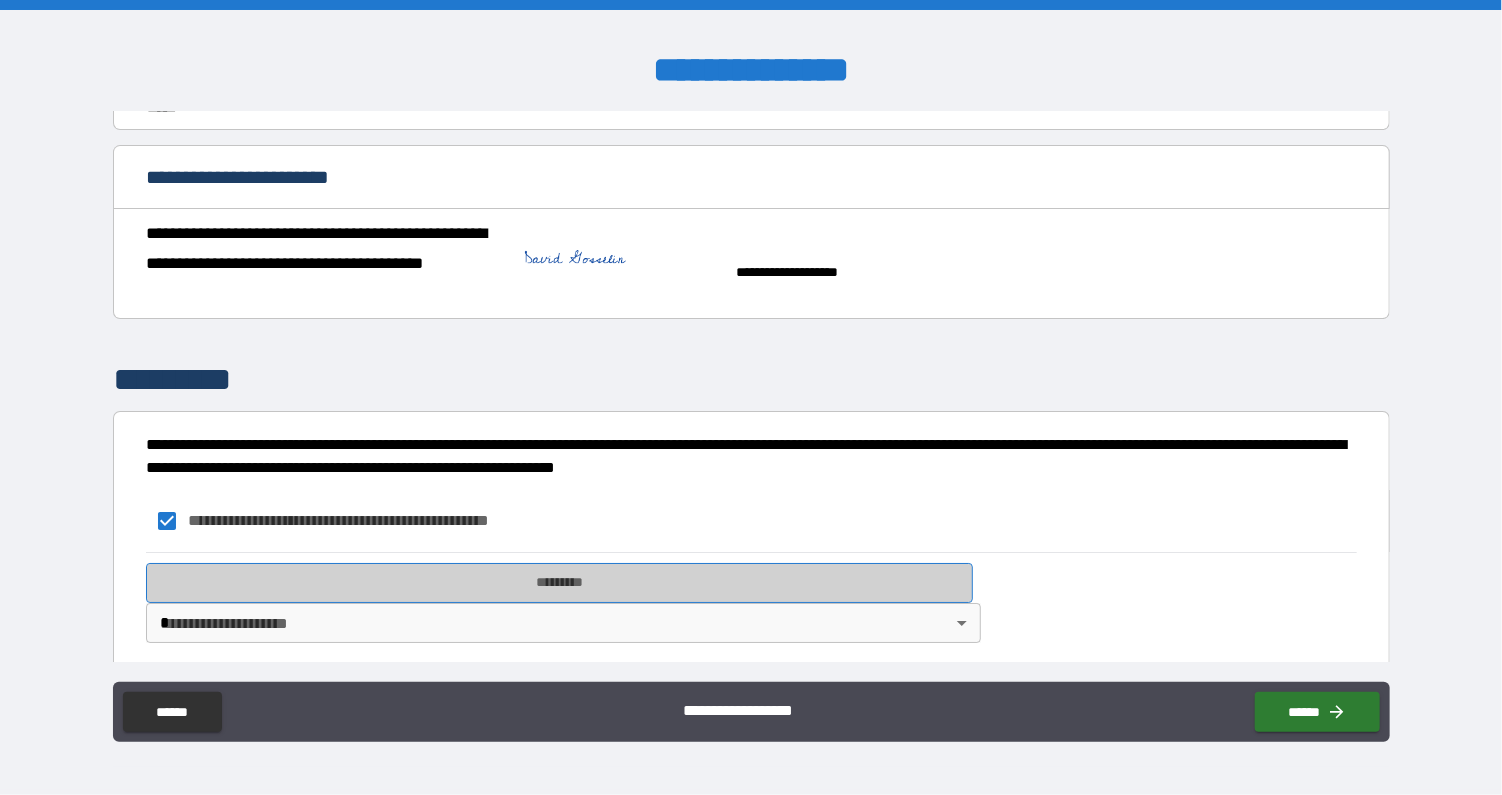 click on "*********" at bounding box center [560, 583] 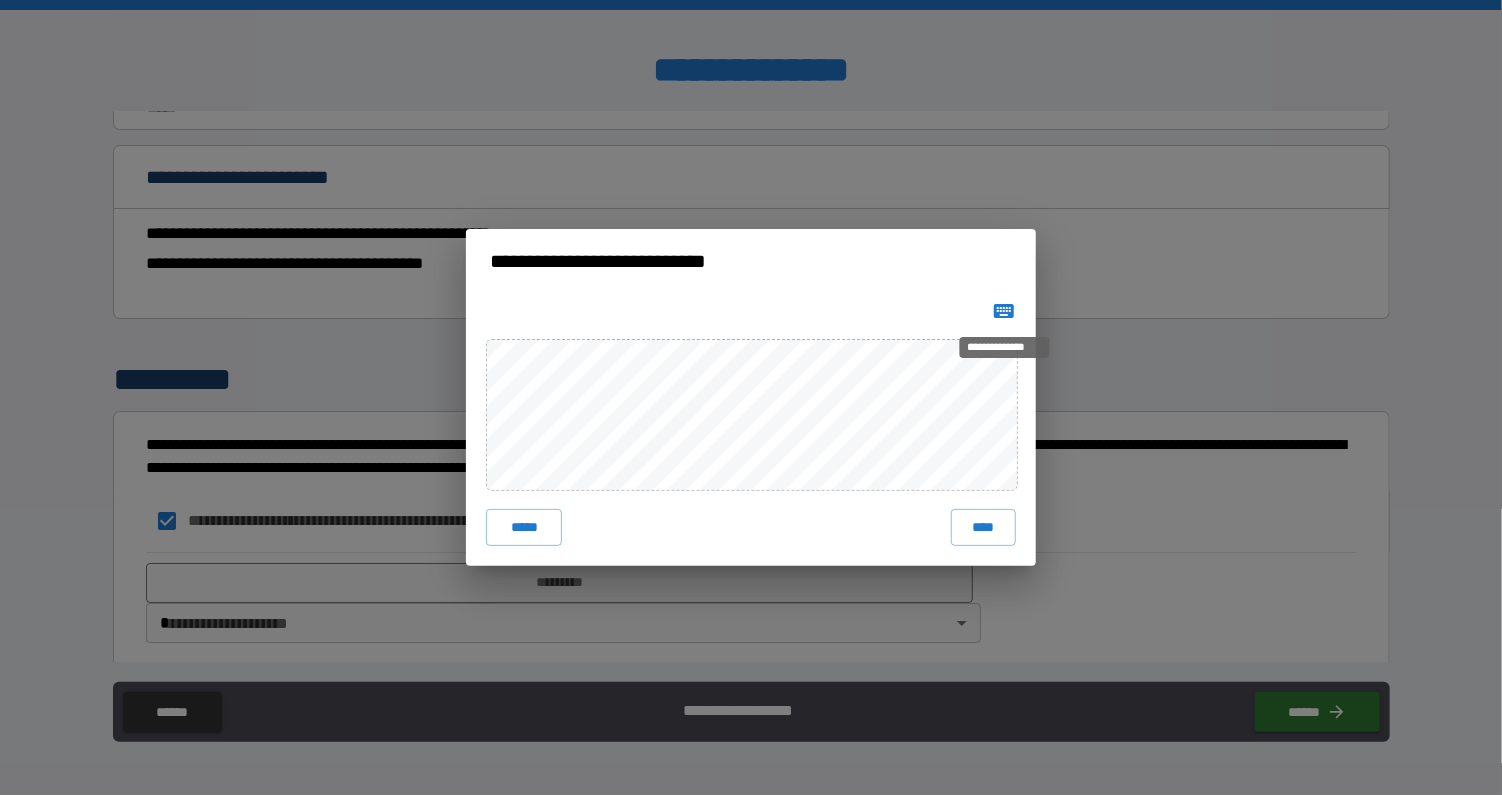 click 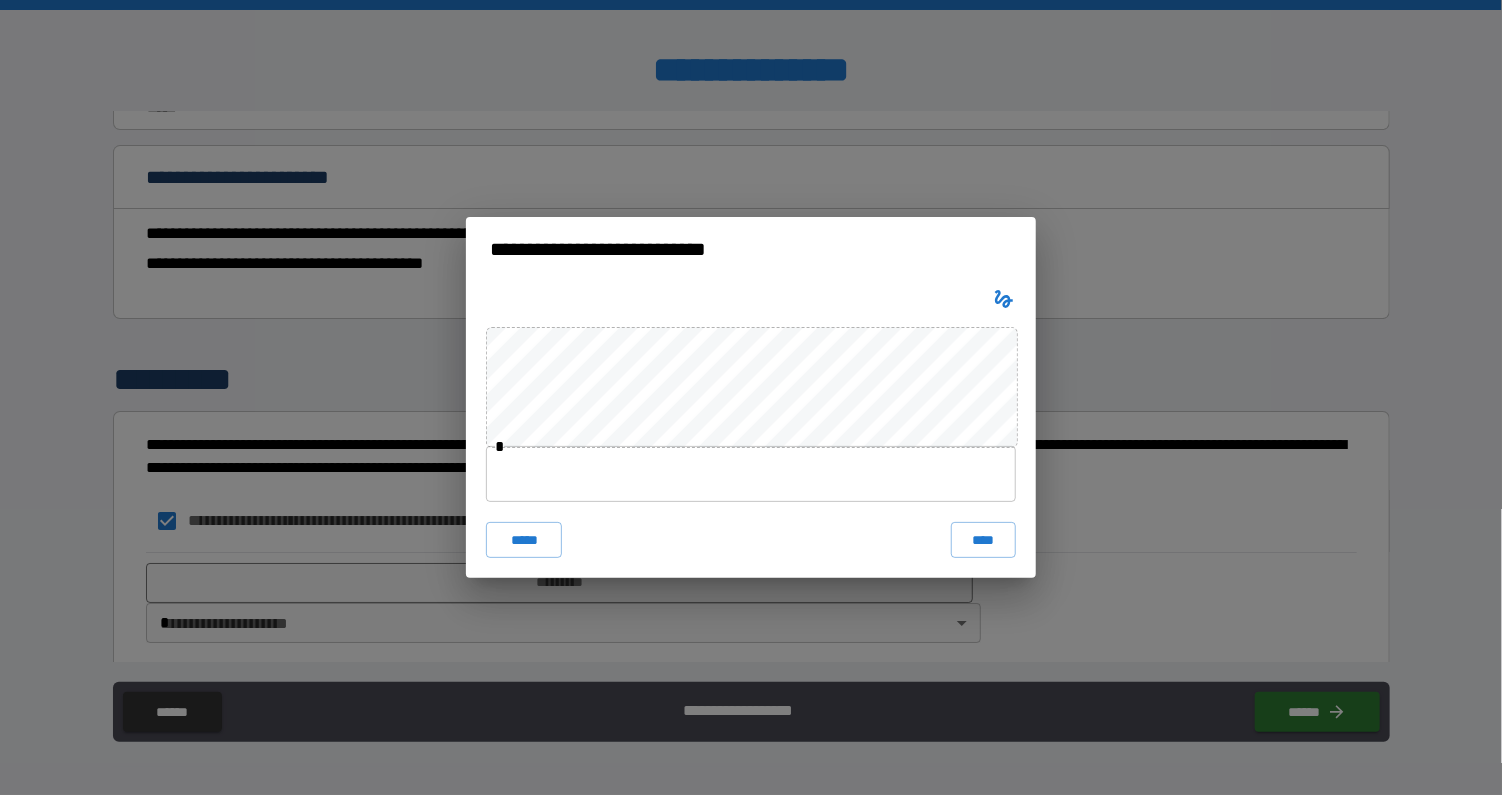 click at bounding box center [751, 474] 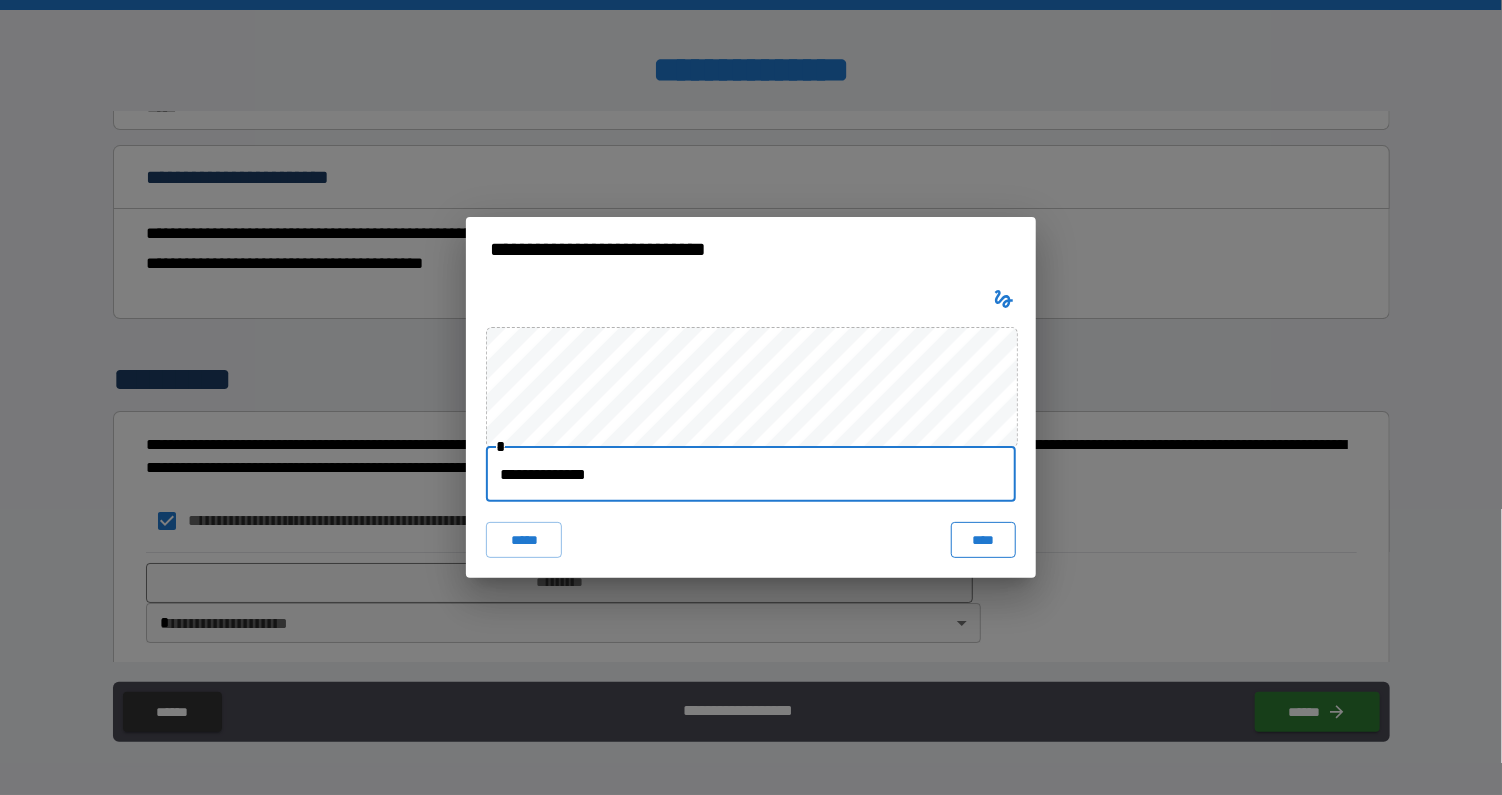 click on "****" at bounding box center [983, 540] 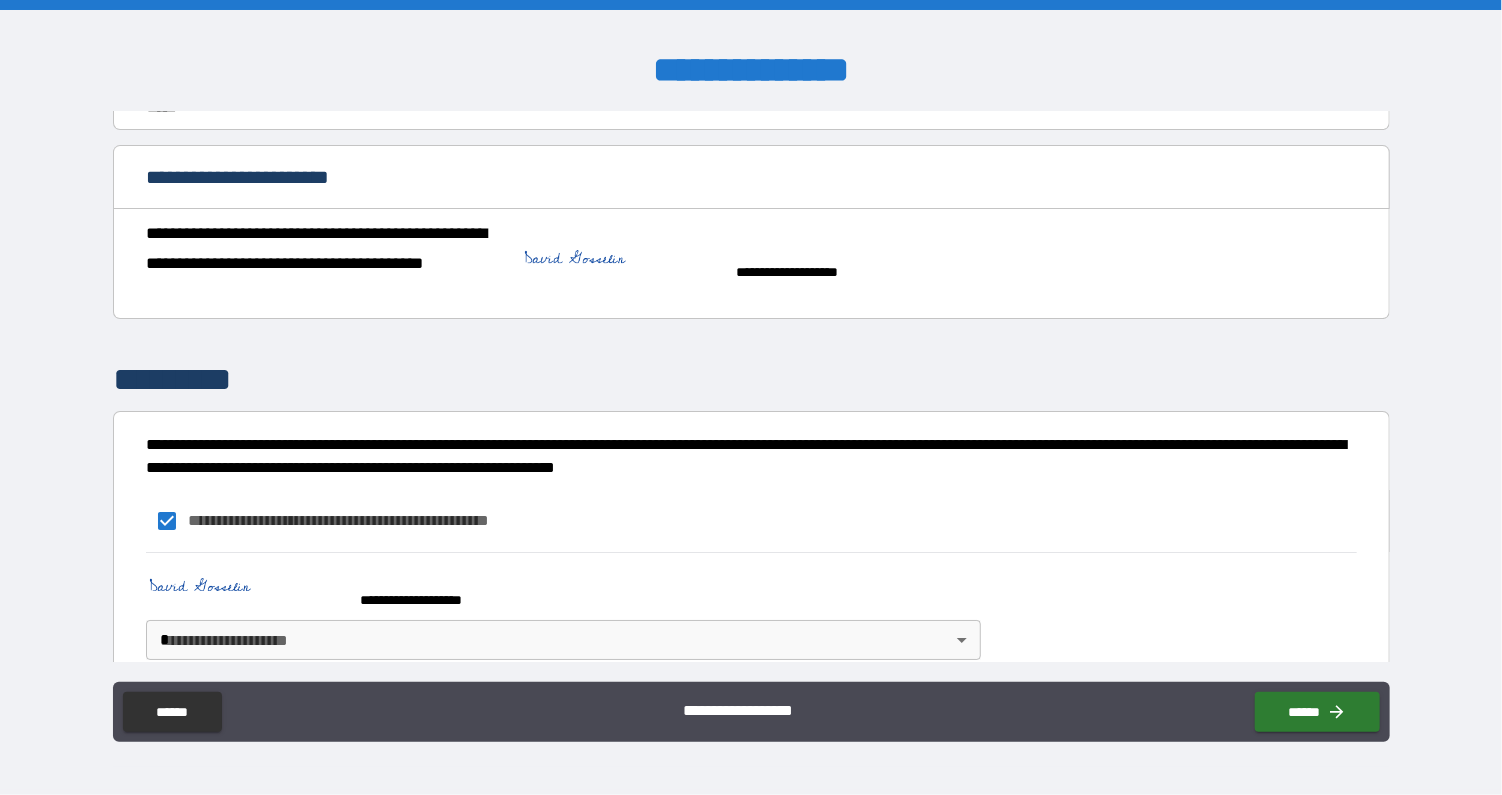 click on "[FIRST NAME] [LAST NAME] [ADDRESS] [CITY] [STATE] [ZIP] [PHONE] [EMAIL] [COUNTRY] [COMPANY] [PRODUCT] [PRICE] [CURRENCY] [DATE] [TIME] [URL] [IP_ADDRESS] [BROWSER] [OS] [DEVICE] [PAYMENT_METHOD] [ACCOUNT_NUMBER] [SSN] [CREDIT_CARD_NUMBER] [OTHER_IDENTIFIER]" at bounding box center (751, 397) 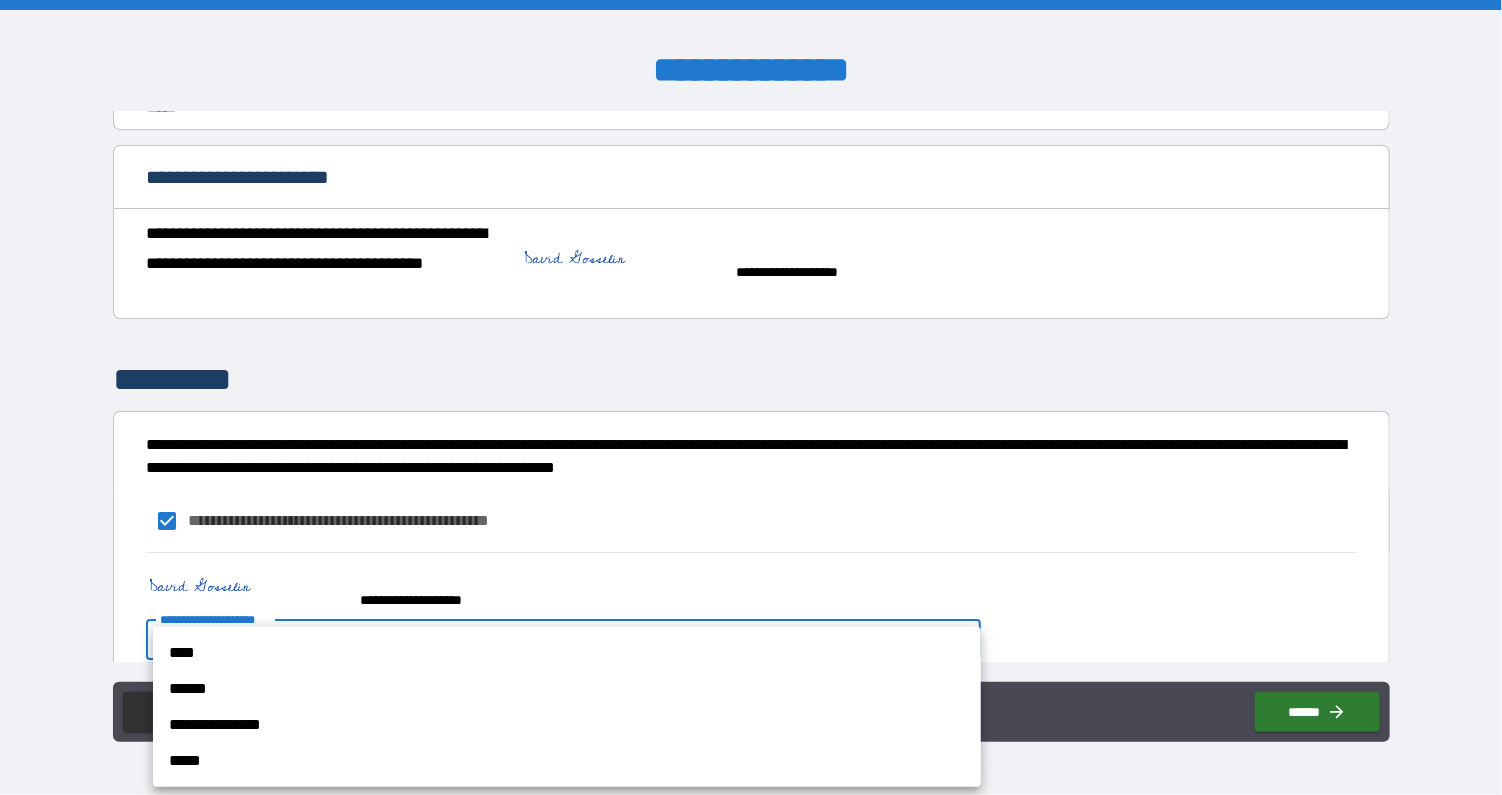 click on "****" at bounding box center (567, 653) 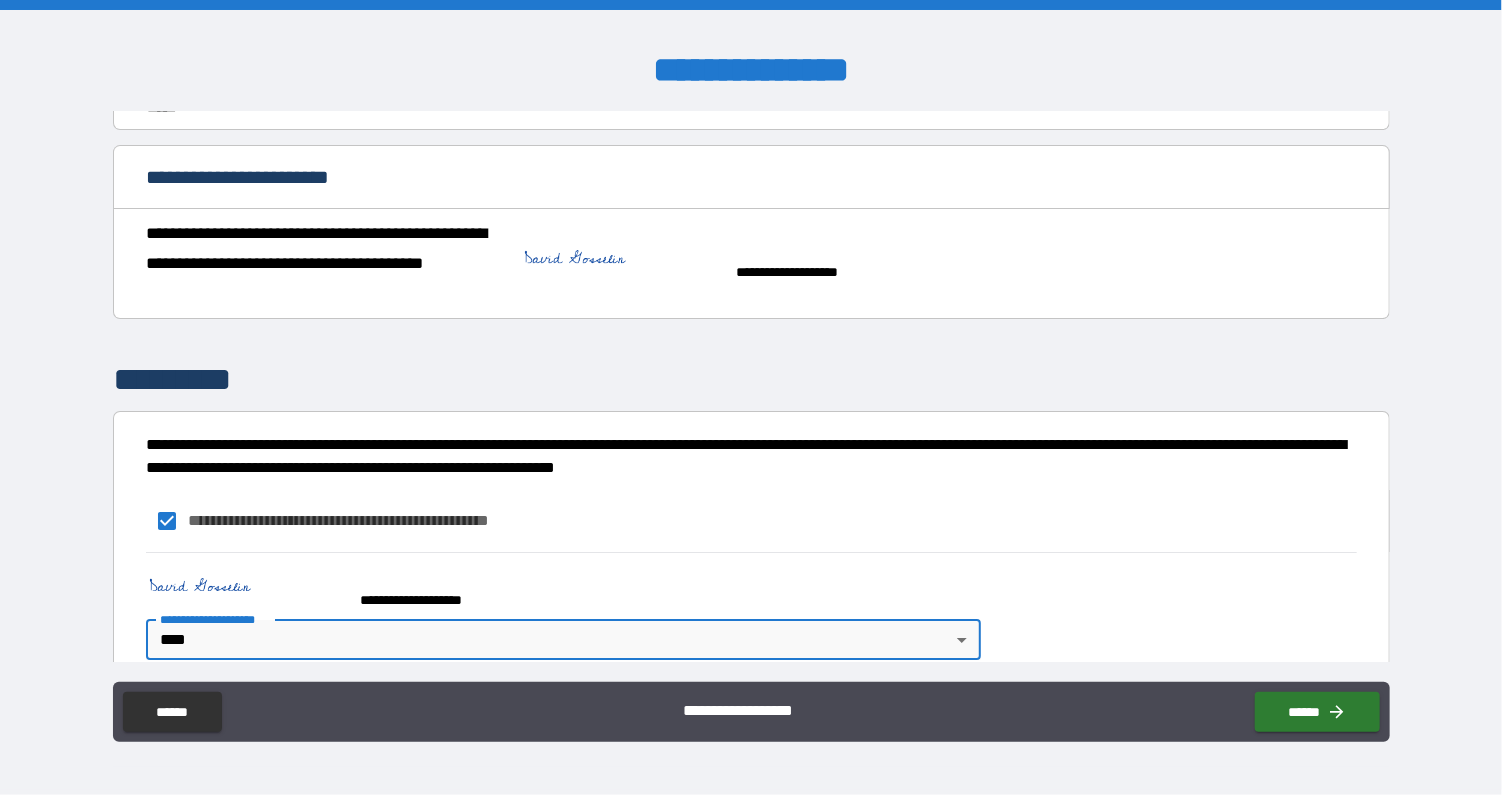 scroll, scrollTop: 3440, scrollLeft: 0, axis: vertical 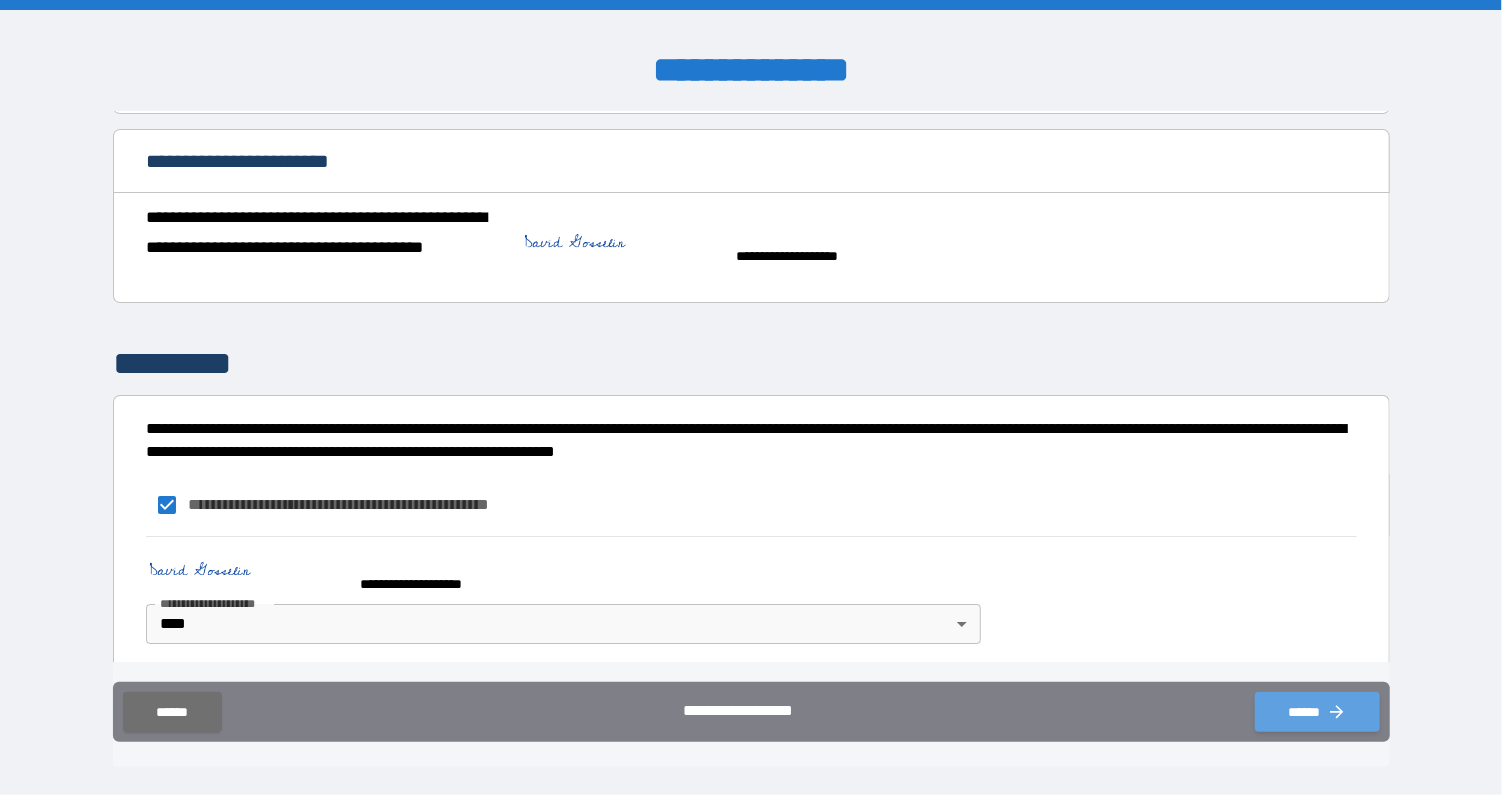 click on "******" at bounding box center (1317, 712) 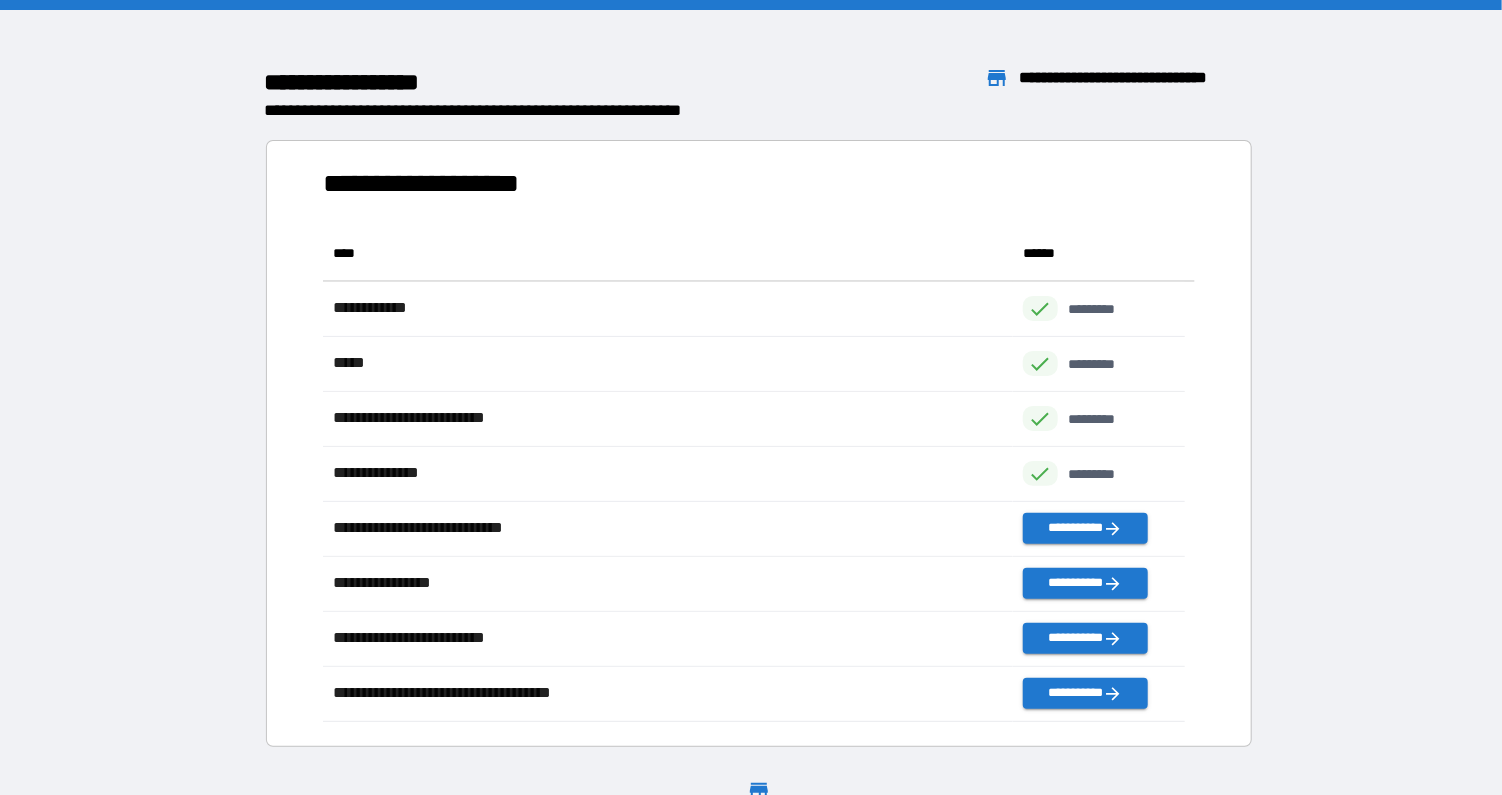 scroll, scrollTop: 16, scrollLeft: 16, axis: both 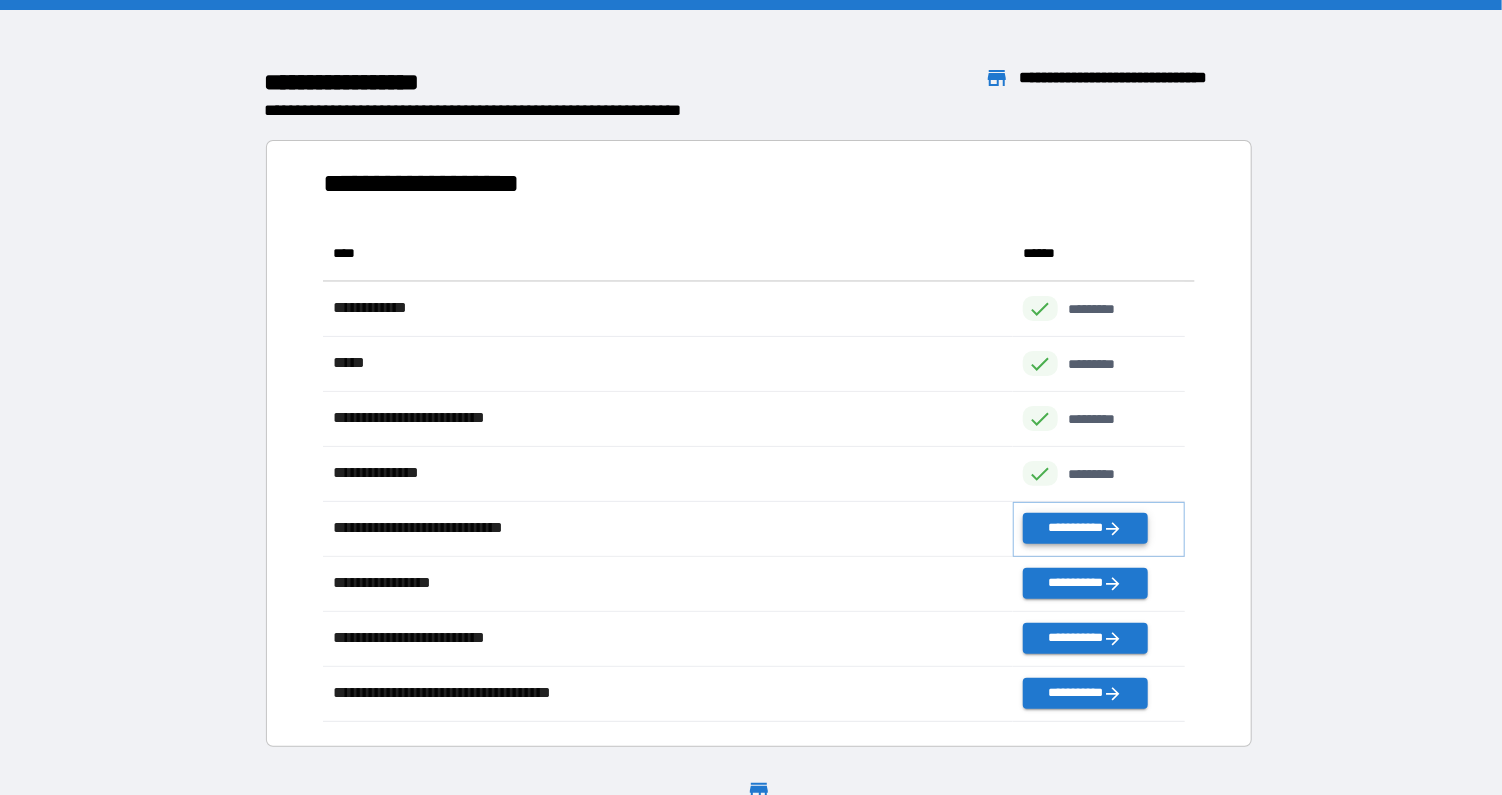click on "**********" at bounding box center (1085, 528) 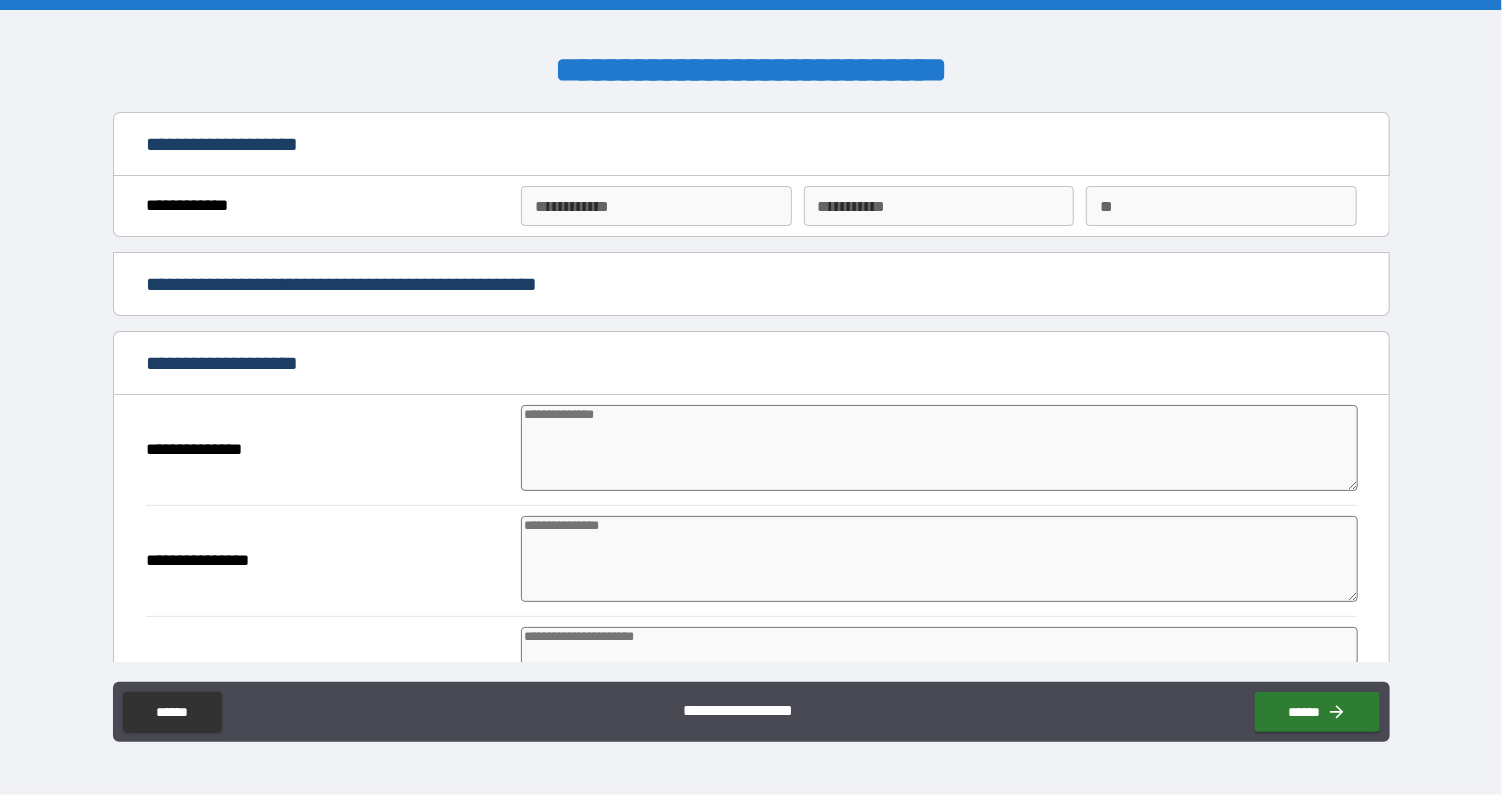 click on "**********" at bounding box center (656, 206) 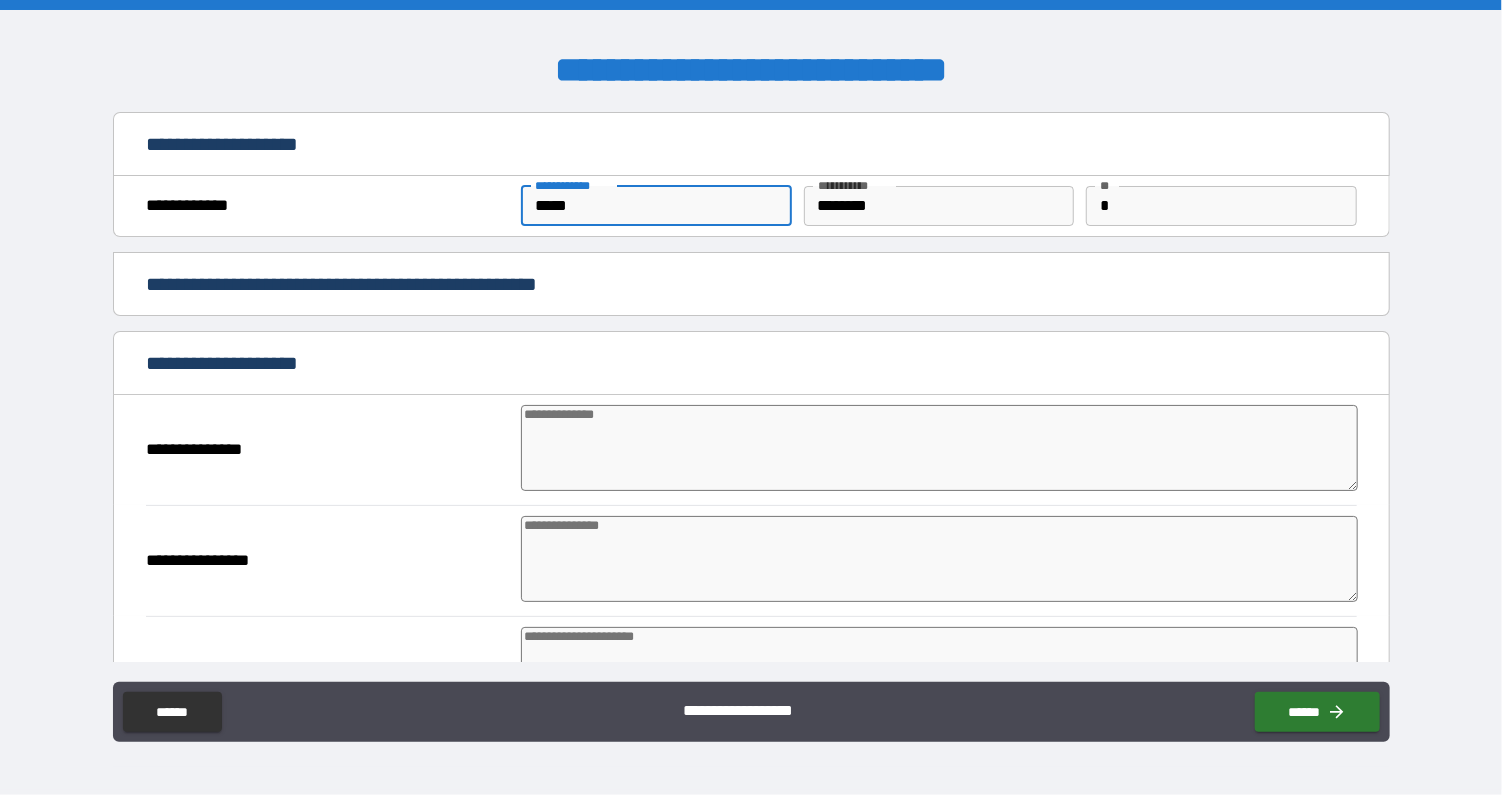 click at bounding box center (939, 448) 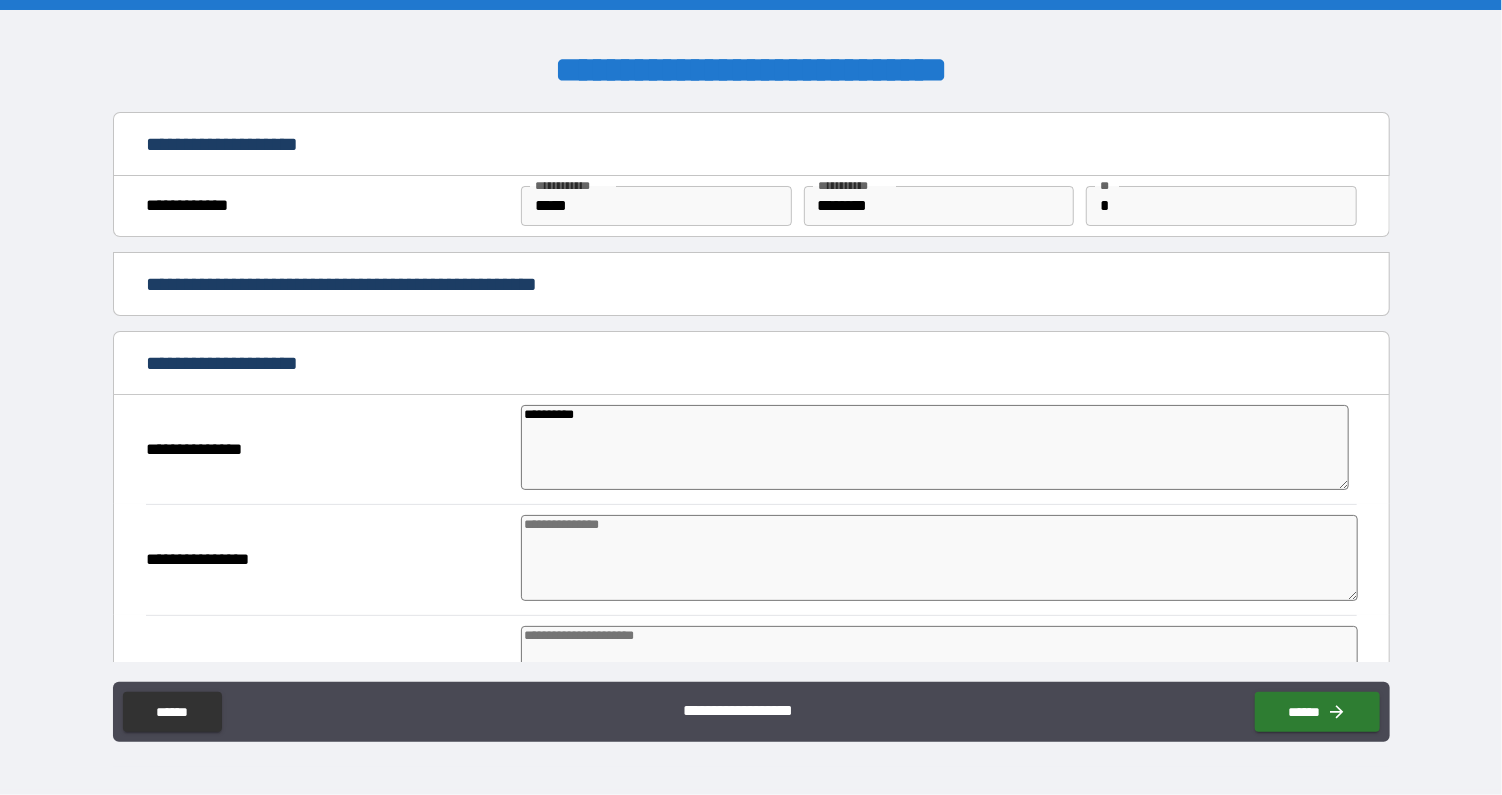 click at bounding box center [939, 558] 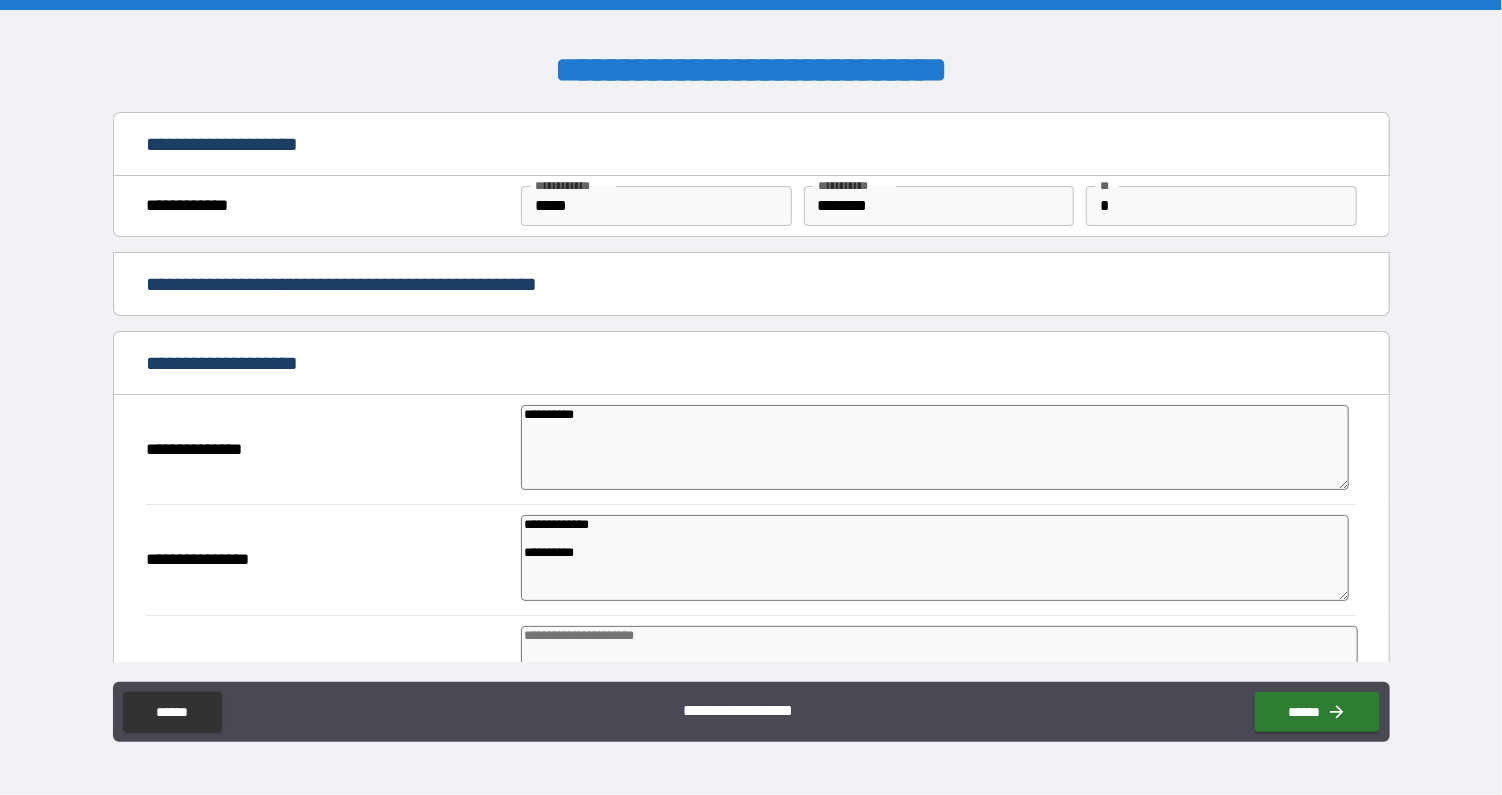 drag, startPoint x: 615, startPoint y: 565, endPoint x: 466, endPoint y: 559, distance: 149.12076 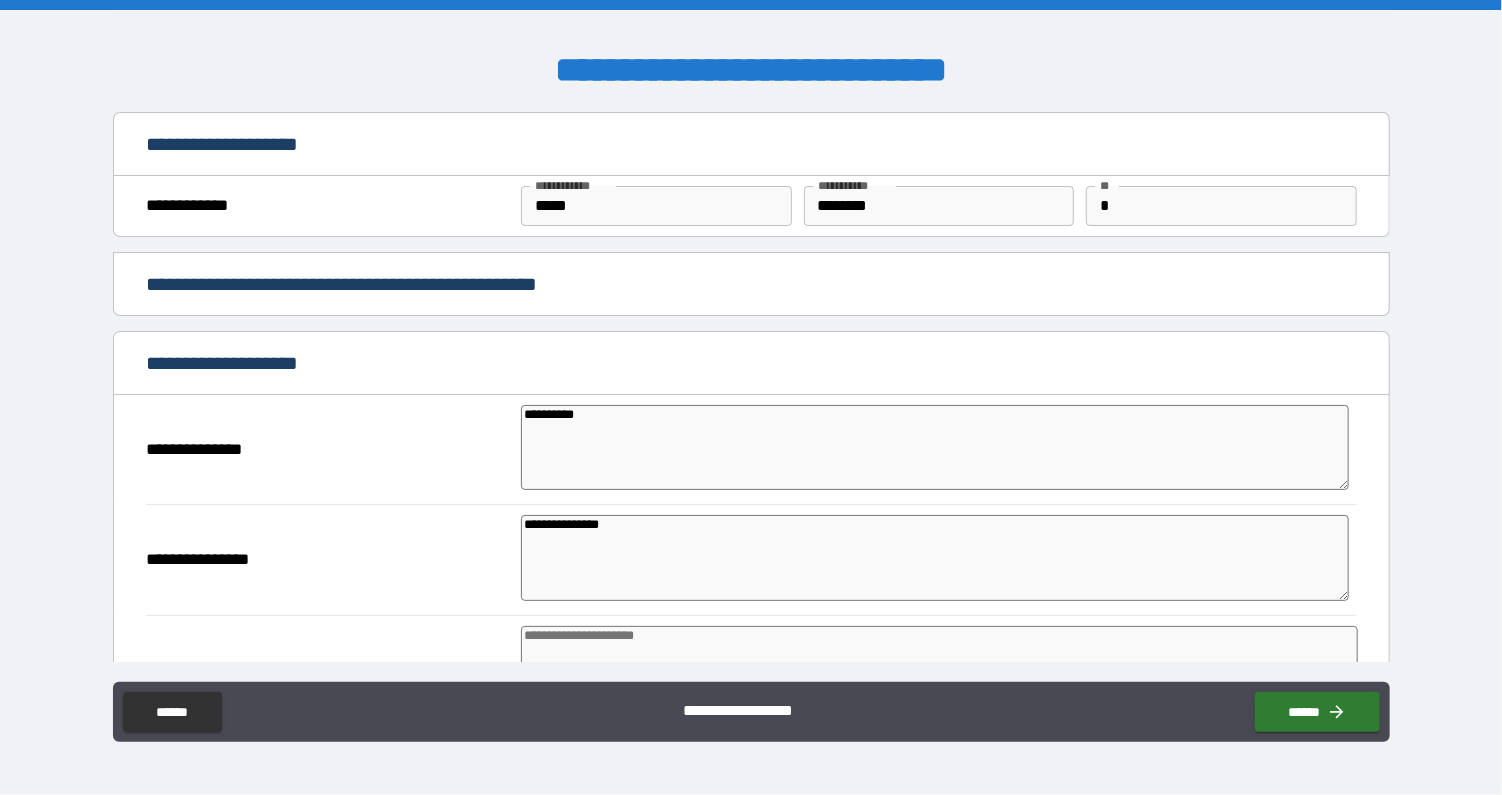 click at bounding box center [939, 669] 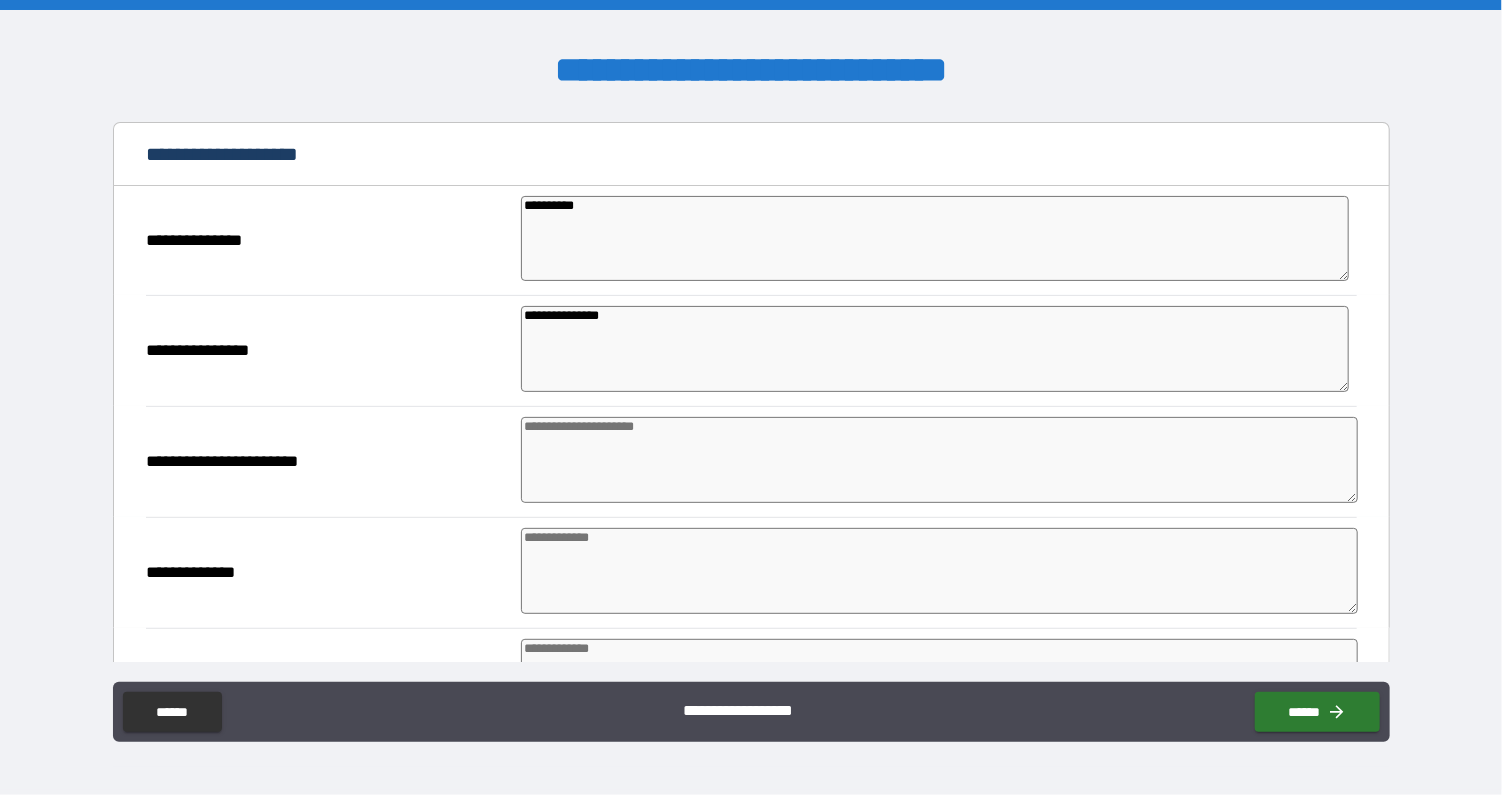 scroll, scrollTop: 236, scrollLeft: 0, axis: vertical 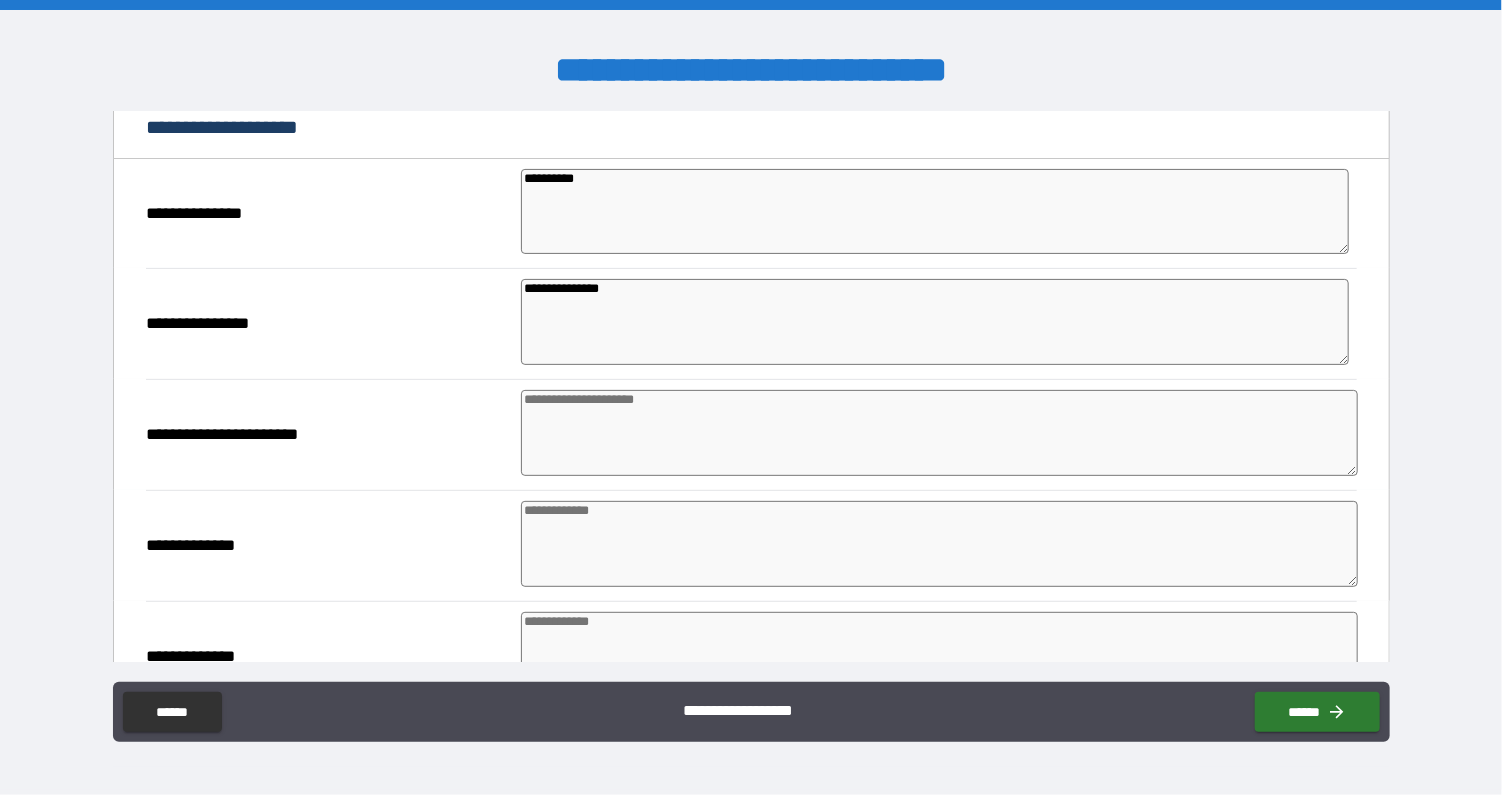 click at bounding box center [939, 433] 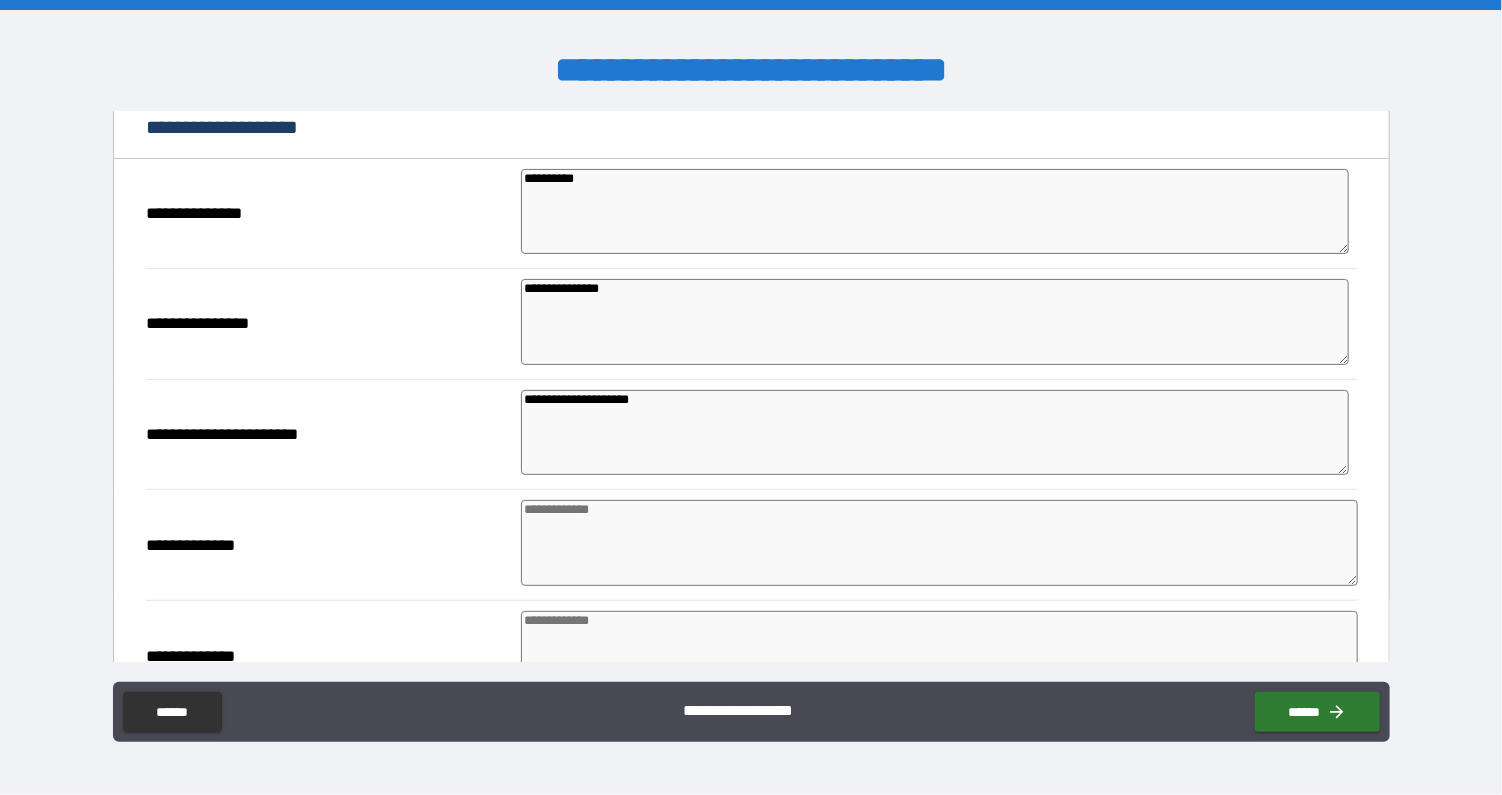 click at bounding box center (939, 543) 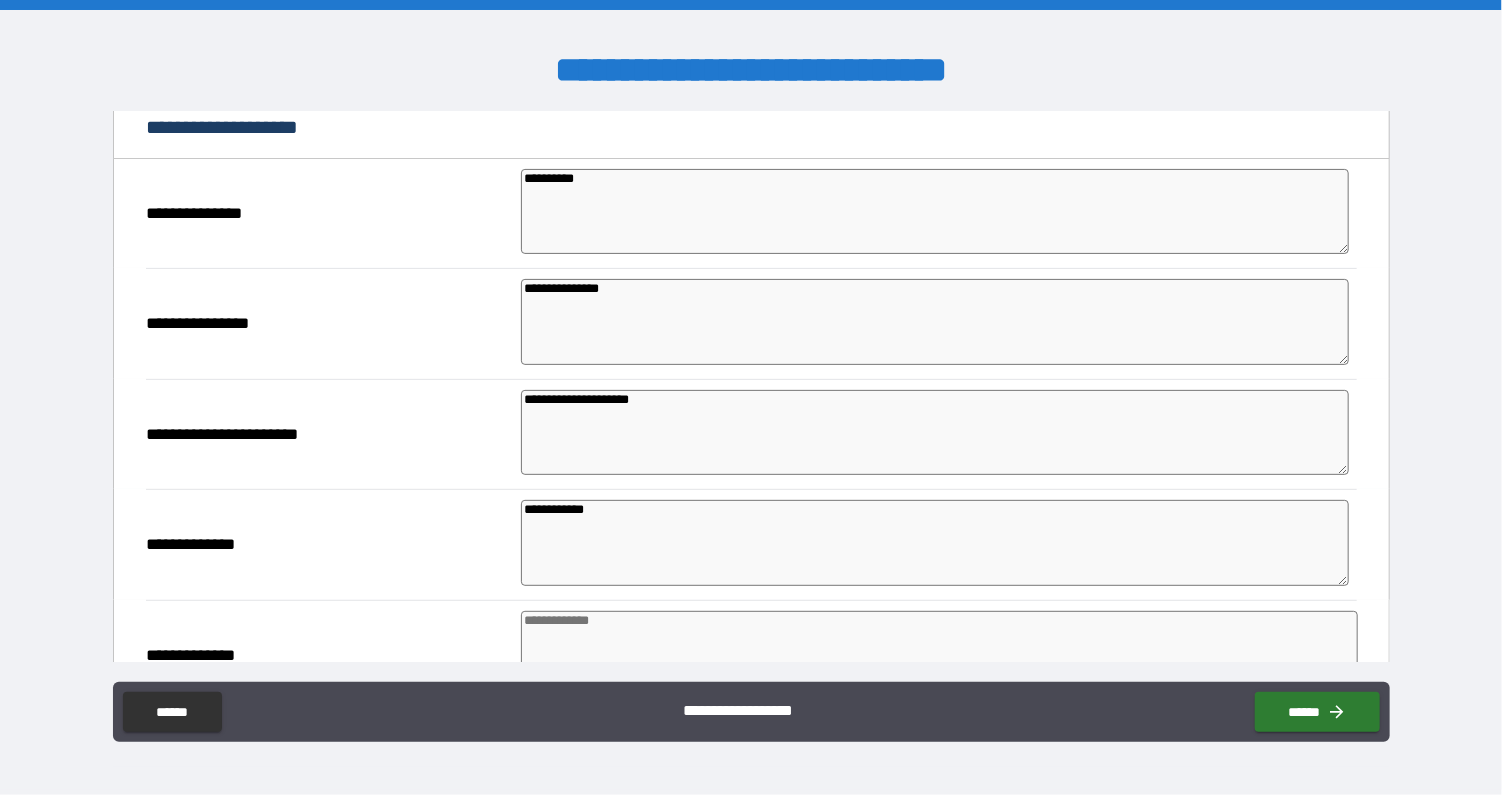 click at bounding box center (939, 654) 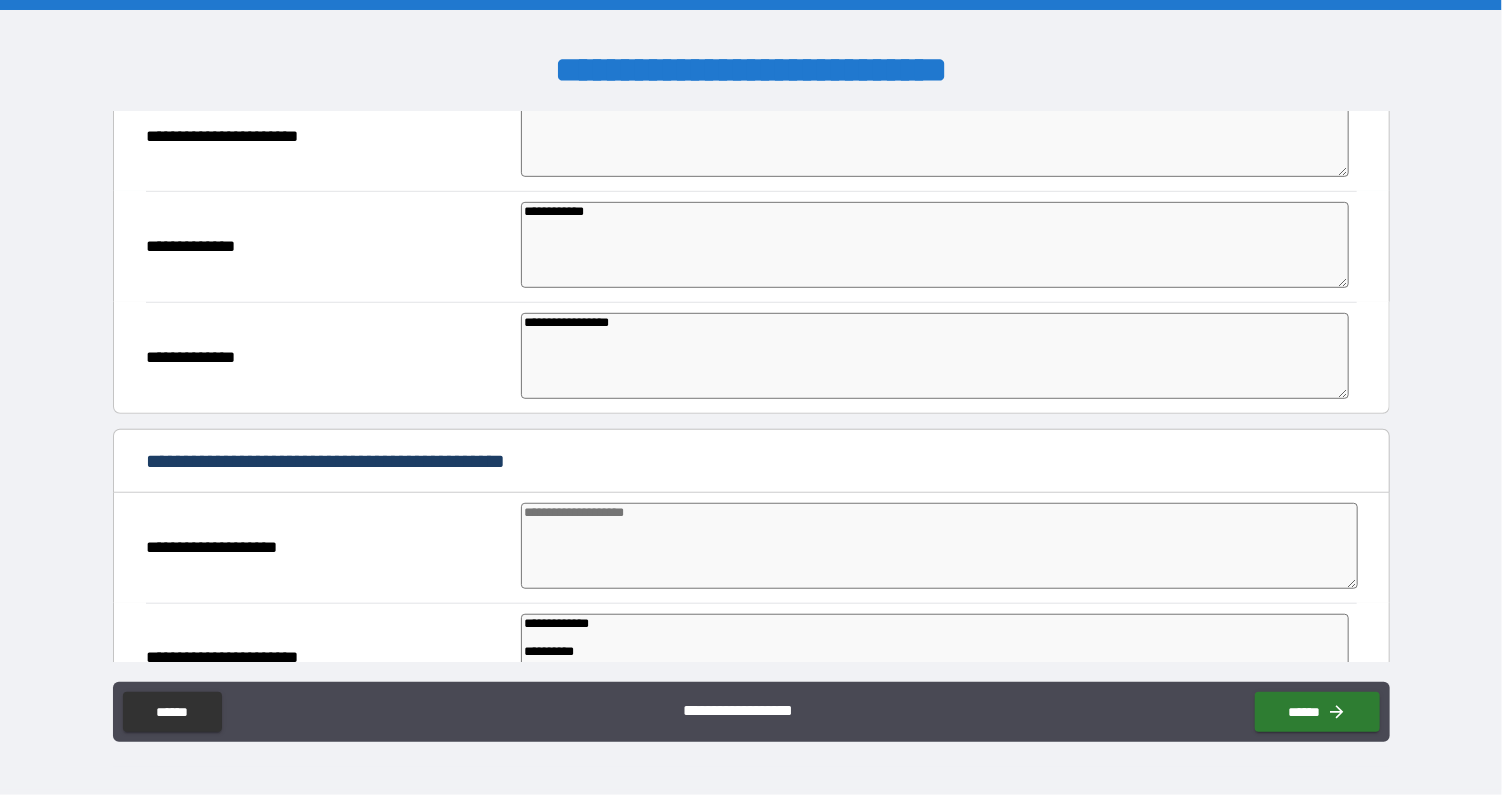 scroll, scrollTop: 558, scrollLeft: 0, axis: vertical 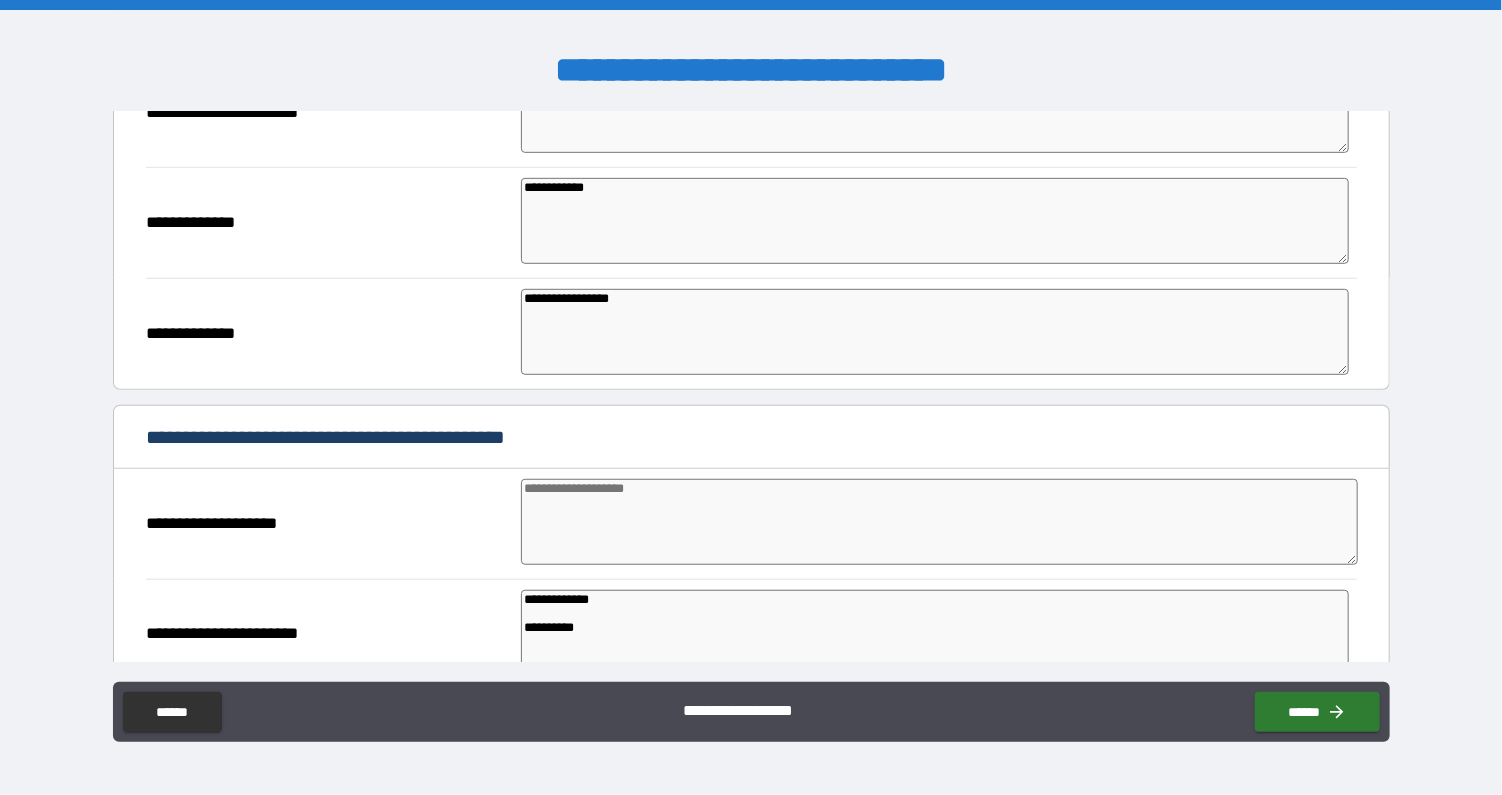 click at bounding box center (939, 522) 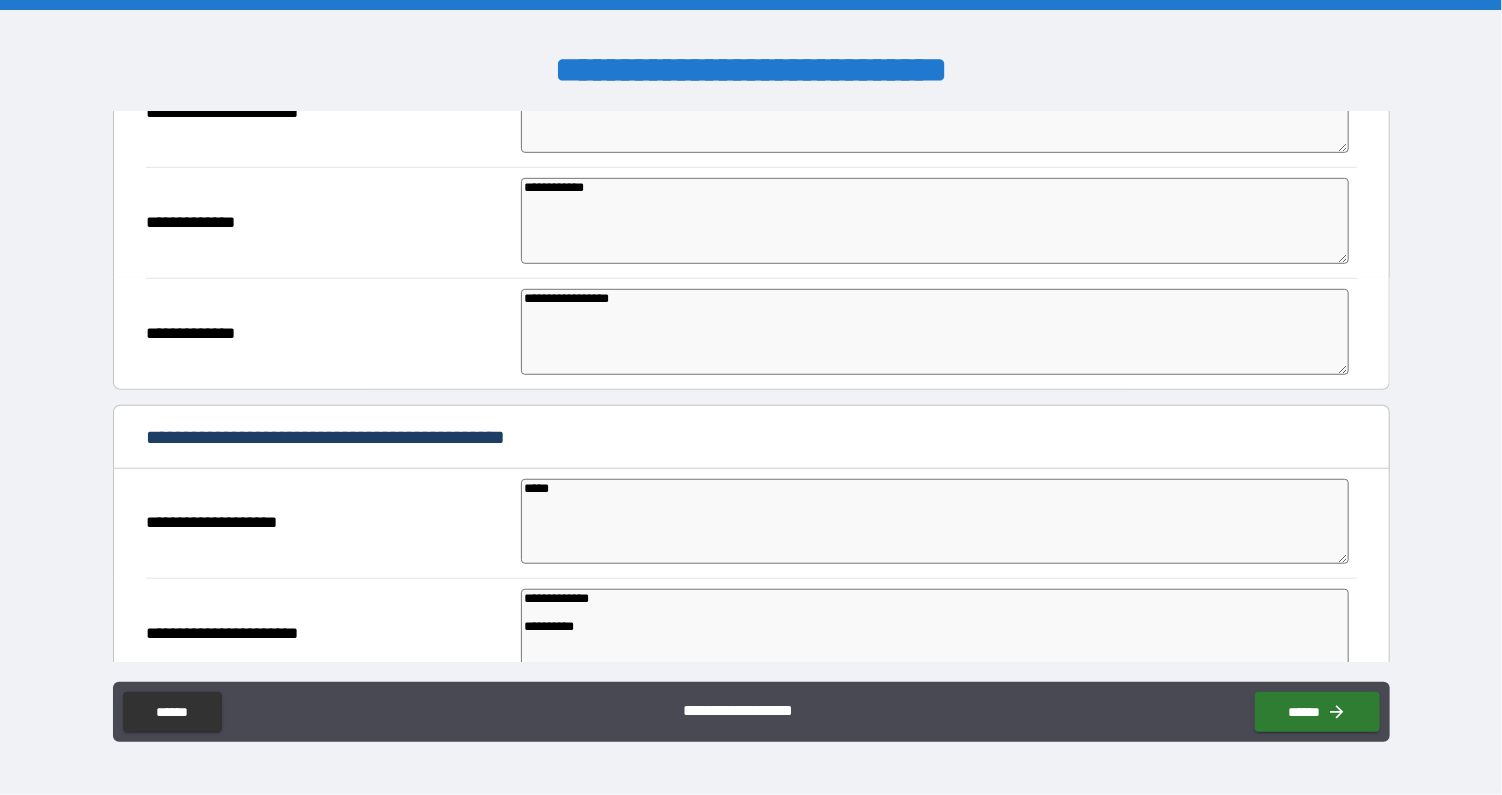 drag, startPoint x: 636, startPoint y: 594, endPoint x: 384, endPoint y: 594, distance: 252 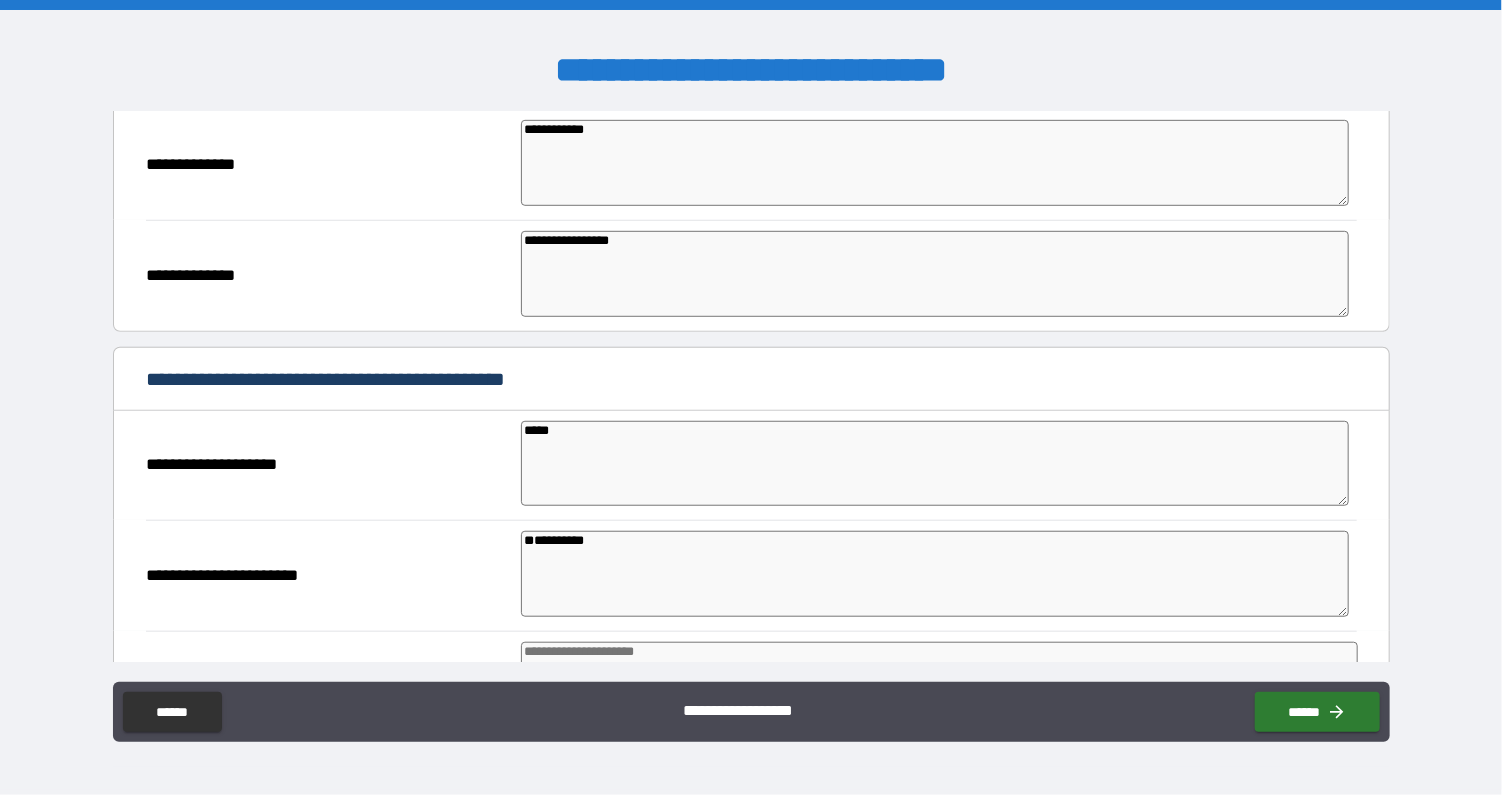 drag, startPoint x: 614, startPoint y: 627, endPoint x: 253, endPoint y: 637, distance: 361.1385 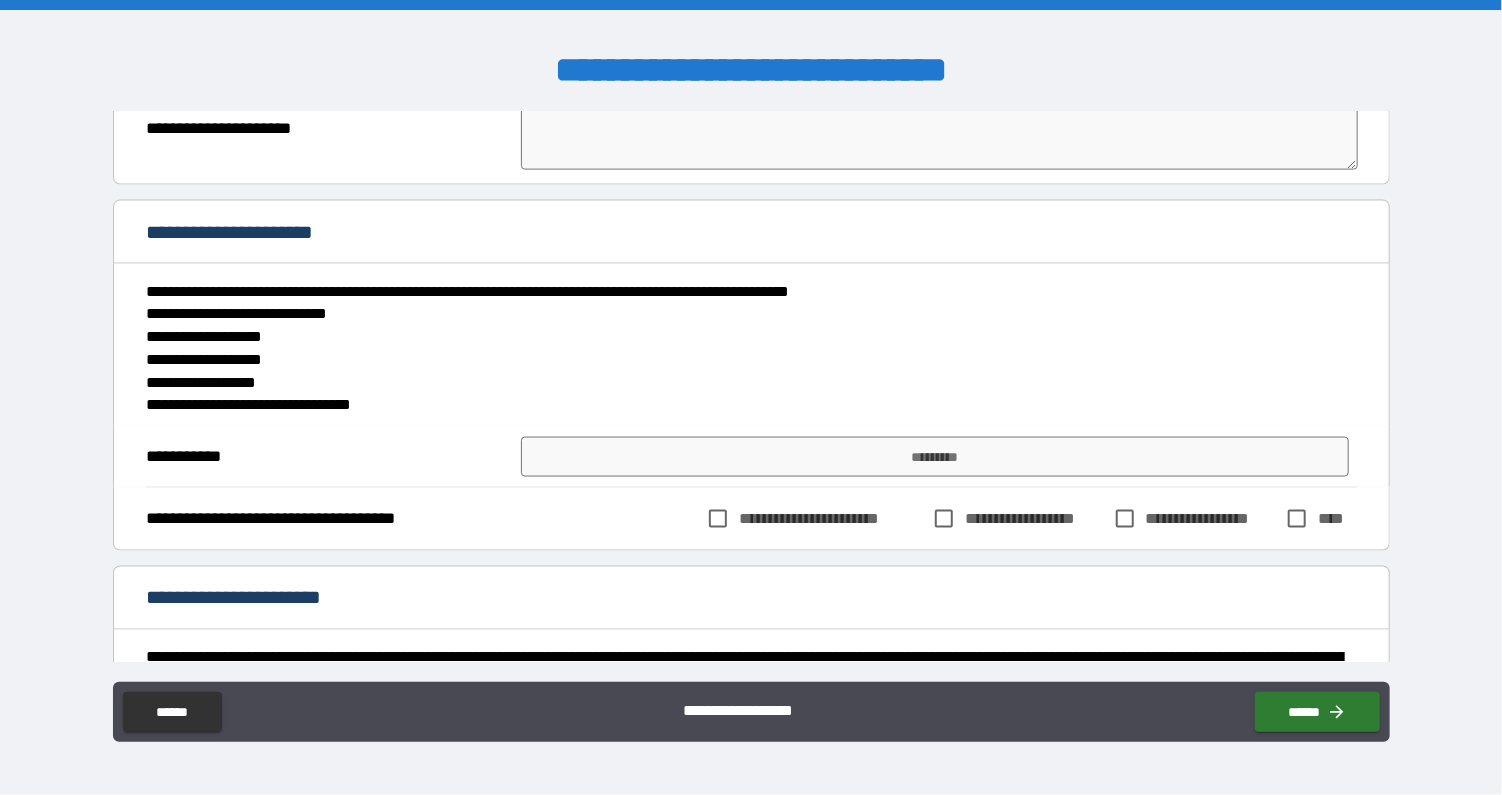 scroll, scrollTop: 1401, scrollLeft: 0, axis: vertical 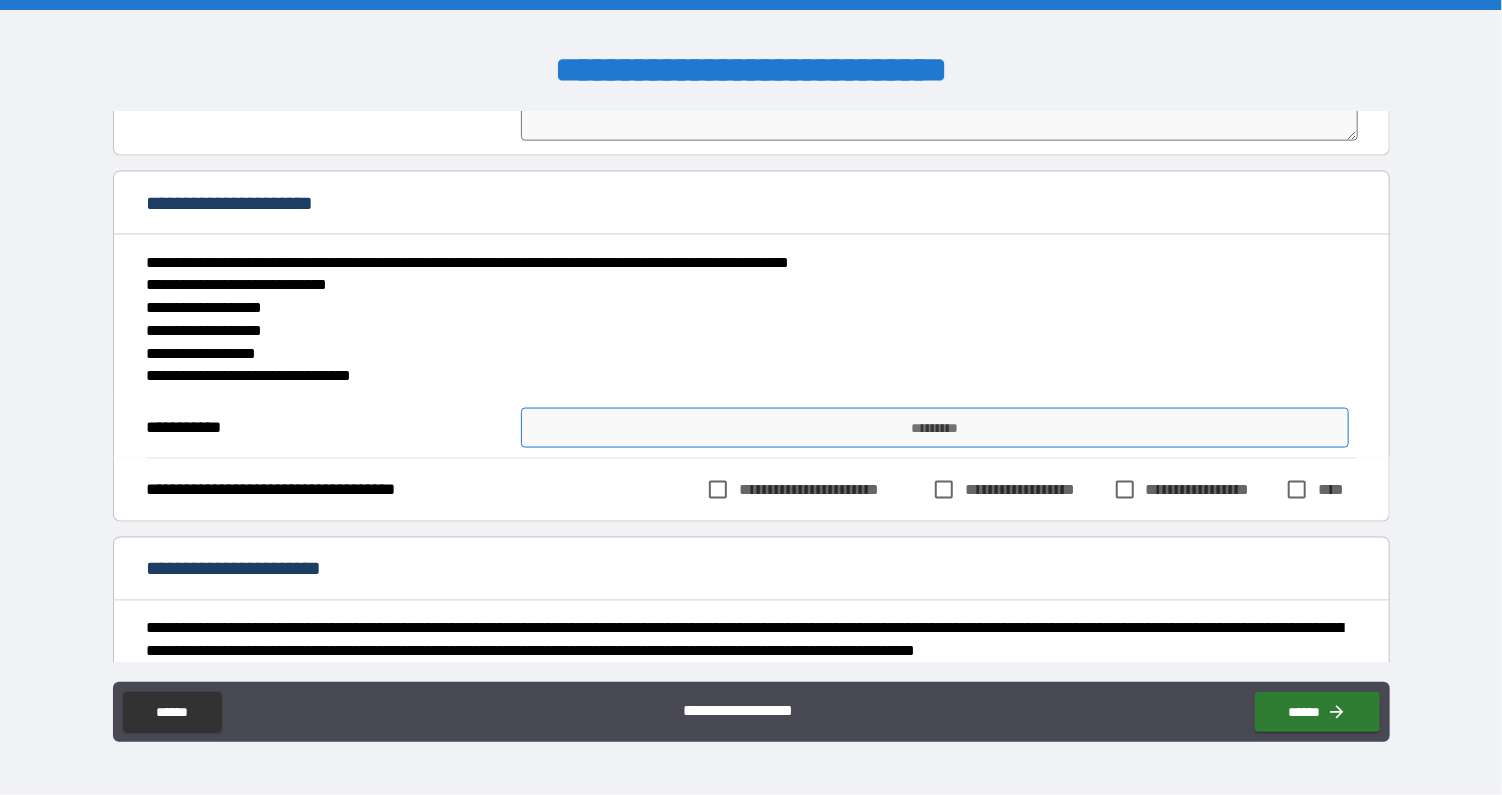 click on "*********" at bounding box center [935, 428] 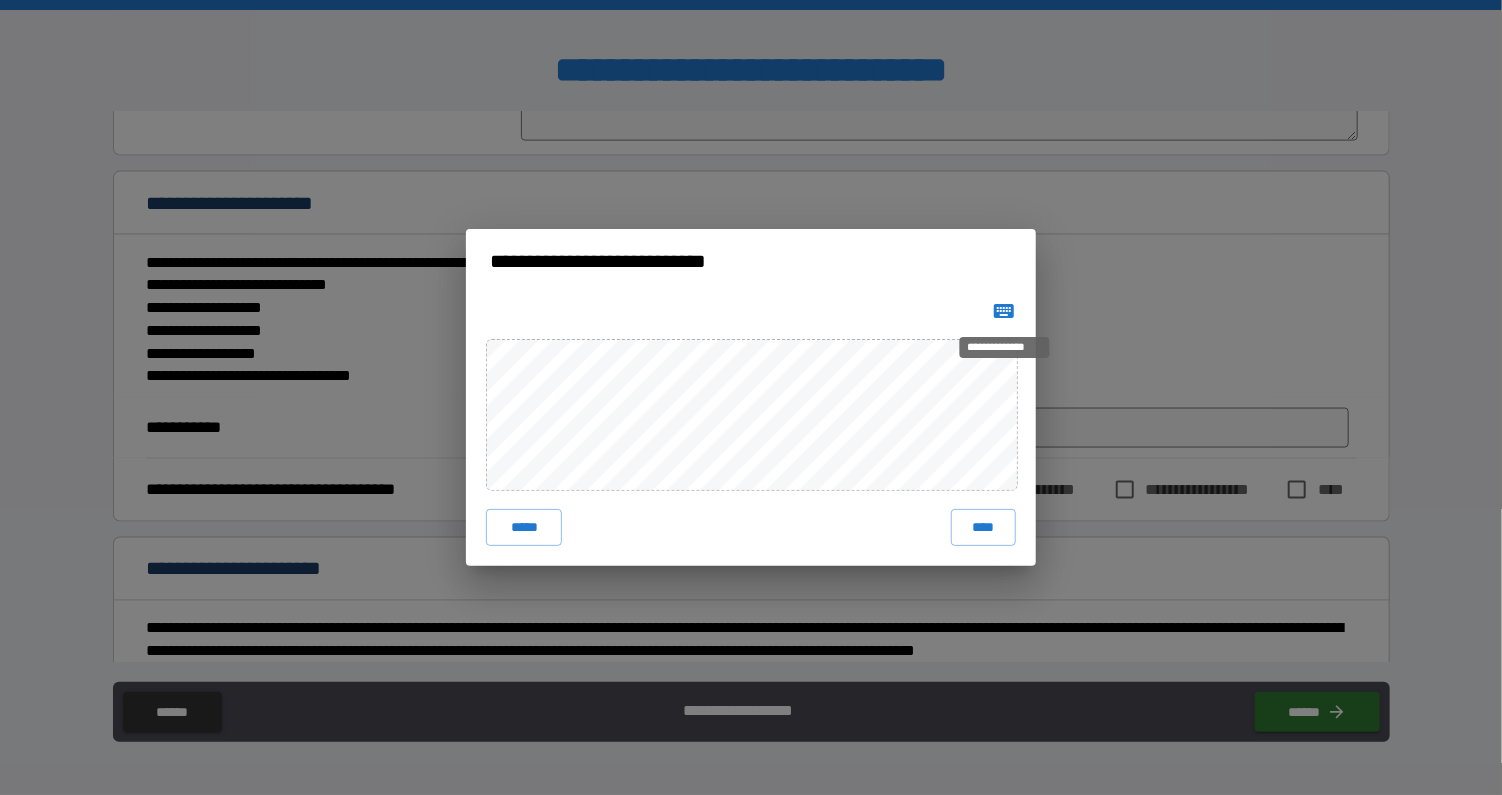 click 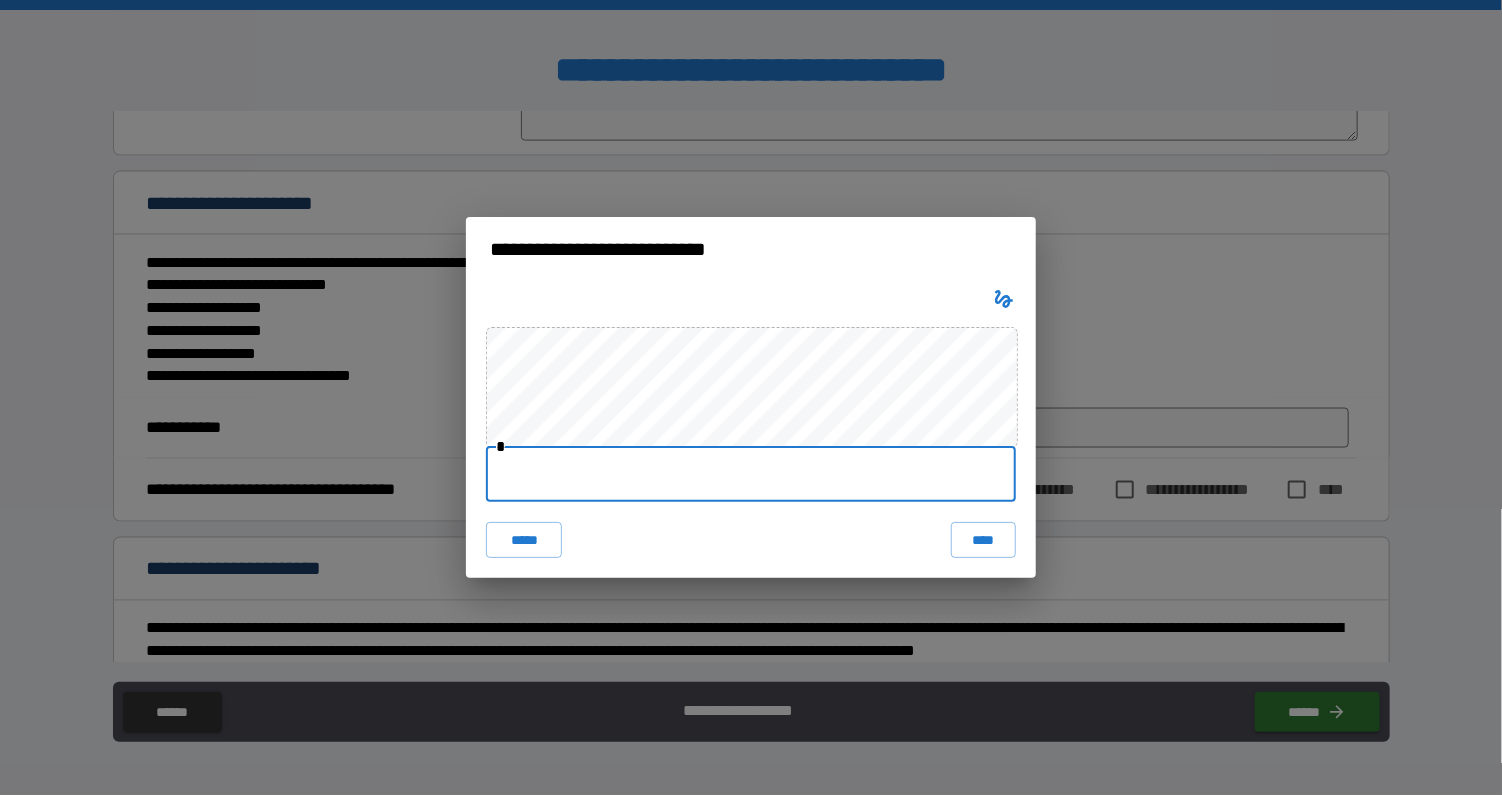 click at bounding box center [751, 474] 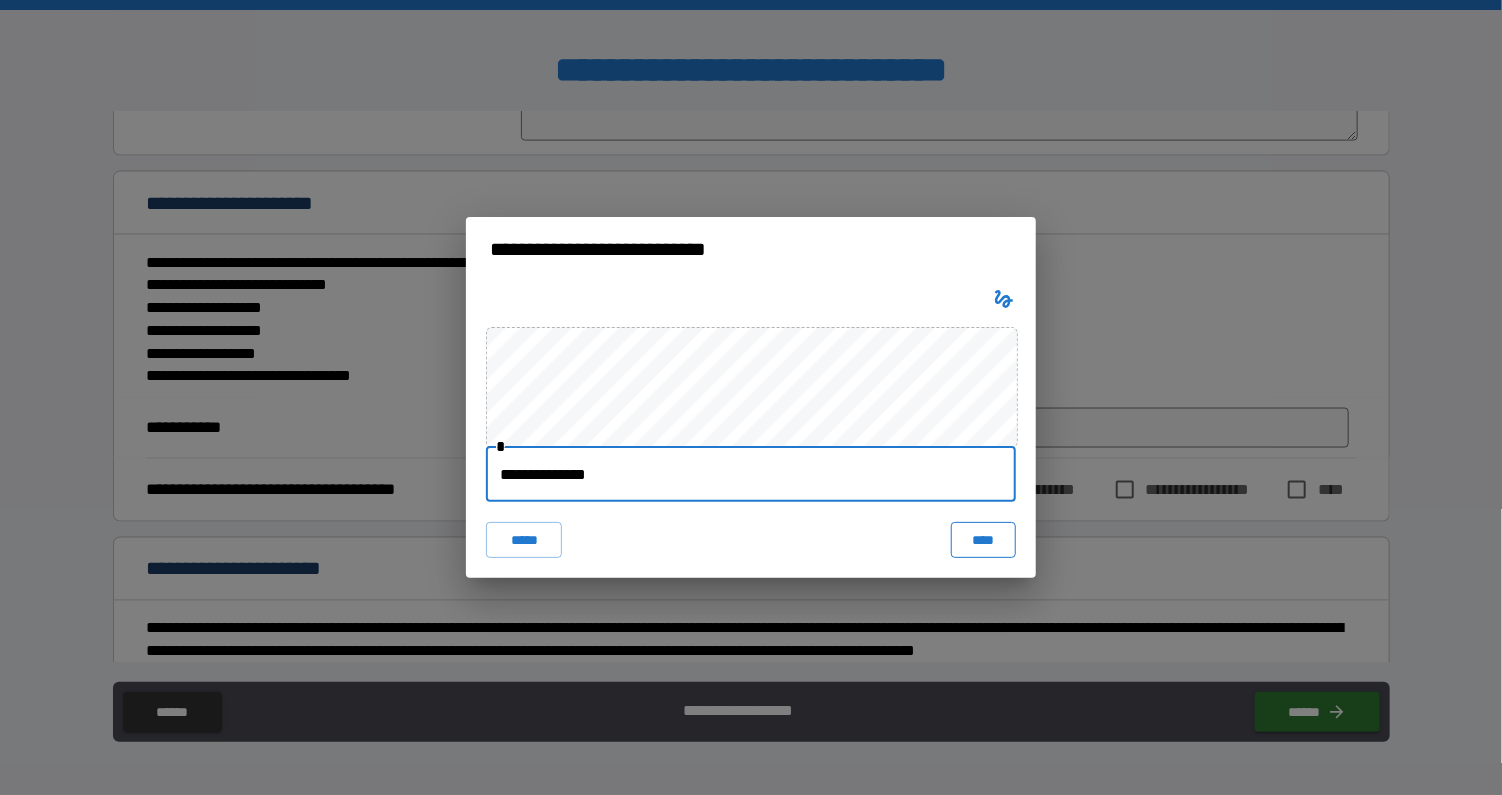 click on "****" at bounding box center [983, 540] 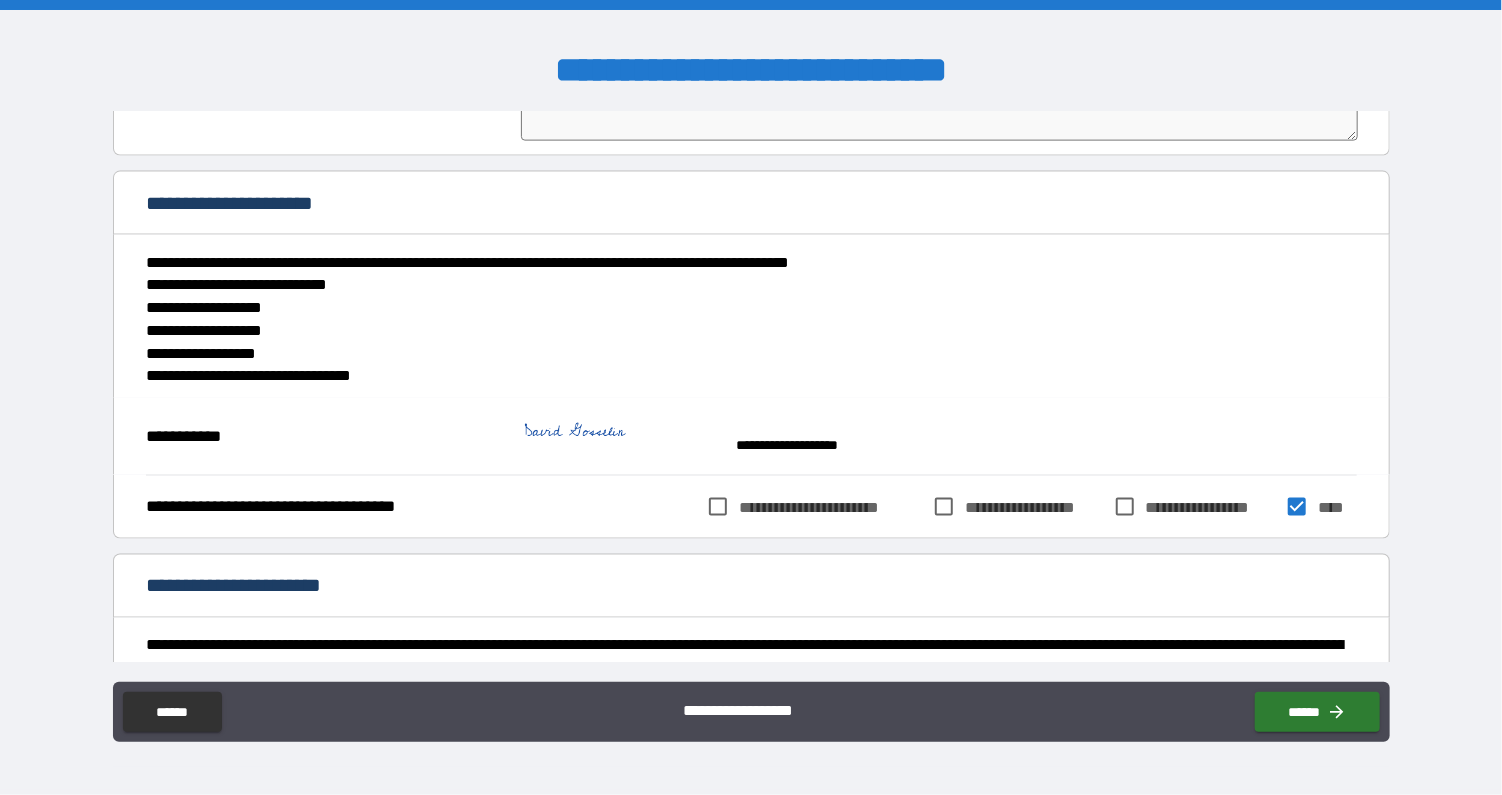 scroll, scrollTop: 1529, scrollLeft: 0, axis: vertical 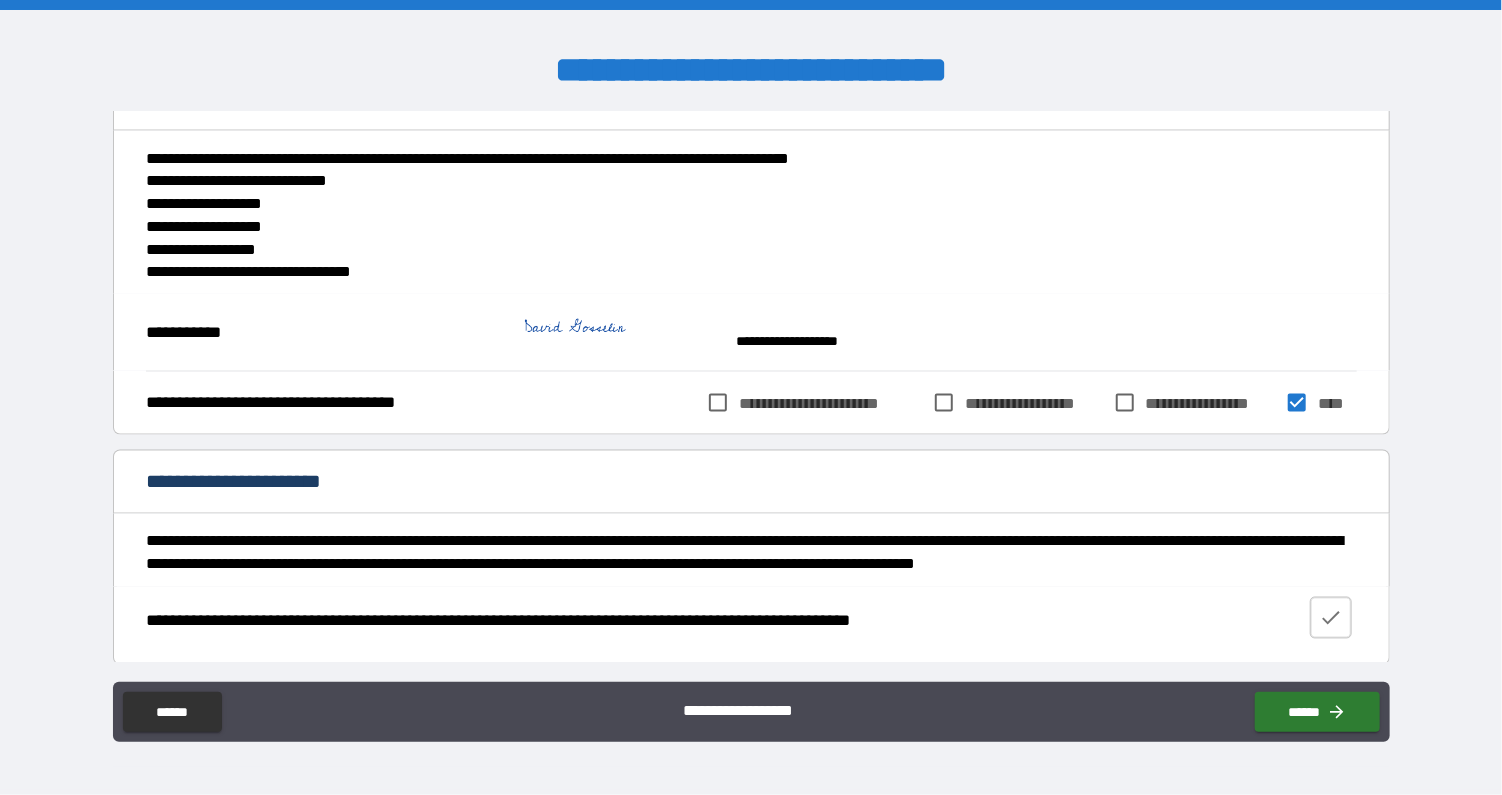 click 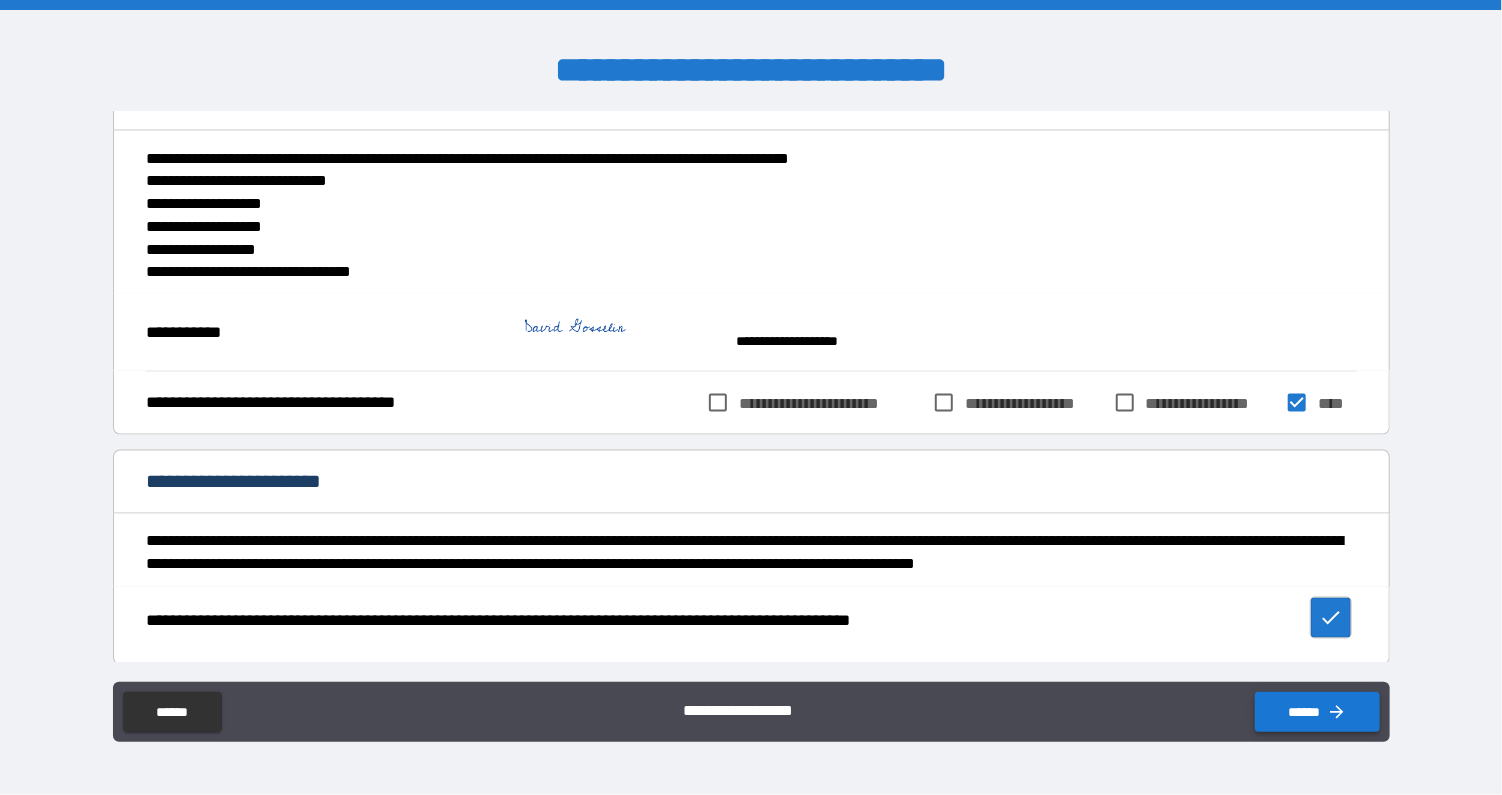 click on "******" at bounding box center (1317, 712) 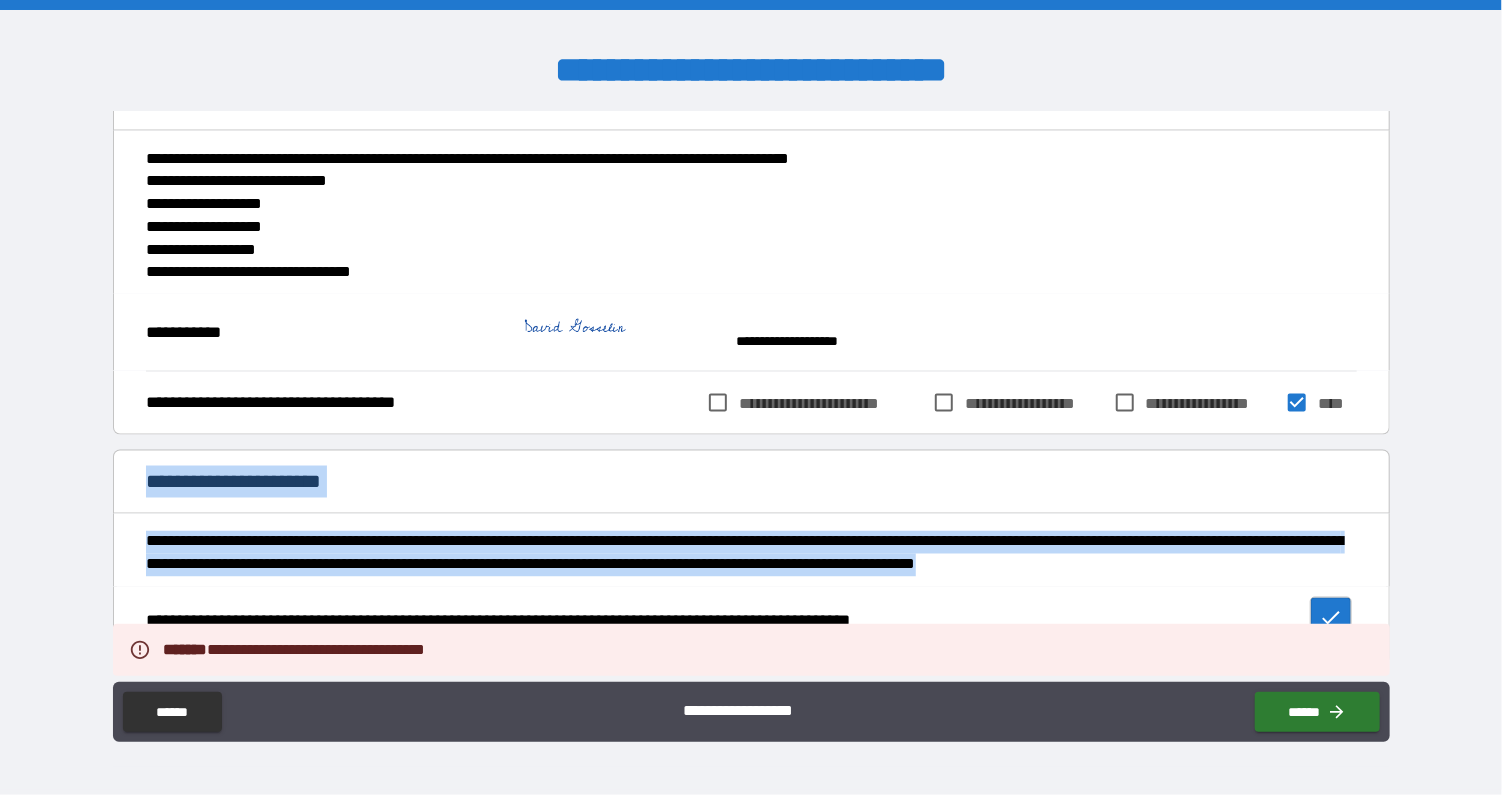 drag, startPoint x: 1389, startPoint y: 574, endPoint x: 1344, endPoint y: 428, distance: 152.77762 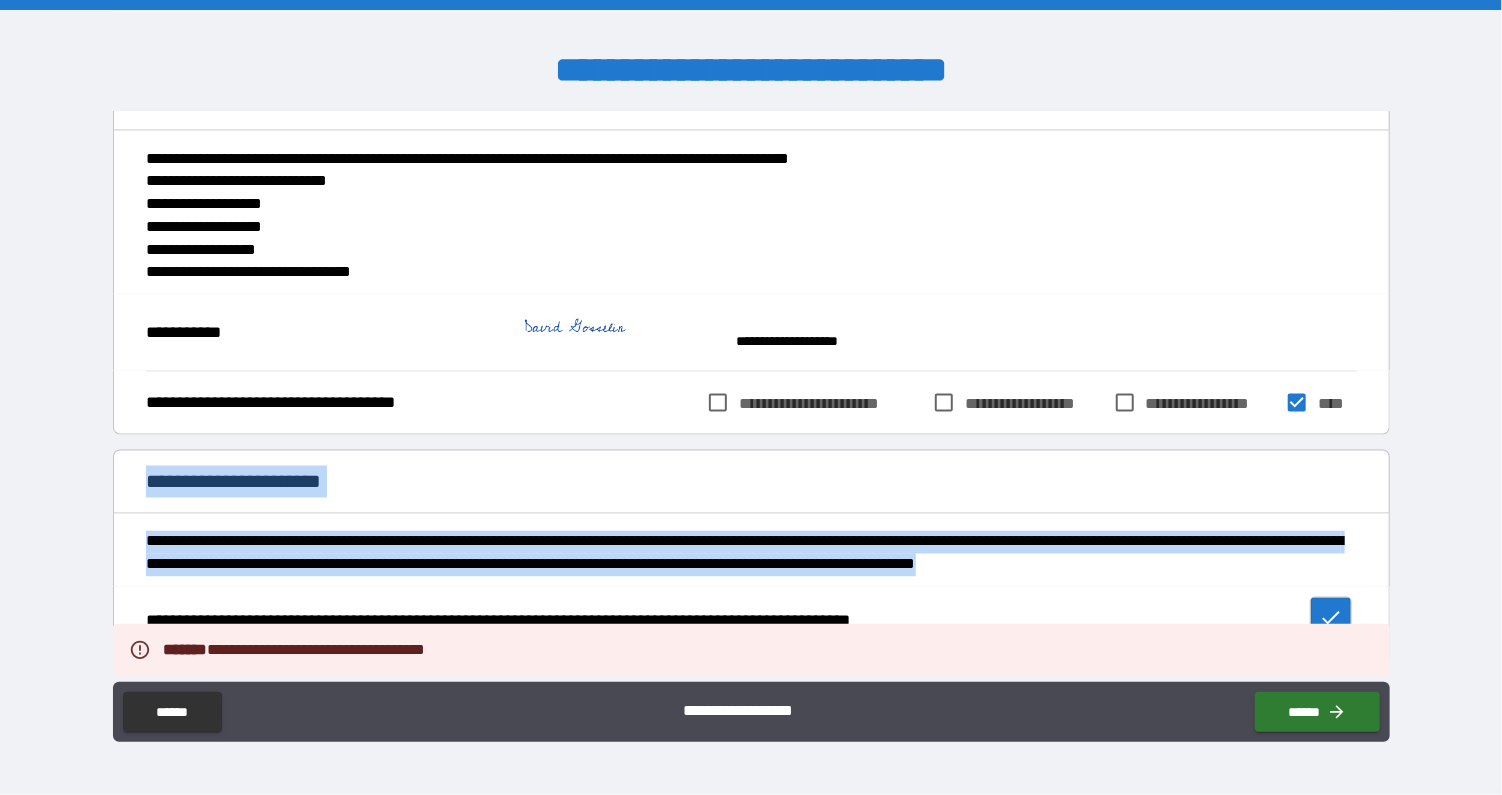 drag, startPoint x: 1344, startPoint y: 428, endPoint x: 1489, endPoint y: 400, distance: 147.67871 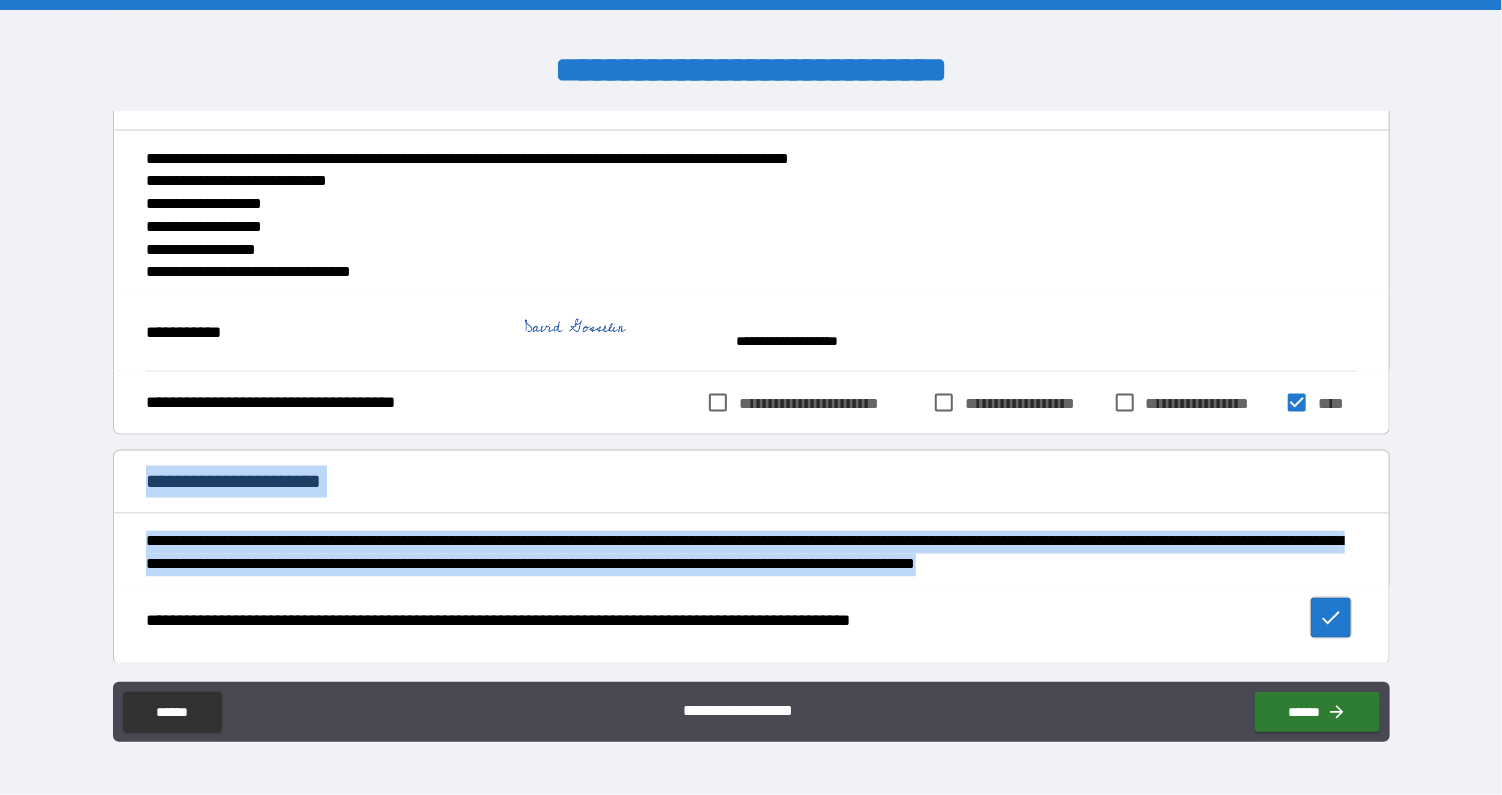 click on "[FIRST NAME] [LAST NAME] [ADDRESS] [CITY] [STATE] [ZIP] [PHONE] [EMAIL] [COUNTRY] [COMPANY] [PRODUCT] [PRICE] [CURRENCY] [DATE] [TIME] [URL] [IP_ADDRESS] [BROWSER] [OS] [DEVICE] [PAYMENT_METHOD] [ACCOUNT_NUMBER] [SSN] [CREDIT_CARD_NUMBER] [OTHER_IDENTIFIER] ******   [FIRST NAME]" at bounding box center [751, 400] 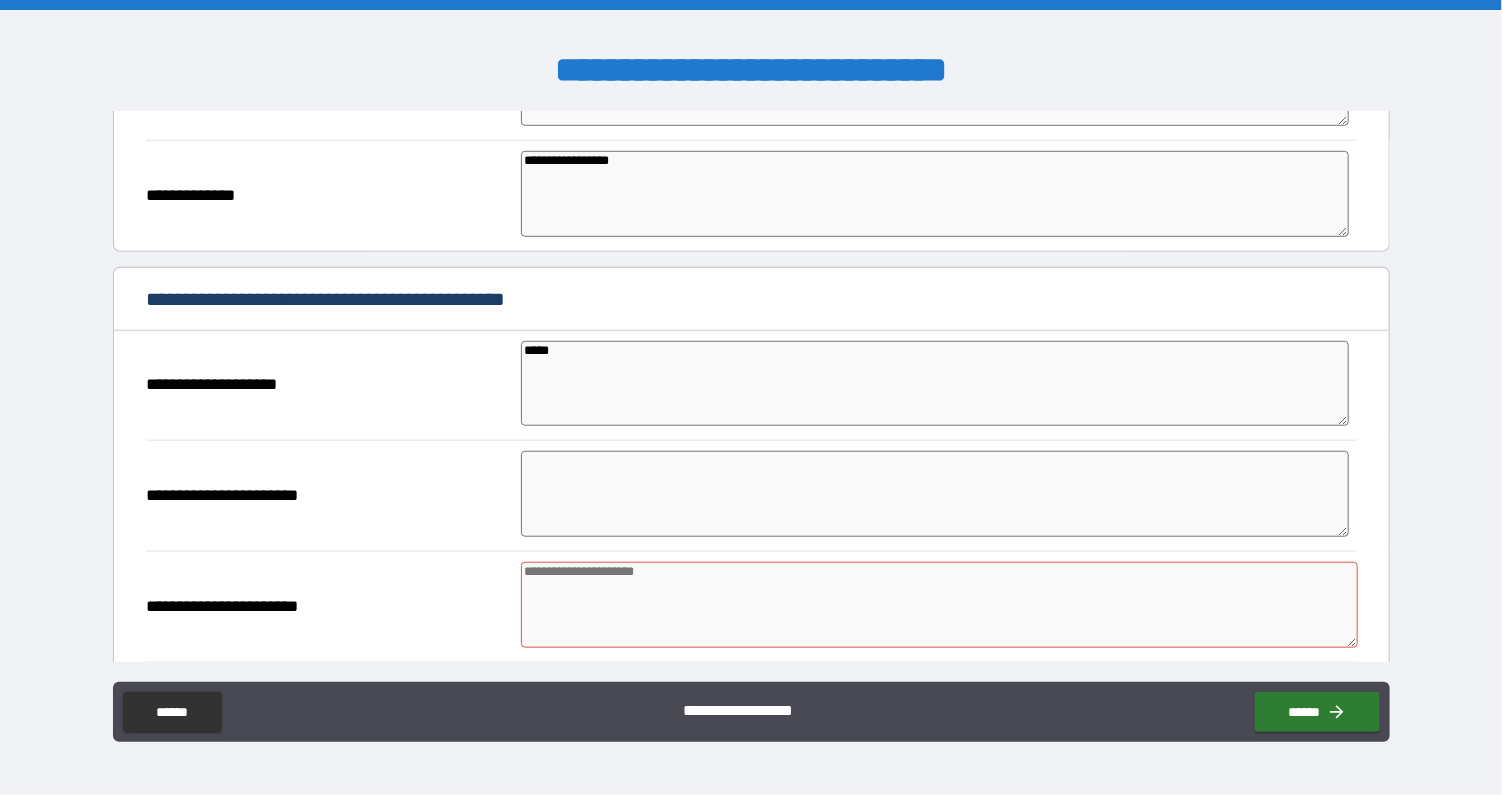 scroll, scrollTop: 681, scrollLeft: 0, axis: vertical 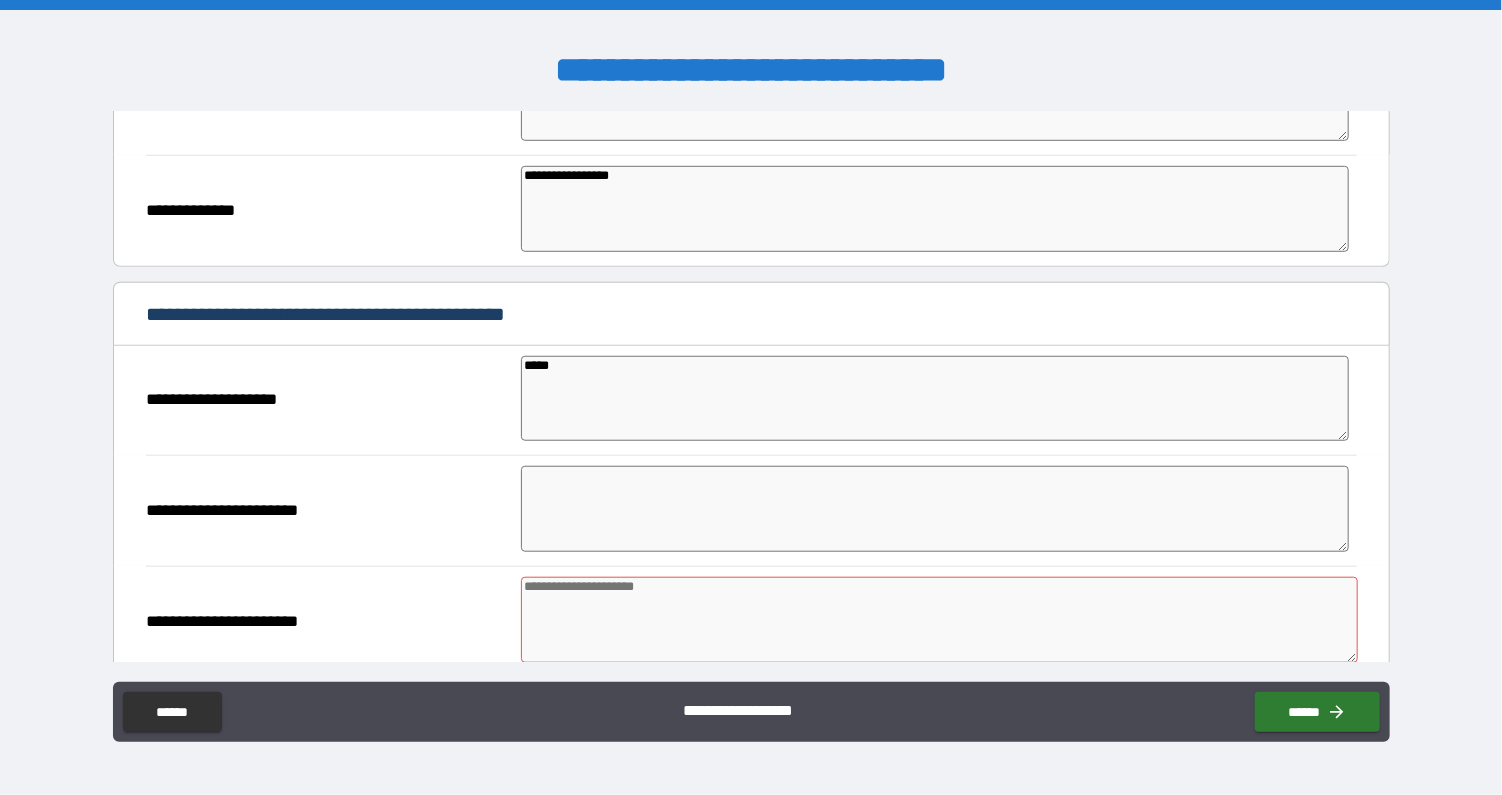click at bounding box center (939, 620) 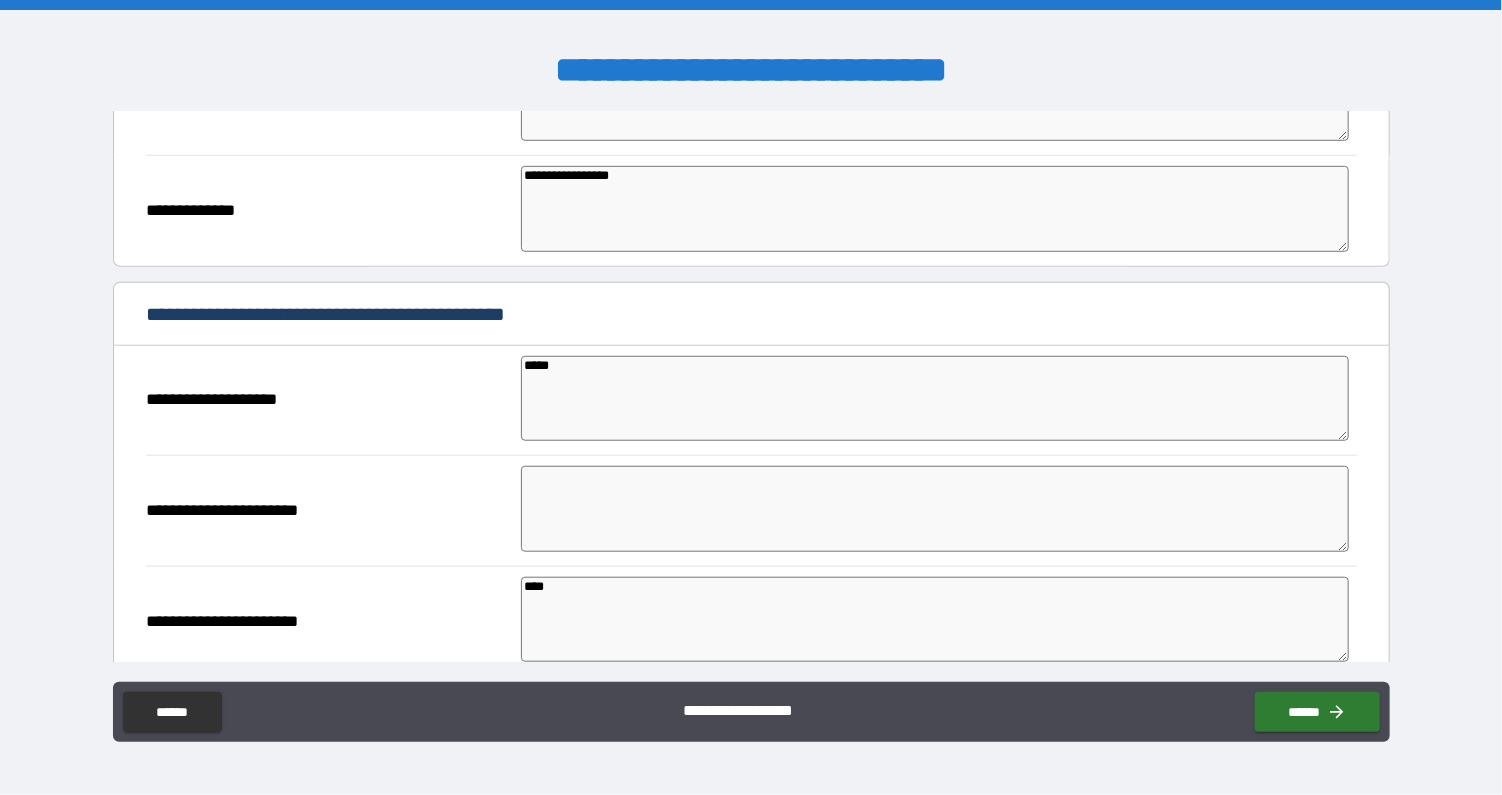 click at bounding box center (935, 509) 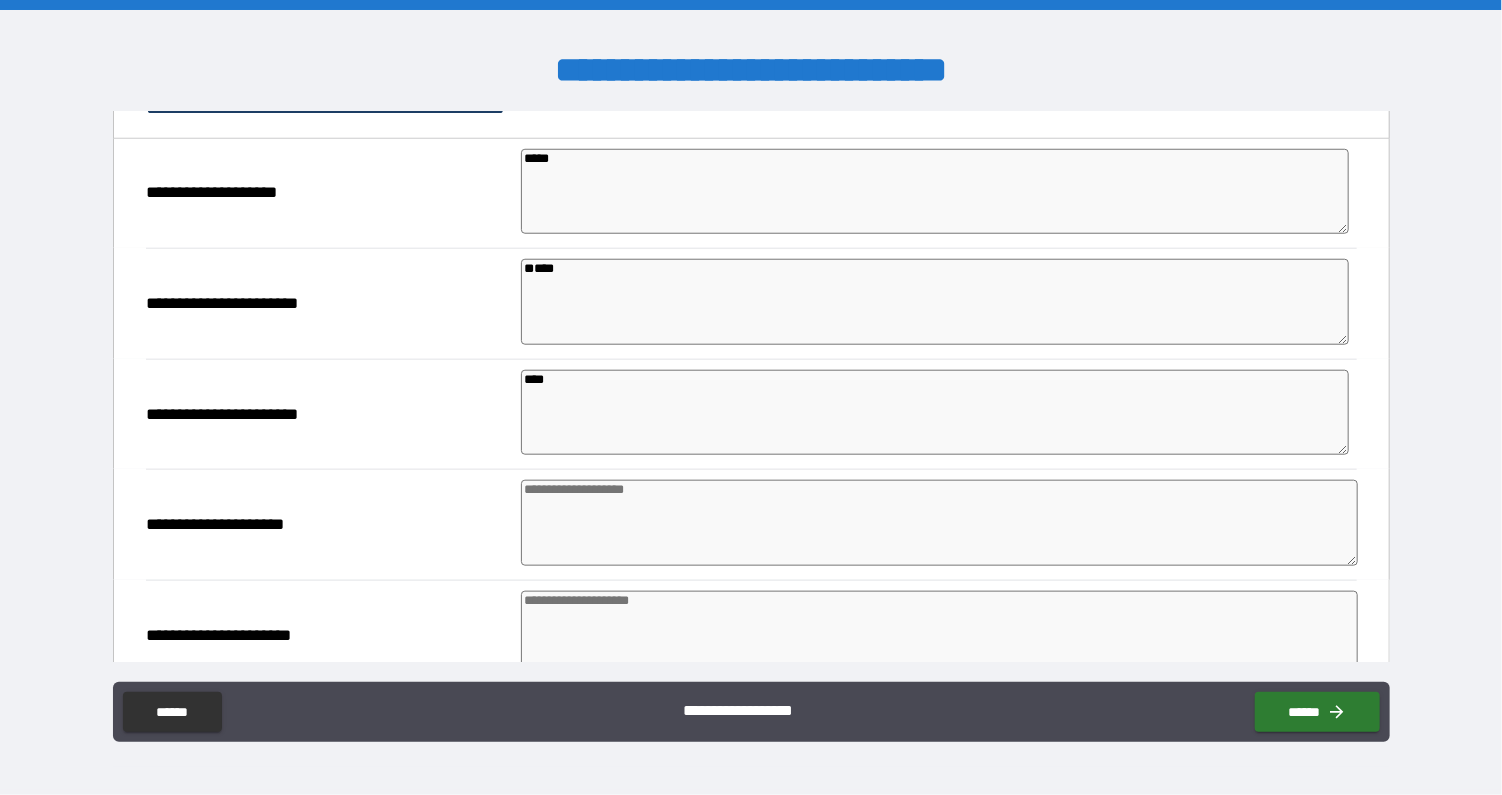scroll, scrollTop: 944, scrollLeft: 0, axis: vertical 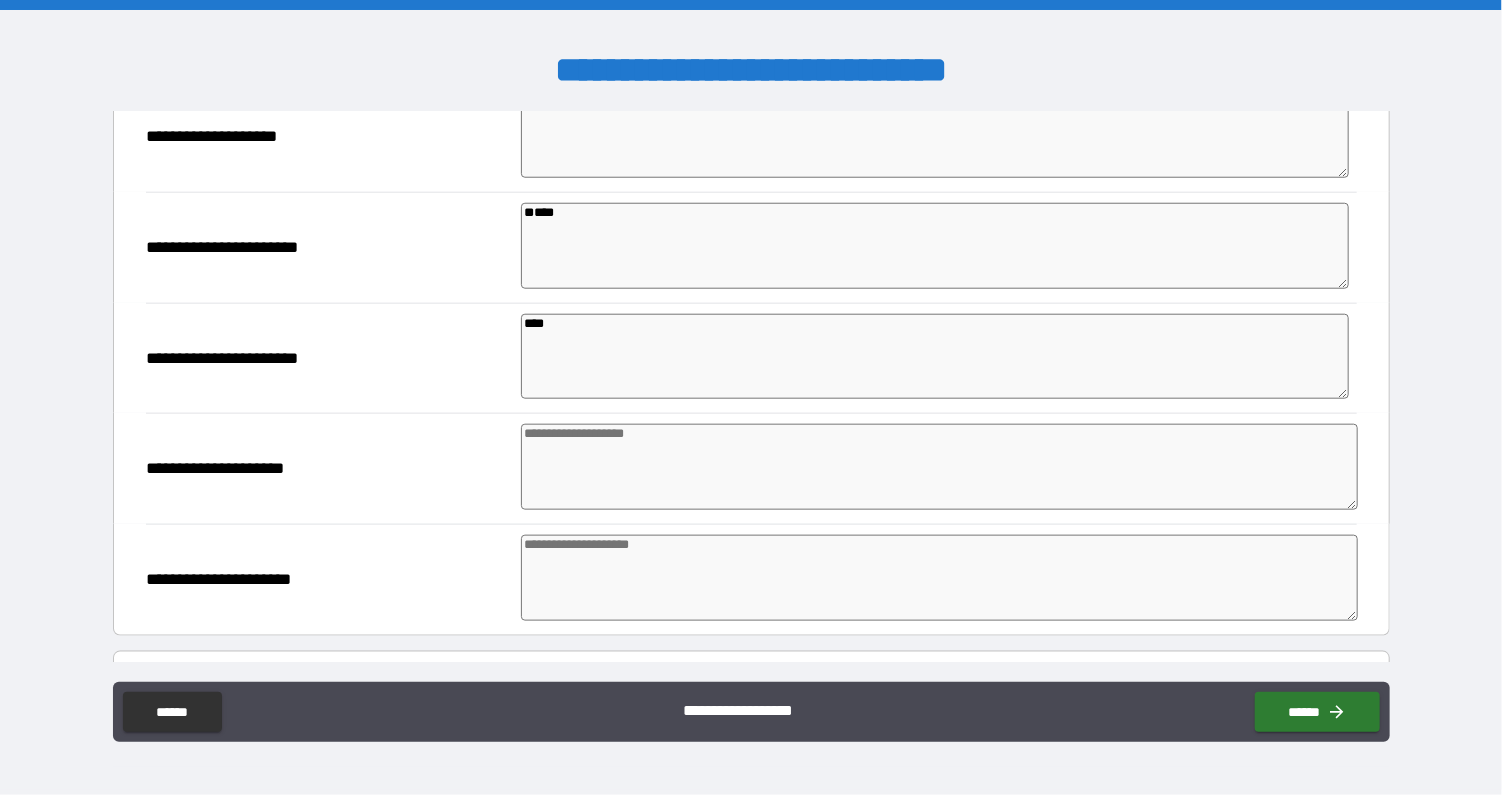 click at bounding box center (939, 467) 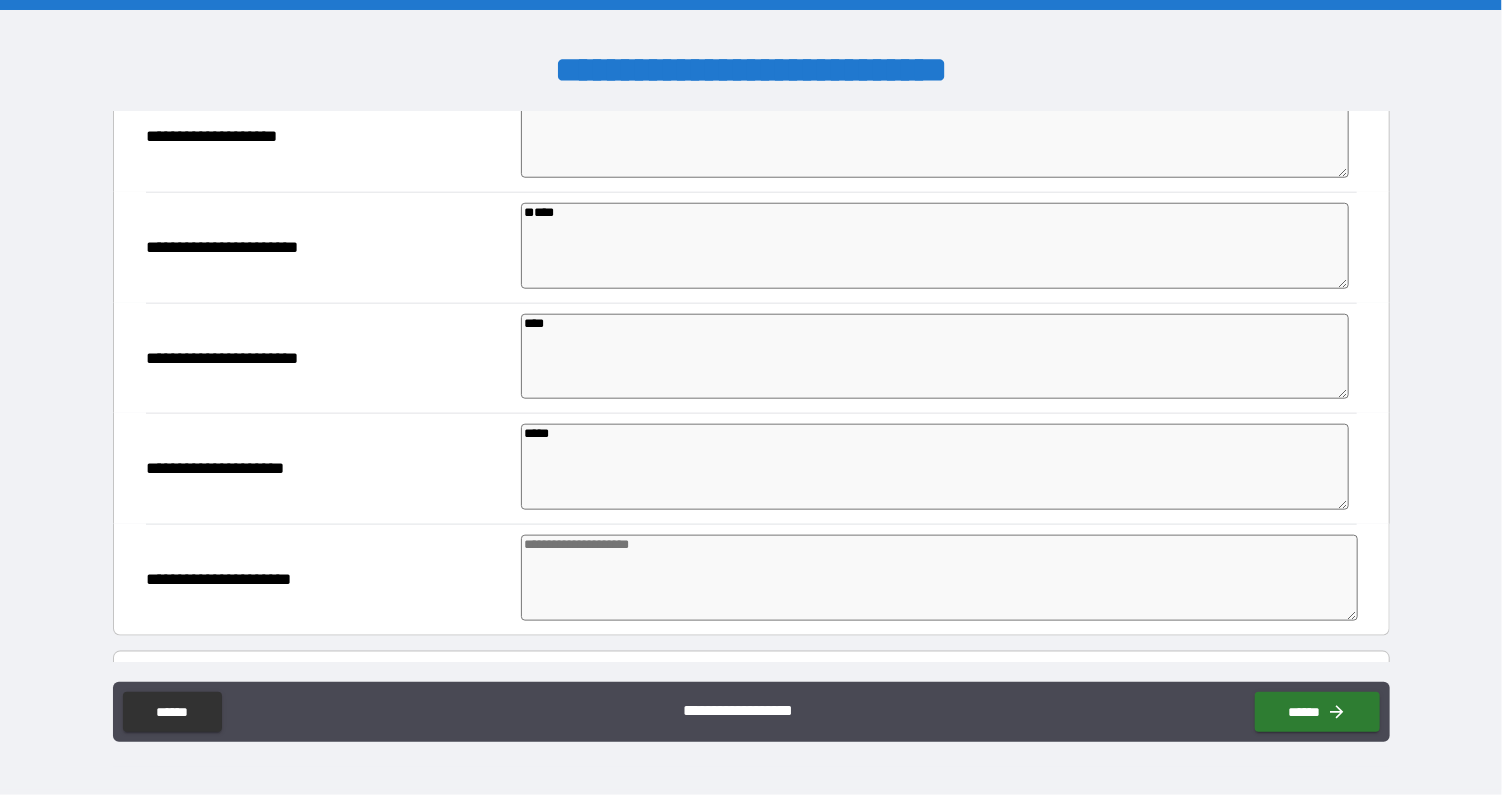 click at bounding box center (939, 578) 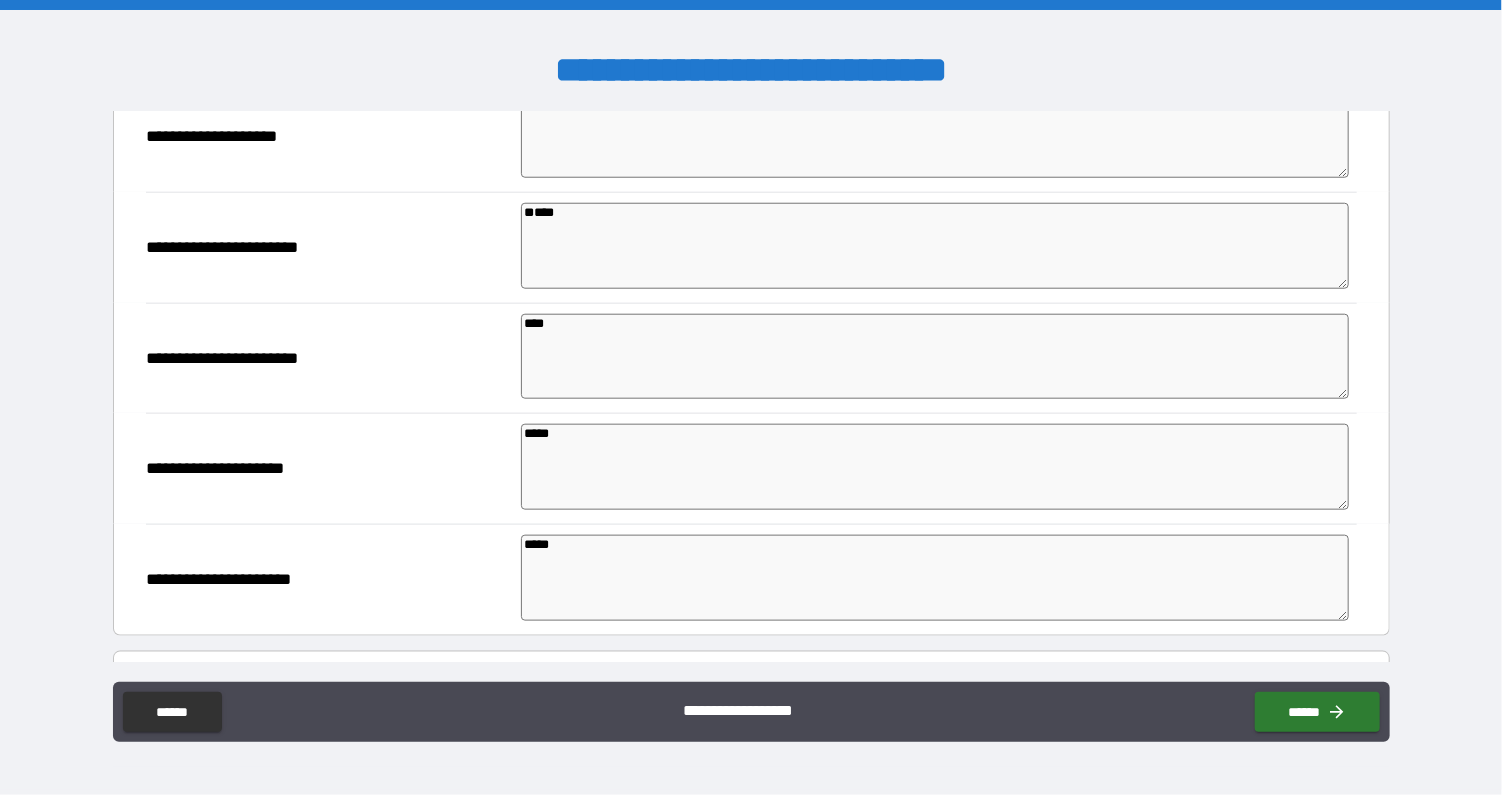 drag, startPoint x: 1375, startPoint y: 433, endPoint x: 1376, endPoint y: 488, distance: 55.00909 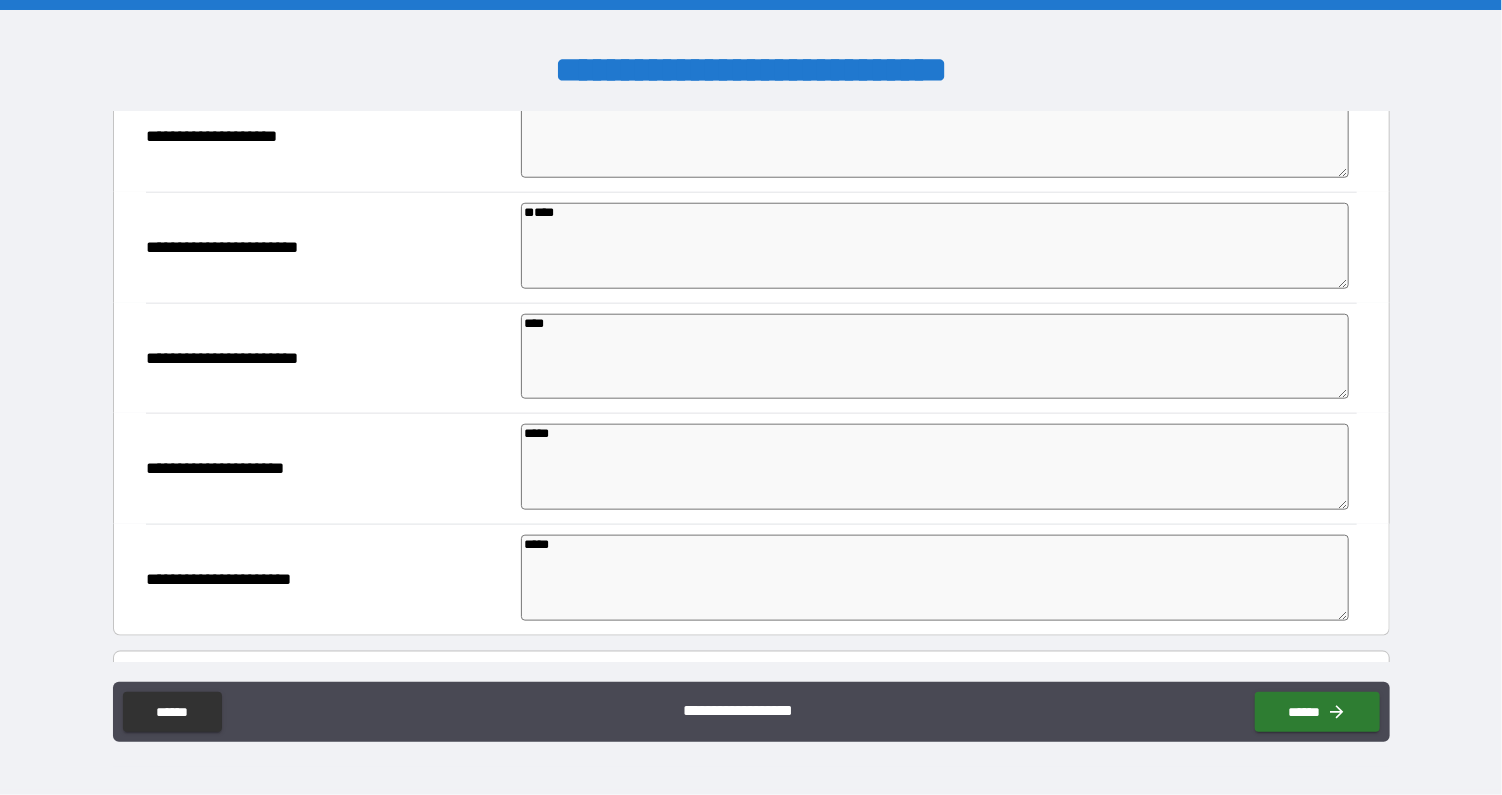 click on "[FIRST NAME] [LAST NAME] [ADDRESS] [CITY] [STATE] [ZIP] [PHONE] [EMAIL] [COUNTRY] [COMPANY] [PRODUCT] [PRICE] [CURRENCY] [DATE] [TIME] [URL] [IP_ADDRESS] [BROWSER] [OS] [DEVICE] [PAYMENT_METHOD] [ACCOUNT_NUMBER] [SSN] [CREDIT_CARD_NUMBER] [OTHER_IDENTIFIER]" at bounding box center [751, 387] 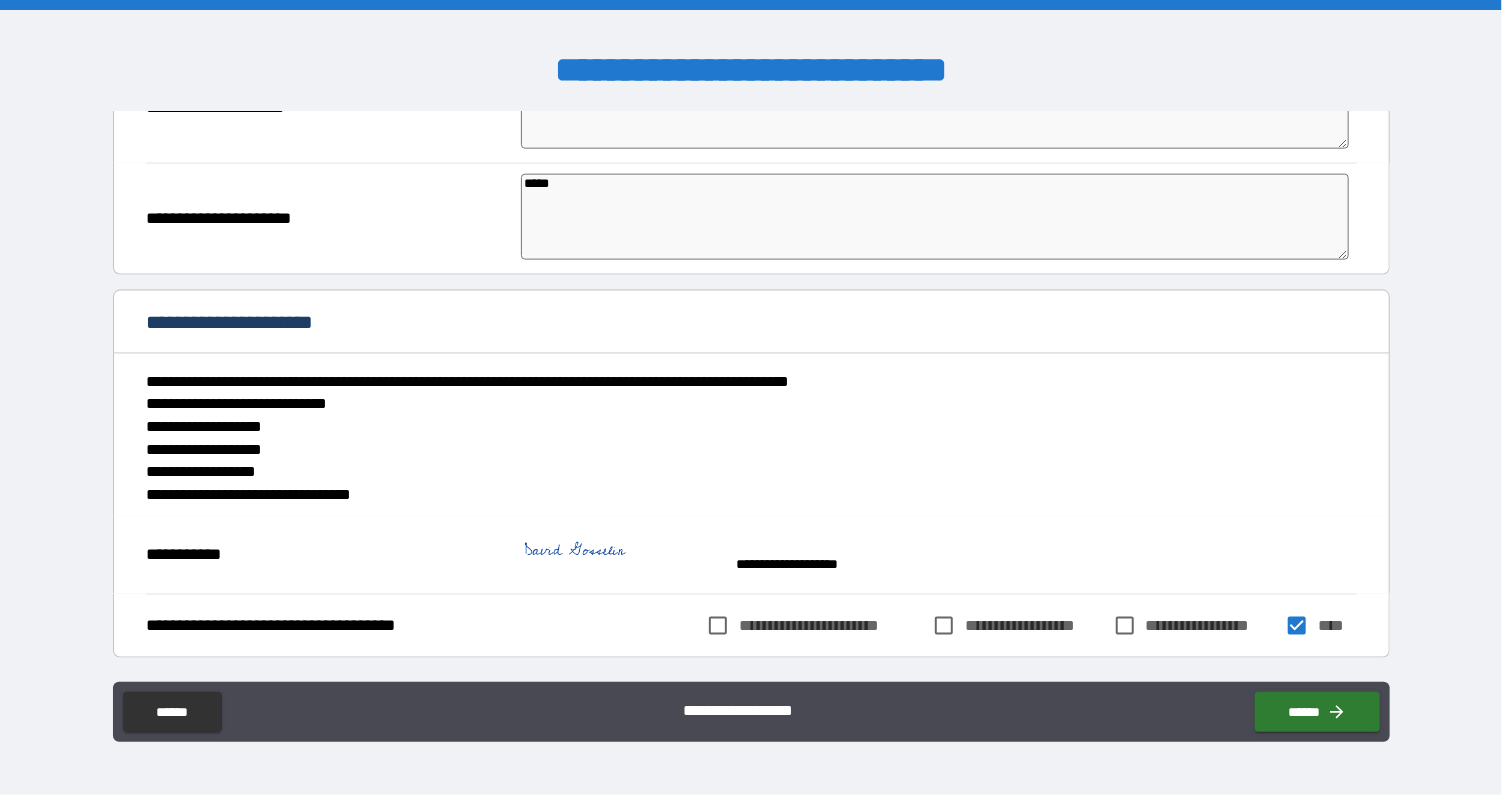 scroll, scrollTop: 1529, scrollLeft: 0, axis: vertical 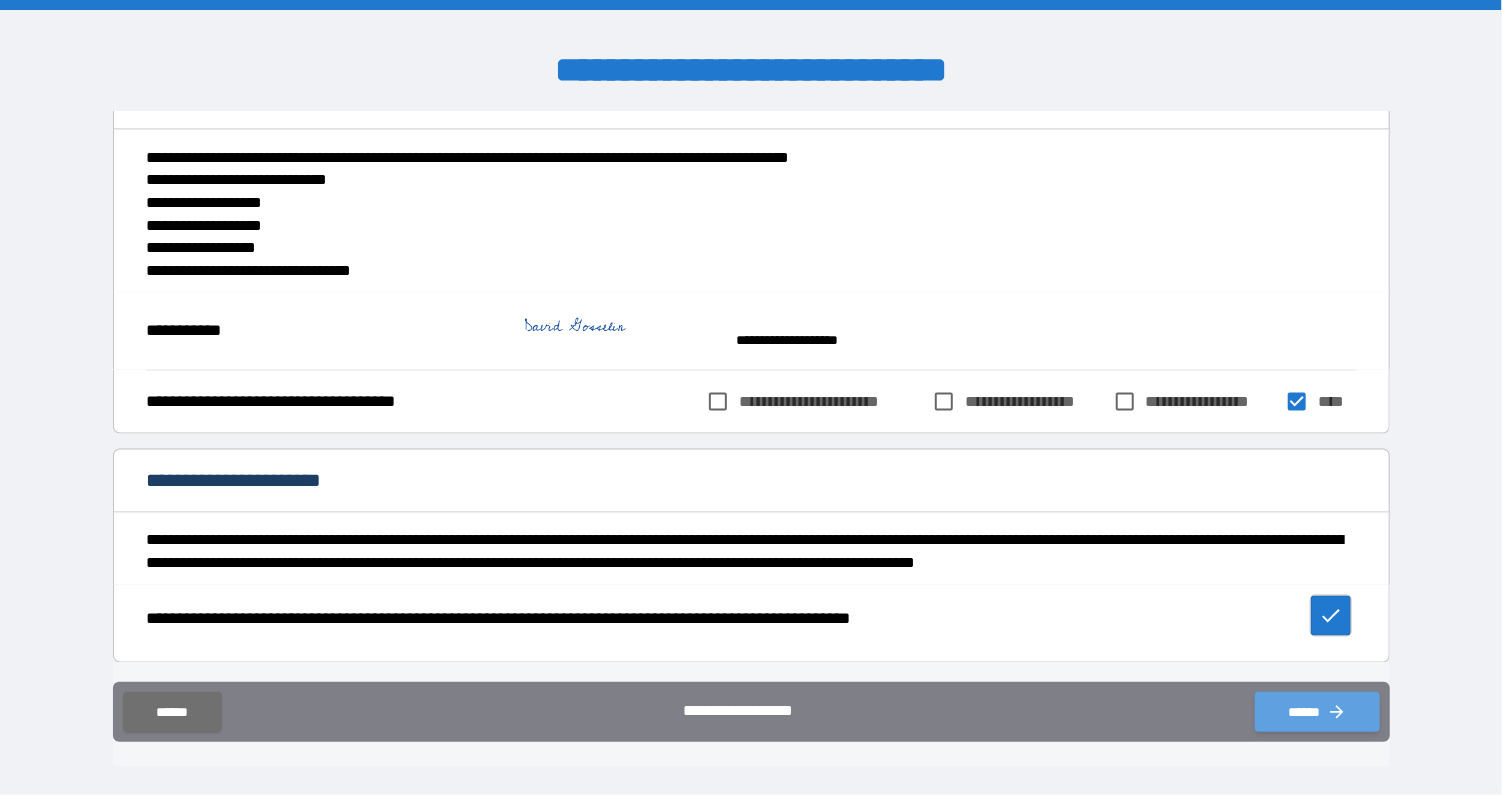 click on "******" at bounding box center (1317, 712) 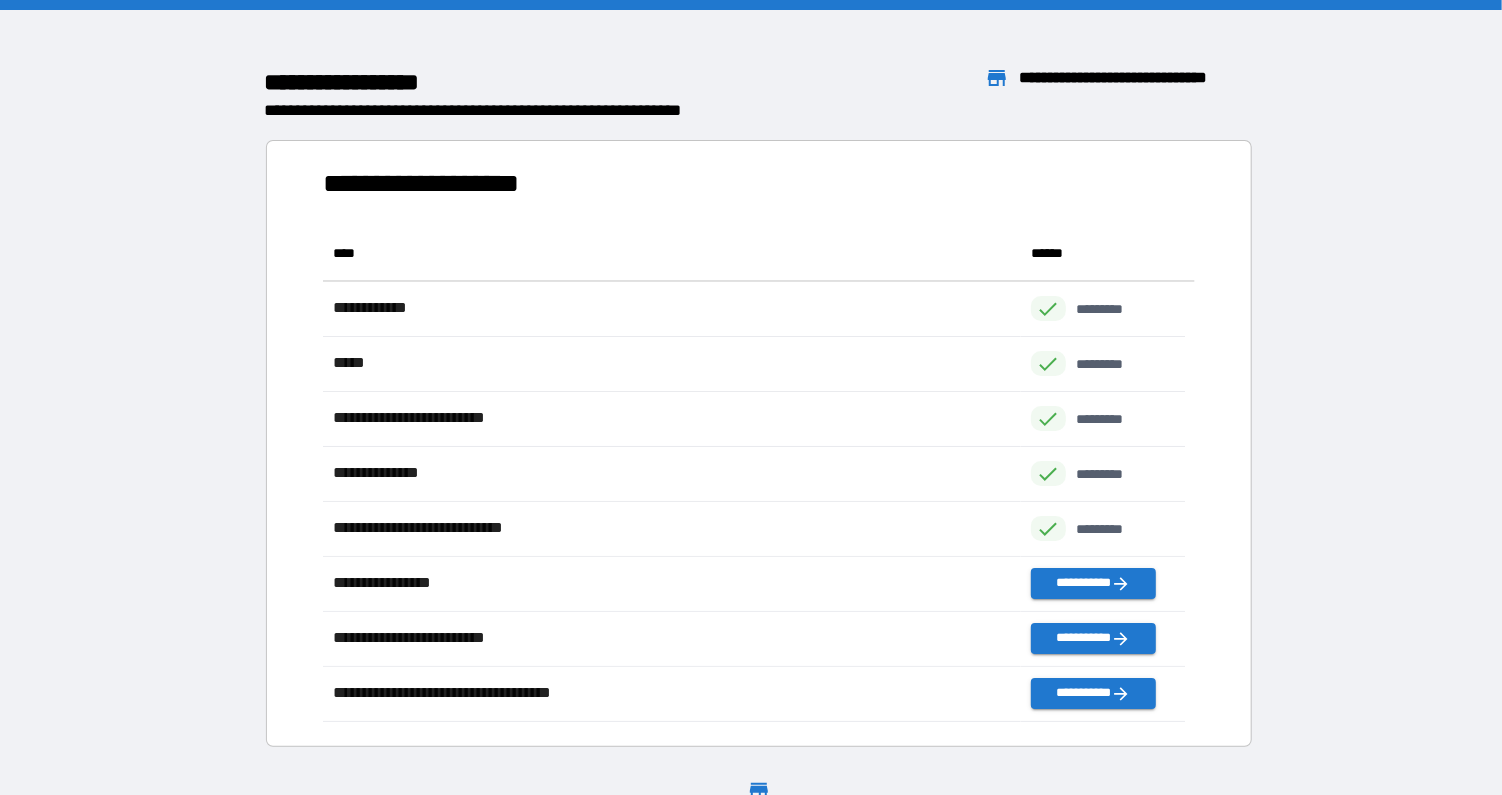 scroll, scrollTop: 16, scrollLeft: 16, axis: both 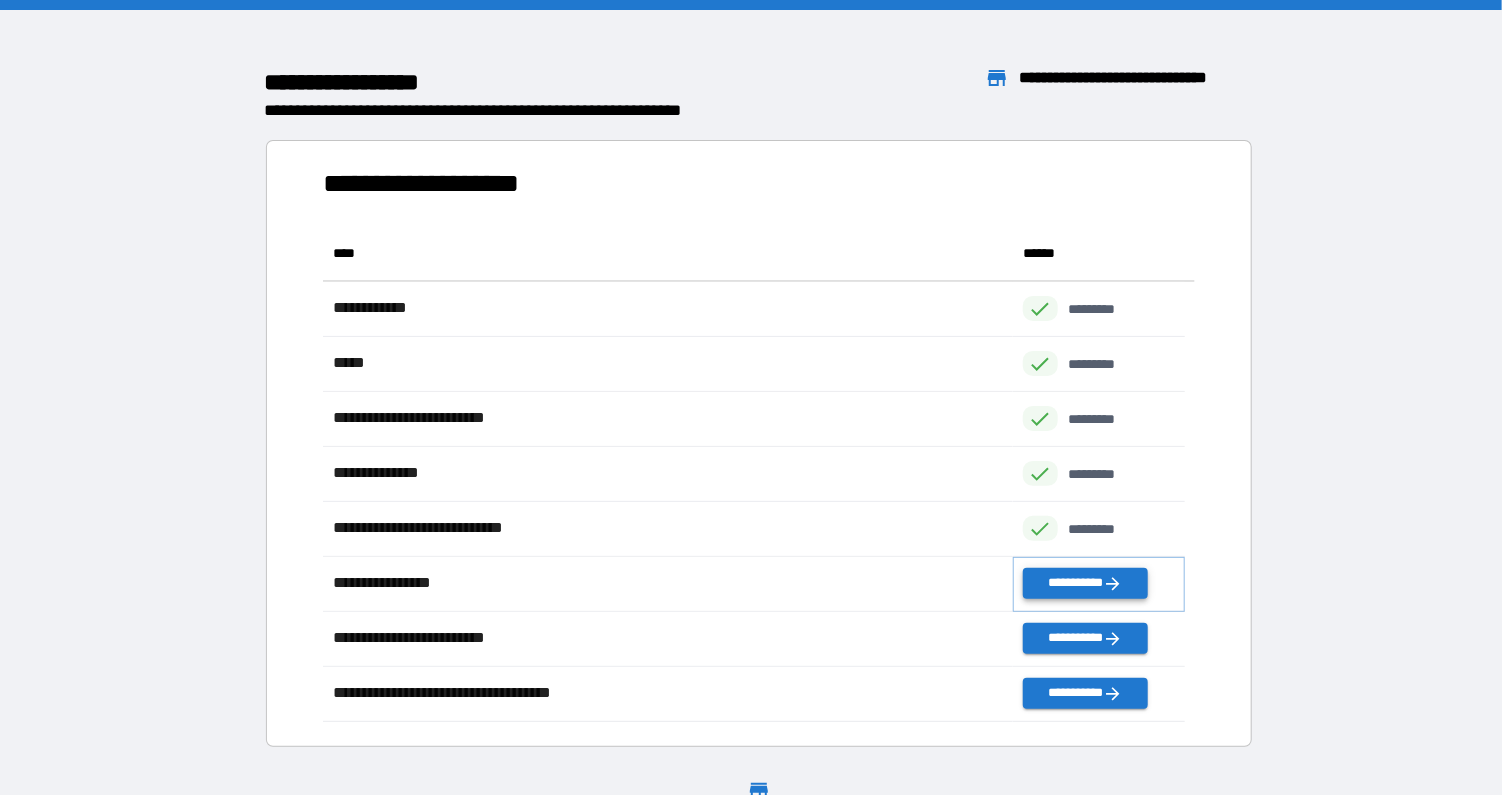 click on "**********" at bounding box center [1085, 583] 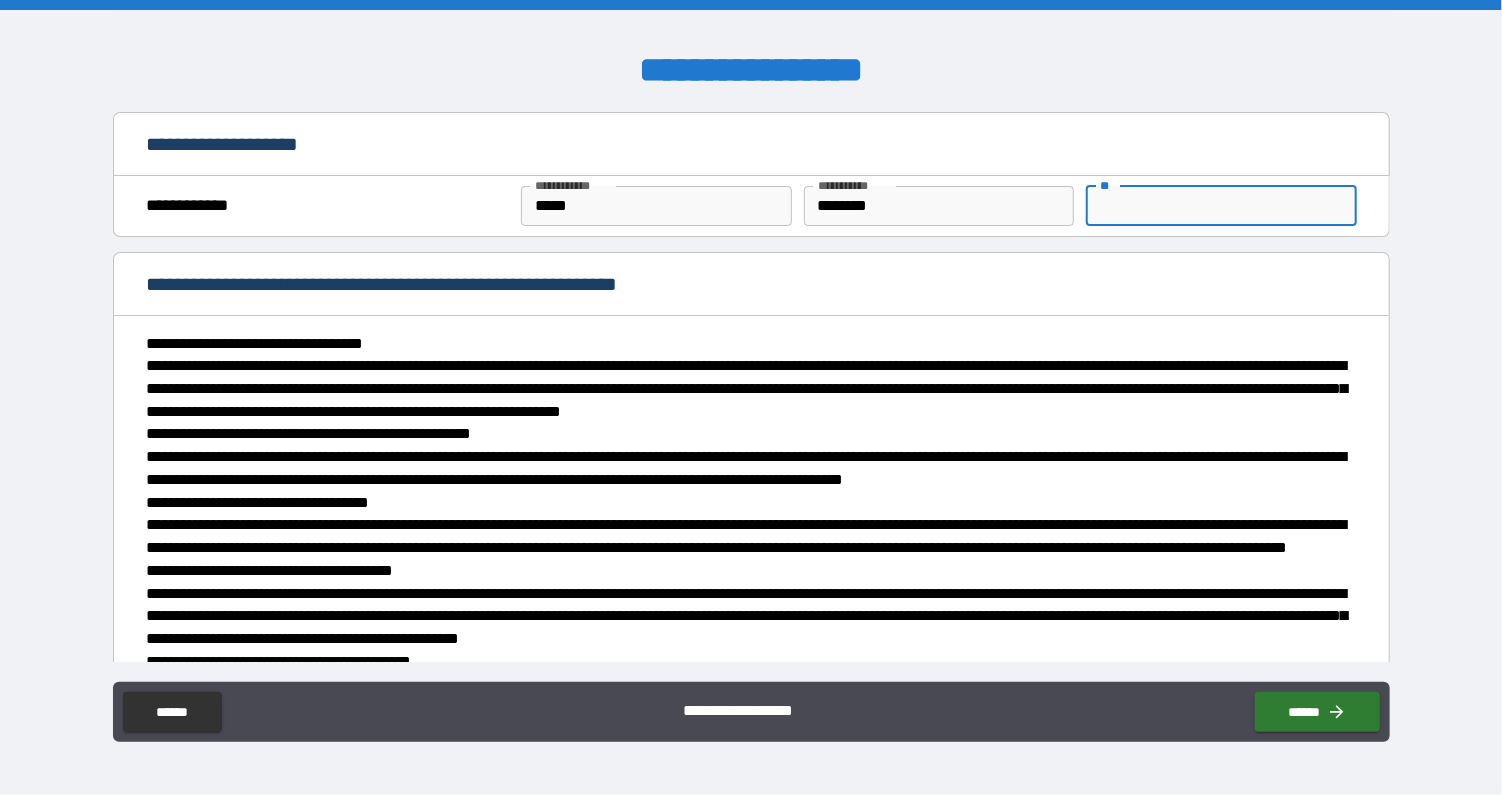 click on "**" at bounding box center [1221, 206] 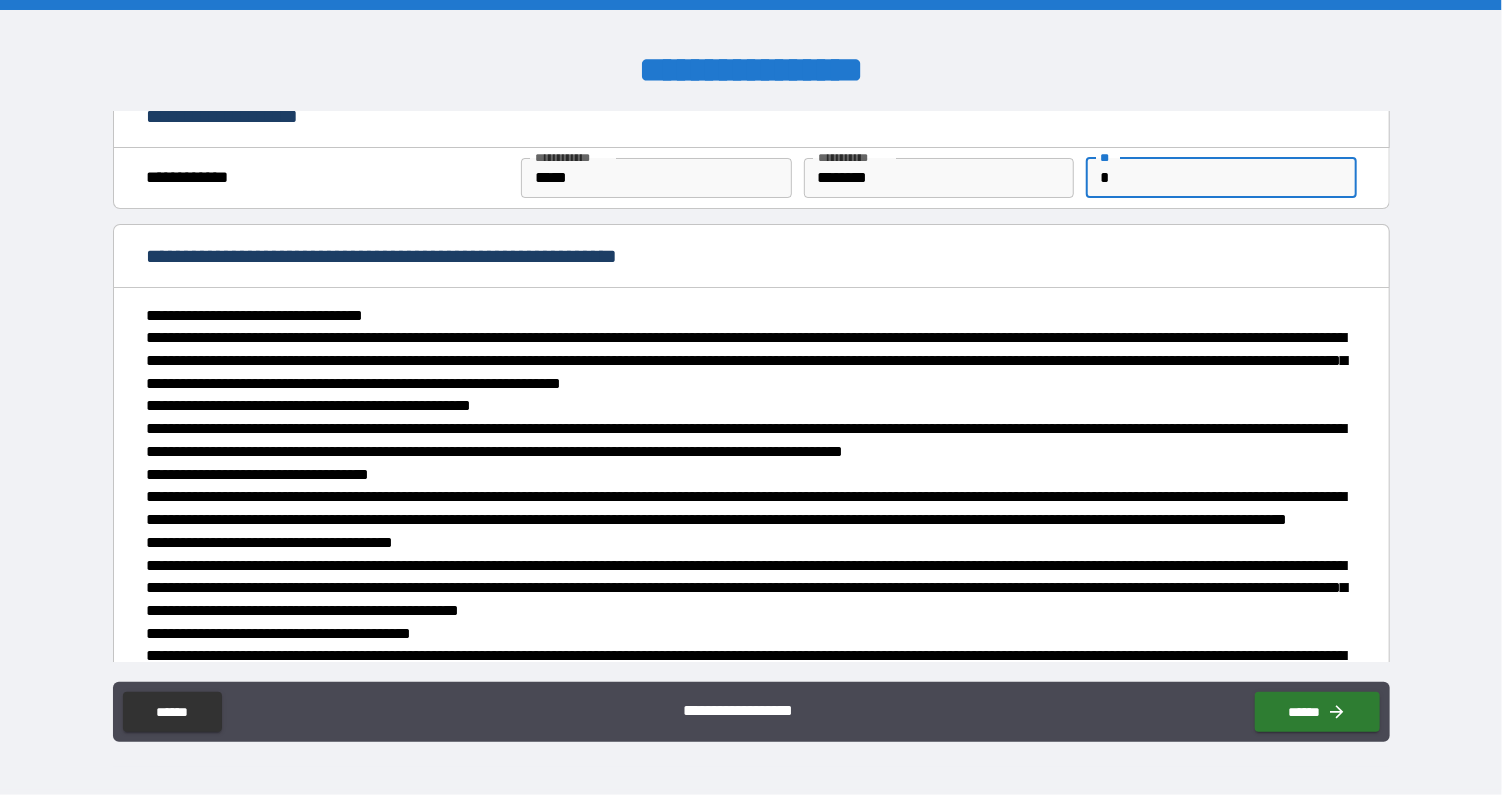 scroll, scrollTop: 105, scrollLeft: 0, axis: vertical 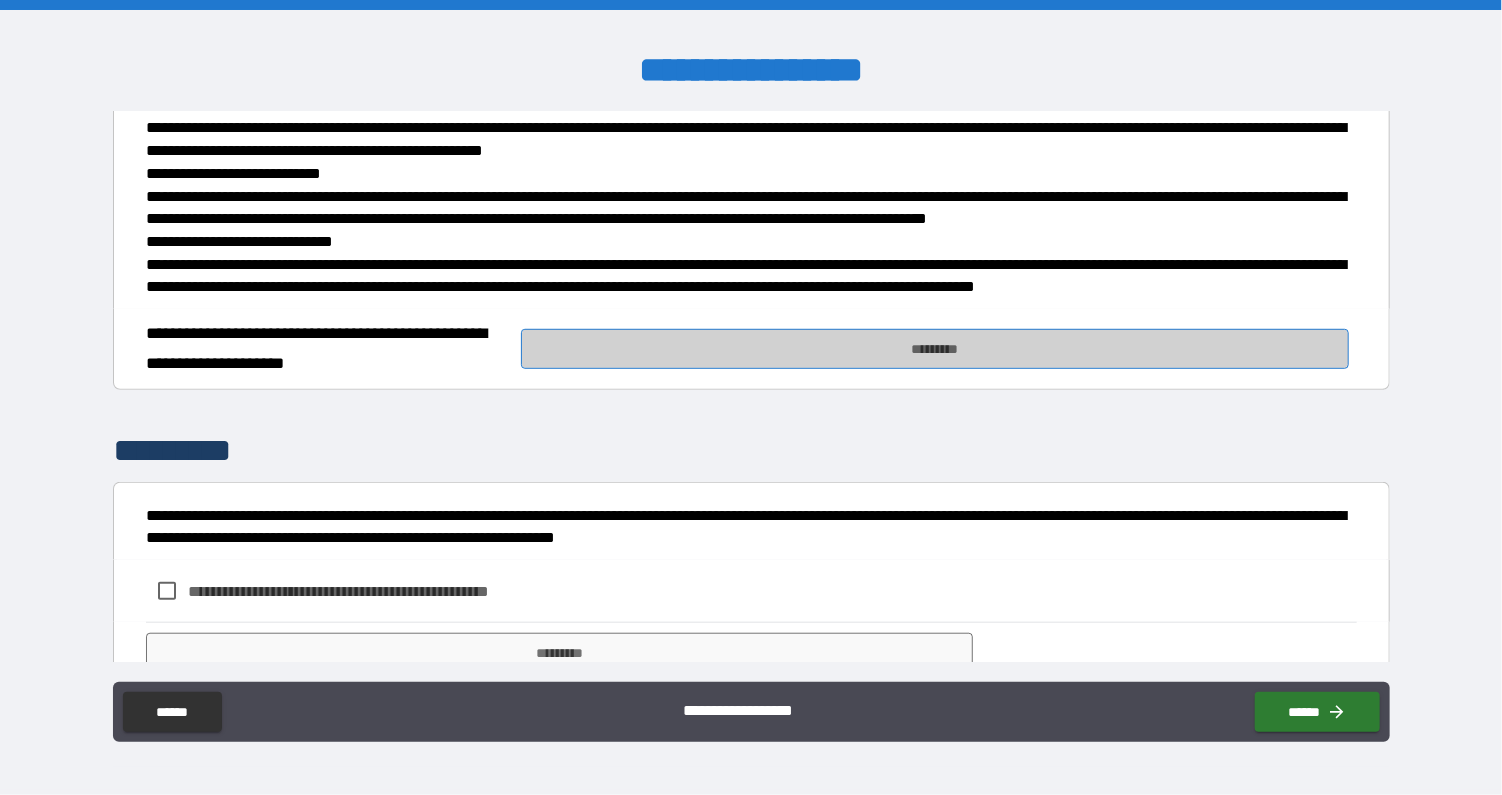 click on "*********" at bounding box center (935, 349) 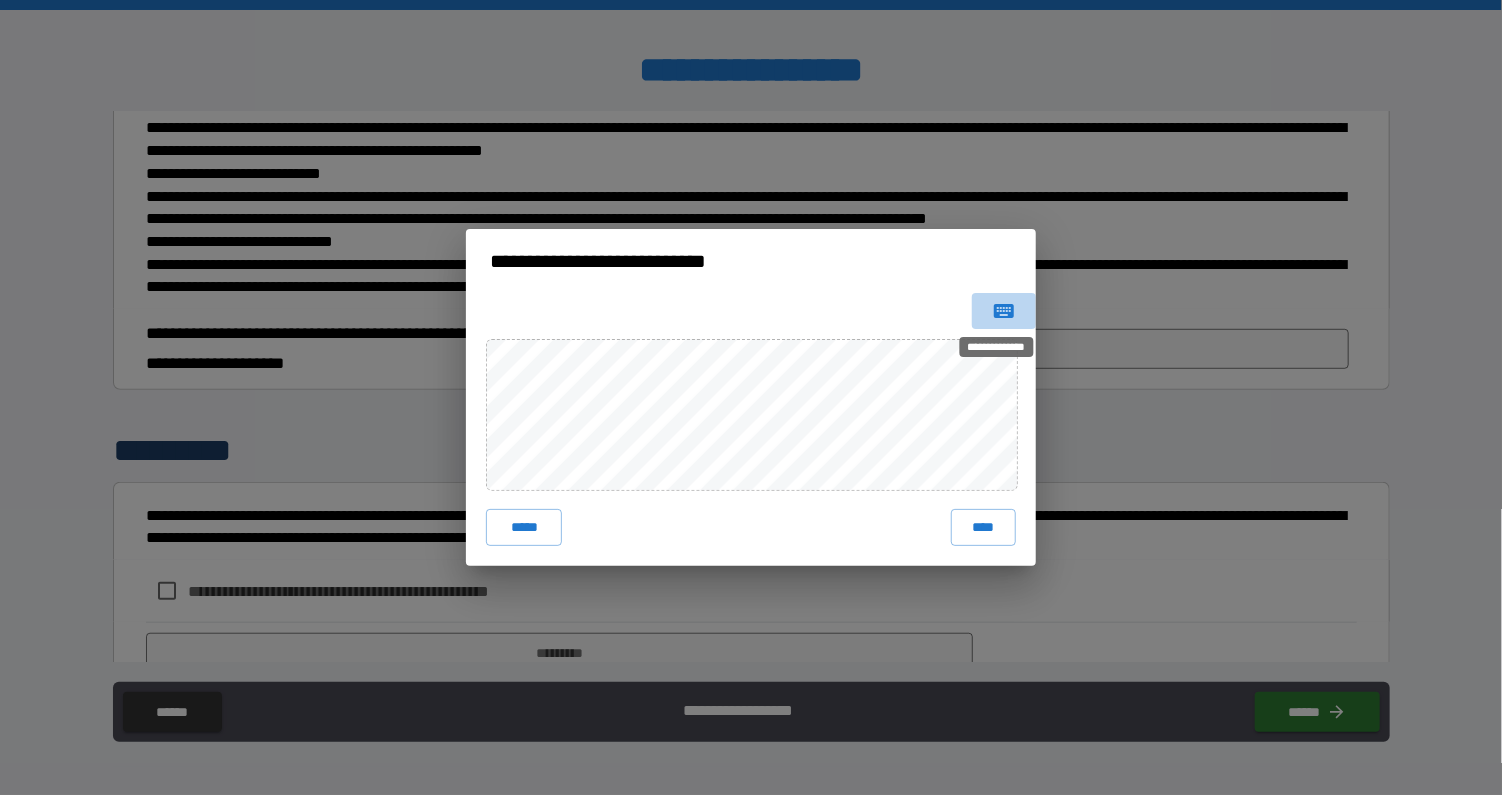 click 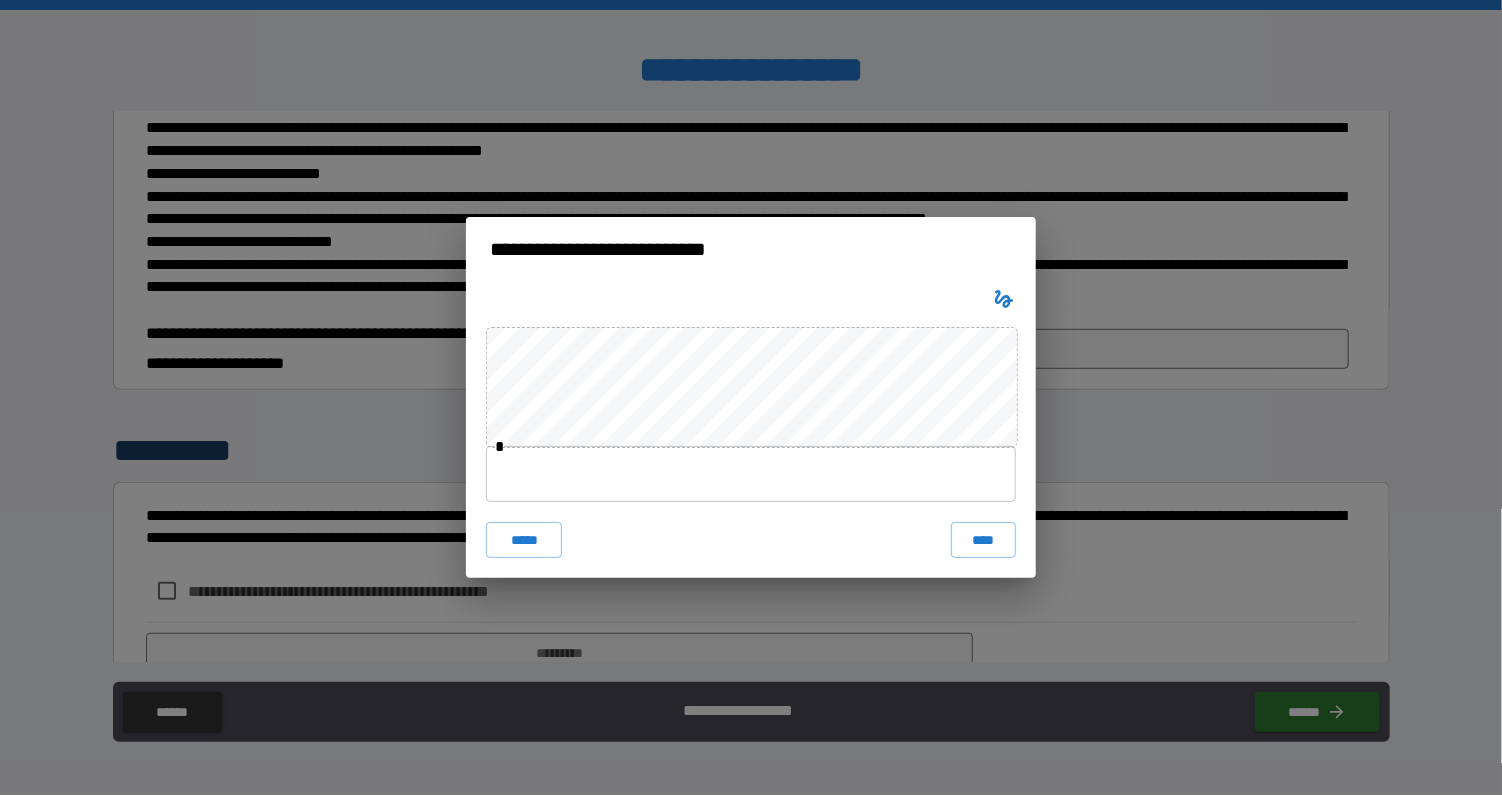 click at bounding box center [751, 474] 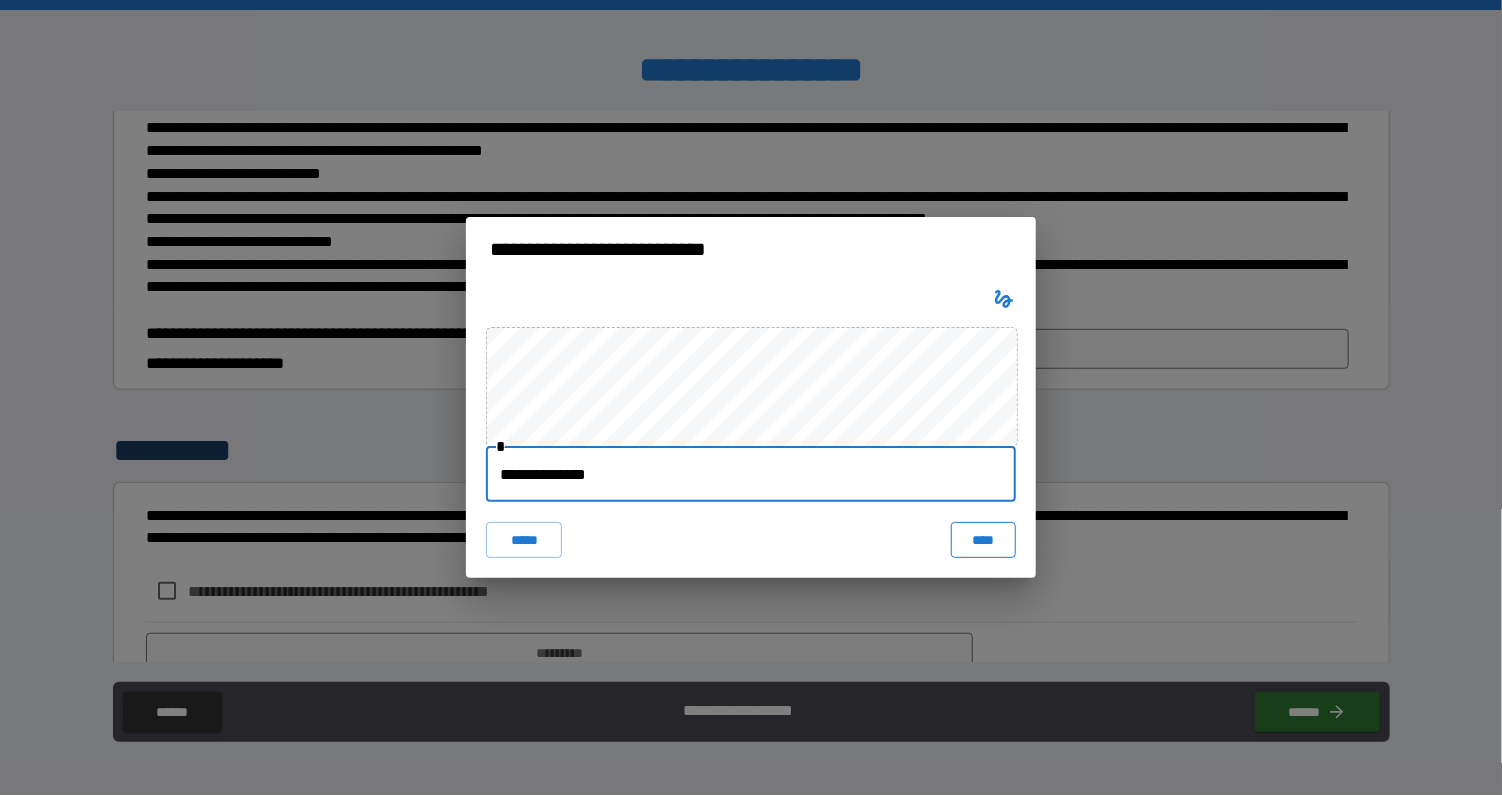 click on "****" at bounding box center [983, 540] 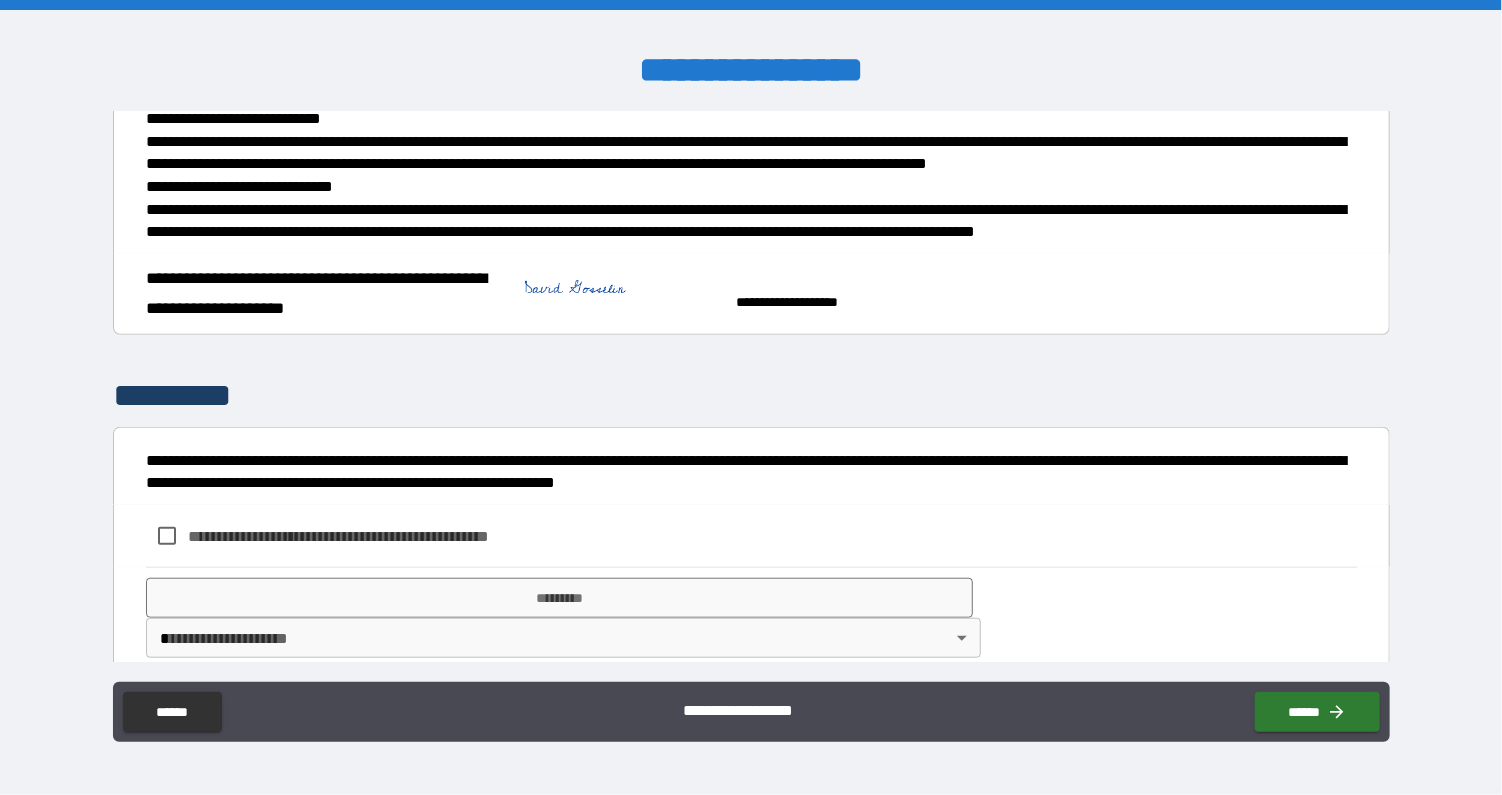 scroll, scrollTop: 624, scrollLeft: 0, axis: vertical 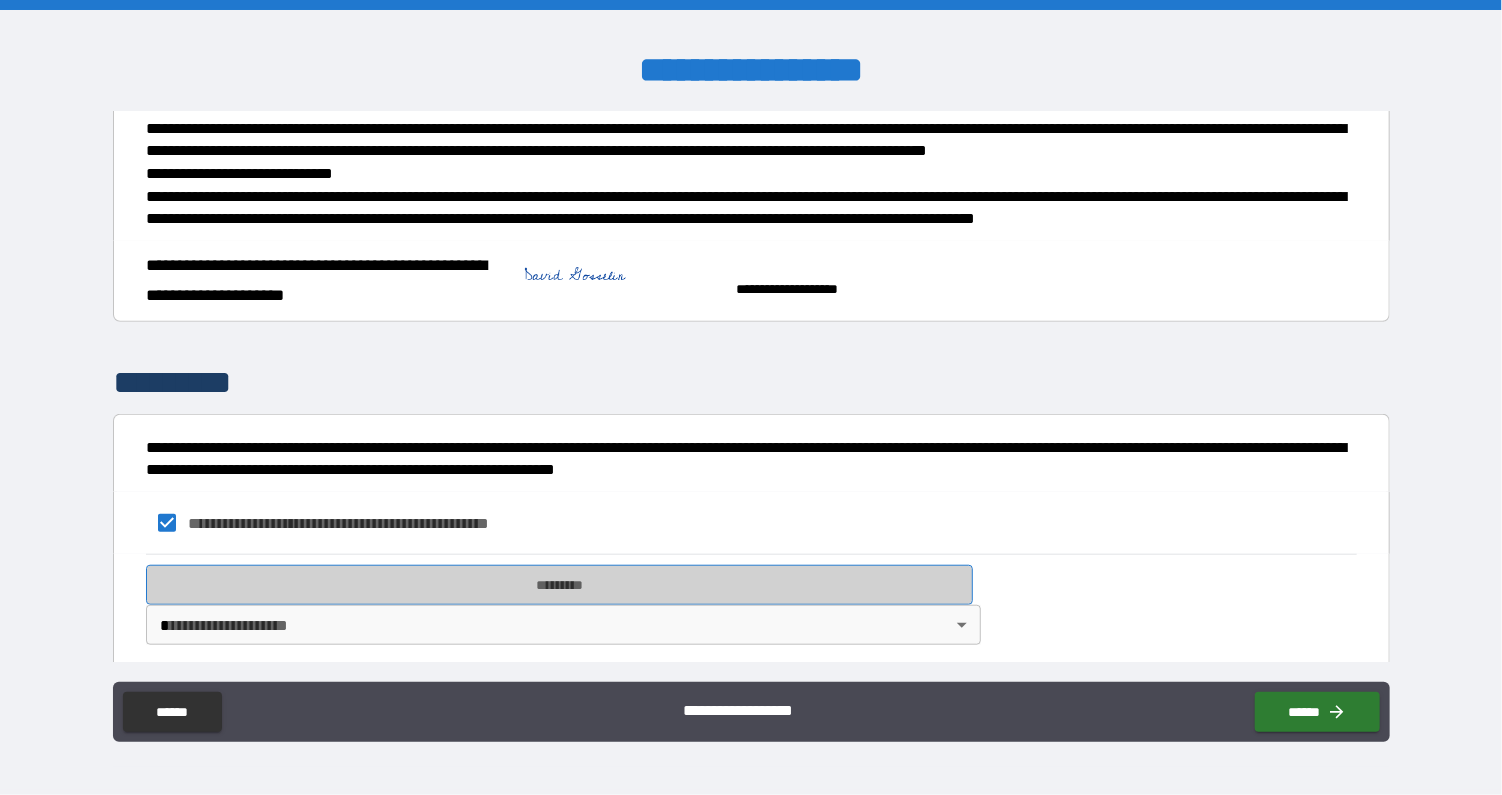 click on "*********" at bounding box center (560, 585) 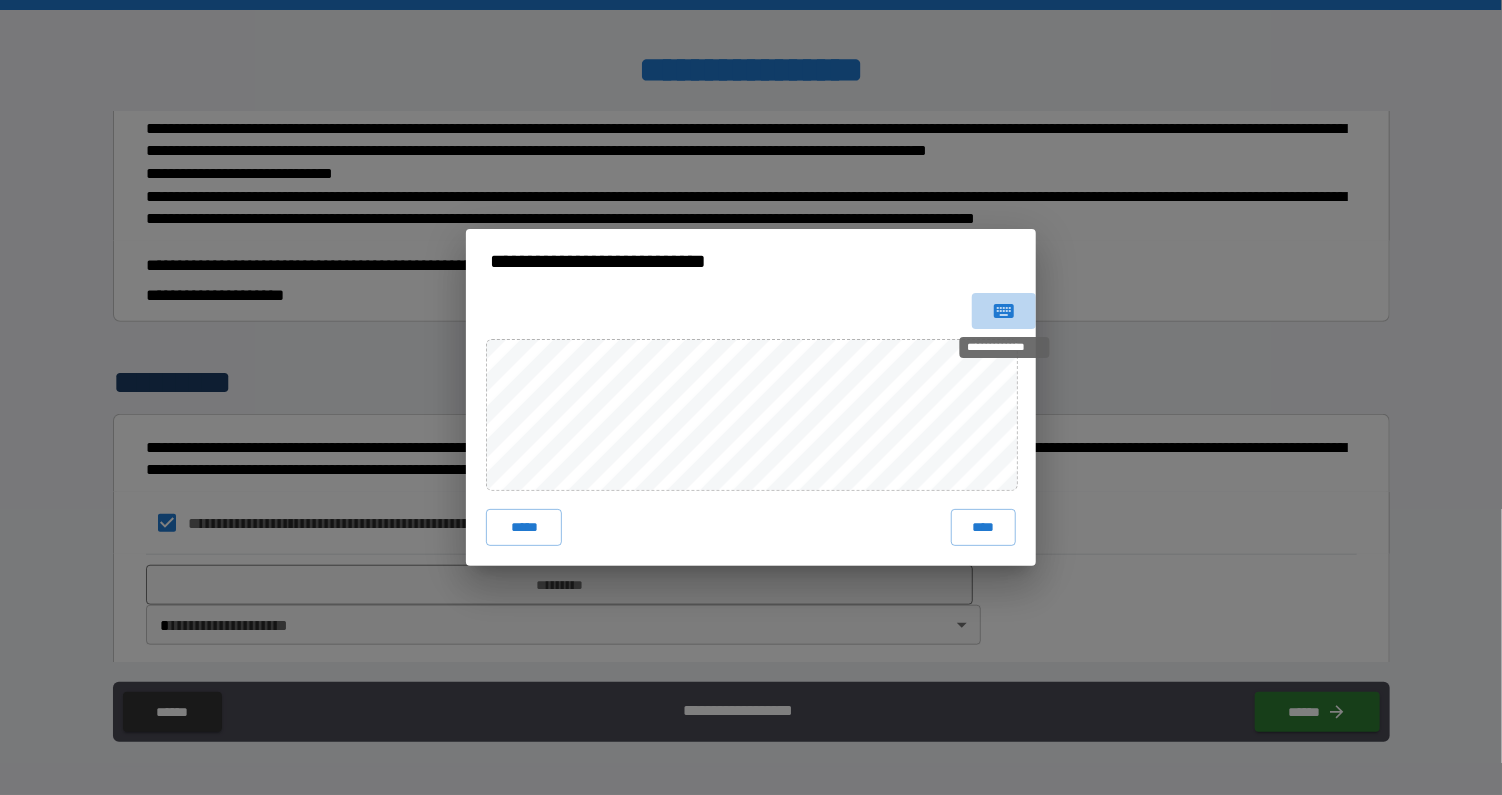 click 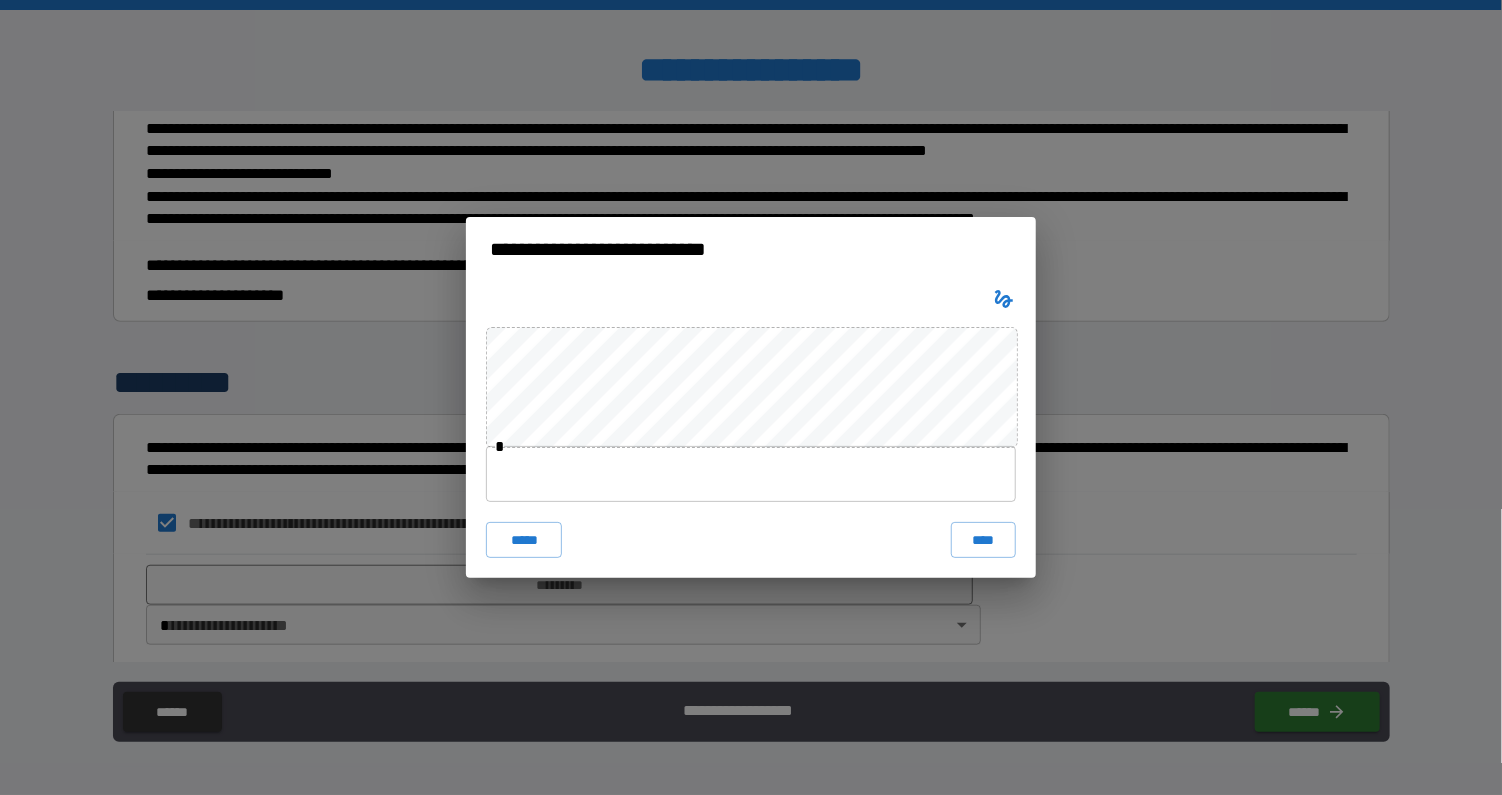 click at bounding box center [751, 474] 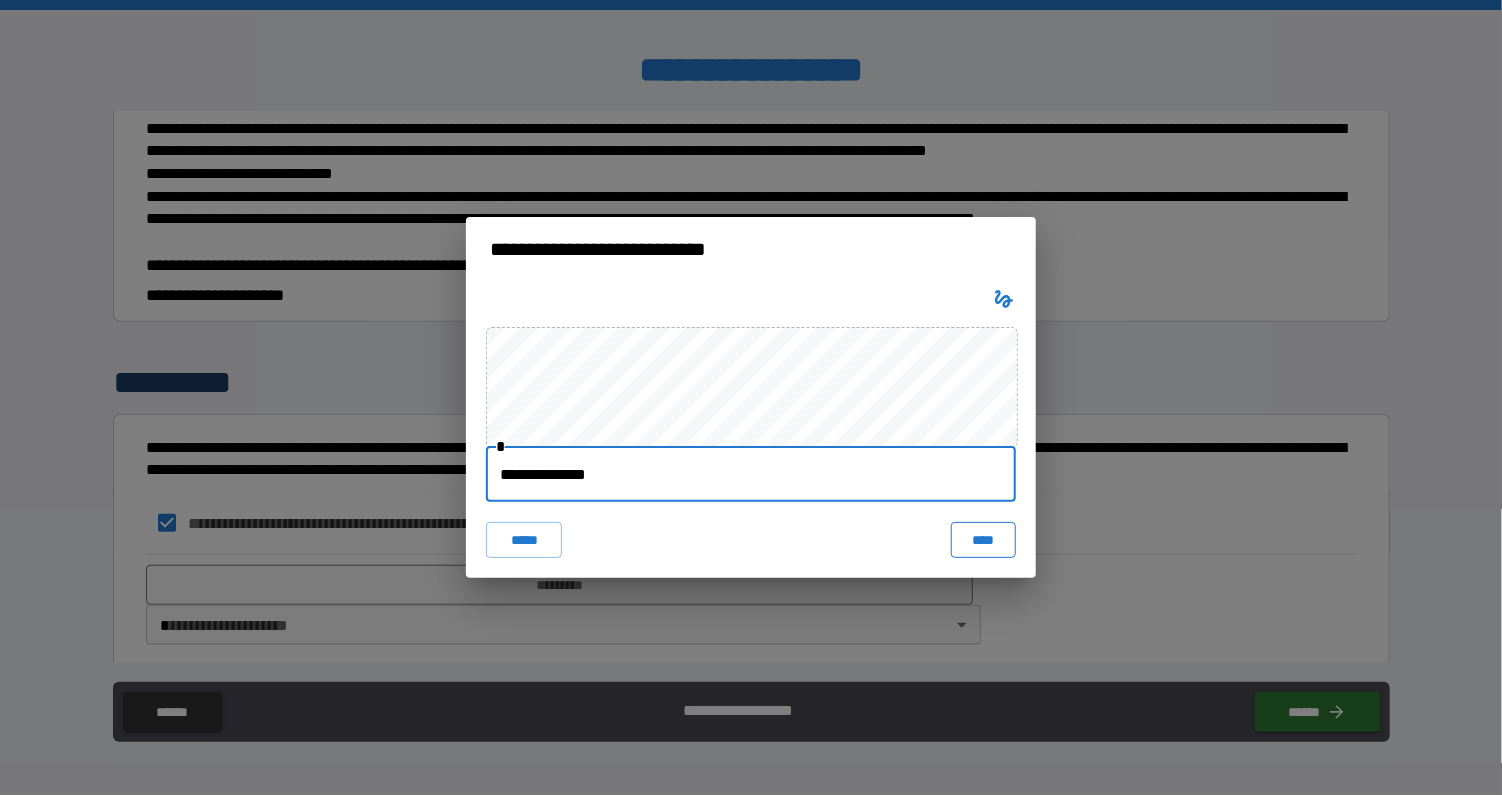 click on "****" at bounding box center (983, 540) 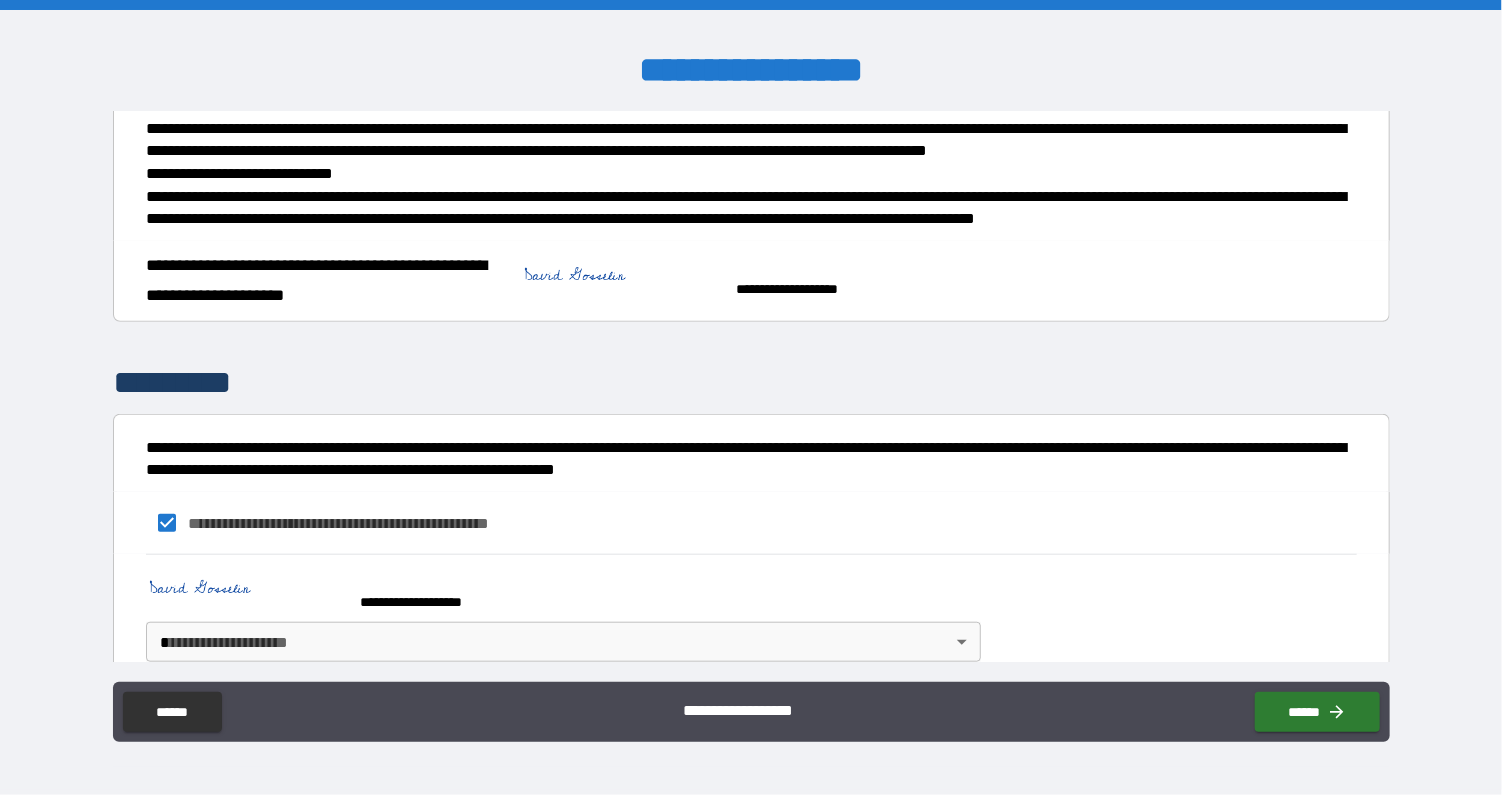 scroll, scrollTop: 676, scrollLeft: 0, axis: vertical 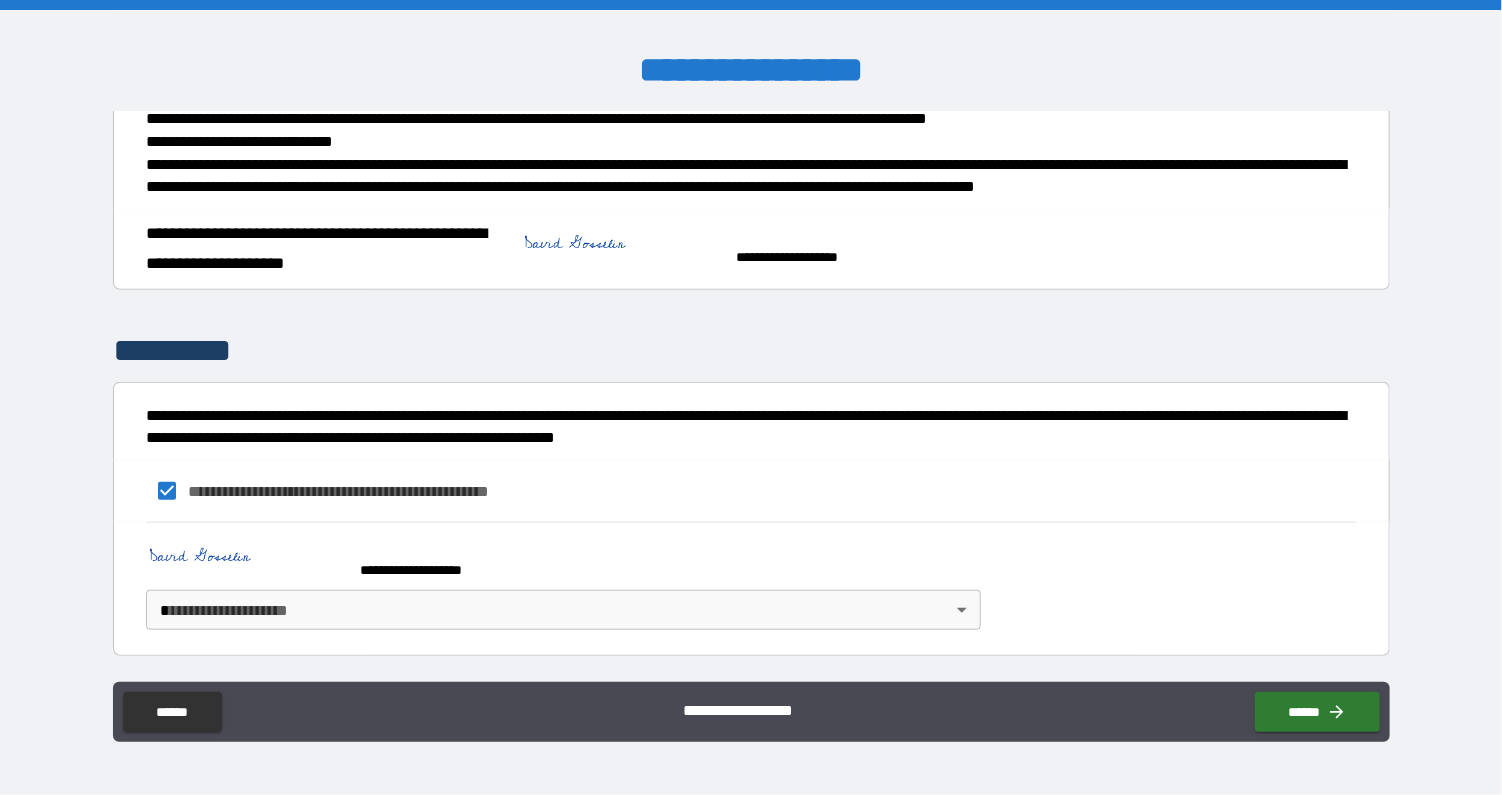 click on "[FIRST NAME] [LAST NAME] [ADDRESS] [CITY] [STATE] [ZIP] [PHONE] [EMAIL] [COUNTRY] [COMPANY] [PRODUCT] [PRICE] [CURRENCY] [DATE] [TIME] [URL] [IP_ADDRESS] [BROWSER] [OS] [DEVICE] [PAYMENT_METHOD] [ACCOUNT_NUMBER] [SSN] [CREDIT_CARD_NUMBER] [OTHER_IDENTIFIER]" at bounding box center (751, 397) 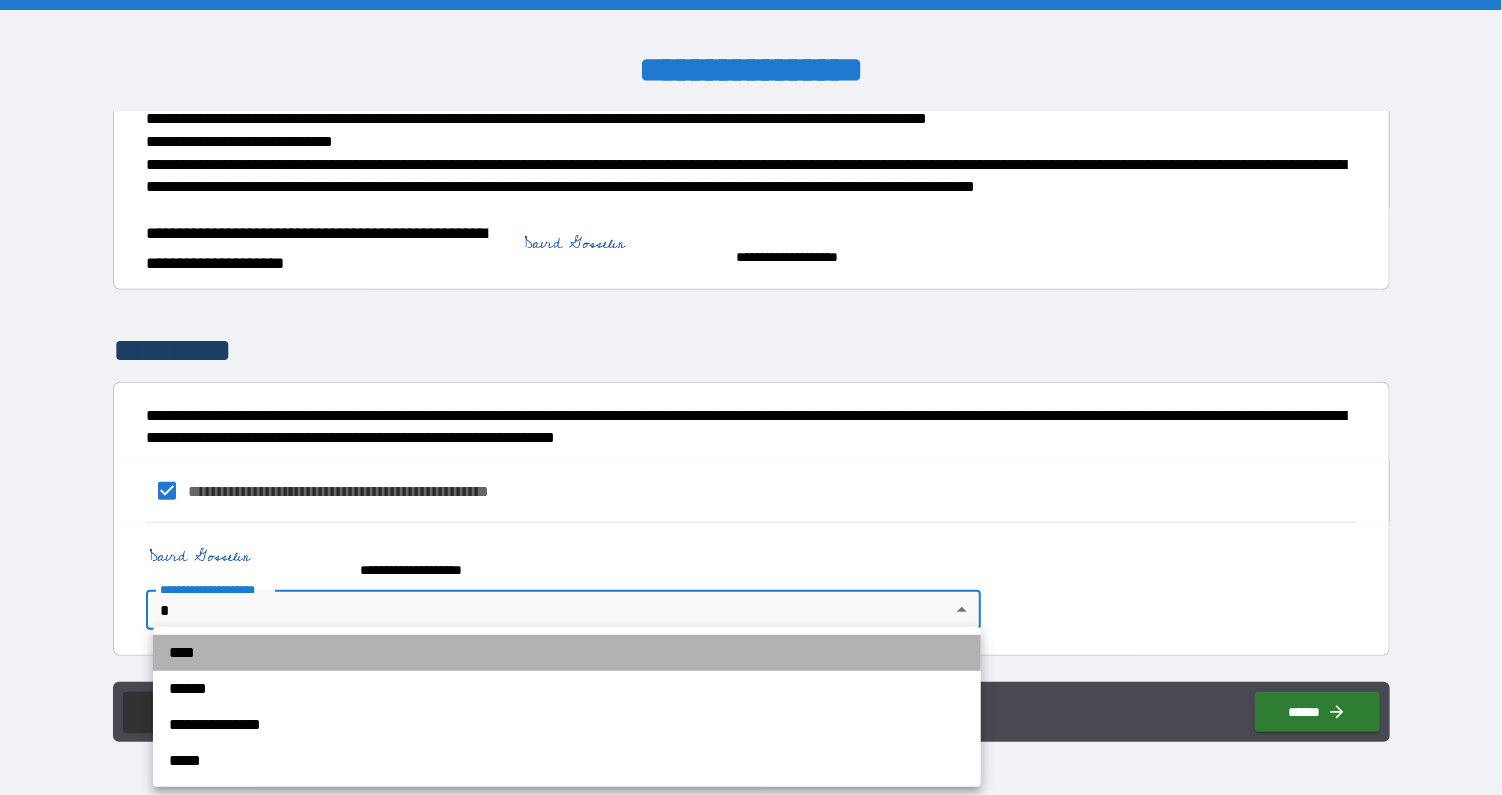 click on "****" at bounding box center [567, 653] 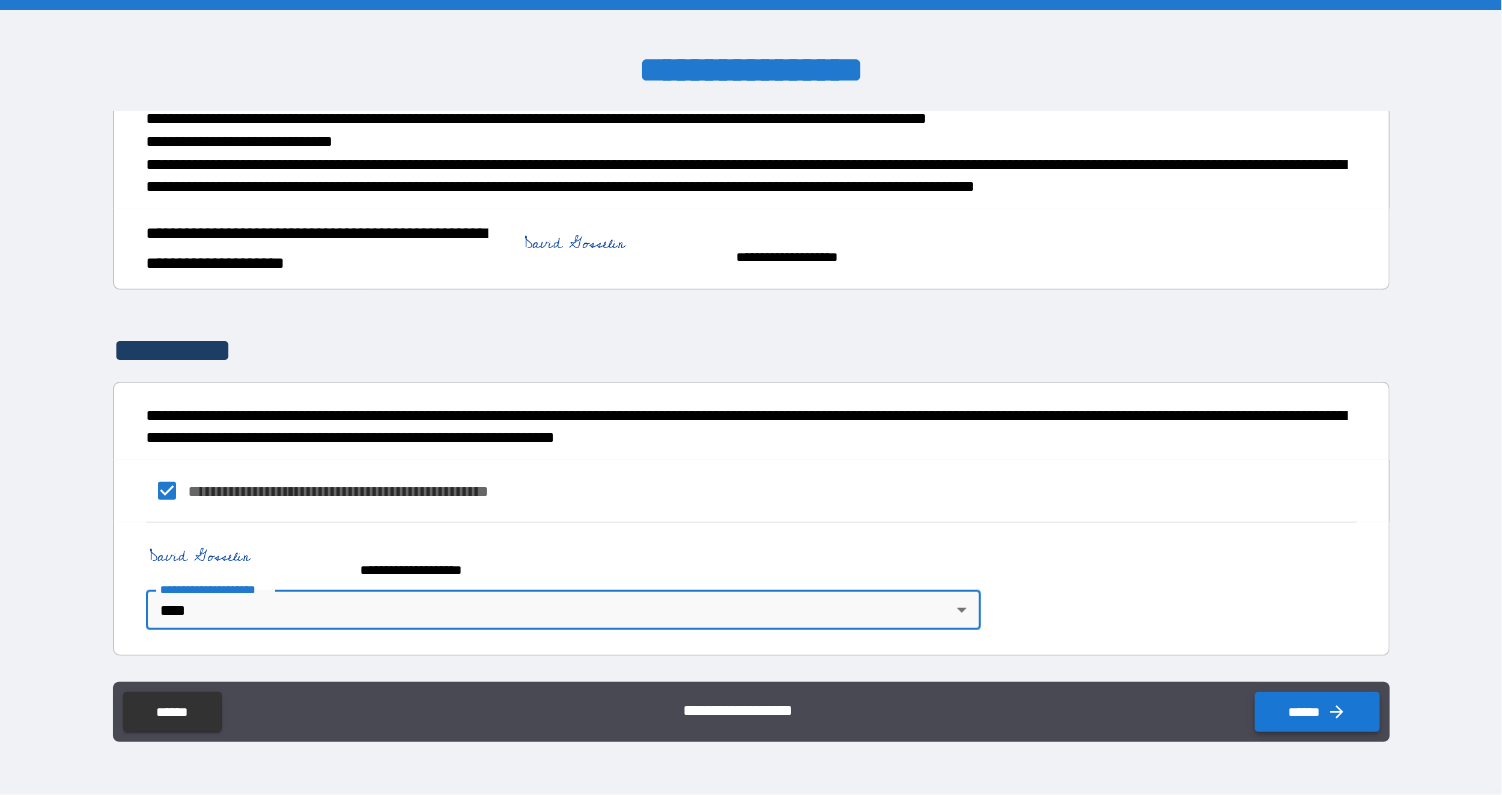 click on "******" at bounding box center (1317, 712) 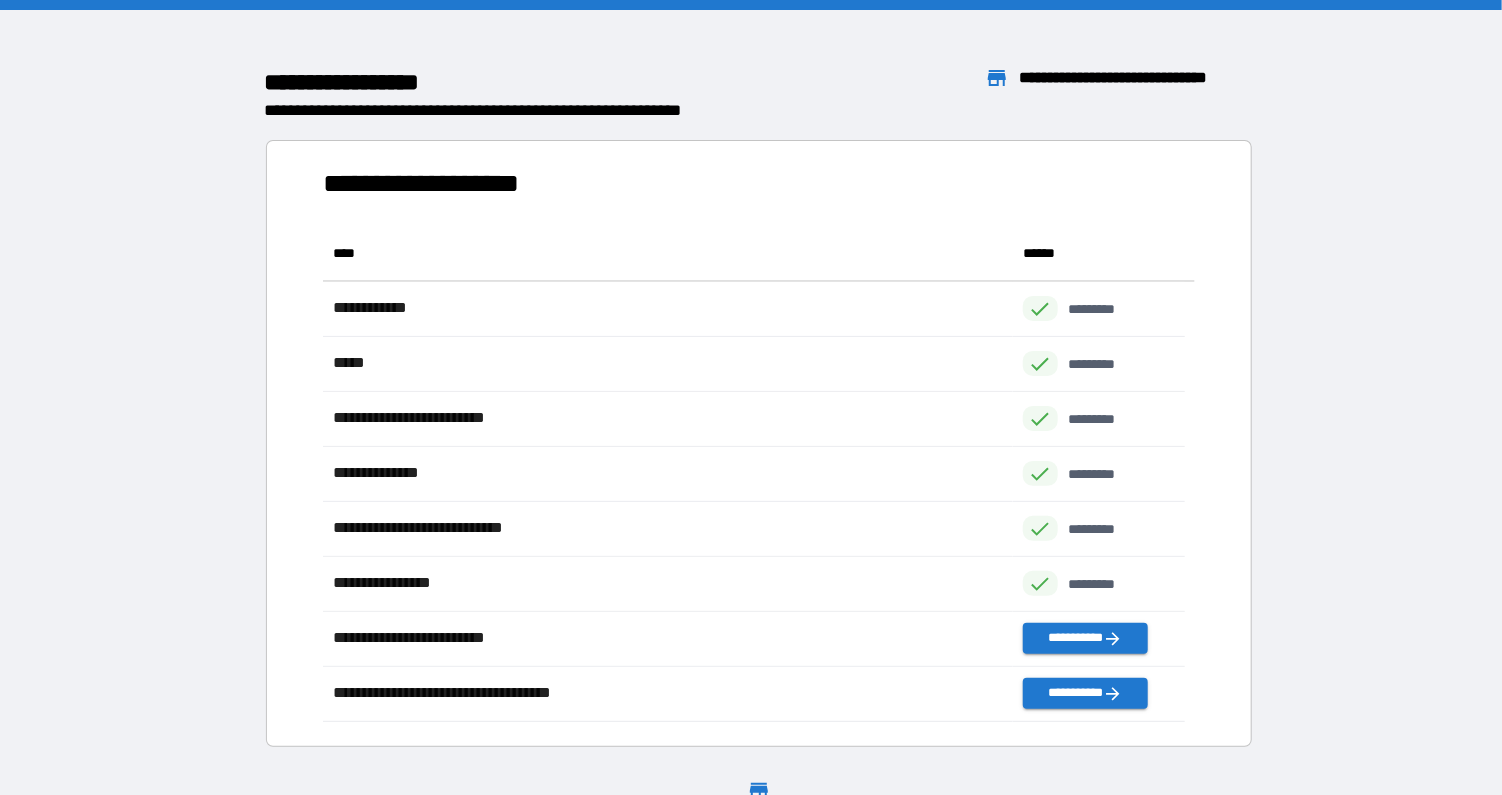 scroll, scrollTop: 16, scrollLeft: 16, axis: both 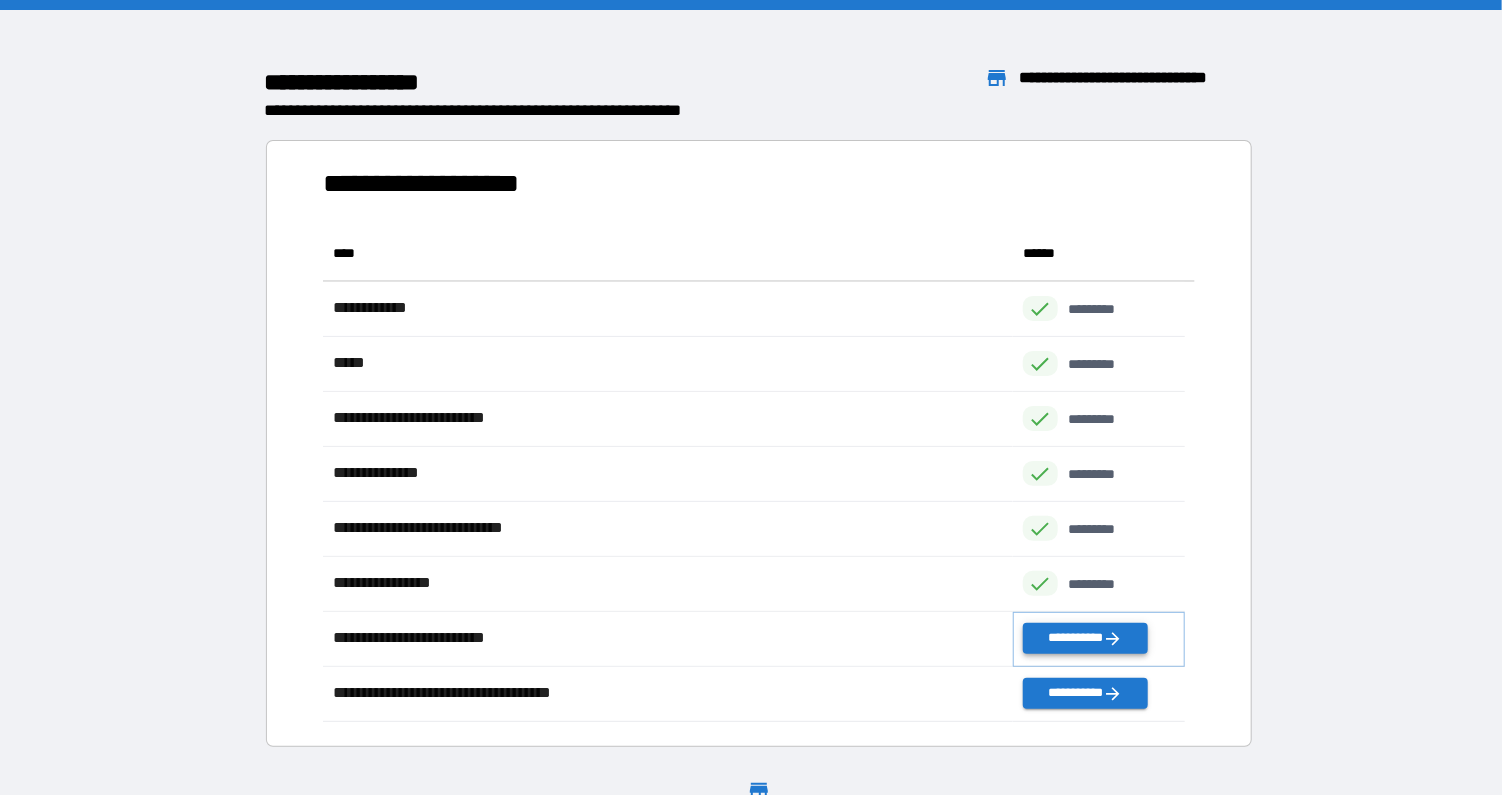 click on "**********" at bounding box center (1085, 638) 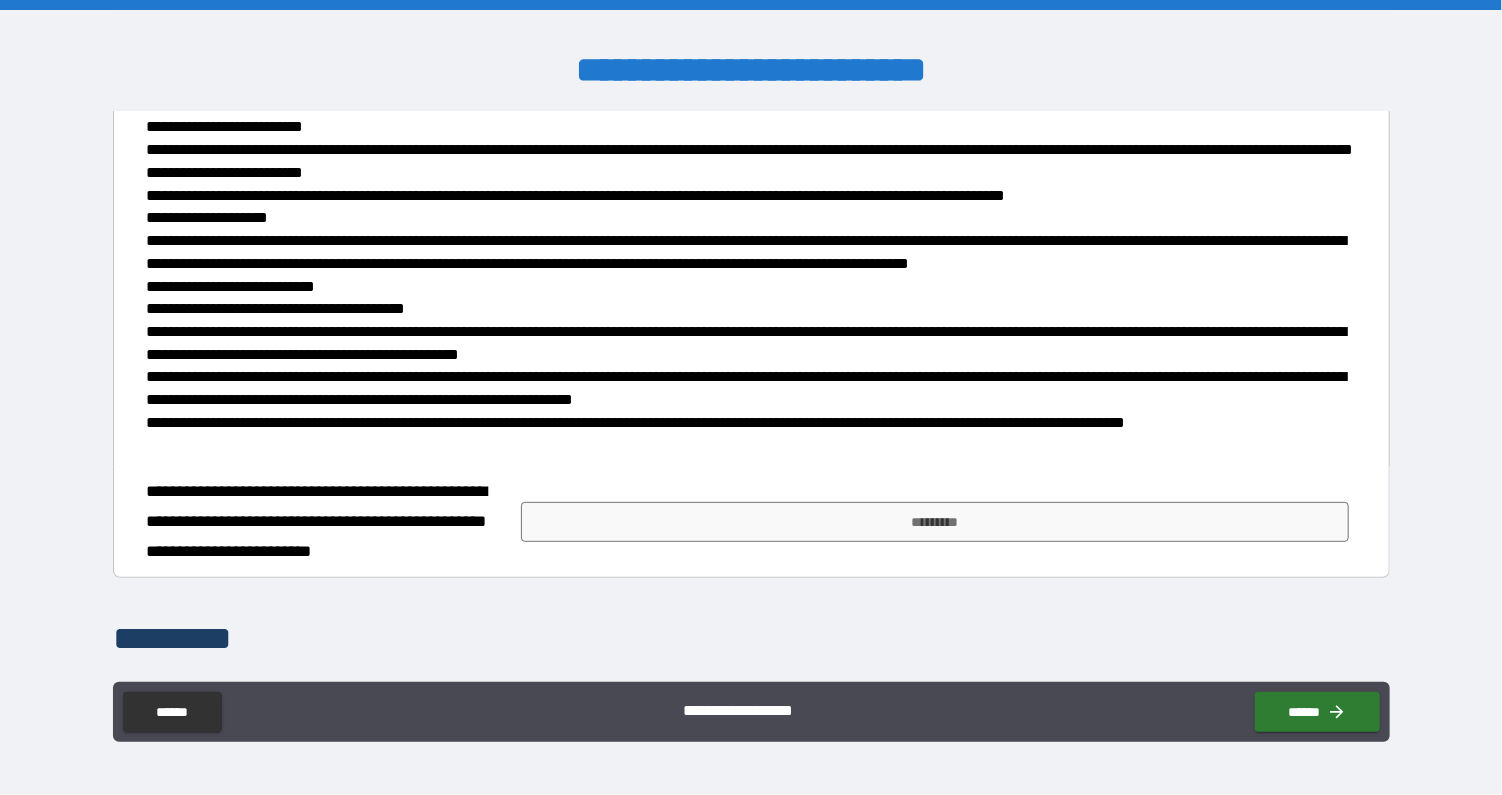 scroll, scrollTop: 254, scrollLeft: 0, axis: vertical 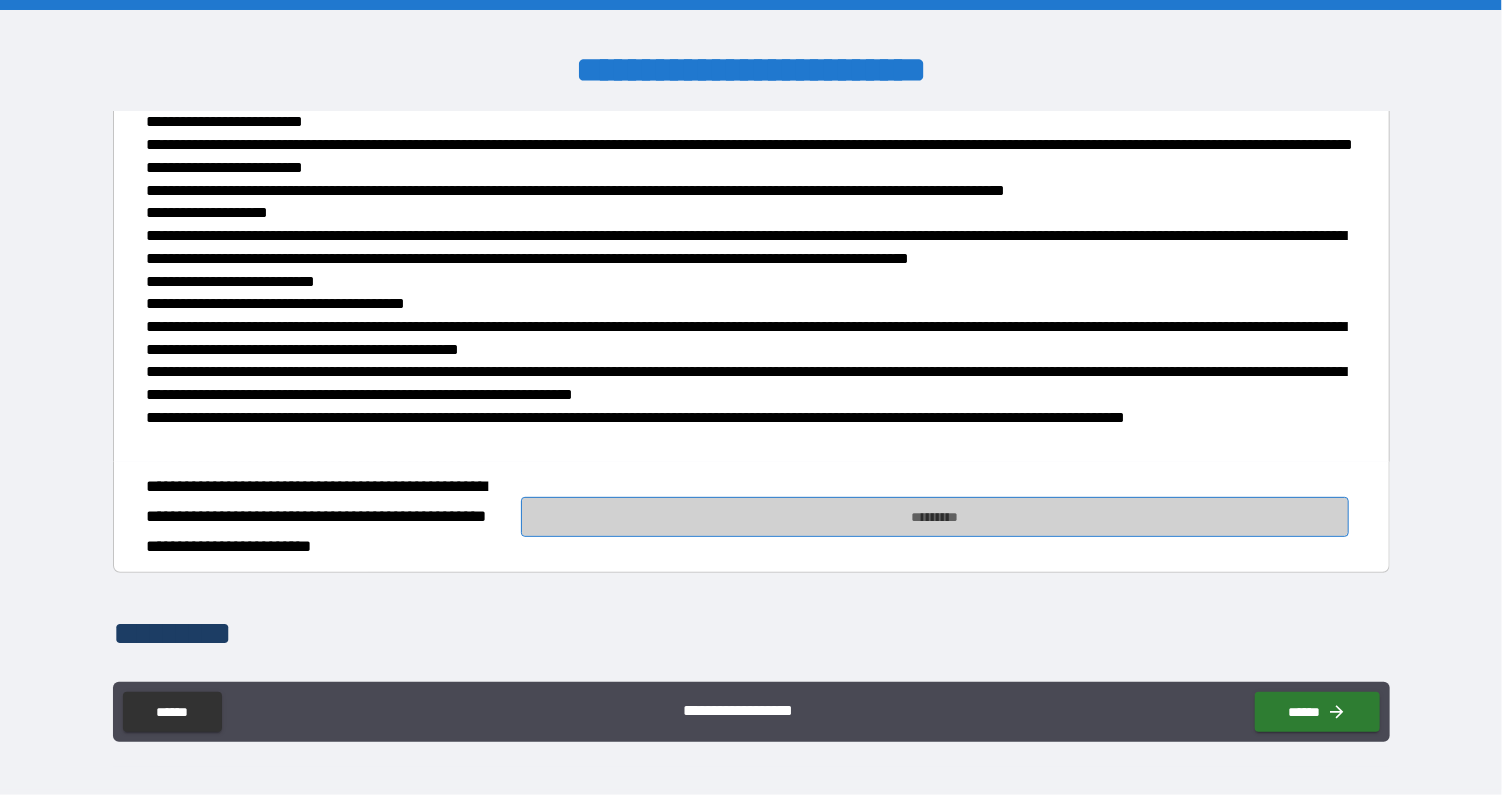 click on "*********" at bounding box center (935, 517) 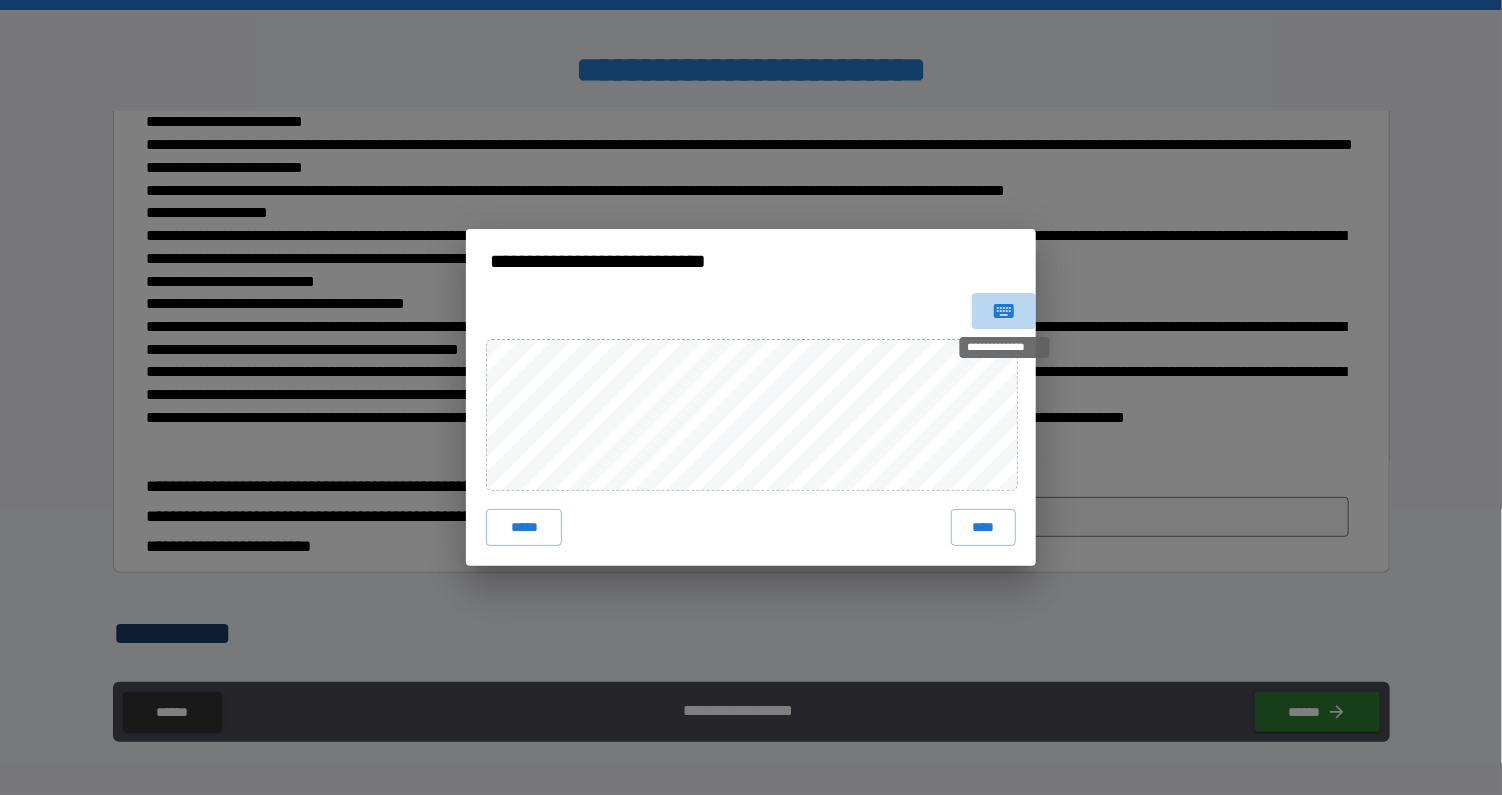 click 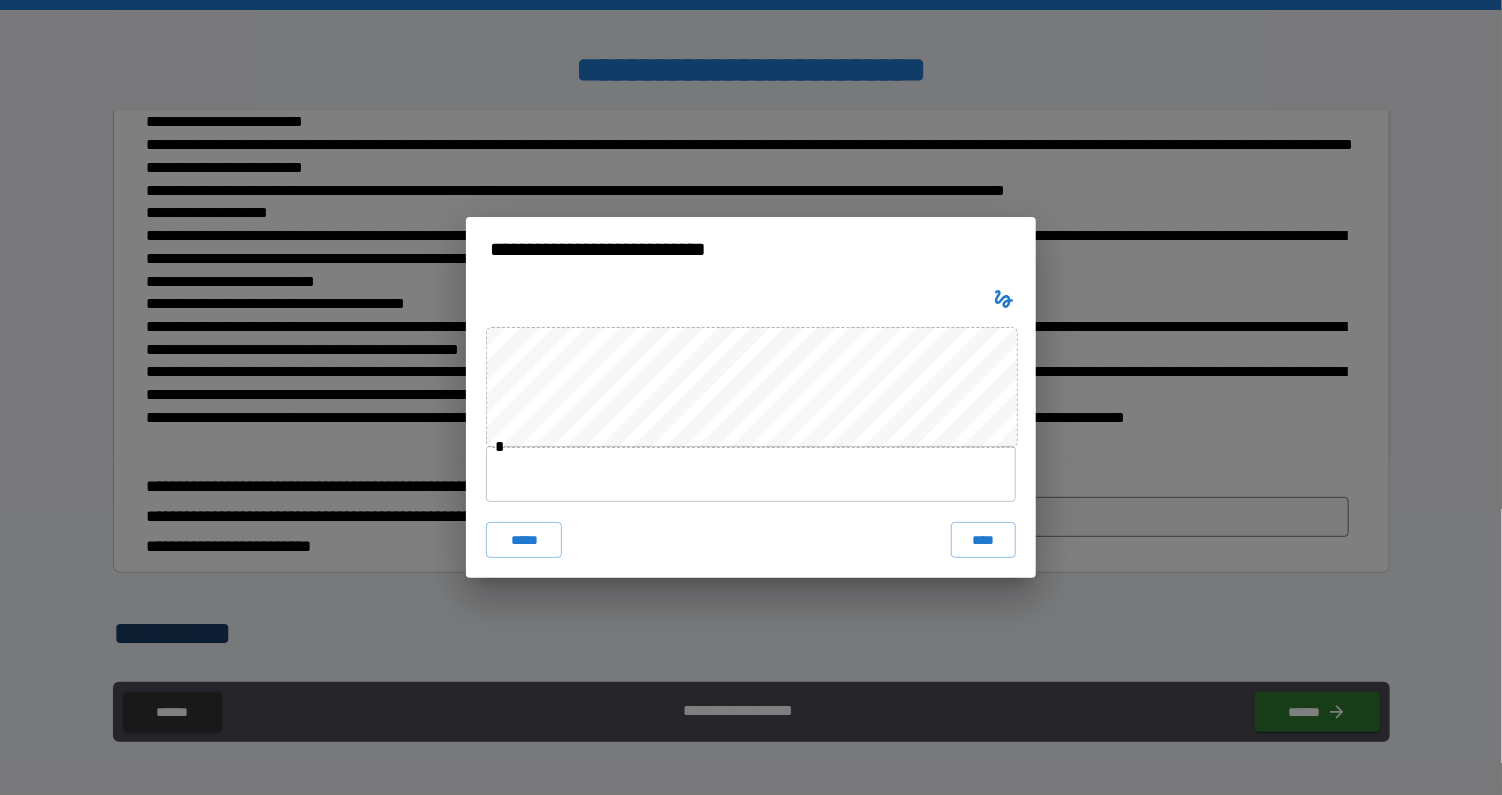 click at bounding box center [751, 474] 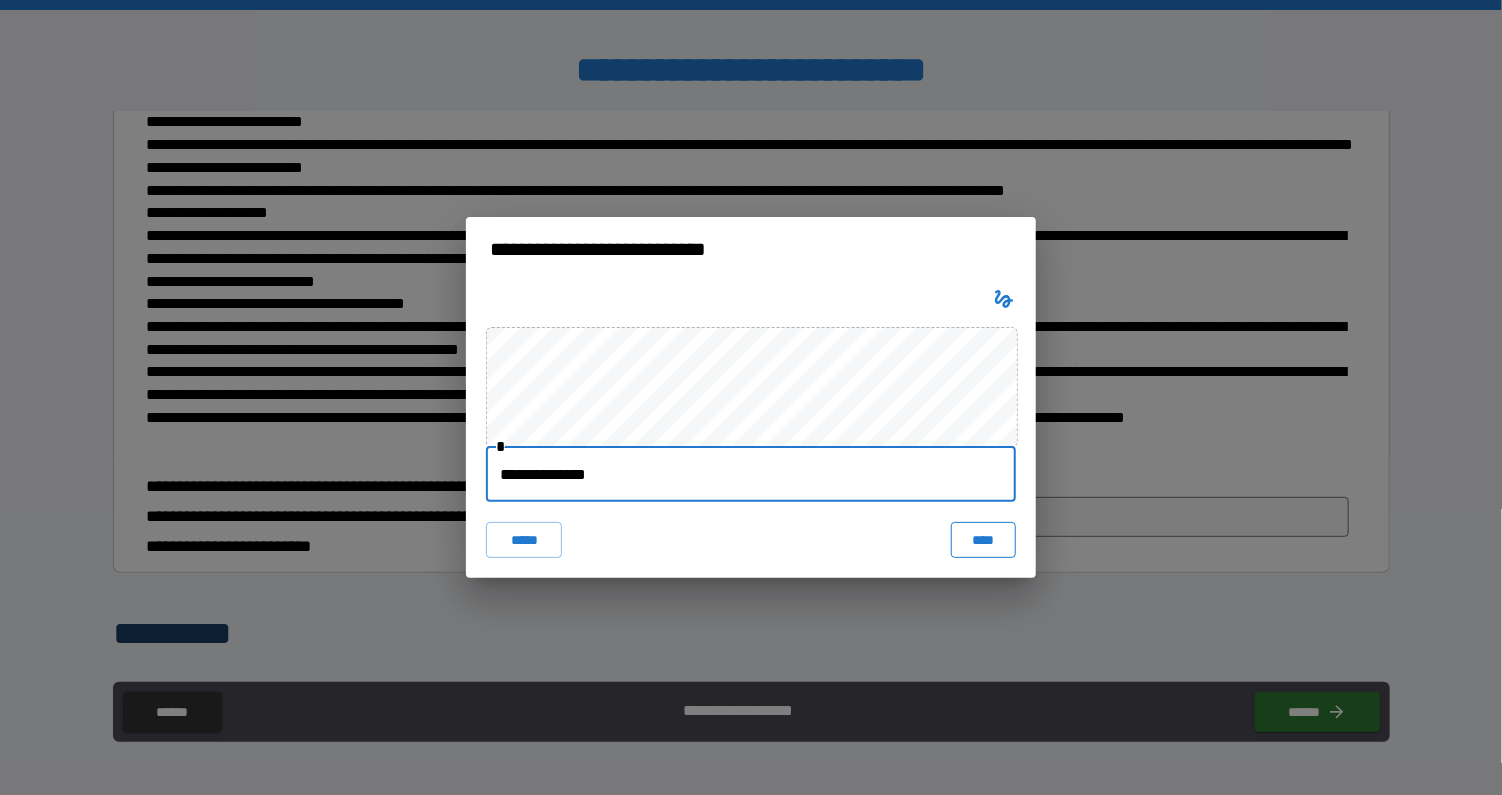 click on "****" at bounding box center (983, 540) 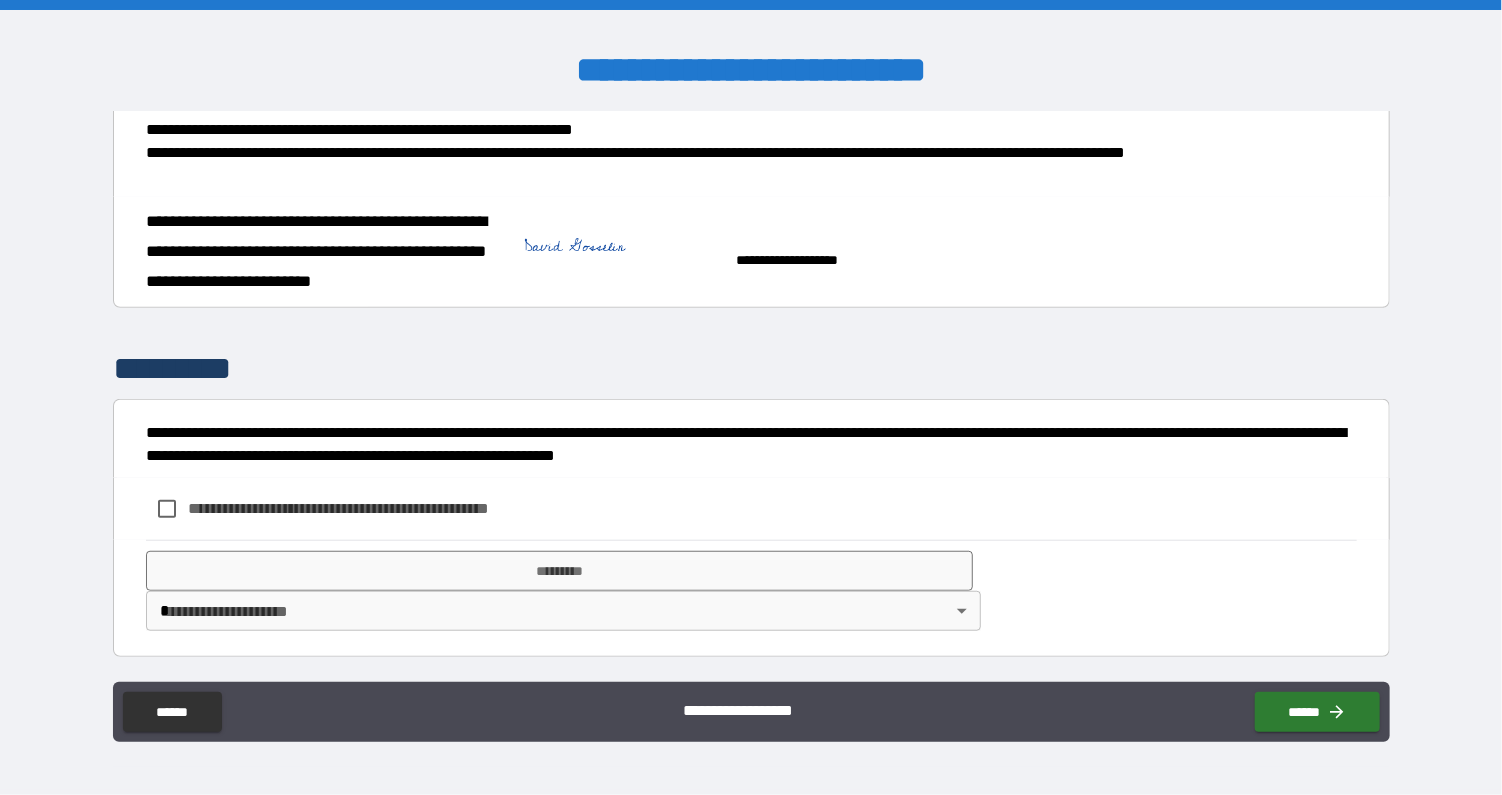 scroll, scrollTop: 562, scrollLeft: 0, axis: vertical 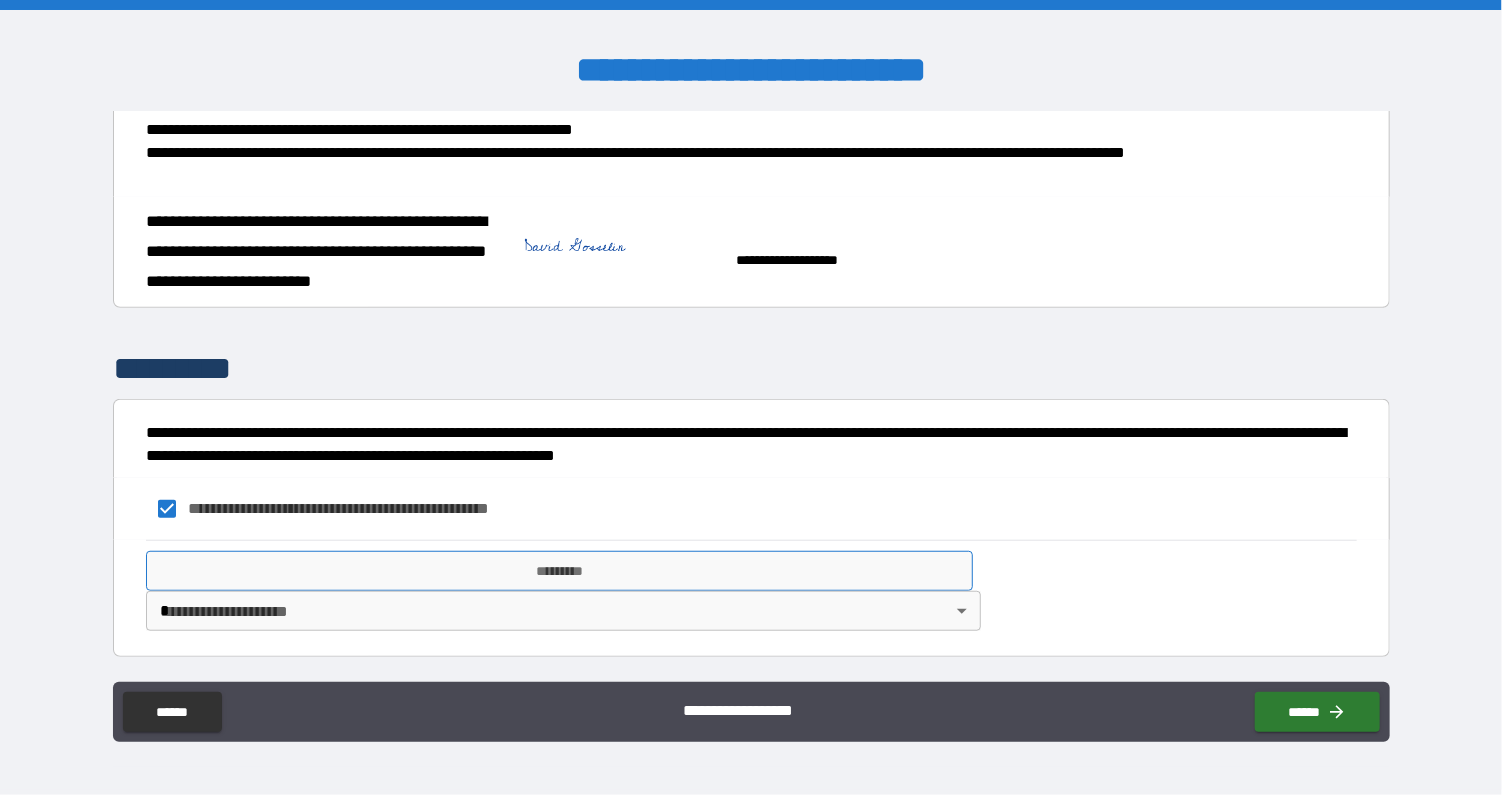 click on "*********" at bounding box center [560, 571] 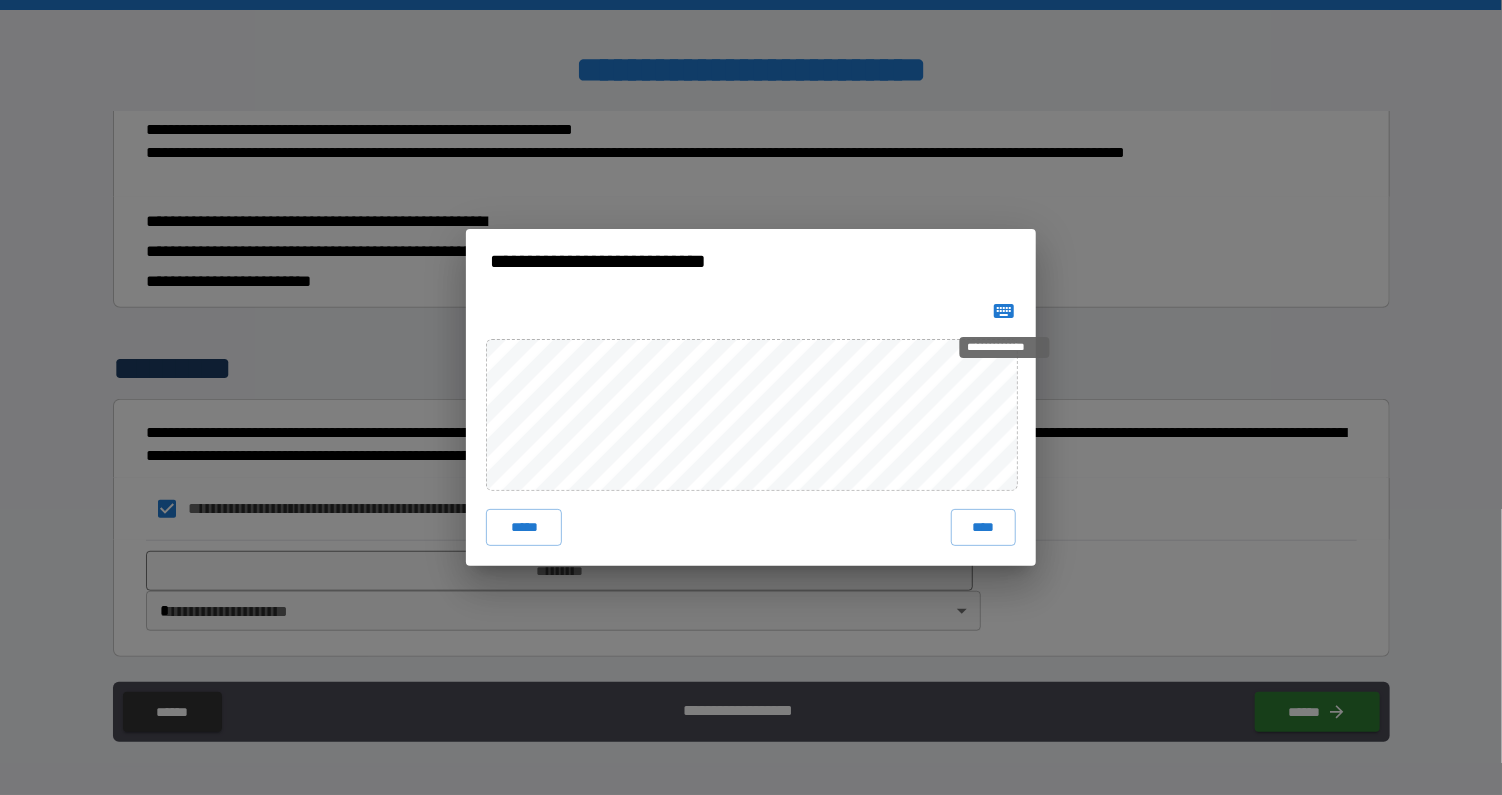 click 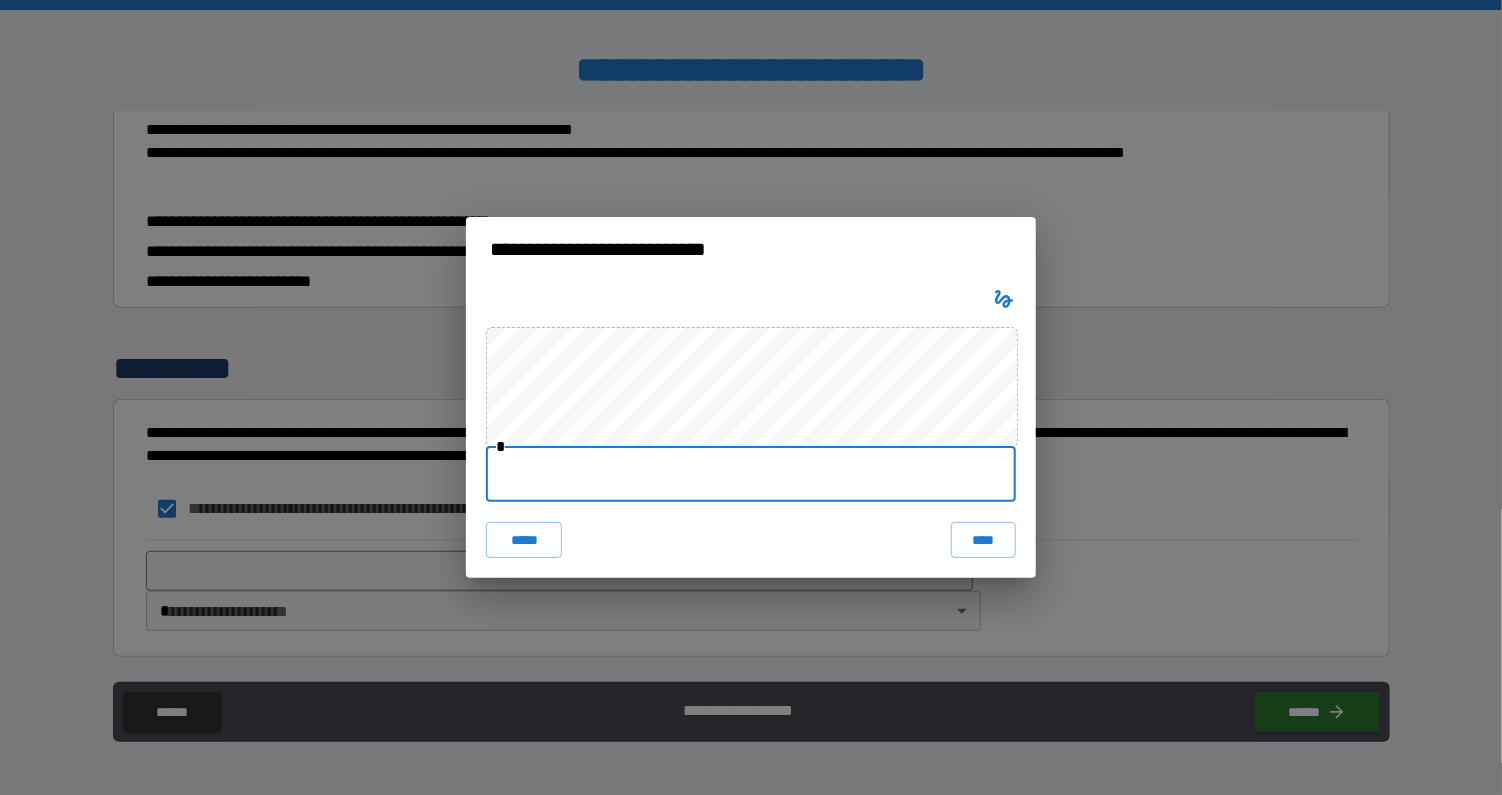 click at bounding box center [751, 474] 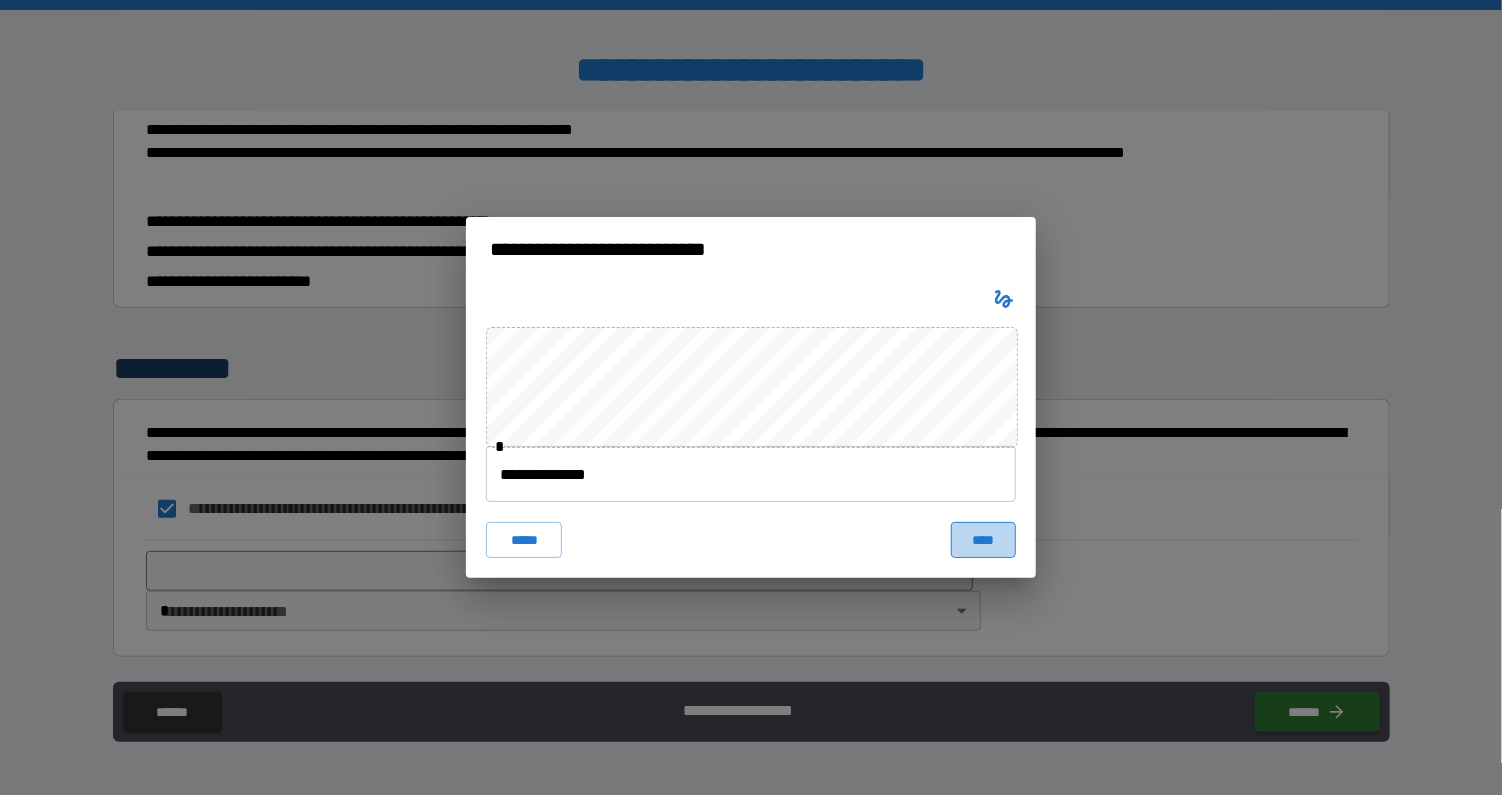 click on "****" at bounding box center [983, 540] 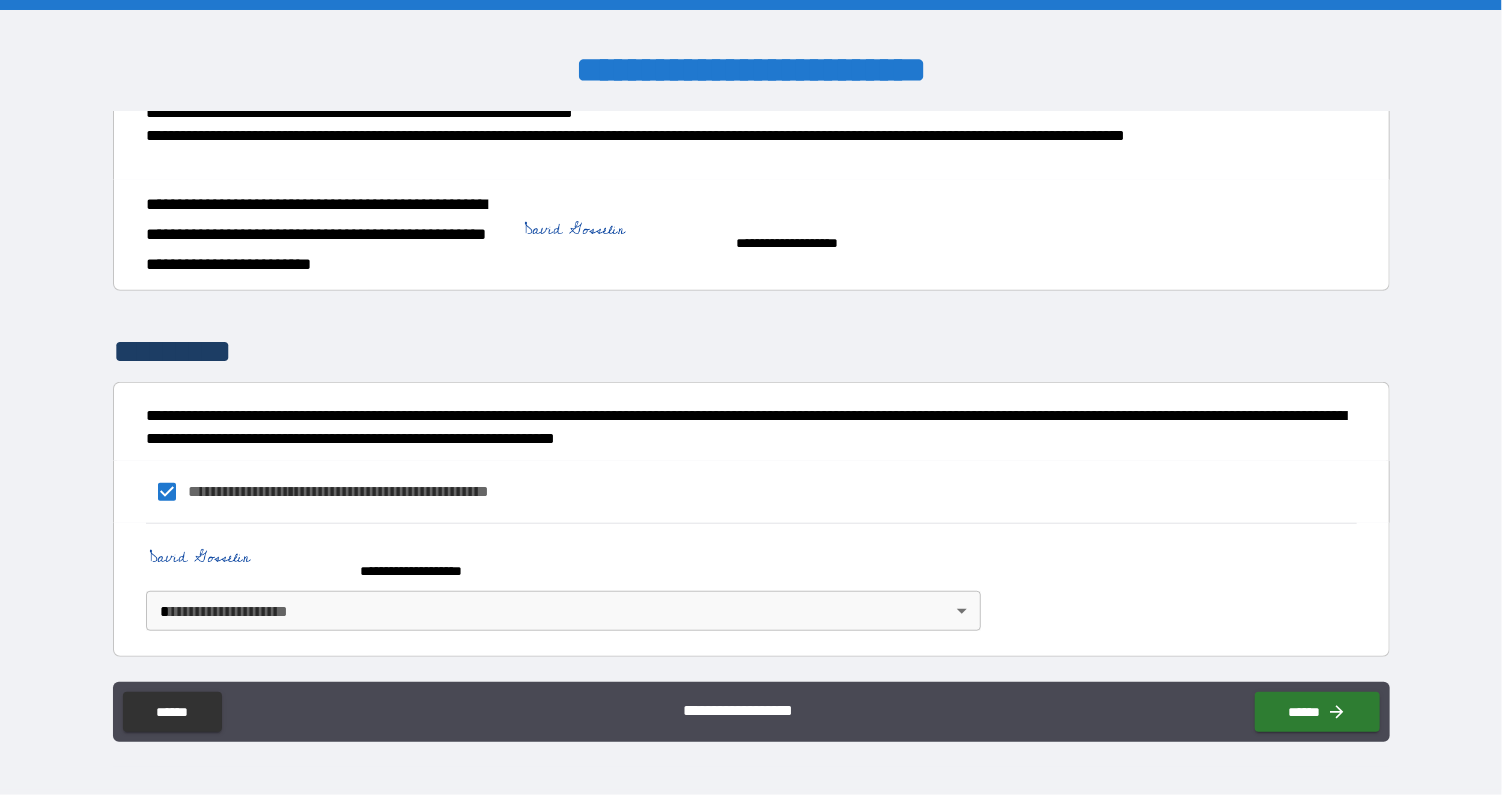 click on "[FIRST NAME] [LAST NAME] [ADDRESS] [CITY] [STATE] [ZIP] [PHONE] [EMAIL] [COUNTRY] [COMPANY] [PRODUCT] [PRICE] [CURRENCY] [DATE] [TIME] [URL] [IP_ADDRESS] [BROWSER] [OS] [DEVICE] [PAYMENT_METHOD] [ACCOUNT_NUMBER] [SSN] [CREDIT_CARD_NUMBER] [OTHER_IDENTIFIER]" at bounding box center [751, 397] 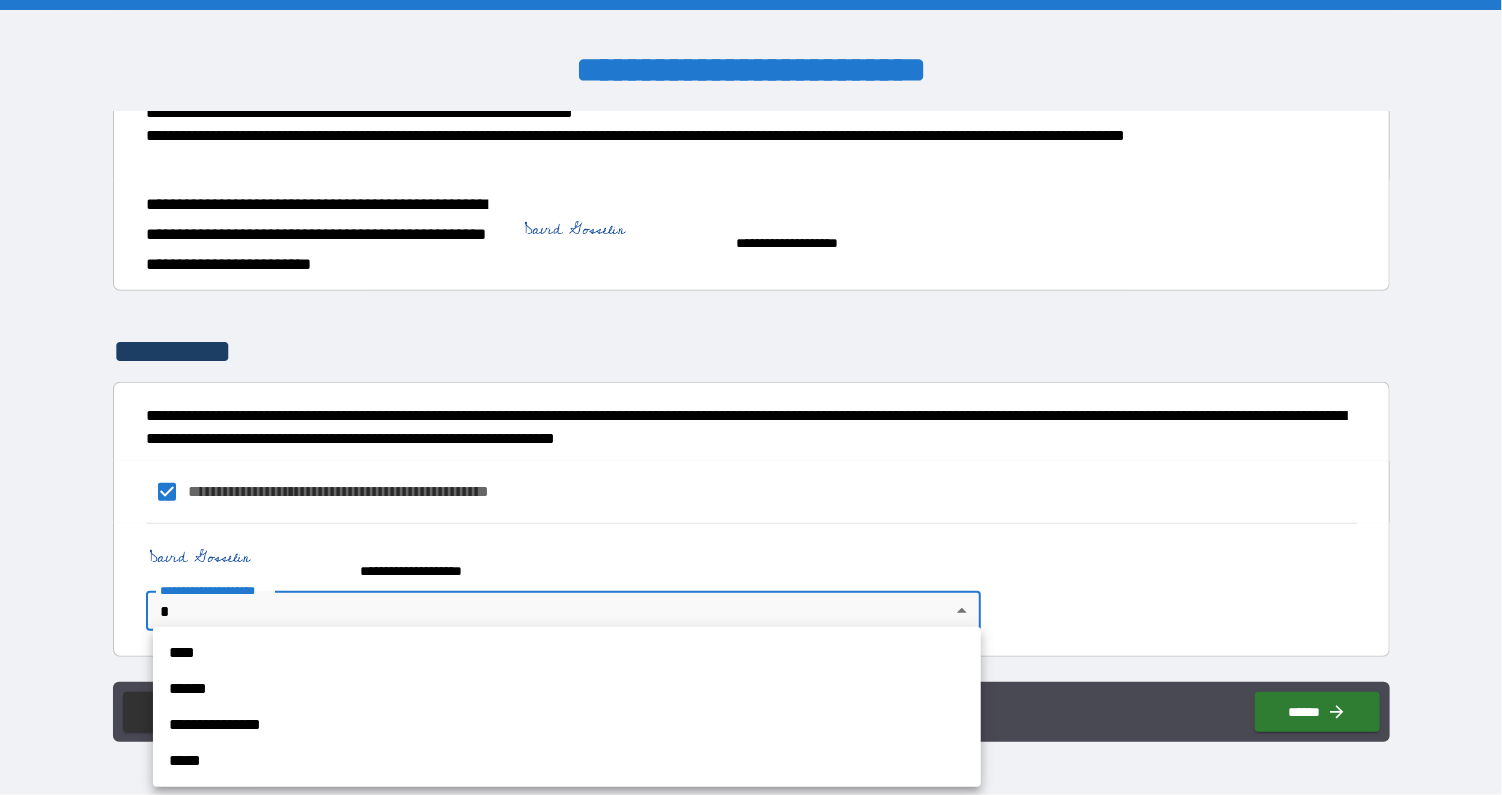 click on "****" at bounding box center [567, 653] 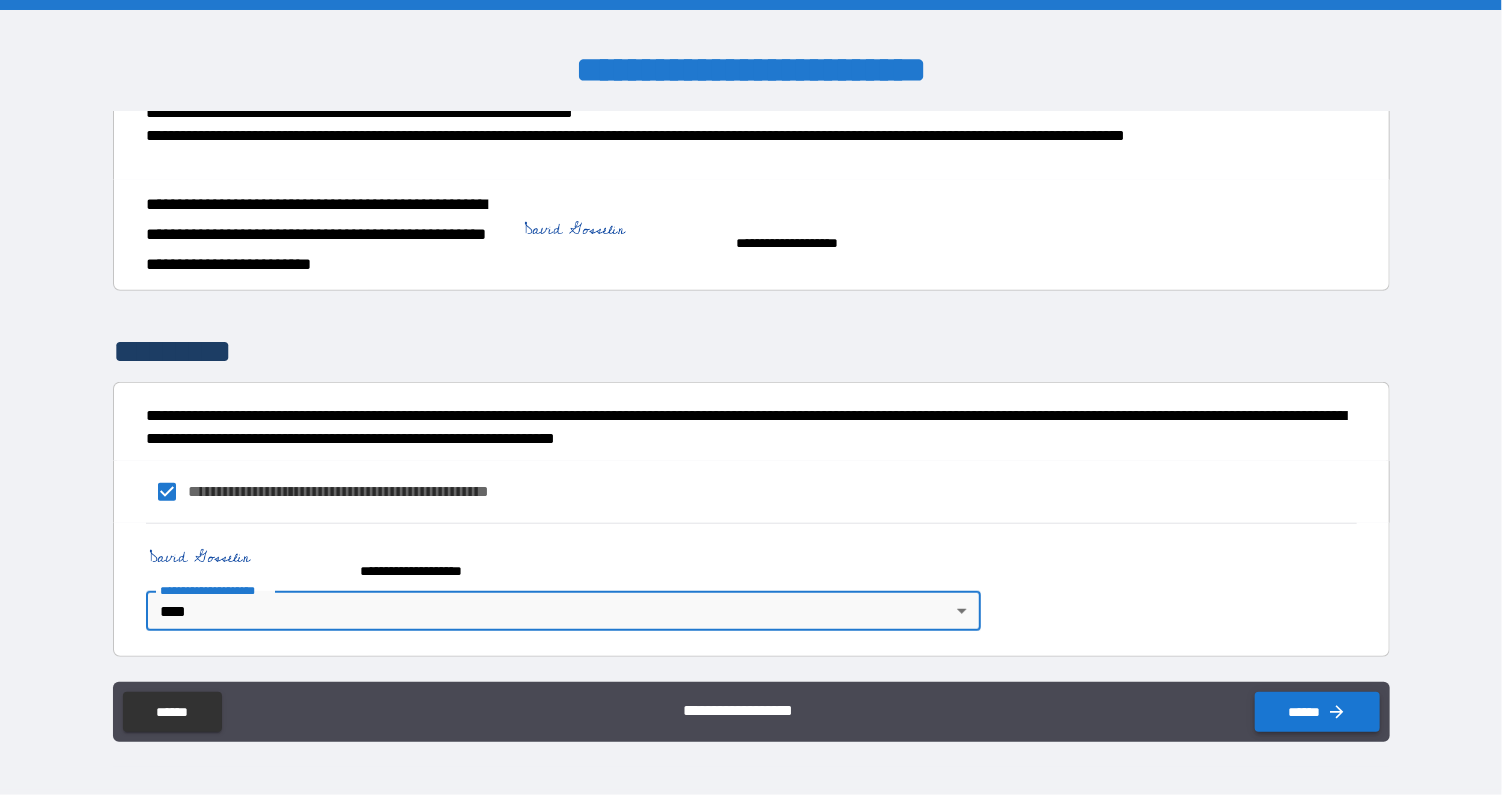 click on "******" at bounding box center [1317, 712] 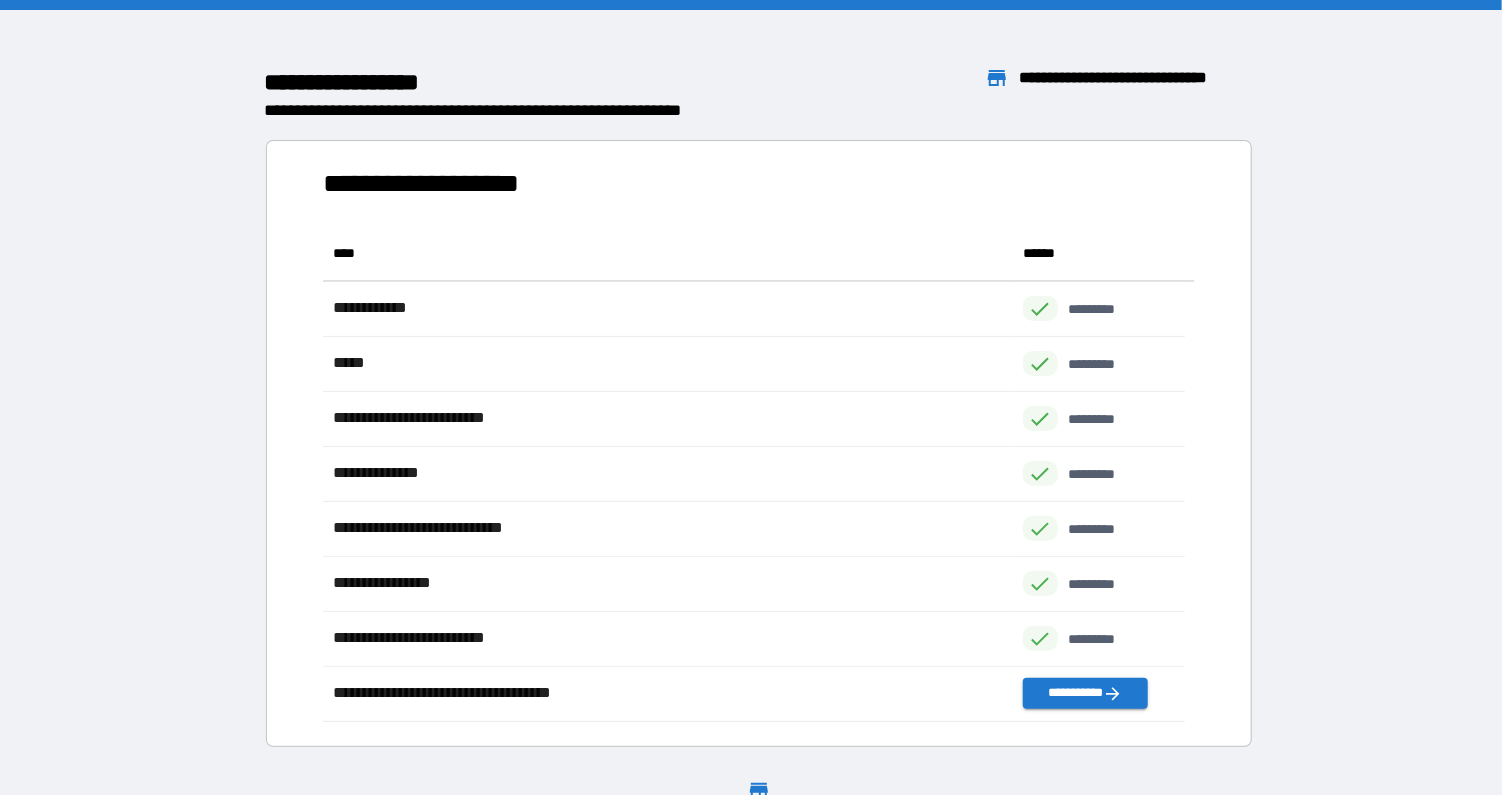 scroll, scrollTop: 16, scrollLeft: 16, axis: both 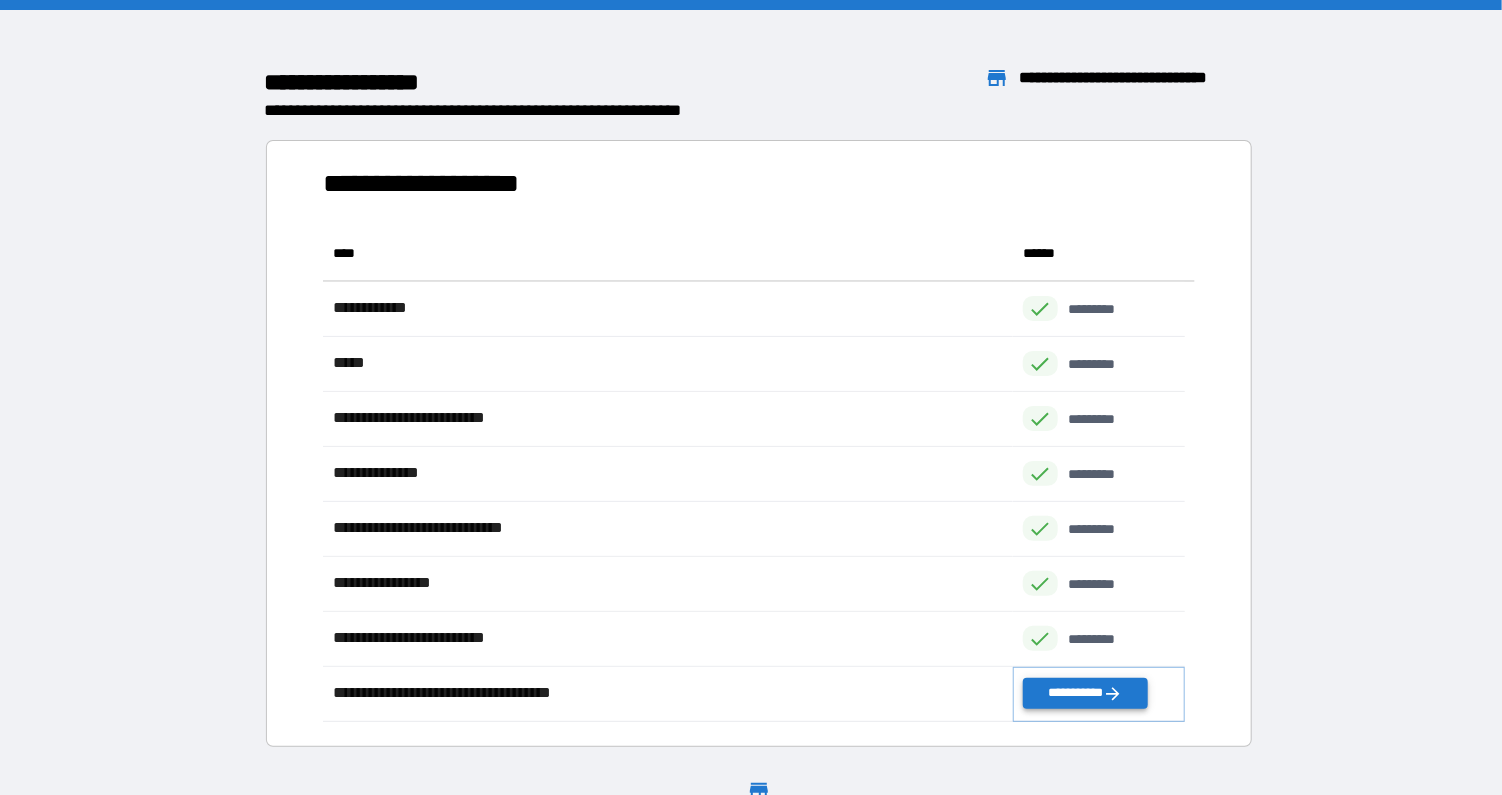 click on "**********" at bounding box center (1085, 693) 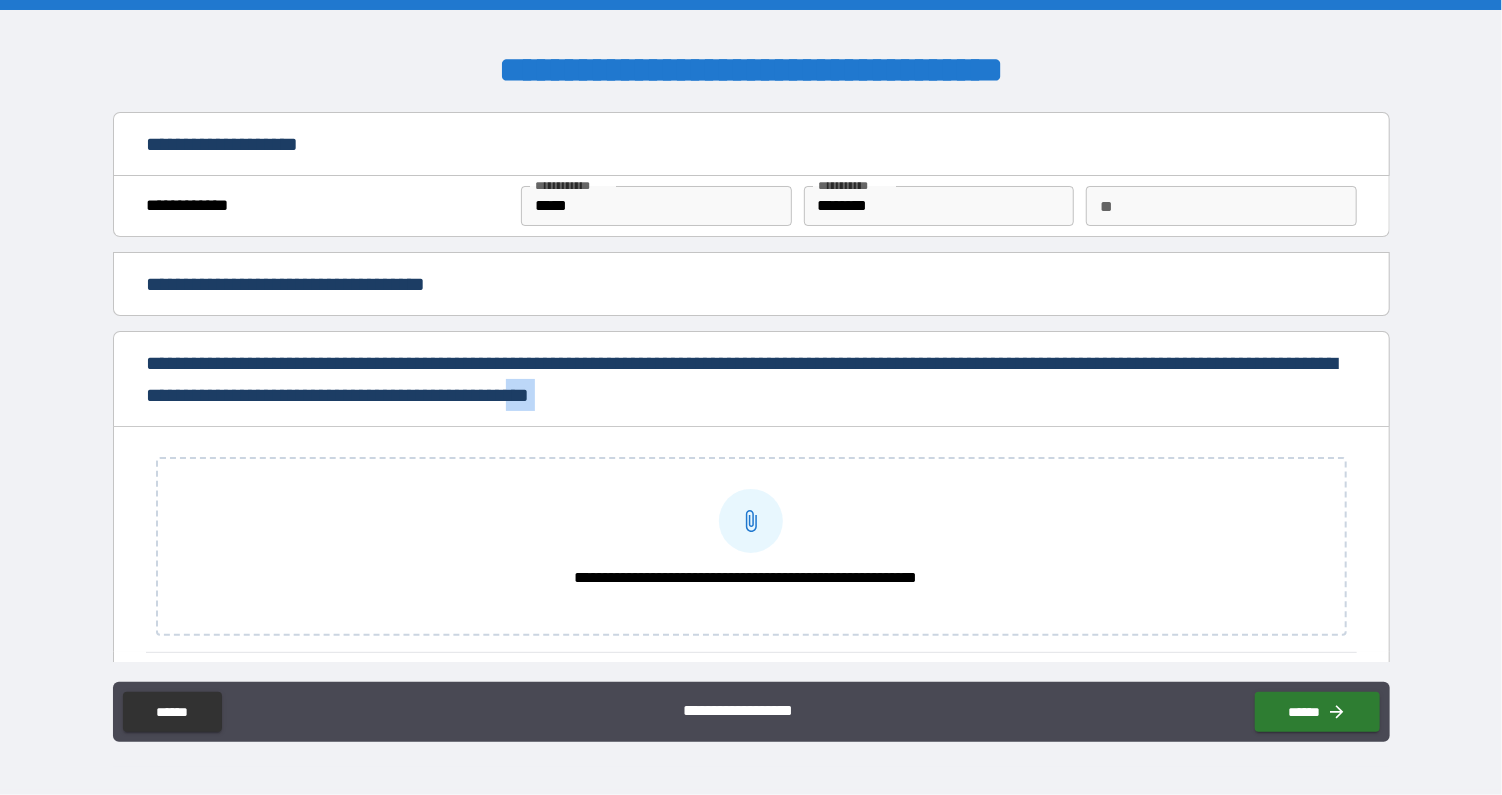 drag, startPoint x: 492, startPoint y: 429, endPoint x: 764, endPoint y: 403, distance: 273.2398 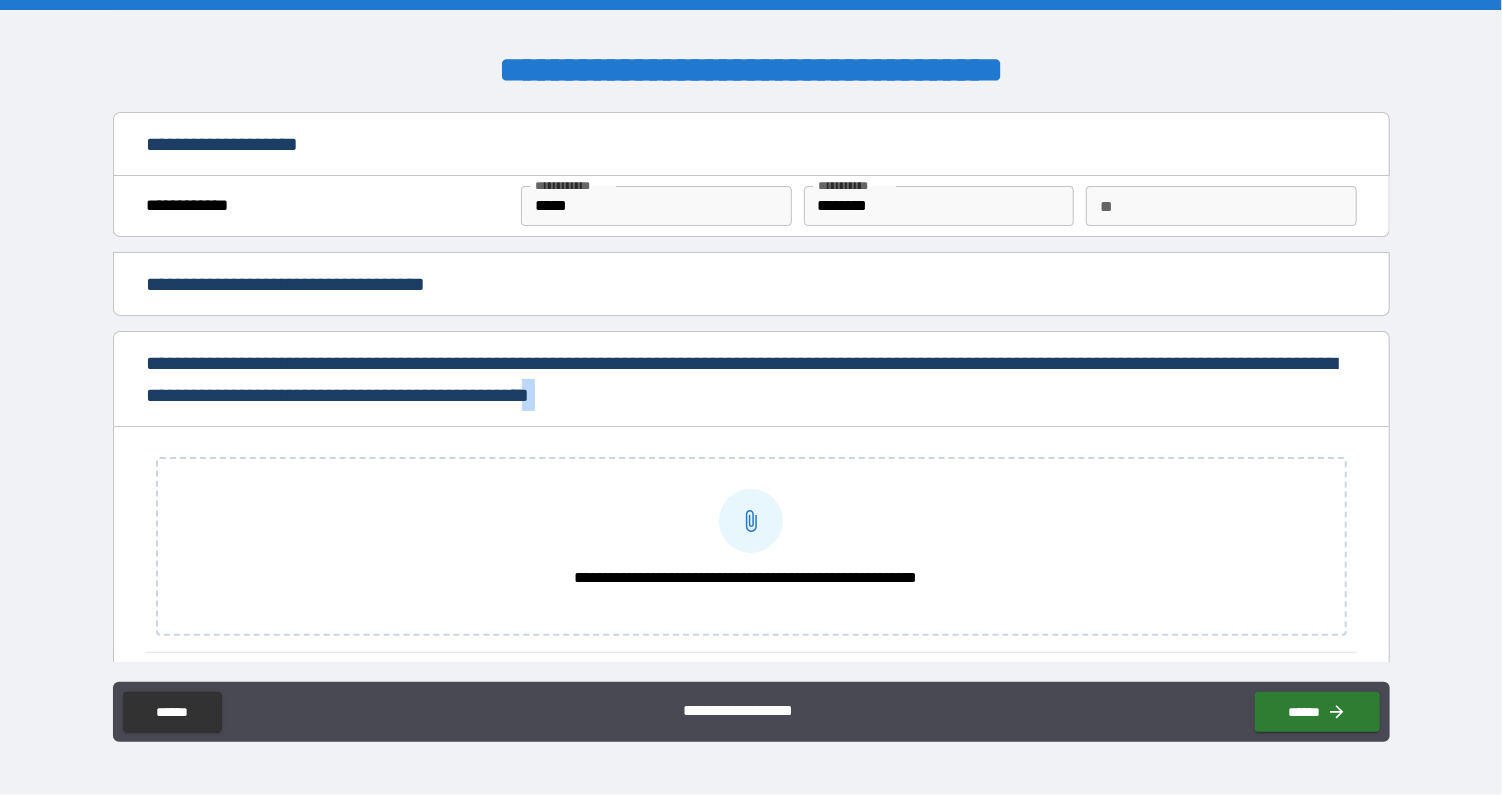 click on "[FIRST NAME] [LAST NAME] [ADDRESS] [CITY] [STATE] [ZIP] [PHONE] [EMAIL] [COUNTRY] [COMPANY] [PRODUCT] [PRICE] [CURRENCY] [DATE] [TIME] [URL] [IP_ADDRESS] [BROWSER] [OS] [DEVICE] [PAYMENT_METHOD] [ACCOUNT_NUMBER] [SSN] [CREDIT_CARD_NUMBER] [OTHER_IDENTIFIER]" at bounding box center [751, 400] 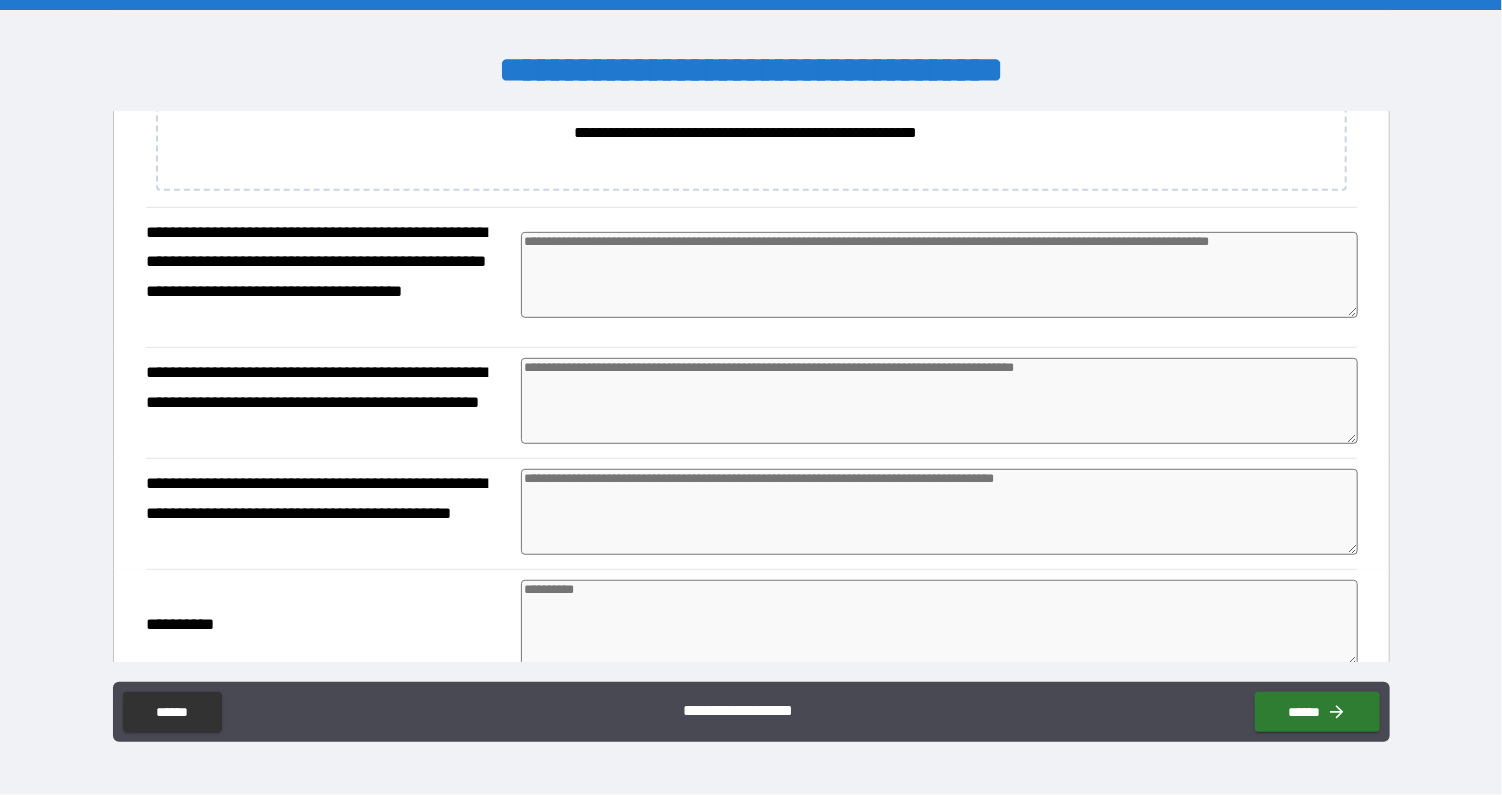 scroll, scrollTop: 456, scrollLeft: 0, axis: vertical 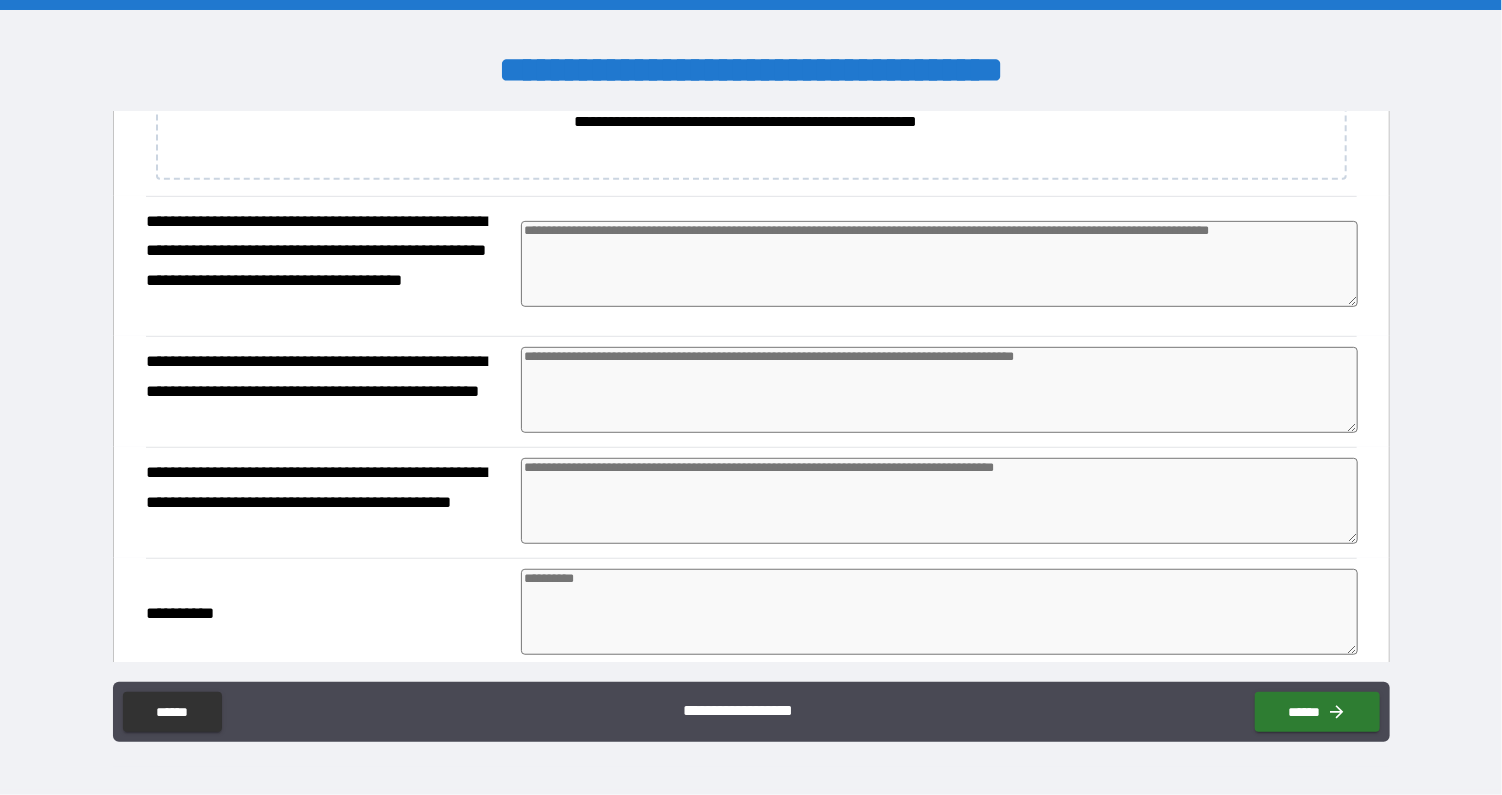 click at bounding box center (939, 264) 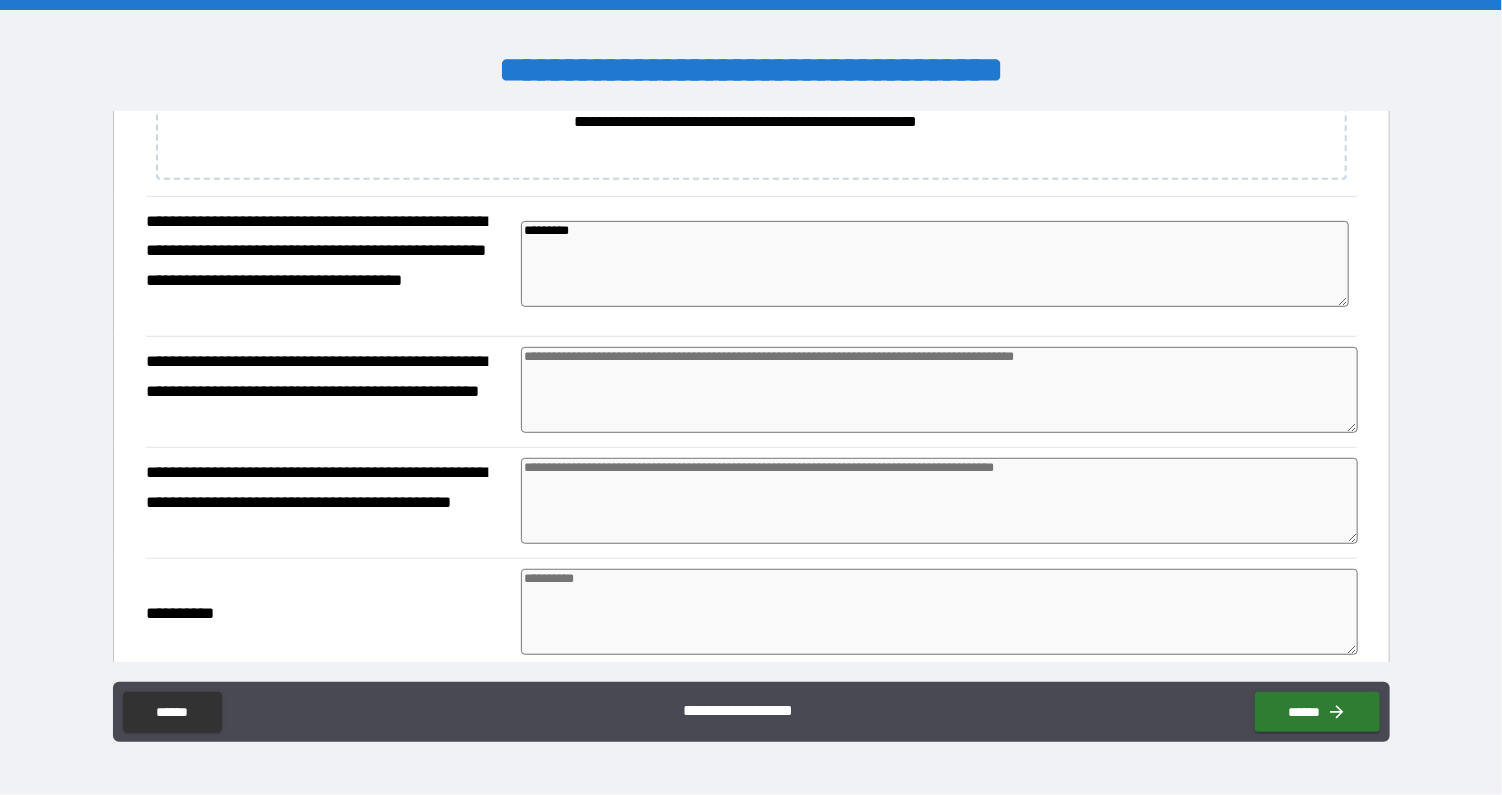 click at bounding box center (939, 390) 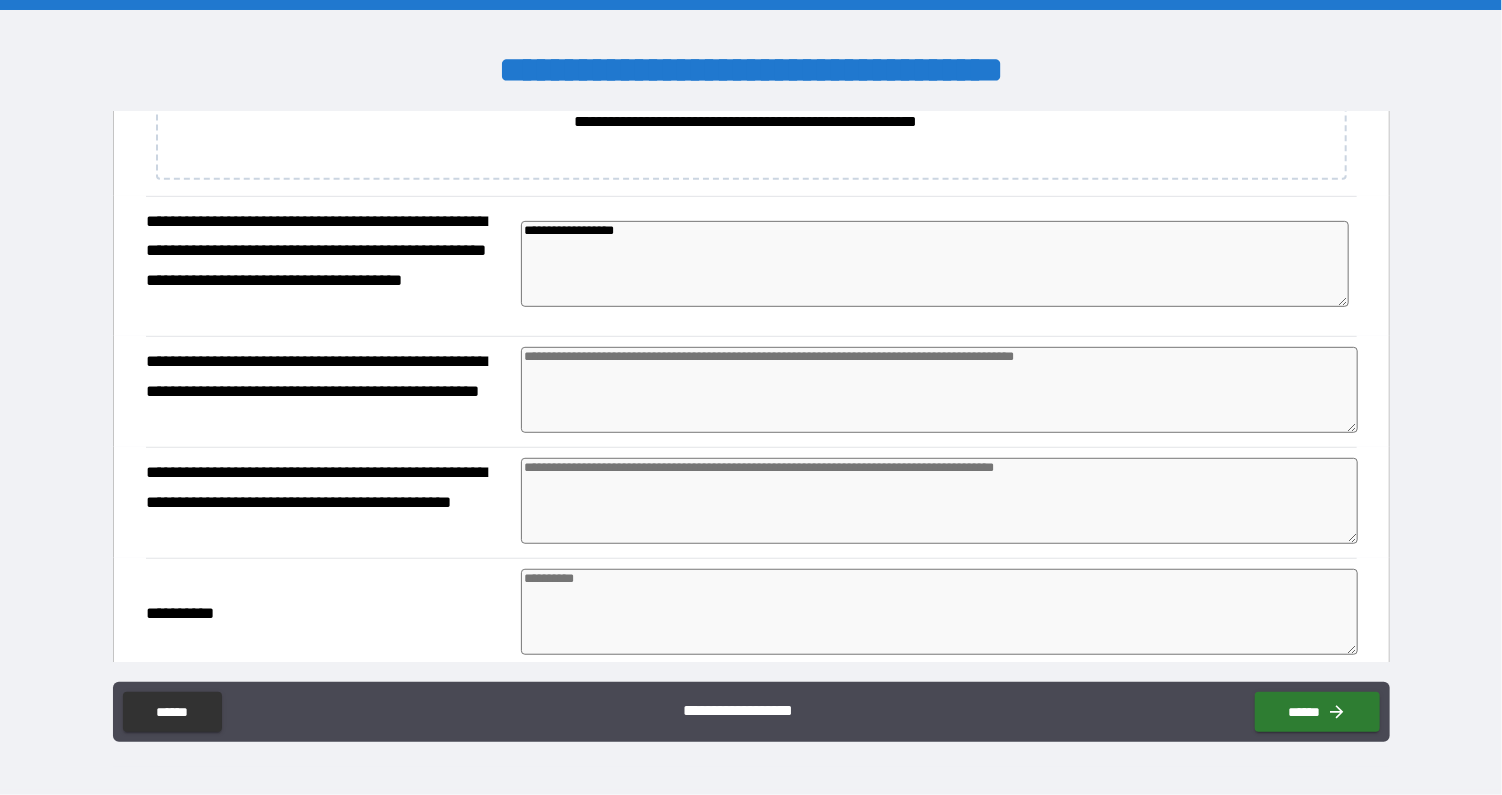 click at bounding box center [939, 390] 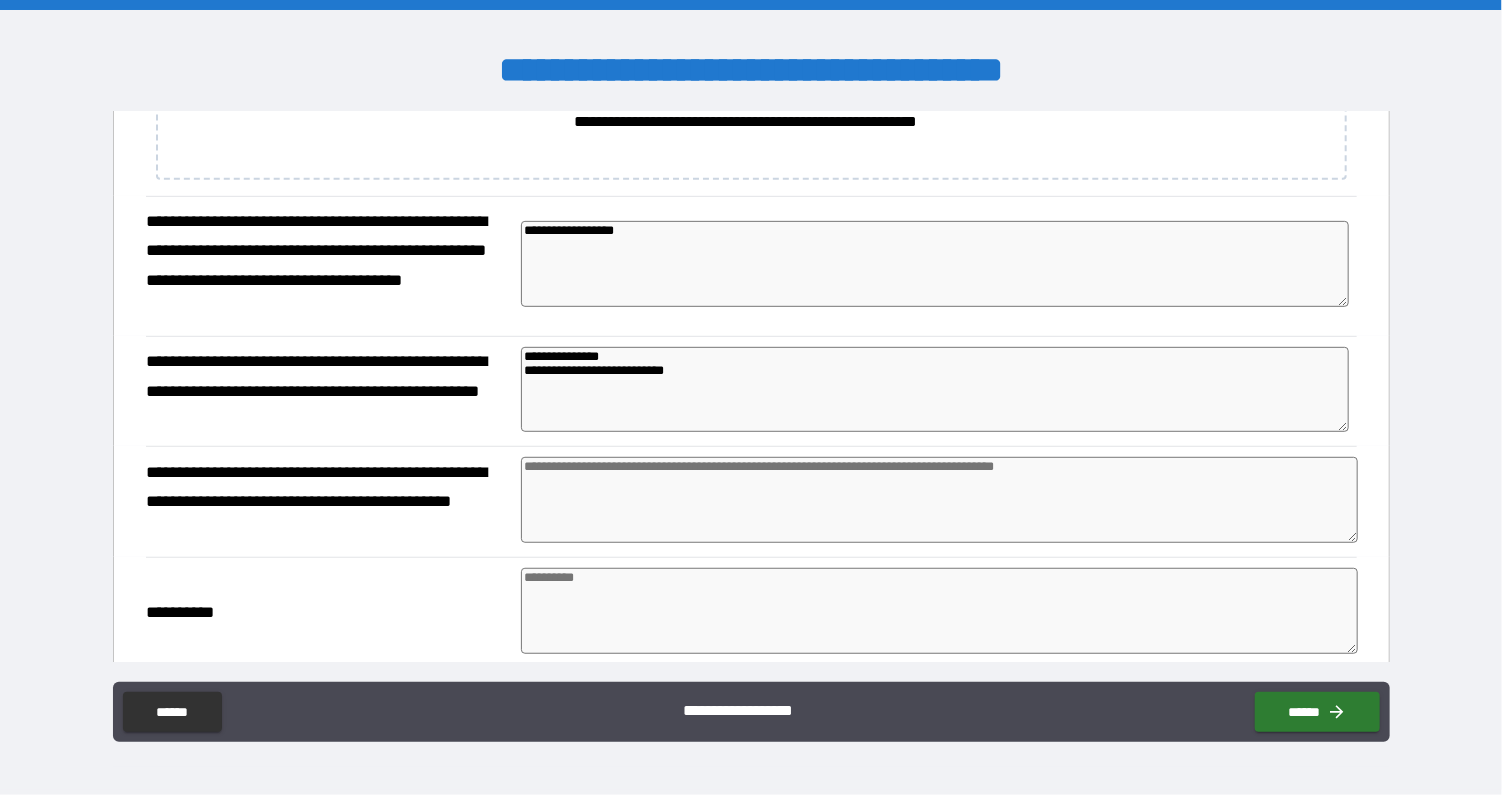 click at bounding box center (939, 500) 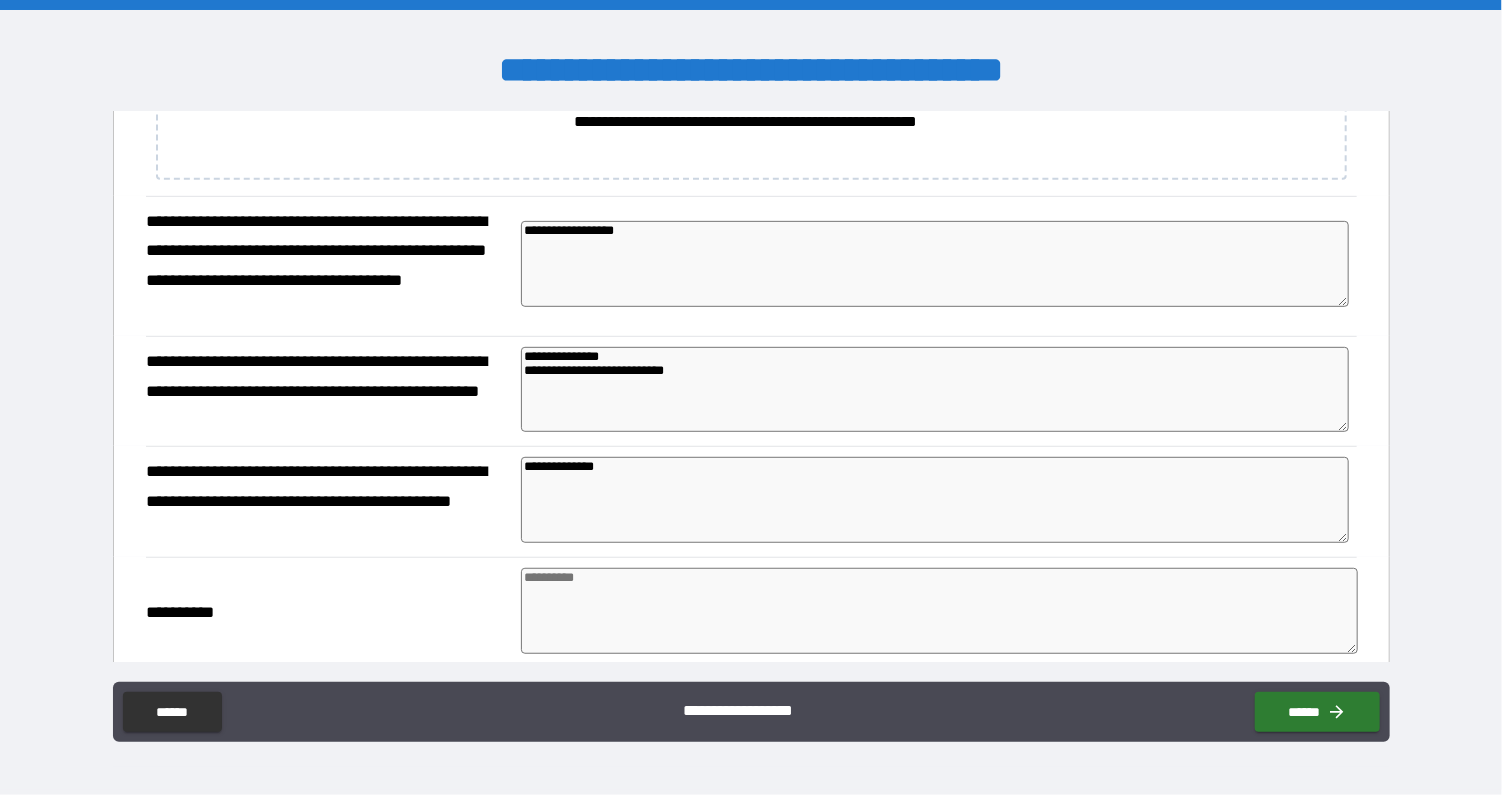 click at bounding box center (939, 611) 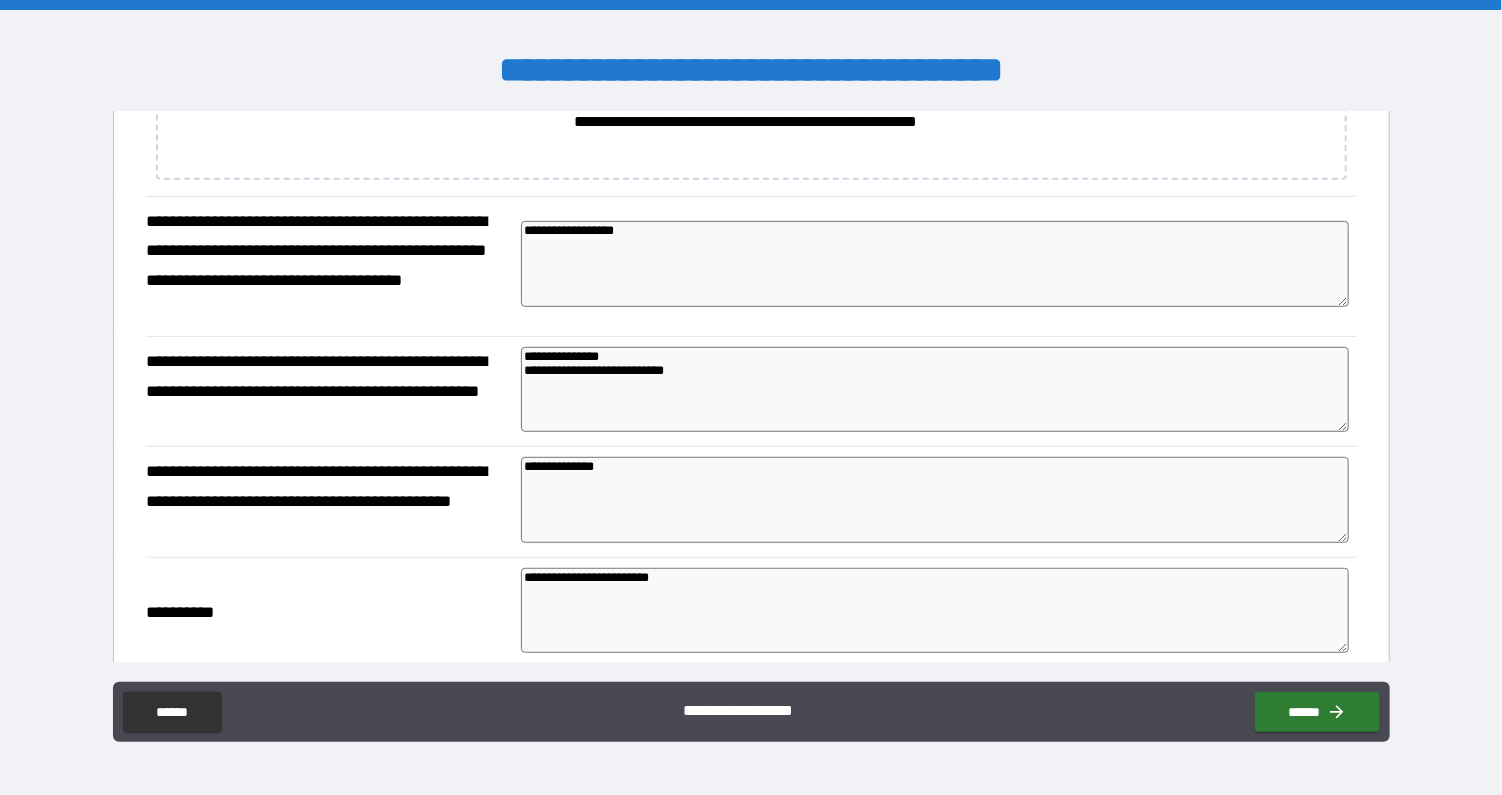 click on "**********" at bounding box center (935, 611) 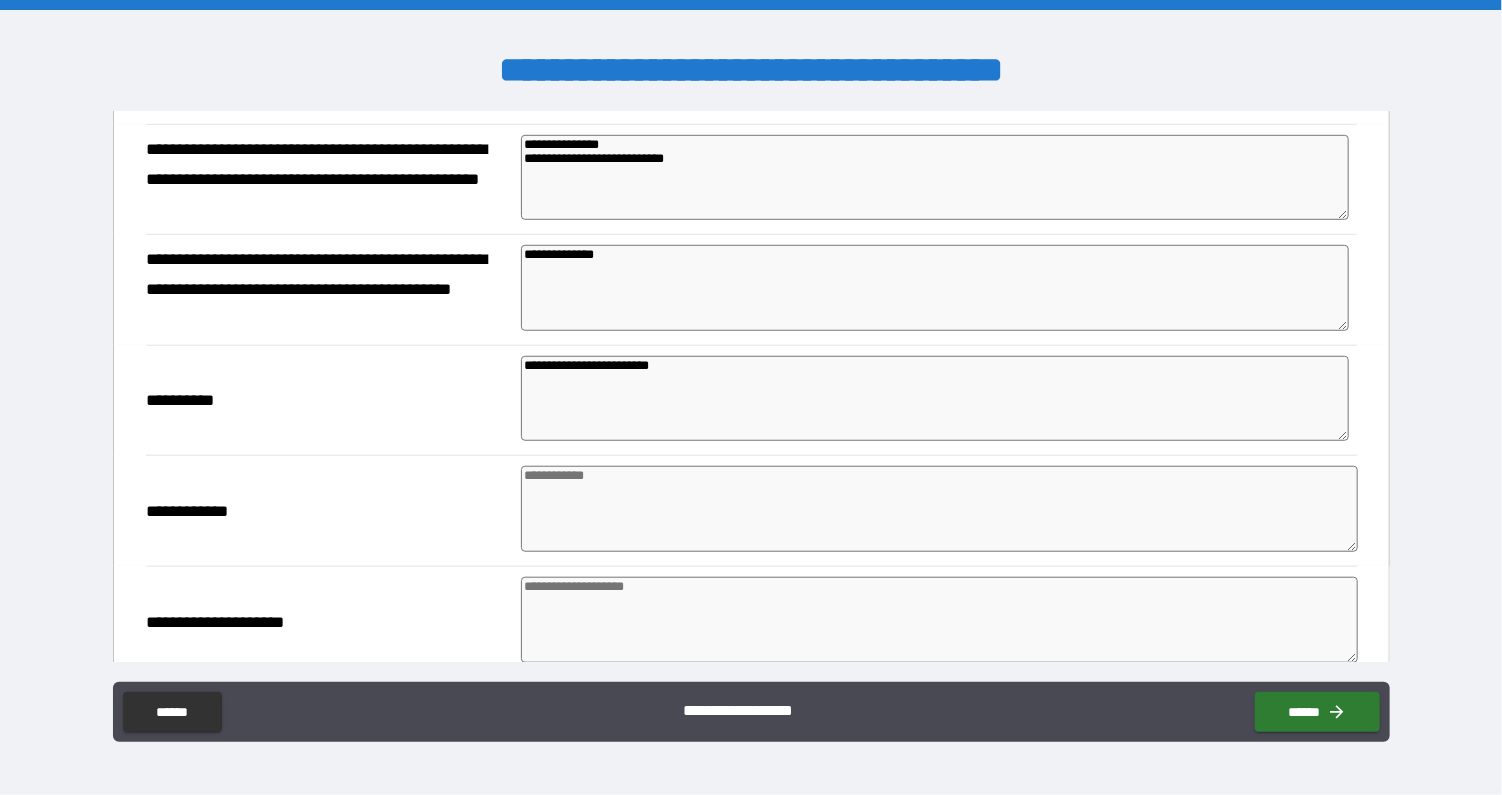 scroll, scrollTop: 828, scrollLeft: 0, axis: vertical 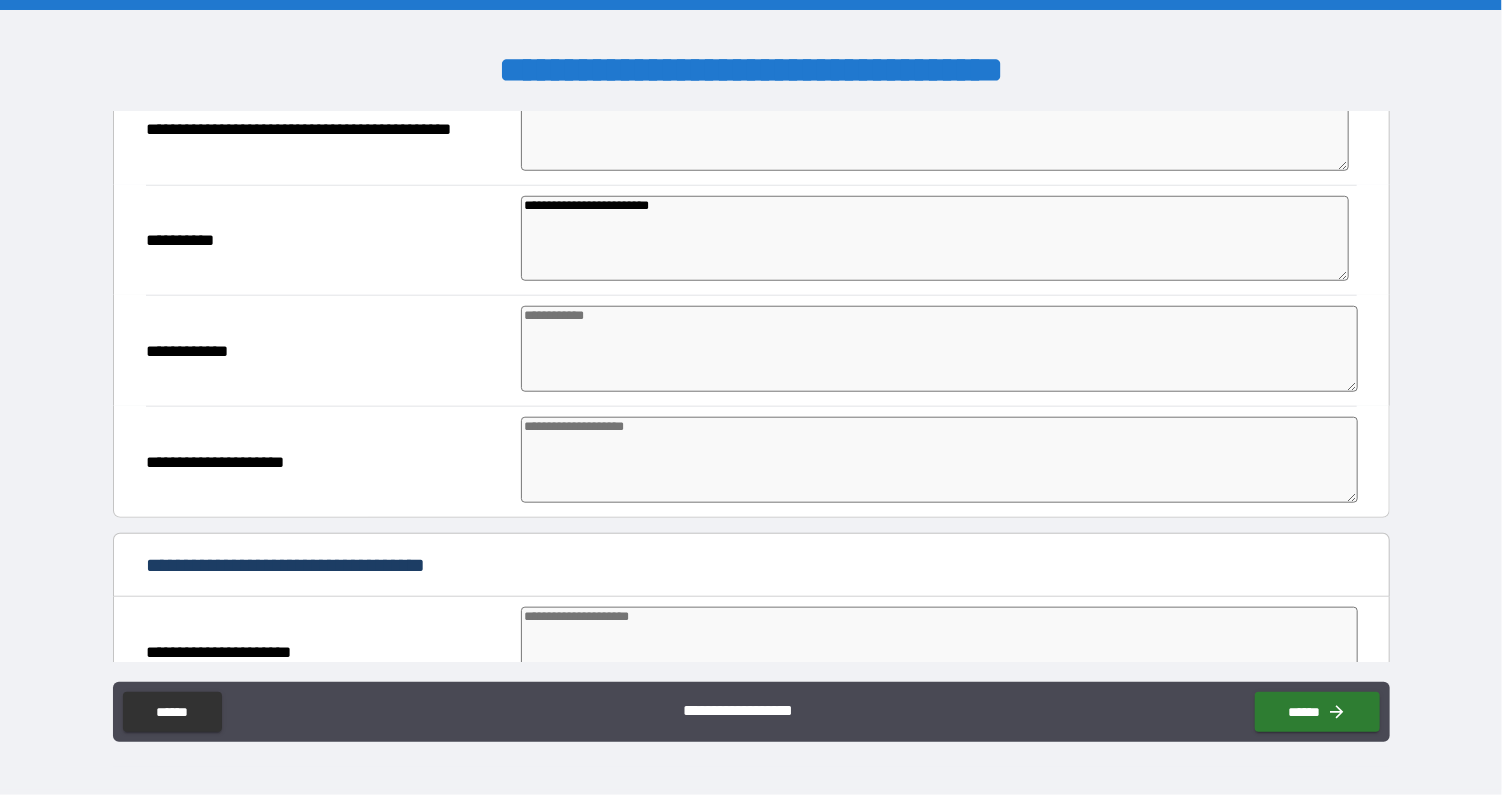 click at bounding box center [939, 349] 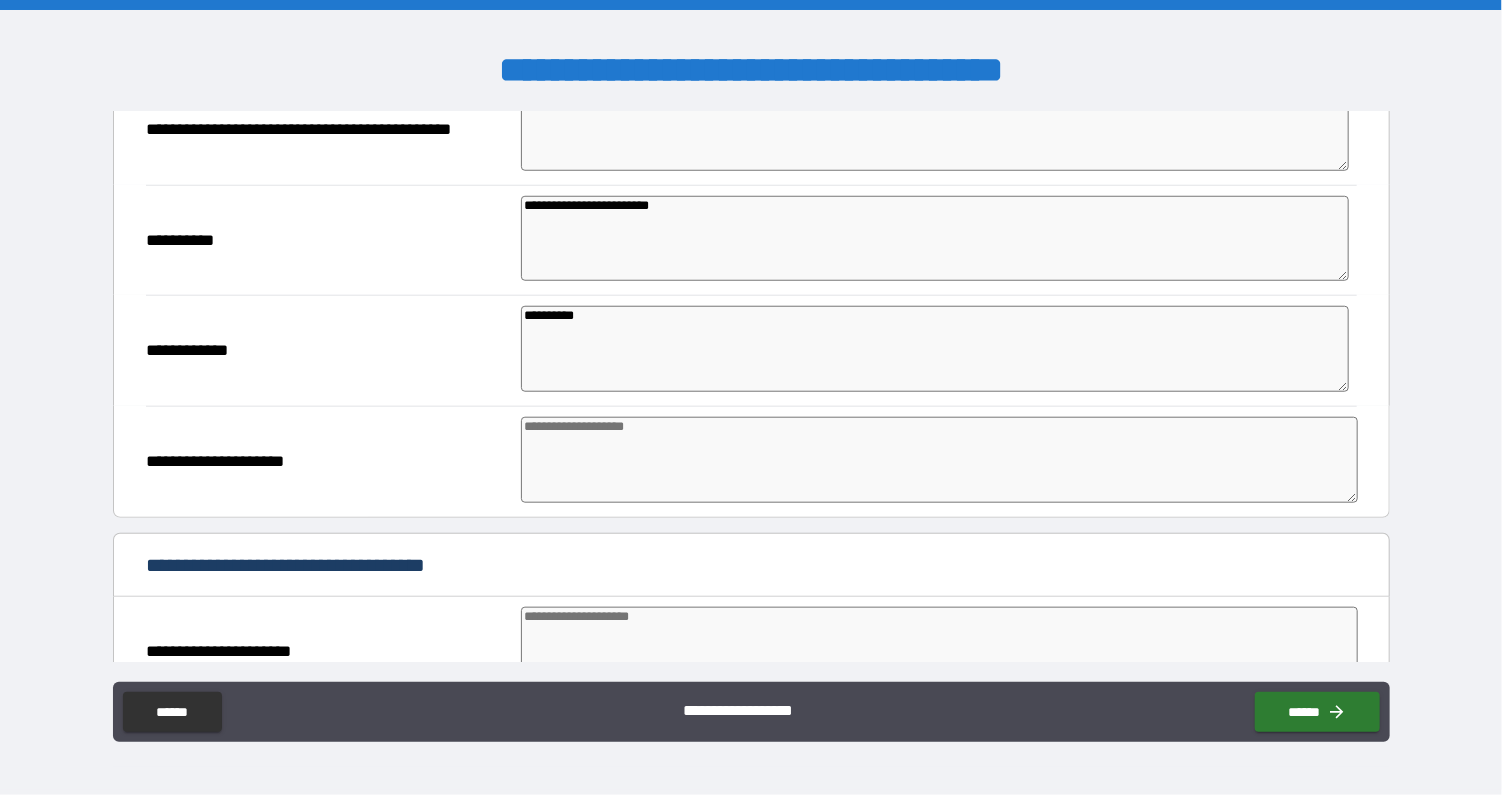 click at bounding box center (939, 460) 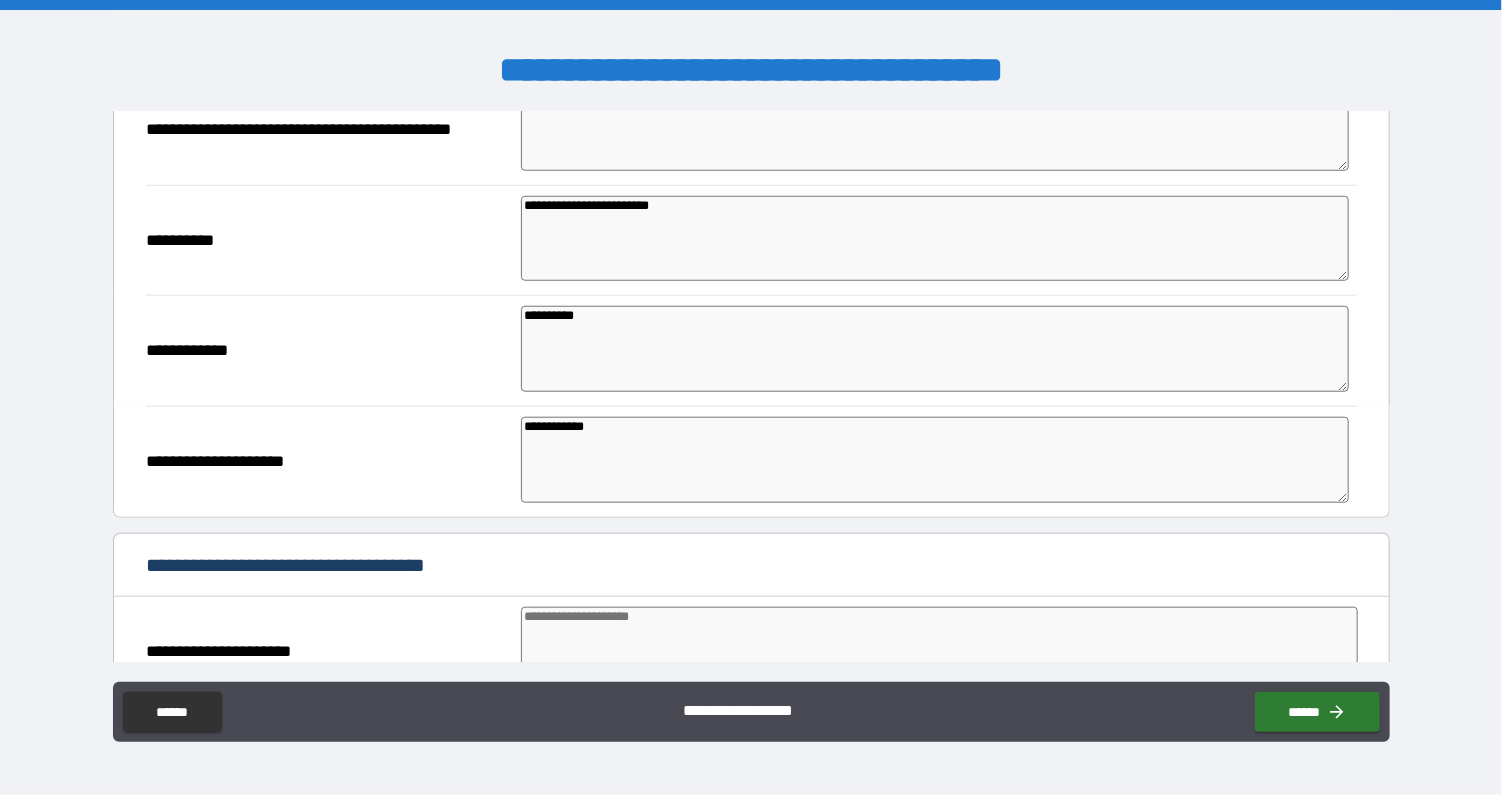 click at bounding box center [939, 650] 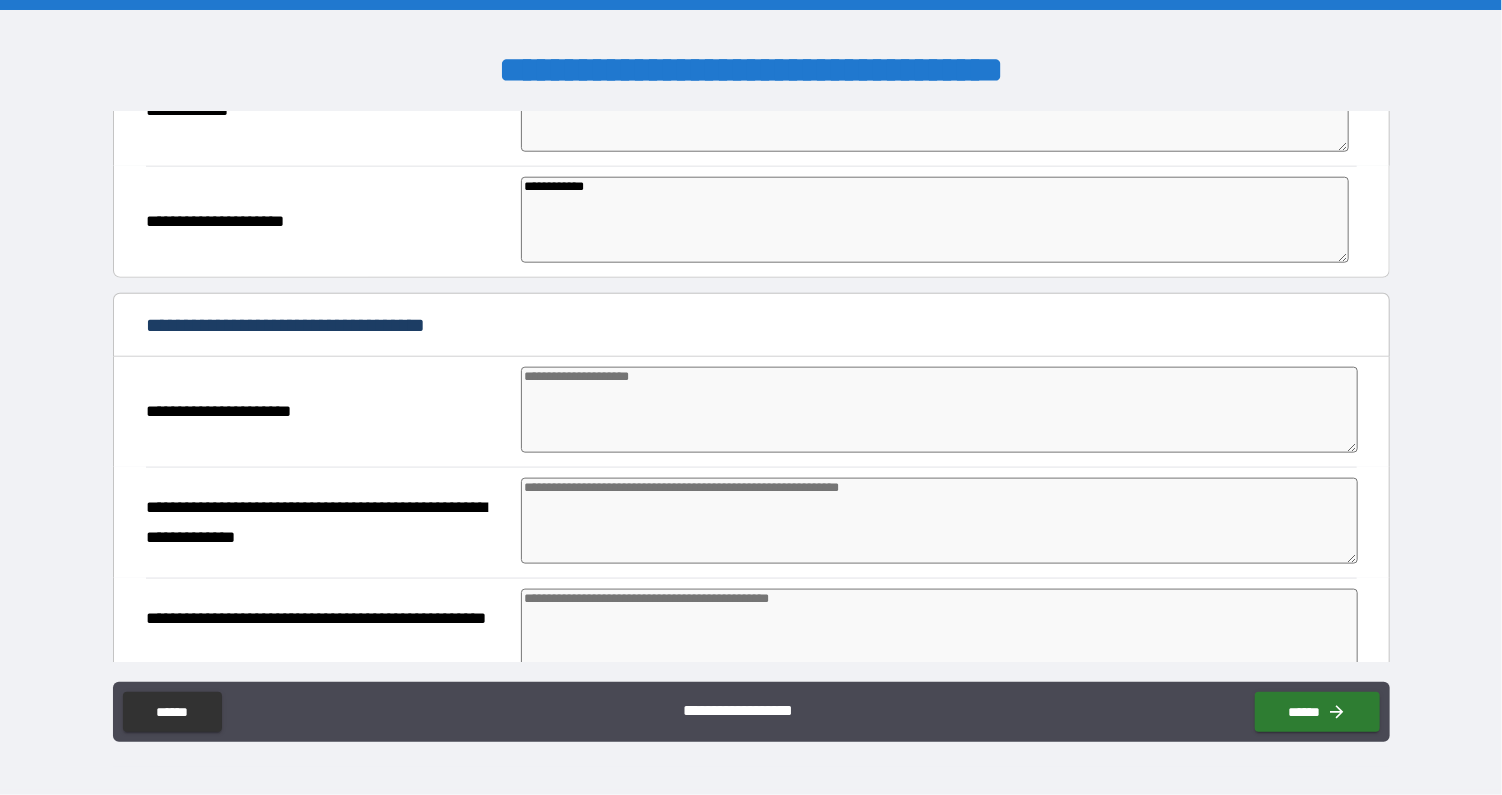 click at bounding box center [939, 410] 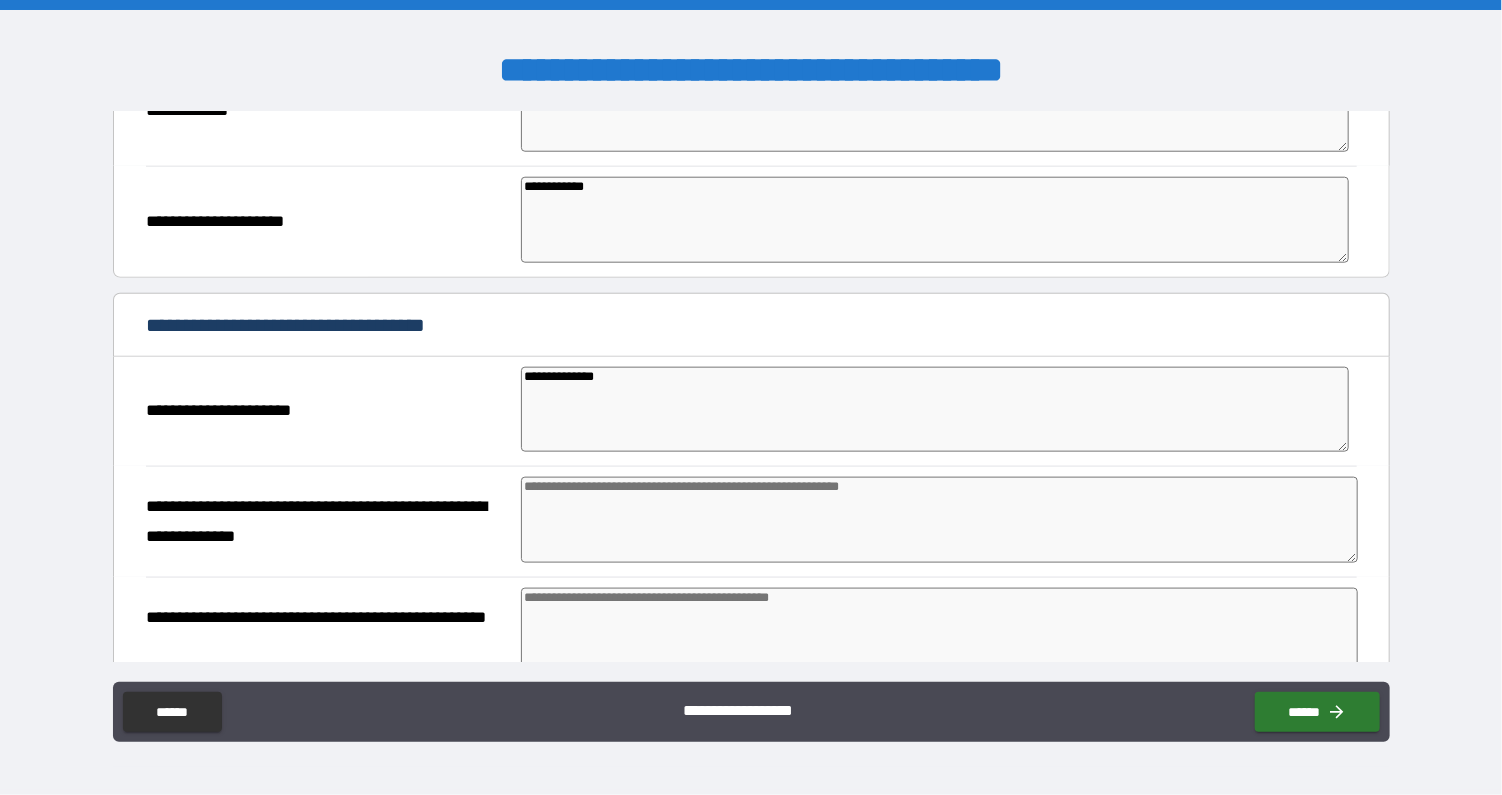 click at bounding box center [939, 520] 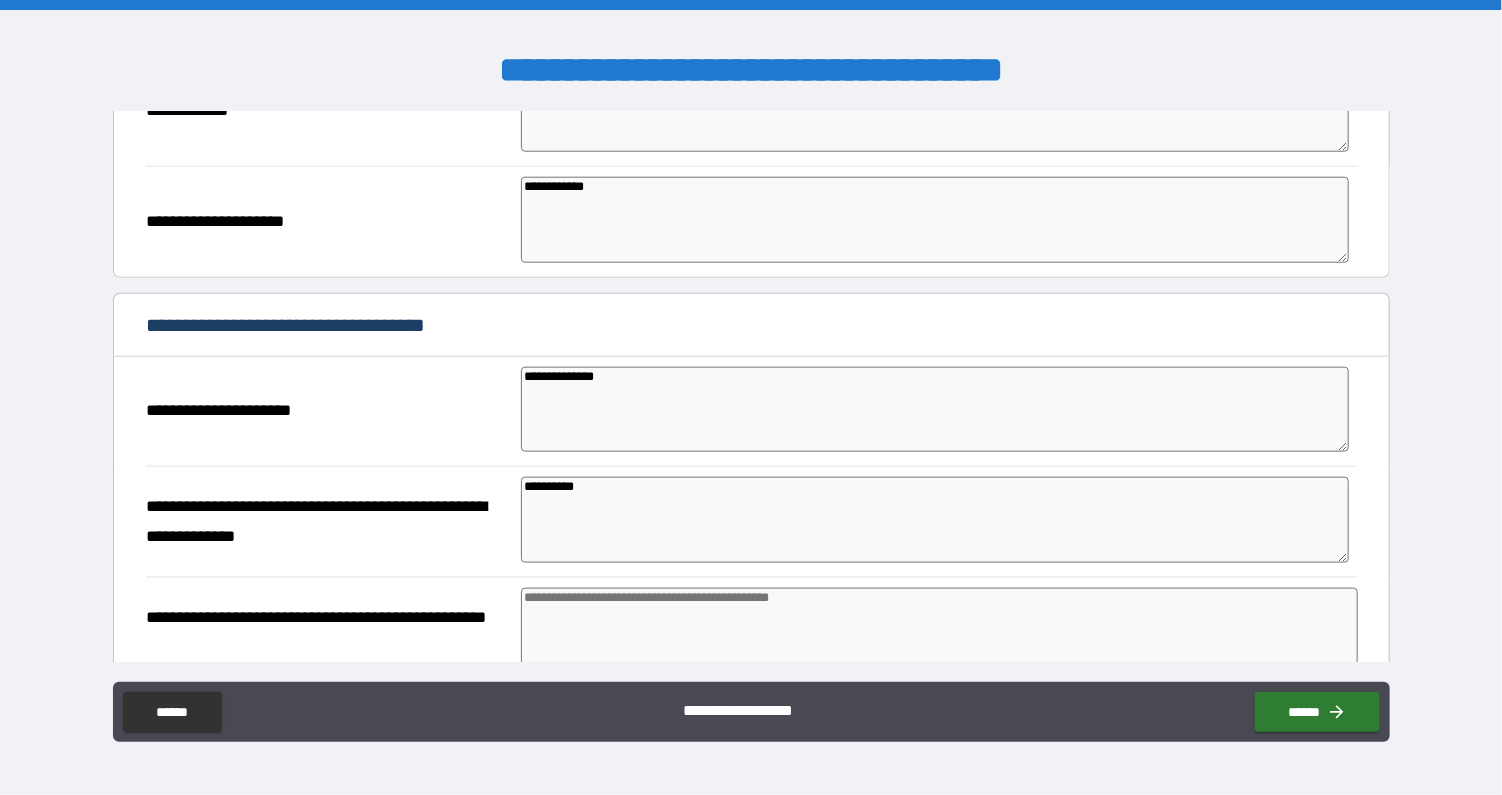 click at bounding box center (939, 631) 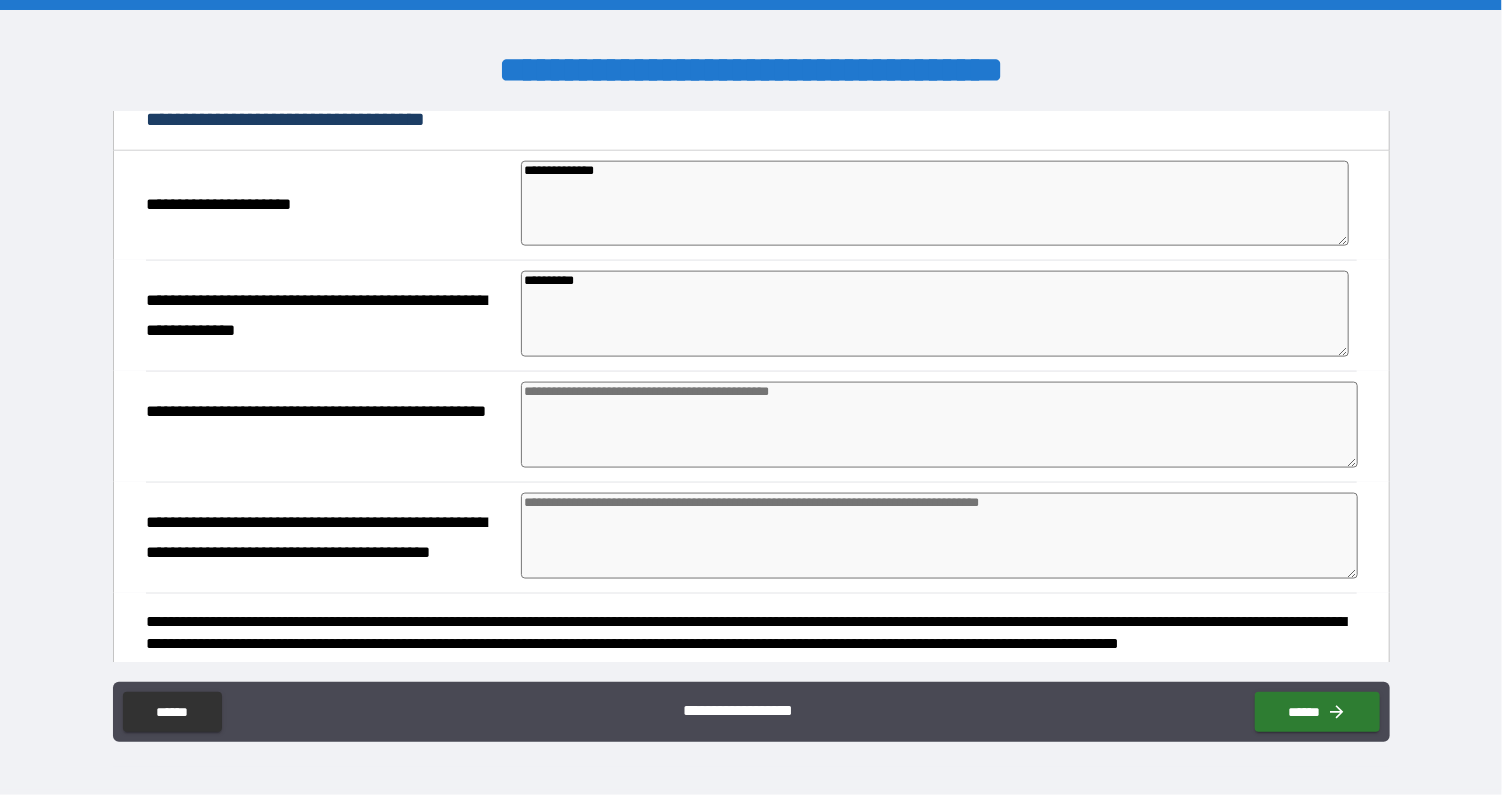 scroll, scrollTop: 1284, scrollLeft: 0, axis: vertical 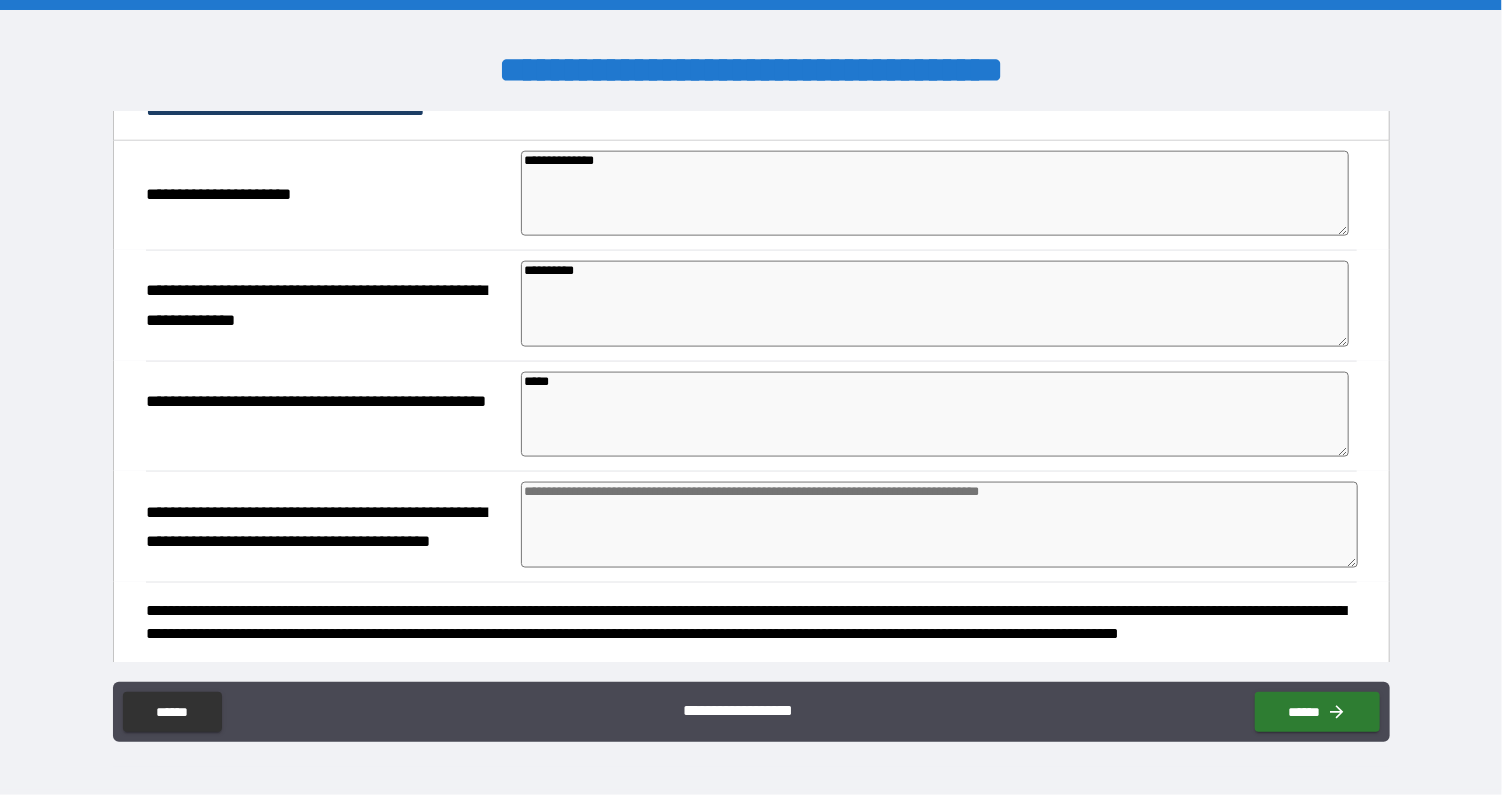 click at bounding box center (939, 525) 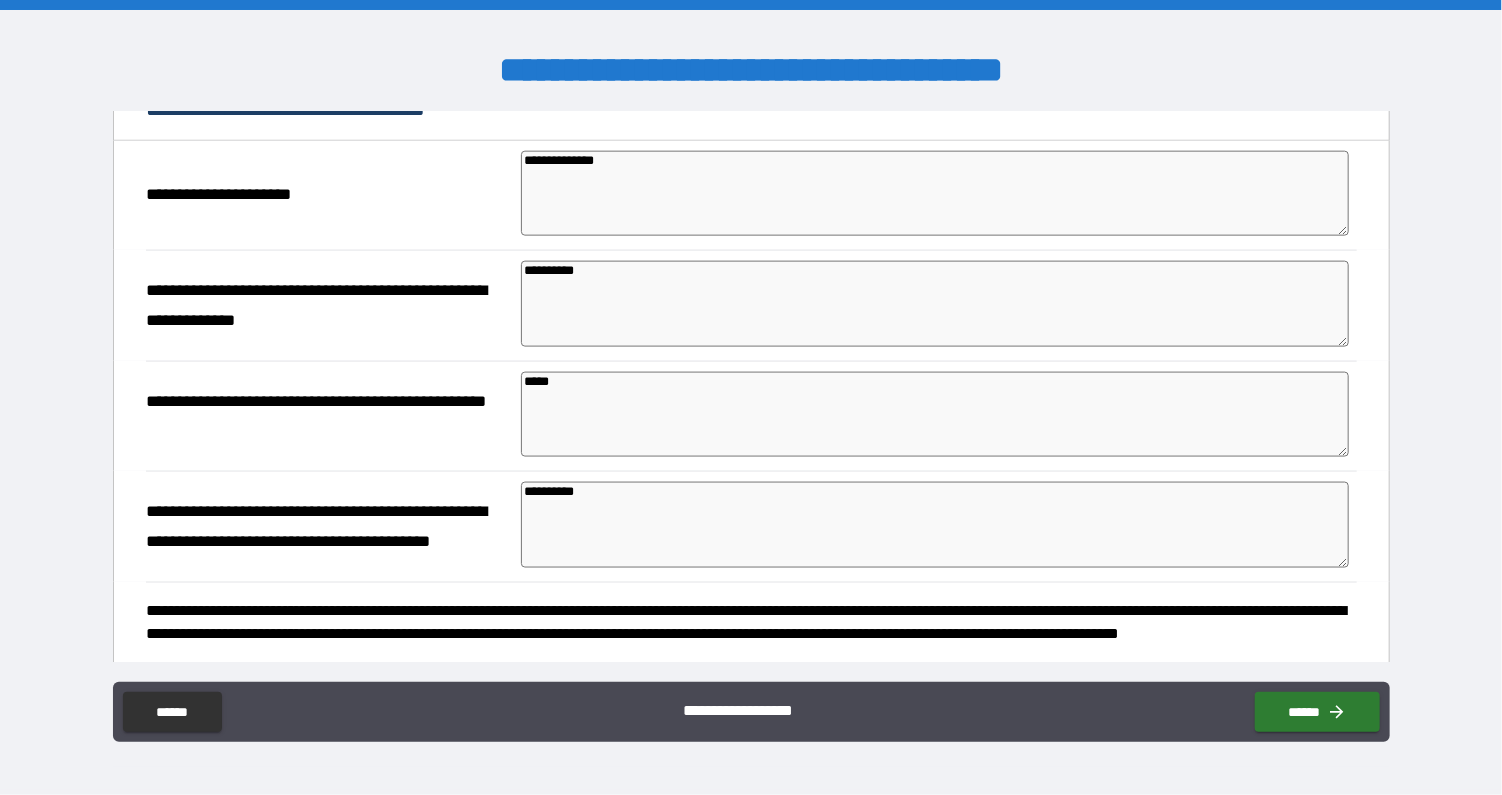 click on "**********" at bounding box center [935, 525] 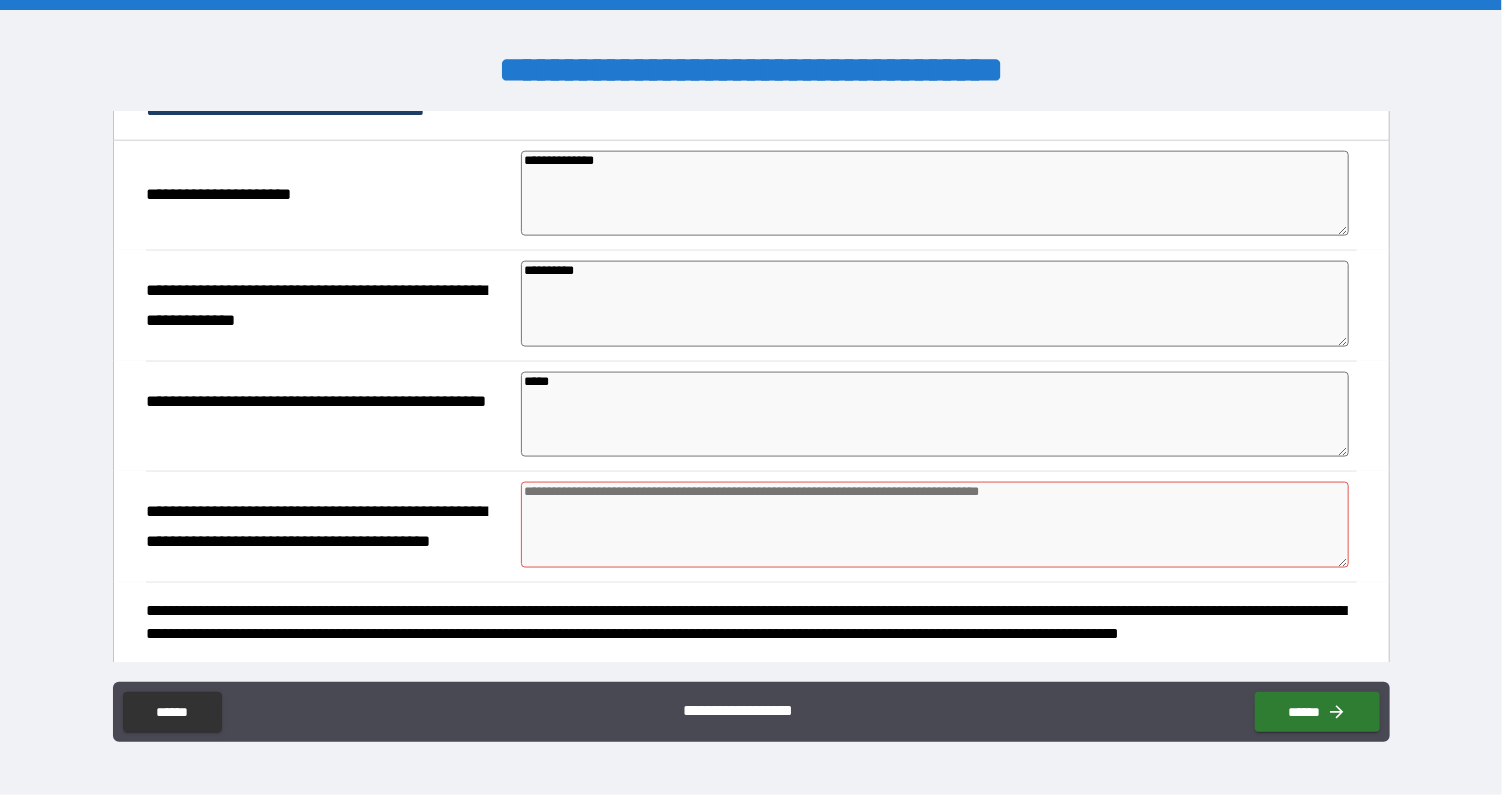 click on "*****" at bounding box center (935, 415) 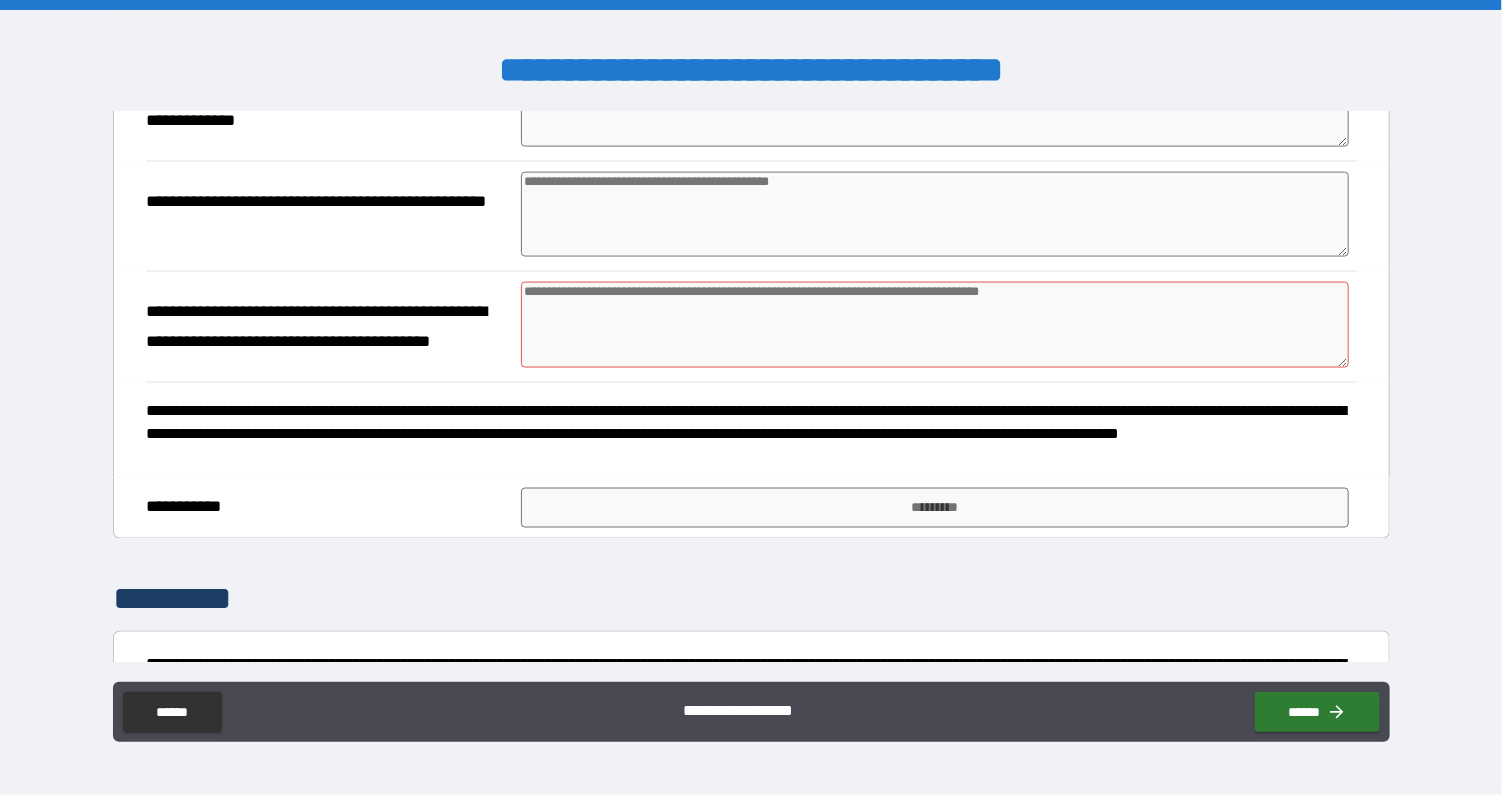 scroll, scrollTop: 1680, scrollLeft: 0, axis: vertical 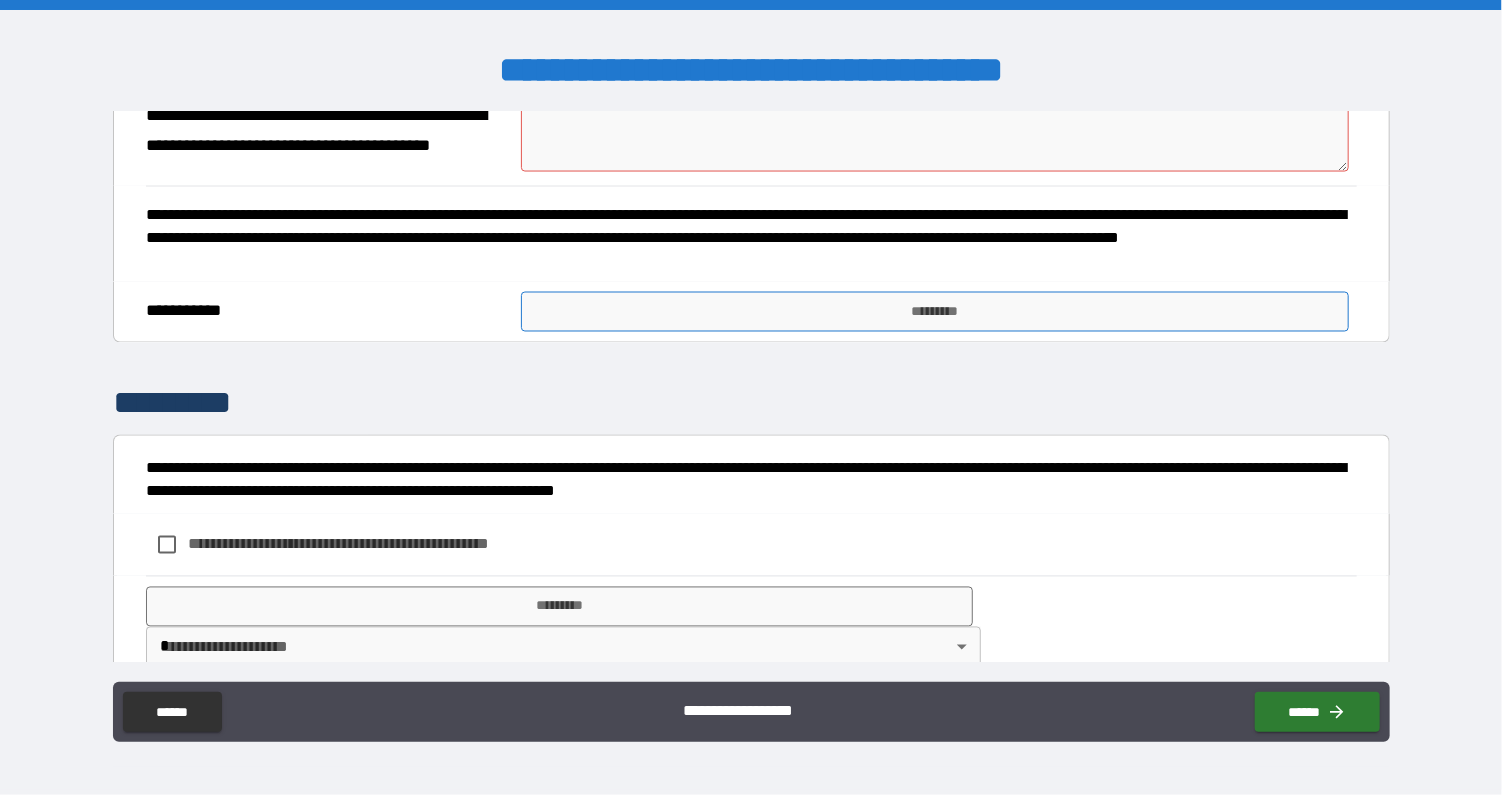 click on "*********" at bounding box center (935, 312) 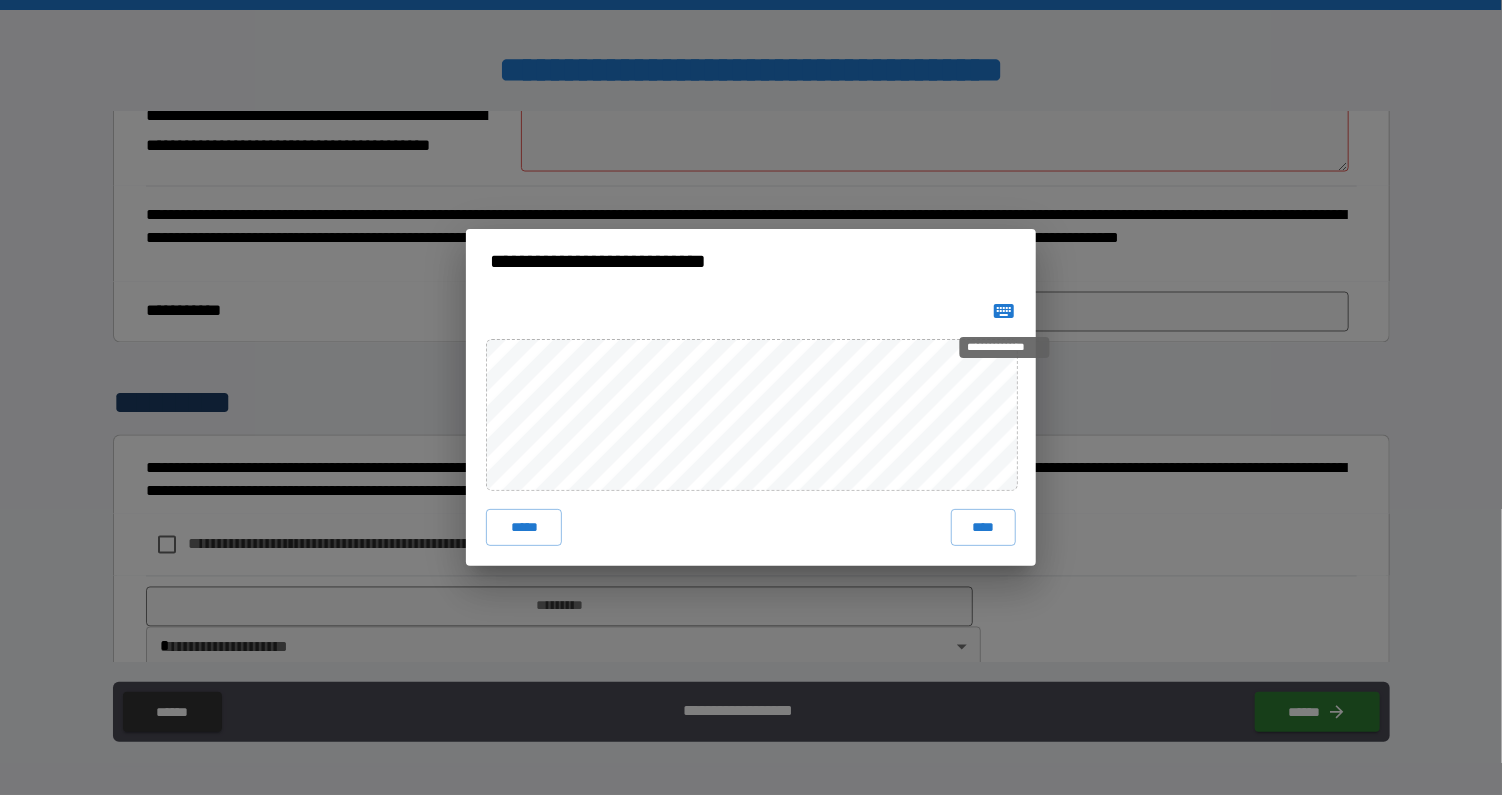 click 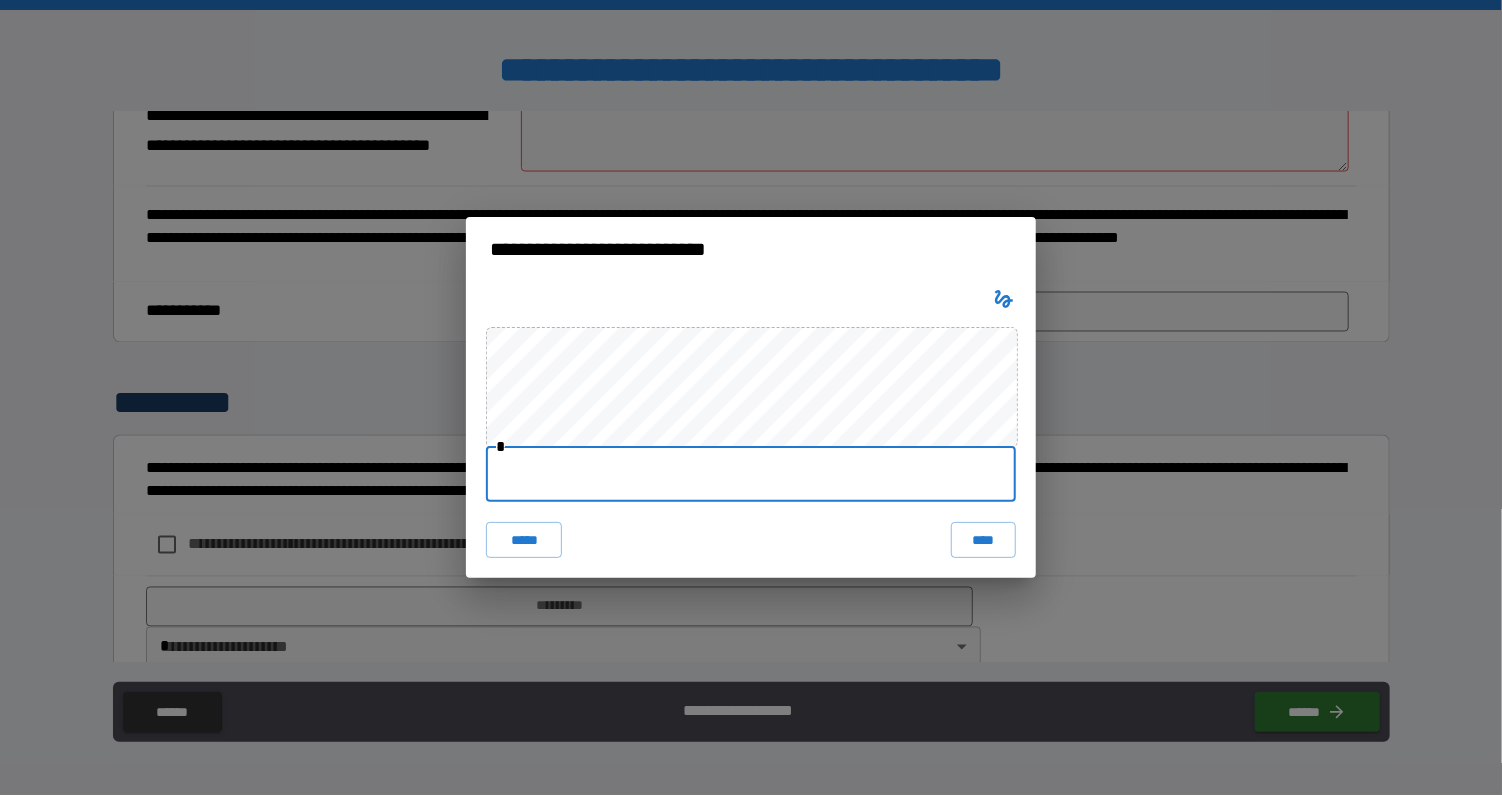 click at bounding box center (751, 474) 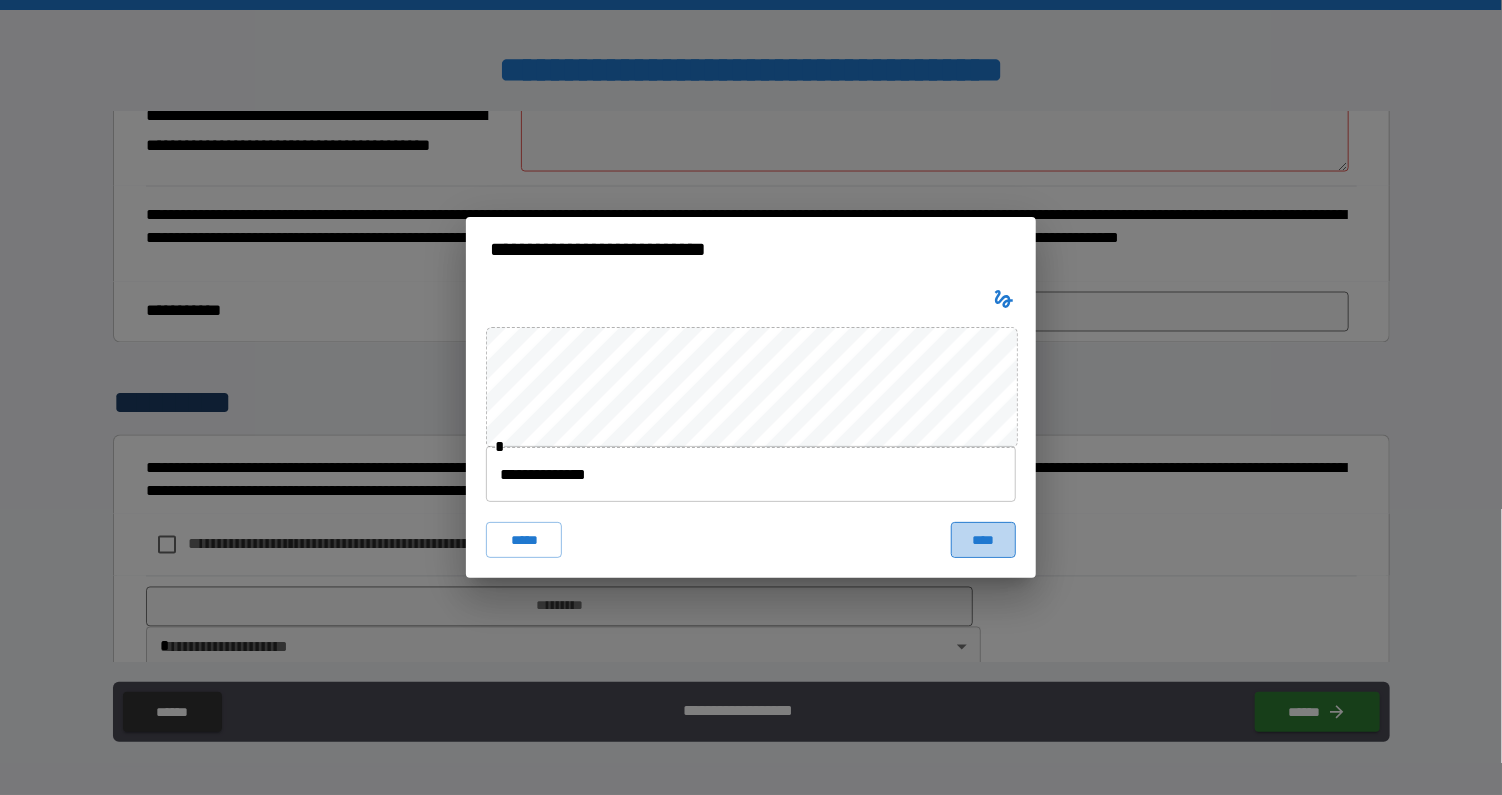 click on "****" at bounding box center [983, 540] 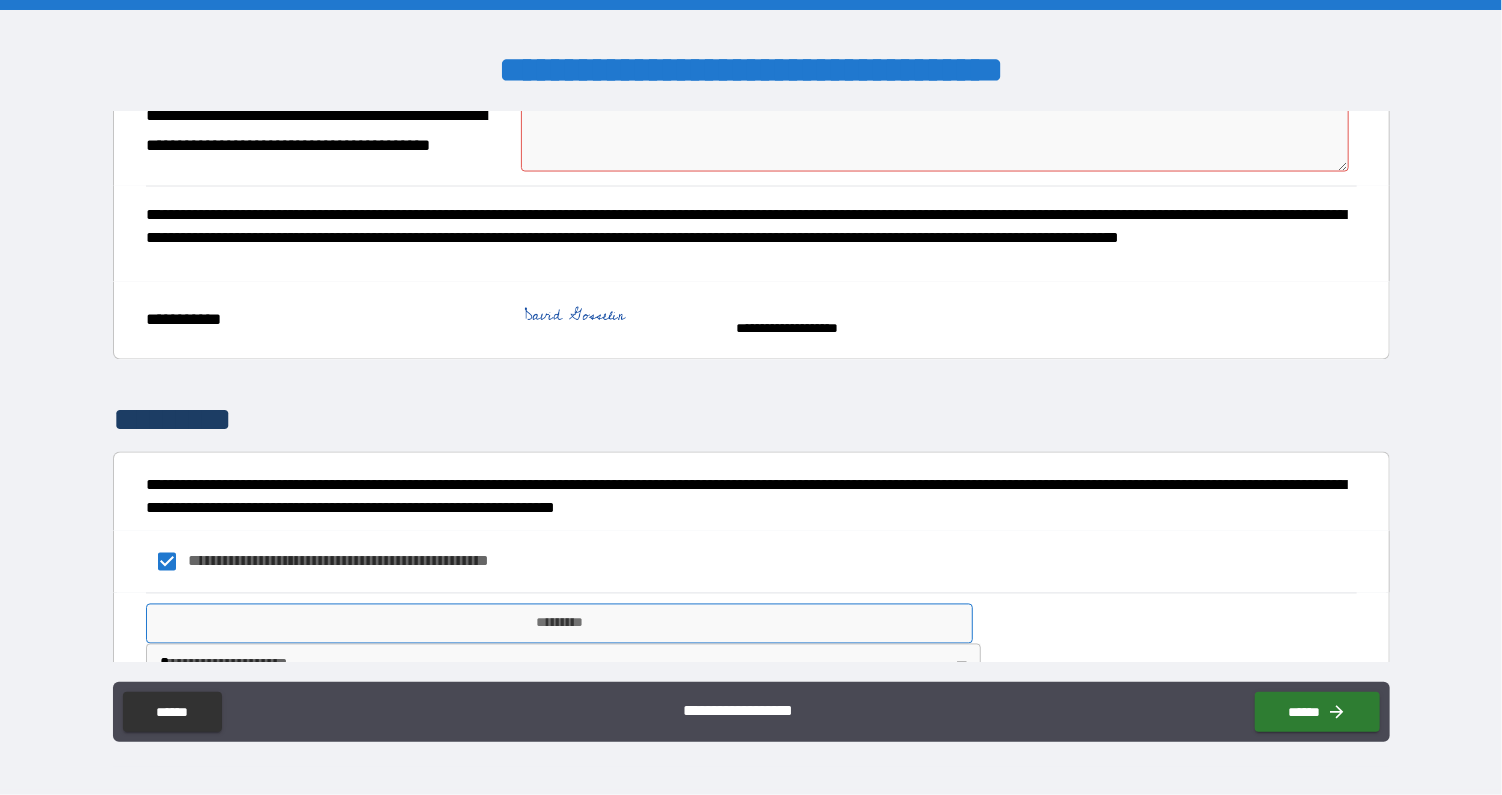 click on "*********" at bounding box center (560, 624) 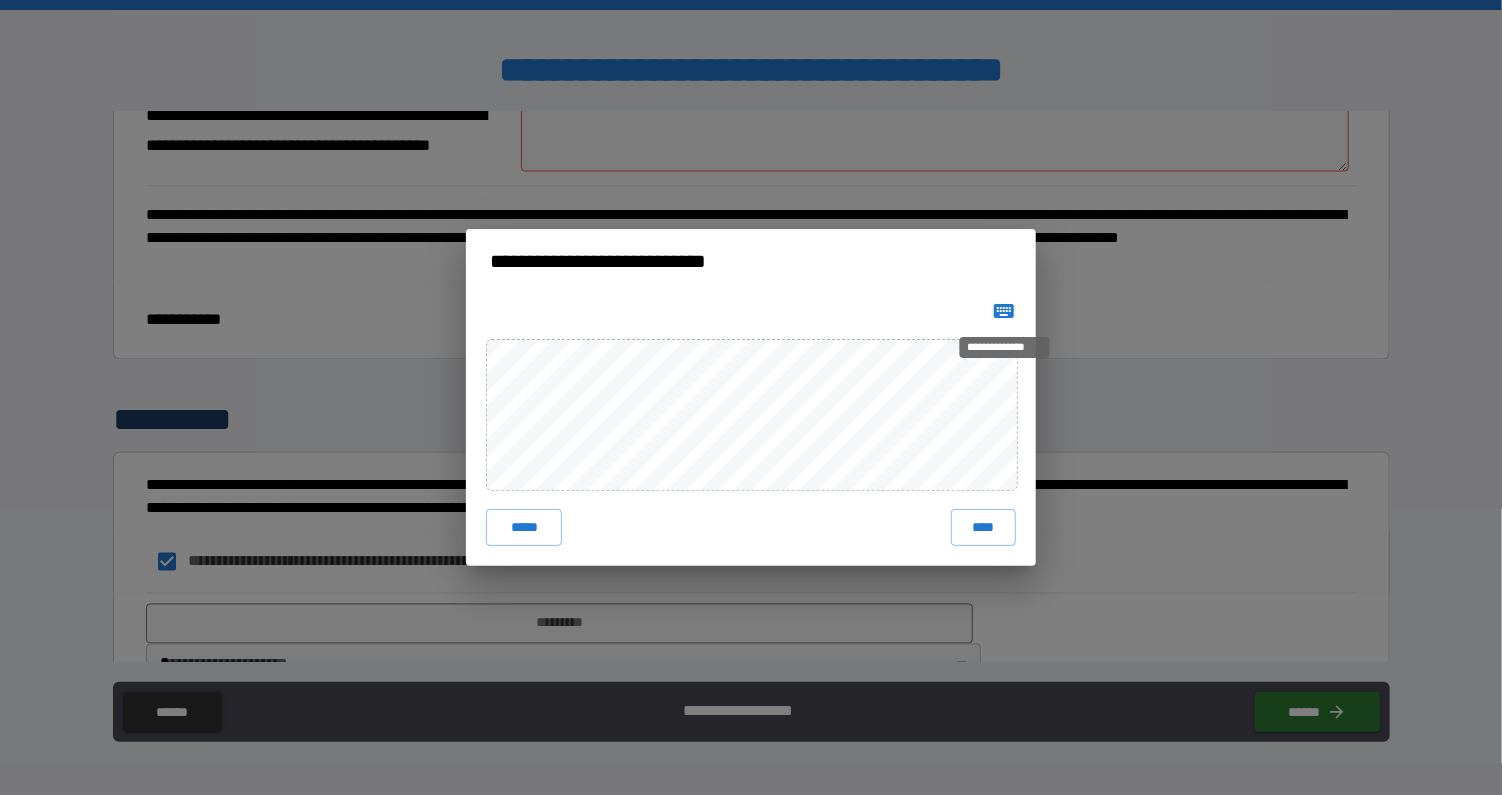 click 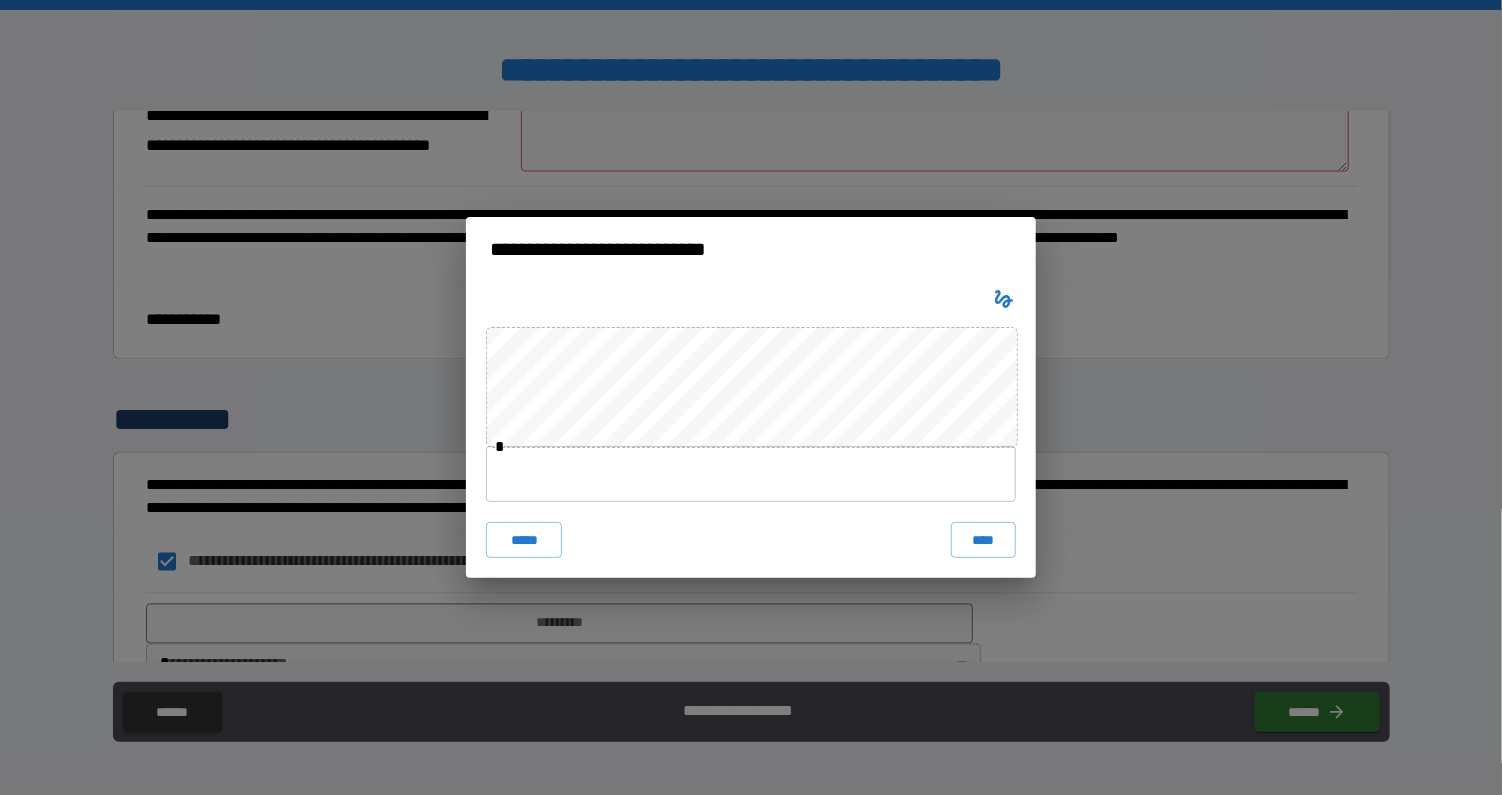 click at bounding box center [751, 474] 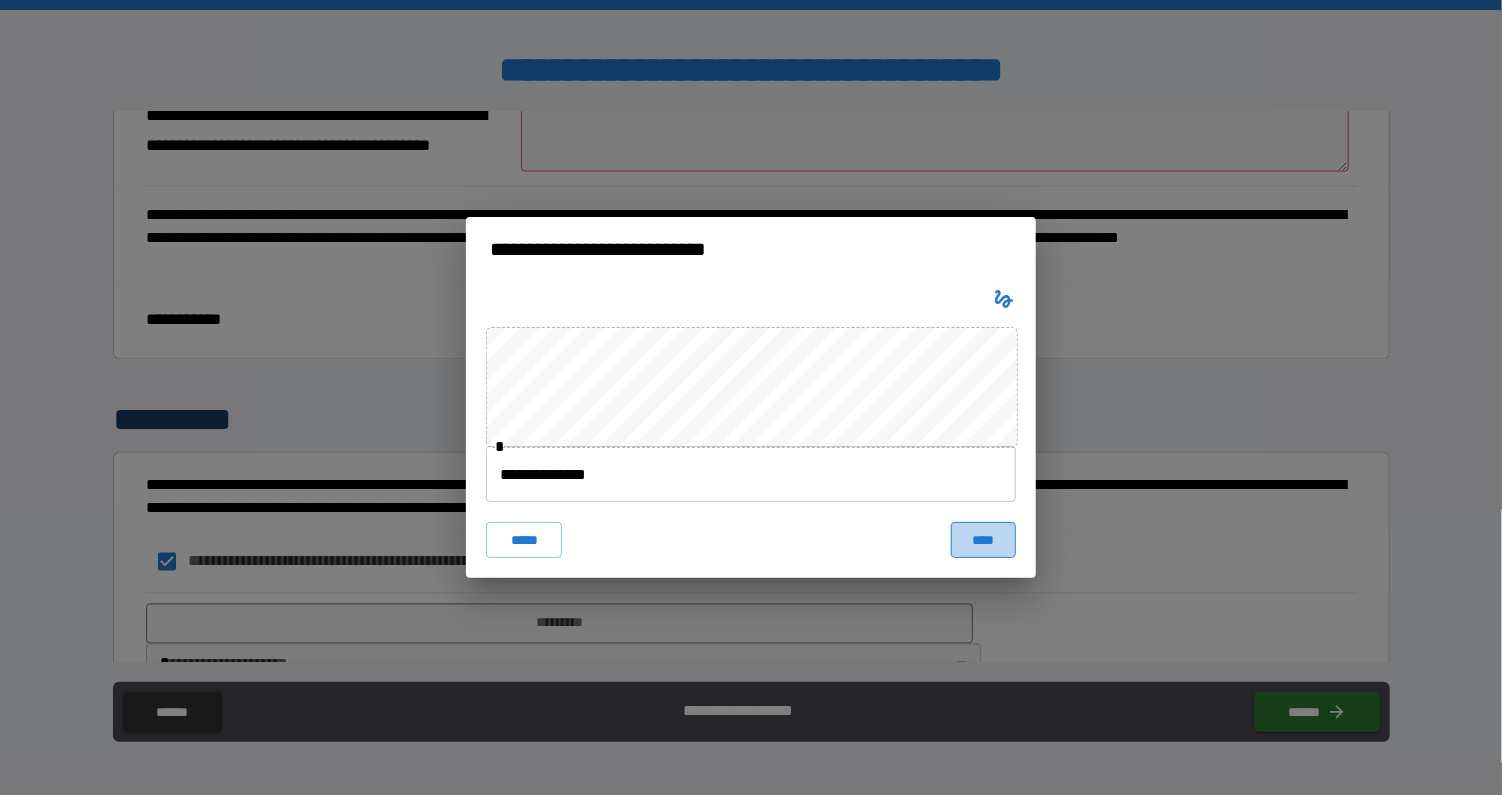 click on "****" at bounding box center (983, 540) 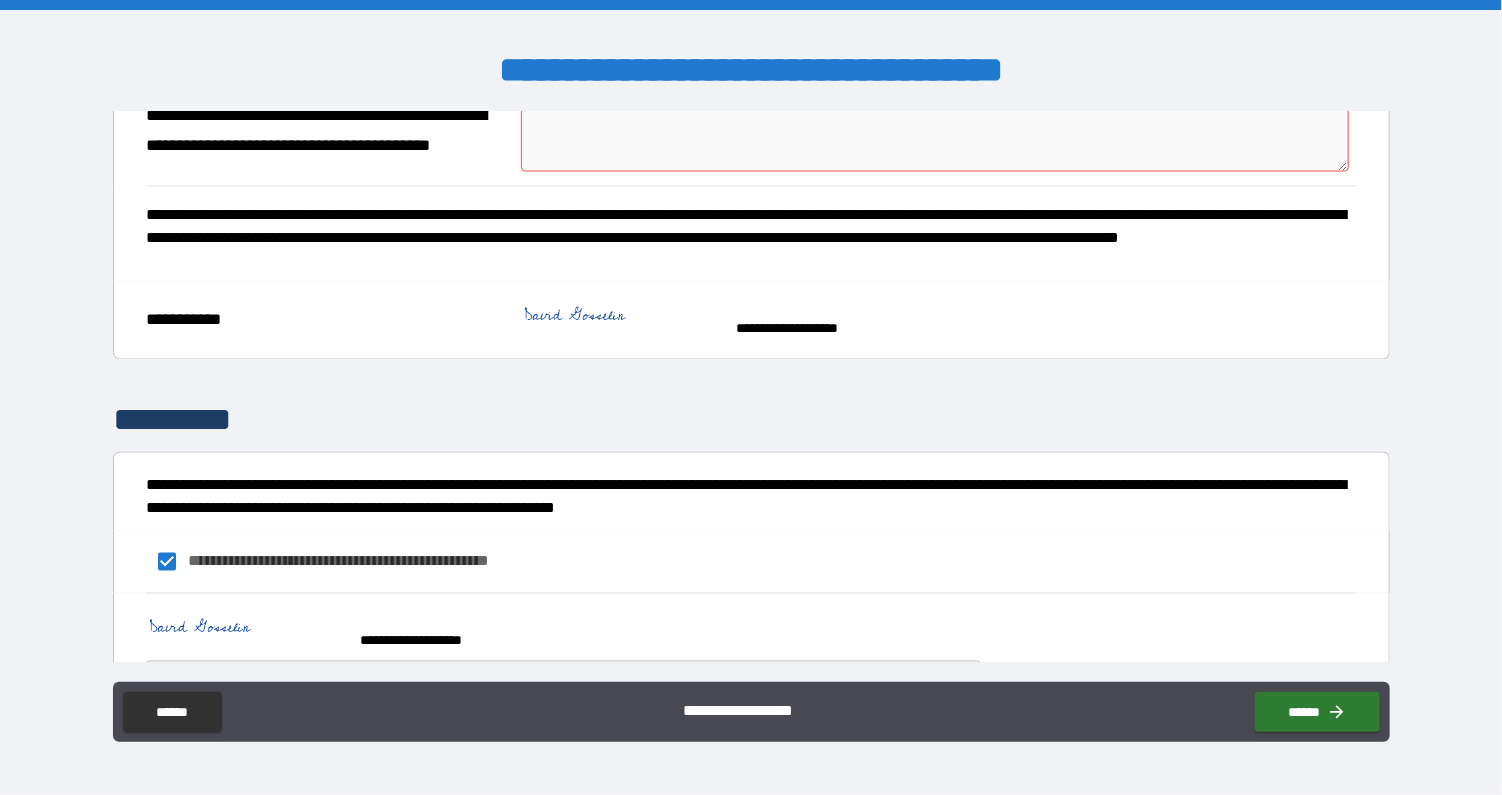 scroll, scrollTop: 1768, scrollLeft: 0, axis: vertical 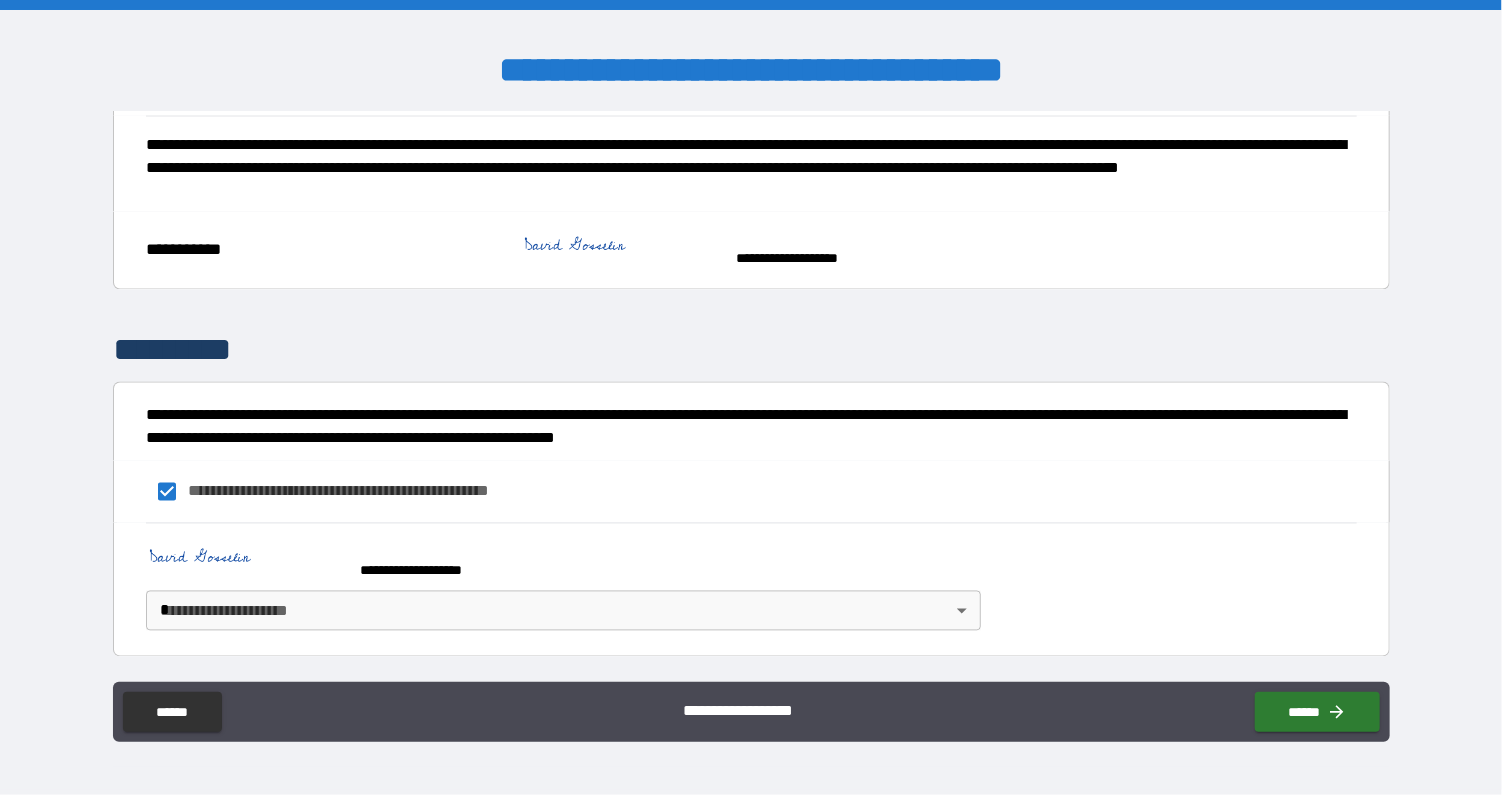 click on "[FIRST NAME] [LAST NAME] [ADDRESS] [CITY] [STATE] [ZIP] [PHONE] [EMAIL] [COUNTRY] [COMPANY] [PRODUCT] [PRICE] [CURRENCY] [DATE] [TIME] [URL] [IP_ADDRESS] [BROWSER] [OS] [DEVICE] [PAYMENT_METHOD] [ACCOUNT_NUMBER] [SSN] [CREDIT_CARD_NUMBER] [OTHER_IDENTIFIER]" at bounding box center (751, 397) 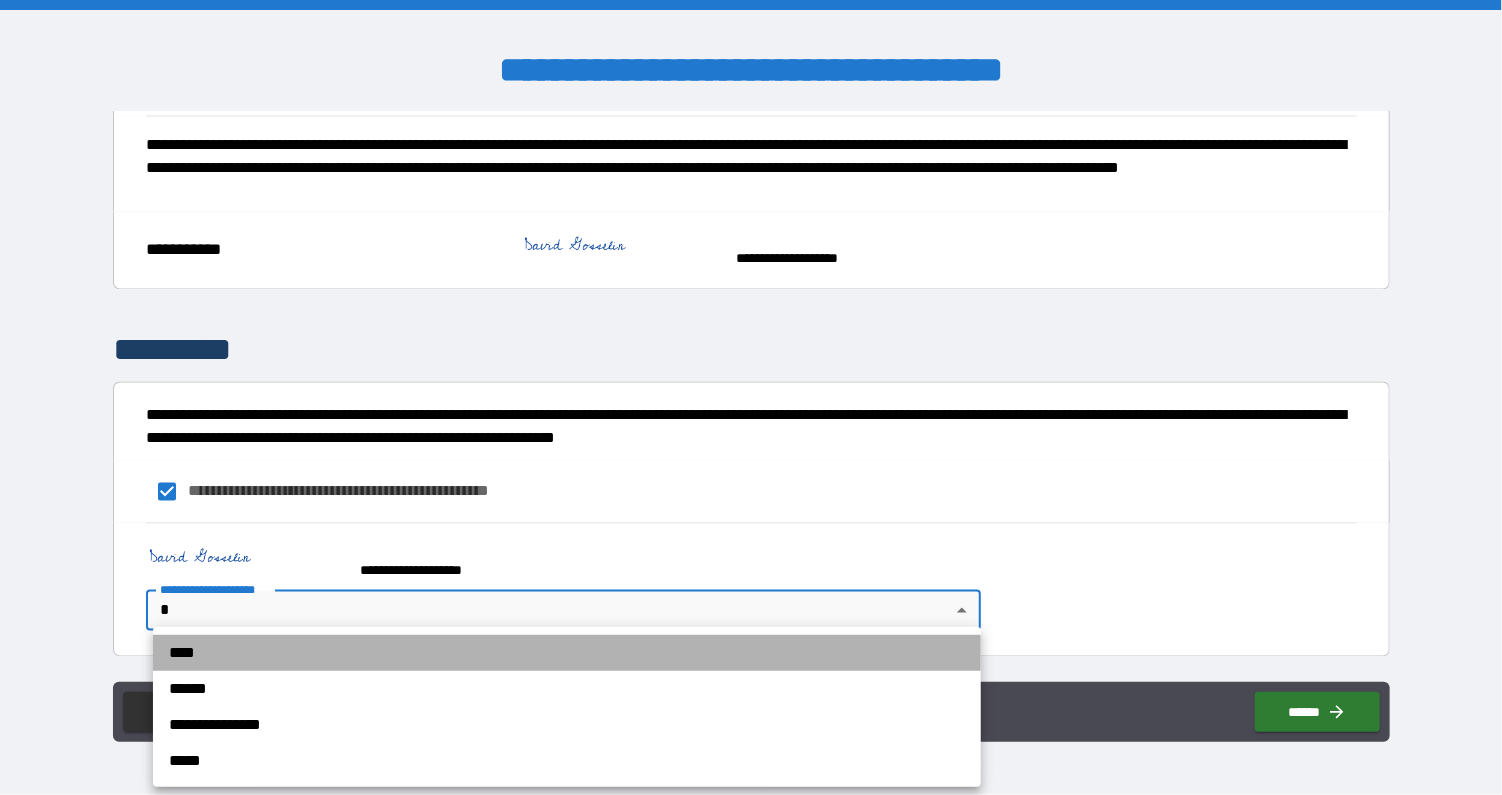 click on "****" at bounding box center [567, 653] 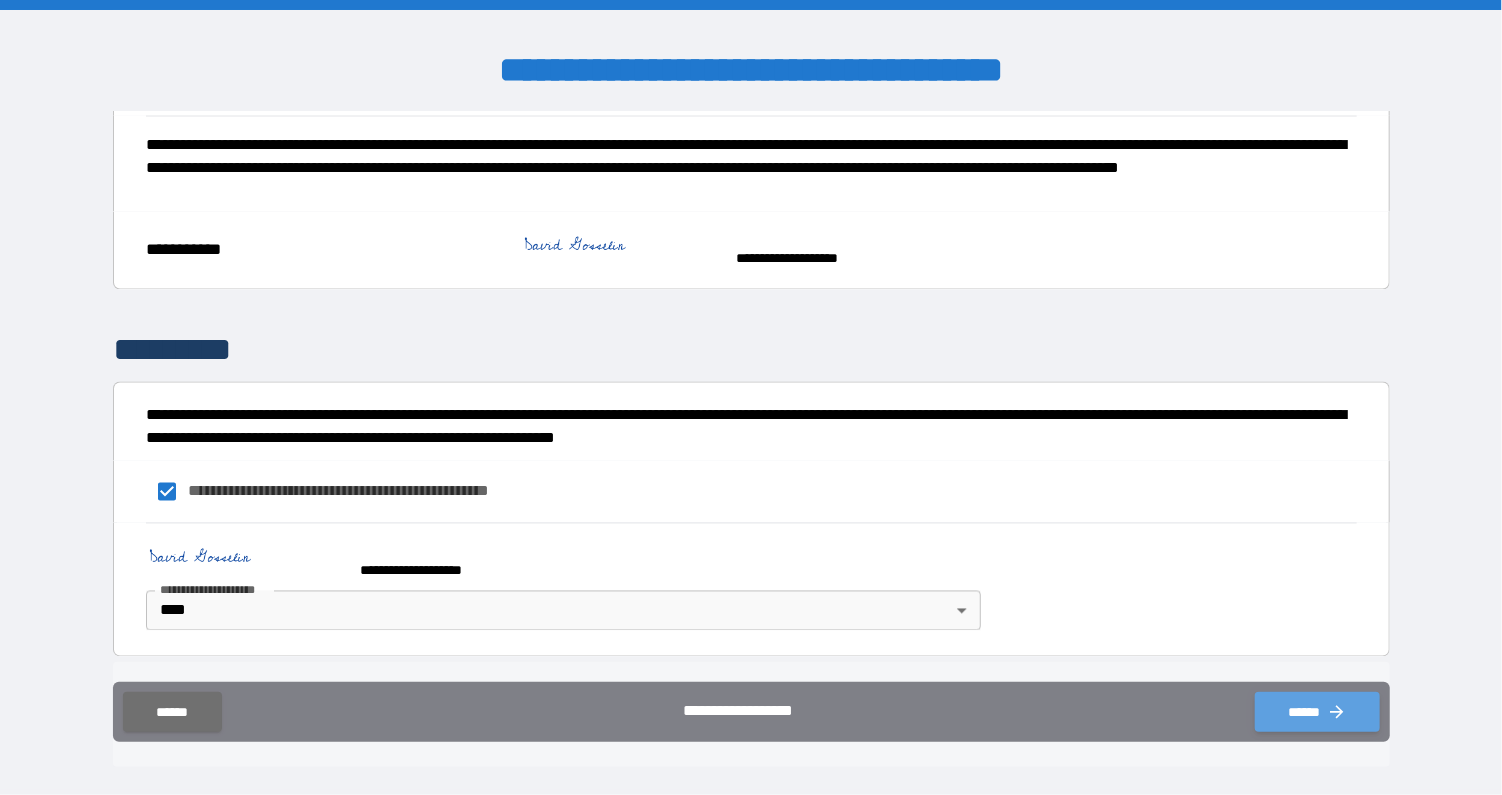 click on "******" at bounding box center [1317, 712] 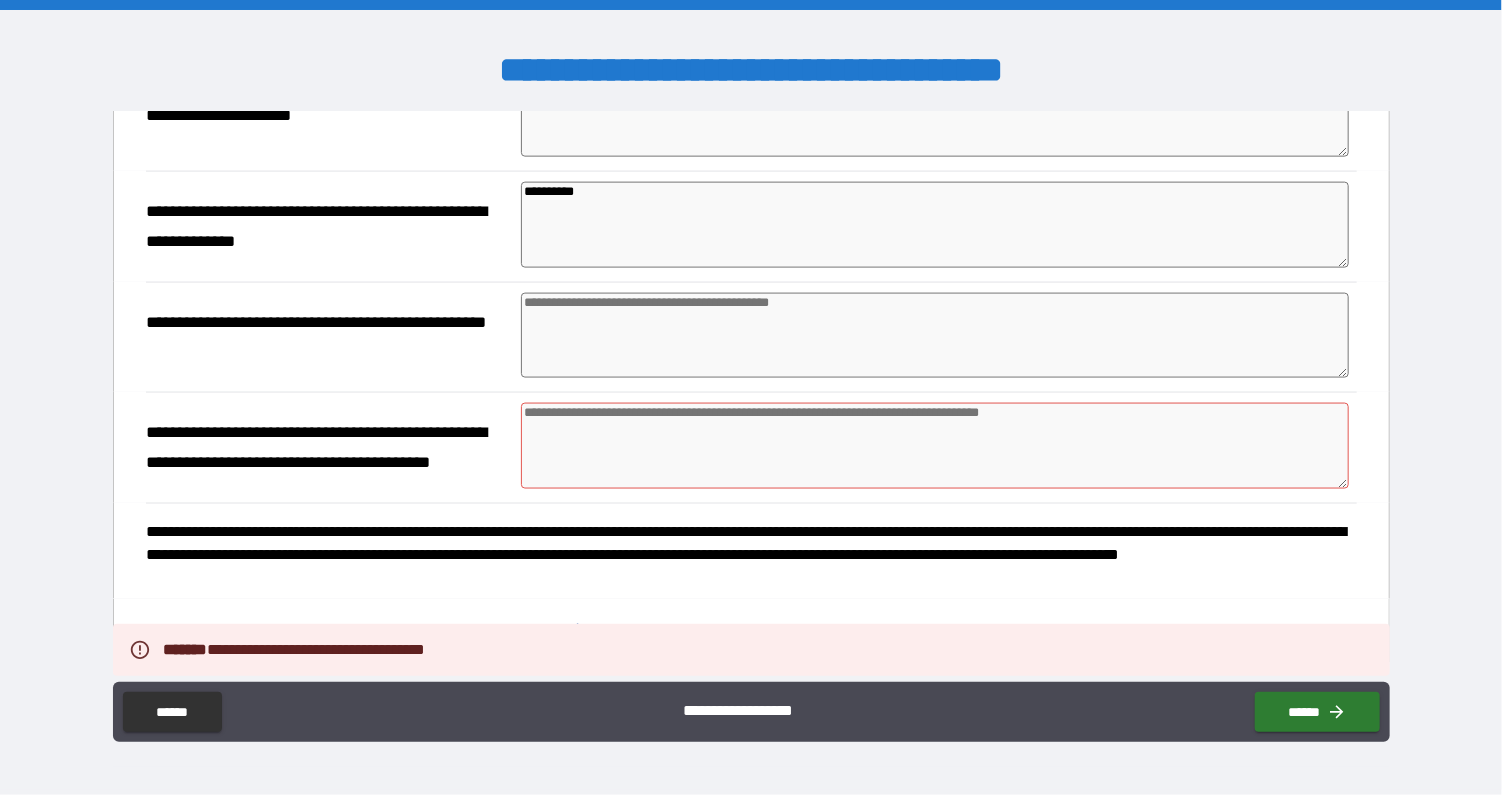 scroll, scrollTop: 1296, scrollLeft: 0, axis: vertical 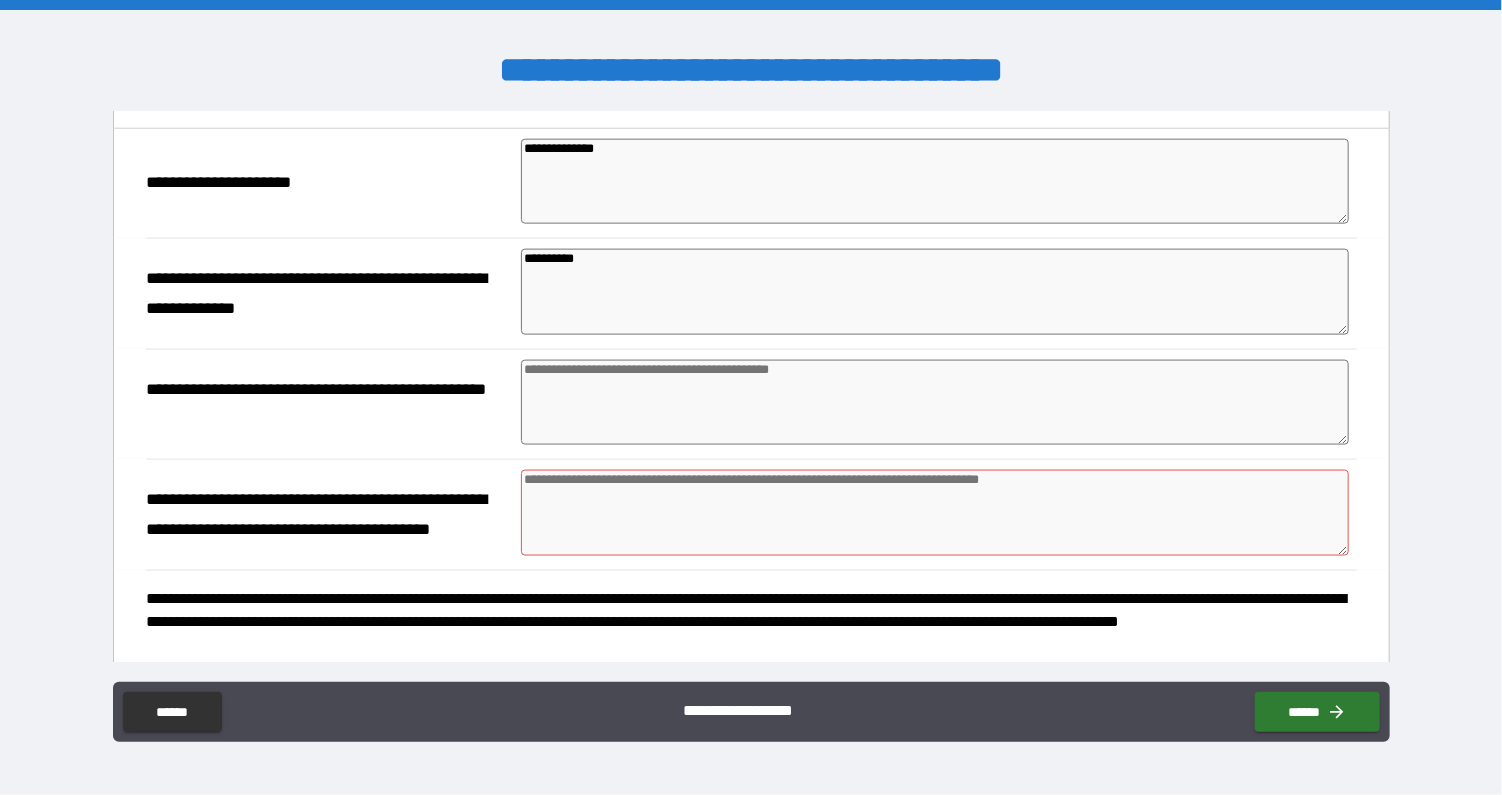 click at bounding box center (935, 513) 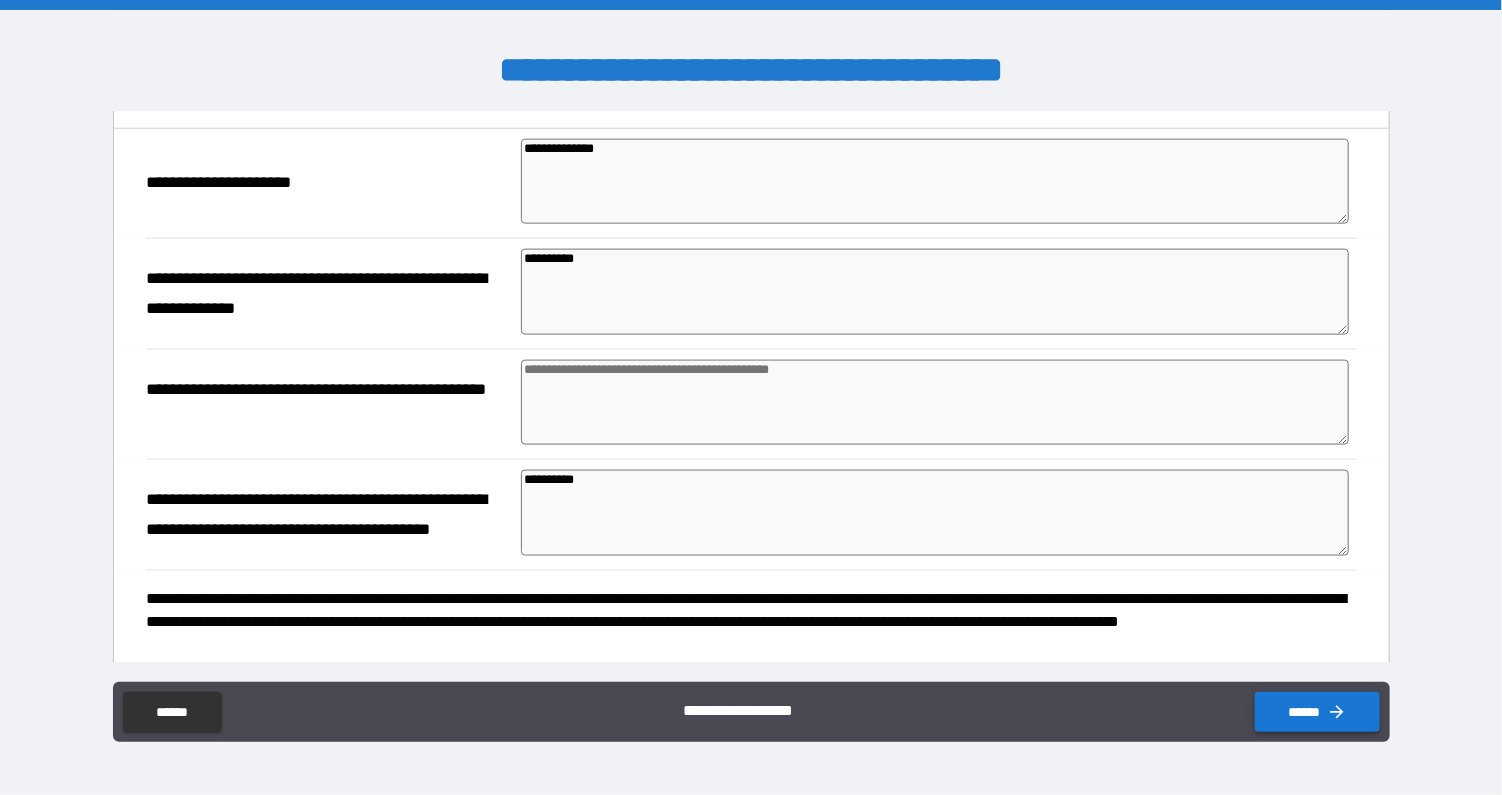 click on "******" at bounding box center [1317, 712] 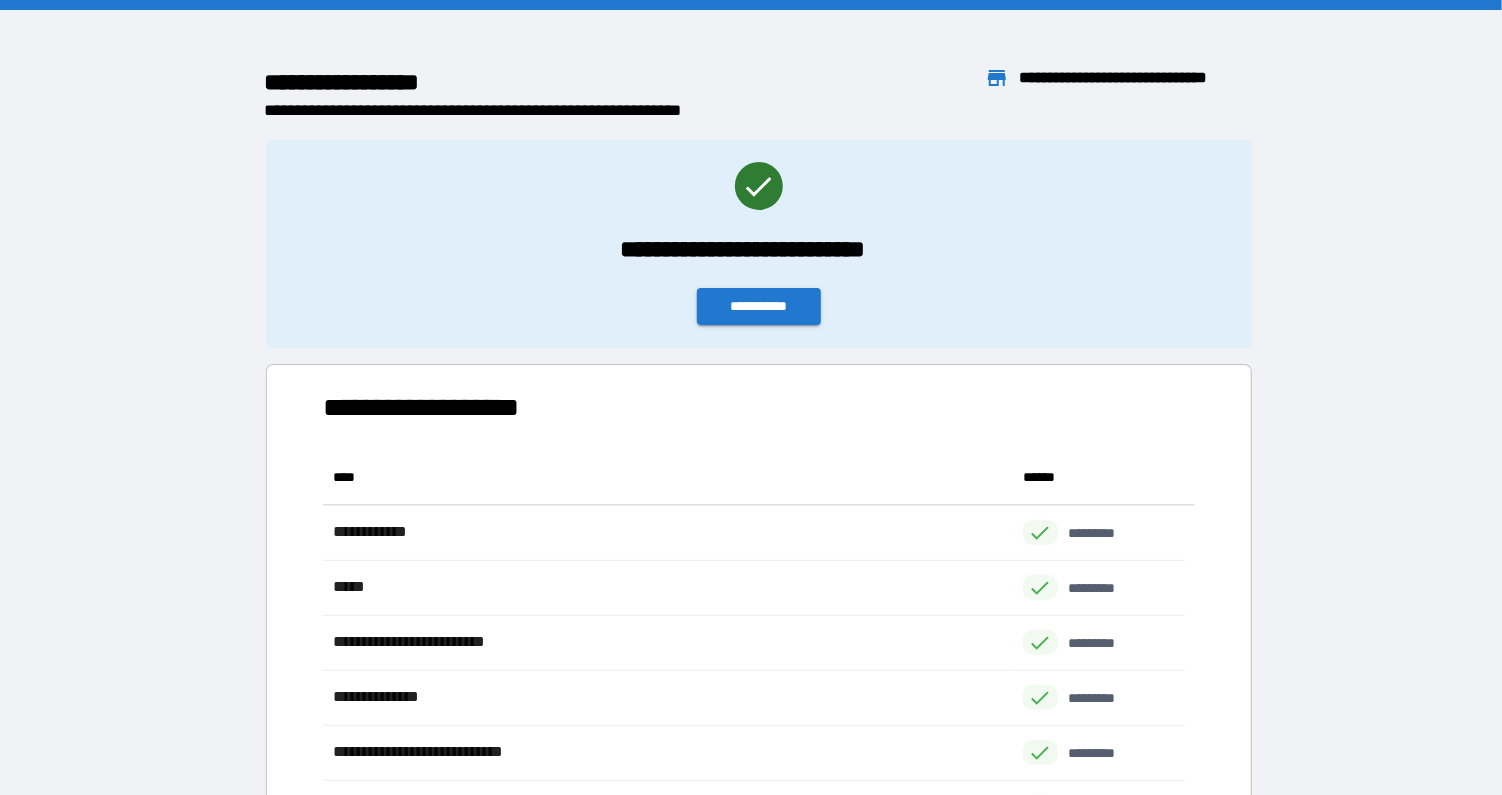 scroll, scrollTop: 16, scrollLeft: 16, axis: both 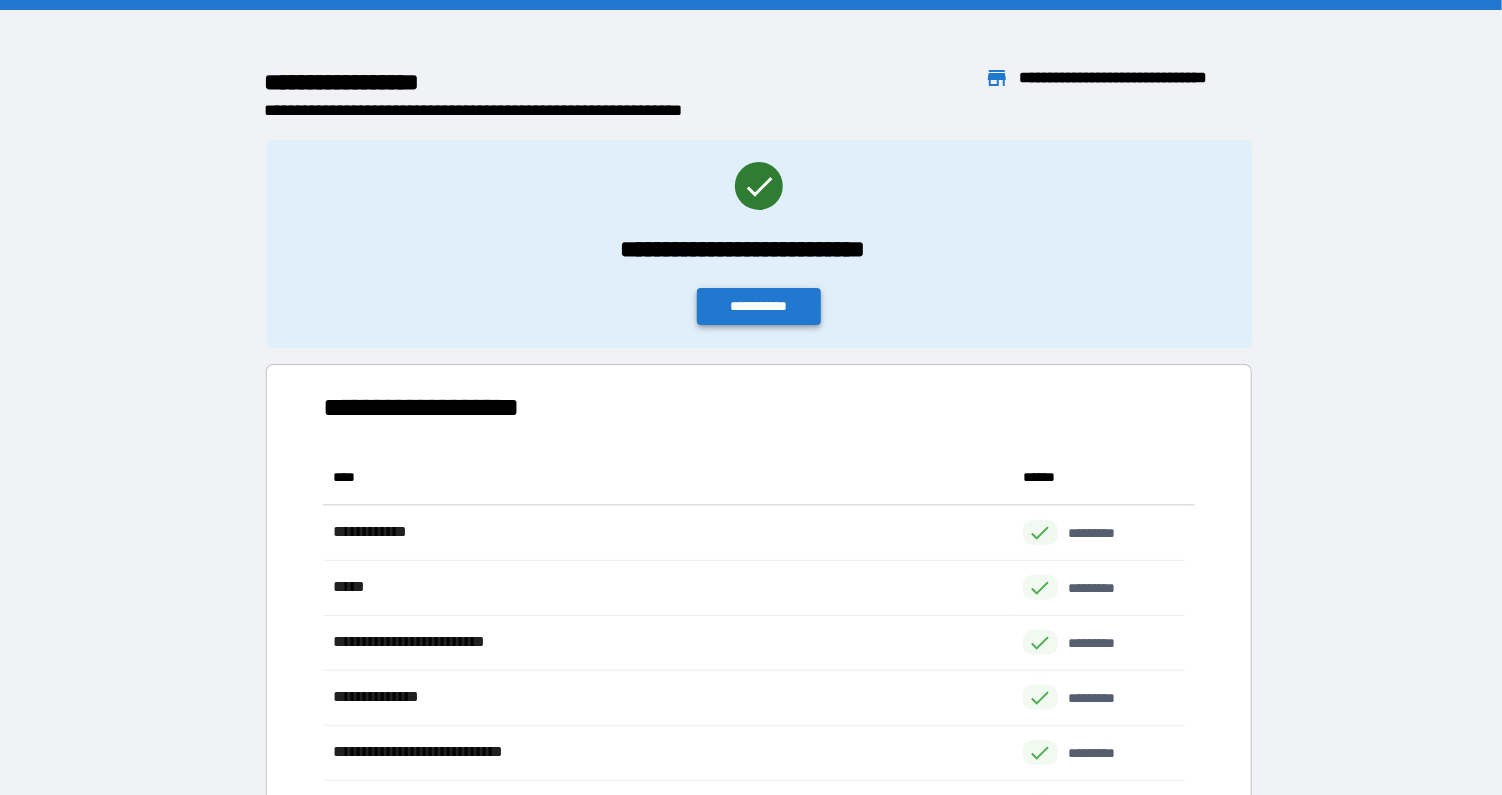 click on "**********" at bounding box center (759, 306) 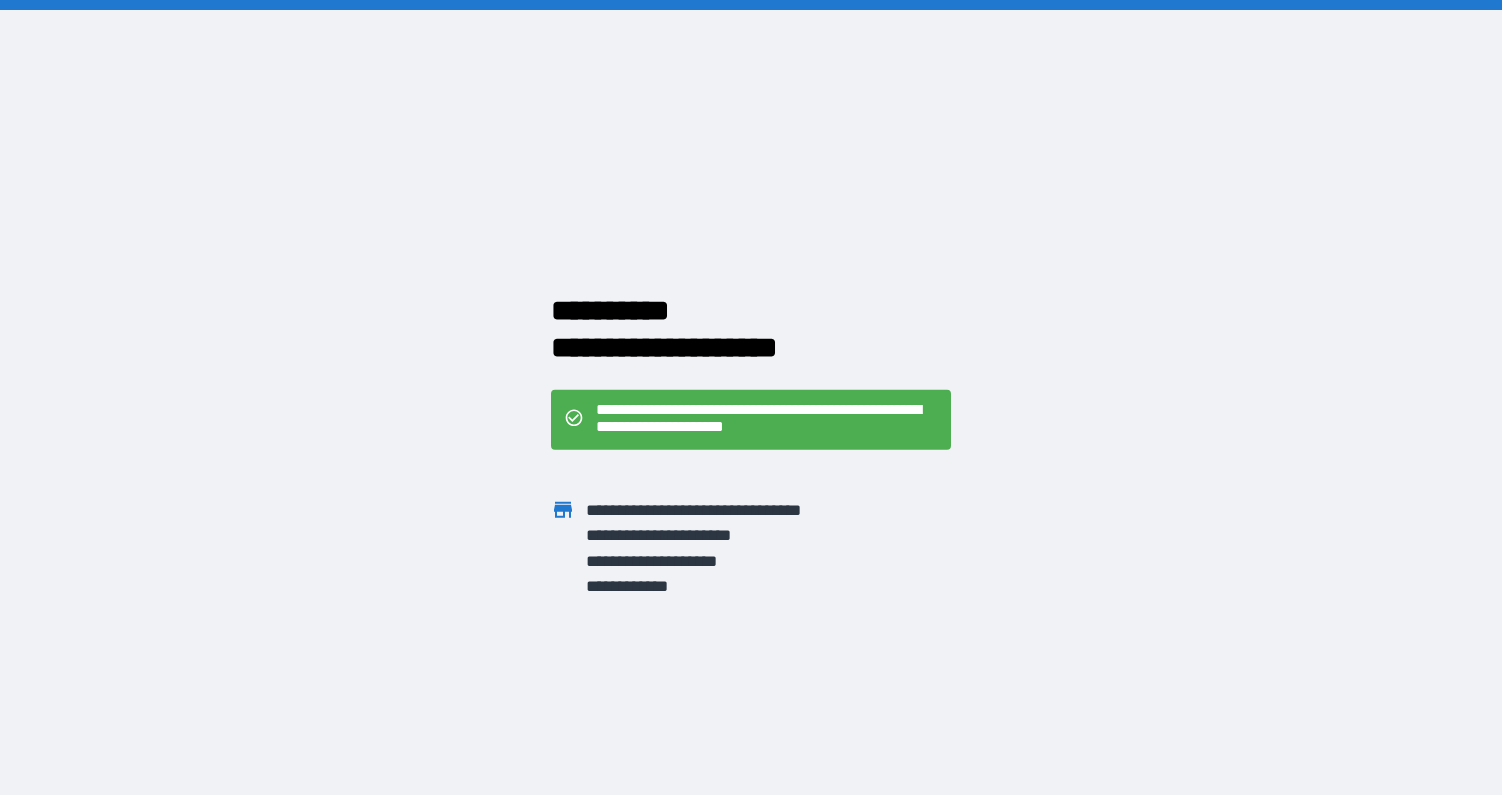 scroll, scrollTop: 0, scrollLeft: 0, axis: both 